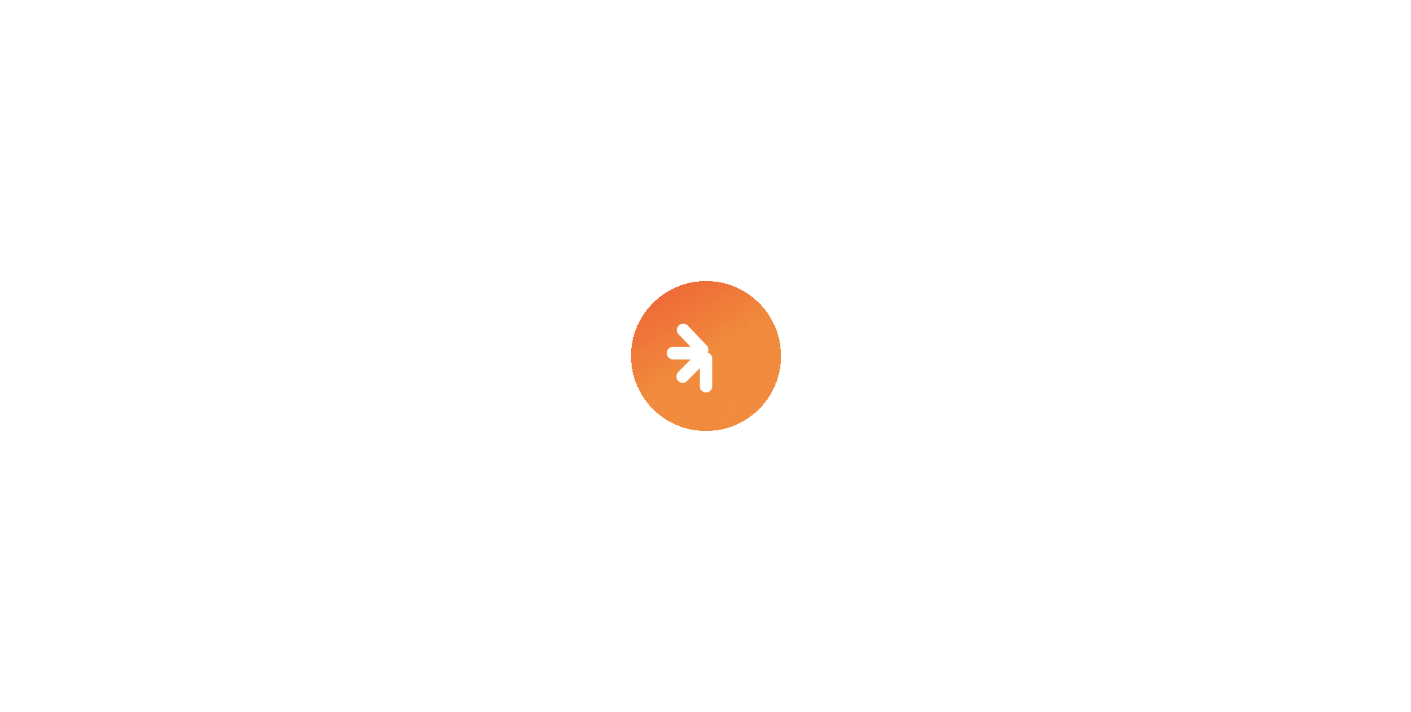scroll, scrollTop: 0, scrollLeft: 0, axis: both 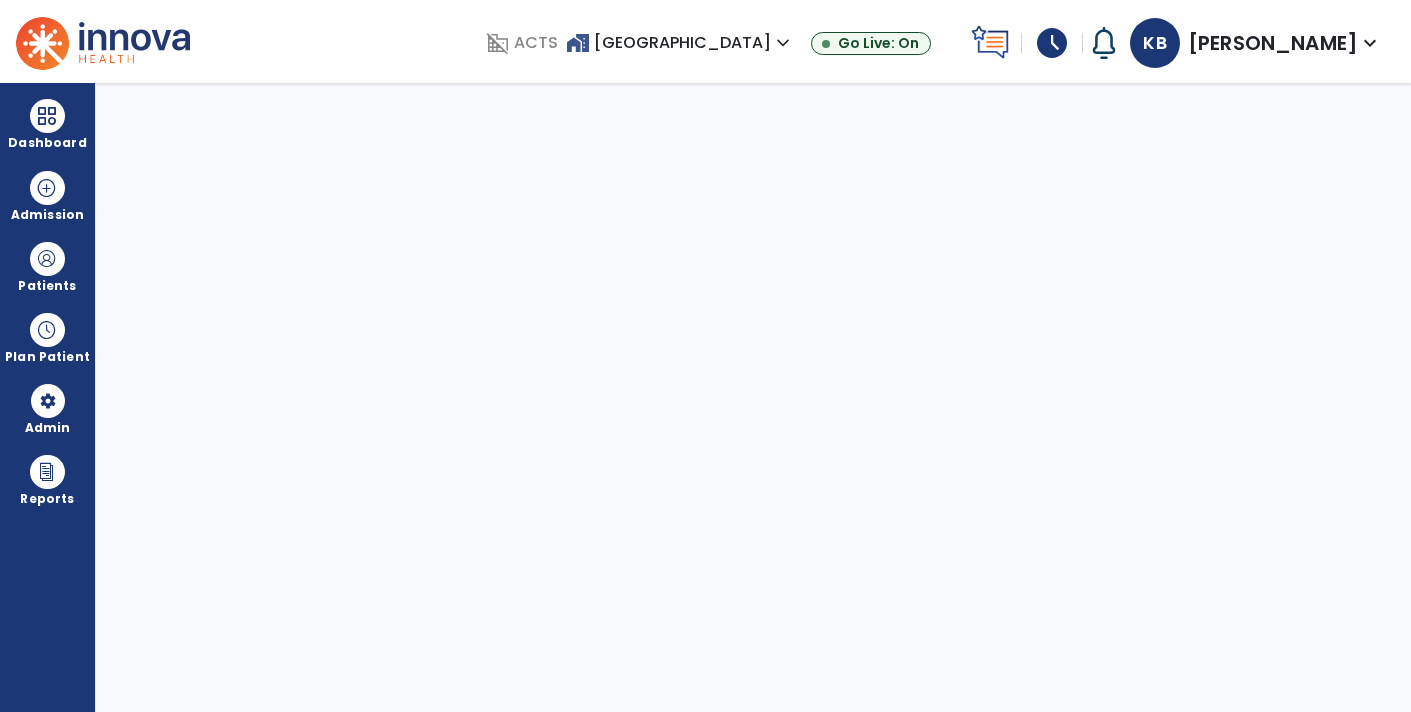 select on "****" 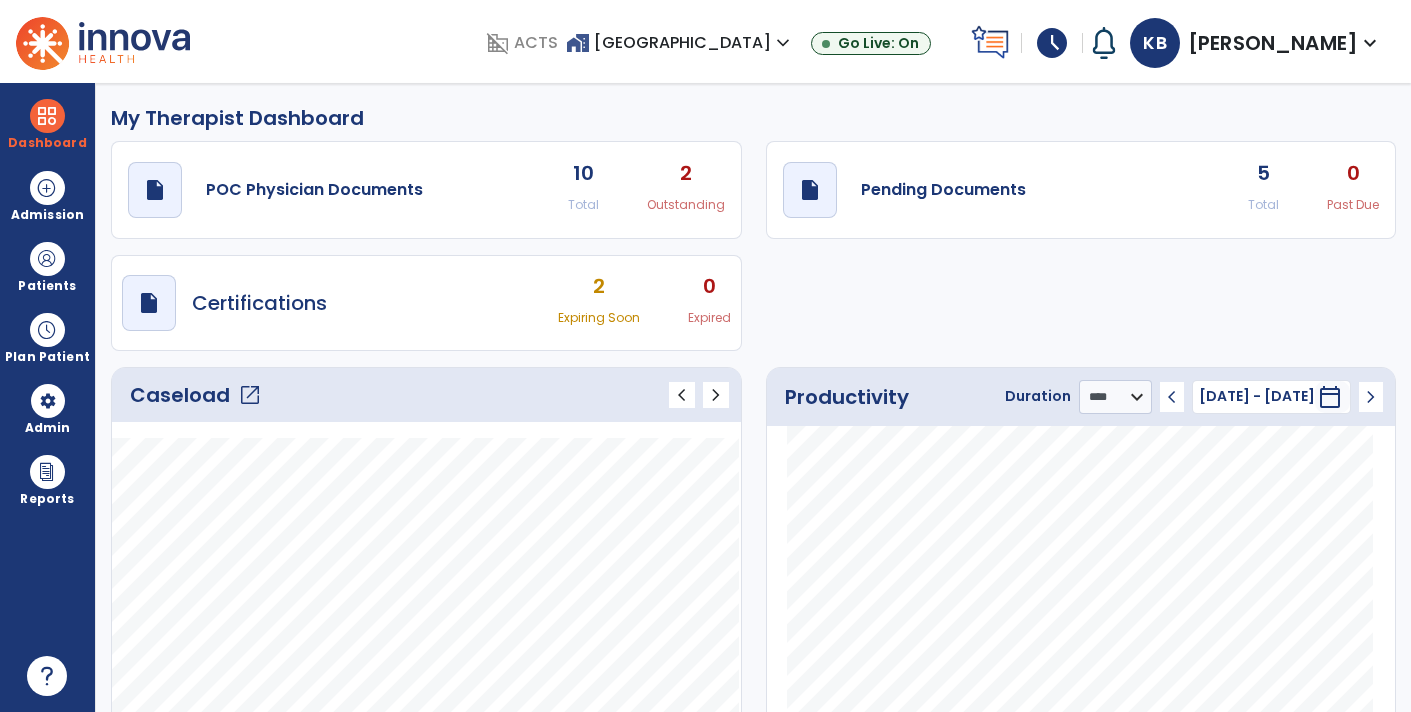 click on "draft   open_in_new  Pending Documents 5 Total 0 Past Due" 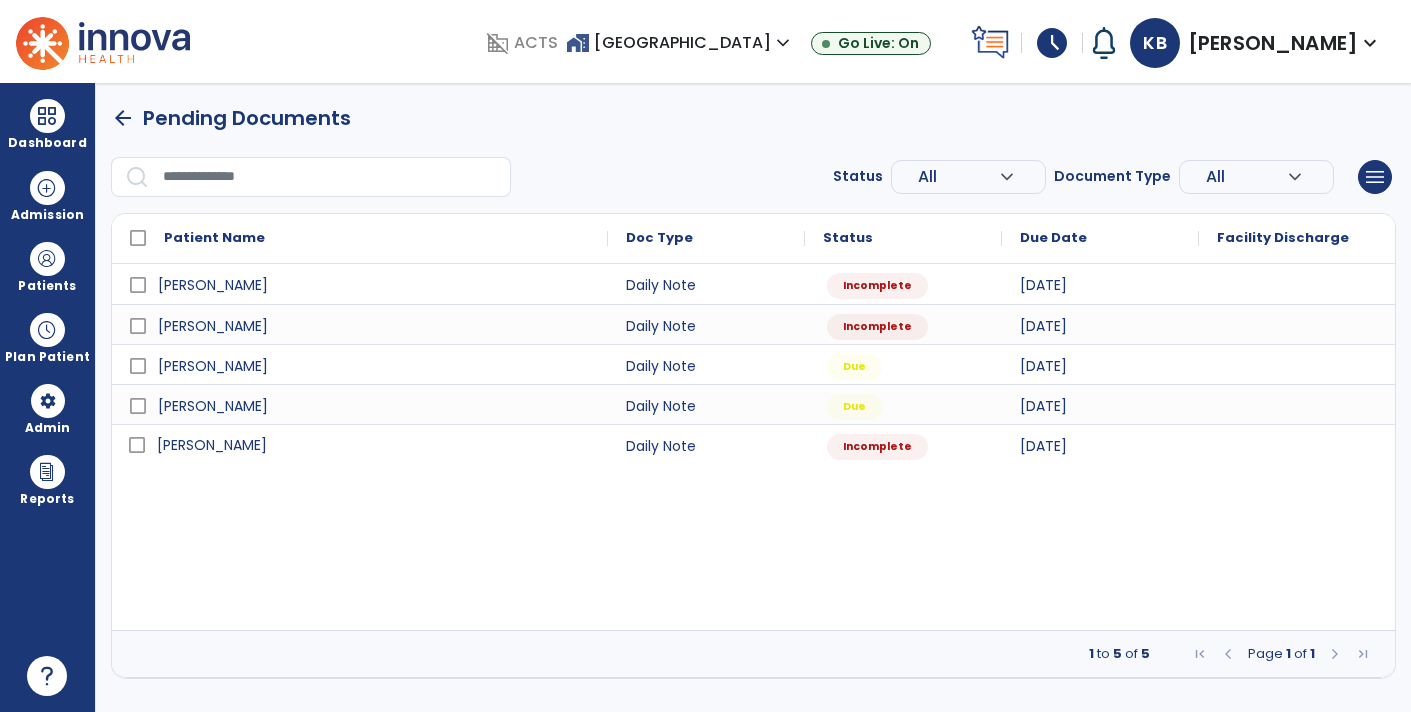click on "[PERSON_NAME]" at bounding box center [374, 445] 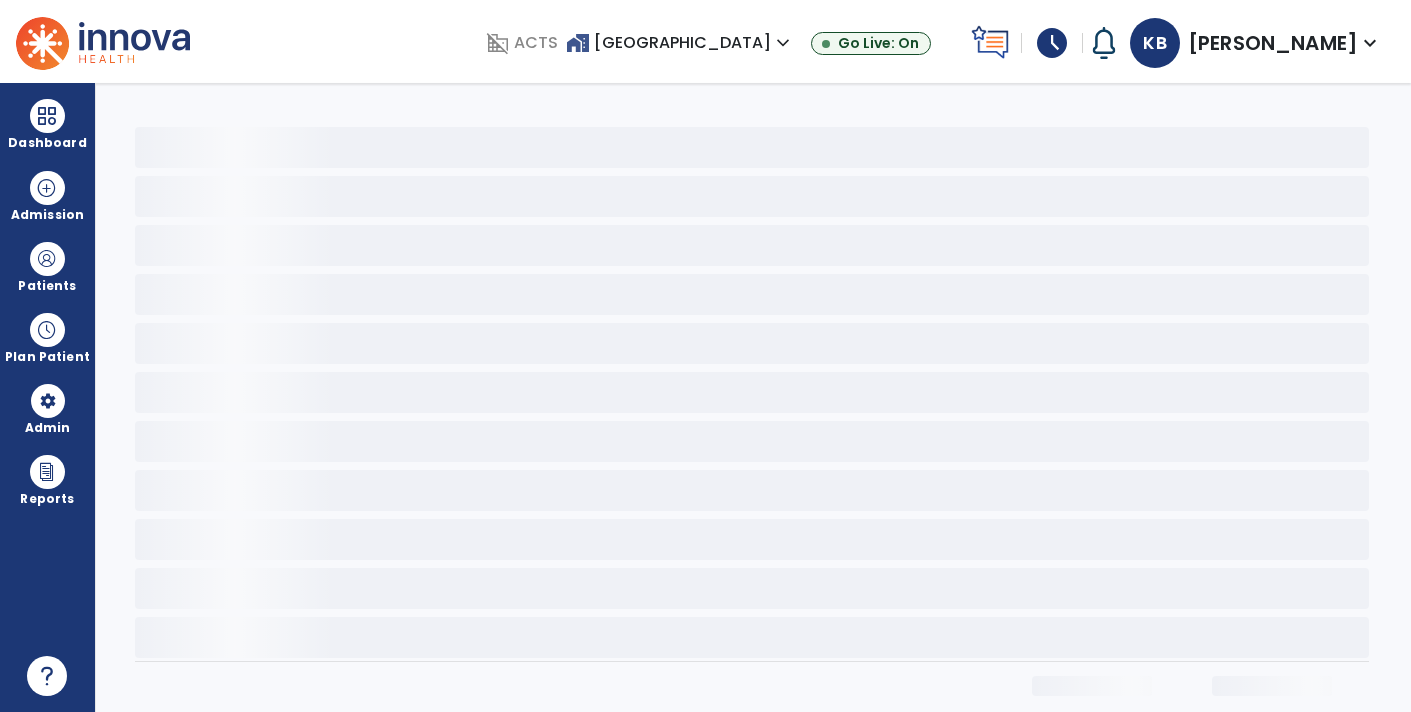 select on "*" 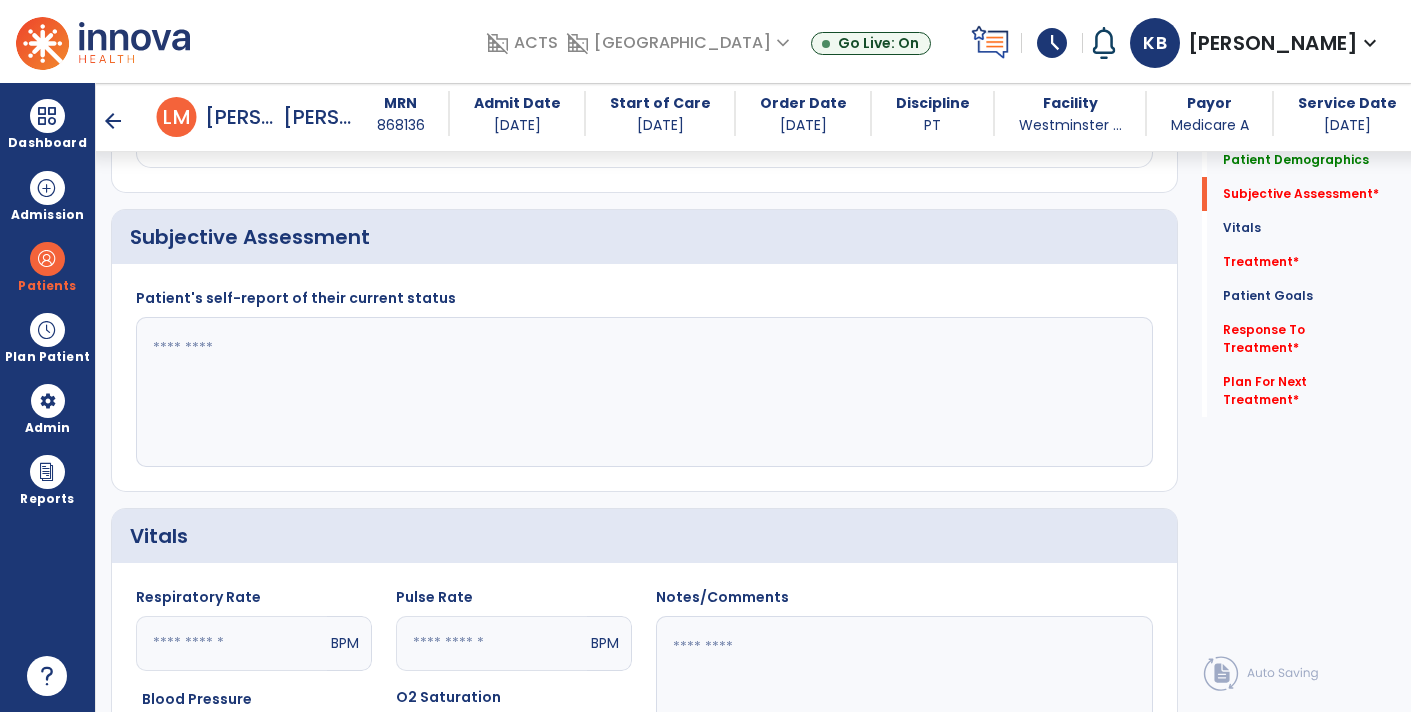 scroll, scrollTop: 428, scrollLeft: 0, axis: vertical 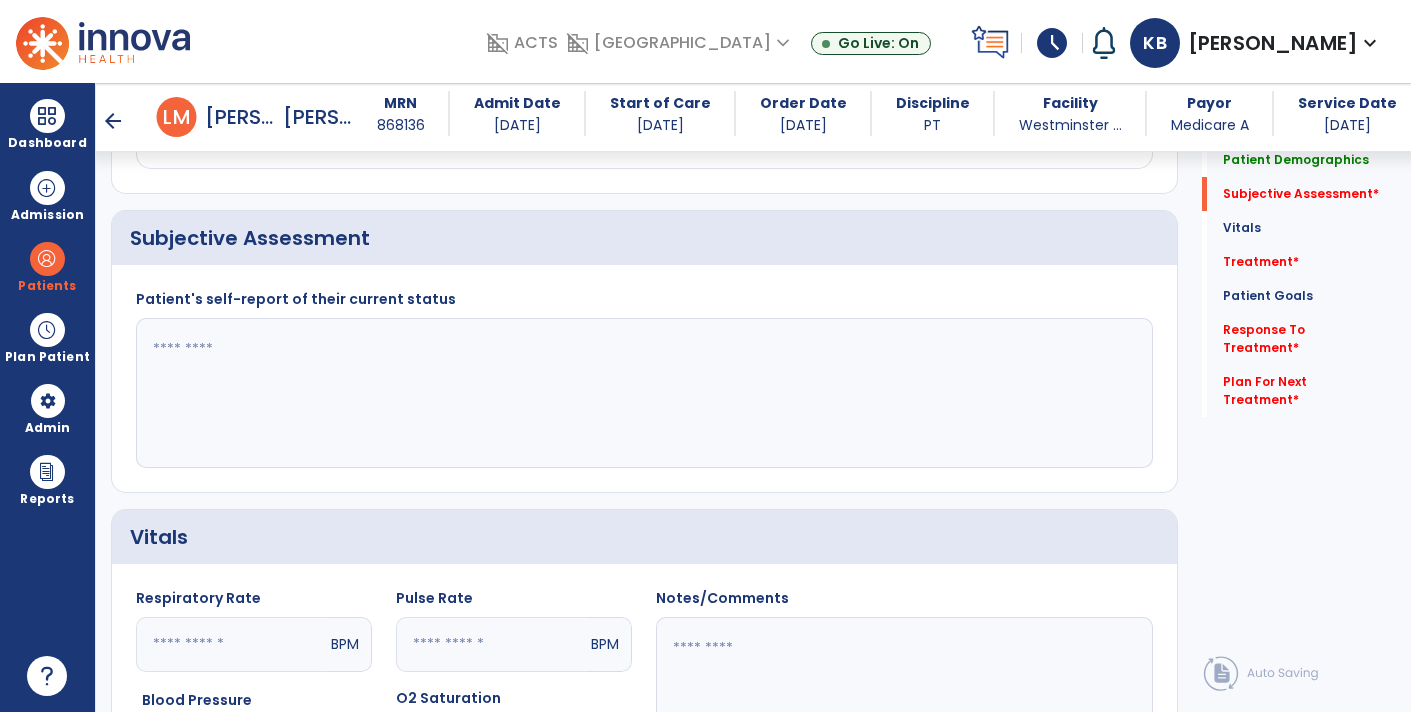 click 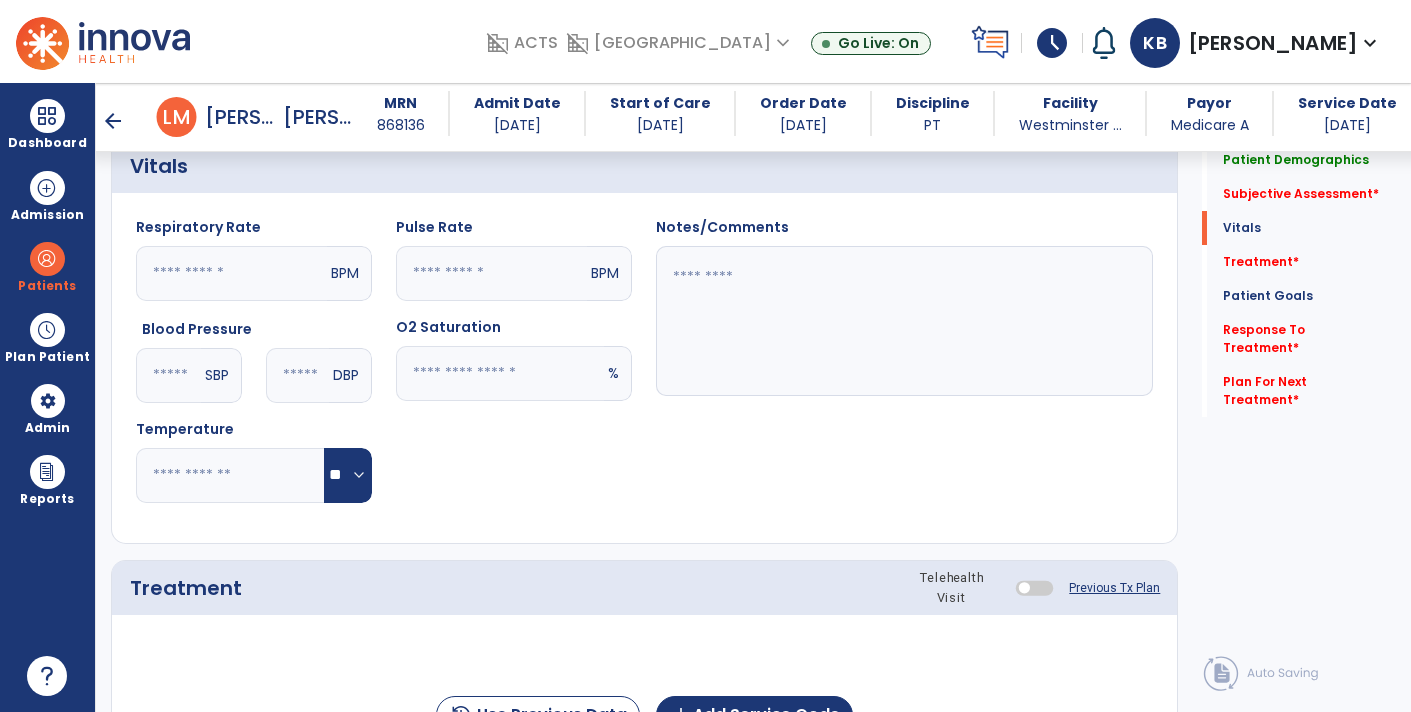 scroll, scrollTop: 798, scrollLeft: 0, axis: vertical 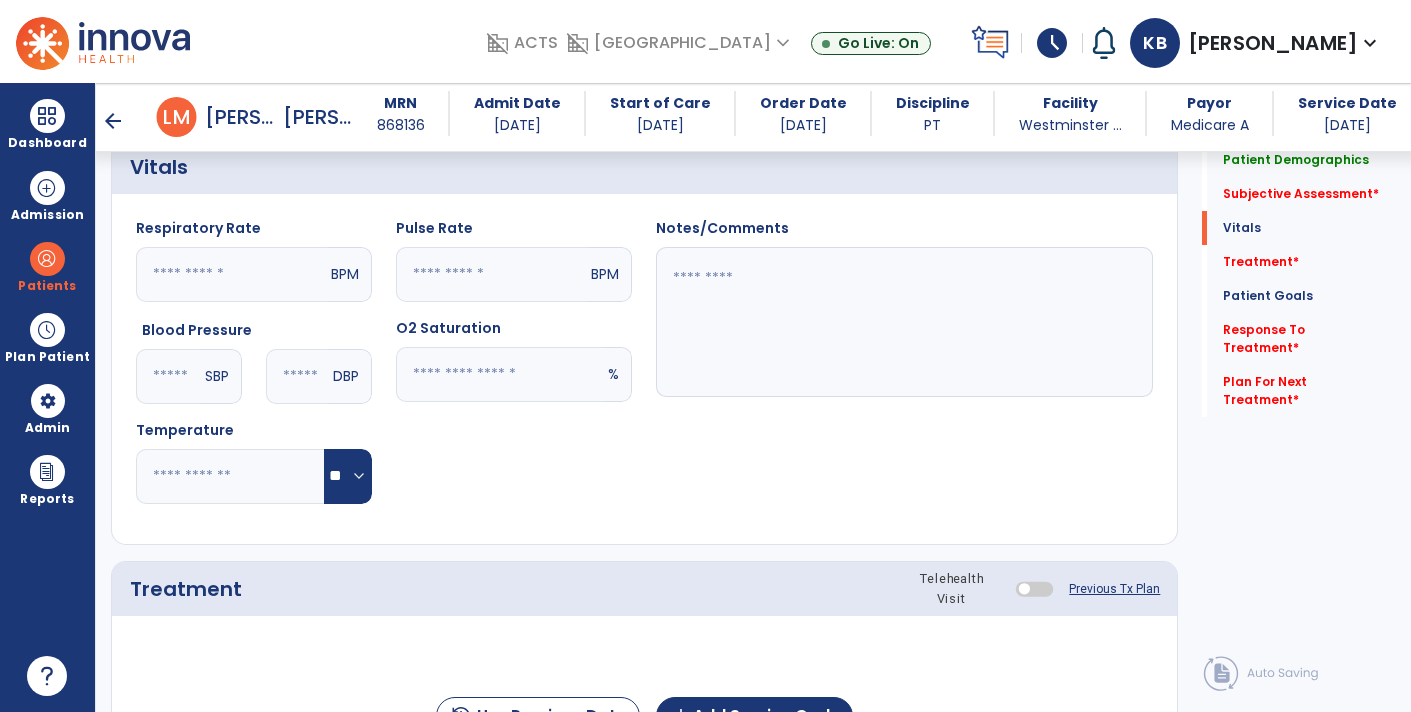 type on "**********" 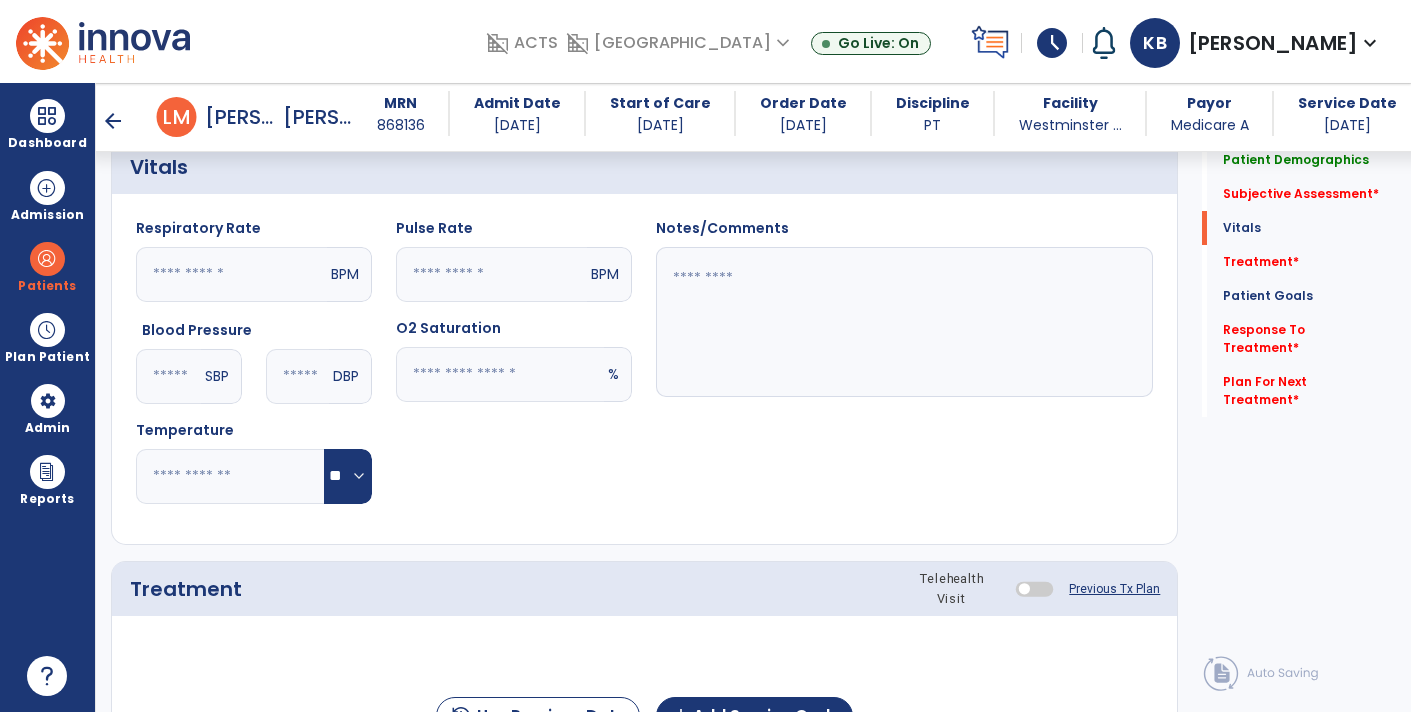 click 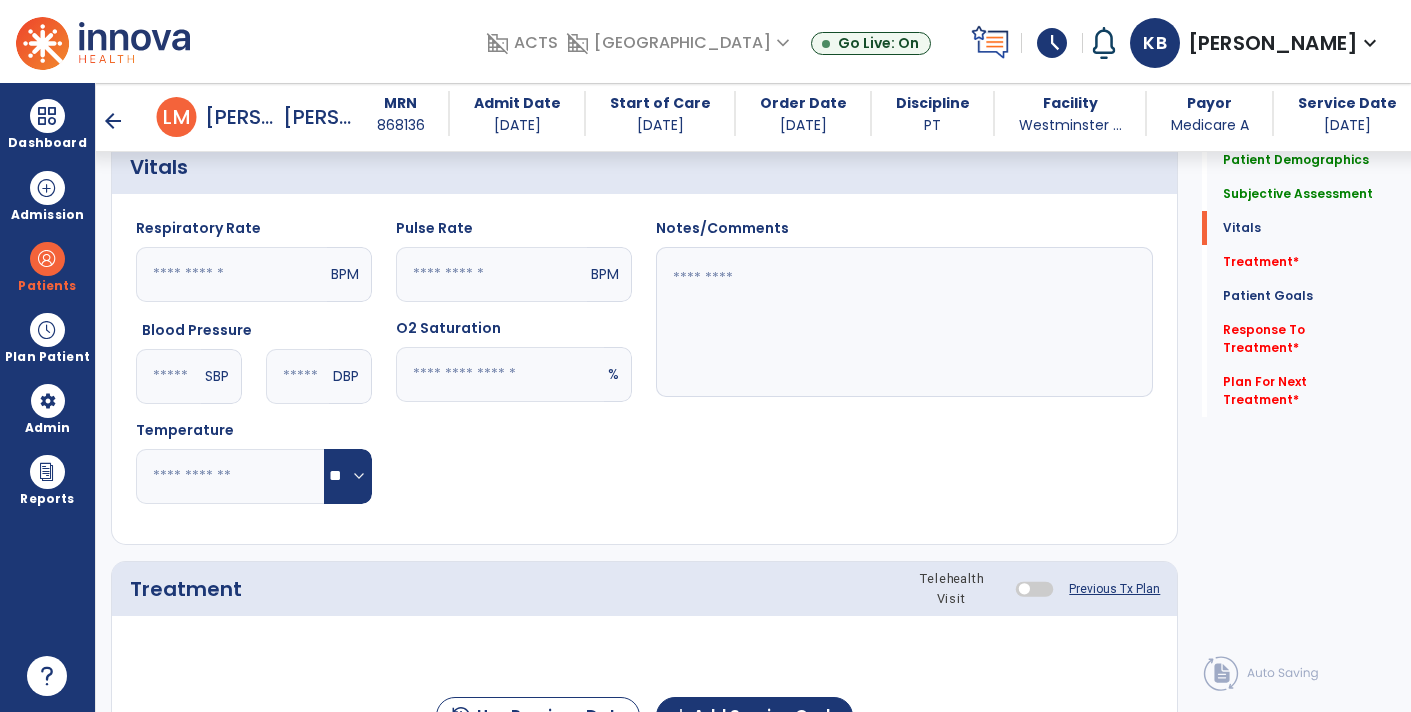 type on "**" 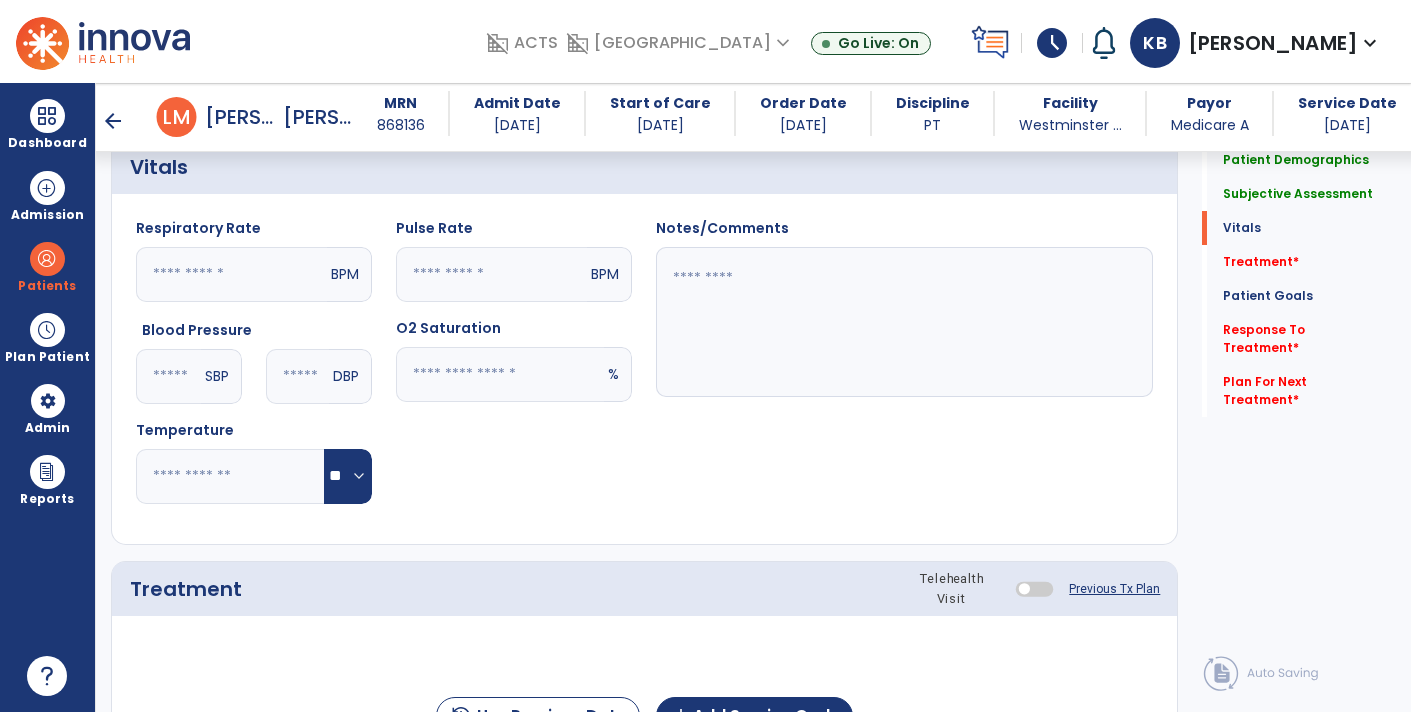 click 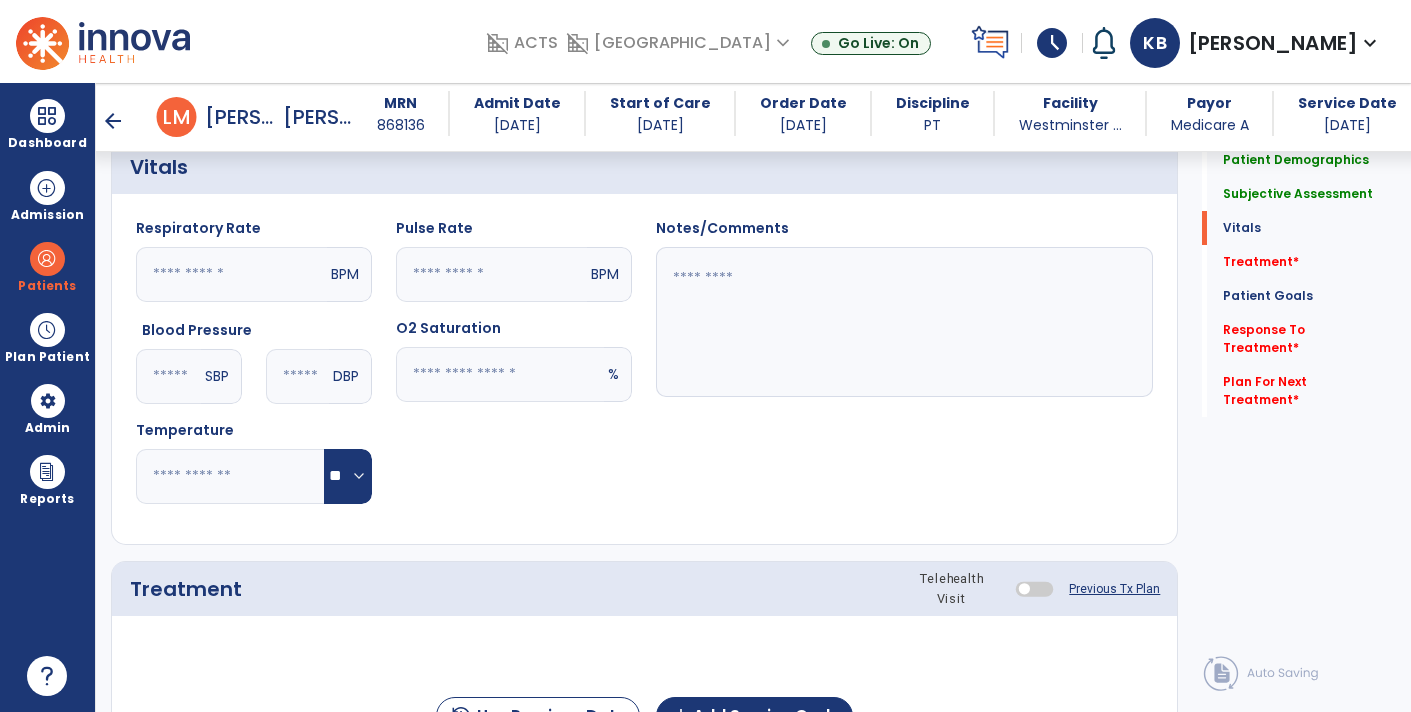 click 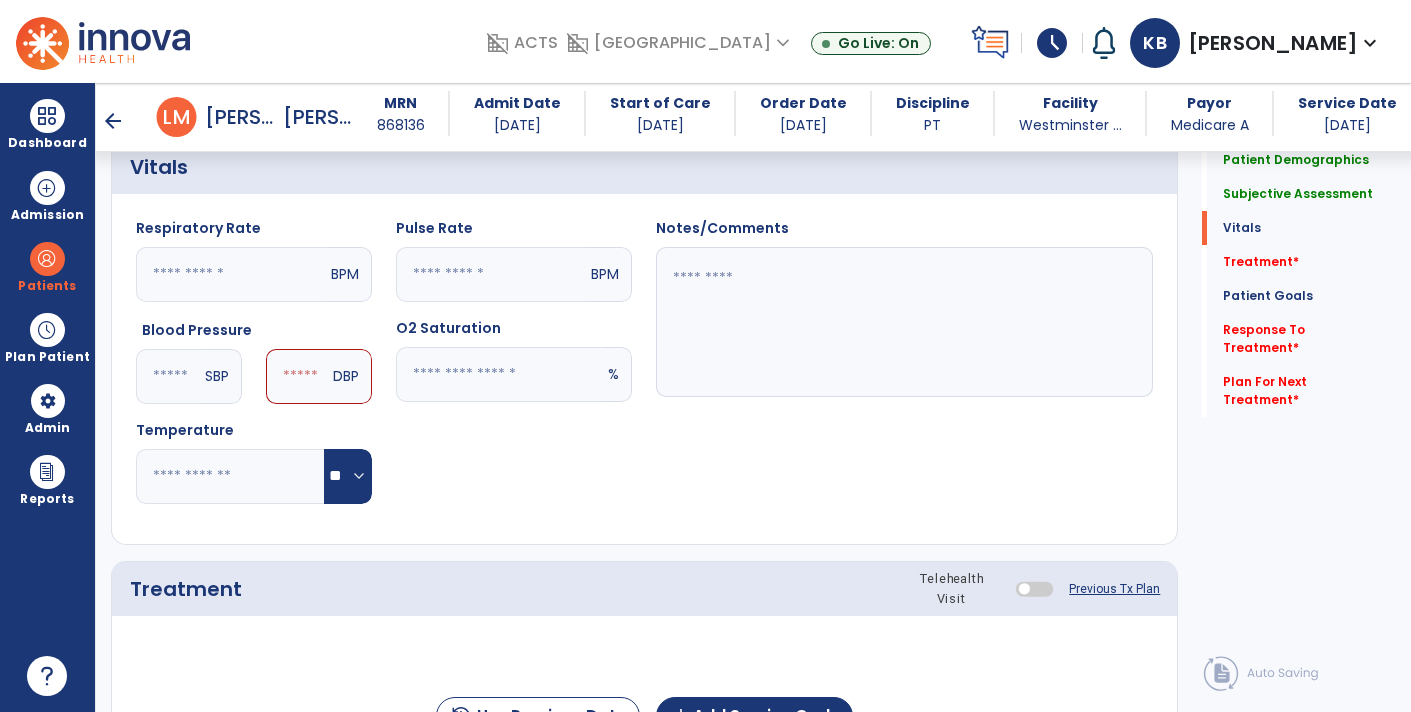type on "***" 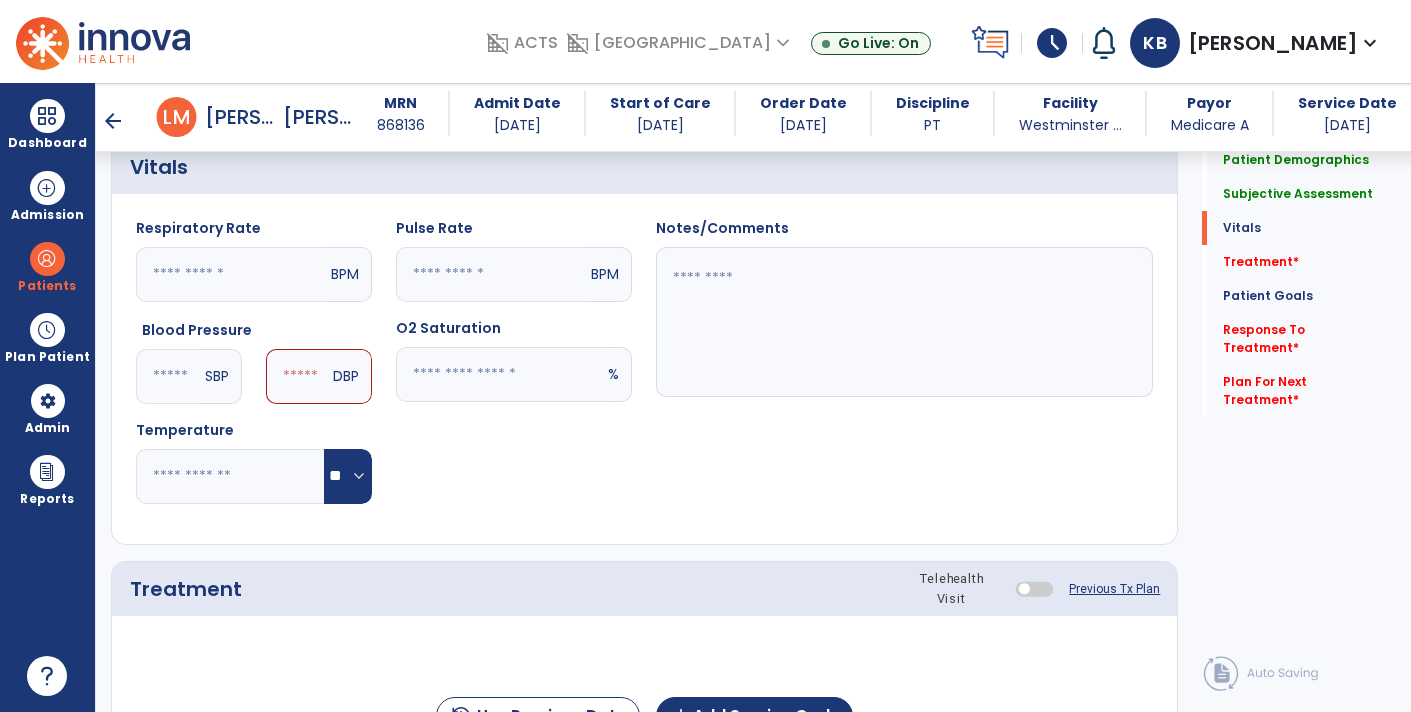 click 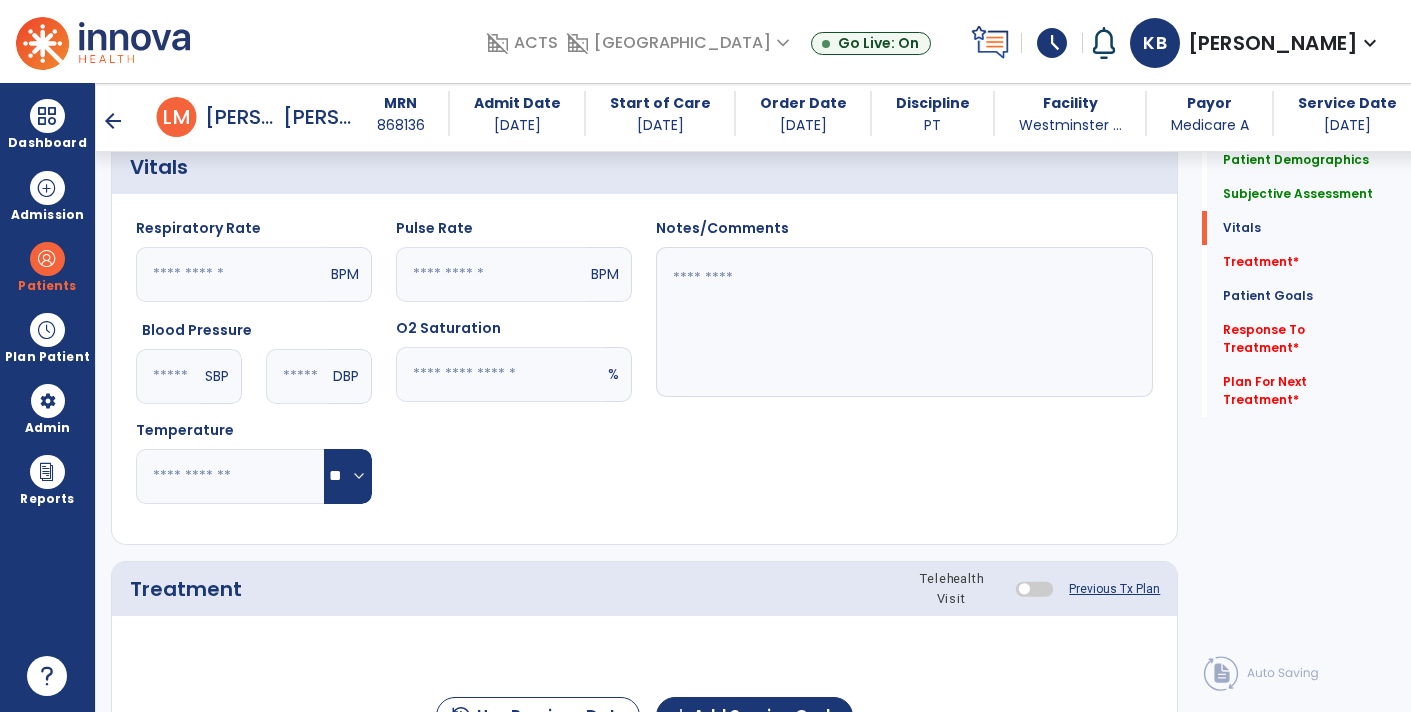 type on "**" 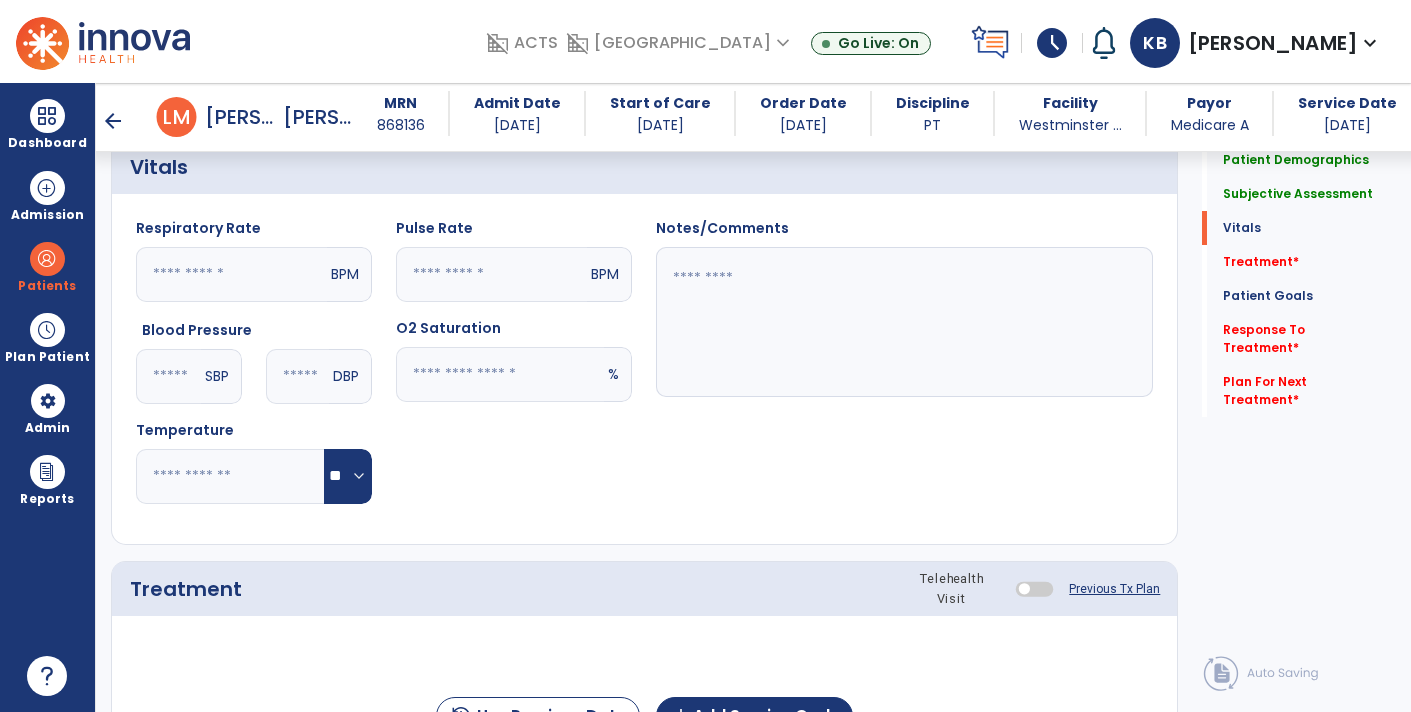 click 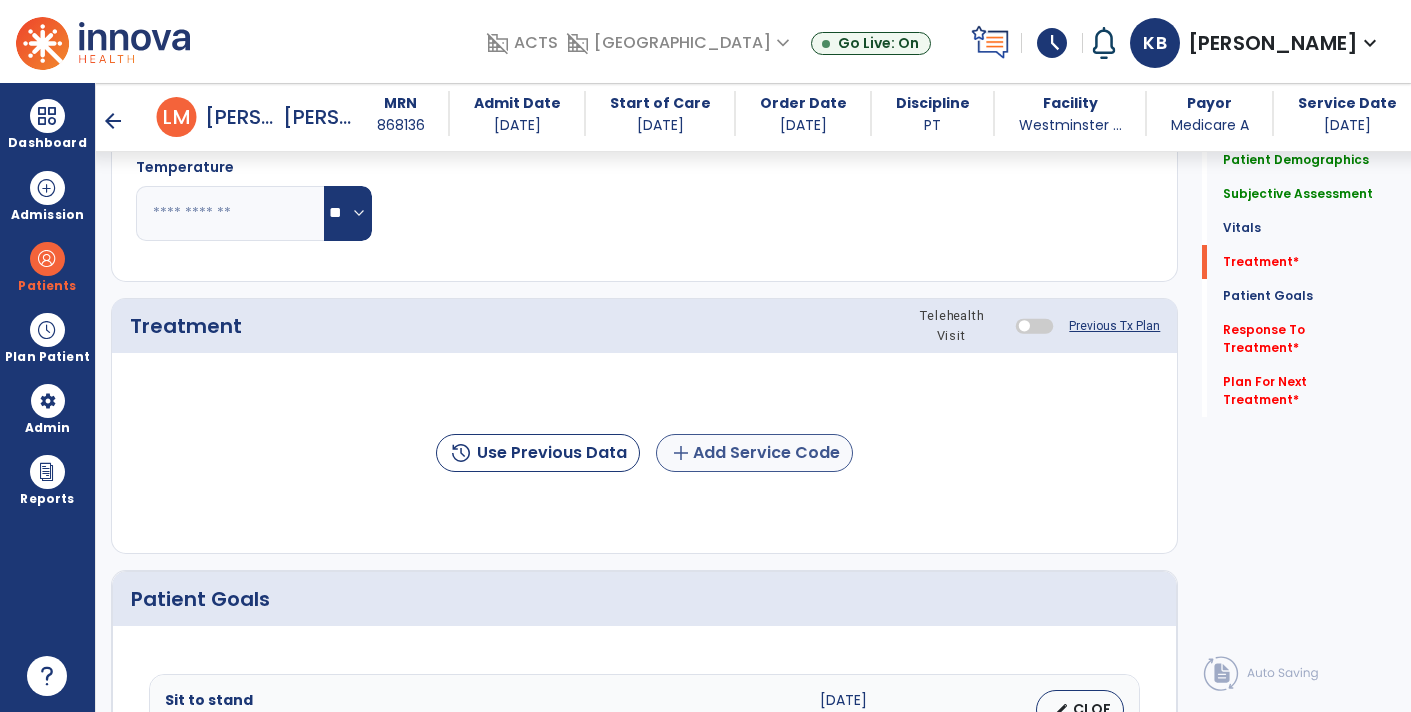 type on "**********" 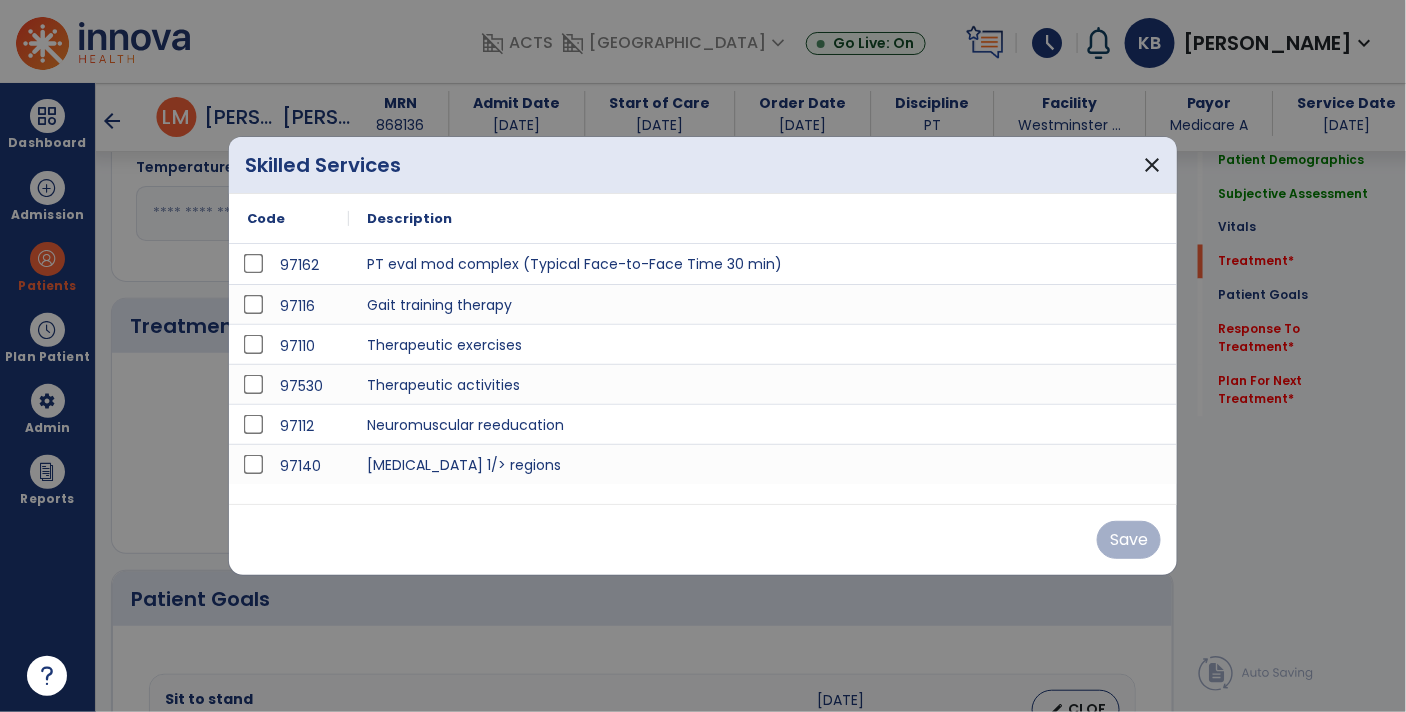 scroll, scrollTop: 1061, scrollLeft: 0, axis: vertical 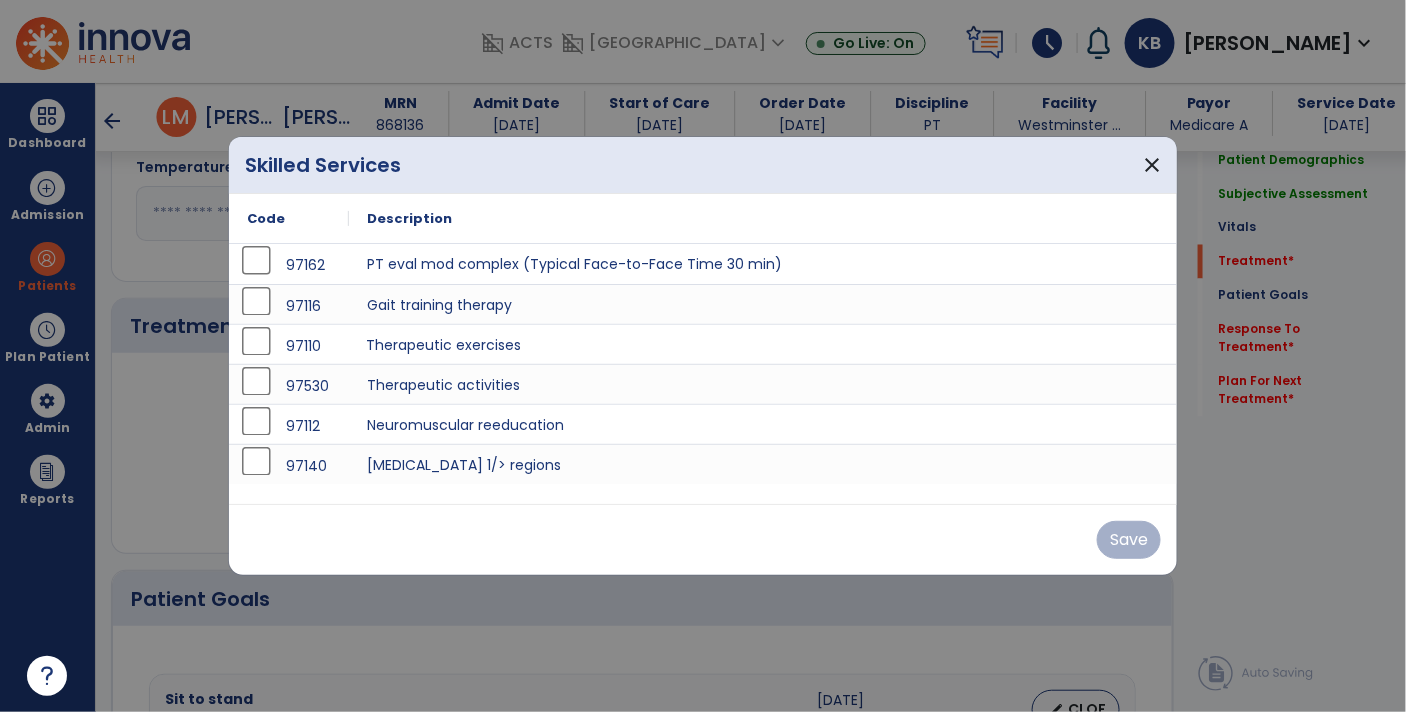 click on "Therapeutic exercises" at bounding box center (763, 344) 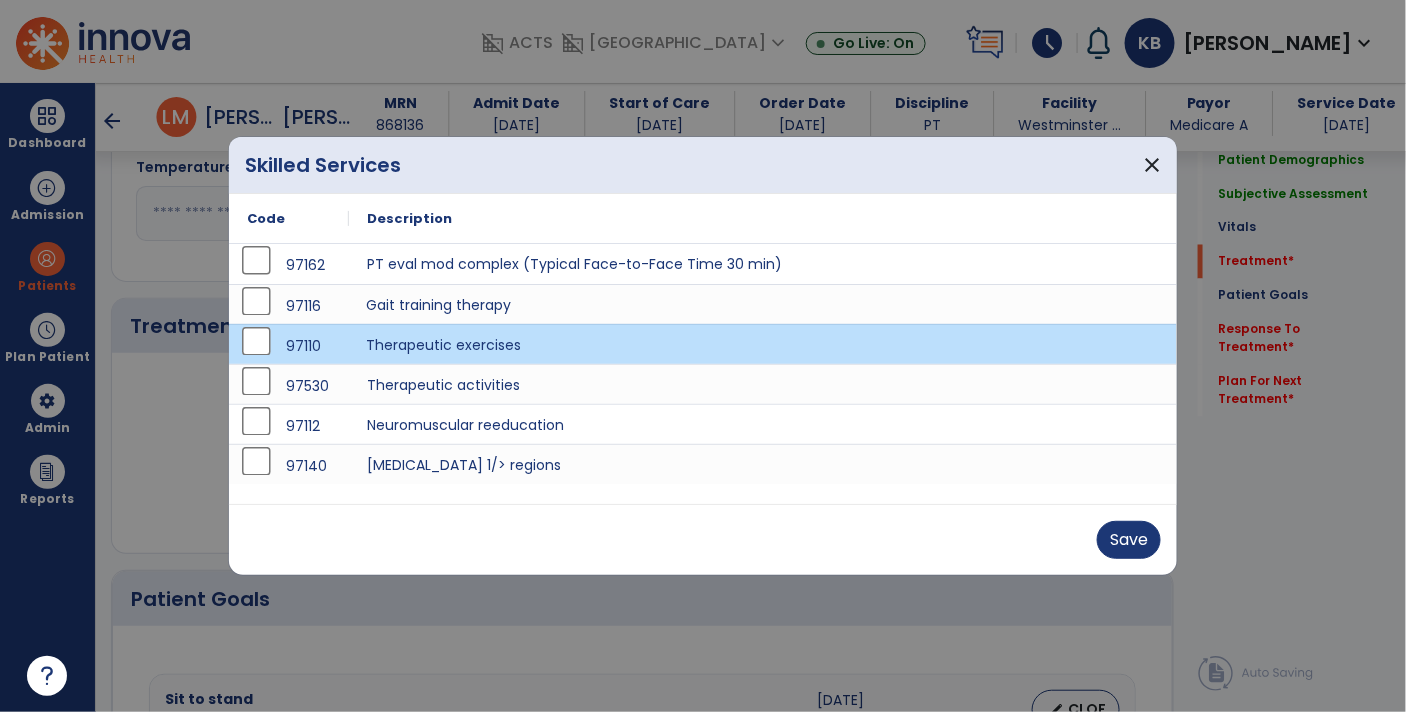 click on "Gait training therapy" at bounding box center (763, 304) 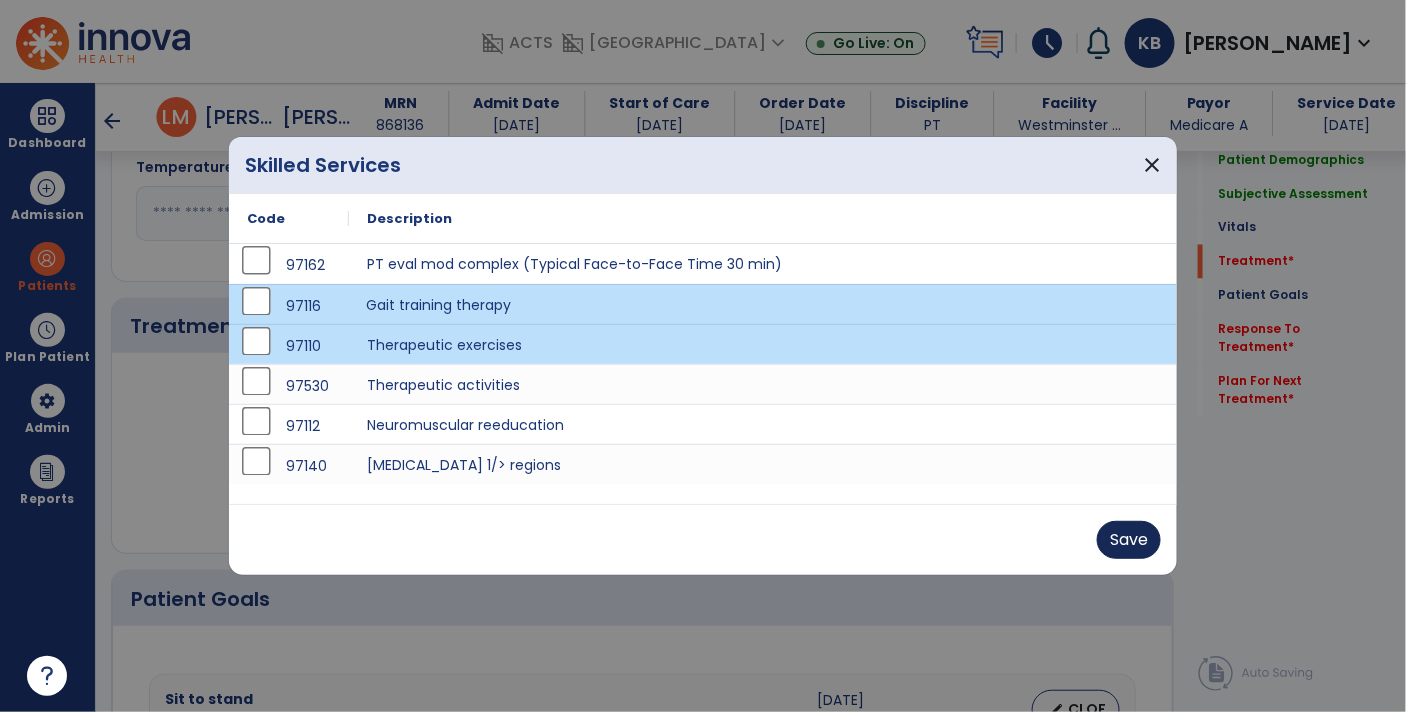 click on "Save" at bounding box center (1129, 540) 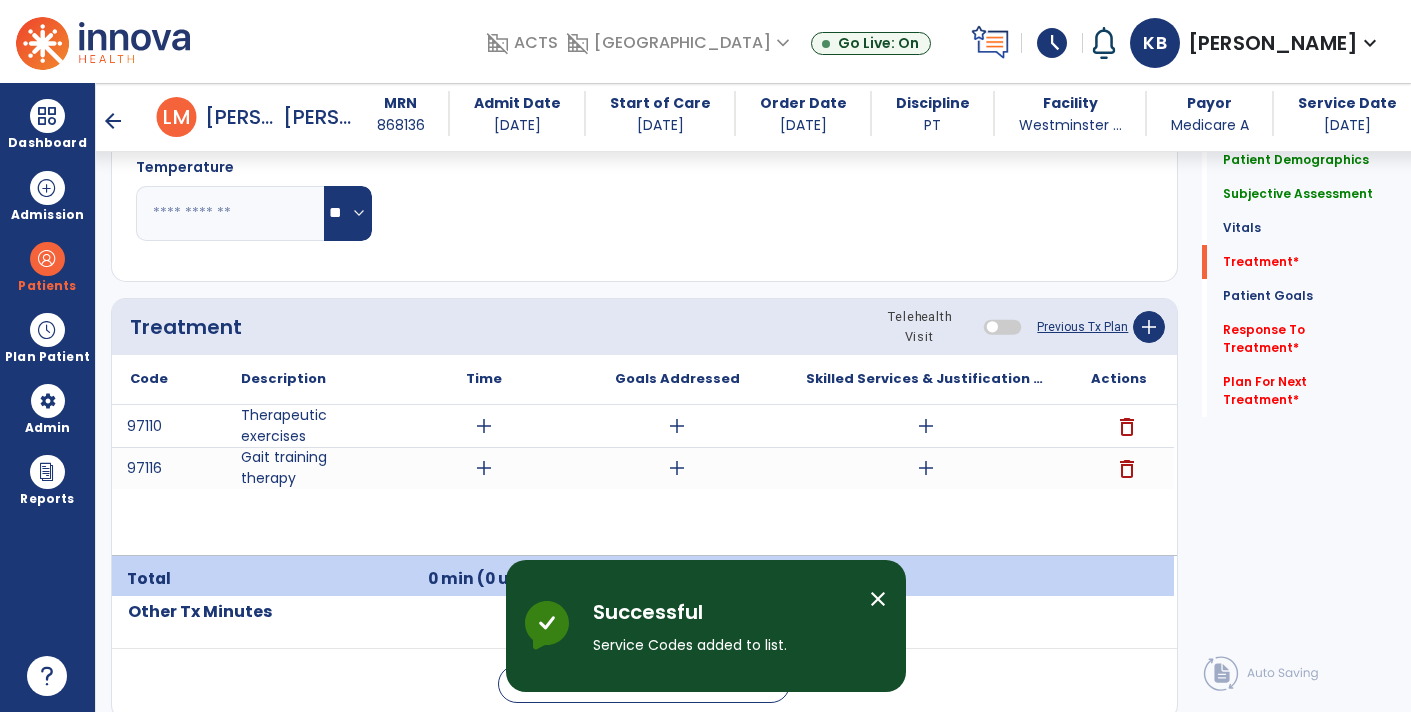 click on "add" at bounding box center (926, 468) 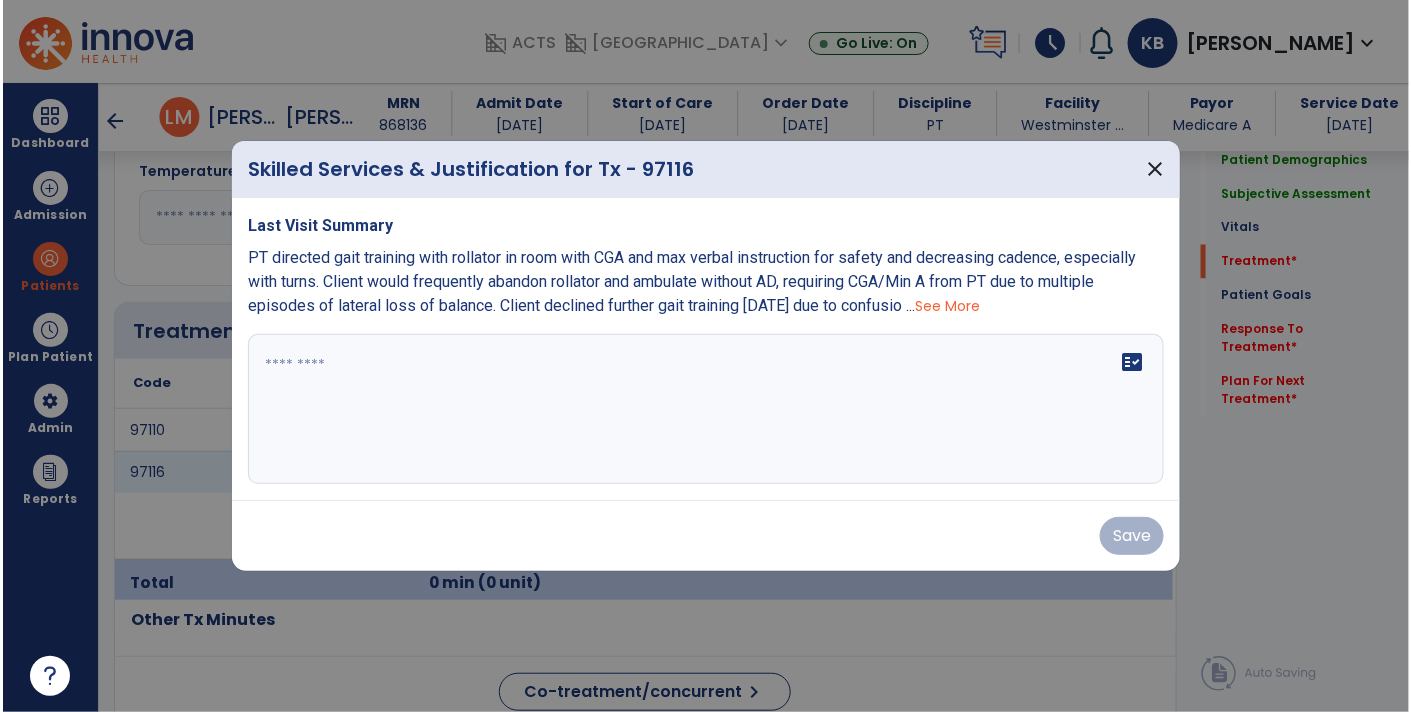 scroll, scrollTop: 1061, scrollLeft: 0, axis: vertical 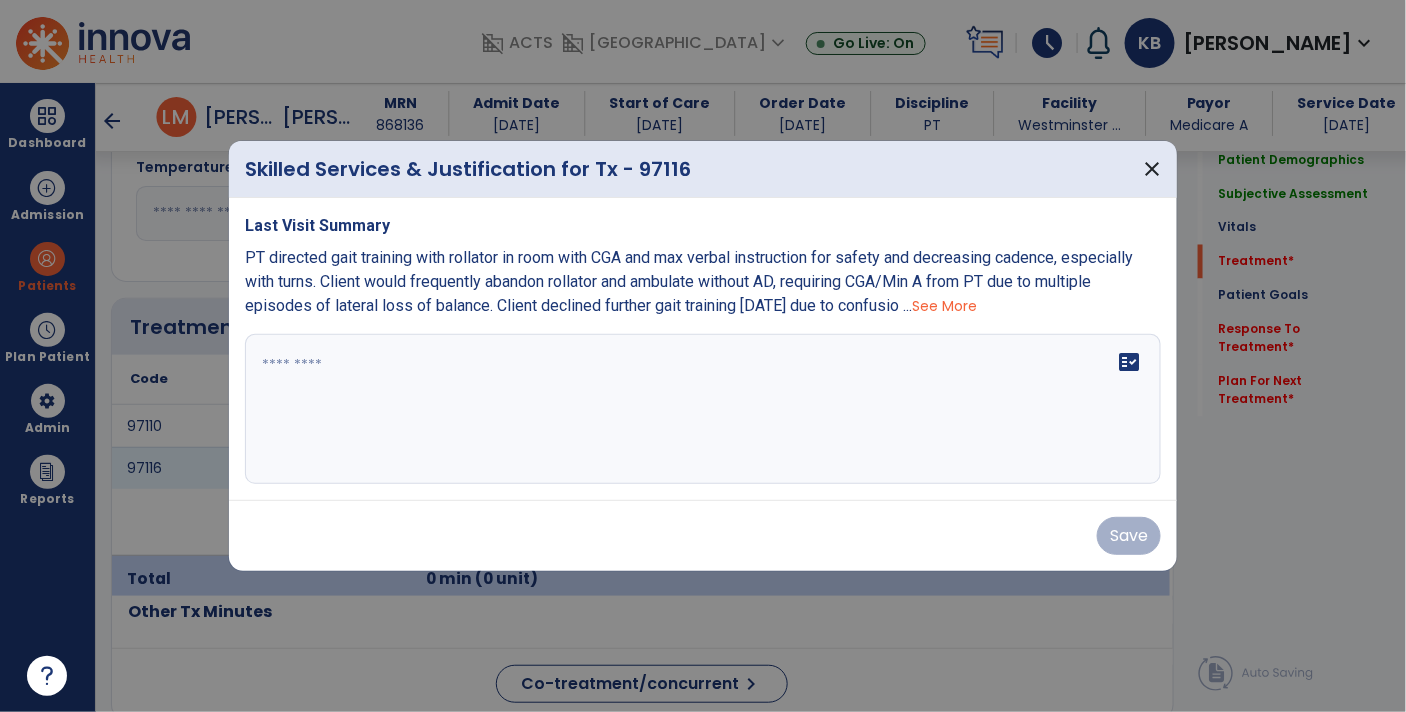 click on "See More" at bounding box center [944, 306] 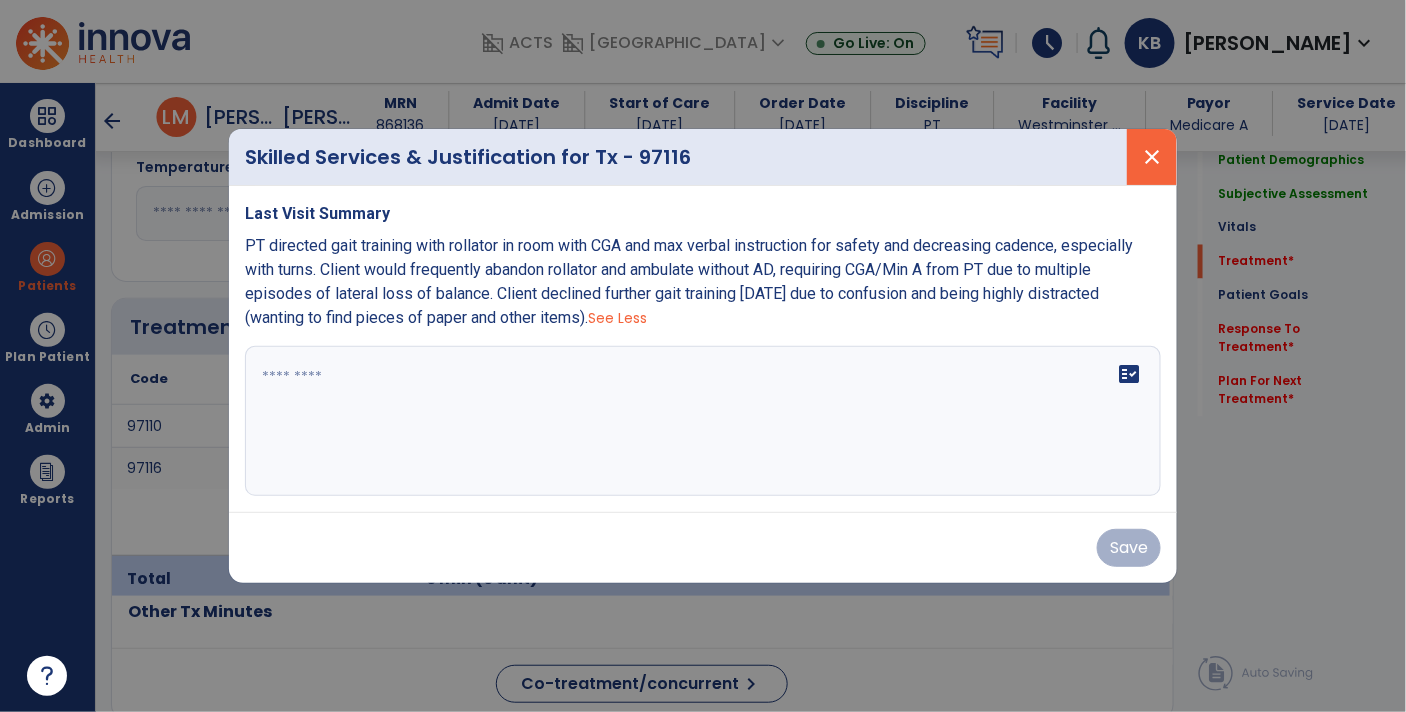 click on "close" at bounding box center [1152, 157] 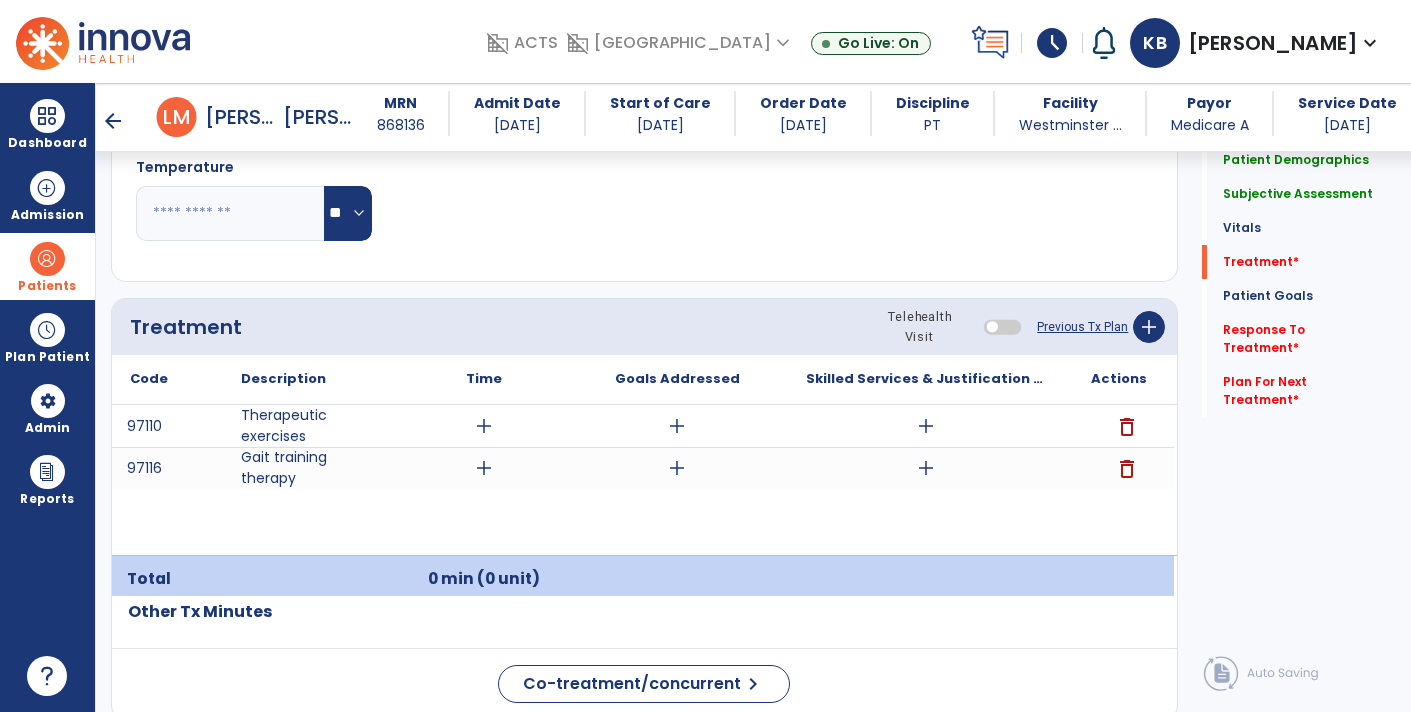 click at bounding box center (47, 259) 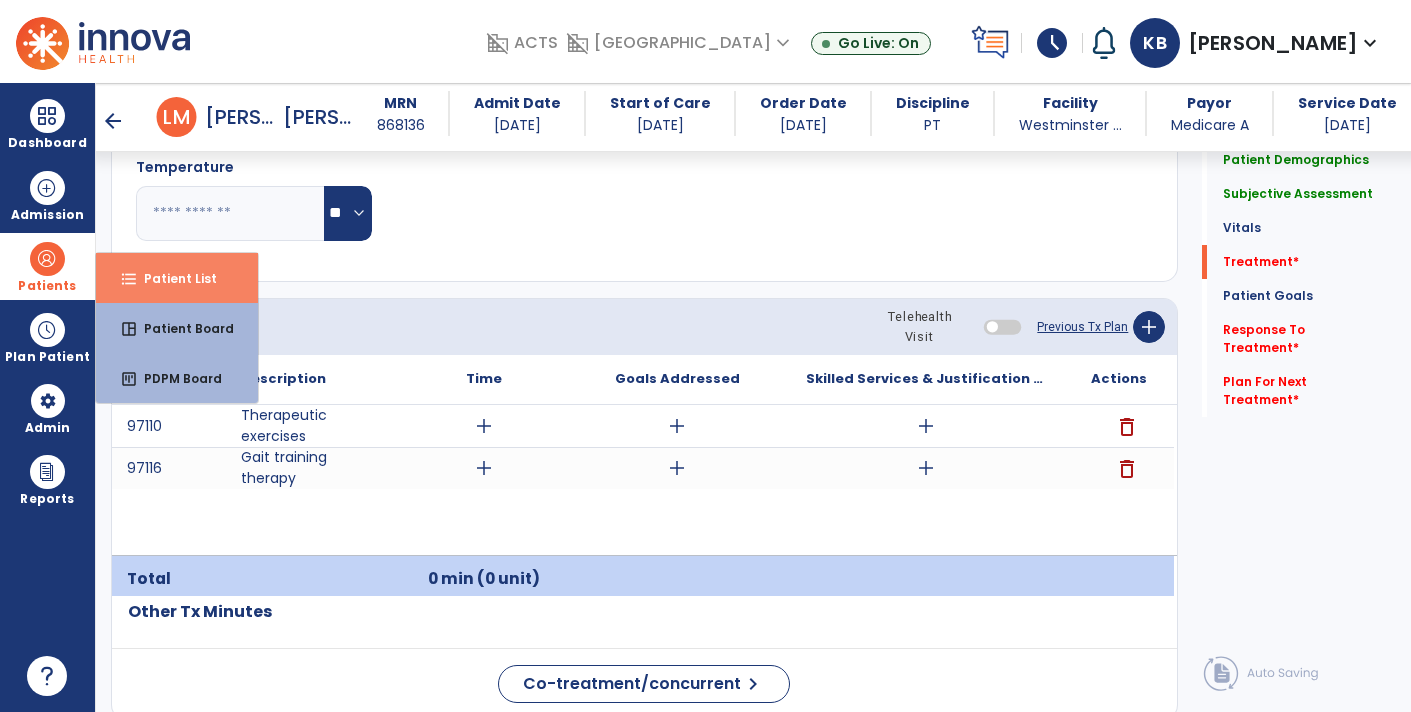click on "Patient List" at bounding box center (172, 278) 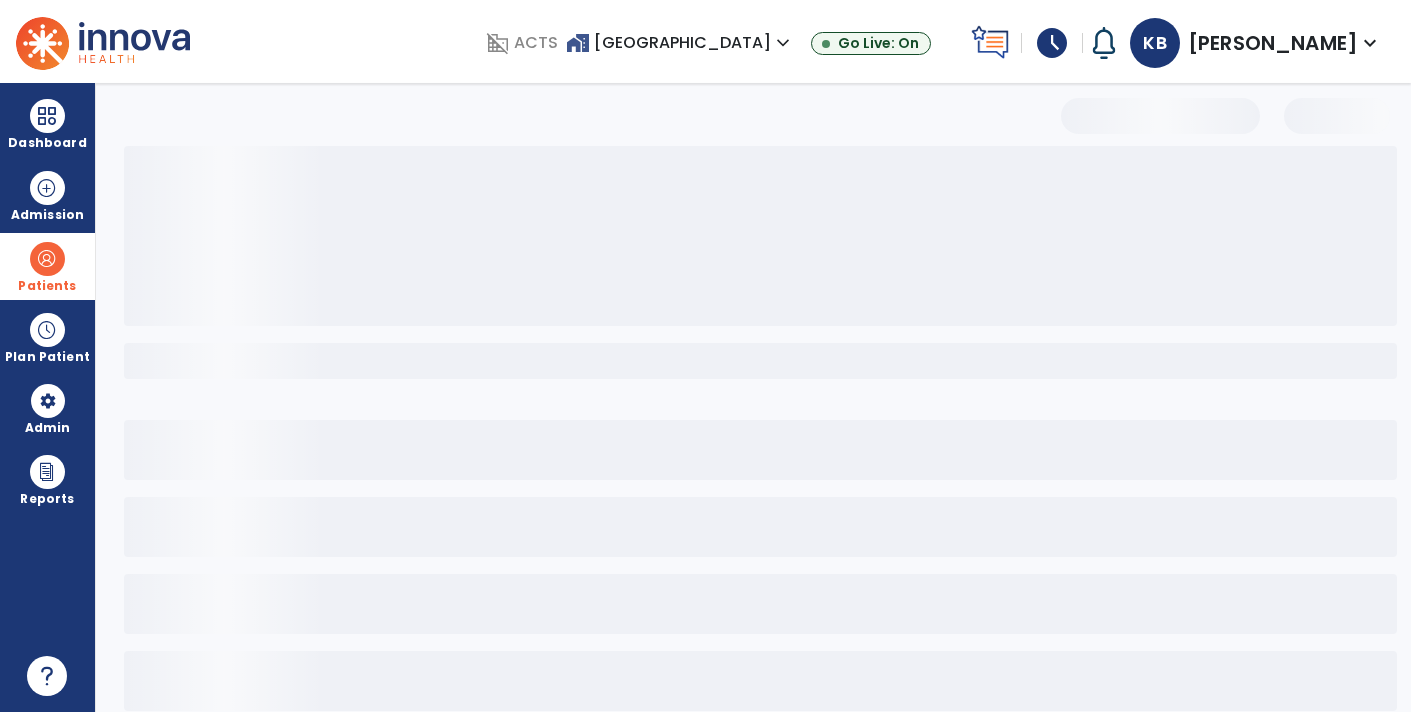 scroll, scrollTop: 30, scrollLeft: 0, axis: vertical 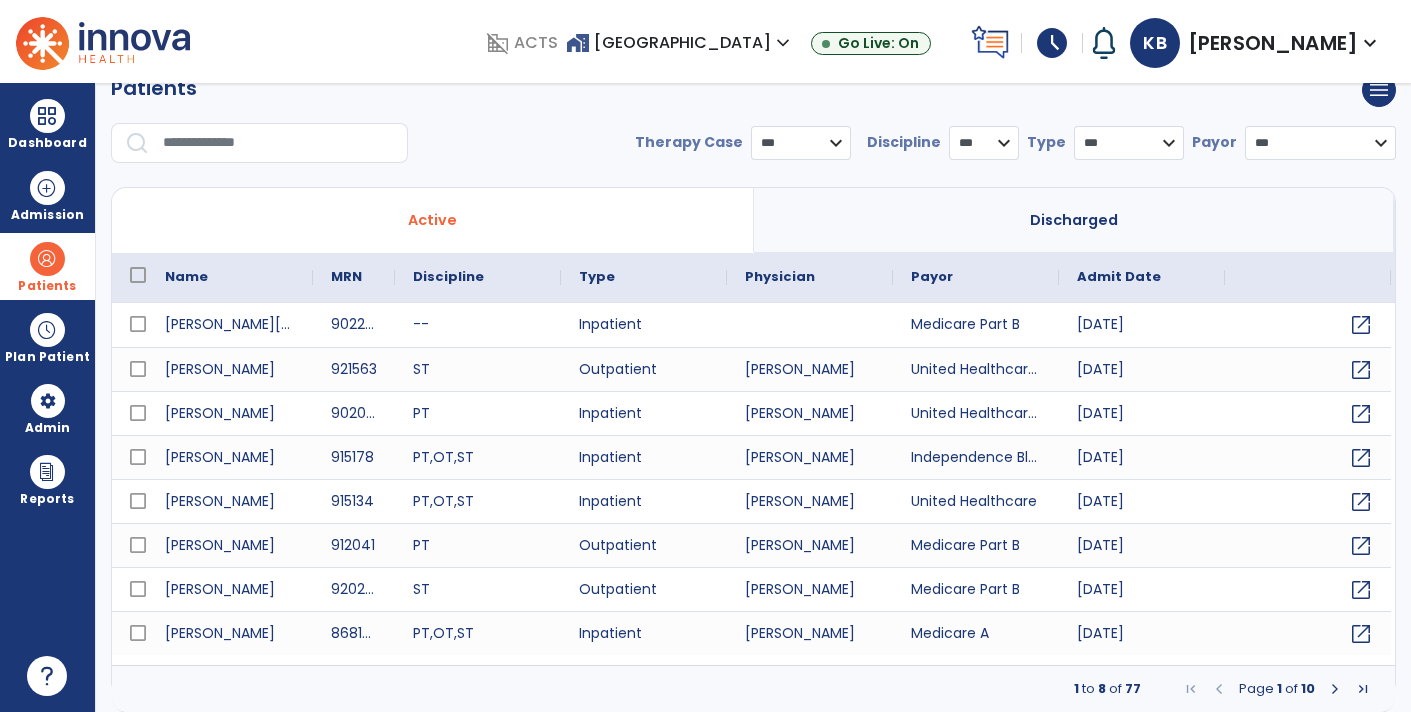 click at bounding box center [278, 143] 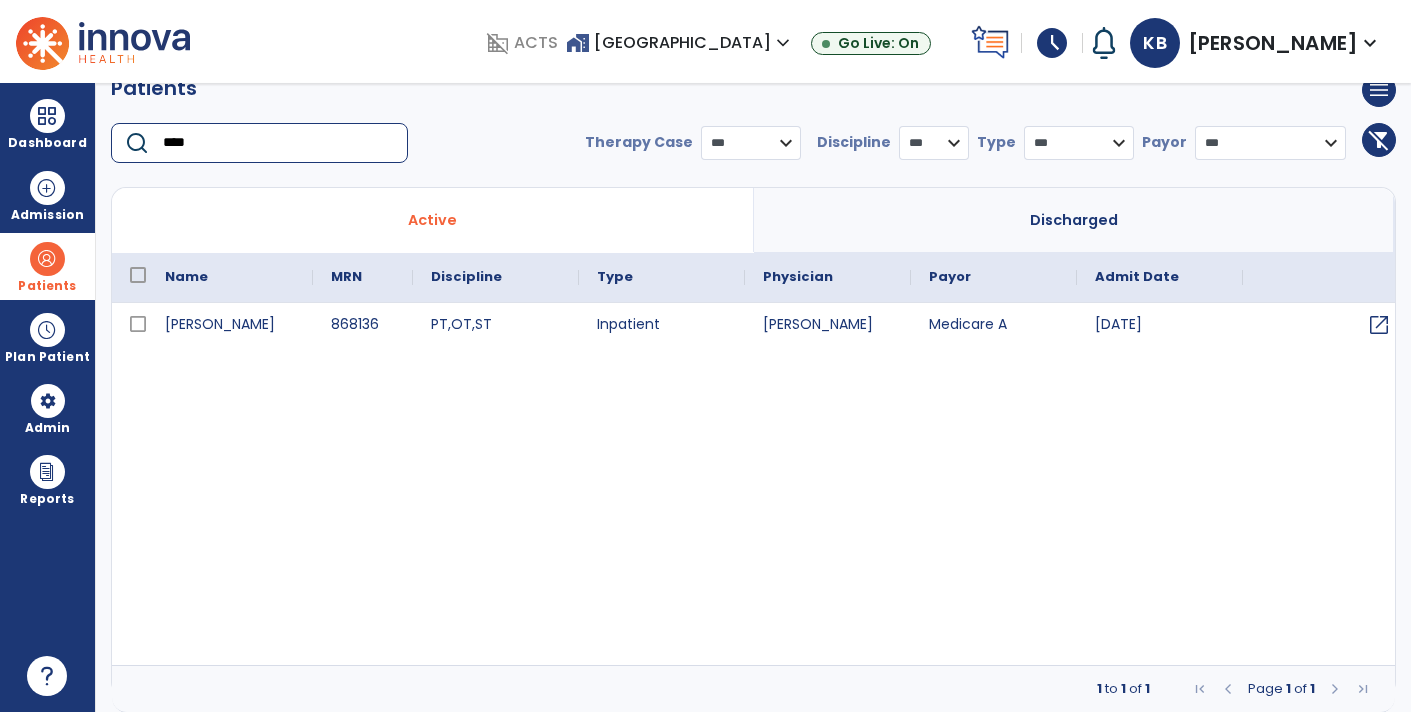 type on "****" 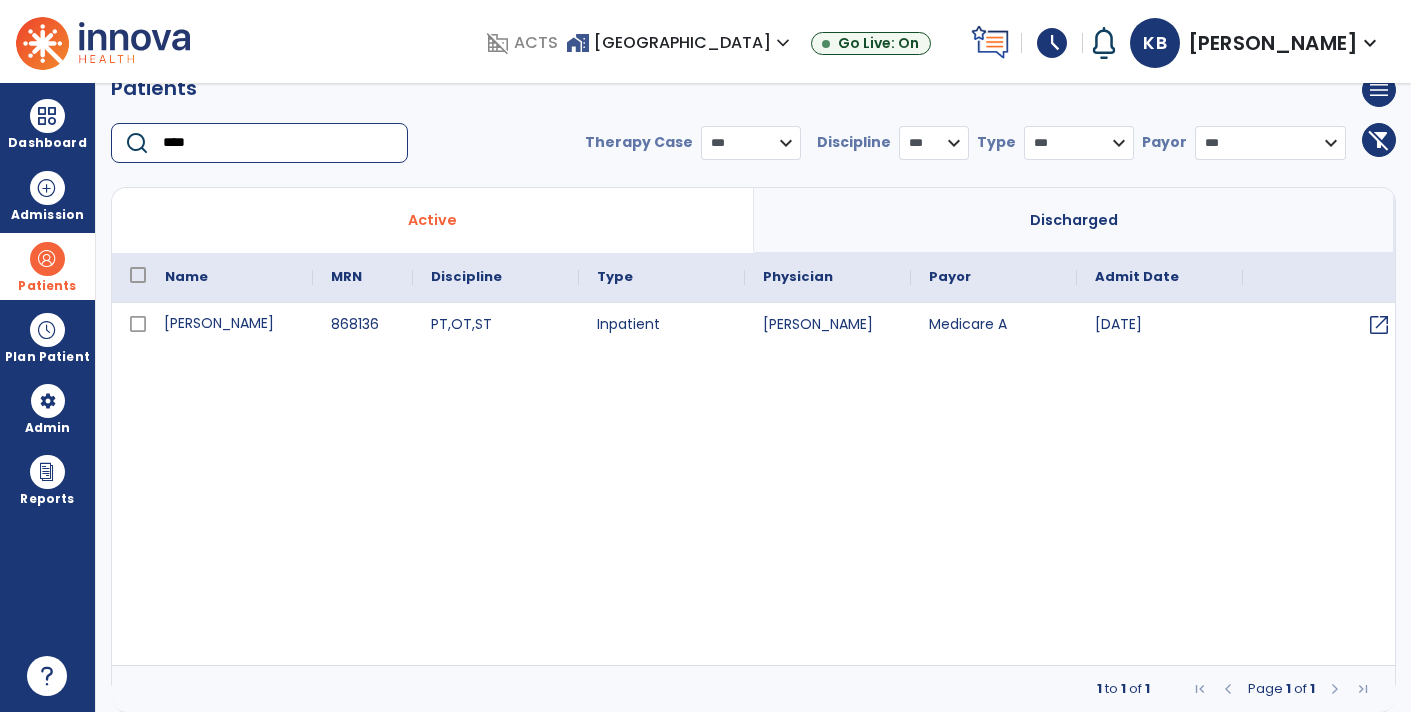click on "[PERSON_NAME]" at bounding box center [230, 325] 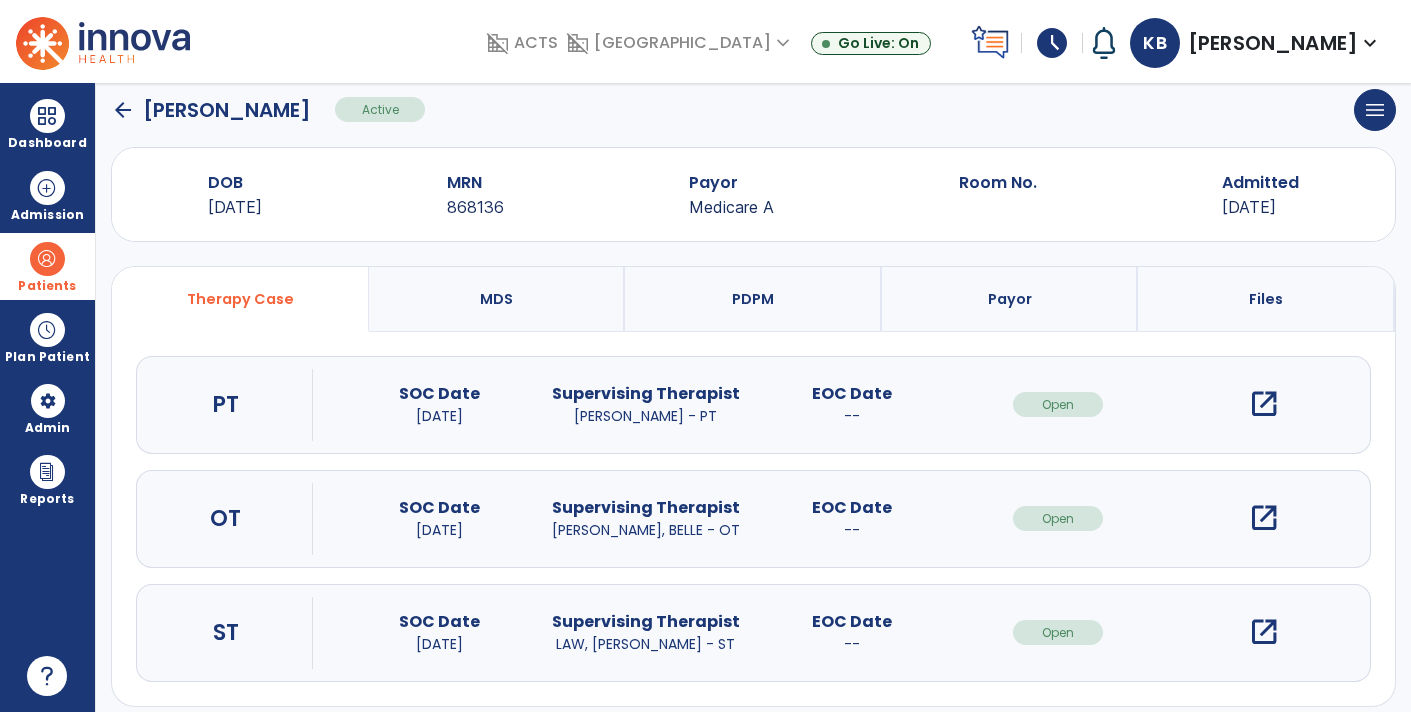 click on "open_in_new" at bounding box center [1264, 404] 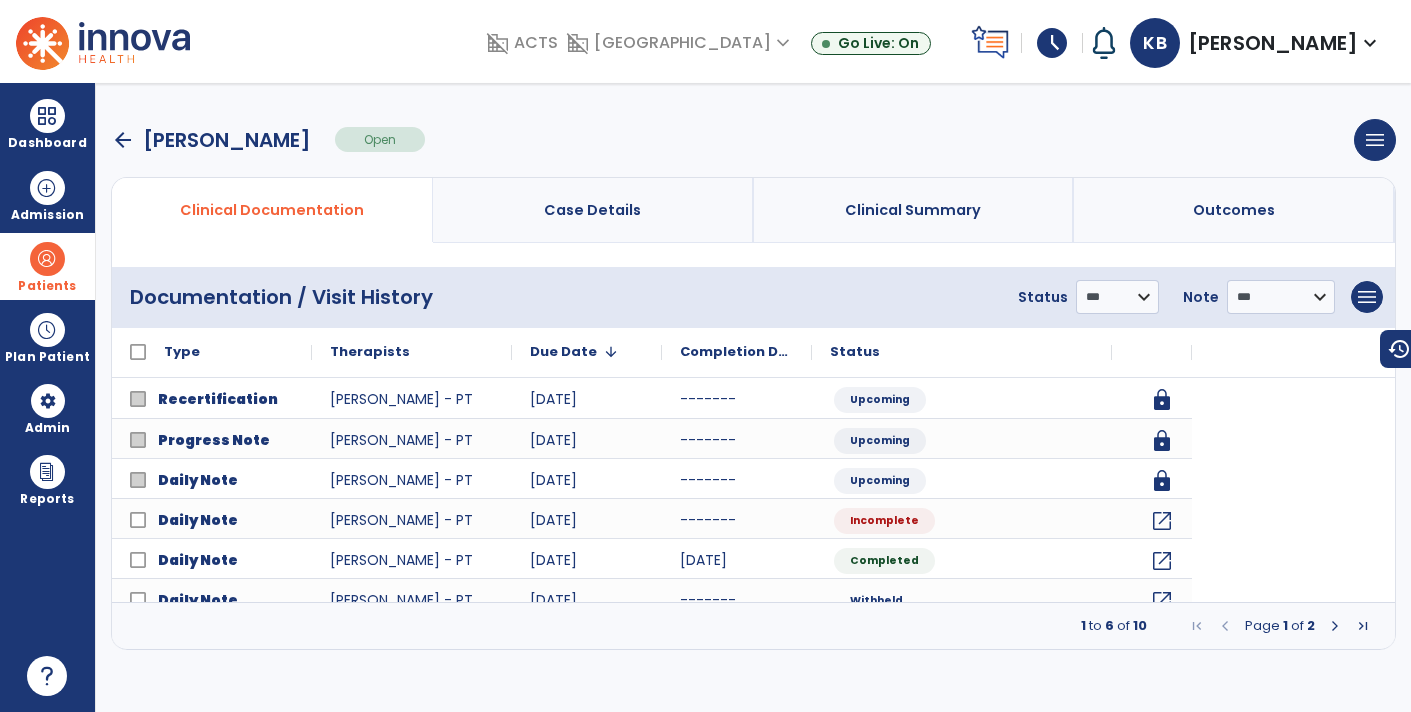 scroll, scrollTop: 0, scrollLeft: 0, axis: both 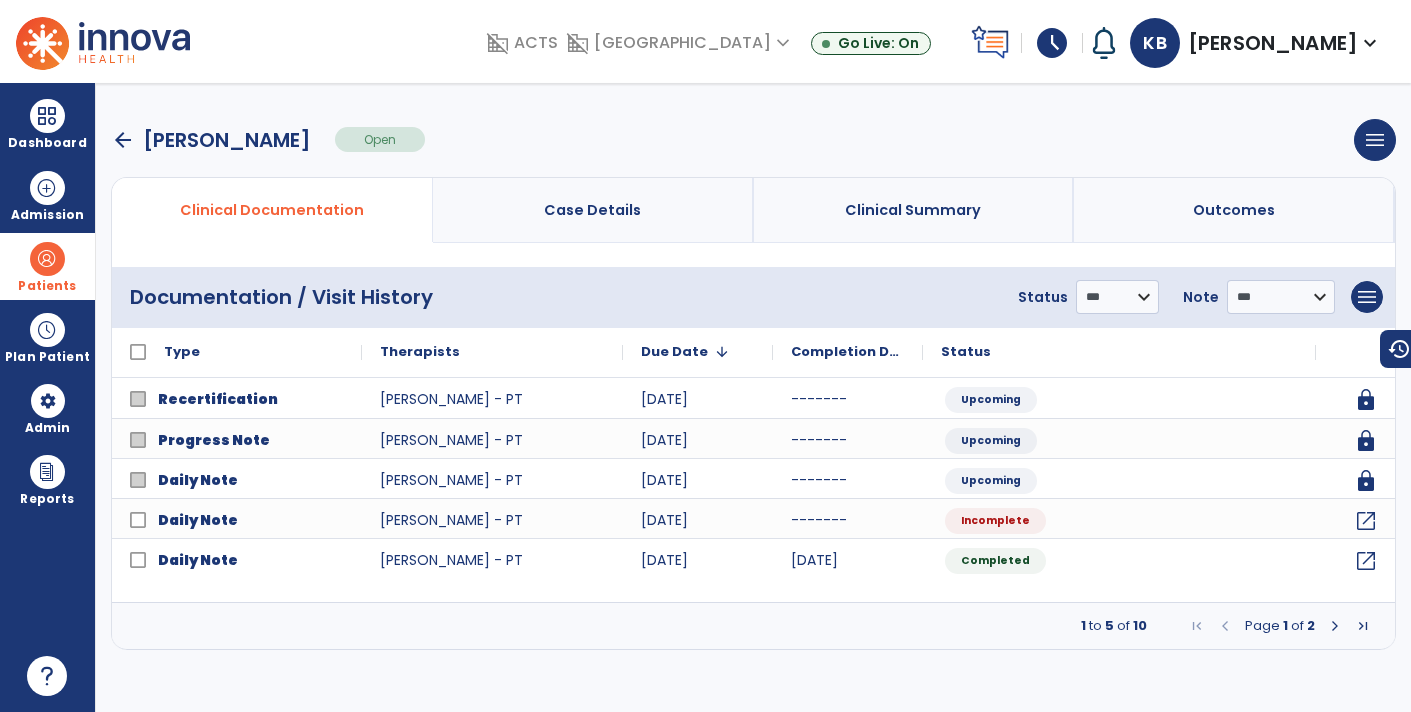 click at bounding box center (1335, 626) 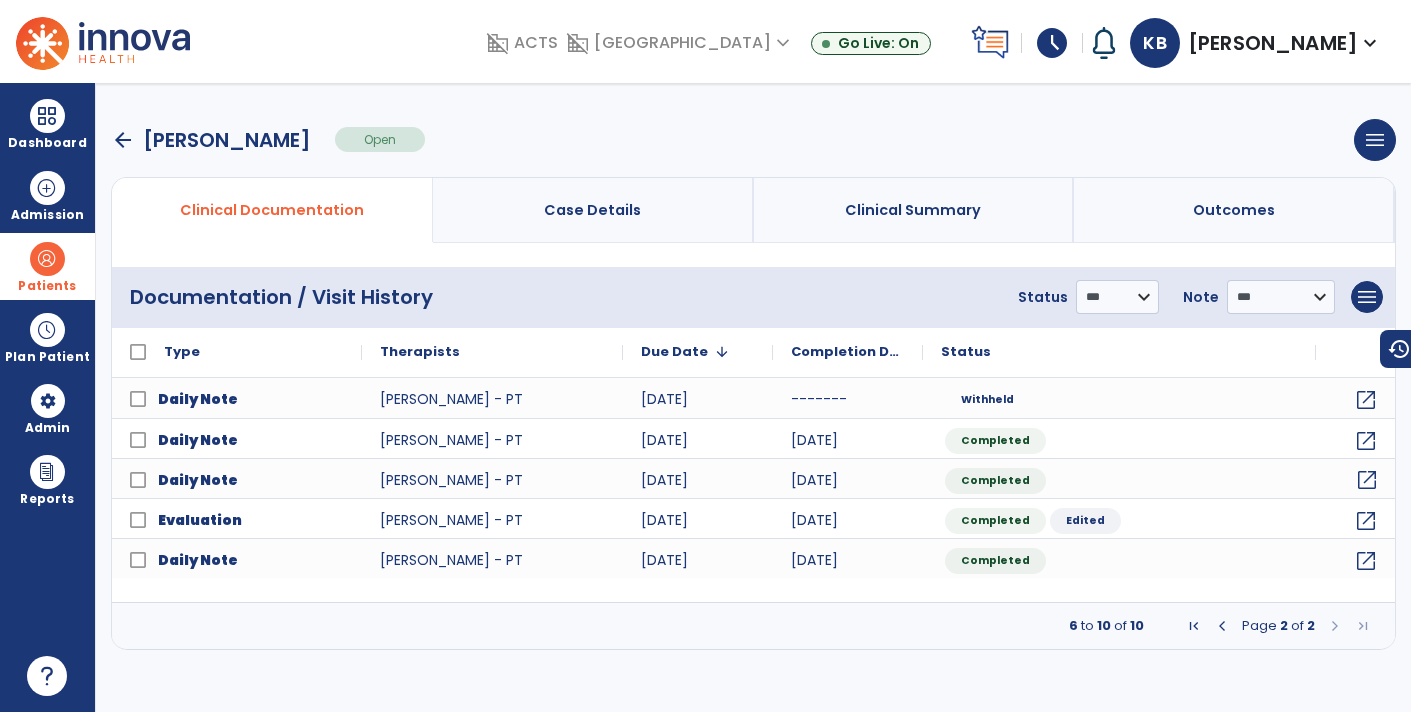 click on "open_in_new" 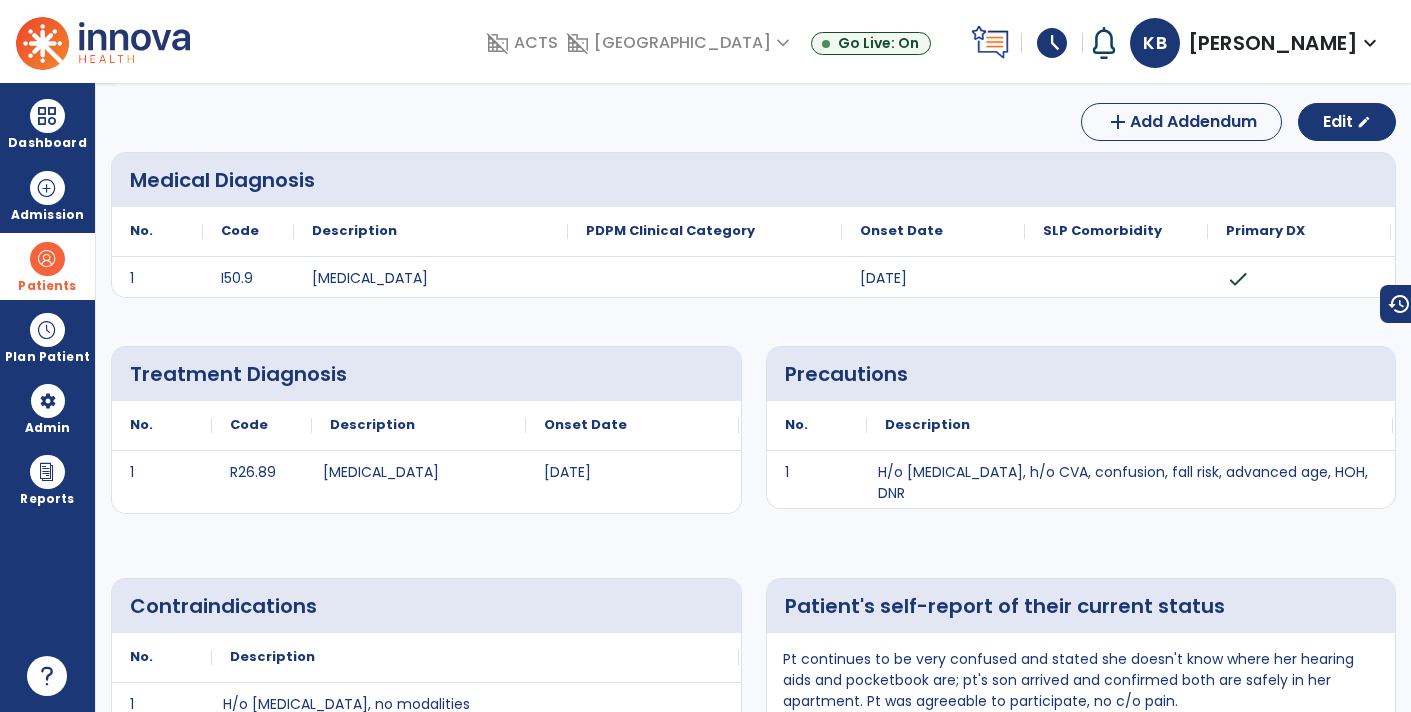 scroll, scrollTop: 0, scrollLeft: 0, axis: both 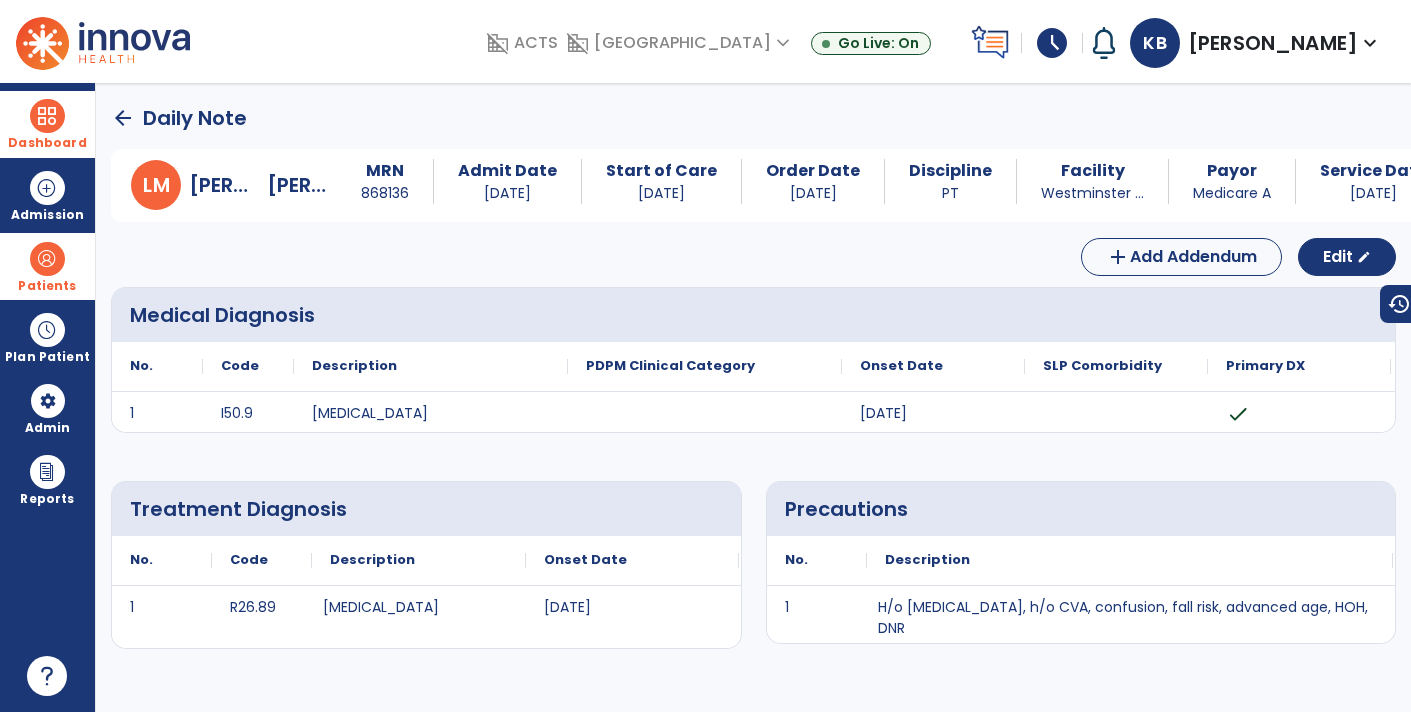 click at bounding box center (47, 116) 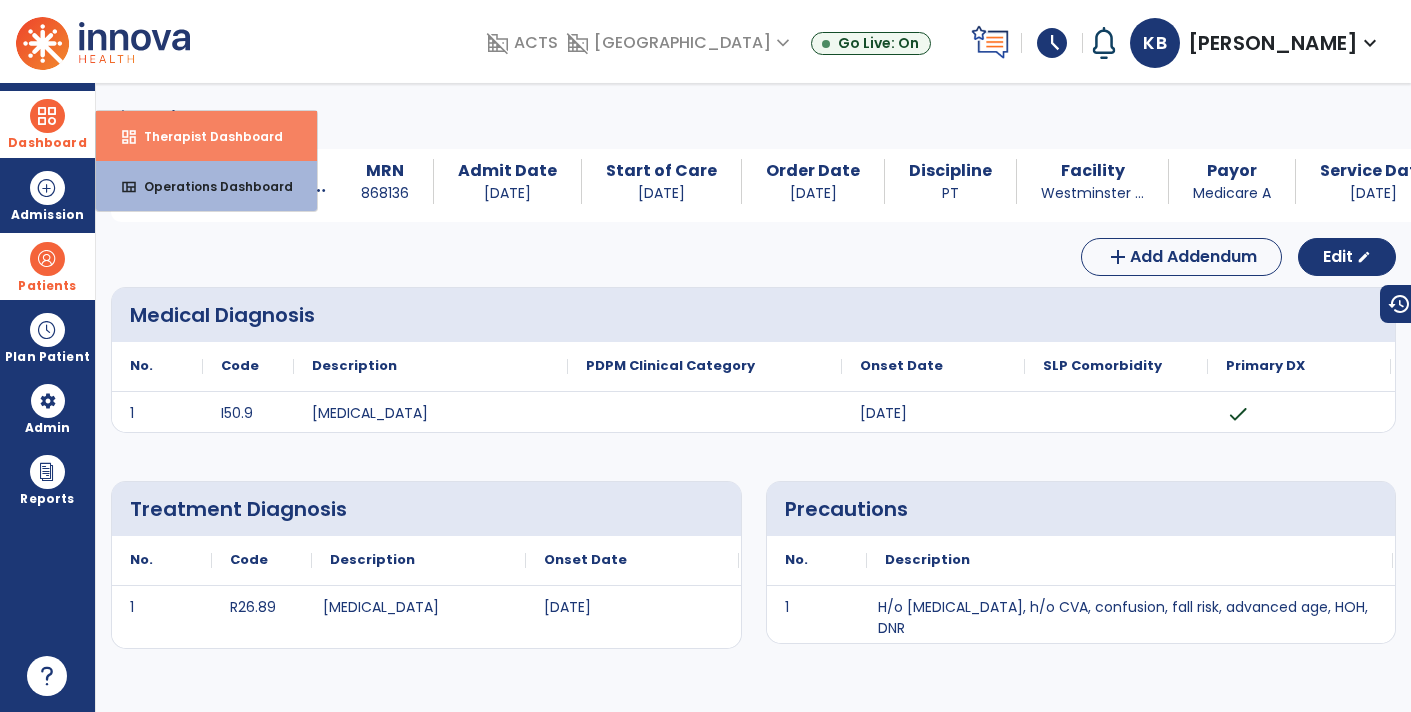 click on "Therapist Dashboard" at bounding box center (205, 136) 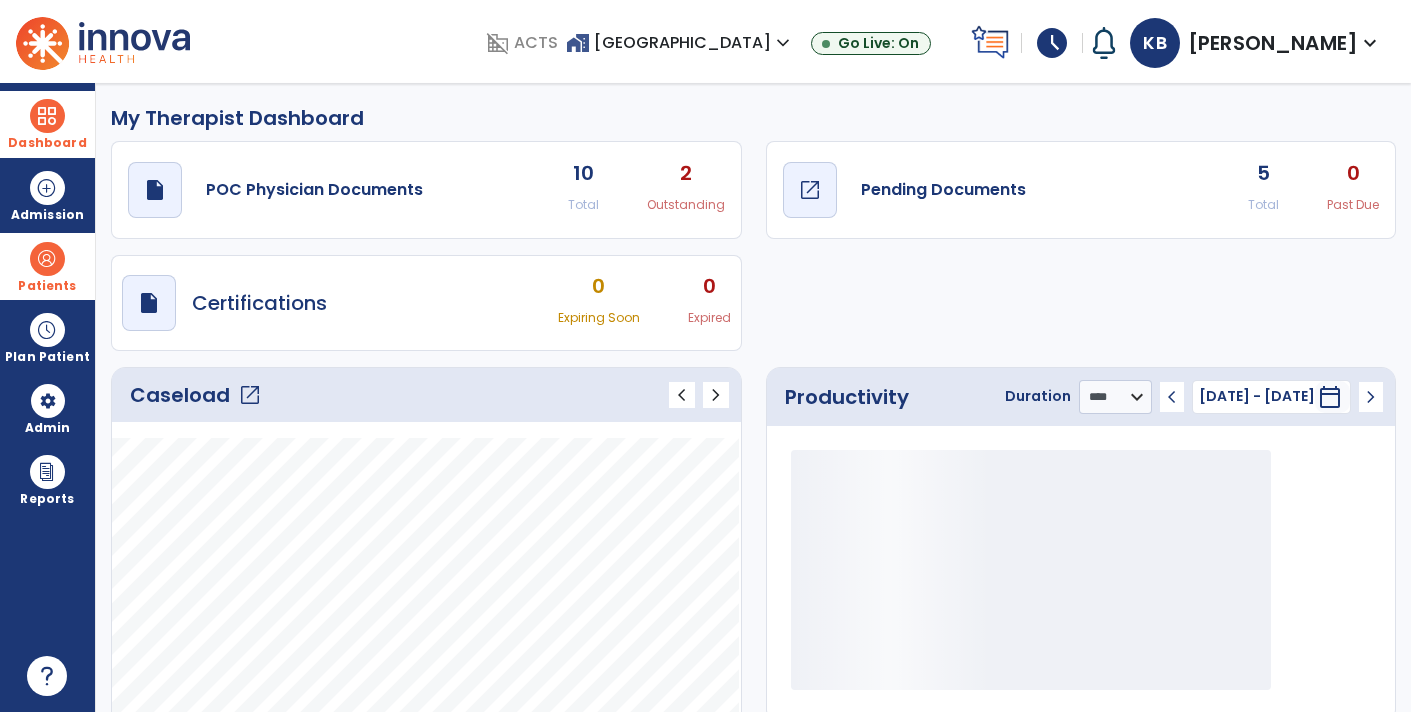 click on "draft   open_in_new  Pending Documents" 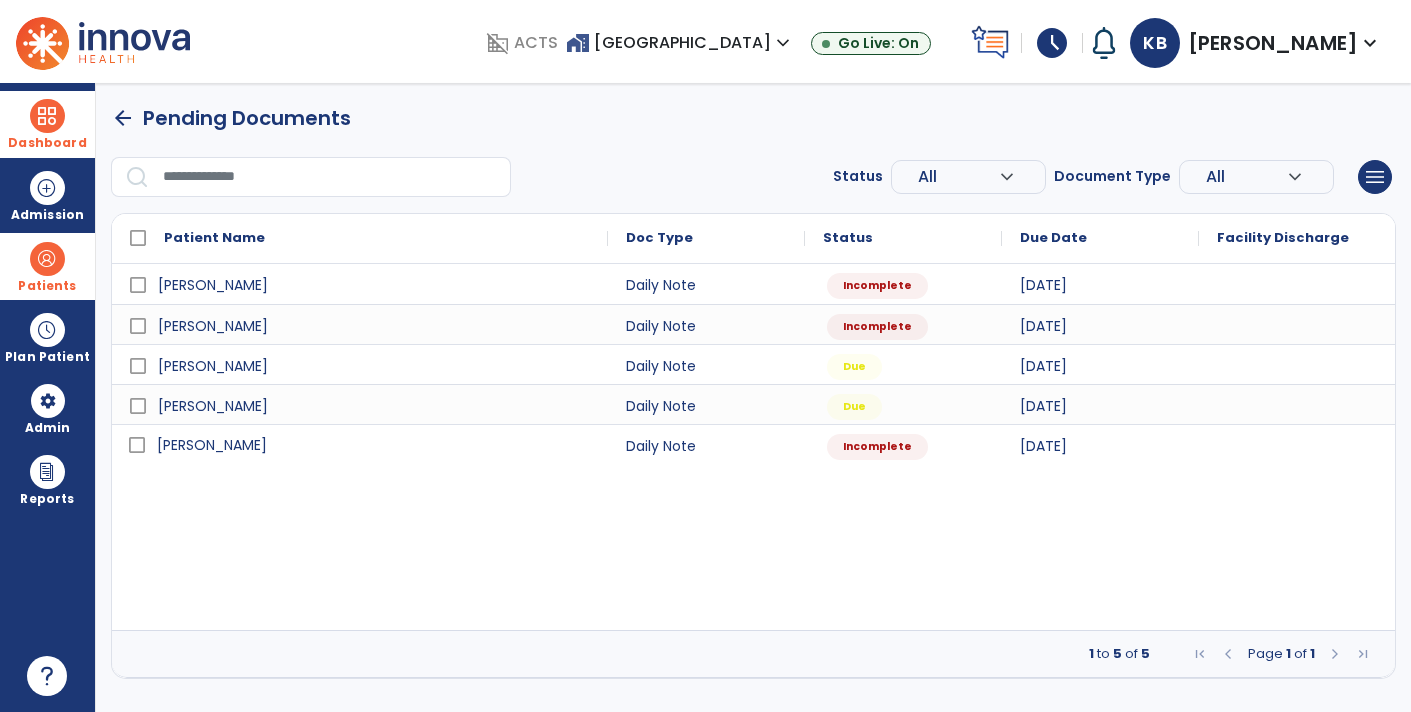 click on "[PERSON_NAME]" at bounding box center [212, 445] 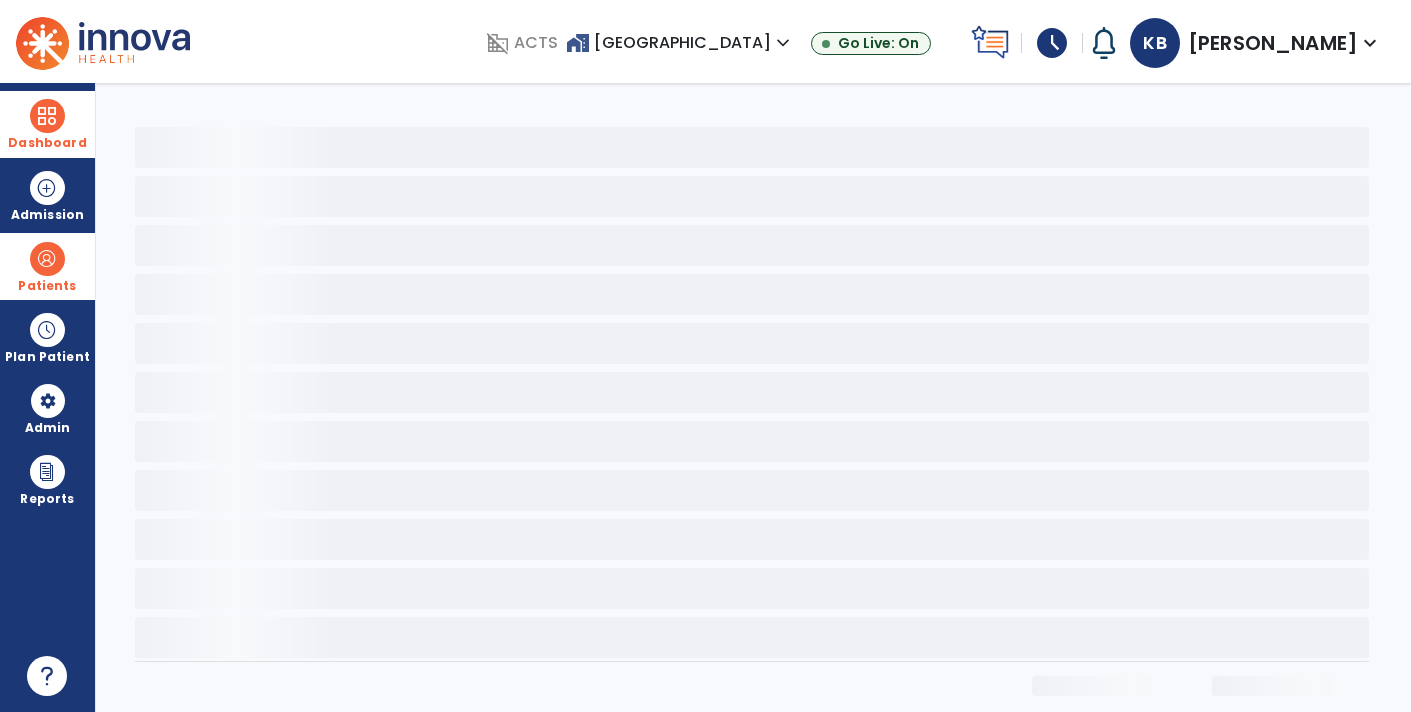 select on "*" 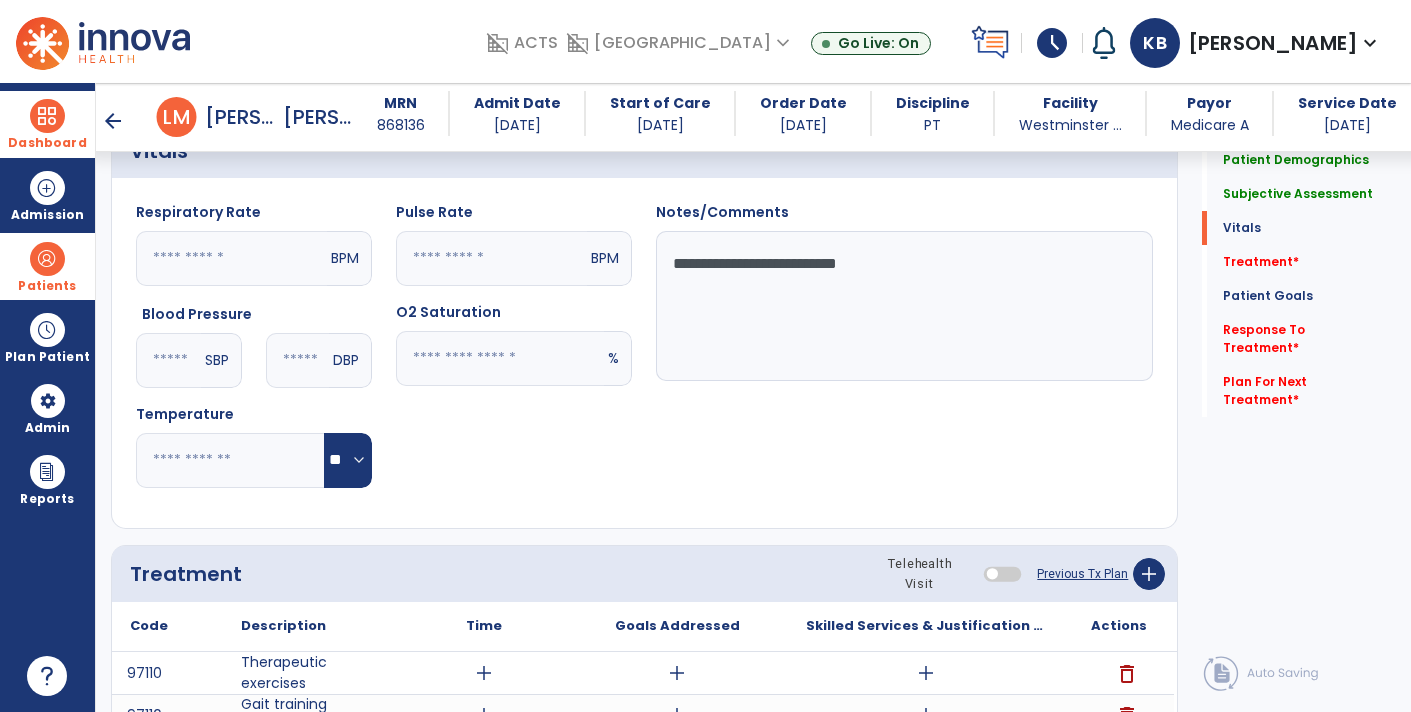 scroll, scrollTop: 702, scrollLeft: 0, axis: vertical 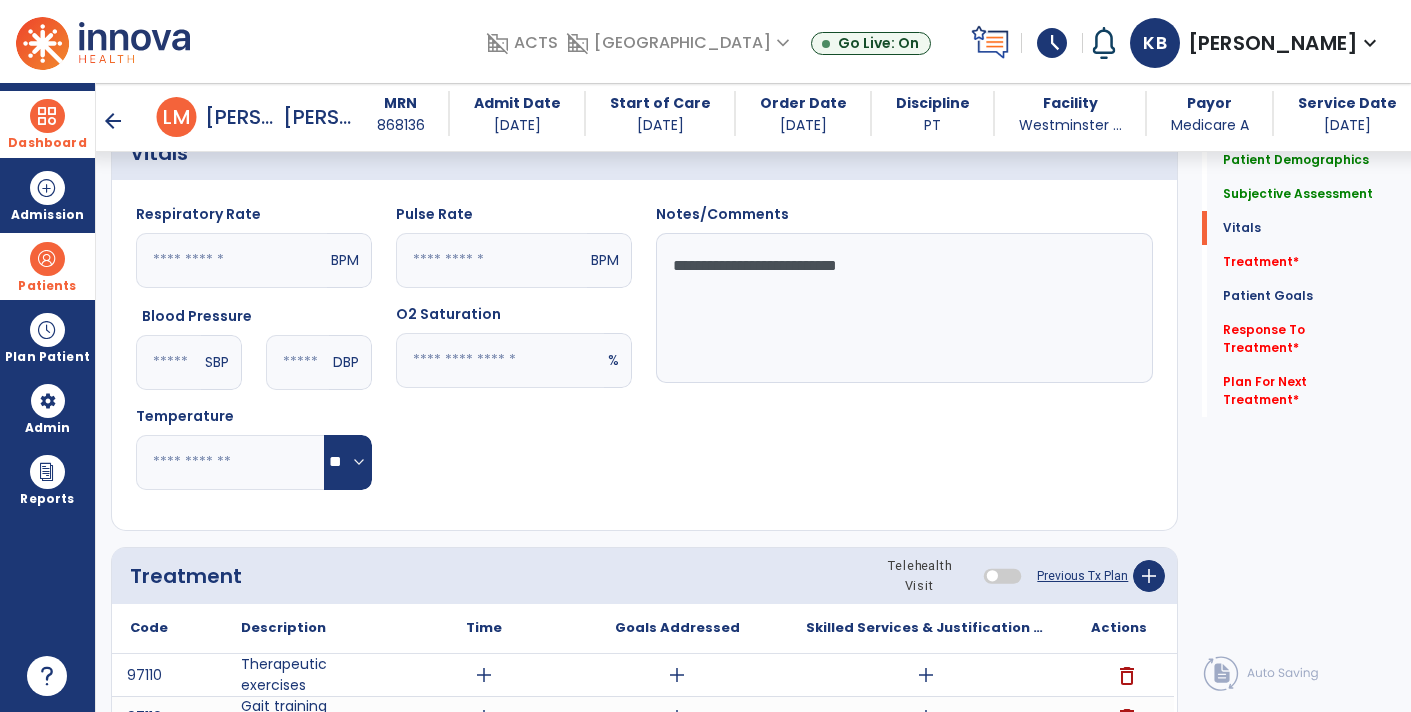 click on "**********" 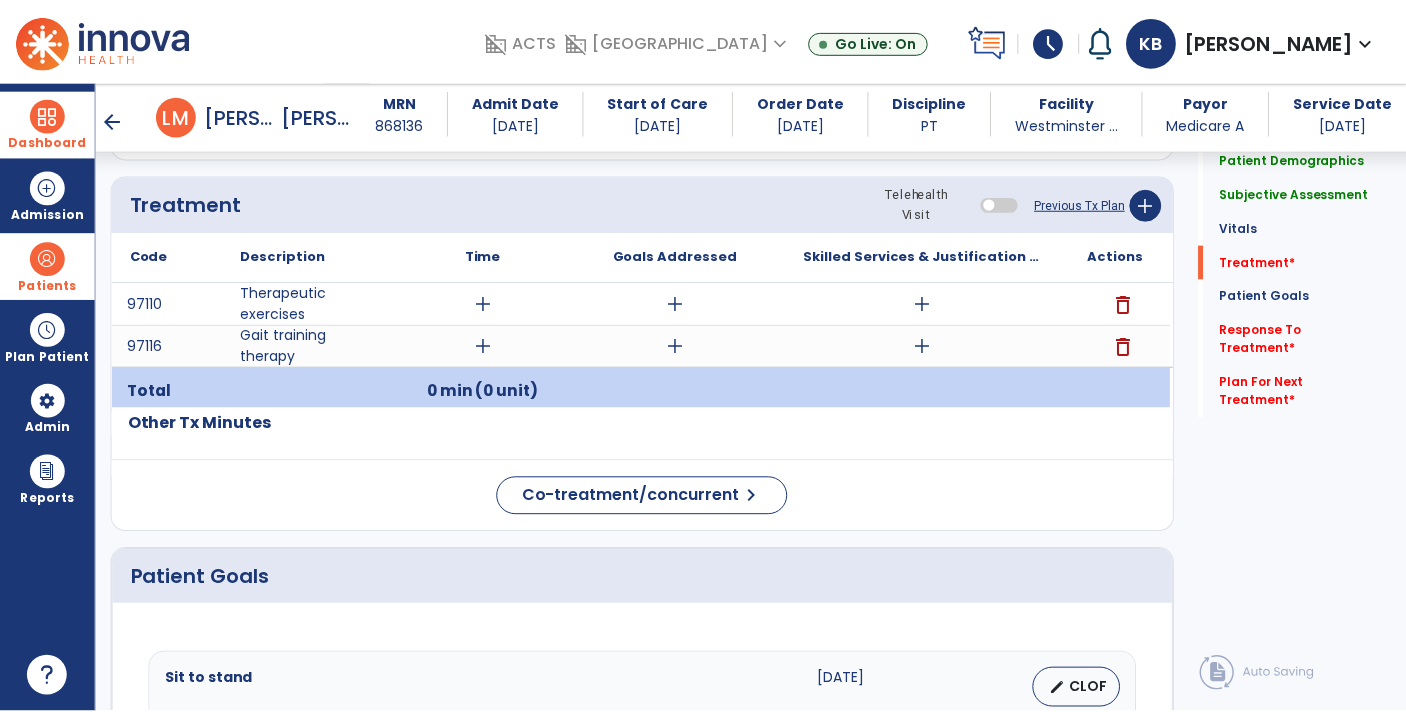 scroll, scrollTop: 1075, scrollLeft: 0, axis: vertical 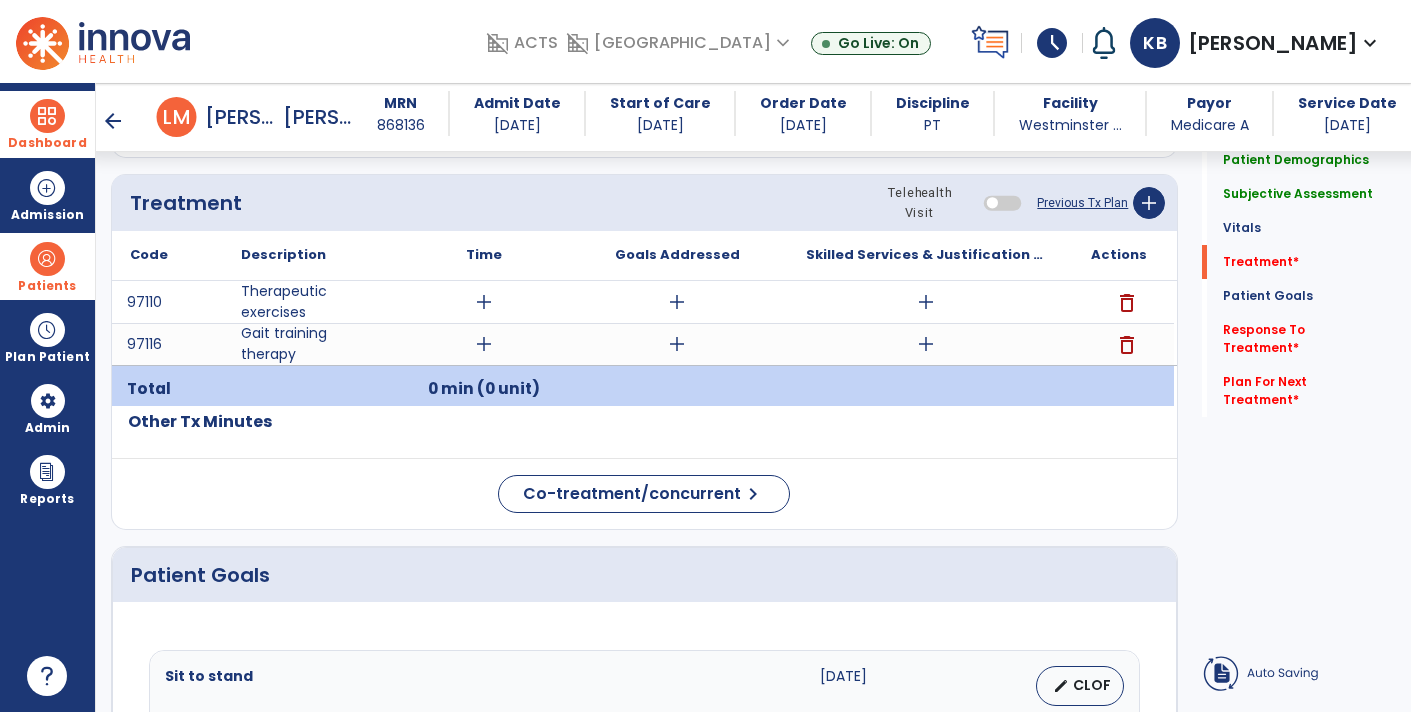 type on "**********" 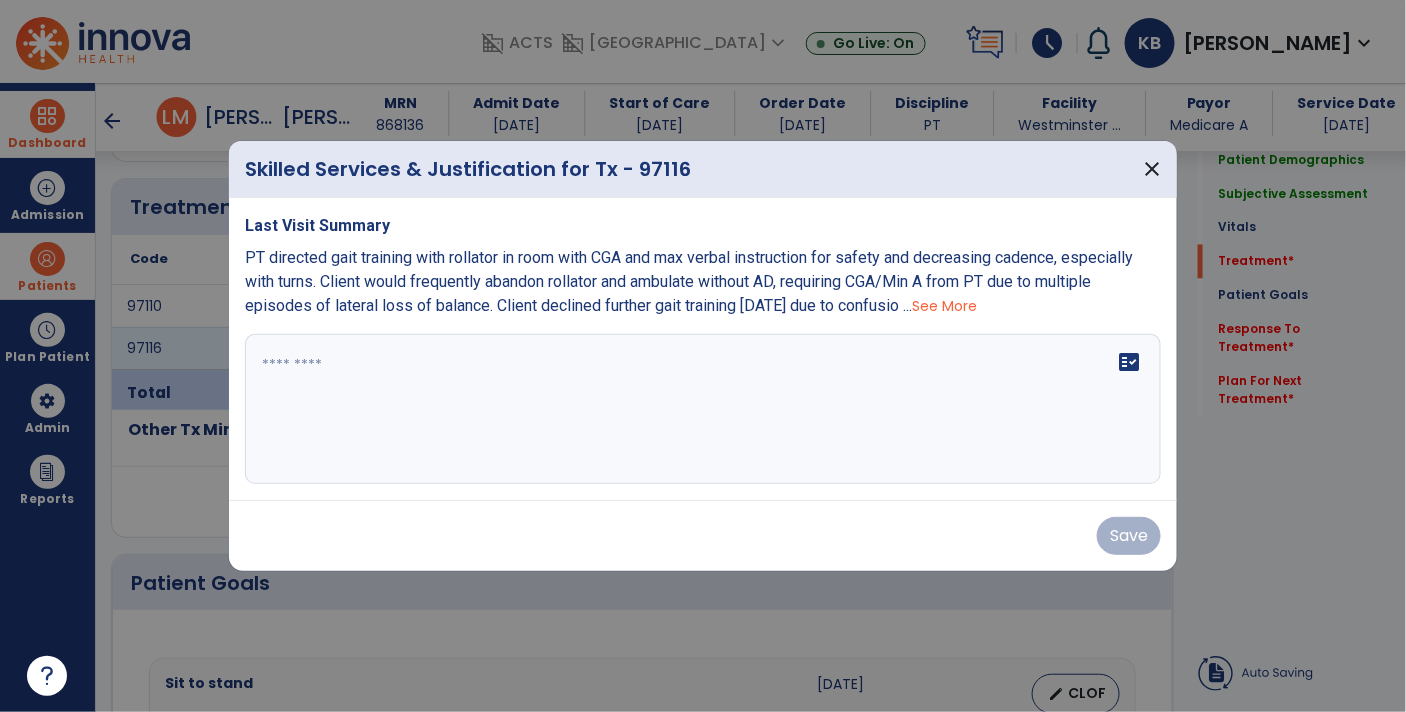 scroll, scrollTop: 1075, scrollLeft: 0, axis: vertical 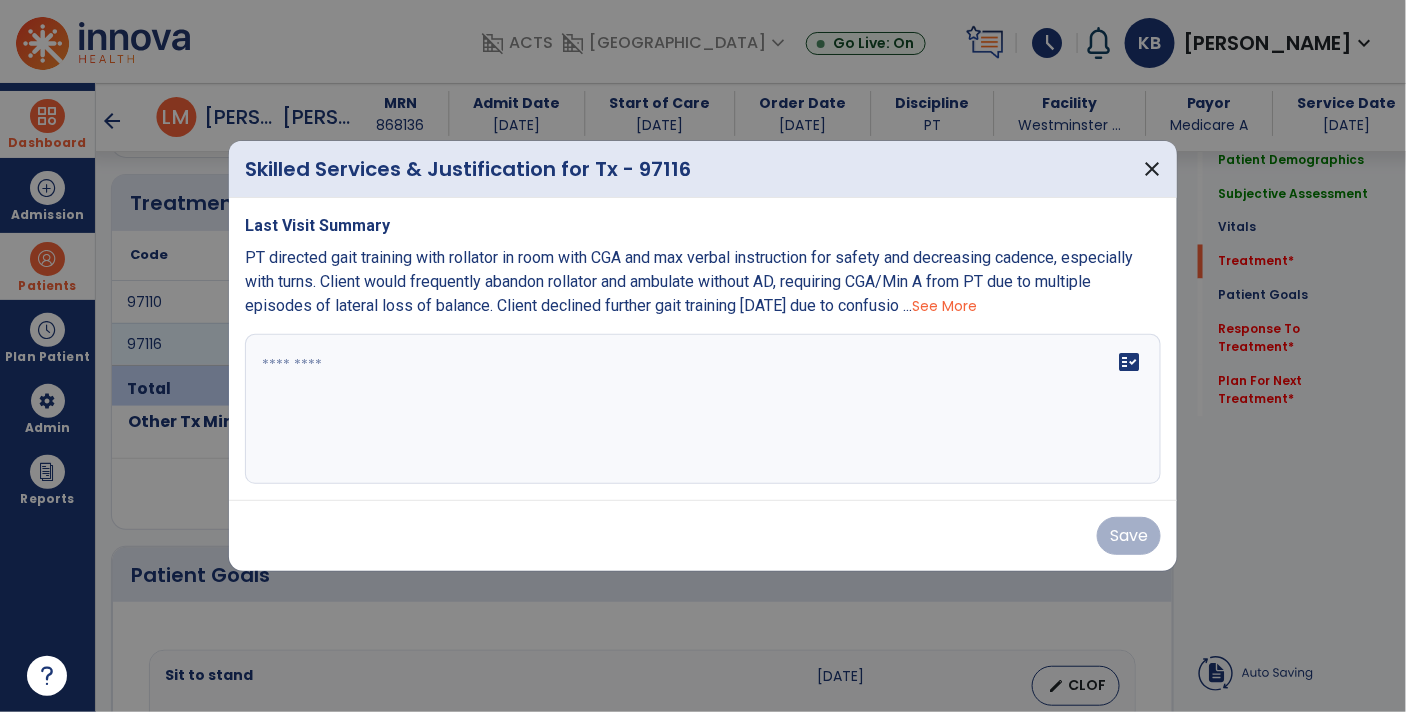 click at bounding box center [703, 409] 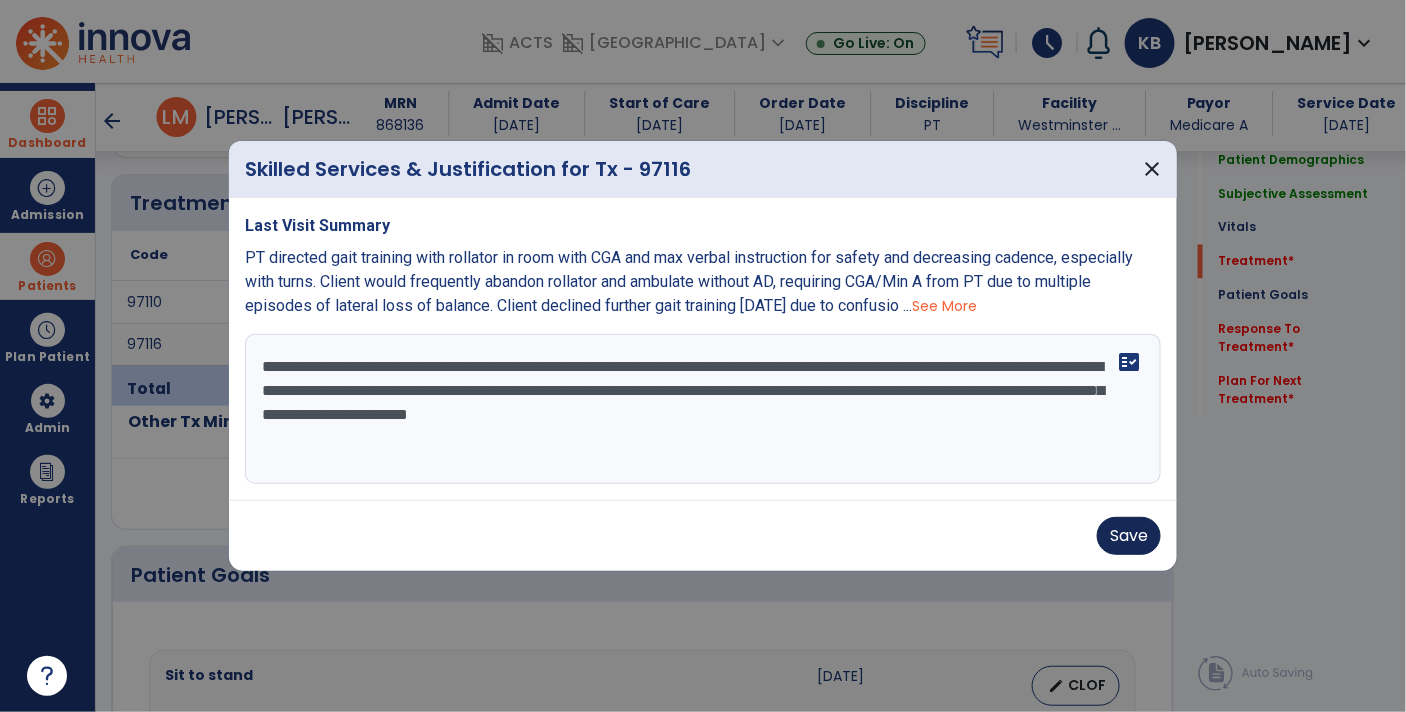type on "**********" 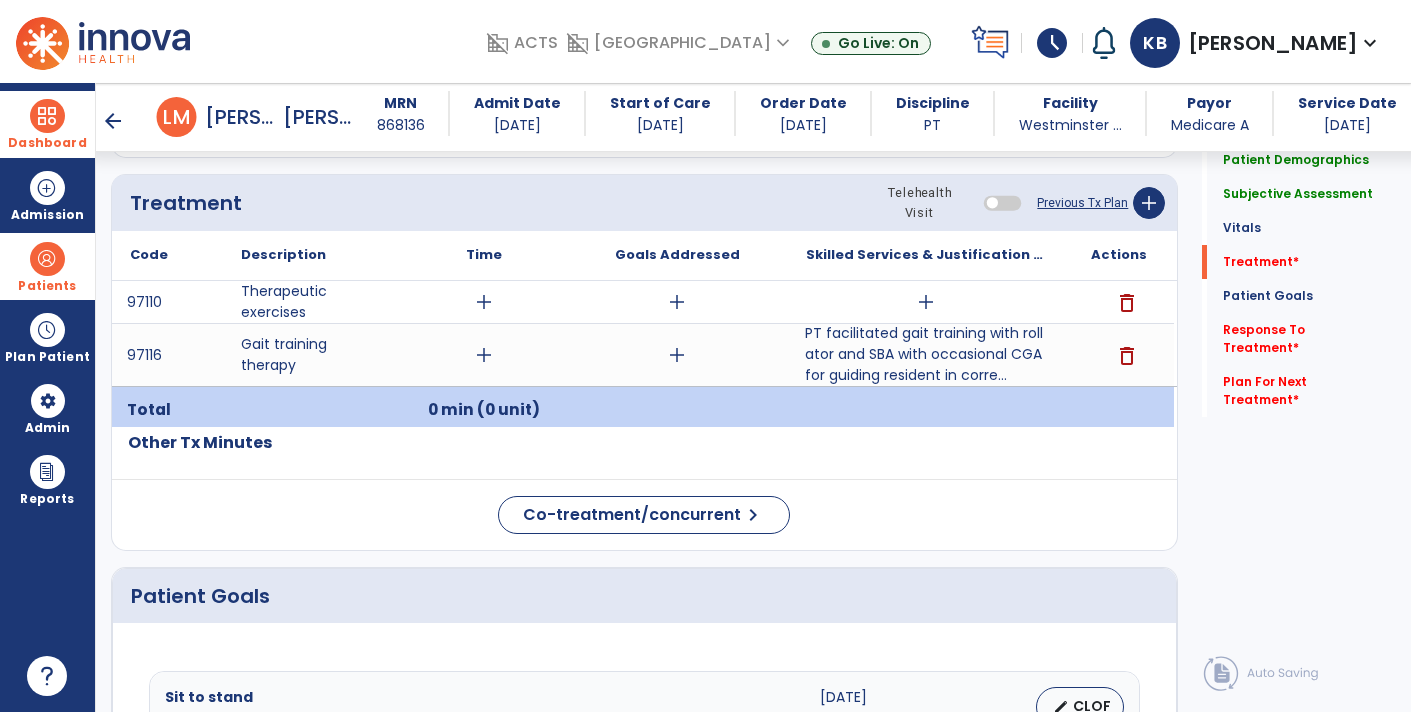click on "add" at bounding box center (484, 302) 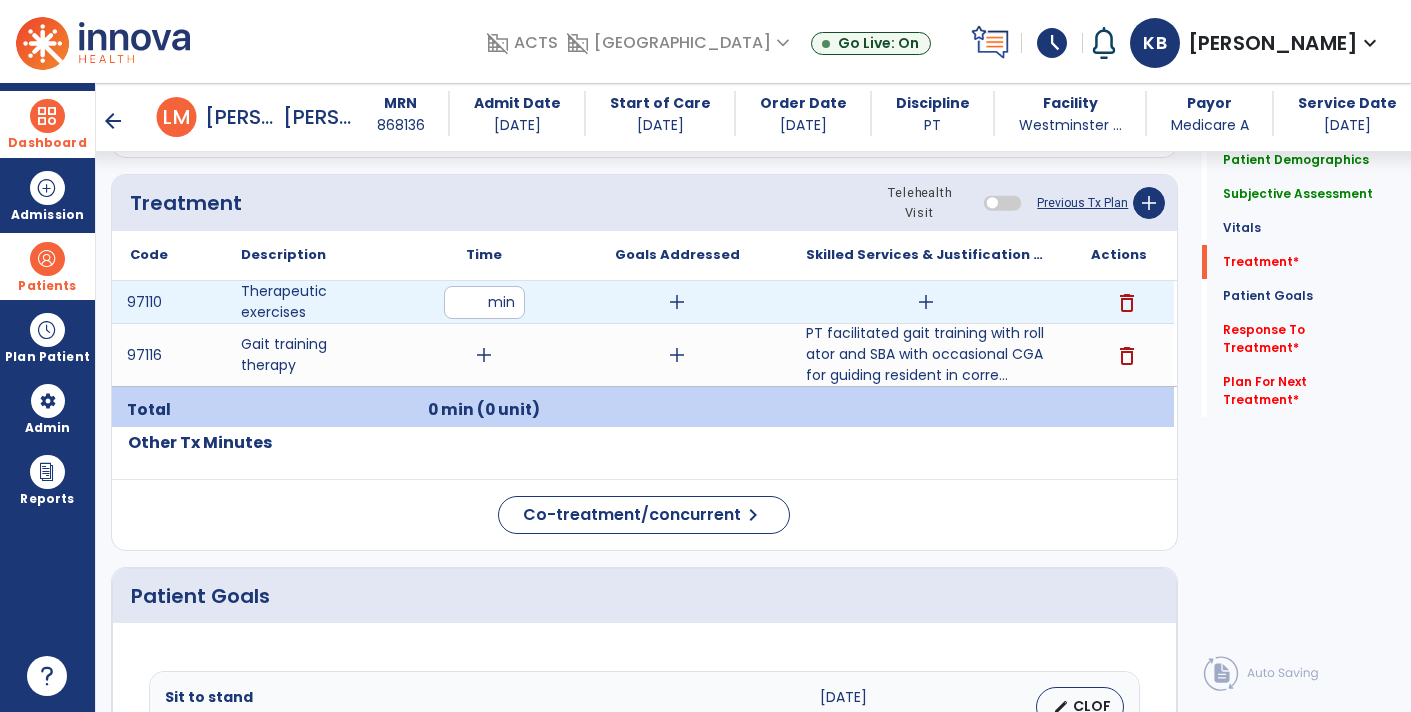 type on "**" 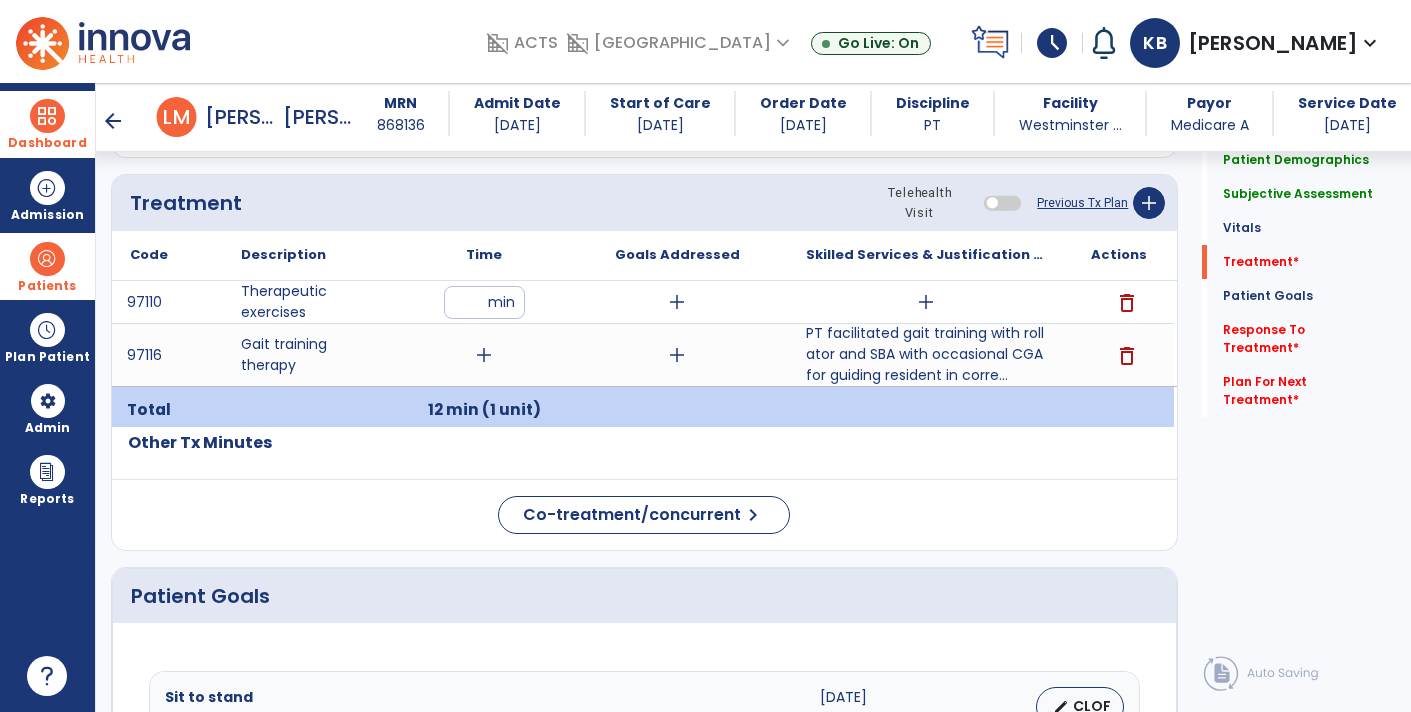click on "add" at bounding box center (926, 302) 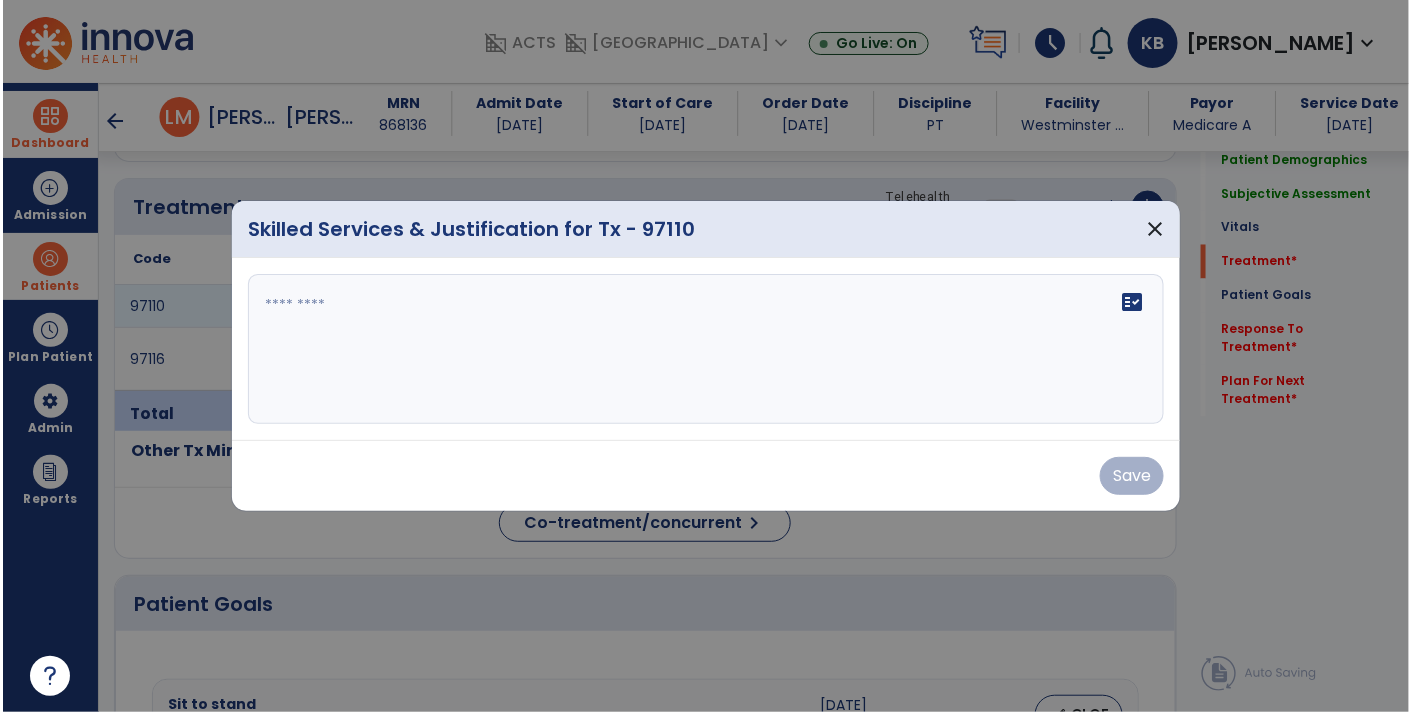 scroll, scrollTop: 1075, scrollLeft: 0, axis: vertical 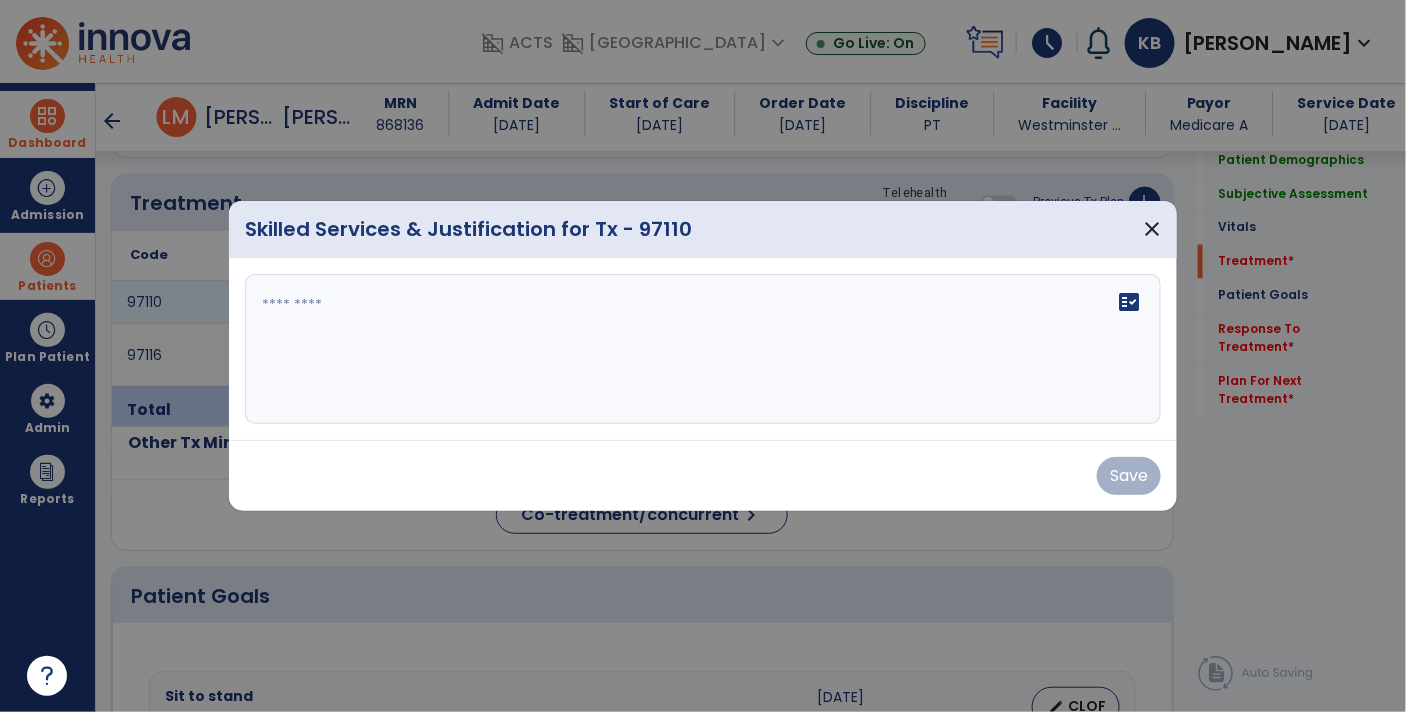 click on "fact_check" at bounding box center (703, 349) 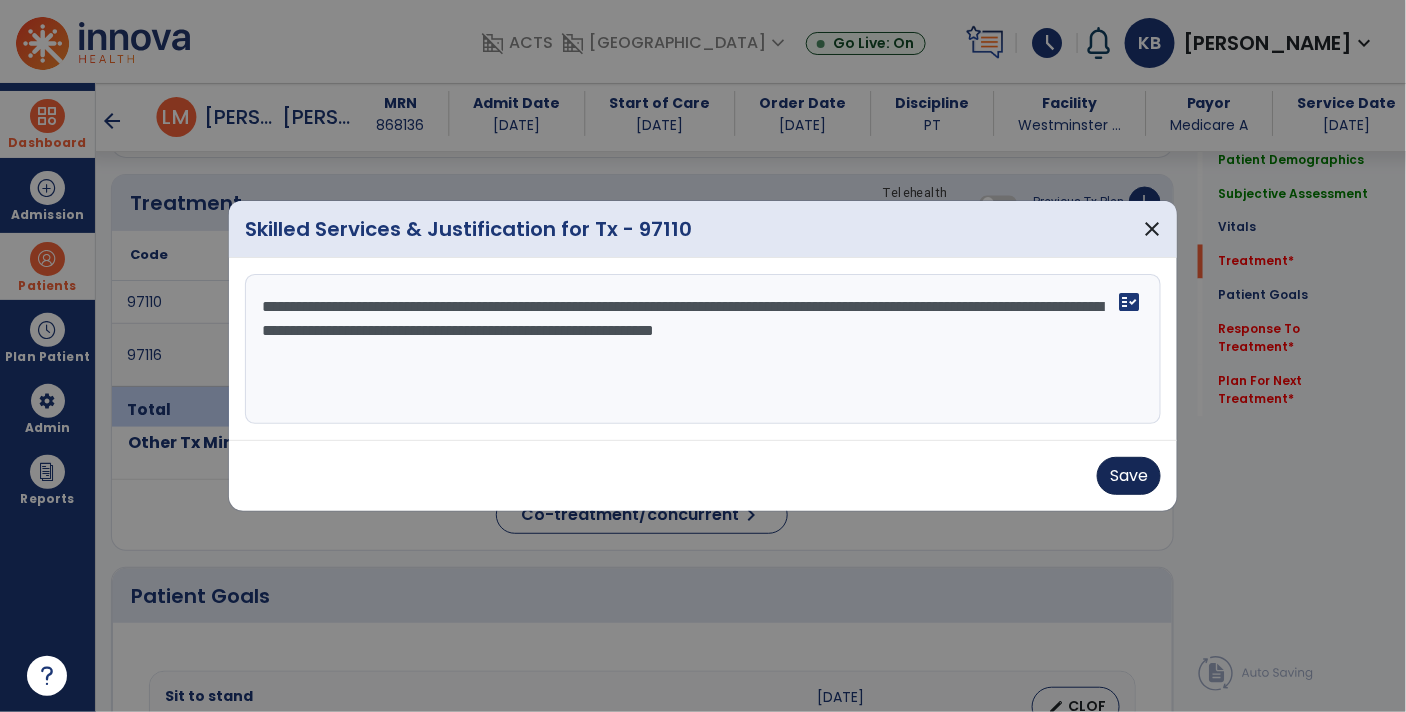 type on "**********" 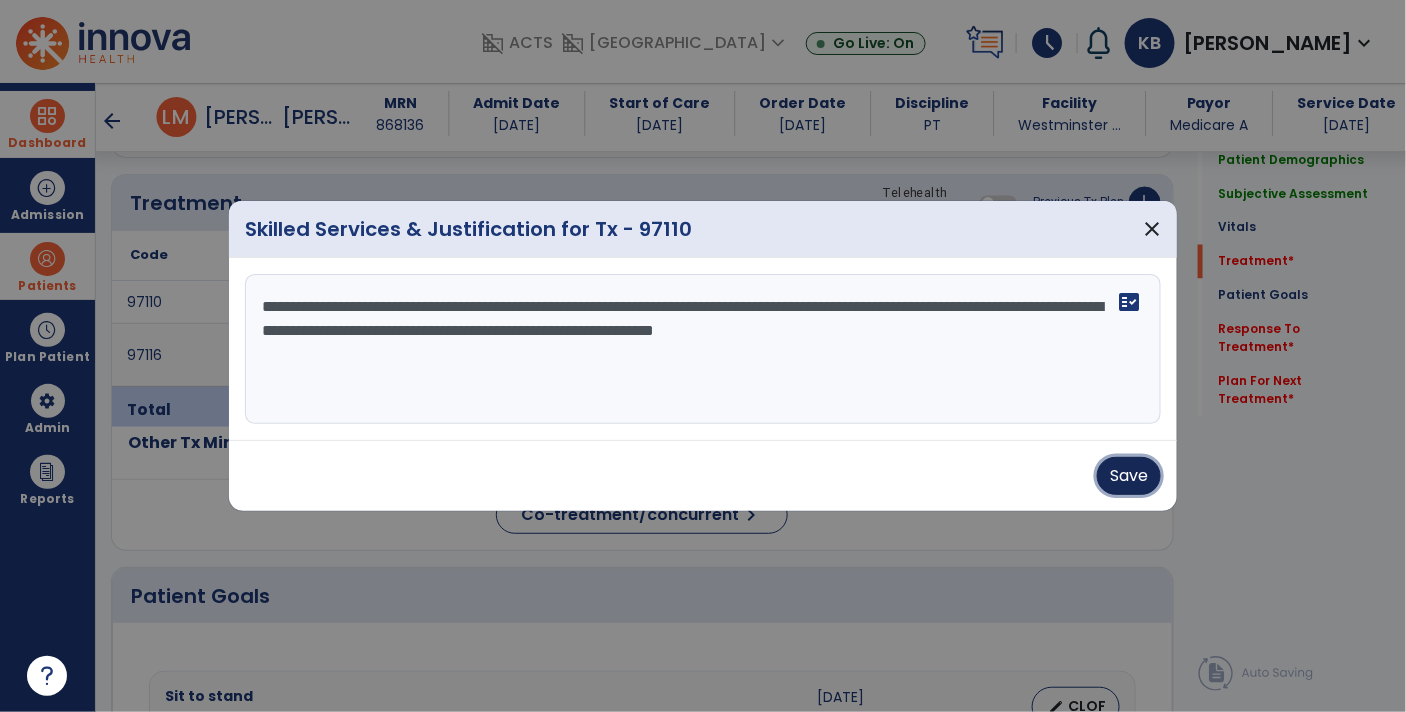 click on "Save" at bounding box center [1129, 476] 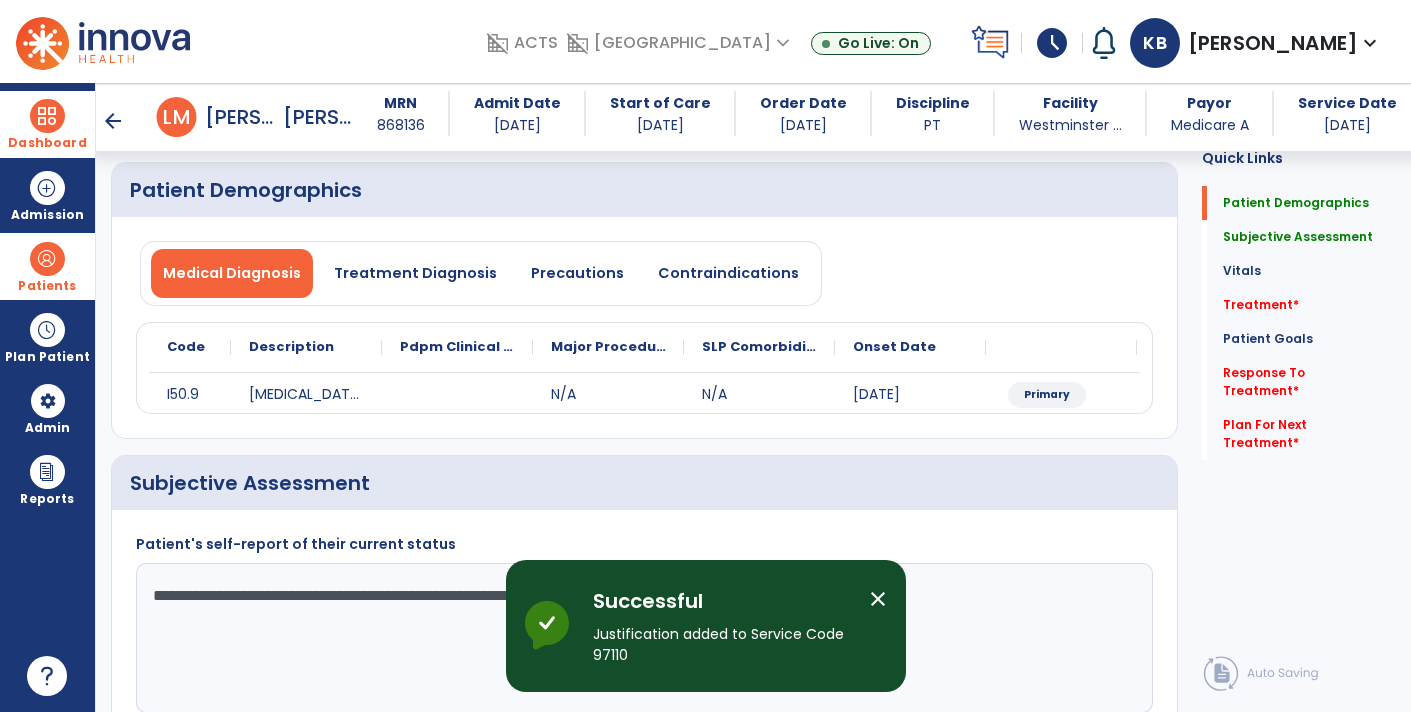scroll, scrollTop: 0, scrollLeft: 0, axis: both 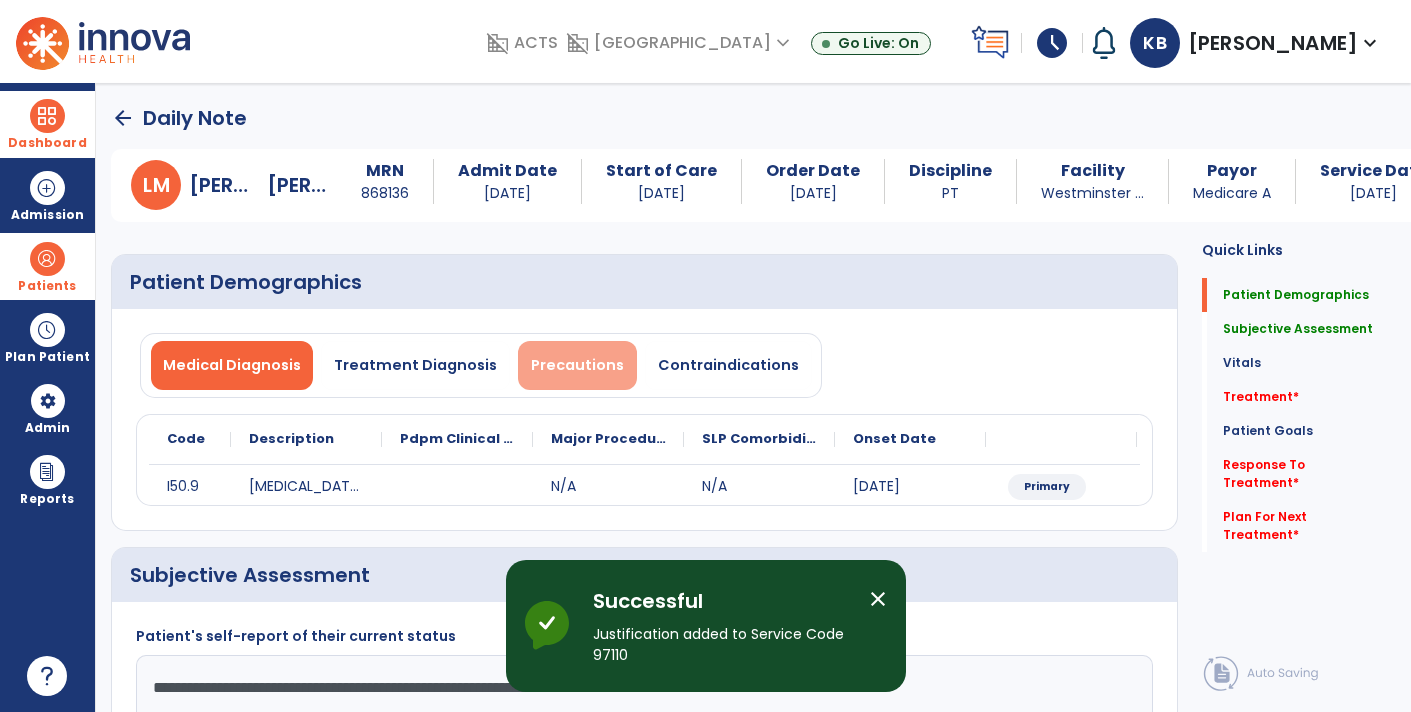 click on "Precautions" at bounding box center (577, 365) 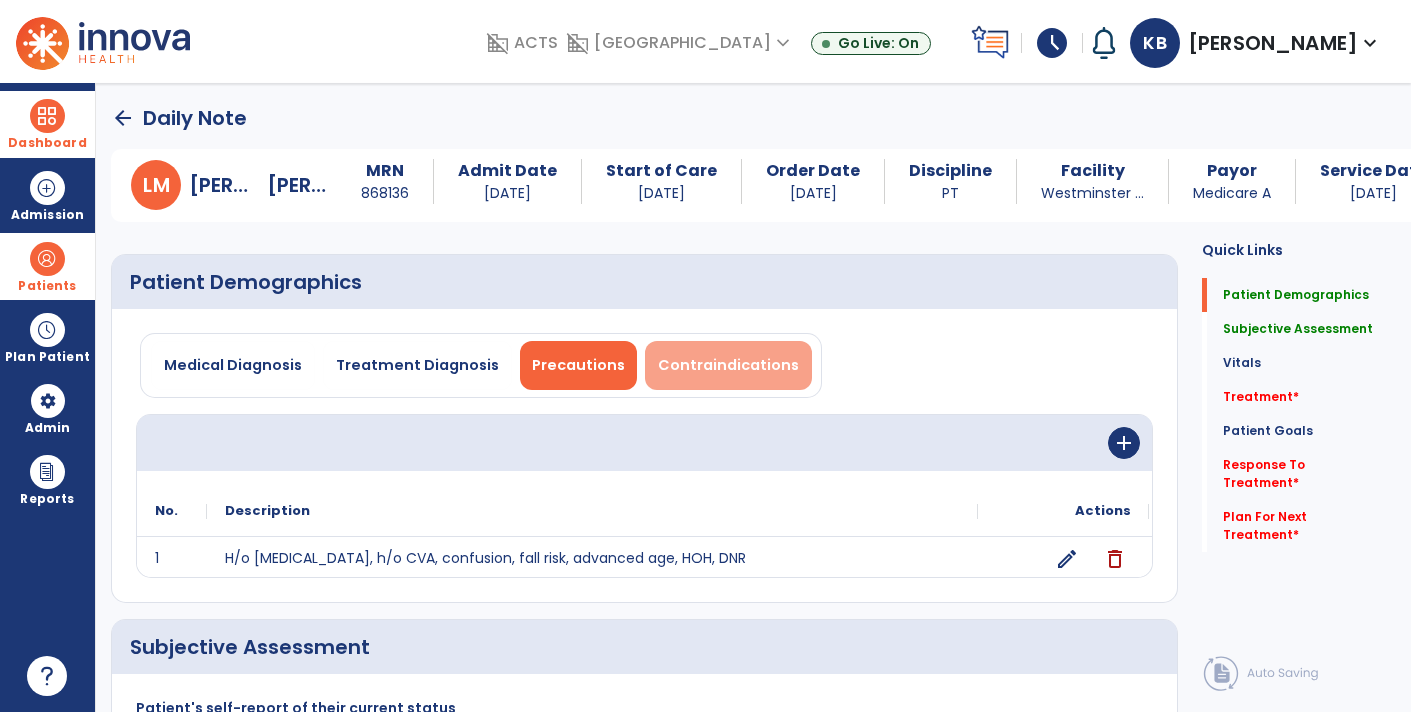 click on "Contraindications" at bounding box center (728, 365) 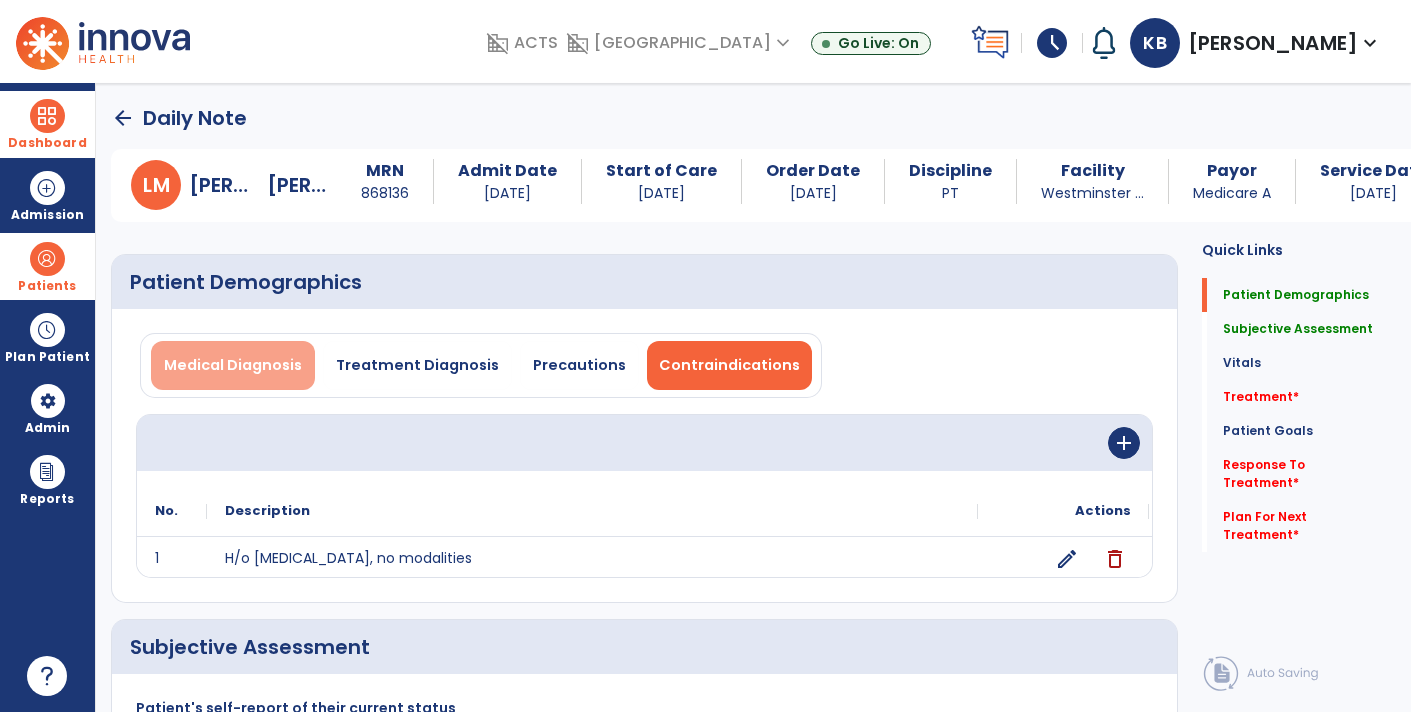 click on "Medical Diagnosis" at bounding box center [233, 365] 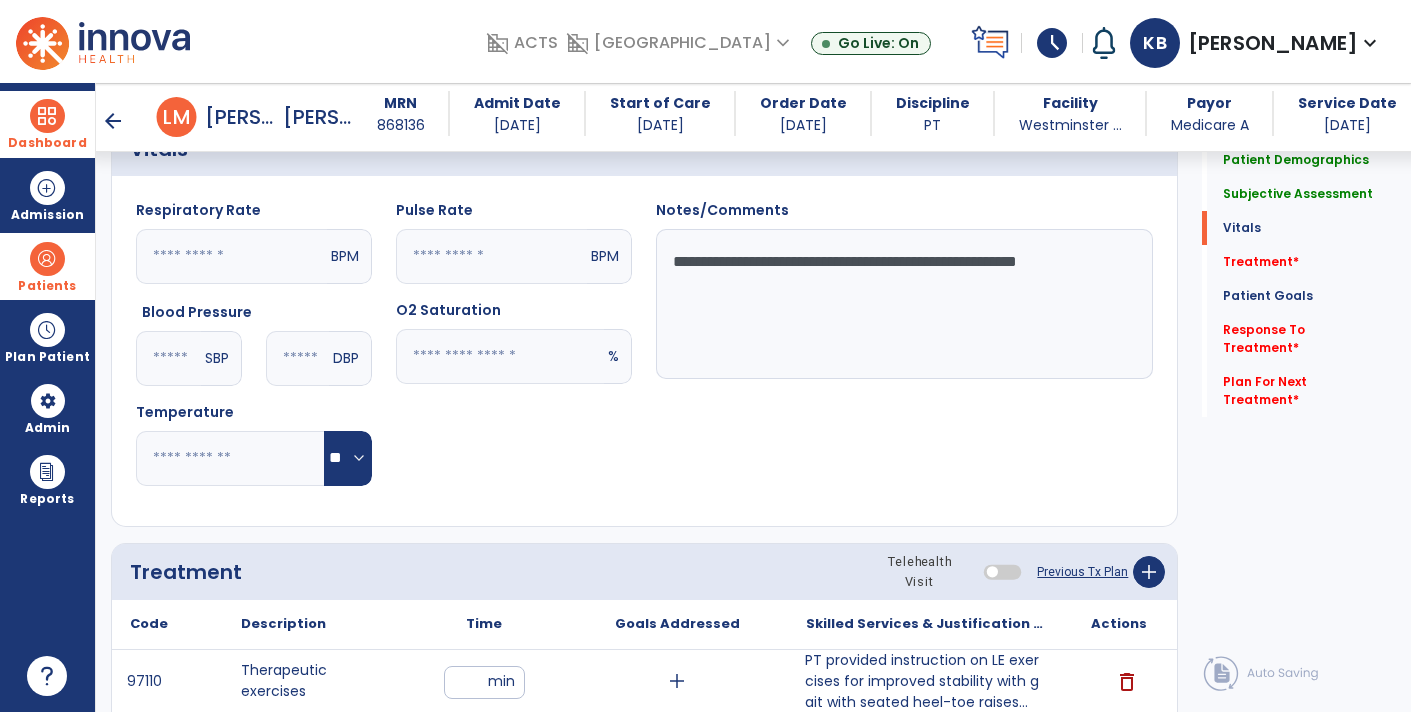click on "**********" 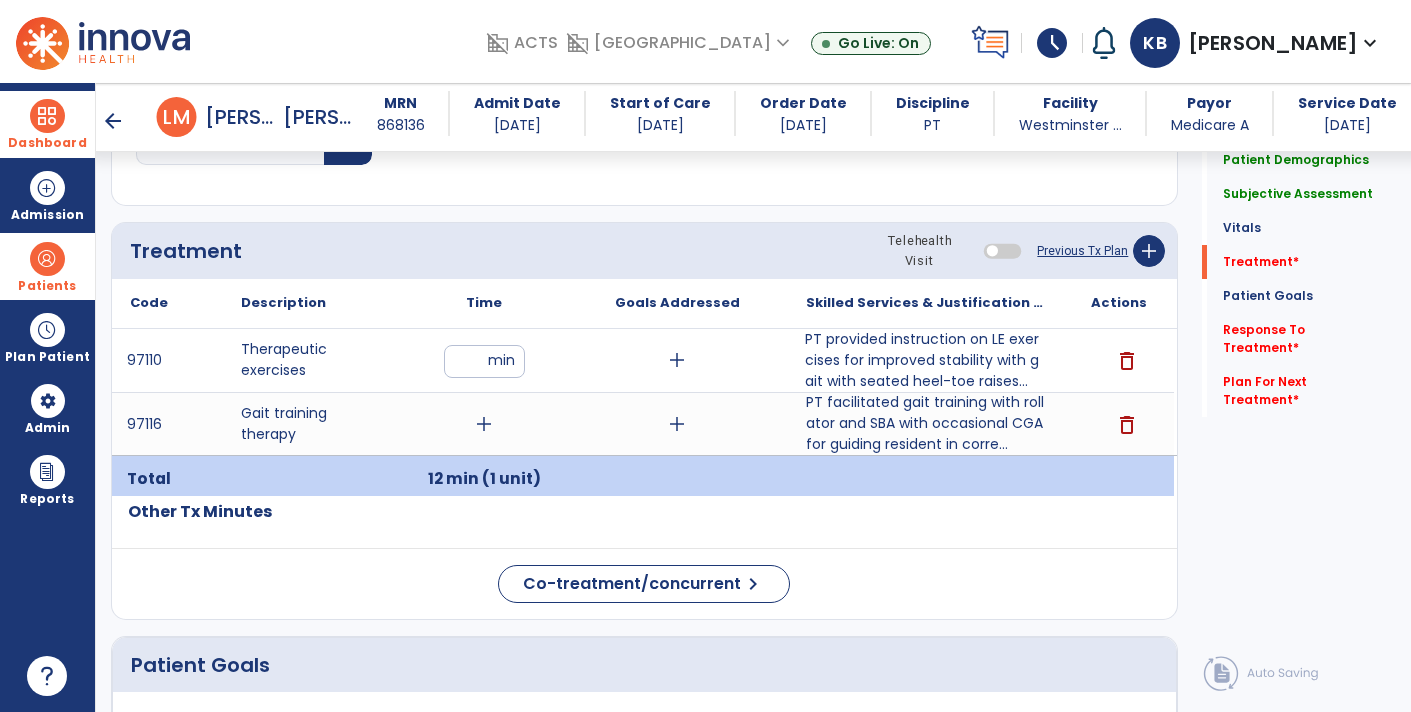 scroll, scrollTop: 1015, scrollLeft: 0, axis: vertical 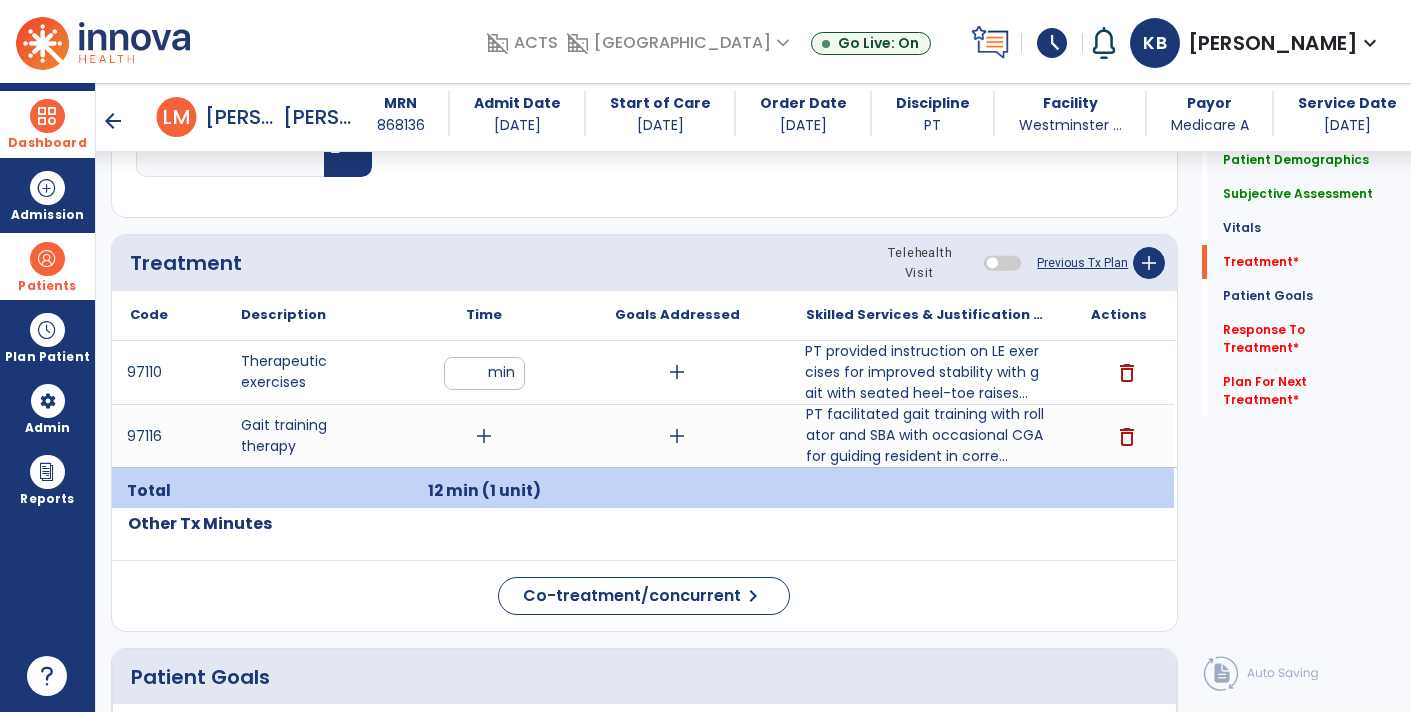 click on "add" at bounding box center (484, 436) 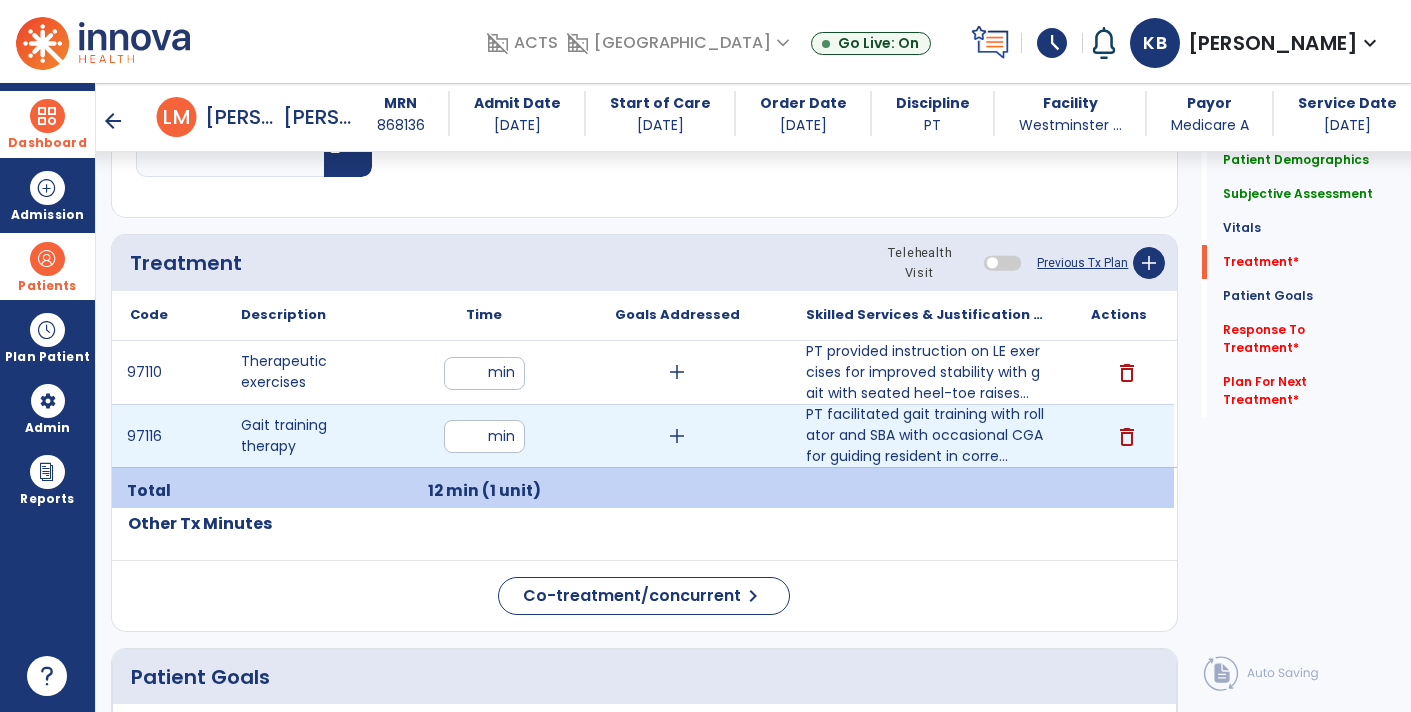 type on "**" 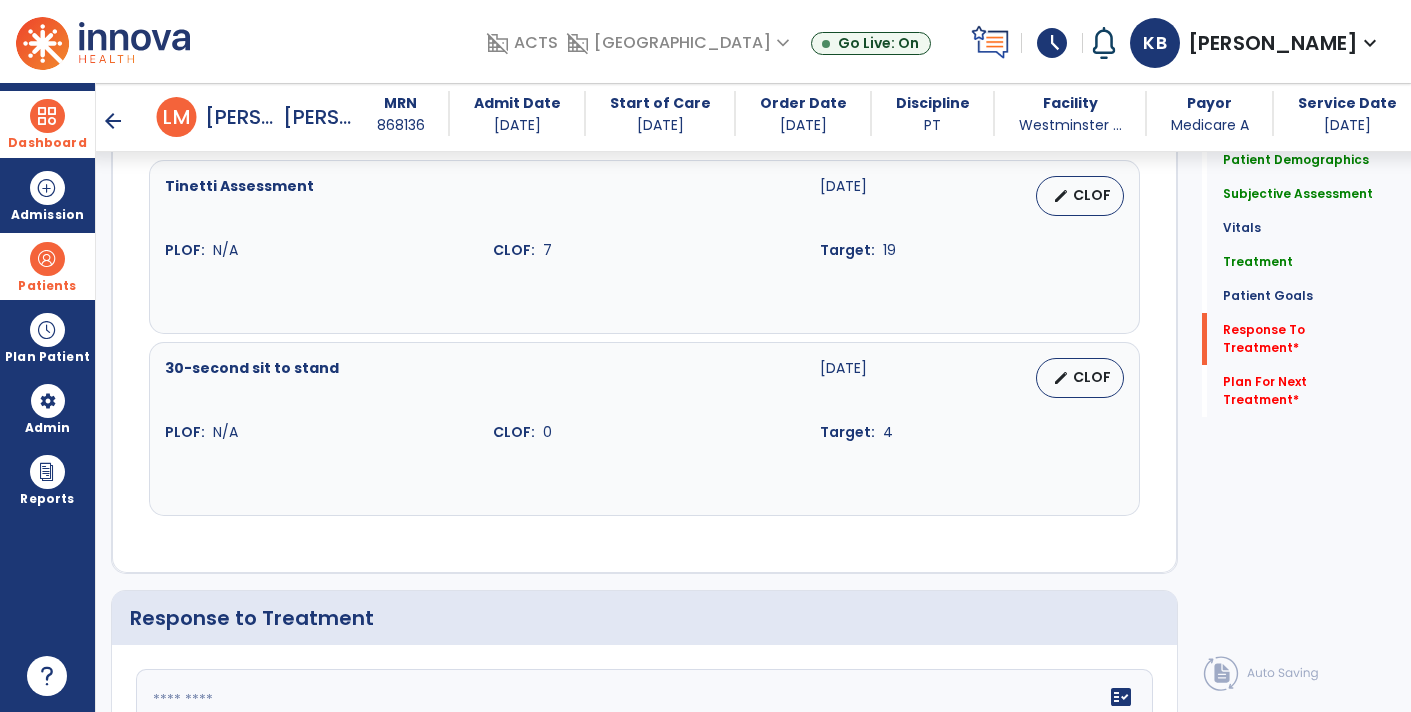 scroll, scrollTop: 2378, scrollLeft: 0, axis: vertical 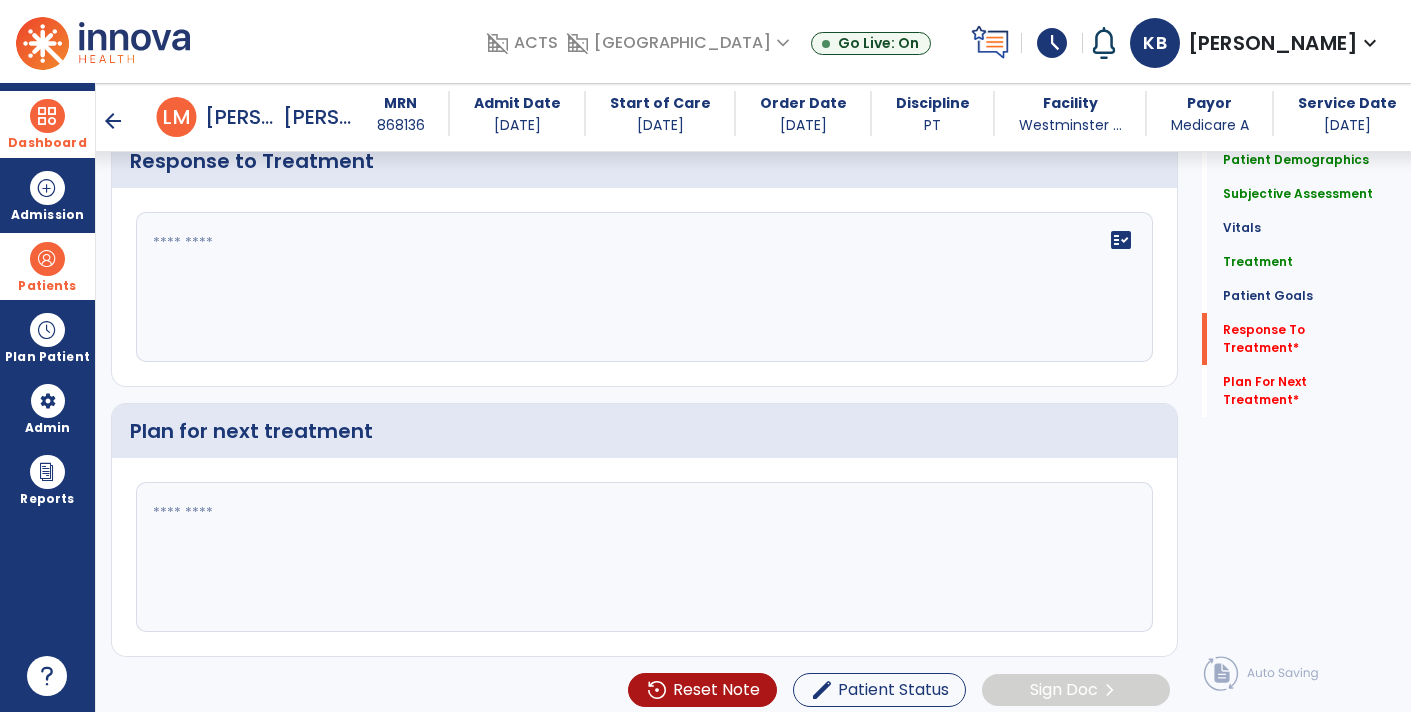 click on "fact_check" 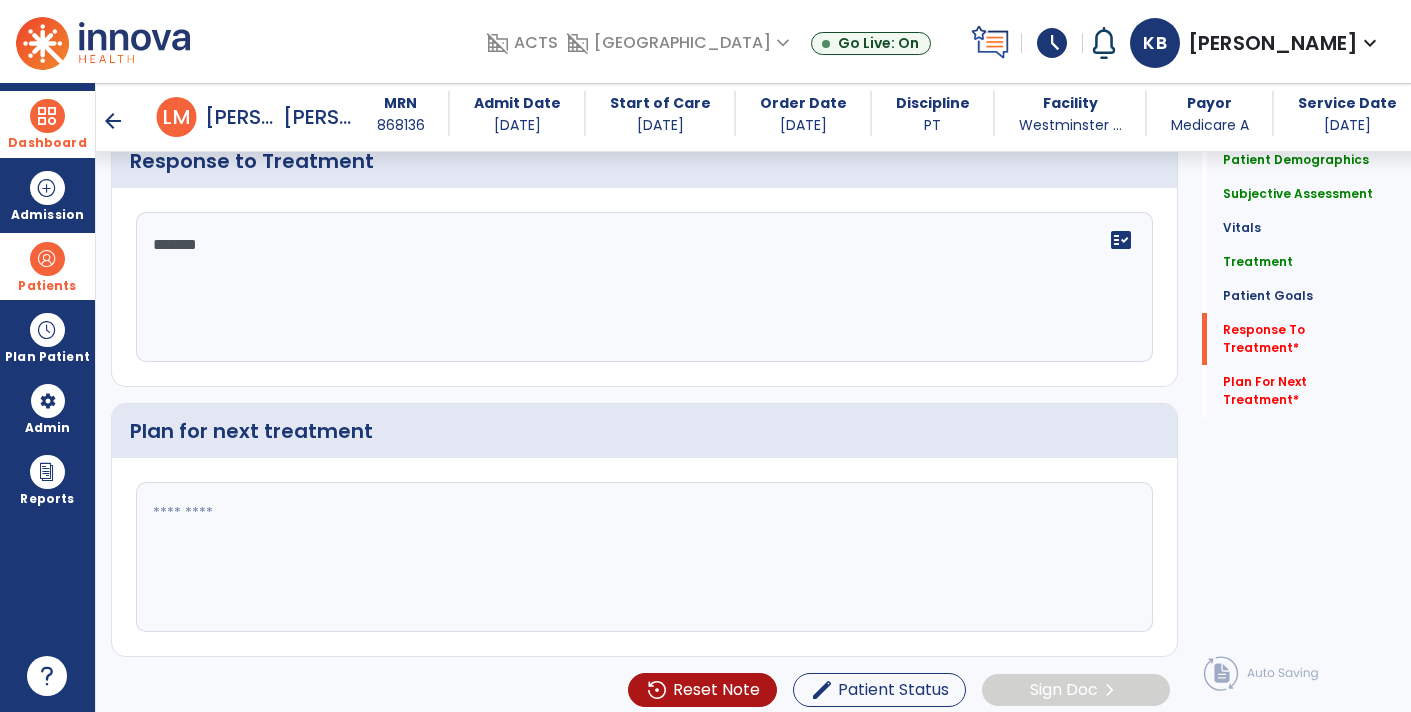 type on "********" 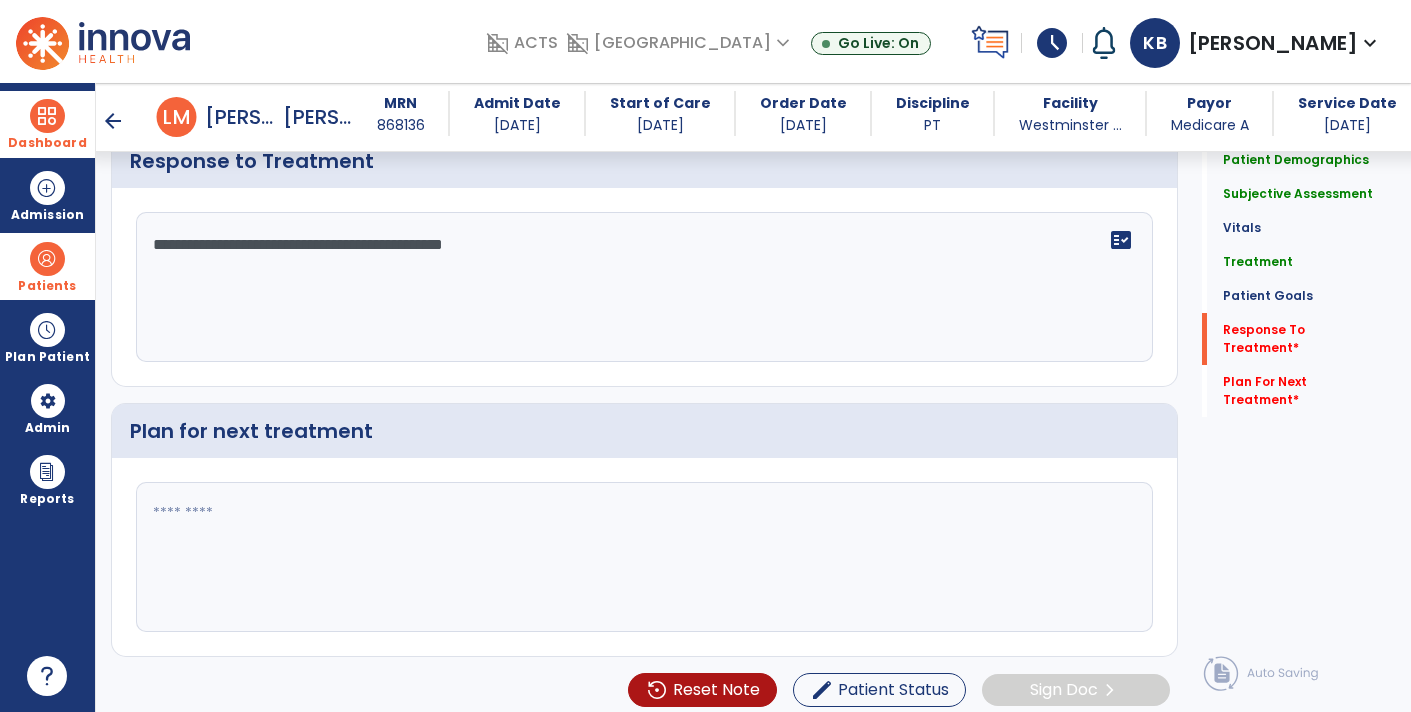 type on "**********" 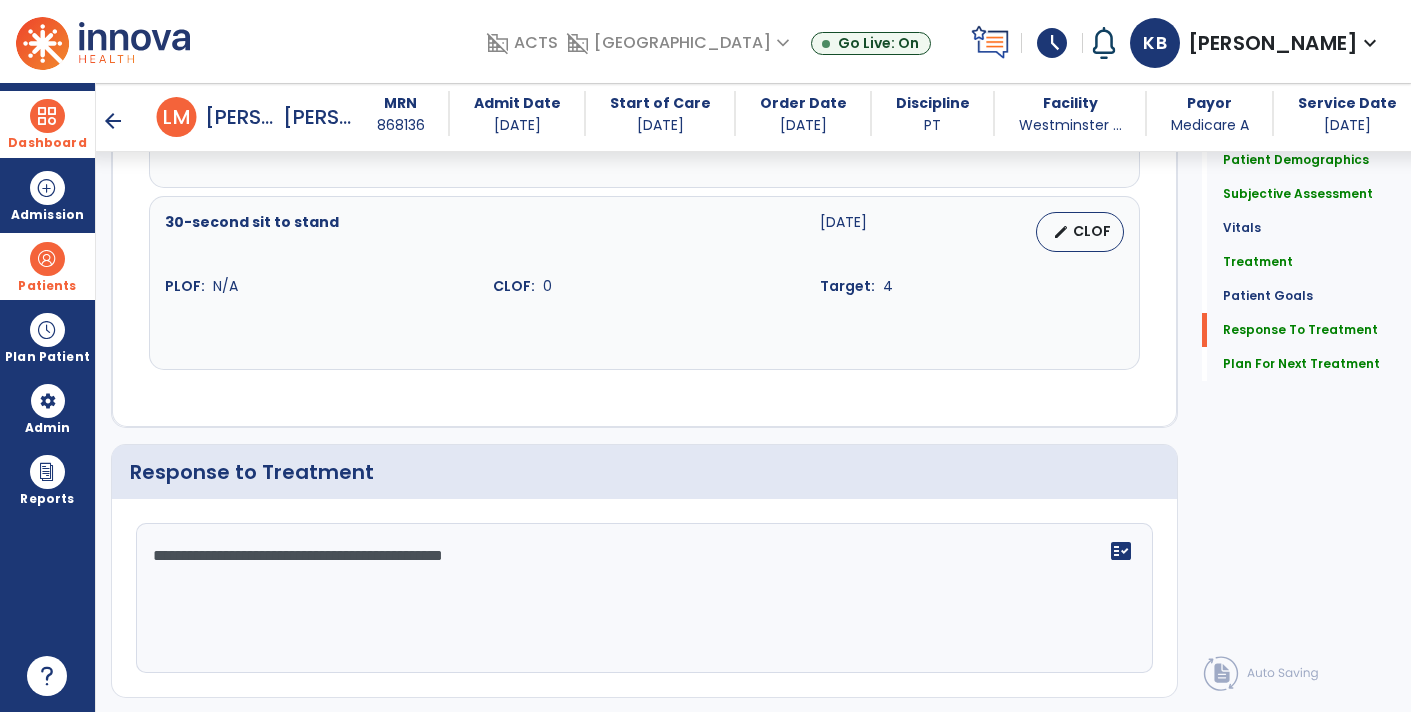 scroll, scrollTop: 2378, scrollLeft: 0, axis: vertical 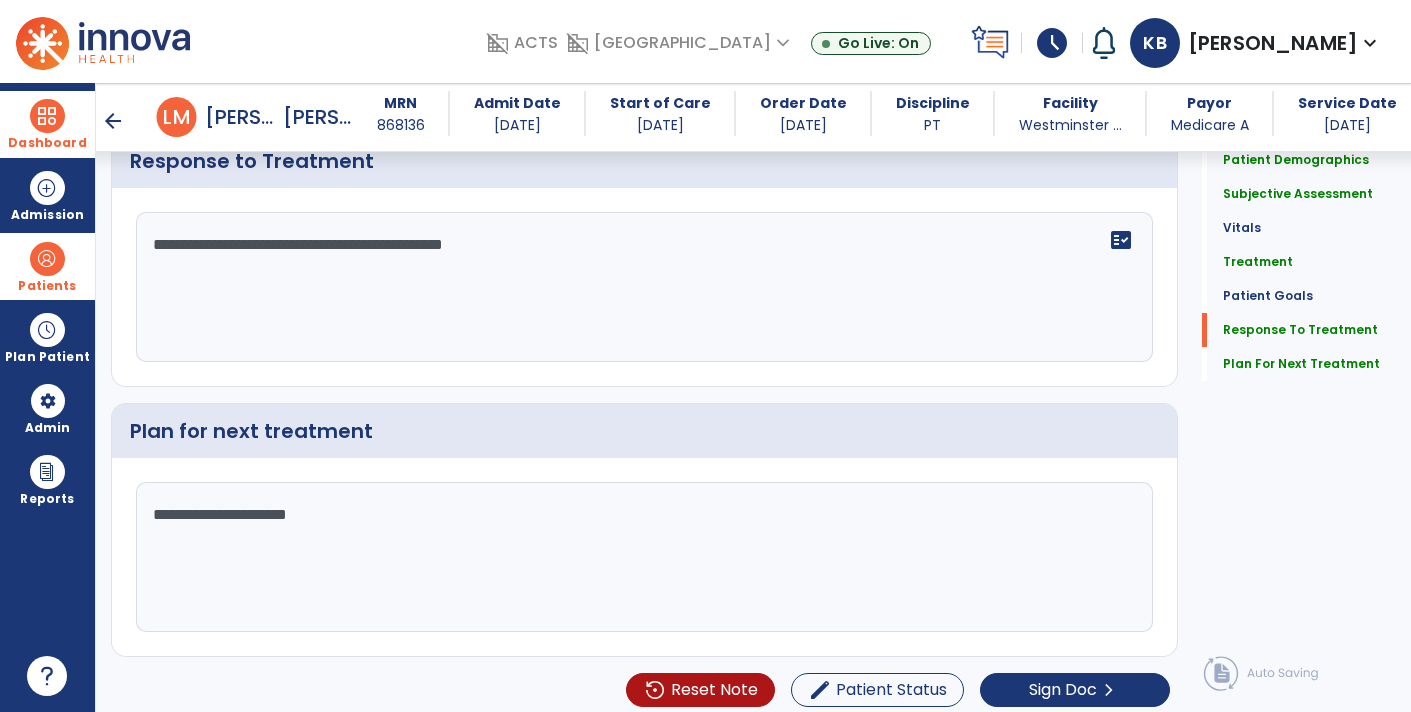 type on "**********" 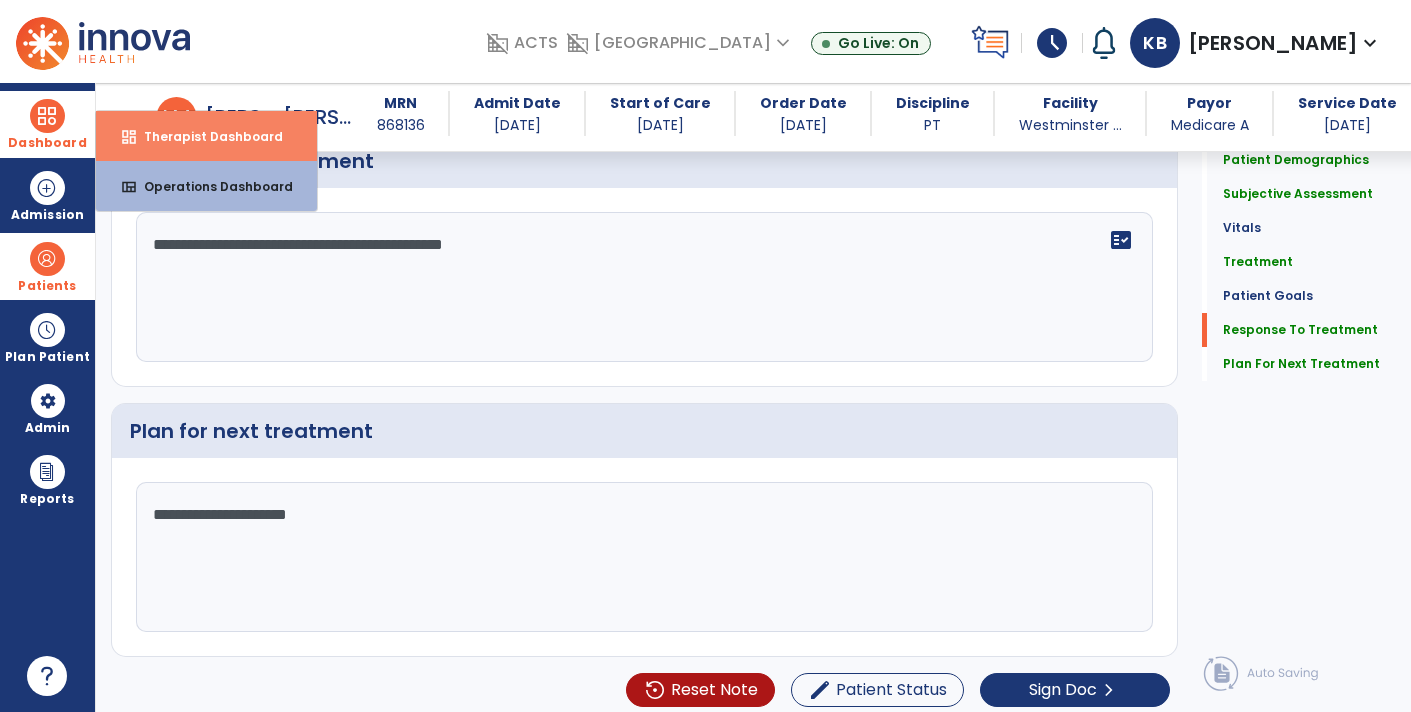 click on "Therapist Dashboard" at bounding box center [205, 136] 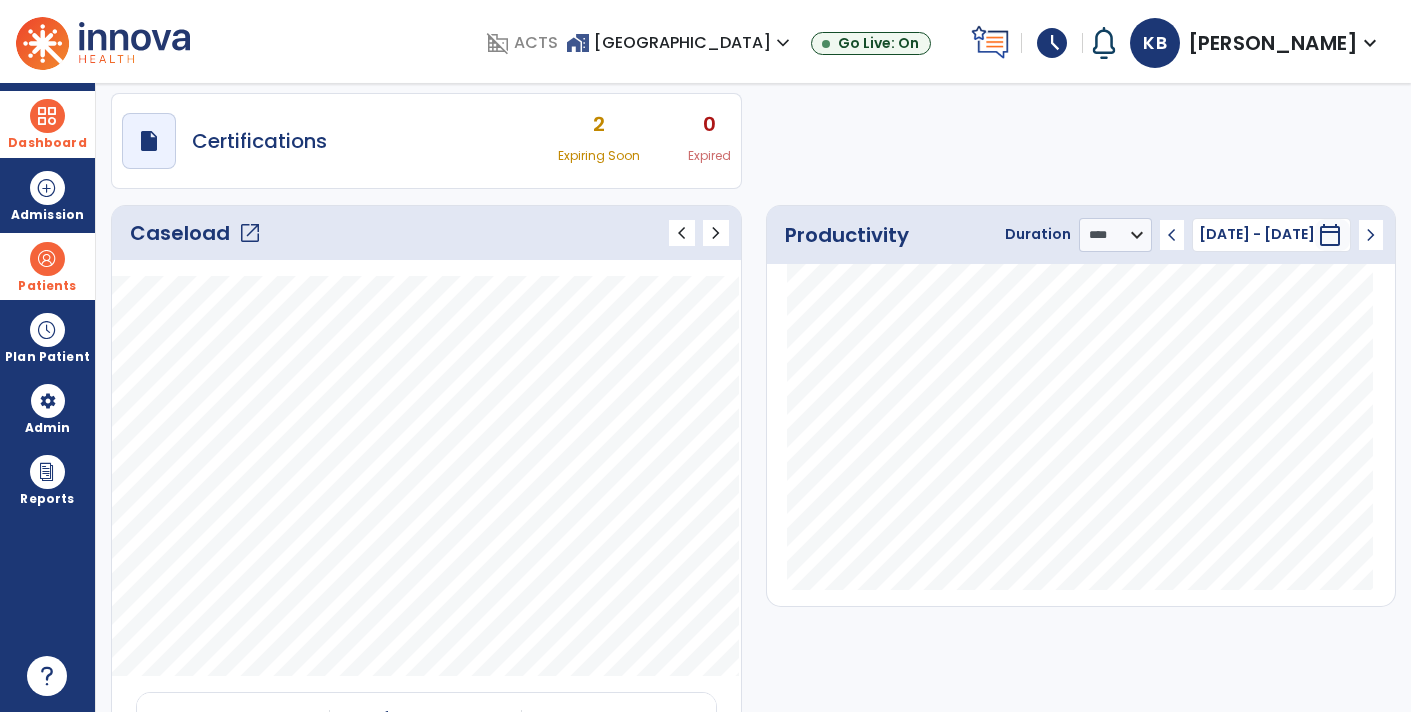 scroll, scrollTop: 0, scrollLeft: 0, axis: both 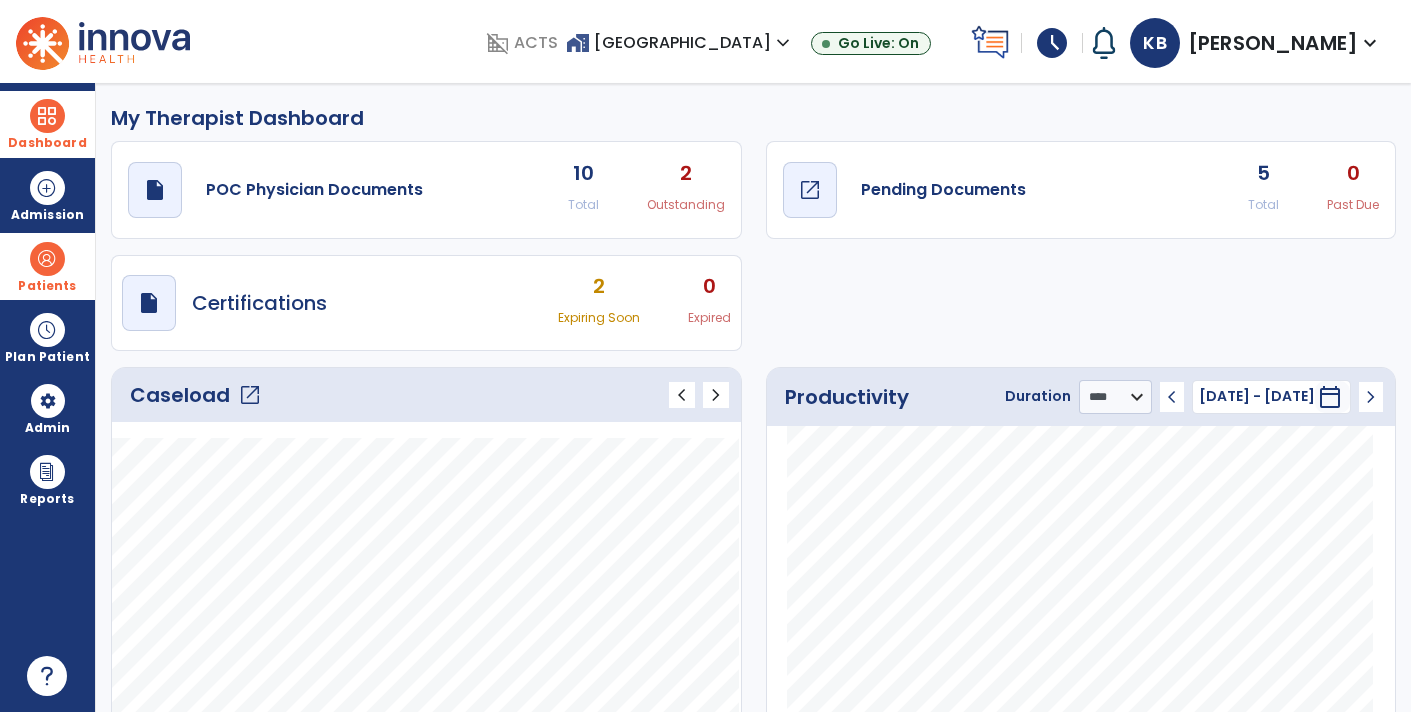 click on "Pending Documents" 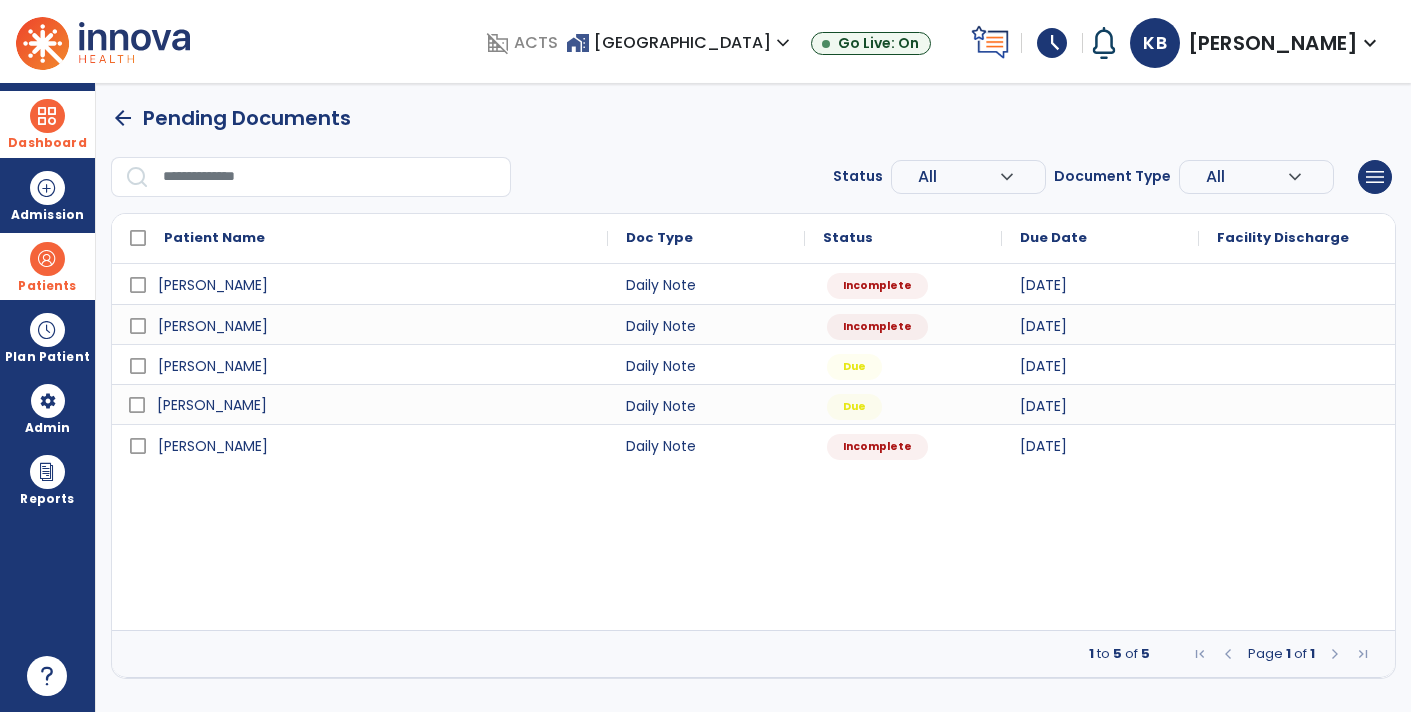 click on "[PERSON_NAME]" at bounding box center (374, 405) 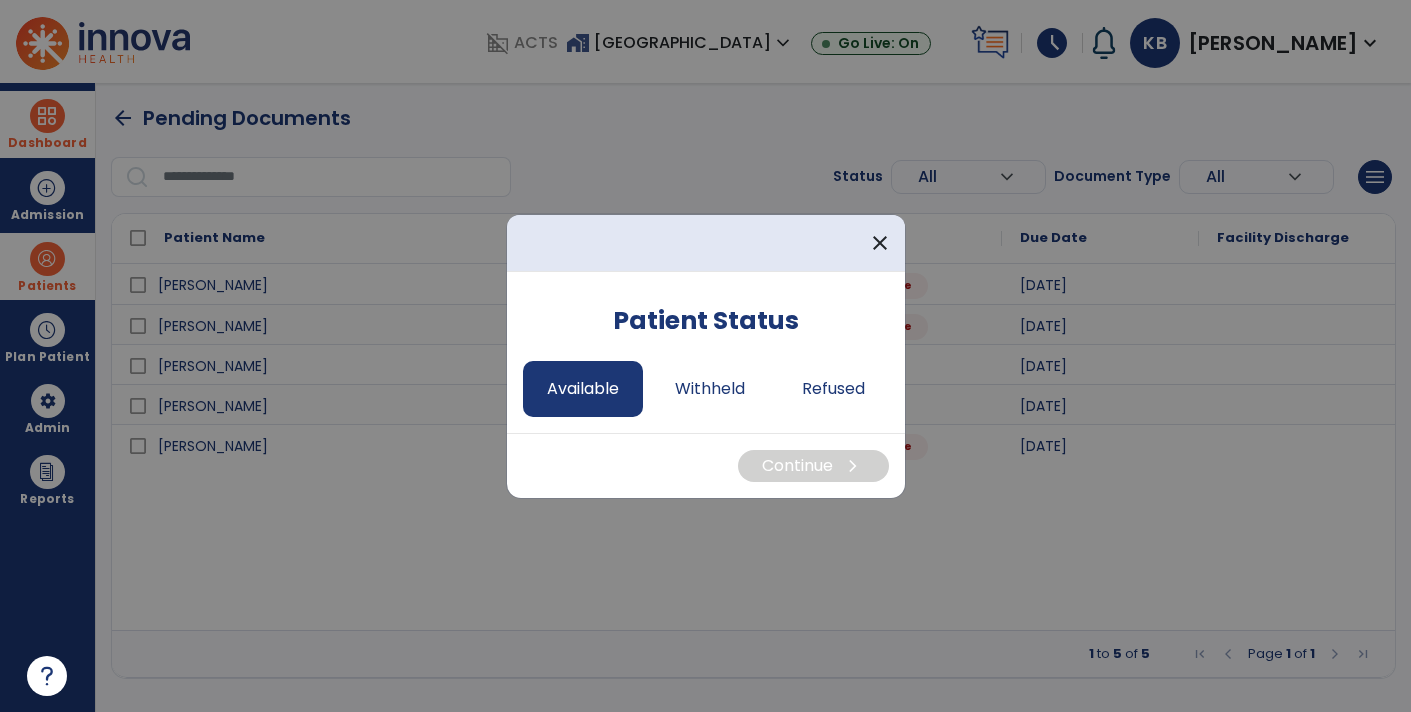 click on "Available" at bounding box center [583, 389] 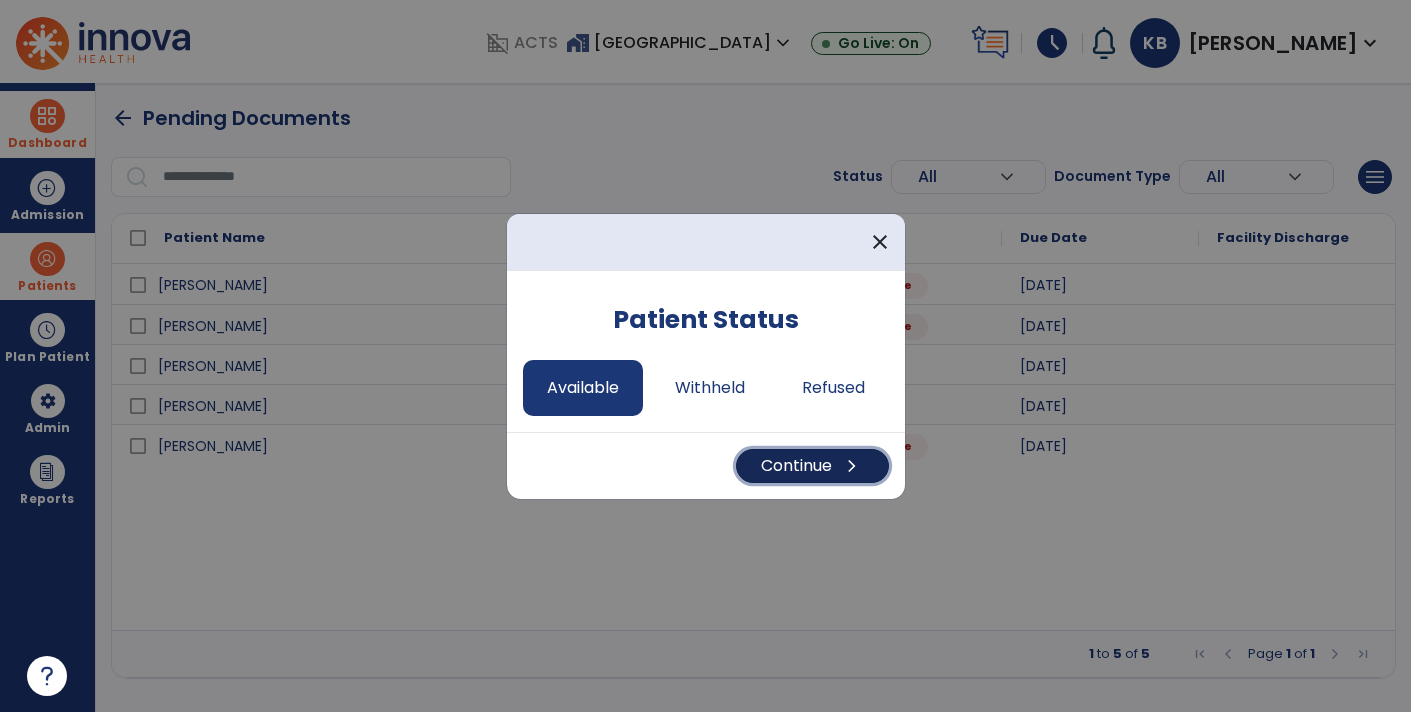 click on "chevron_right" at bounding box center (852, 466) 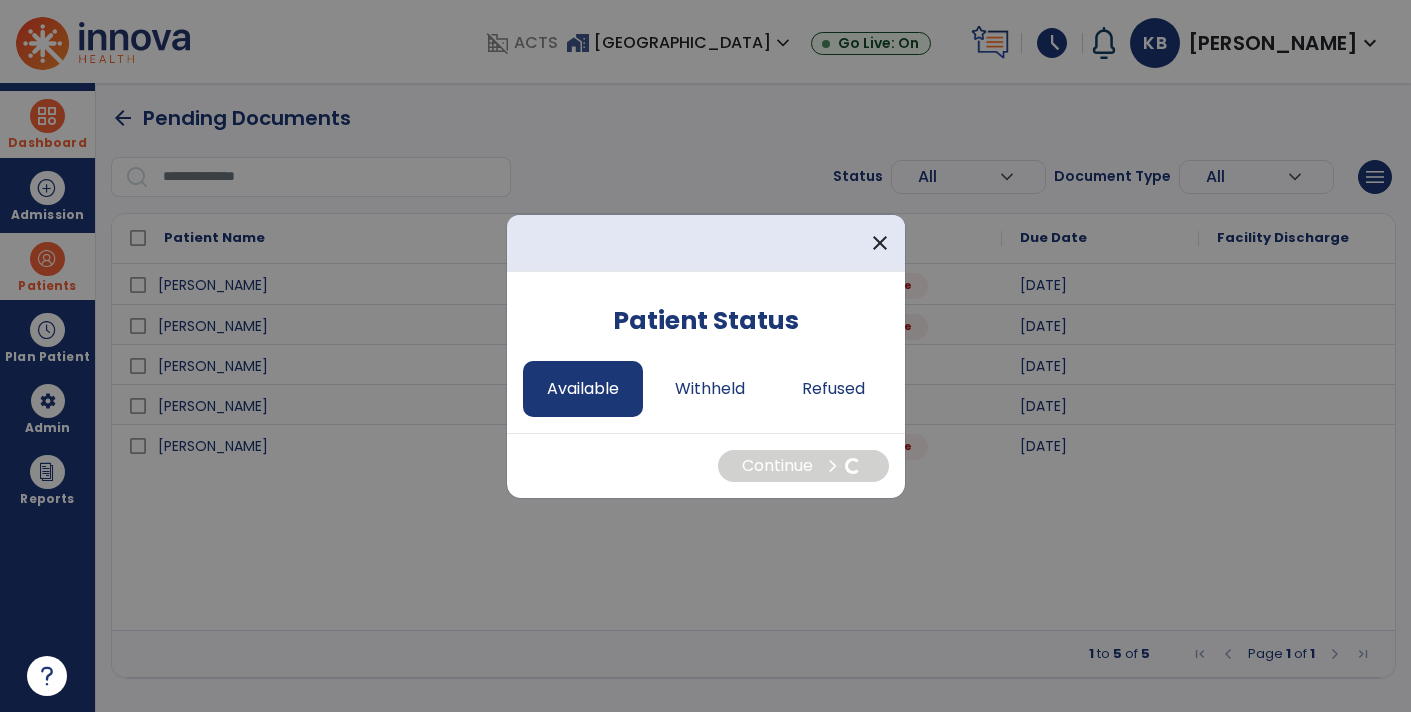 select on "*" 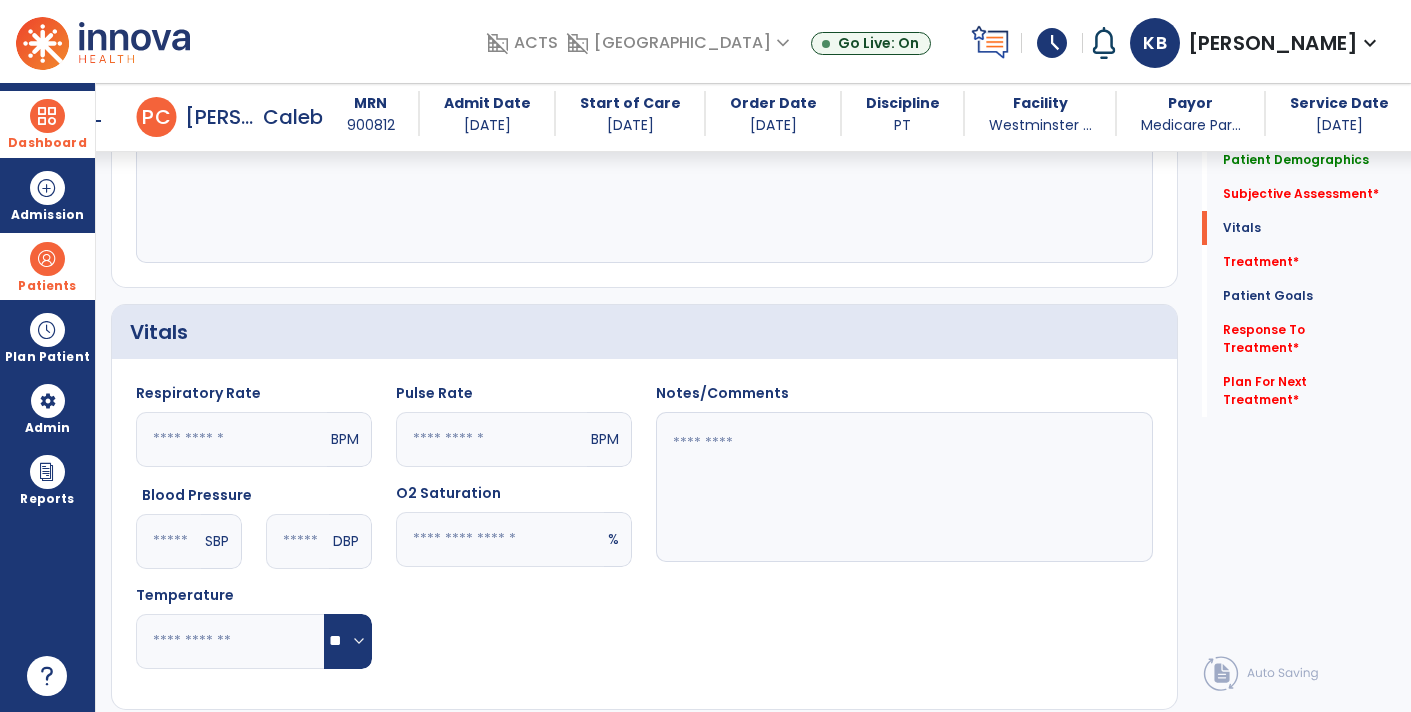 scroll, scrollTop: 530, scrollLeft: 0, axis: vertical 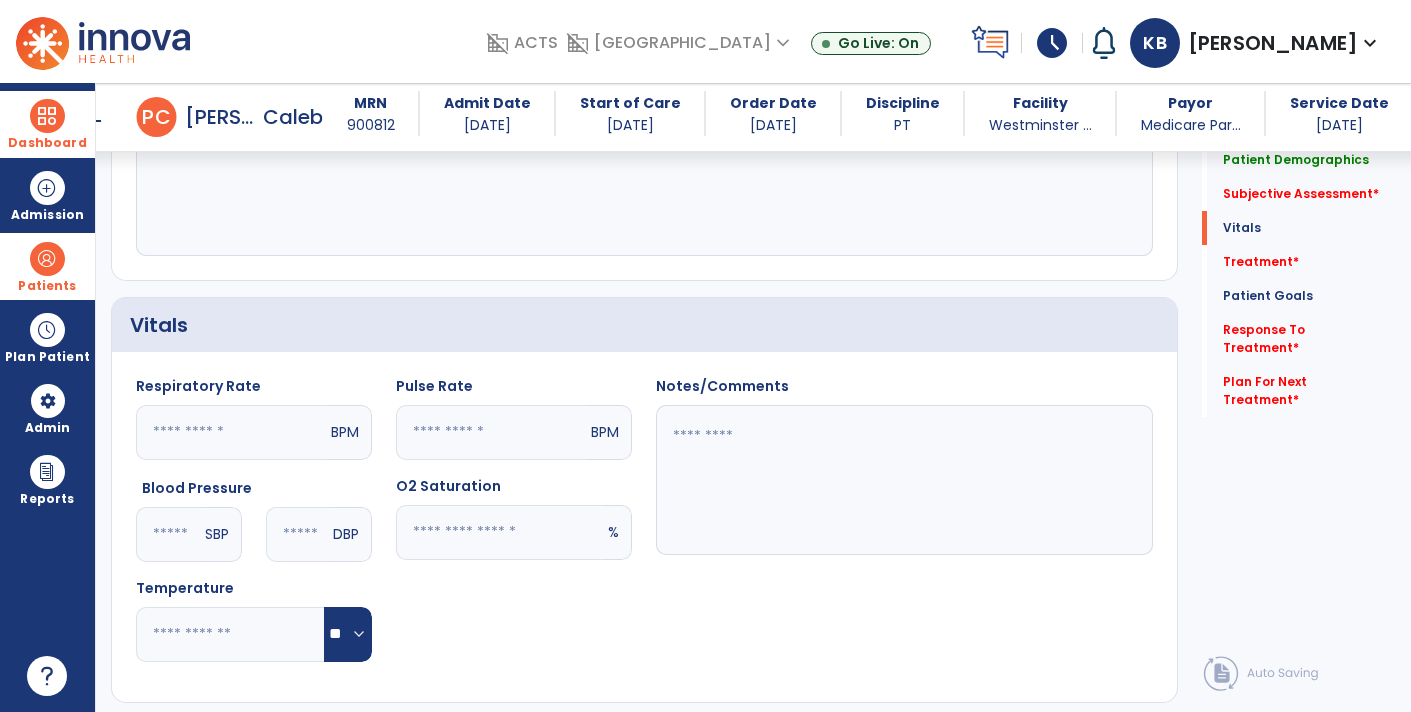 click 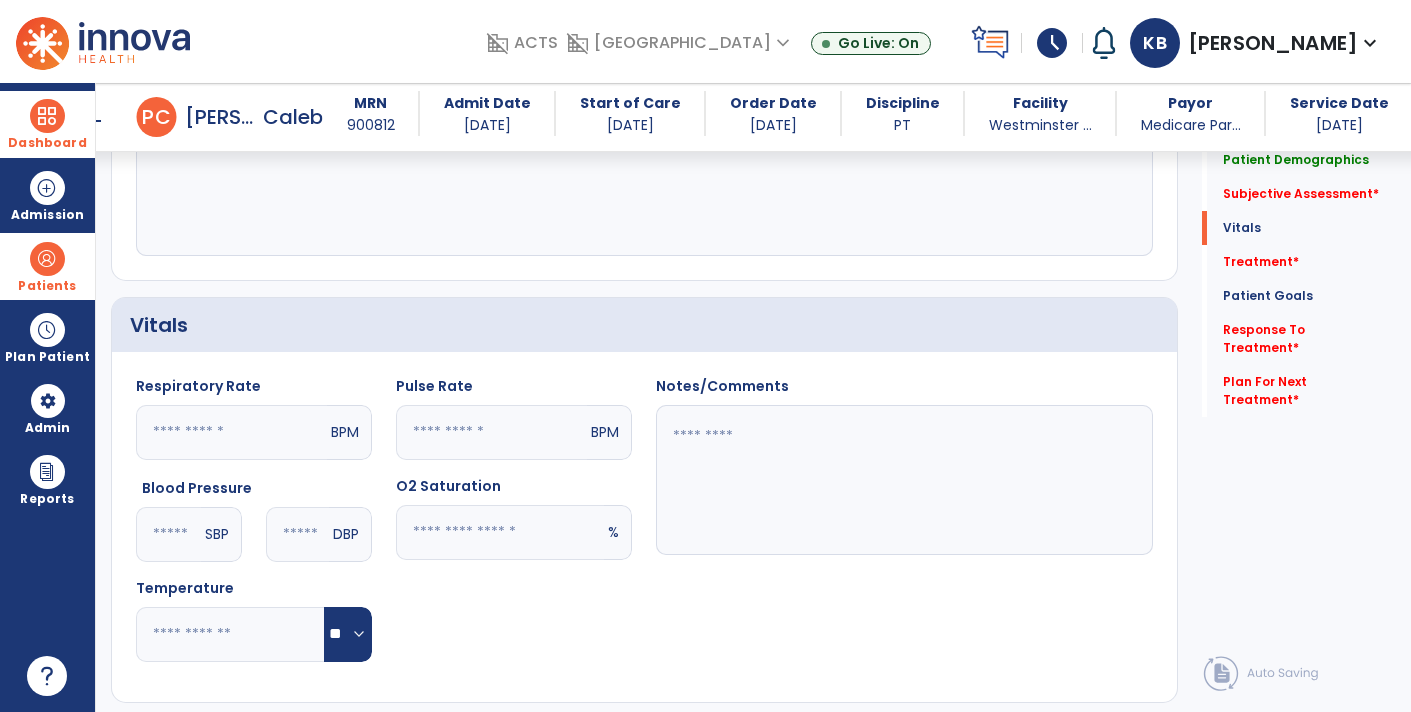 type on "**" 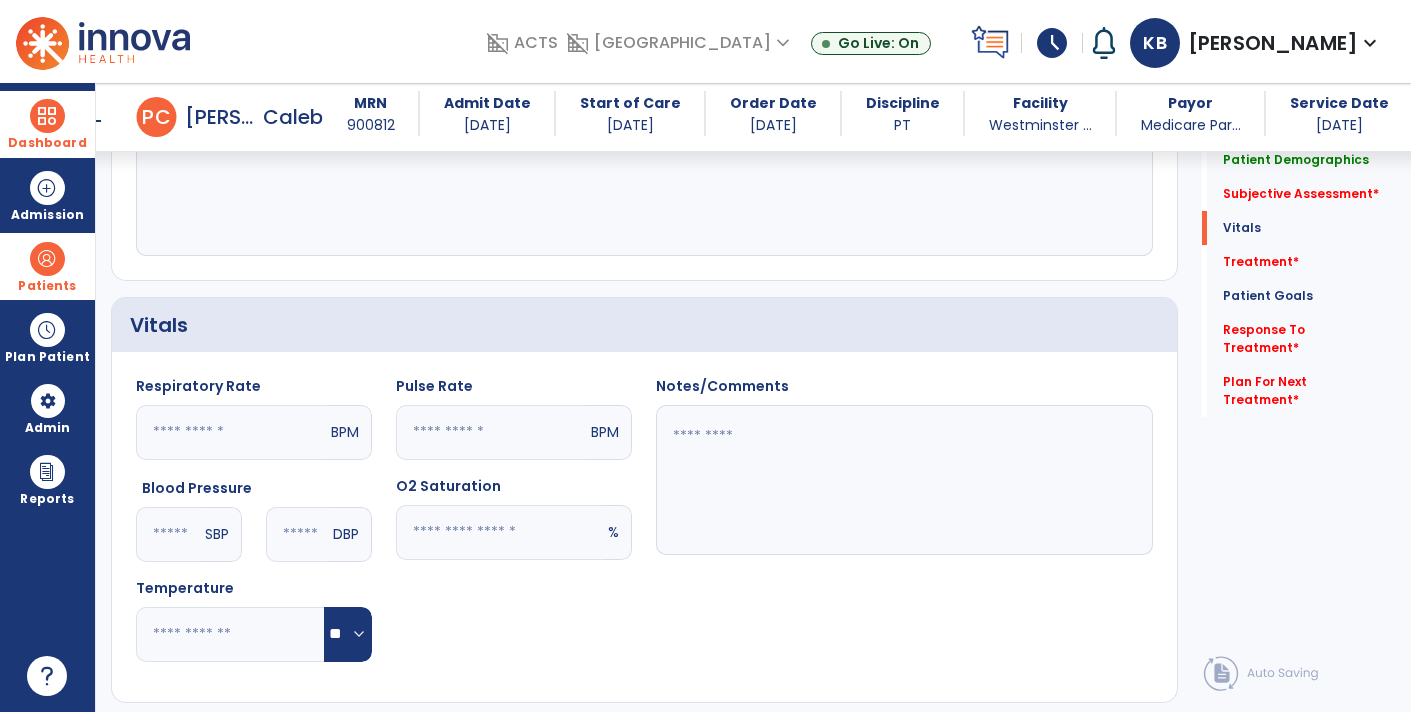 click 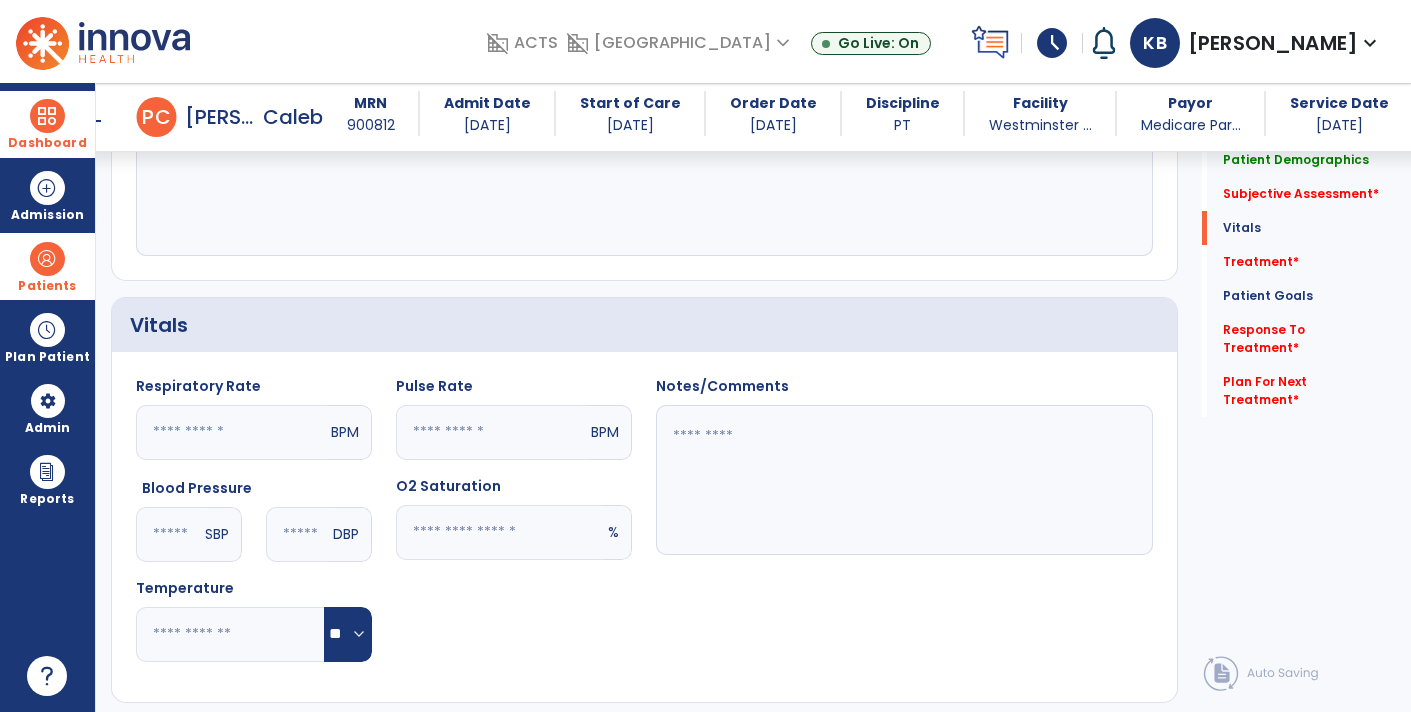 type on "**" 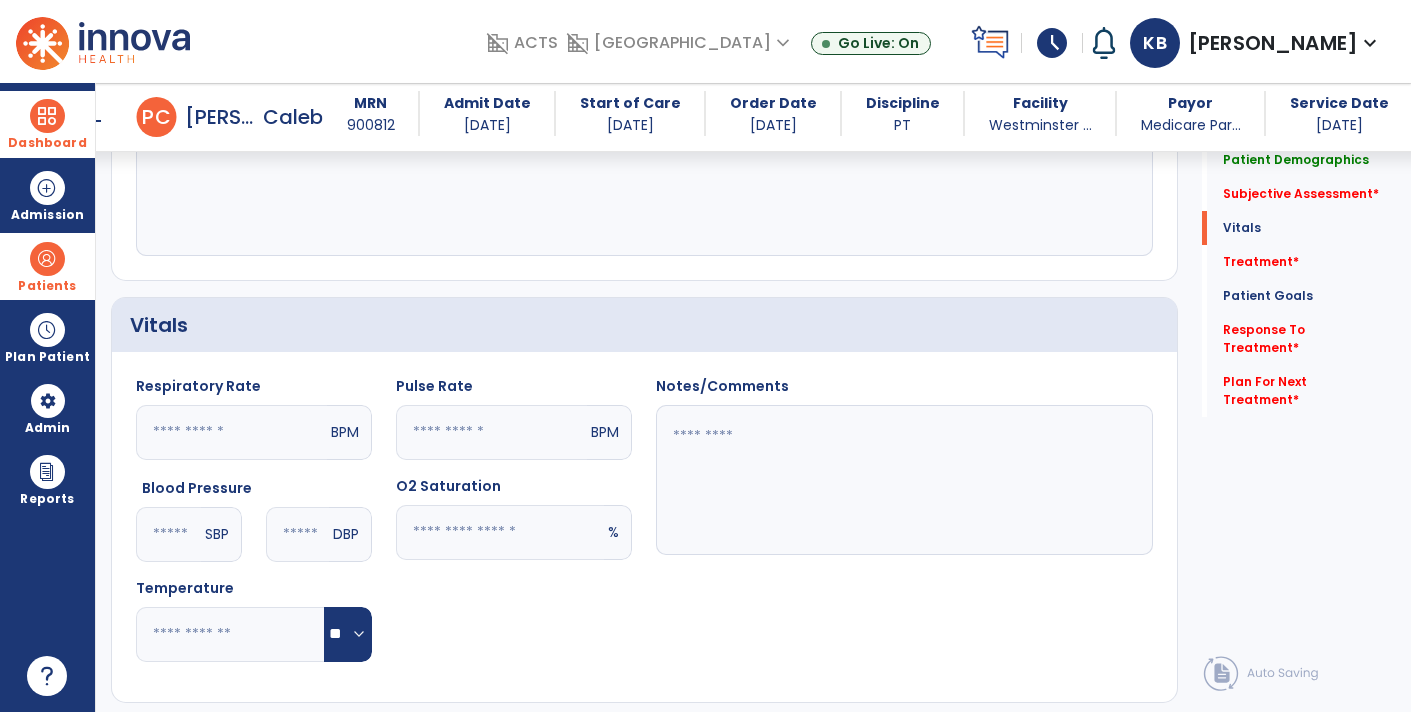 click 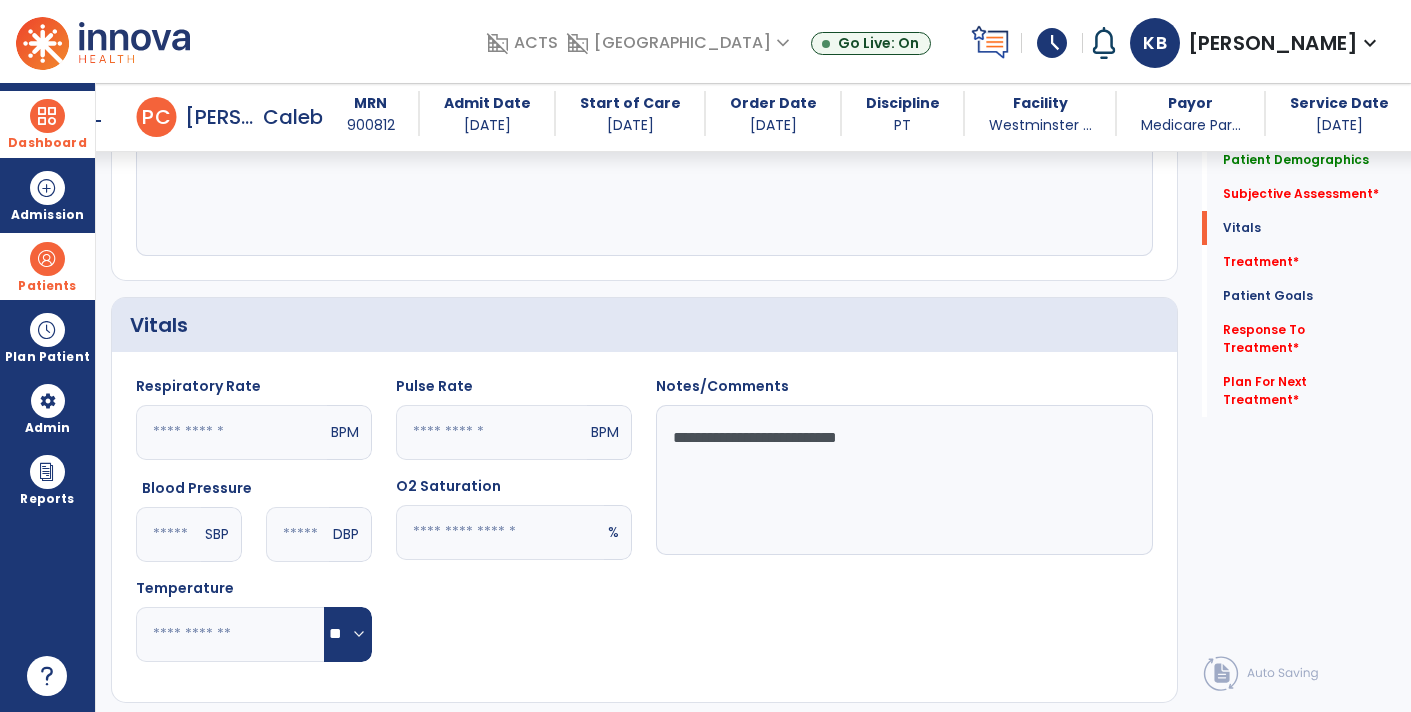 type on "**********" 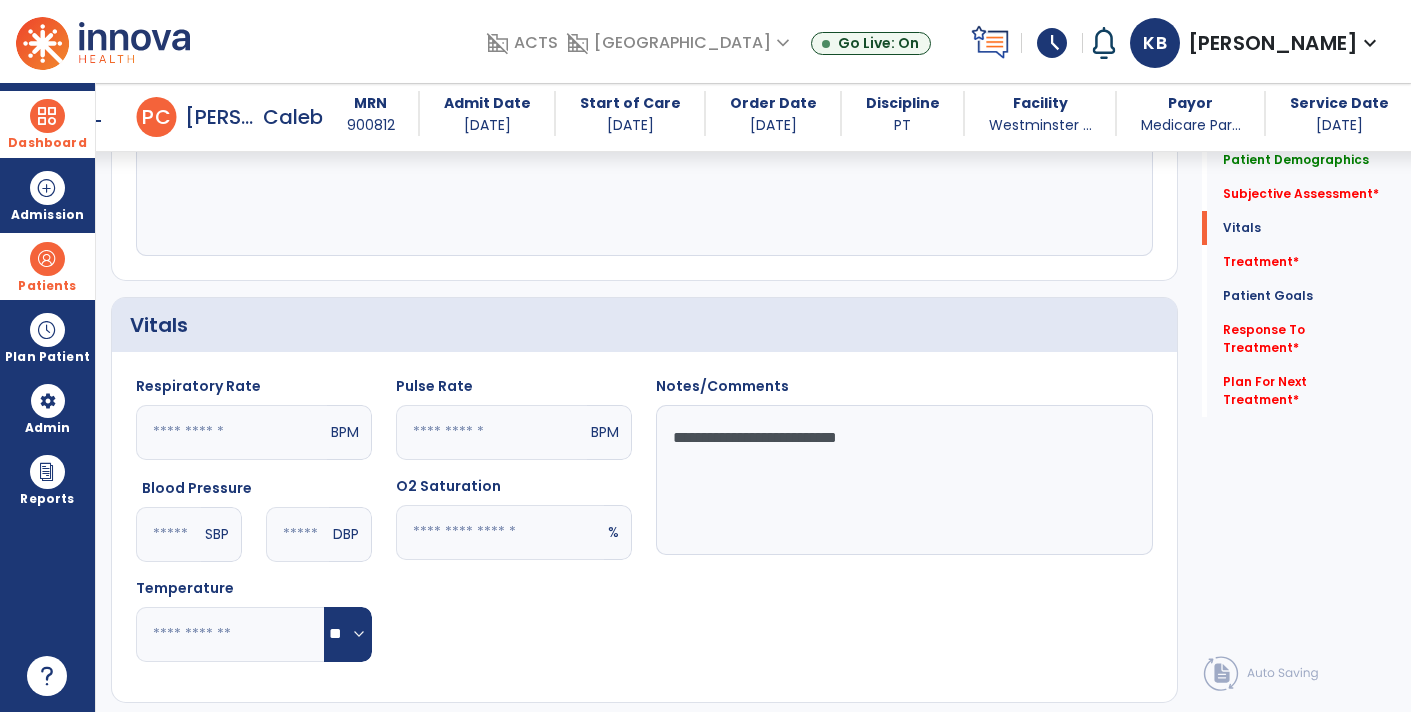 click on "**" 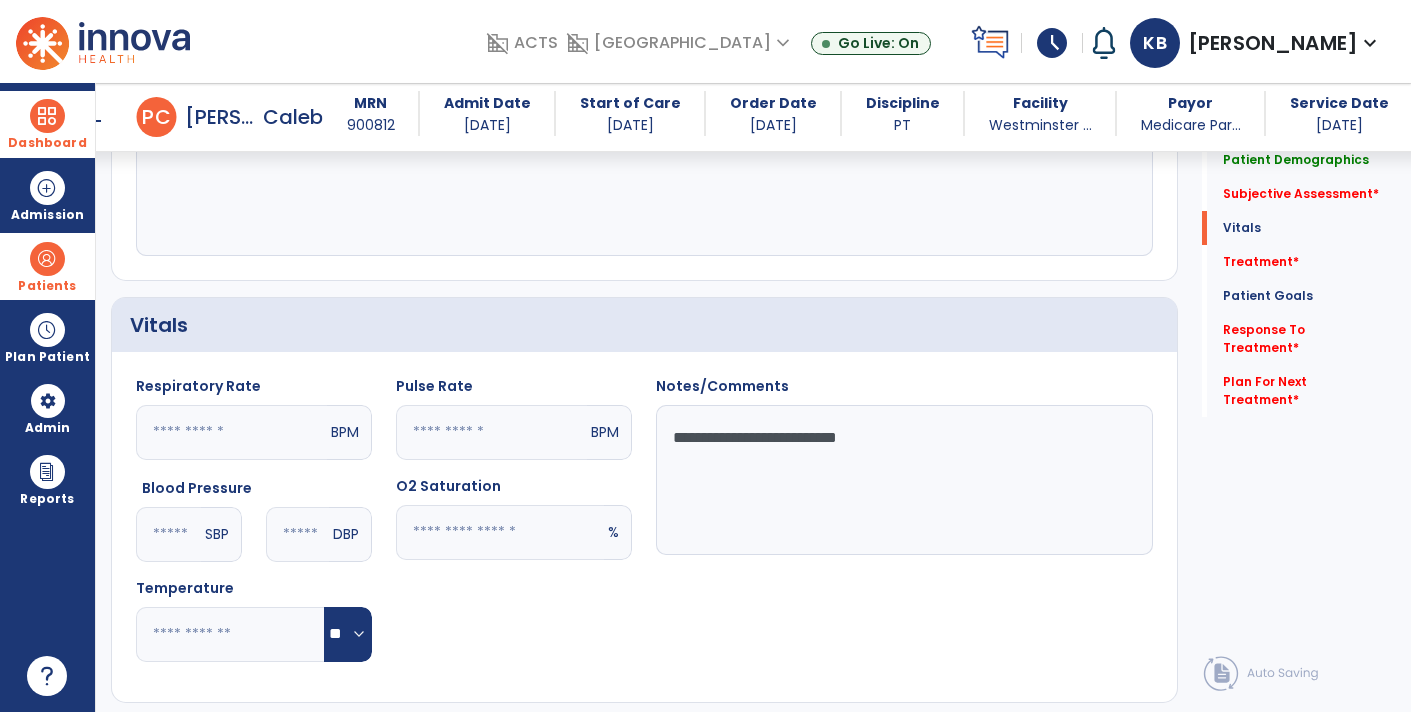 click 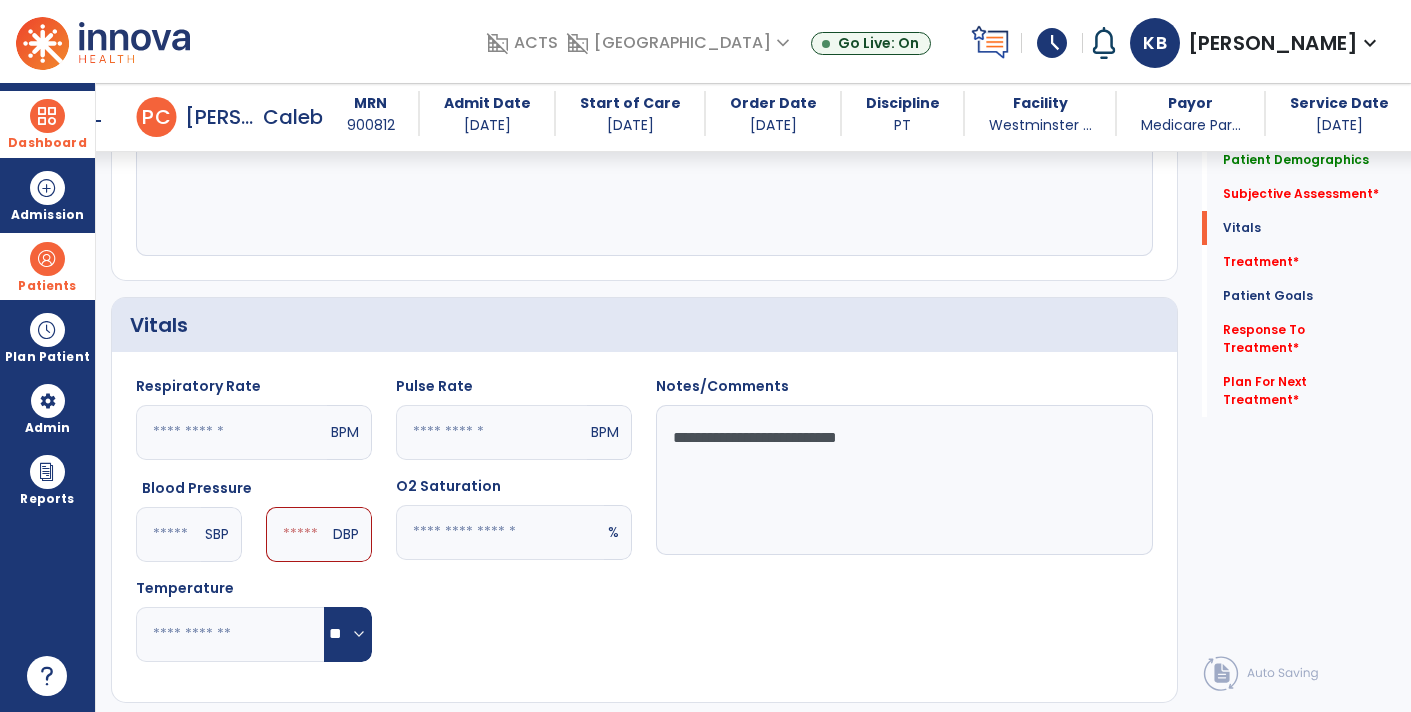 type on "***" 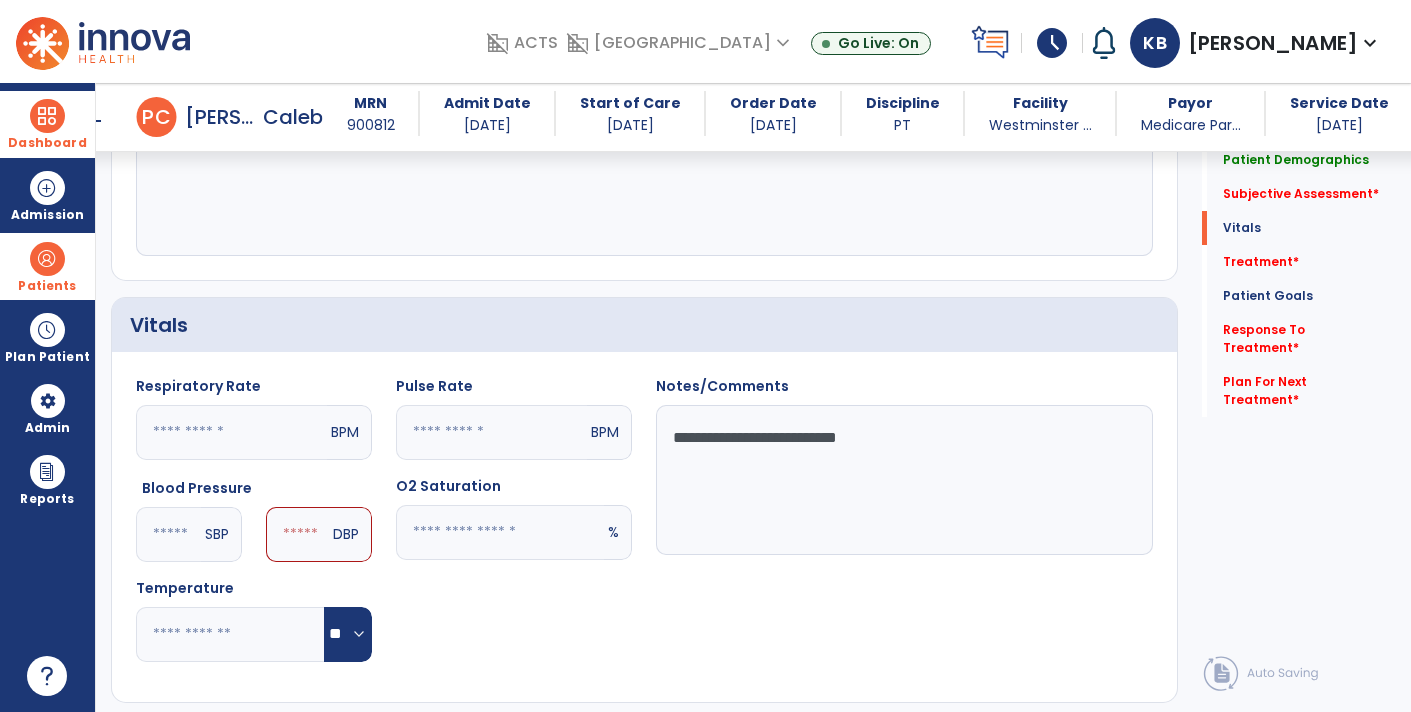 click 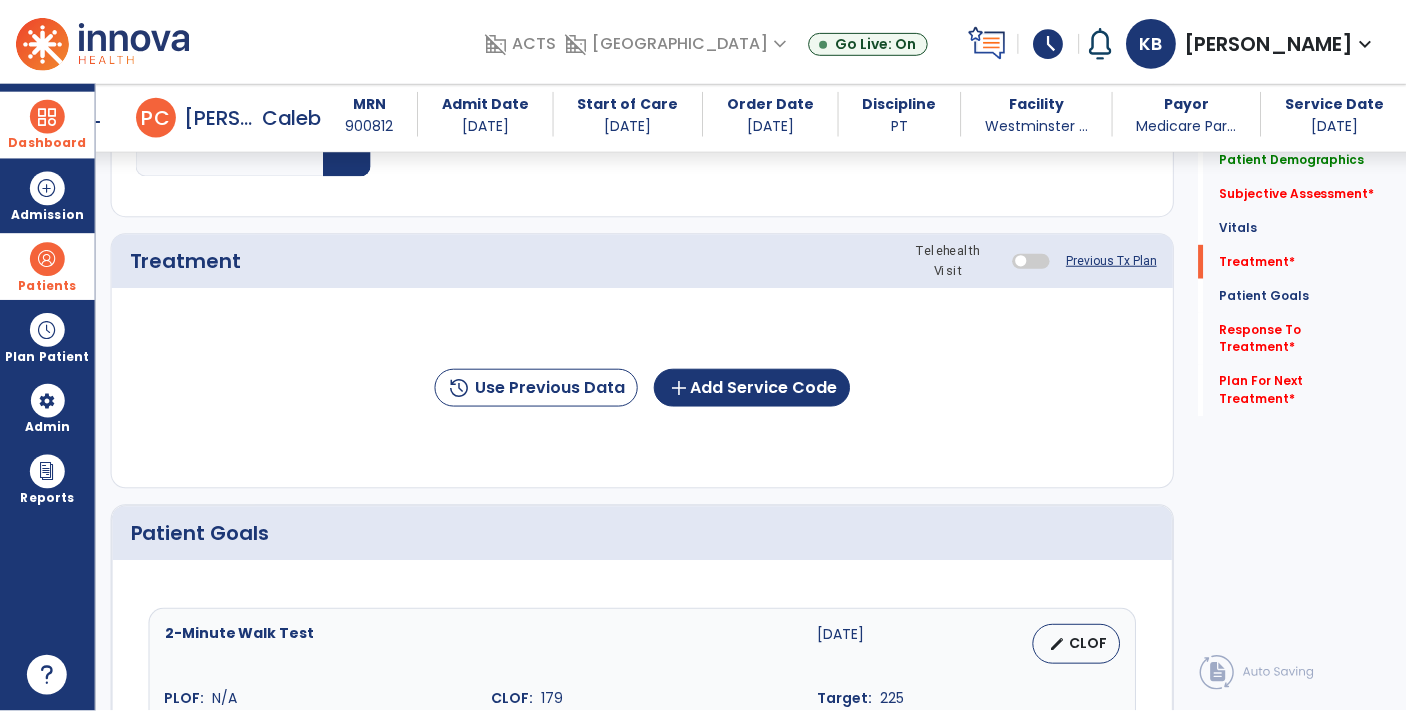 scroll, scrollTop: 1018, scrollLeft: 0, axis: vertical 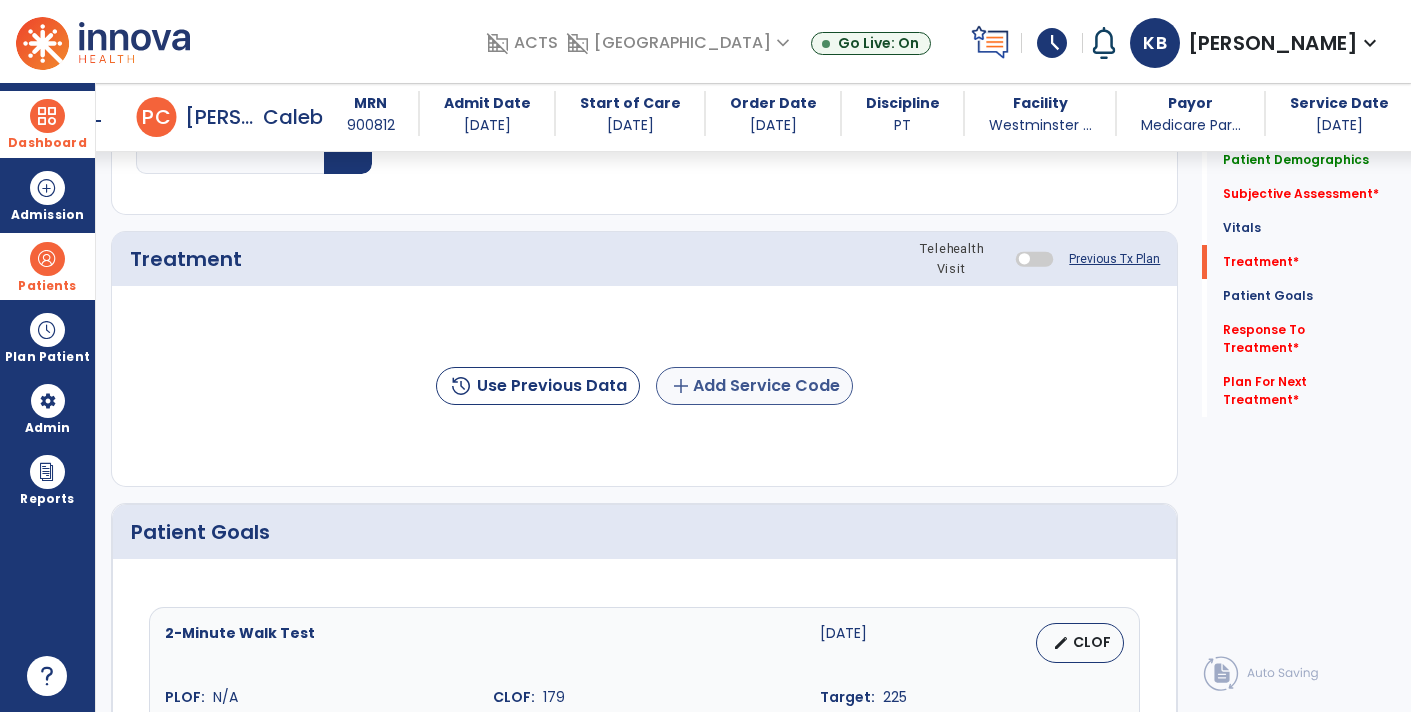 type on "**" 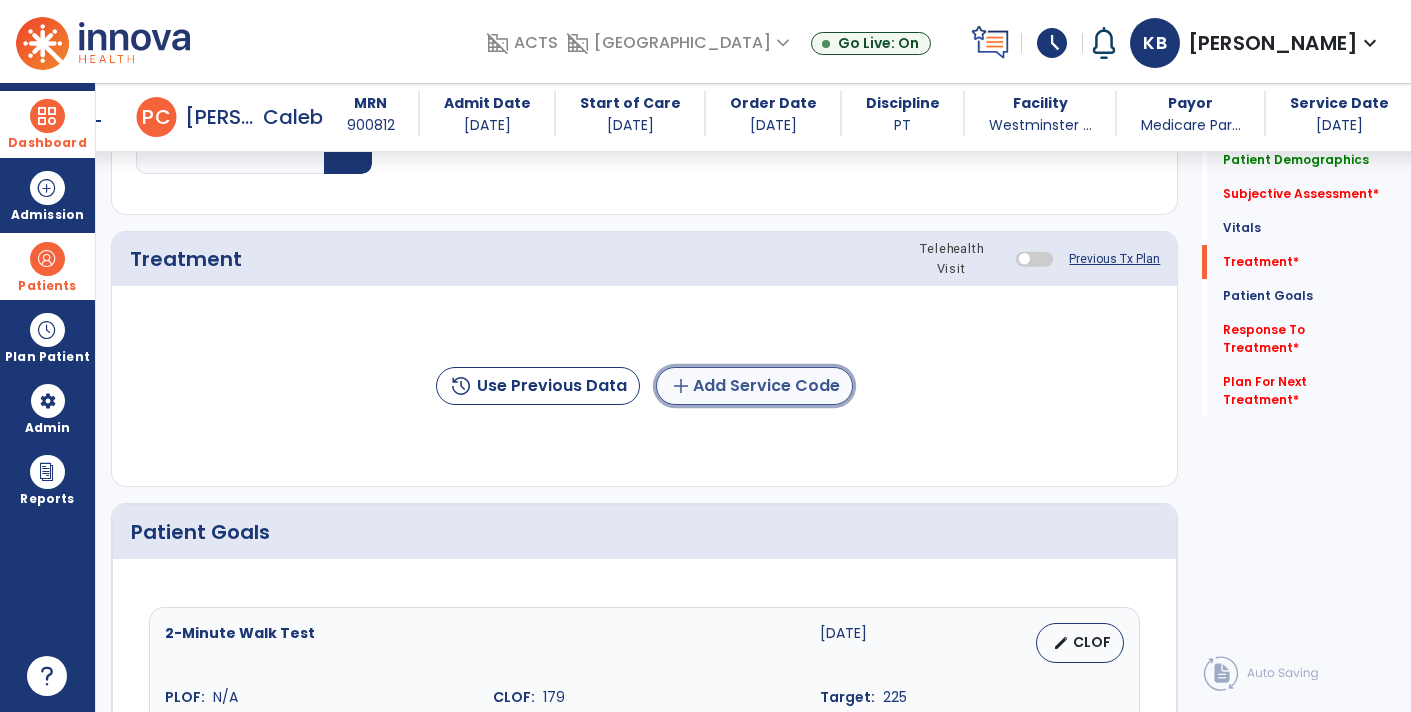 click on "add  Add Service Code" 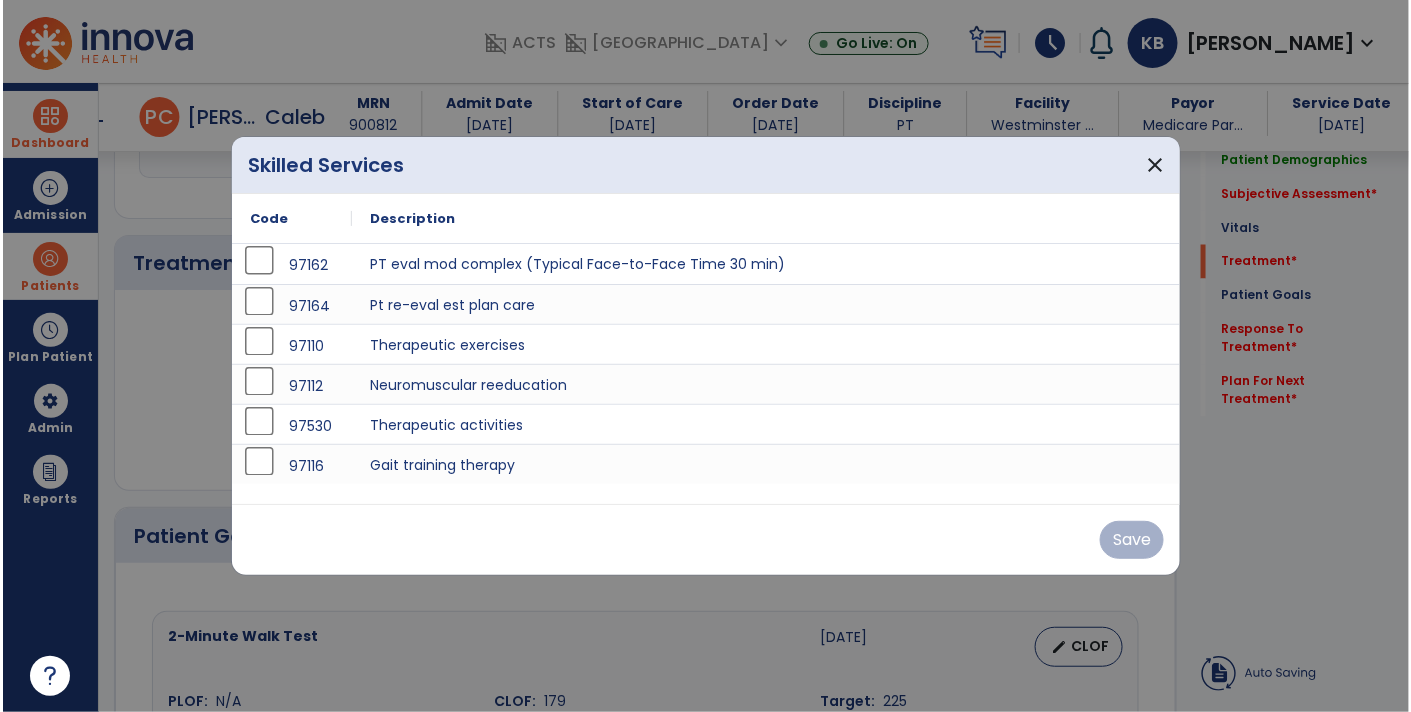 scroll, scrollTop: 1018, scrollLeft: 0, axis: vertical 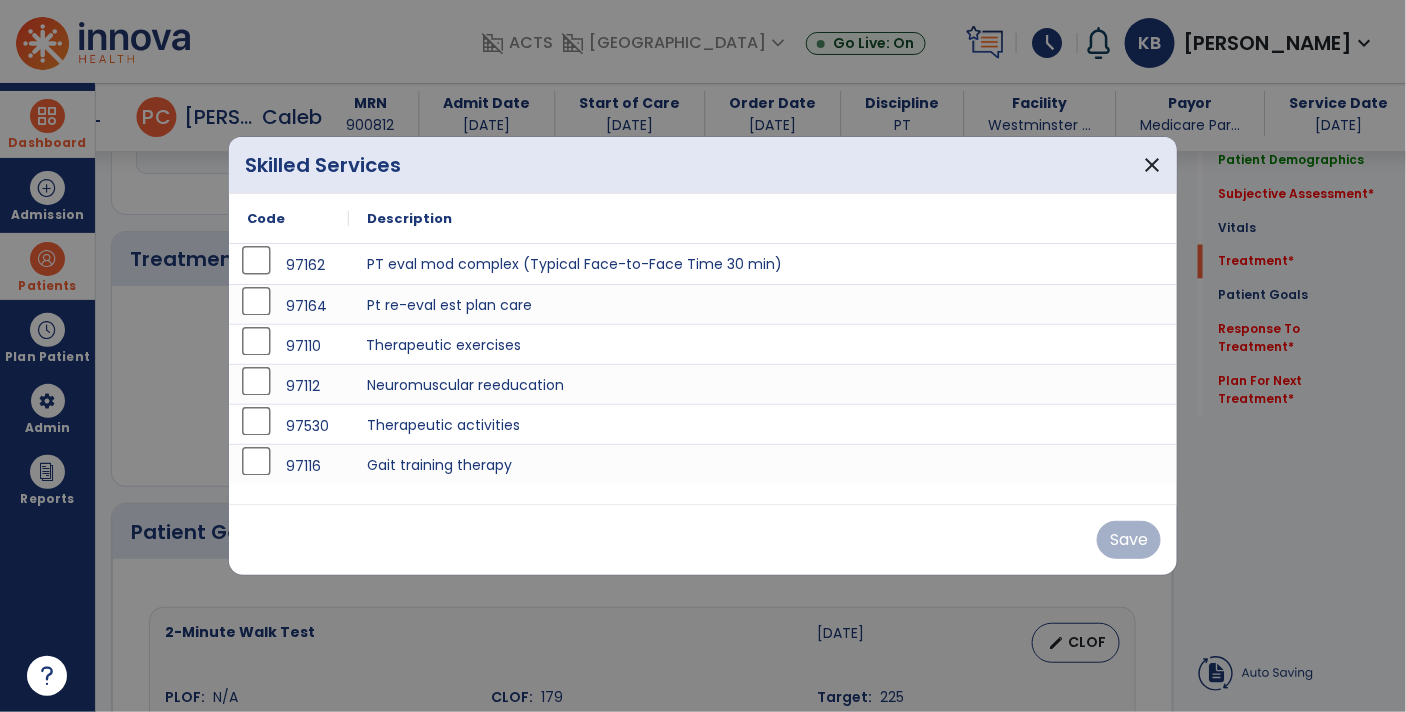 click on "Therapeutic exercises" at bounding box center (763, 344) 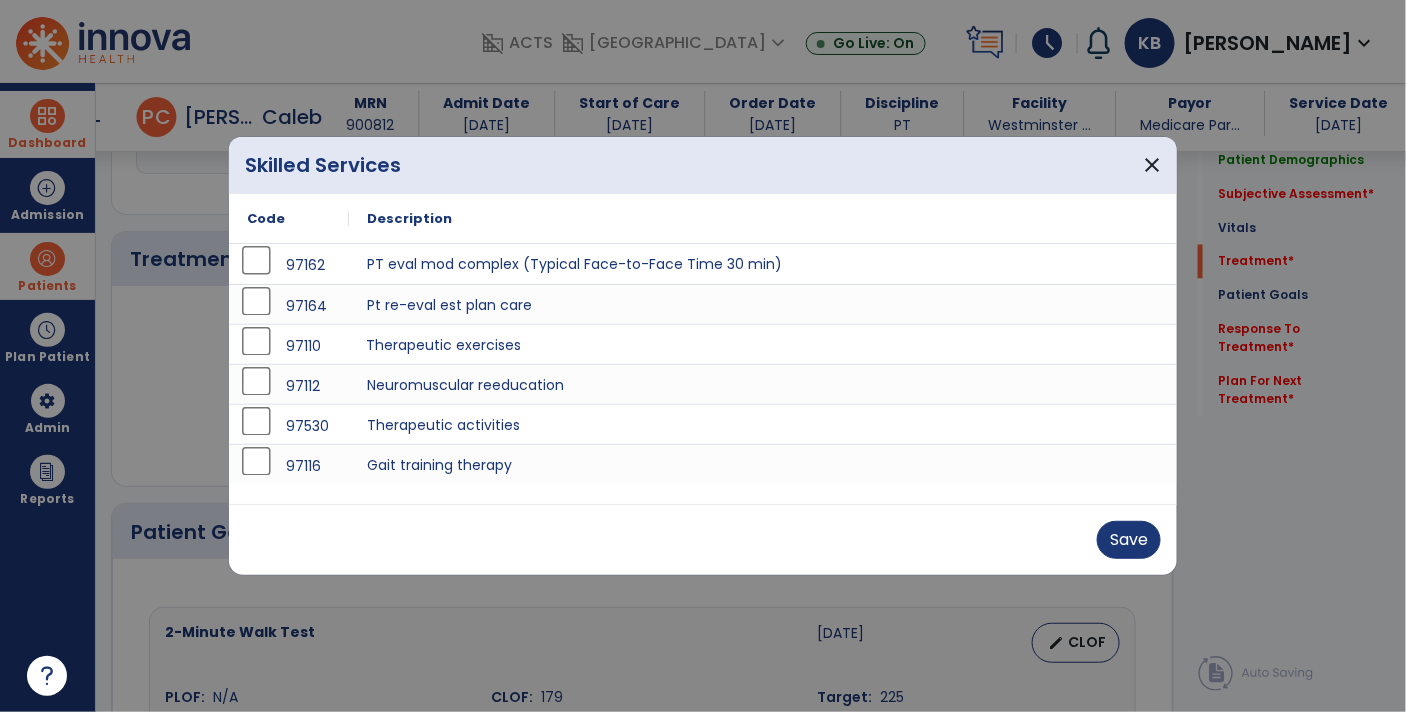 click on "Therapeutic exercises" at bounding box center [763, 344] 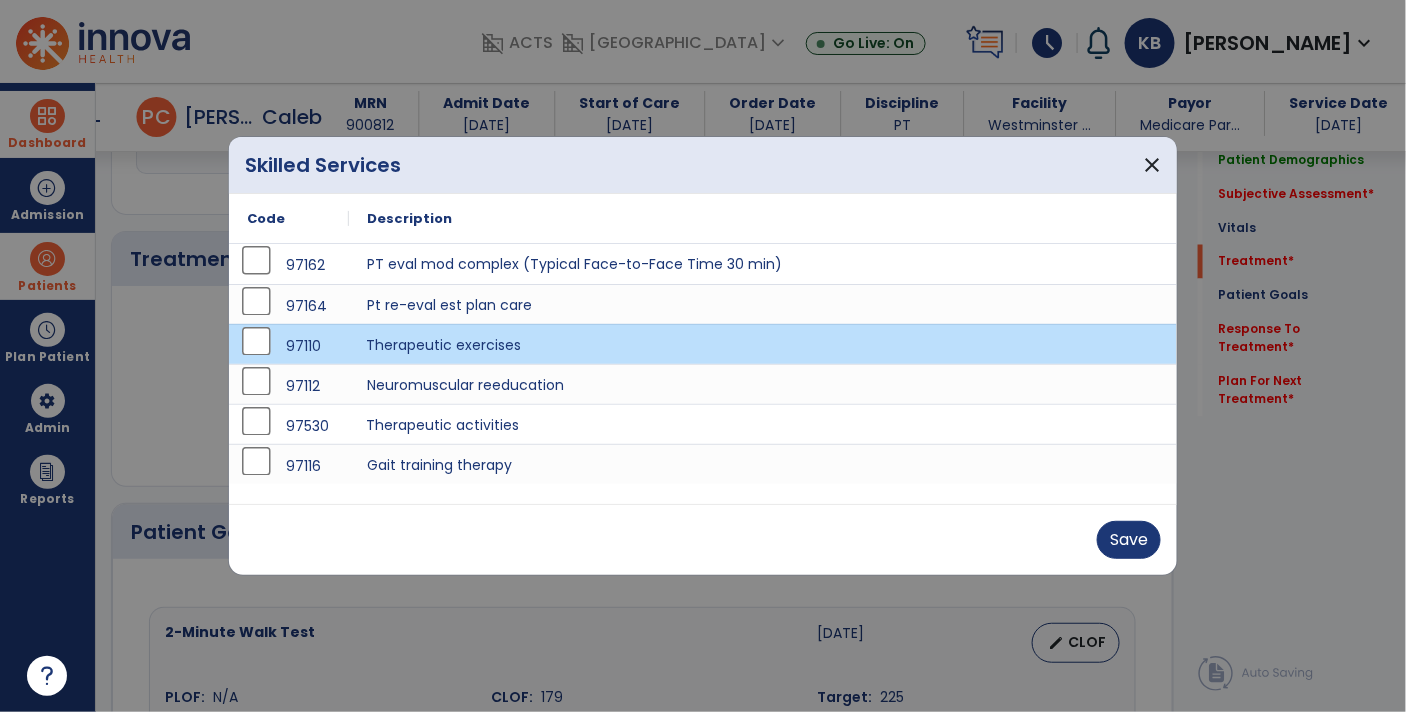 click on "Therapeutic activities" at bounding box center (763, 424) 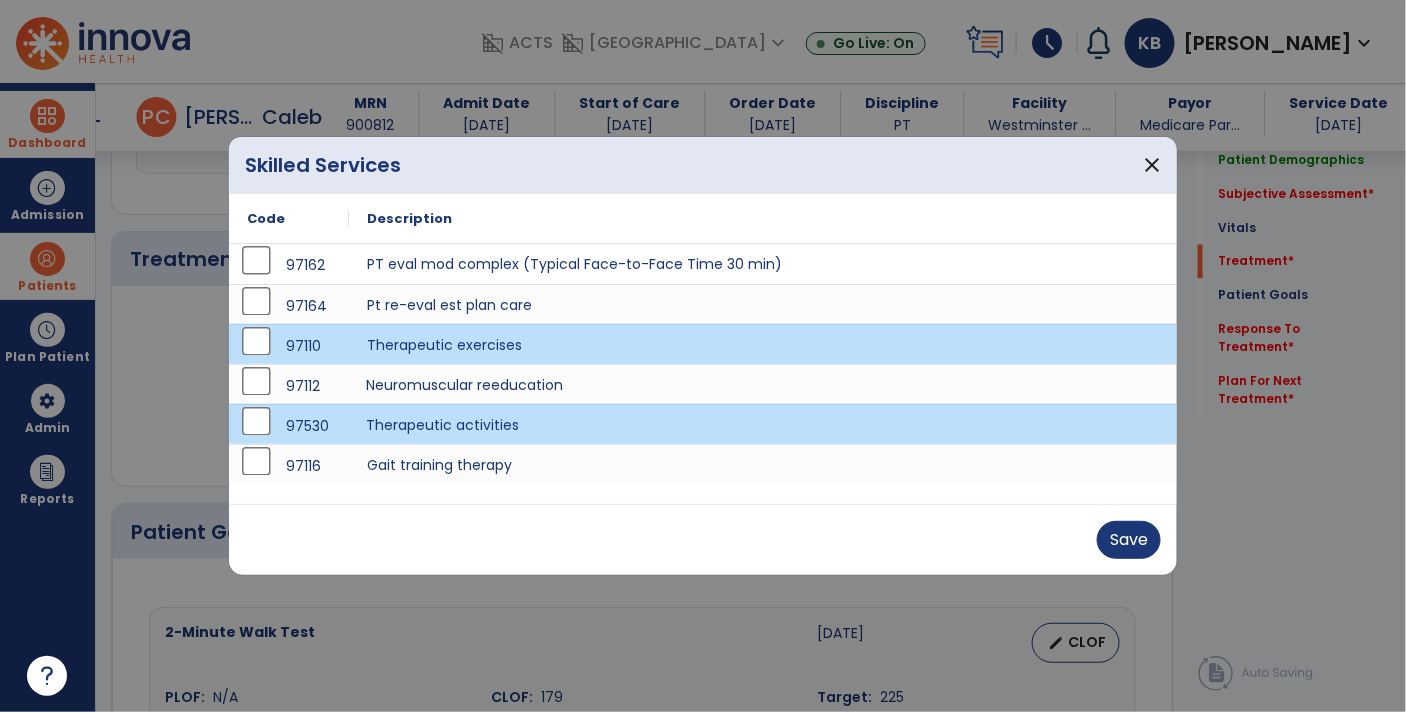 click on "Neuromuscular reeducation" at bounding box center [763, 384] 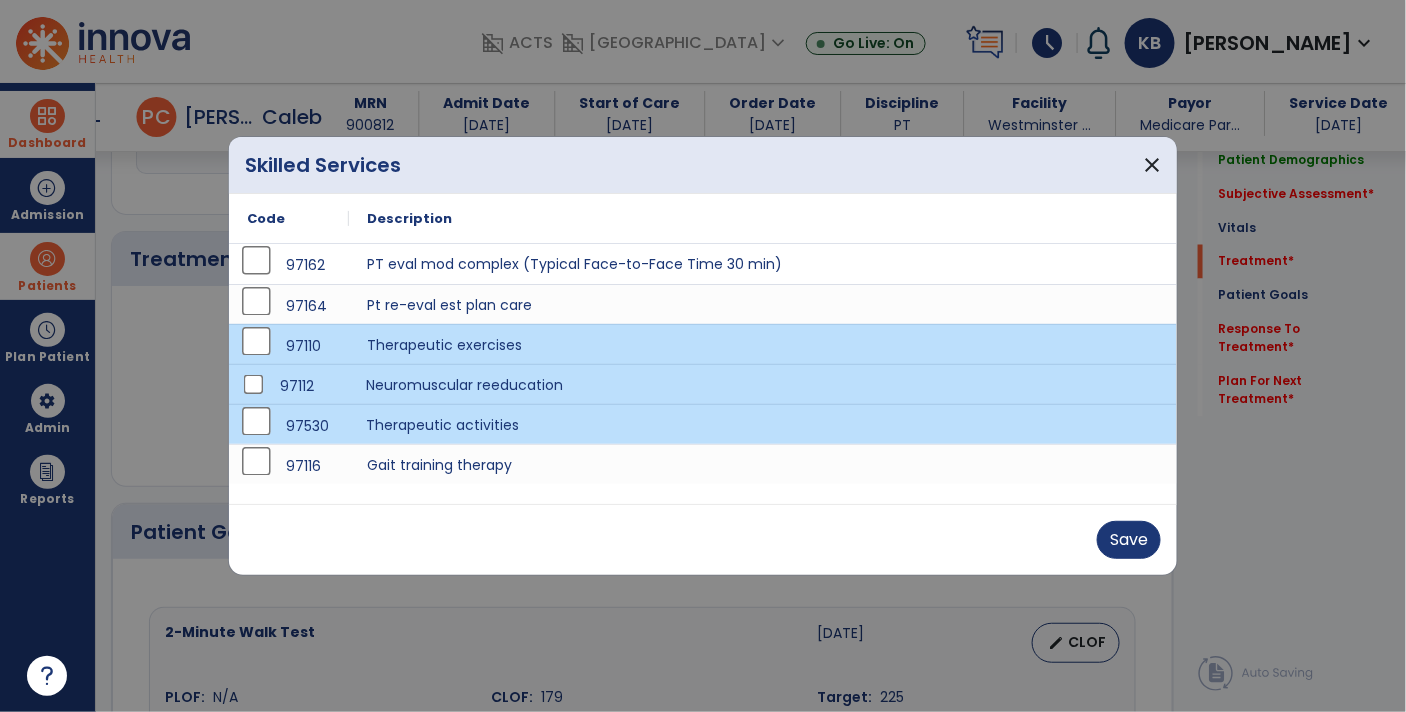 click on "Therapeutic activities" at bounding box center [763, 424] 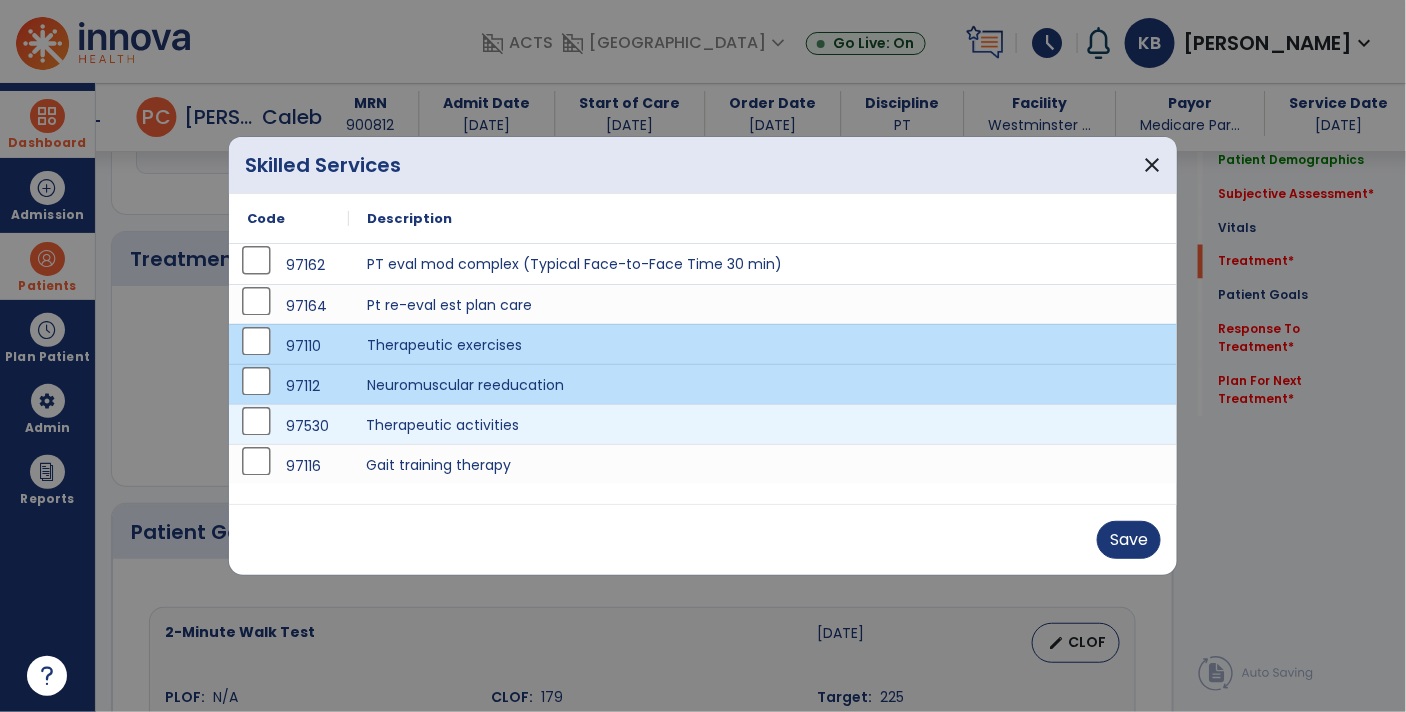 click on "Gait training therapy" at bounding box center (763, 464) 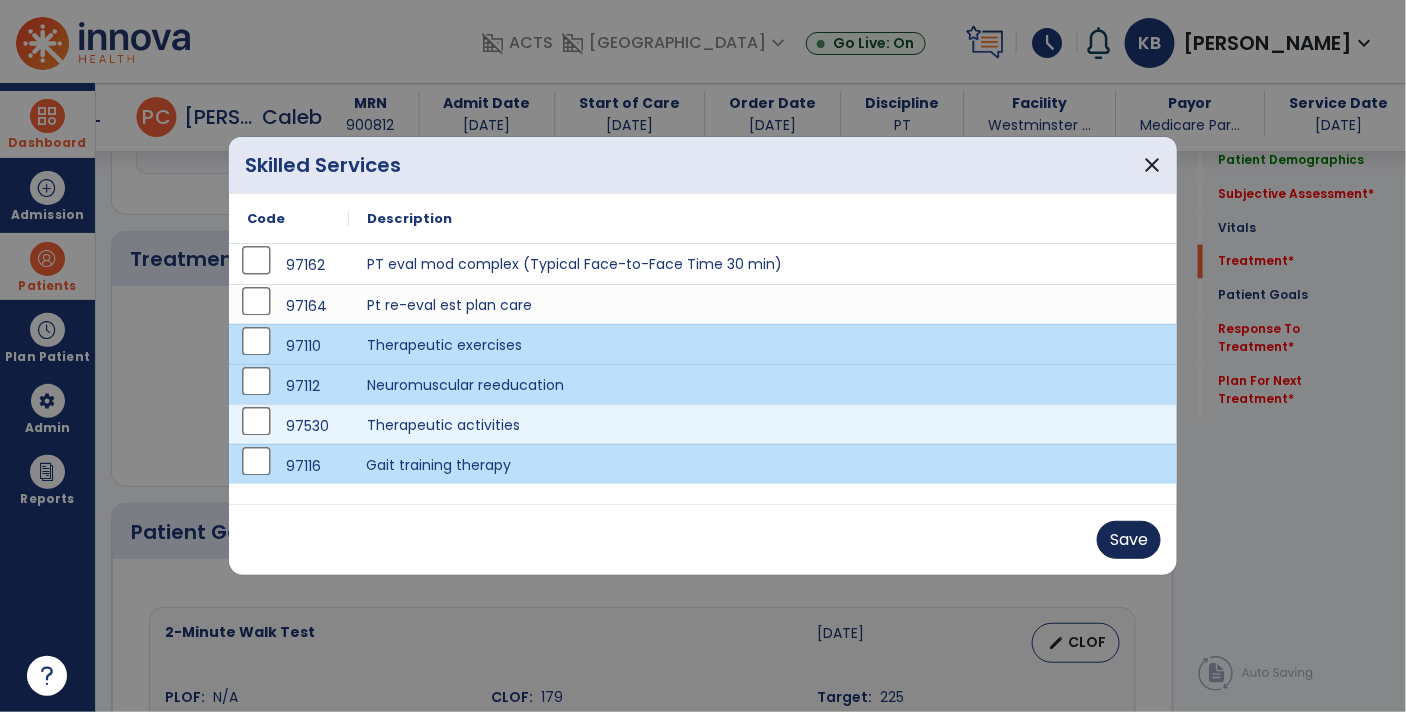 click on "Save" at bounding box center (1129, 540) 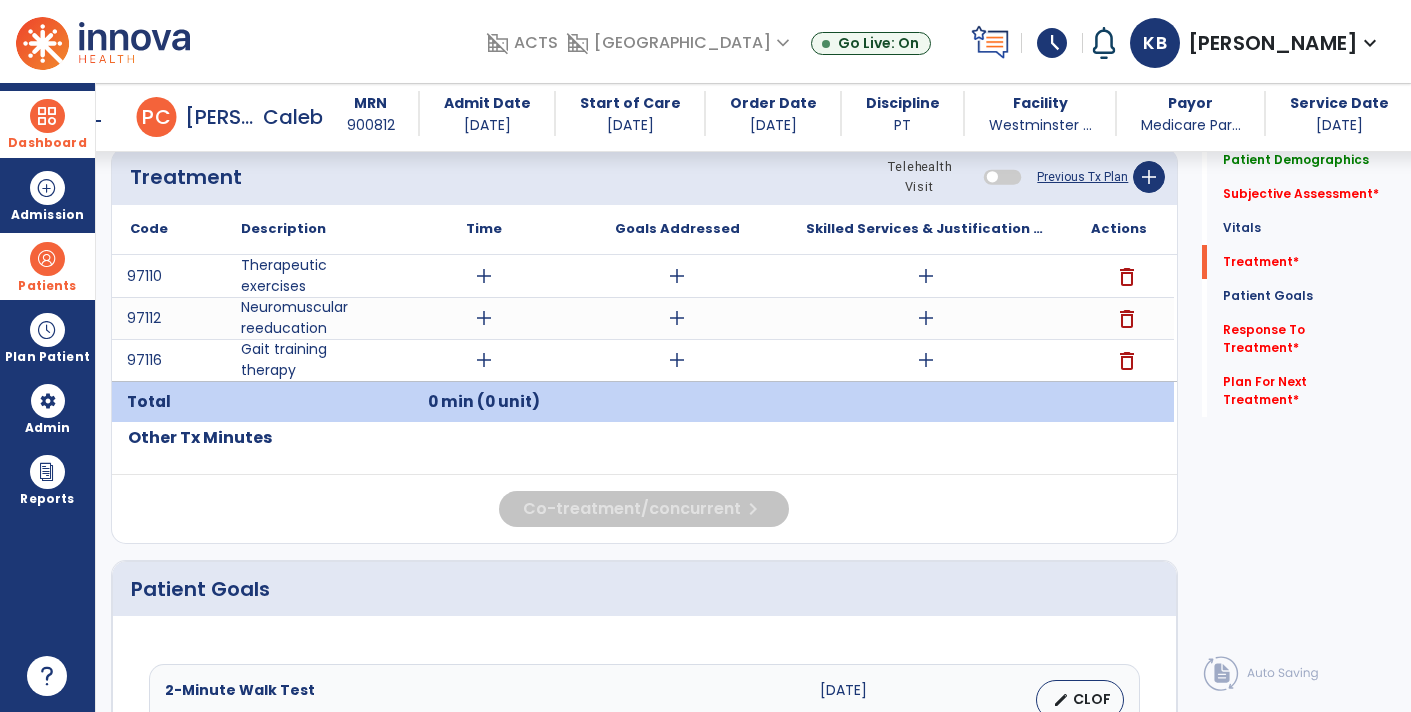 click on "add" at bounding box center (926, 276) 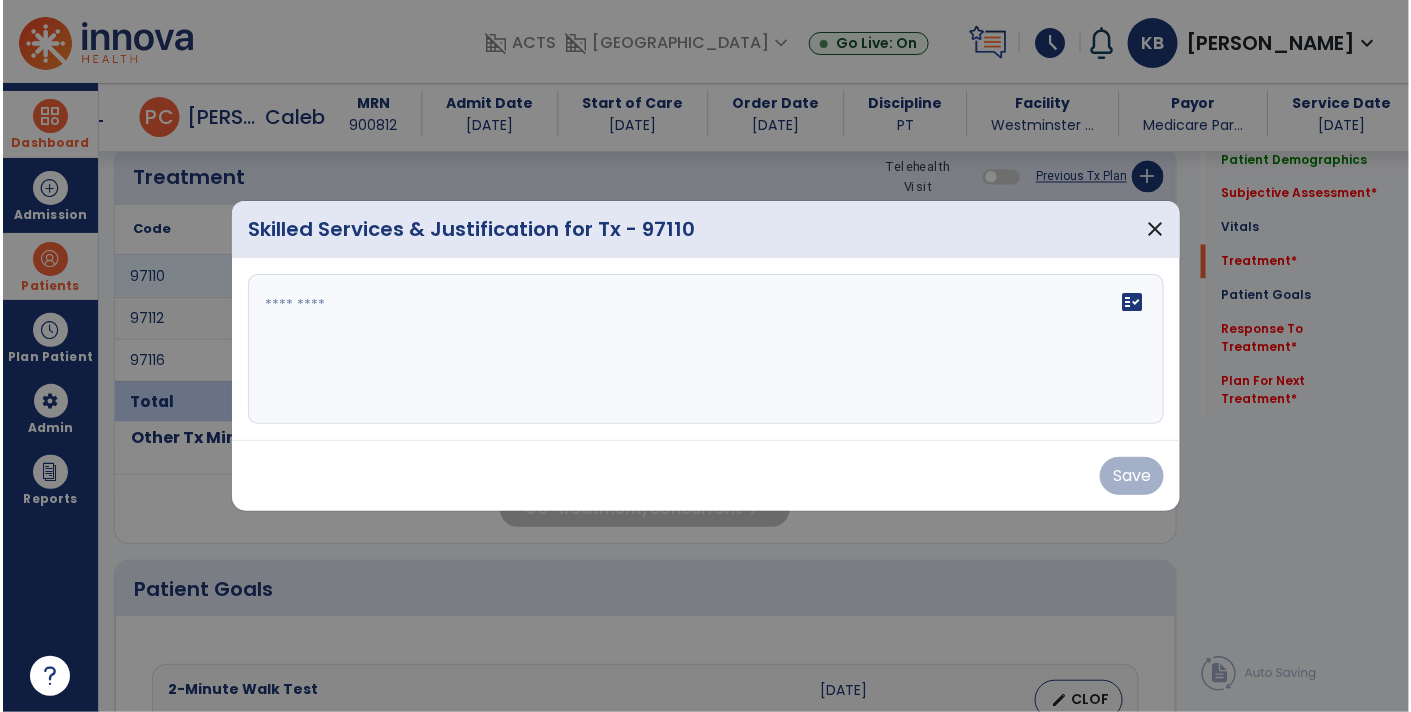 scroll, scrollTop: 1101, scrollLeft: 0, axis: vertical 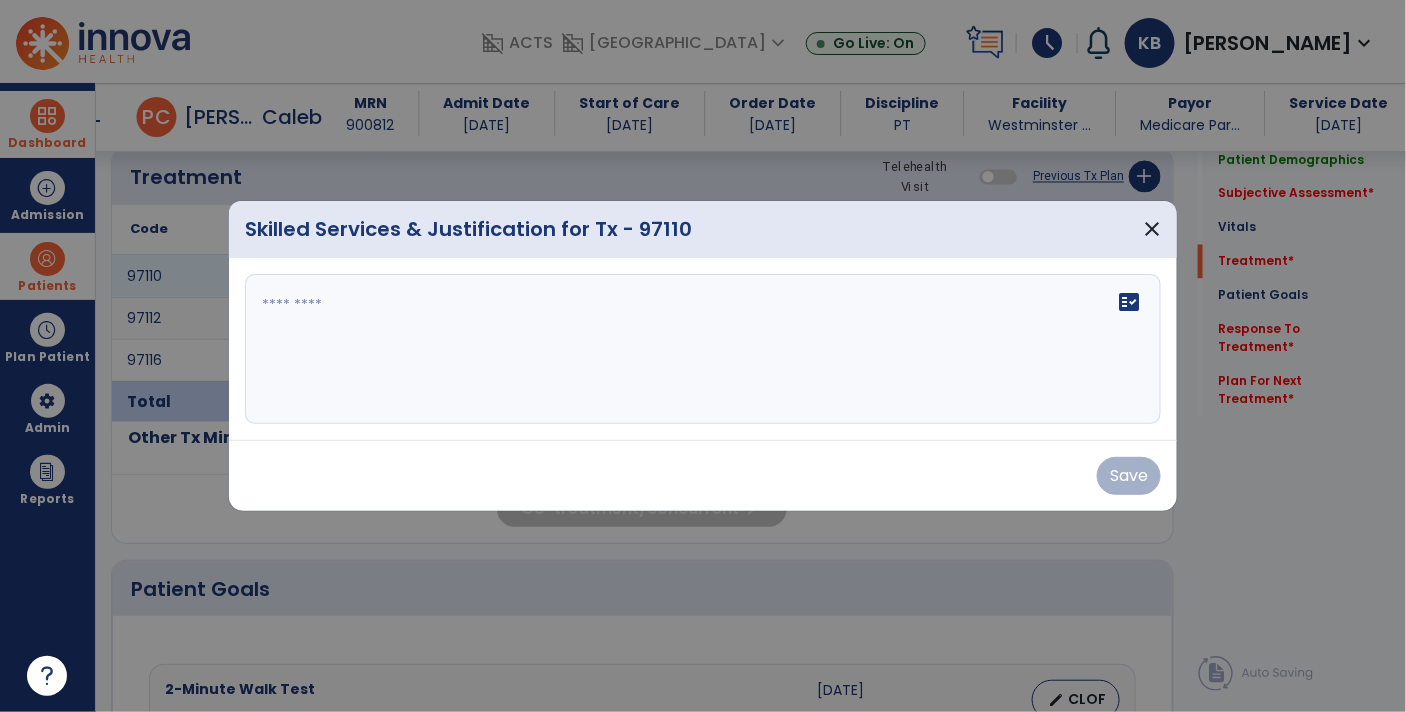 click on "fact_check" at bounding box center [703, 349] 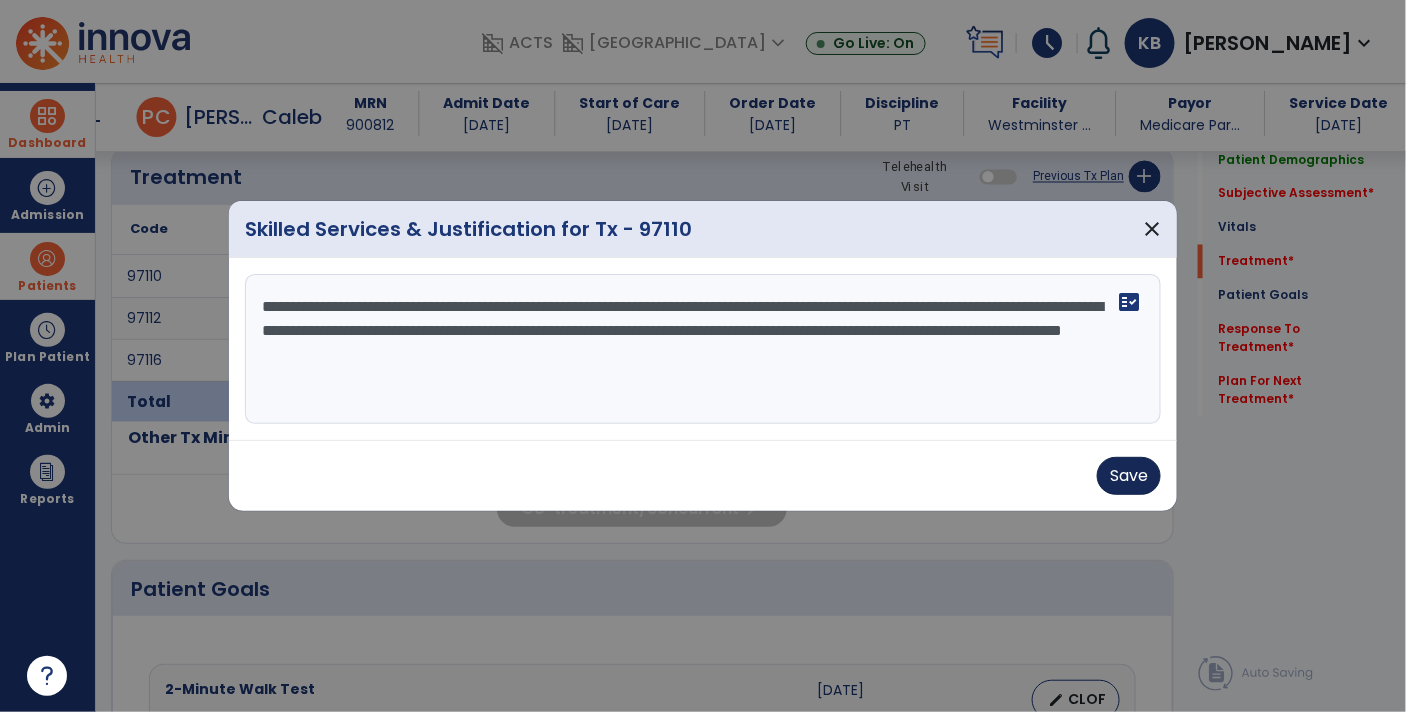 type on "**********" 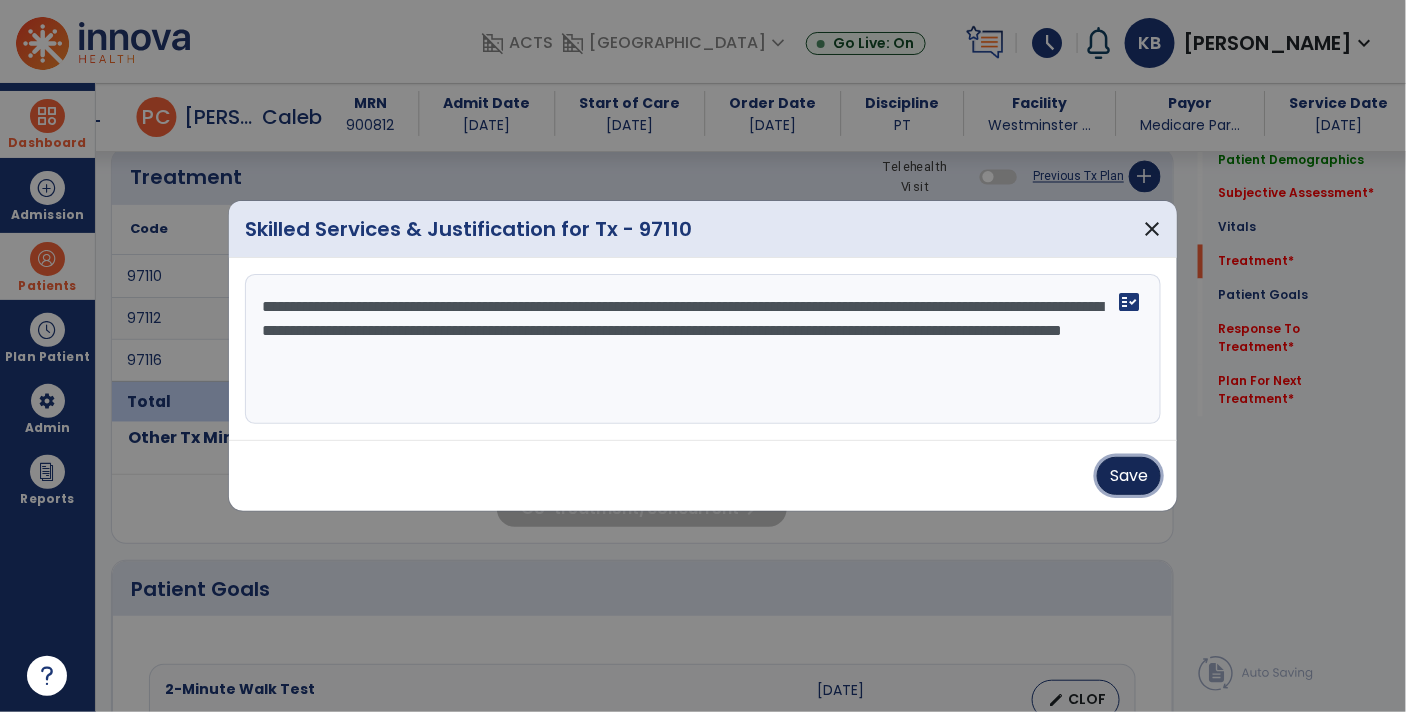 click on "Save" at bounding box center [1129, 476] 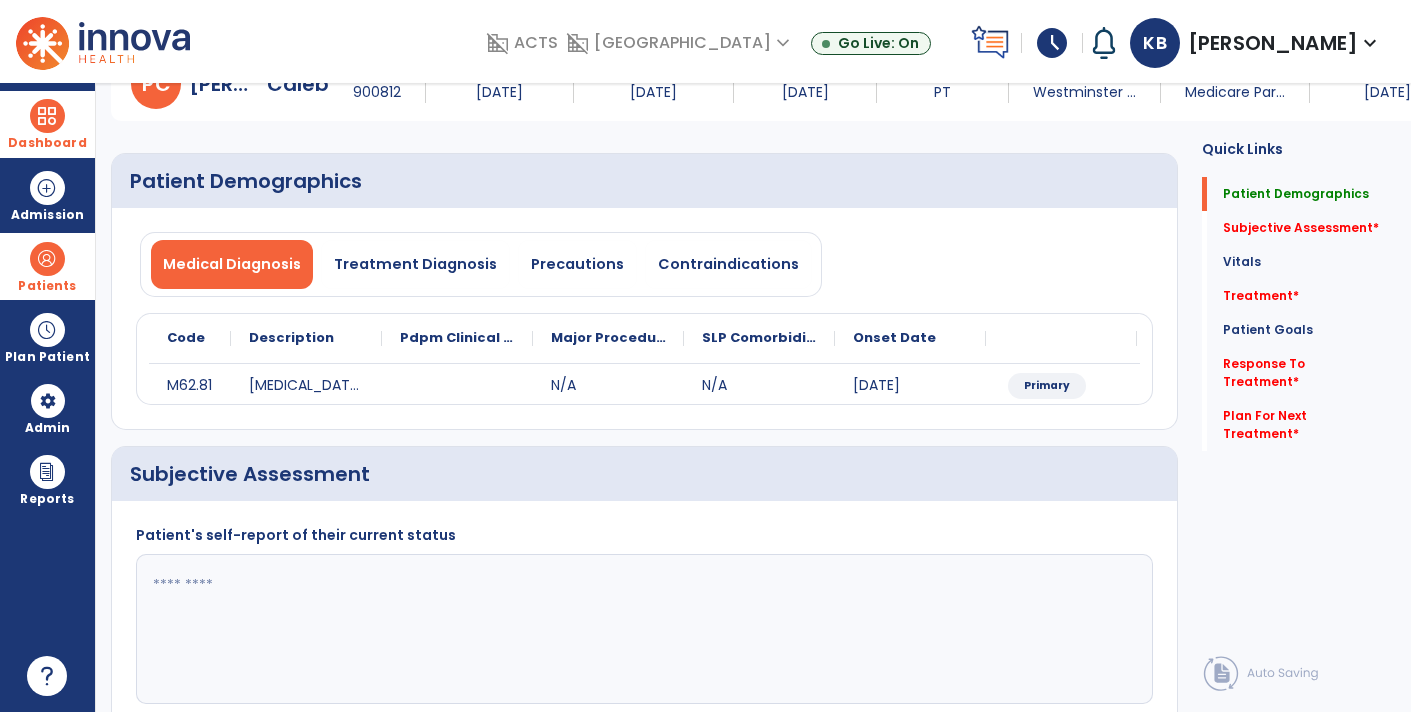 scroll, scrollTop: 0, scrollLeft: 0, axis: both 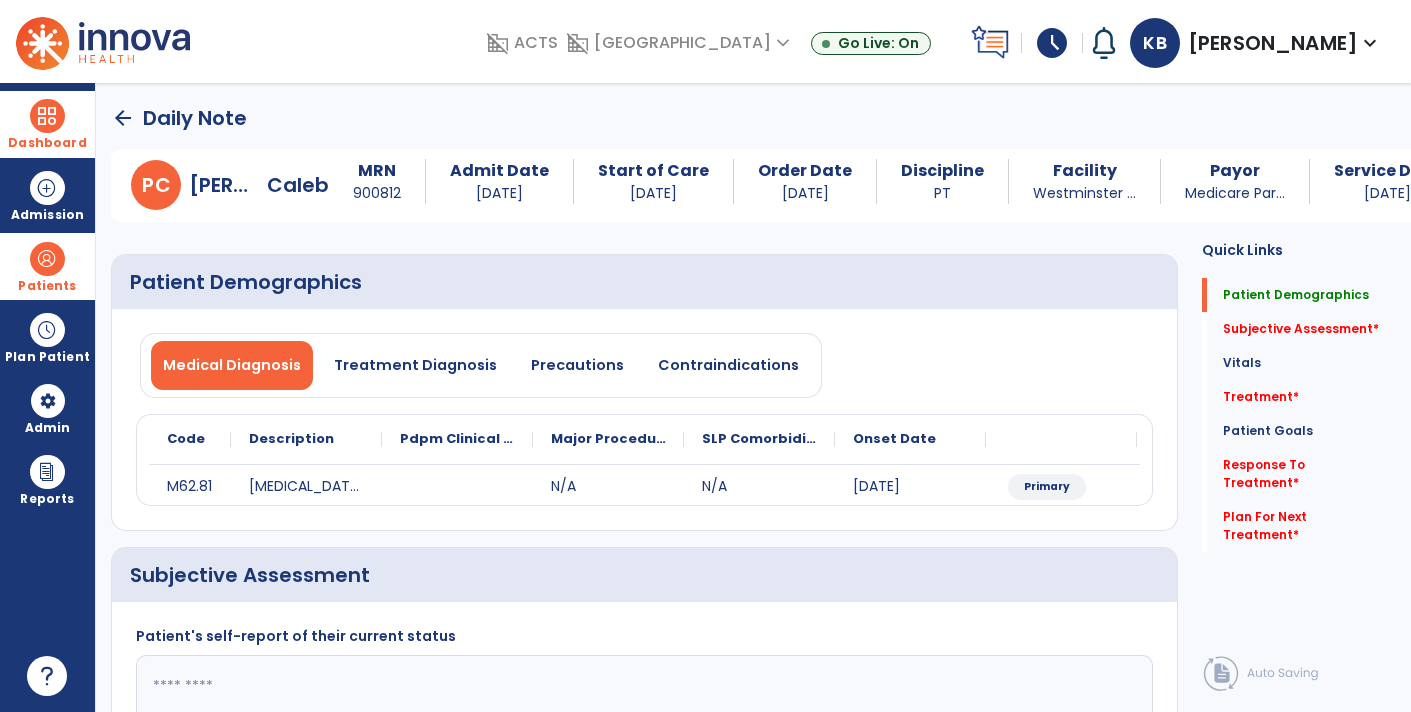 click on "Dashboard" at bounding box center (47, 143) 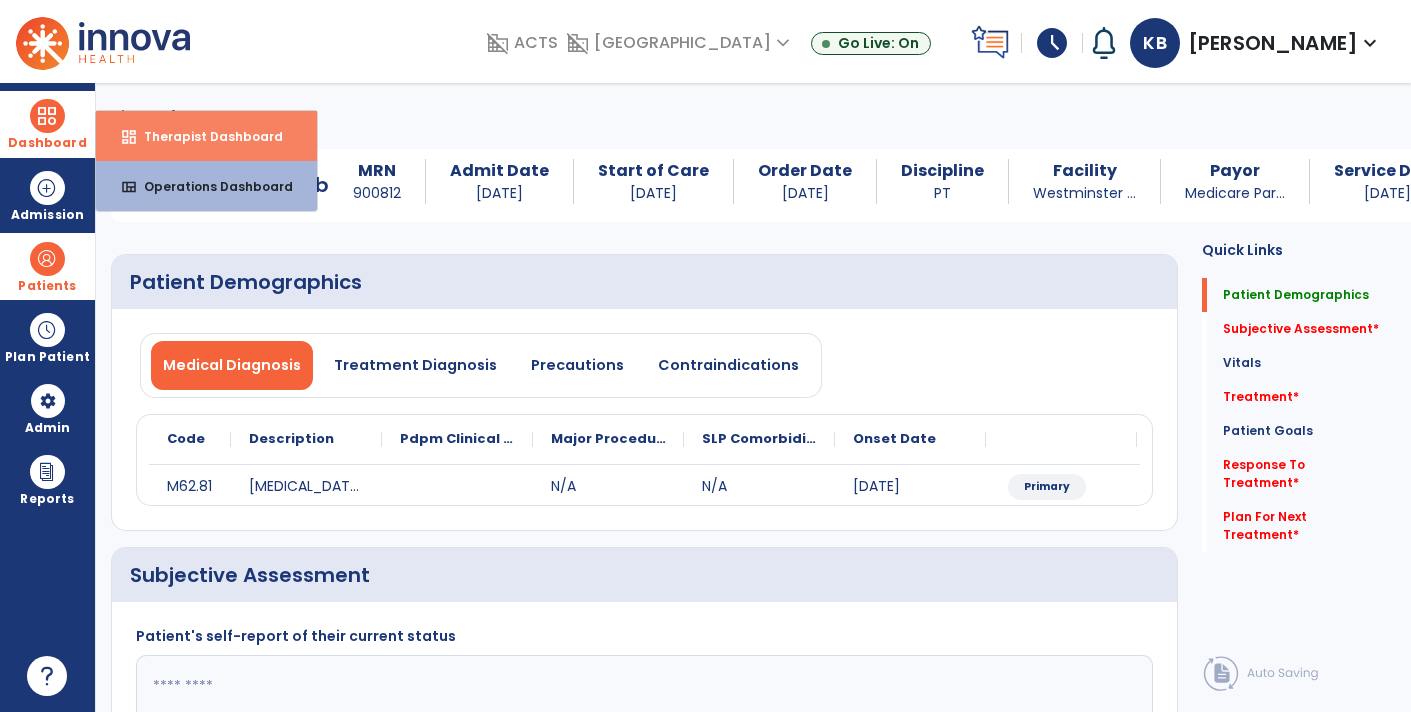 click on "Therapist Dashboard" at bounding box center [205, 136] 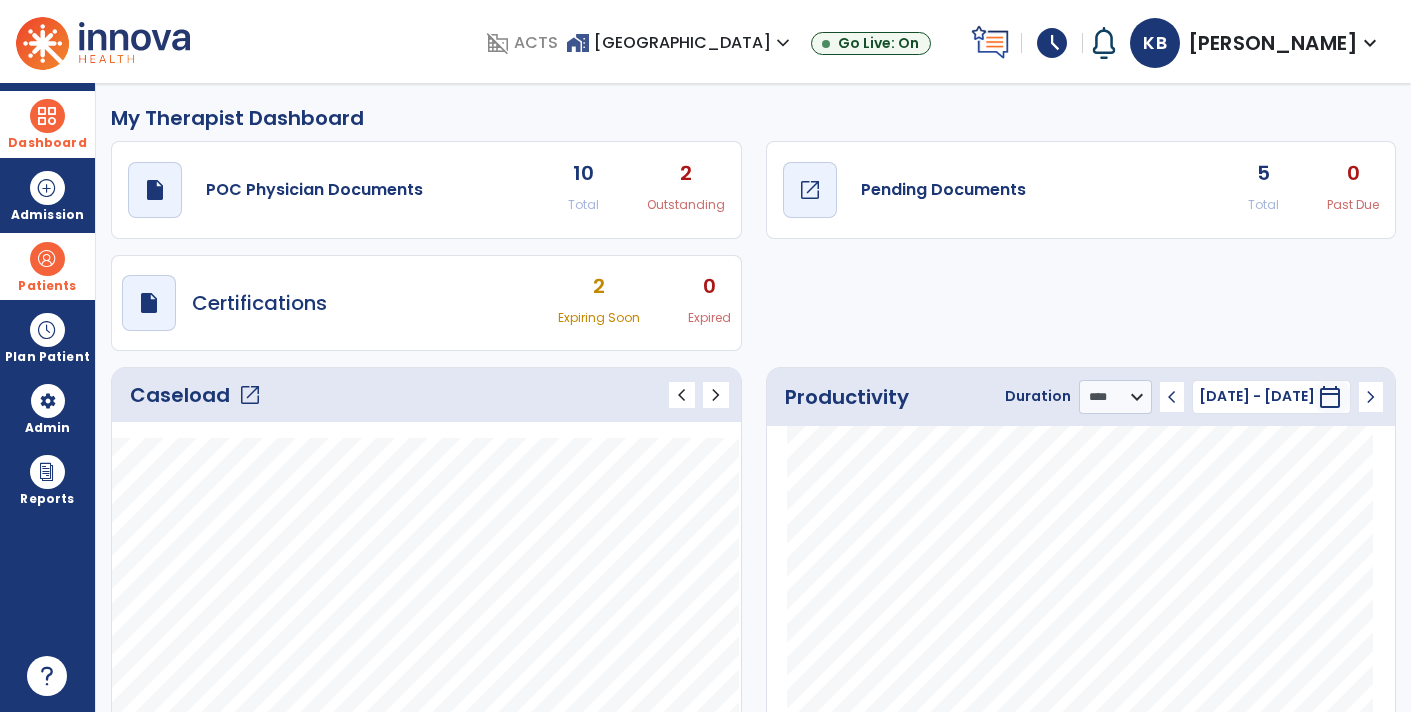 click on "Pending Documents" 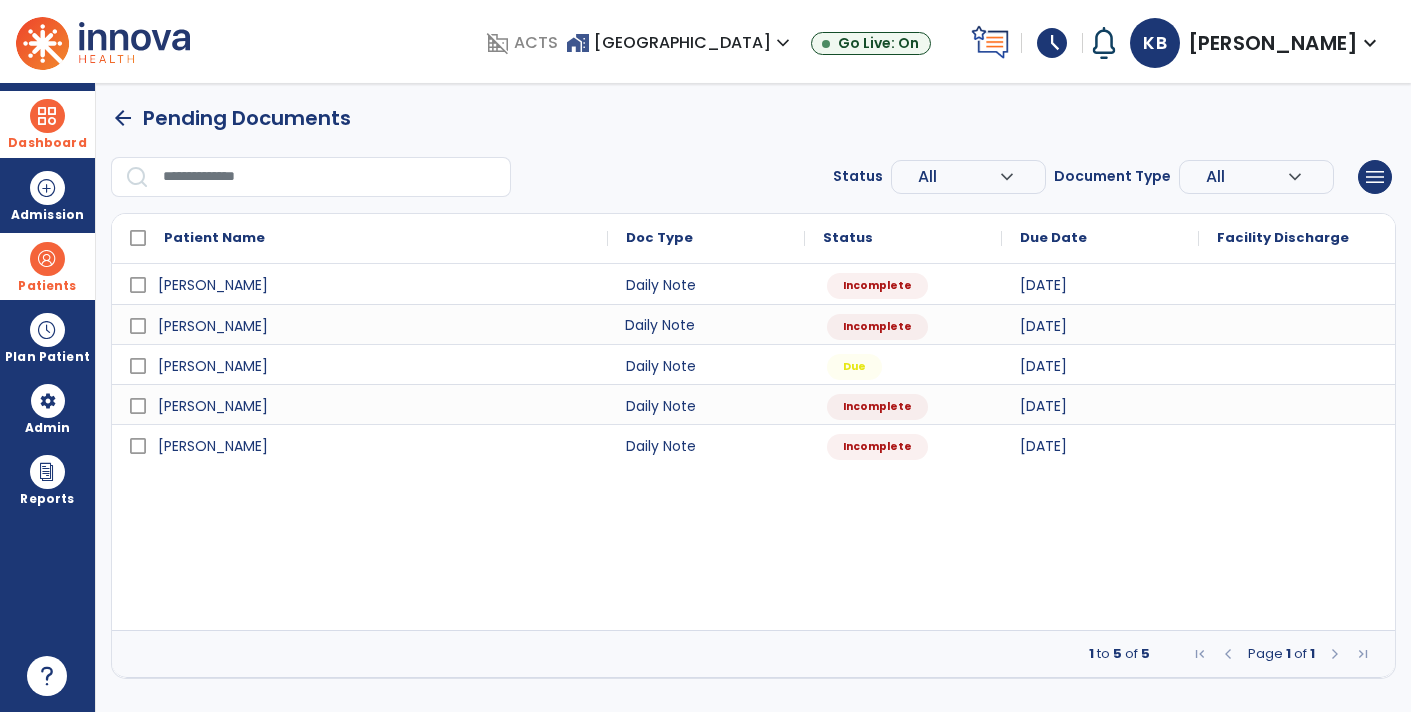 click on "Daily Note" at bounding box center [706, 324] 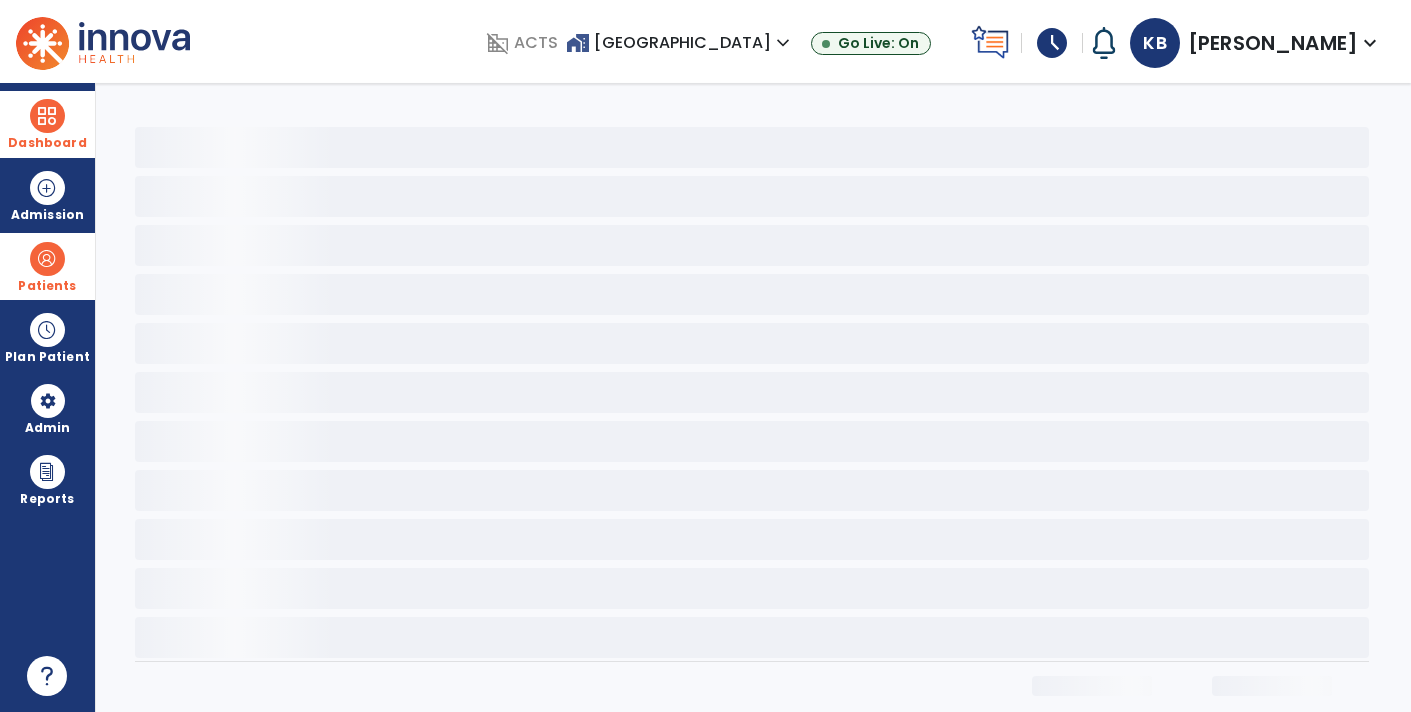 select on "*" 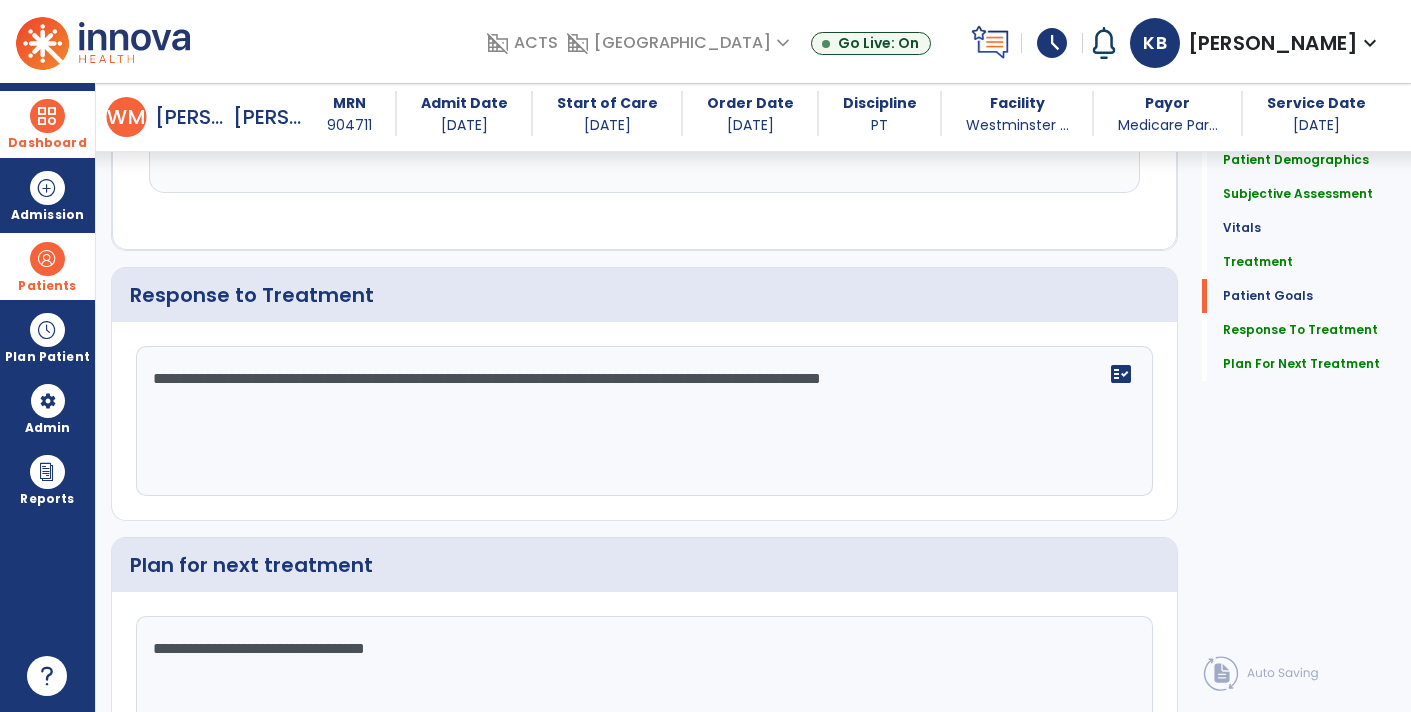 scroll, scrollTop: 2687, scrollLeft: 0, axis: vertical 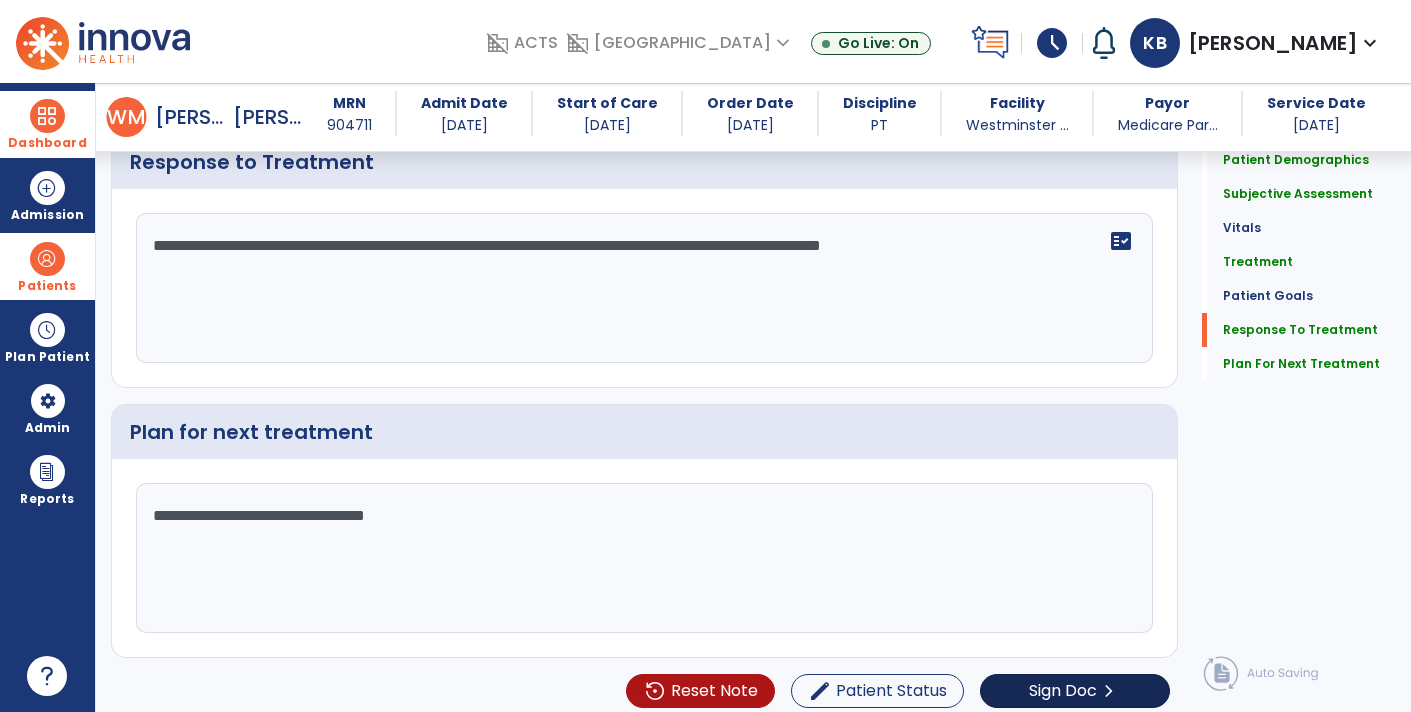 click on "Sign Doc  chevron_right" 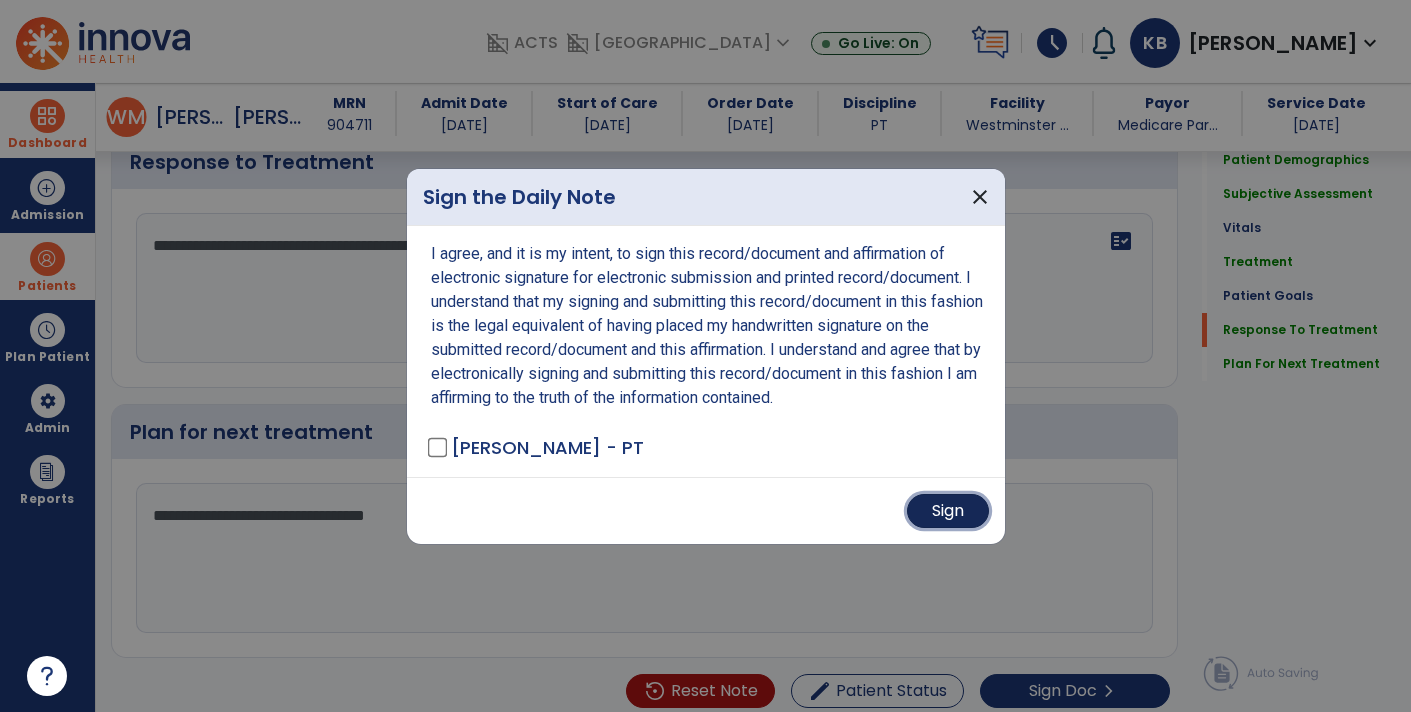 click on "Sign" at bounding box center [948, 511] 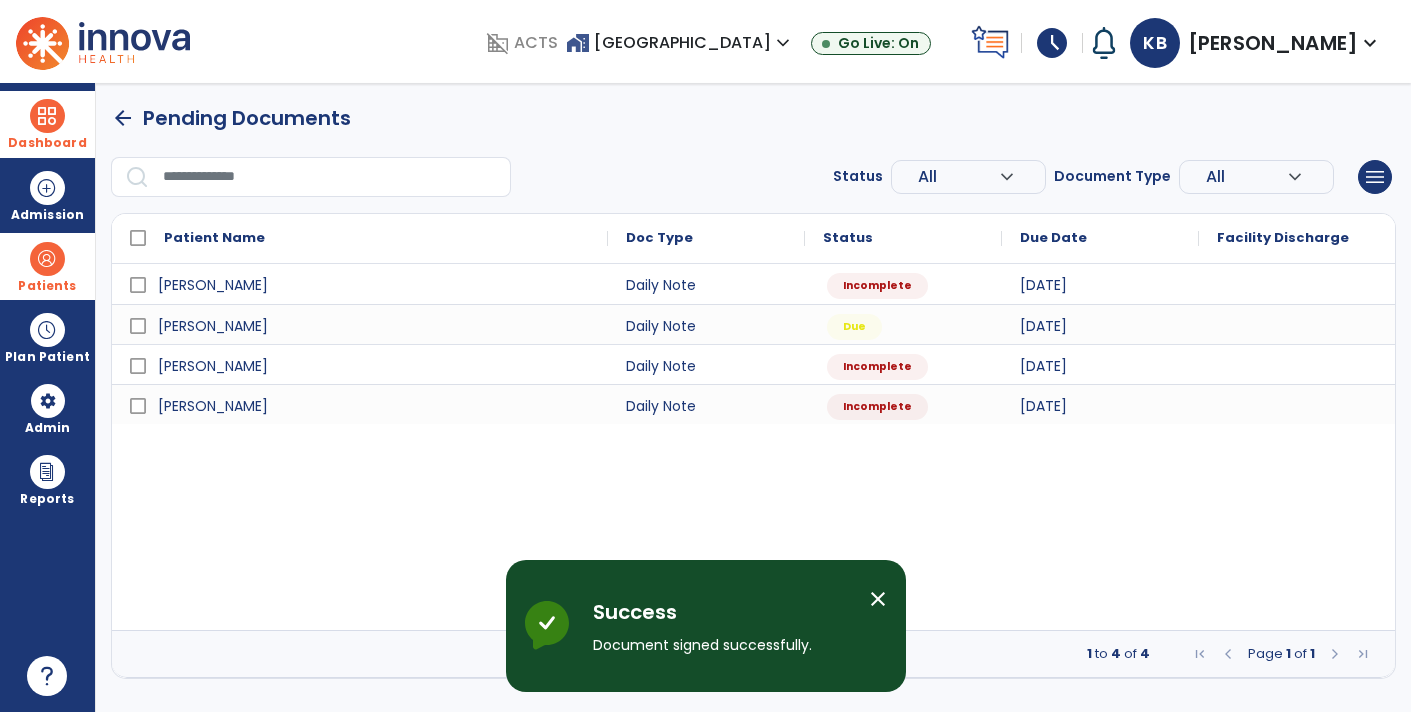 scroll, scrollTop: 0, scrollLeft: 0, axis: both 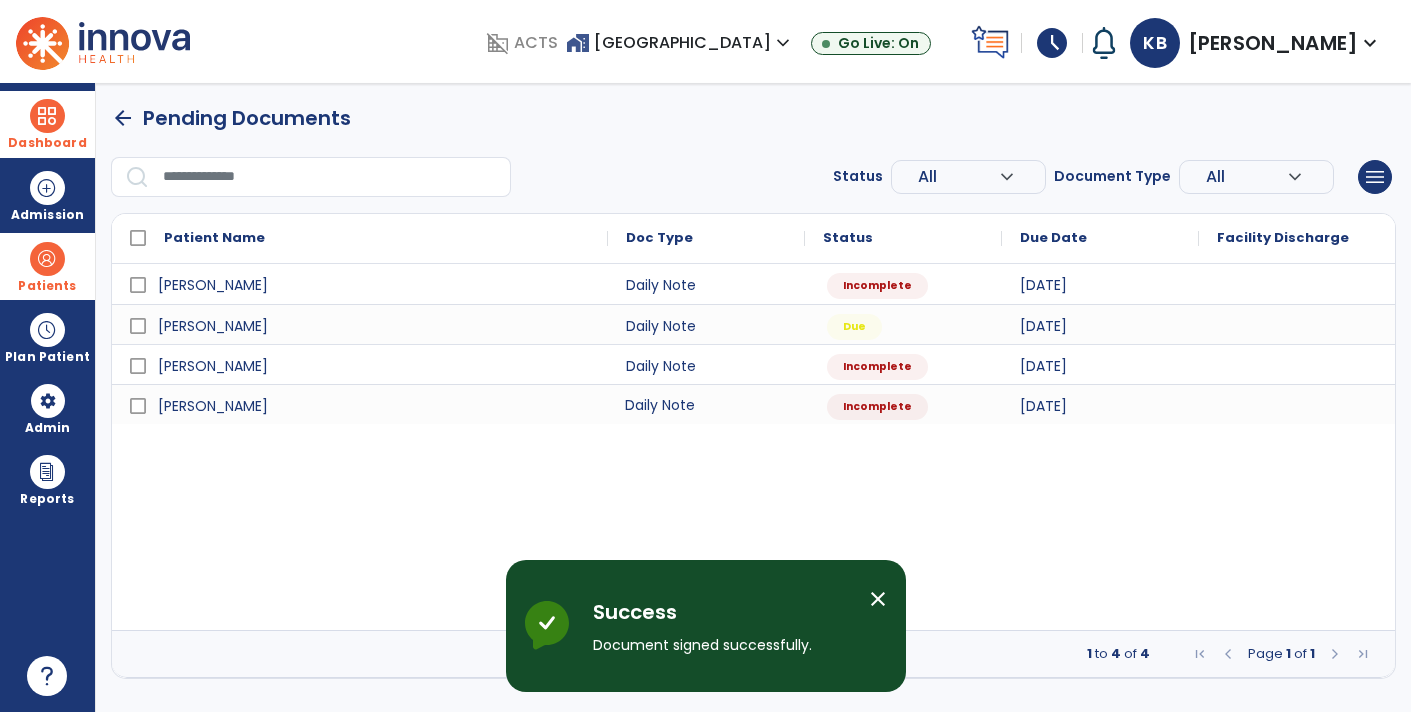 click on "Daily Note" at bounding box center [706, 404] 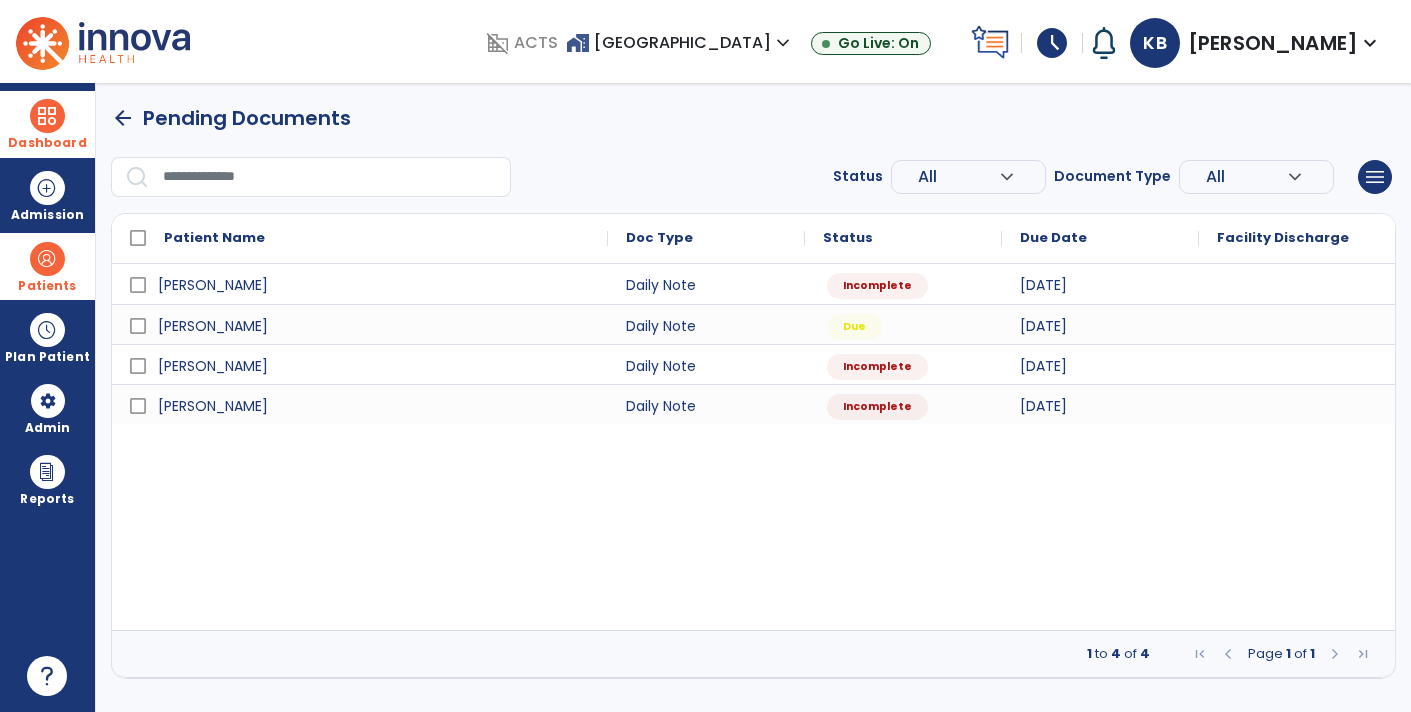select on "*" 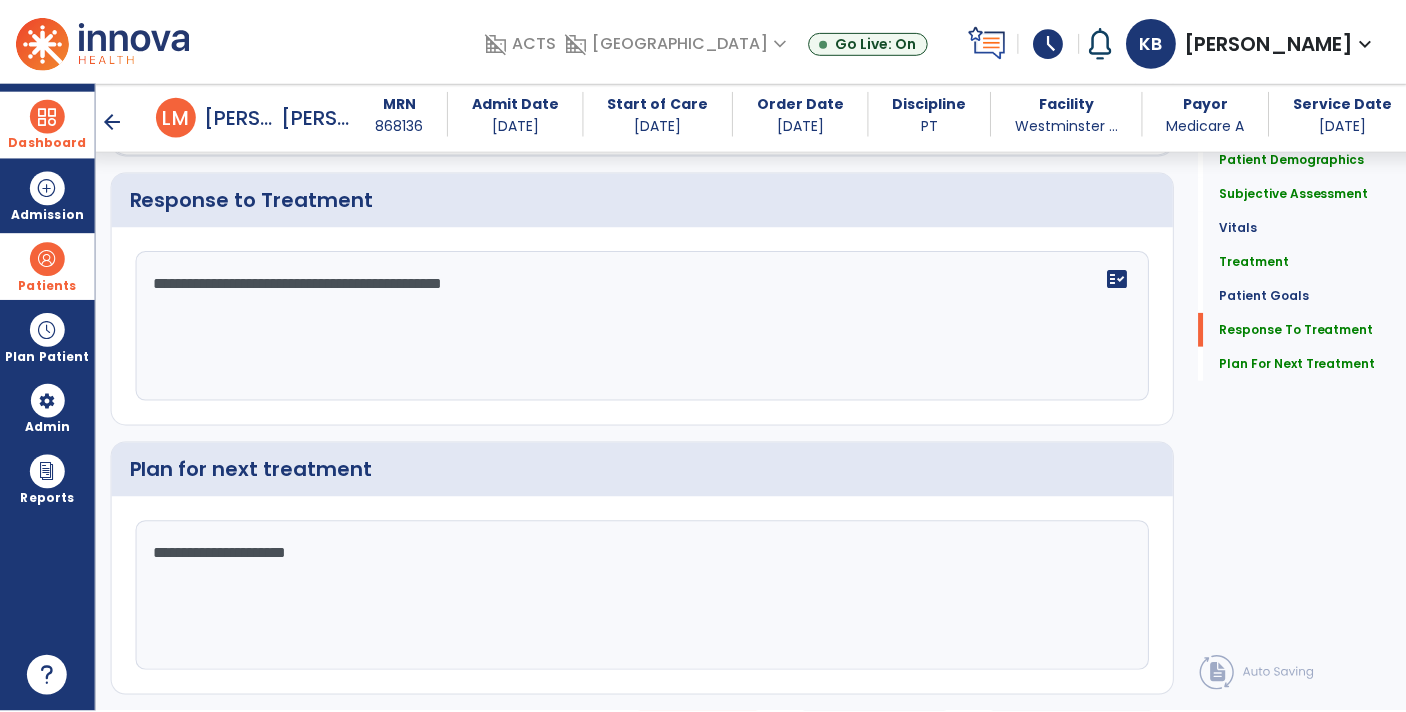 scroll, scrollTop: 2378, scrollLeft: 0, axis: vertical 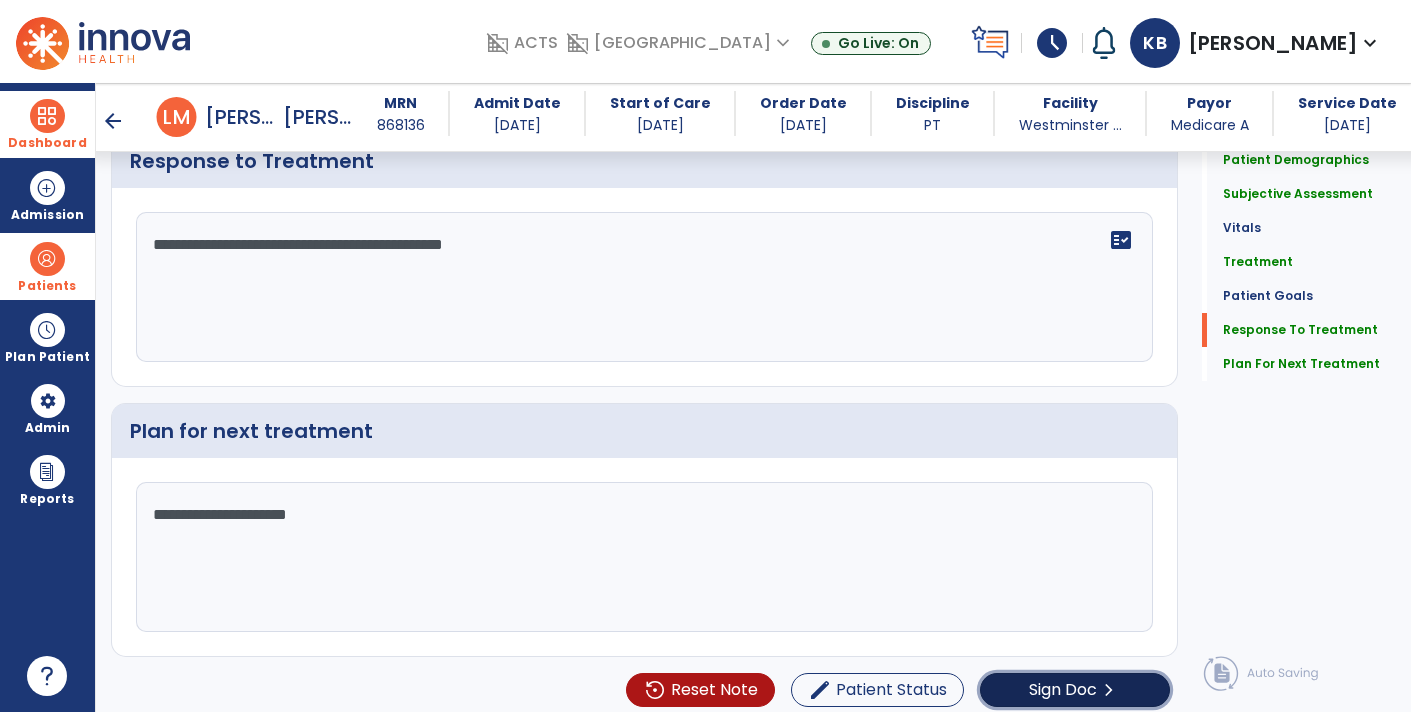 click on "chevron_right" 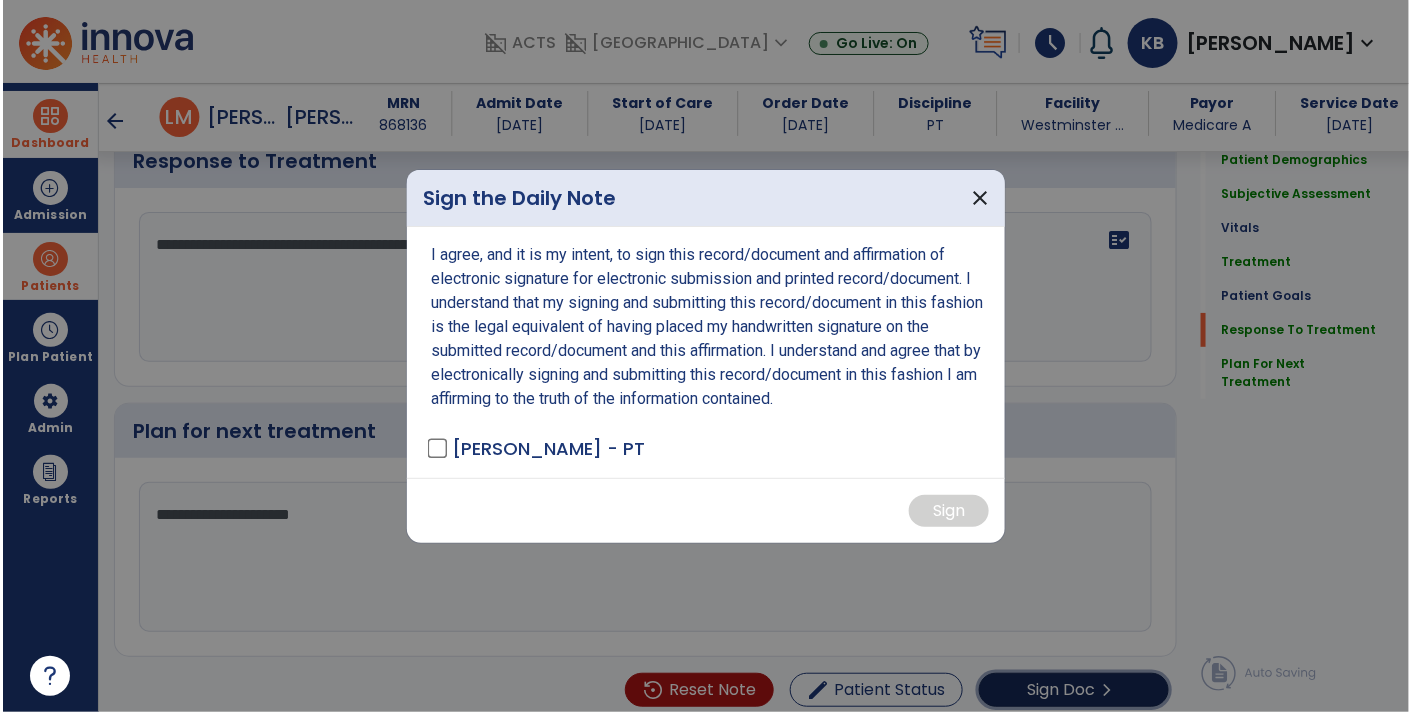 scroll, scrollTop: 2378, scrollLeft: 0, axis: vertical 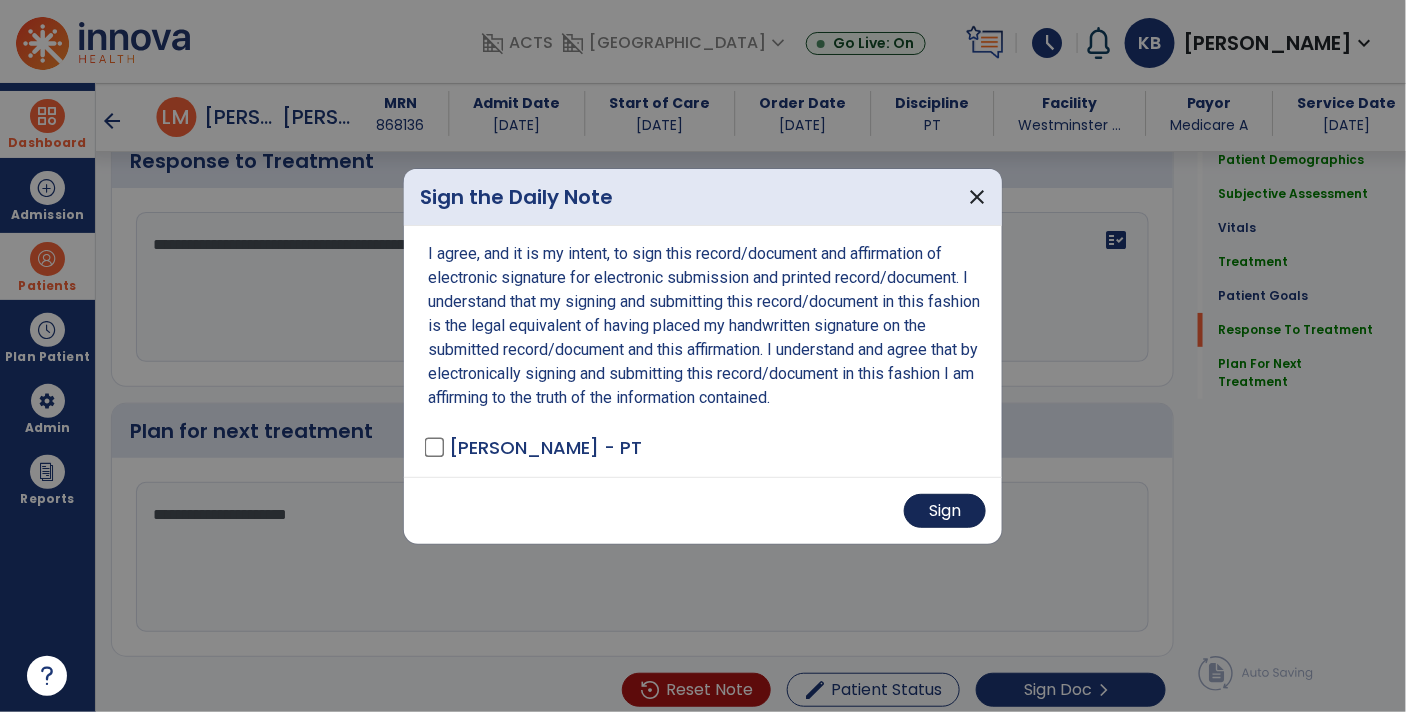 click on "Sign" at bounding box center (945, 511) 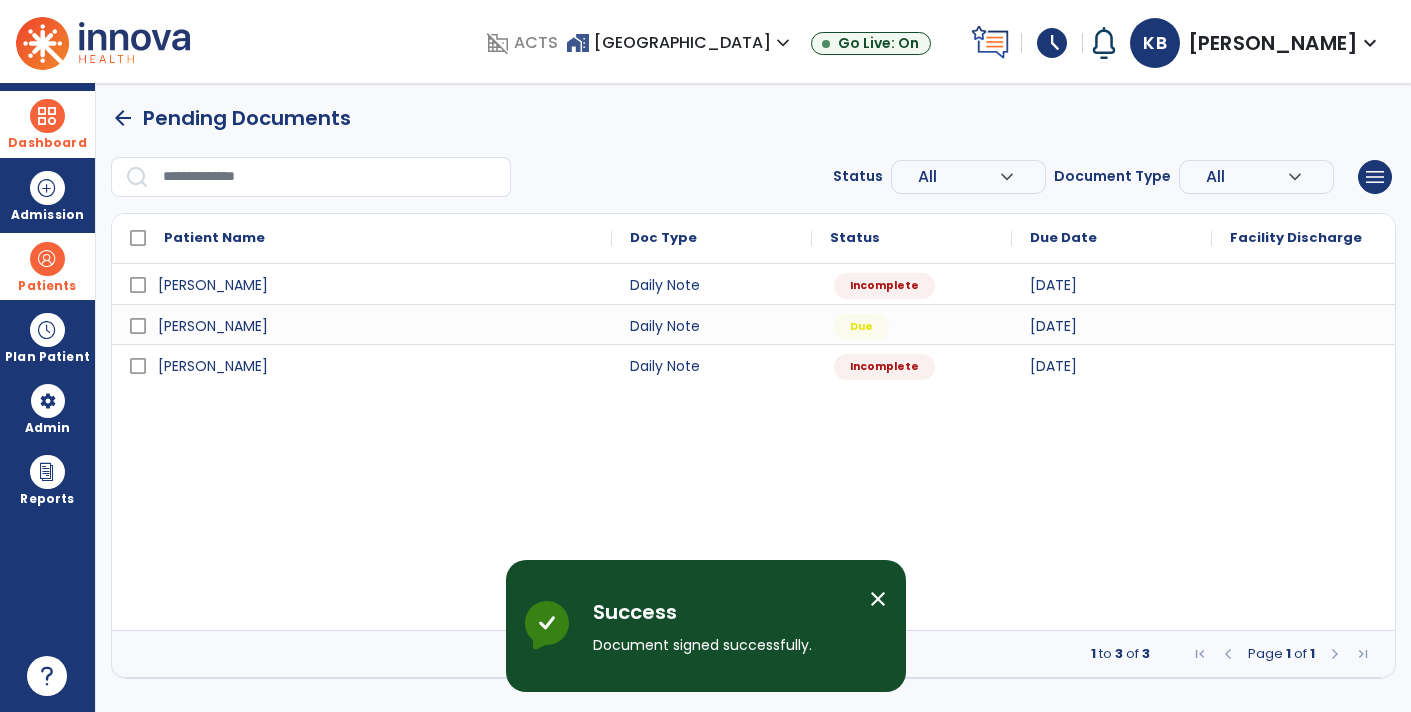 scroll, scrollTop: 0, scrollLeft: 0, axis: both 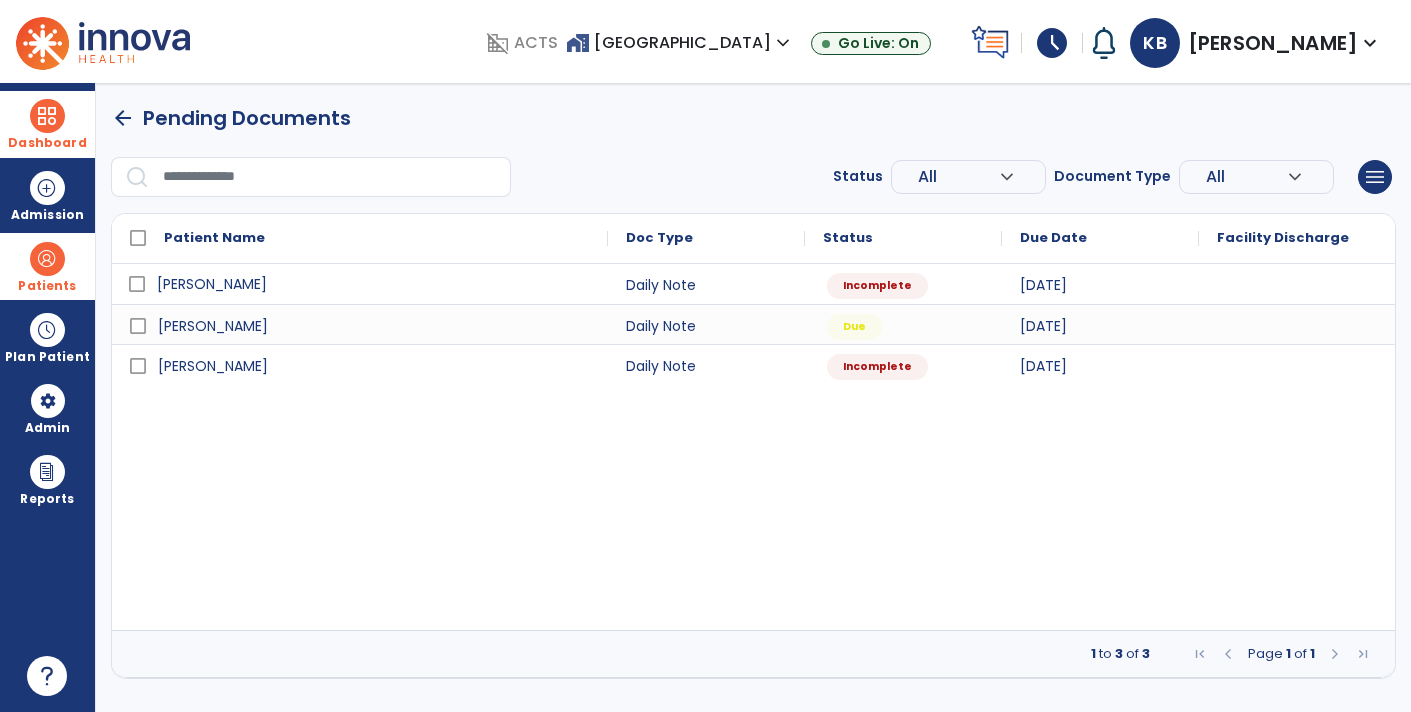 click on "[PERSON_NAME]" at bounding box center [374, 284] 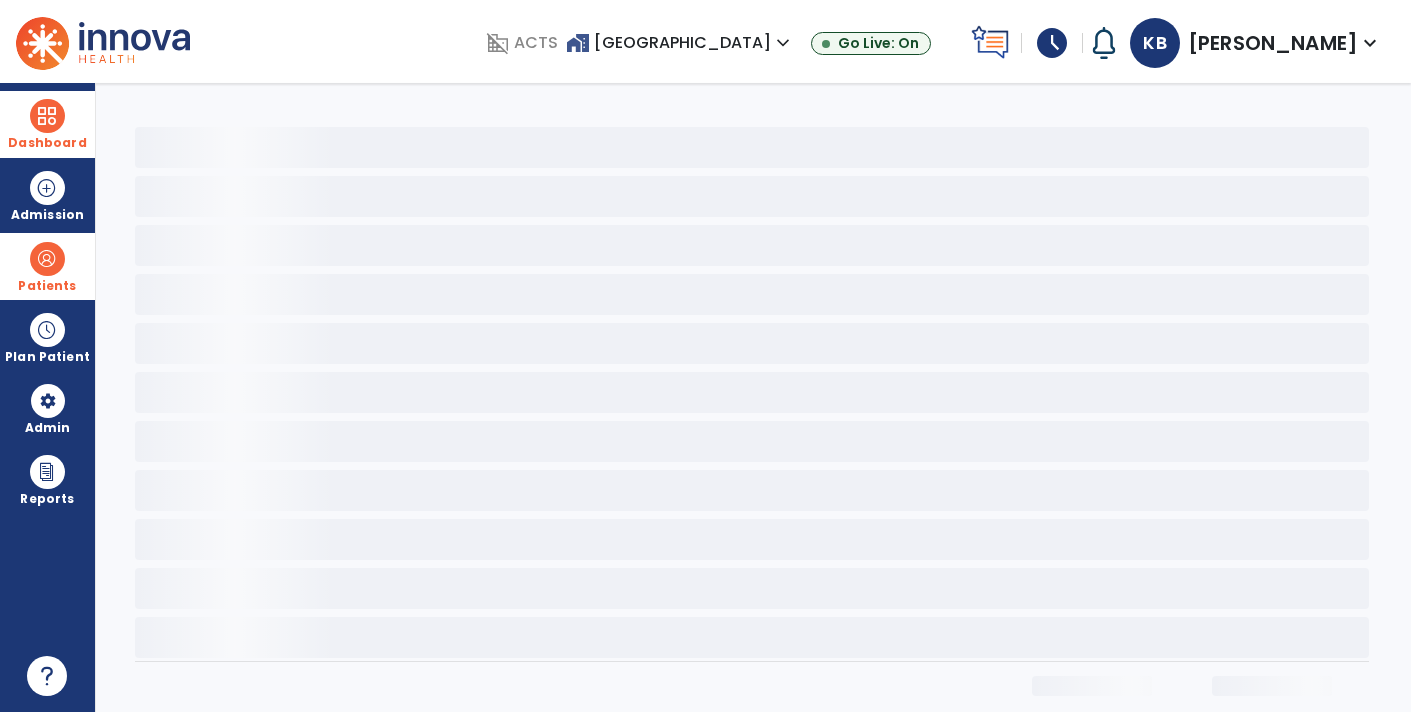 select on "*" 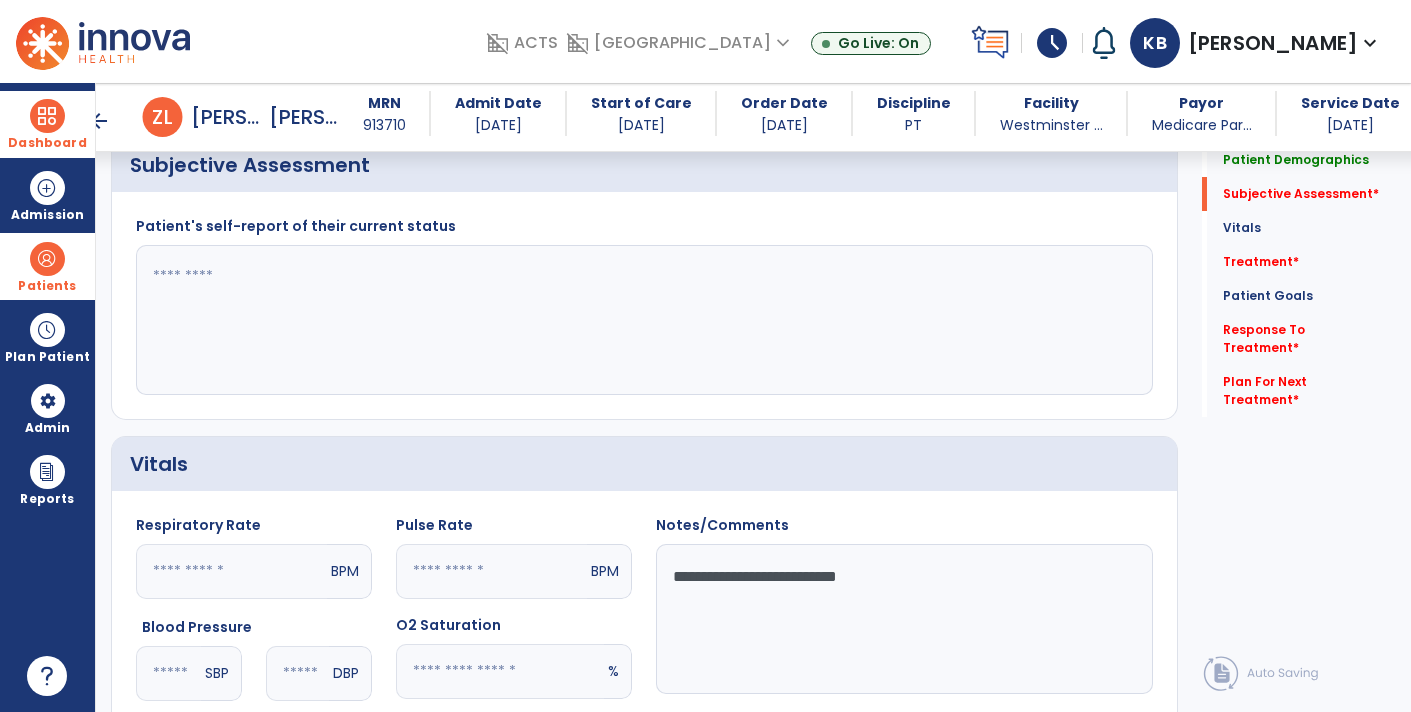 scroll, scrollTop: 437, scrollLeft: 0, axis: vertical 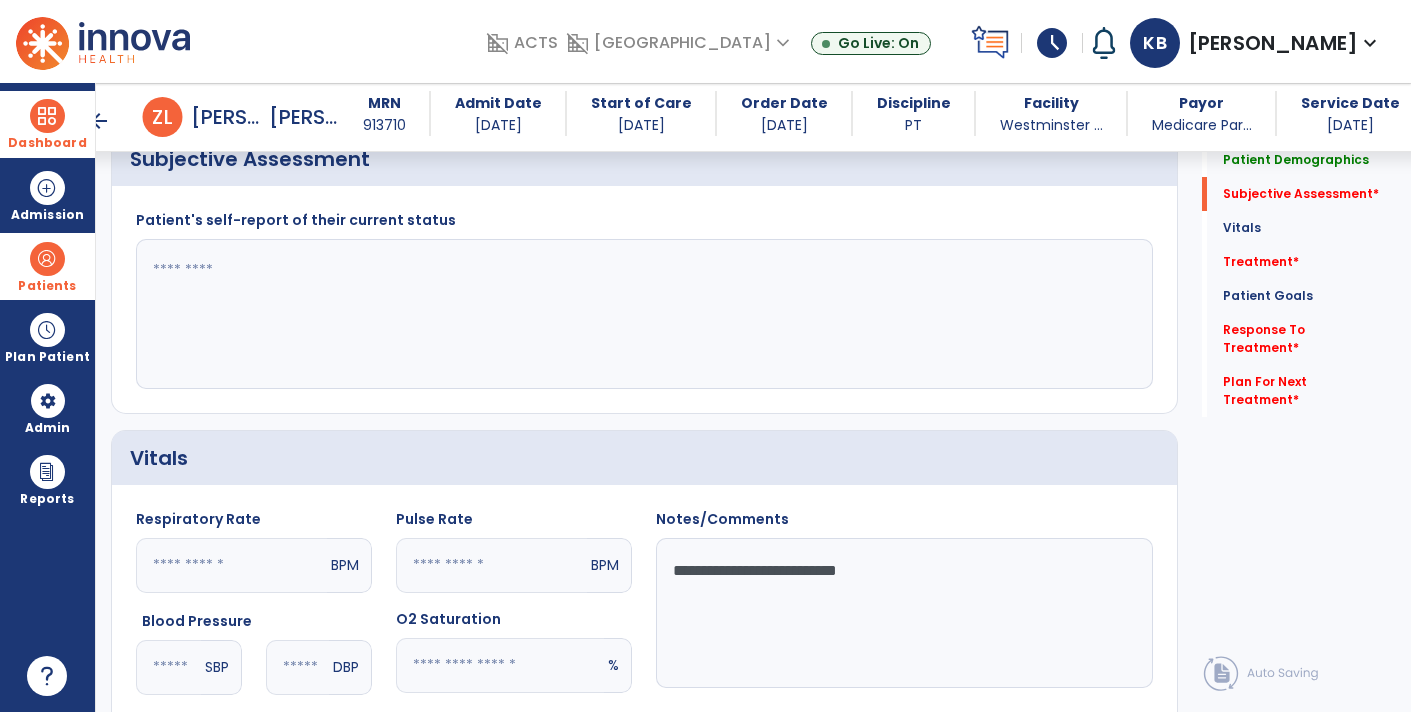 click 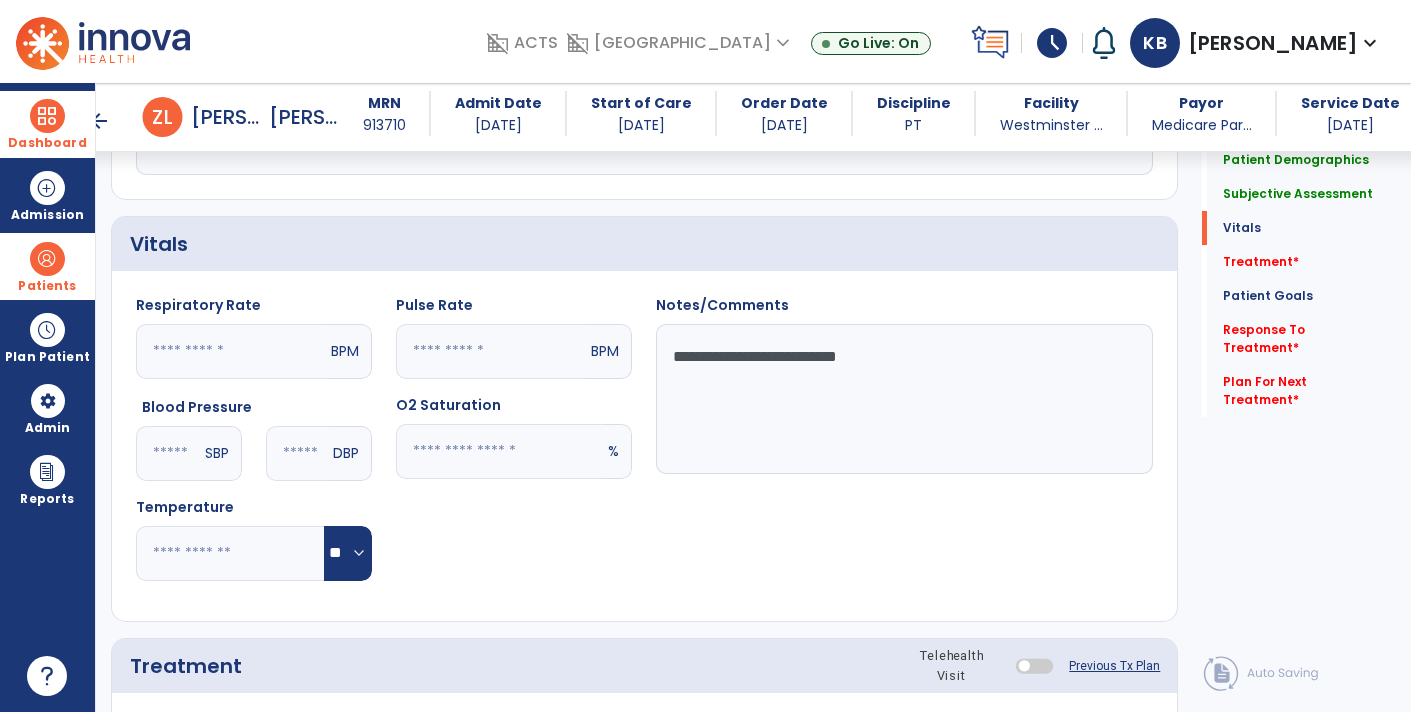 scroll, scrollTop: 636, scrollLeft: 0, axis: vertical 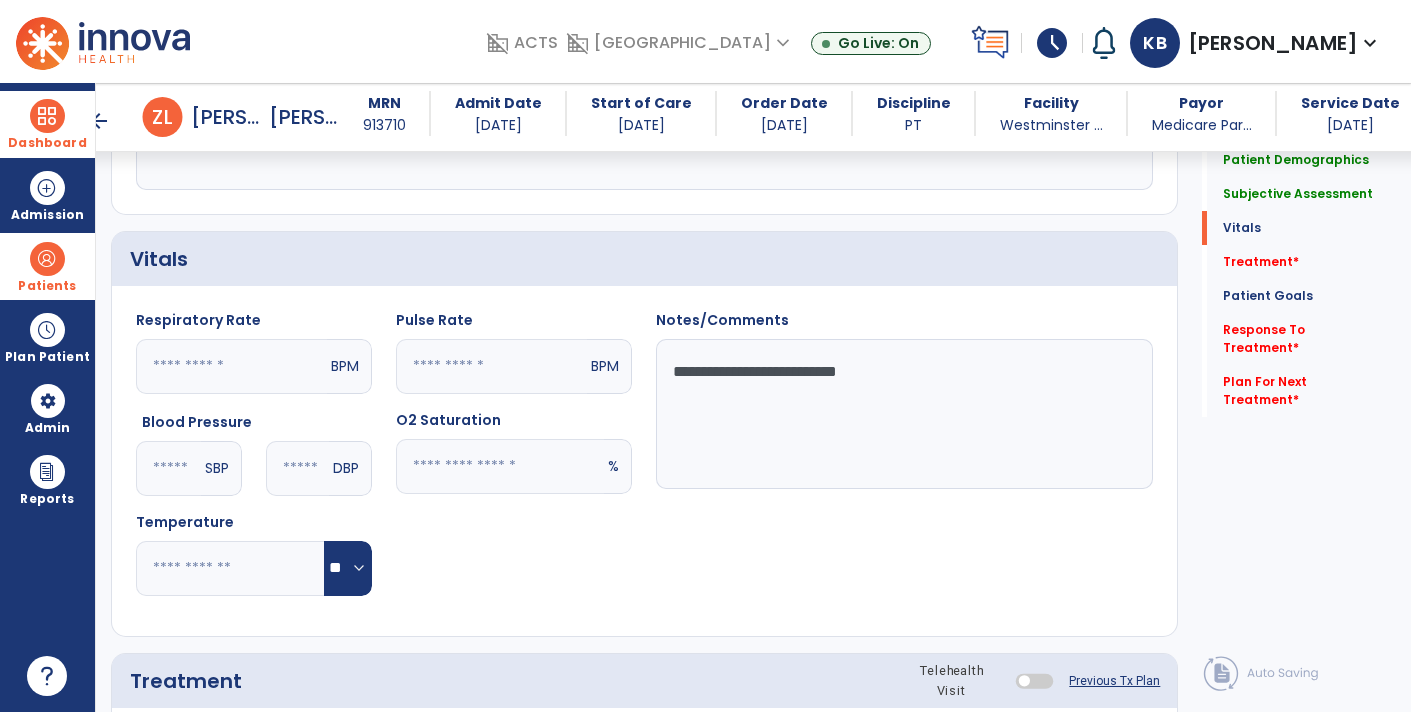 type on "**********" 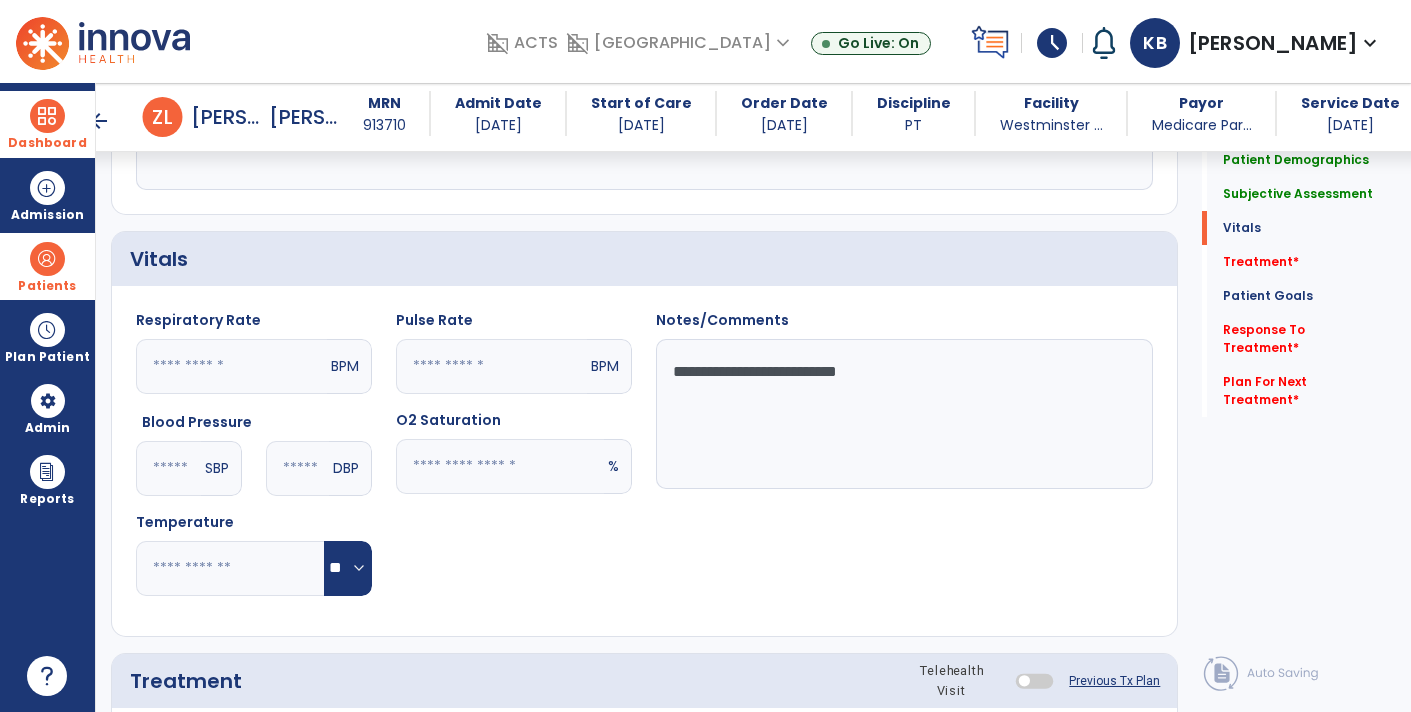 click 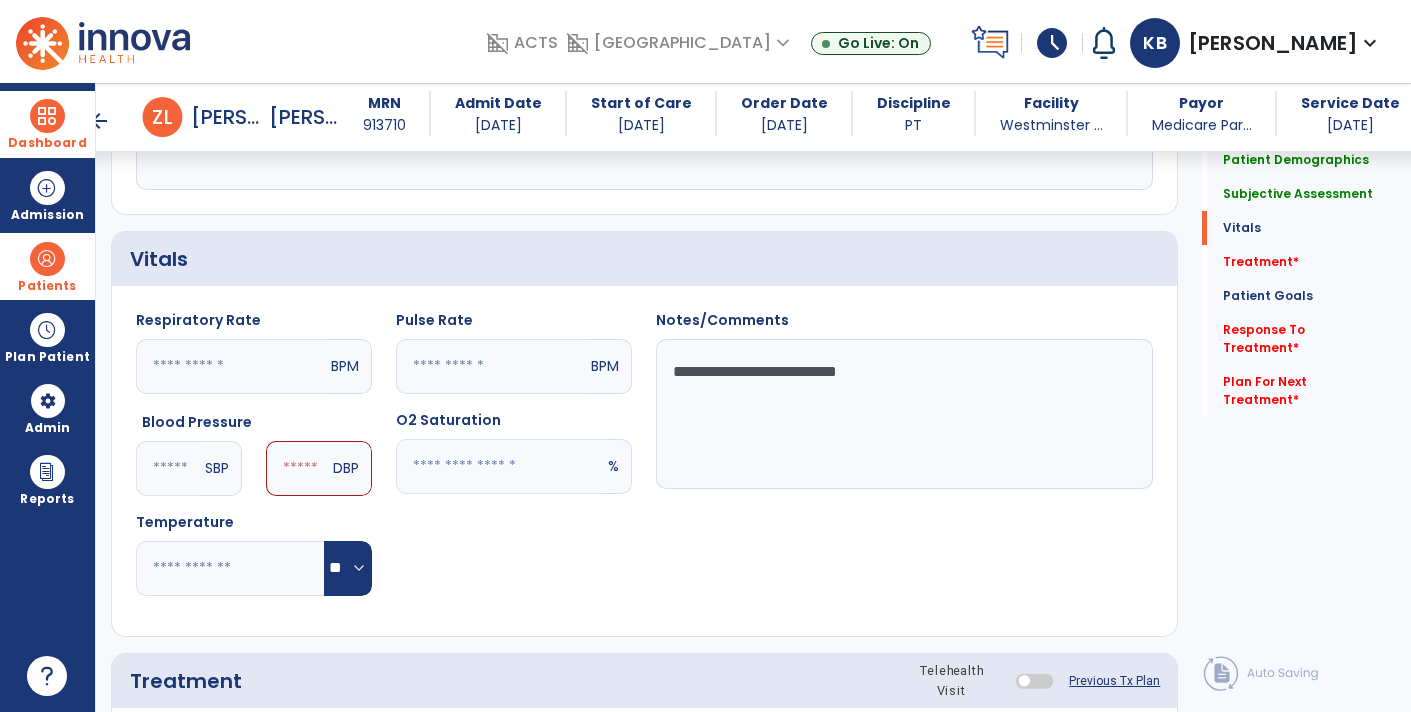 type on "*" 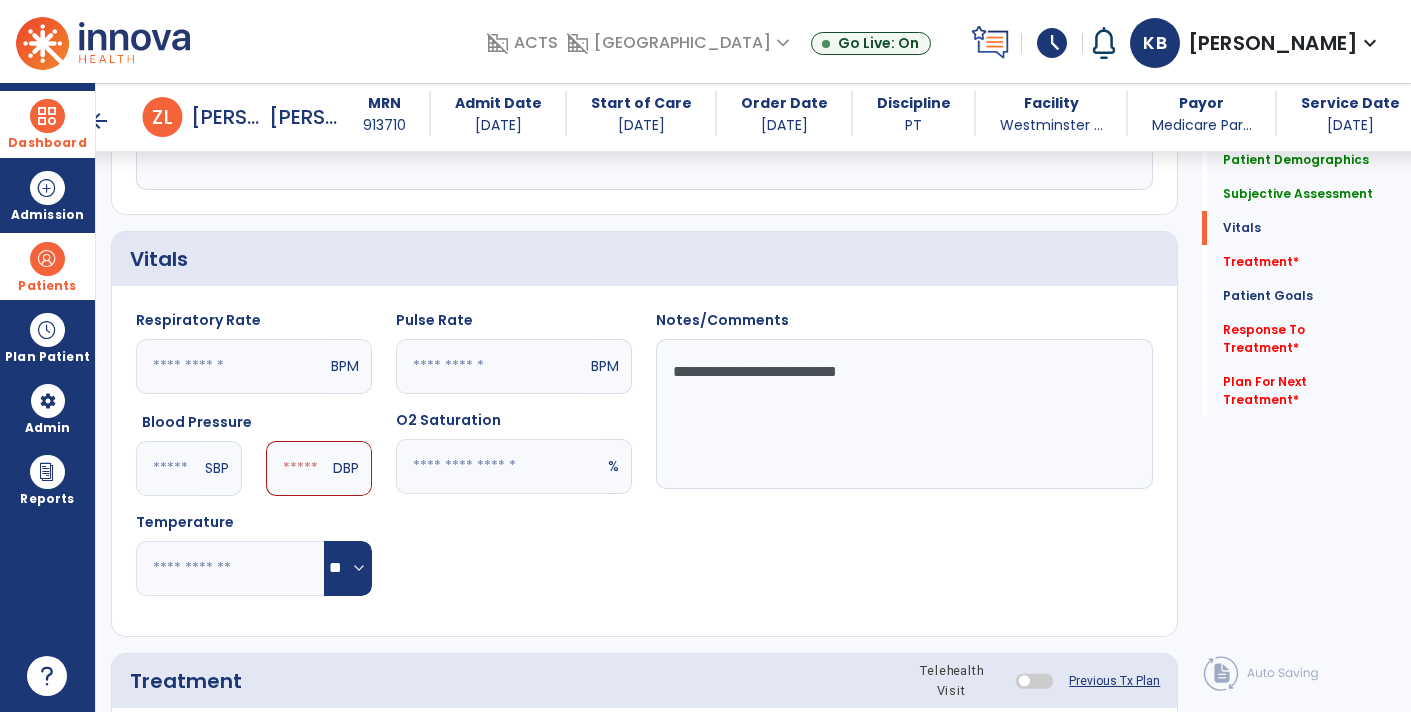 type 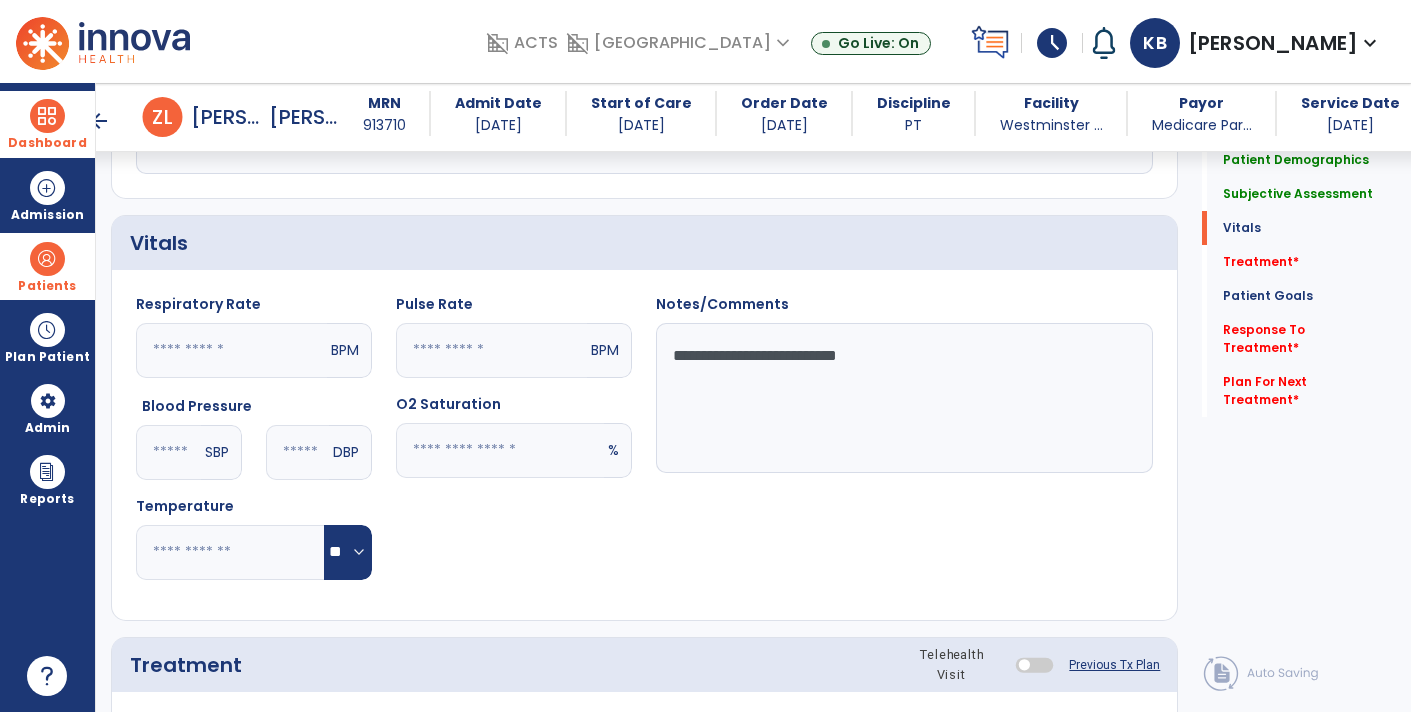 scroll, scrollTop: 658, scrollLeft: 0, axis: vertical 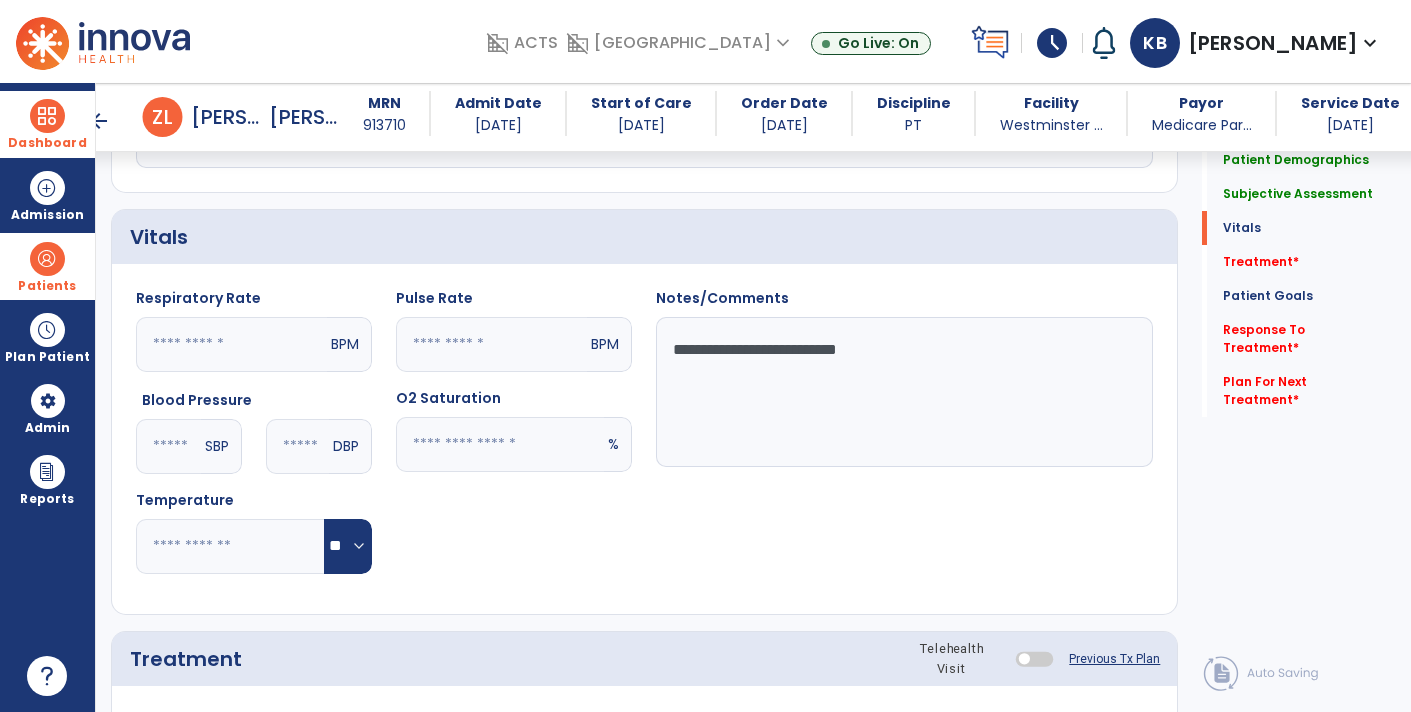 click 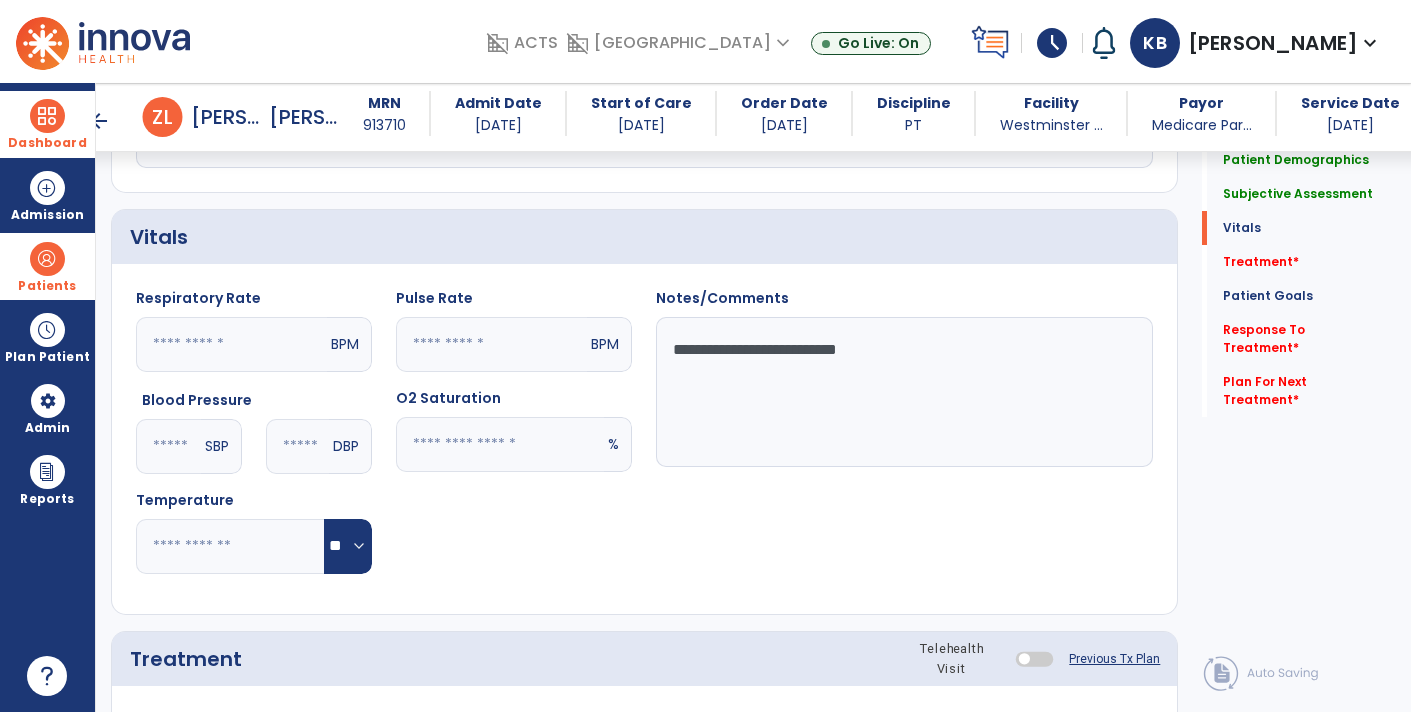 click 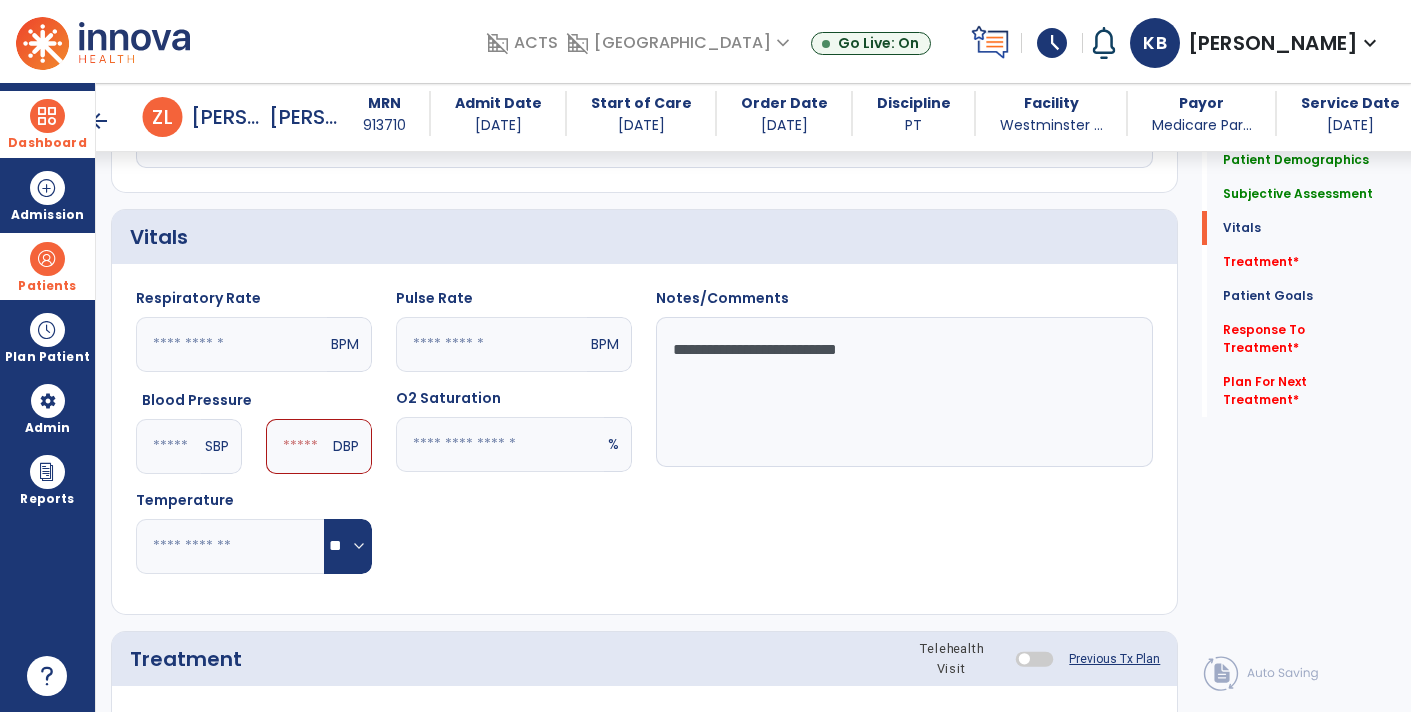 type on "***" 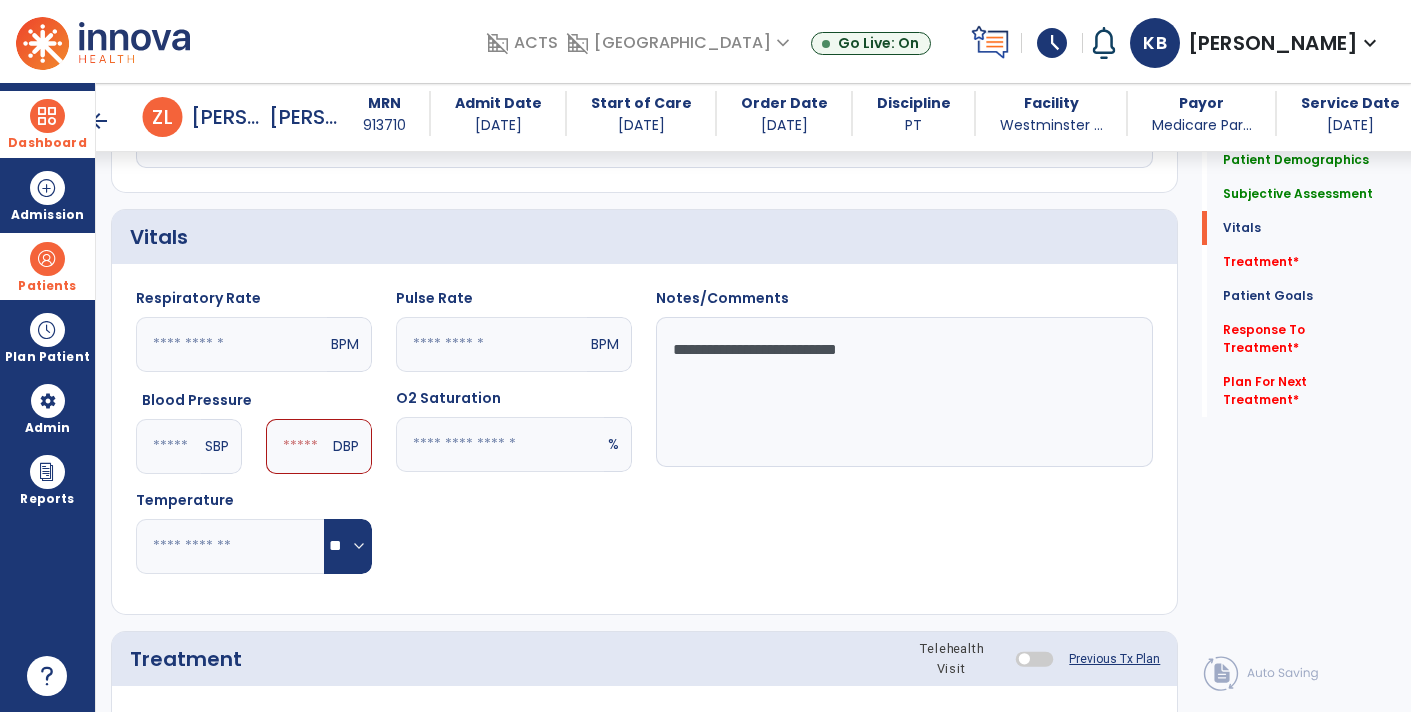 click 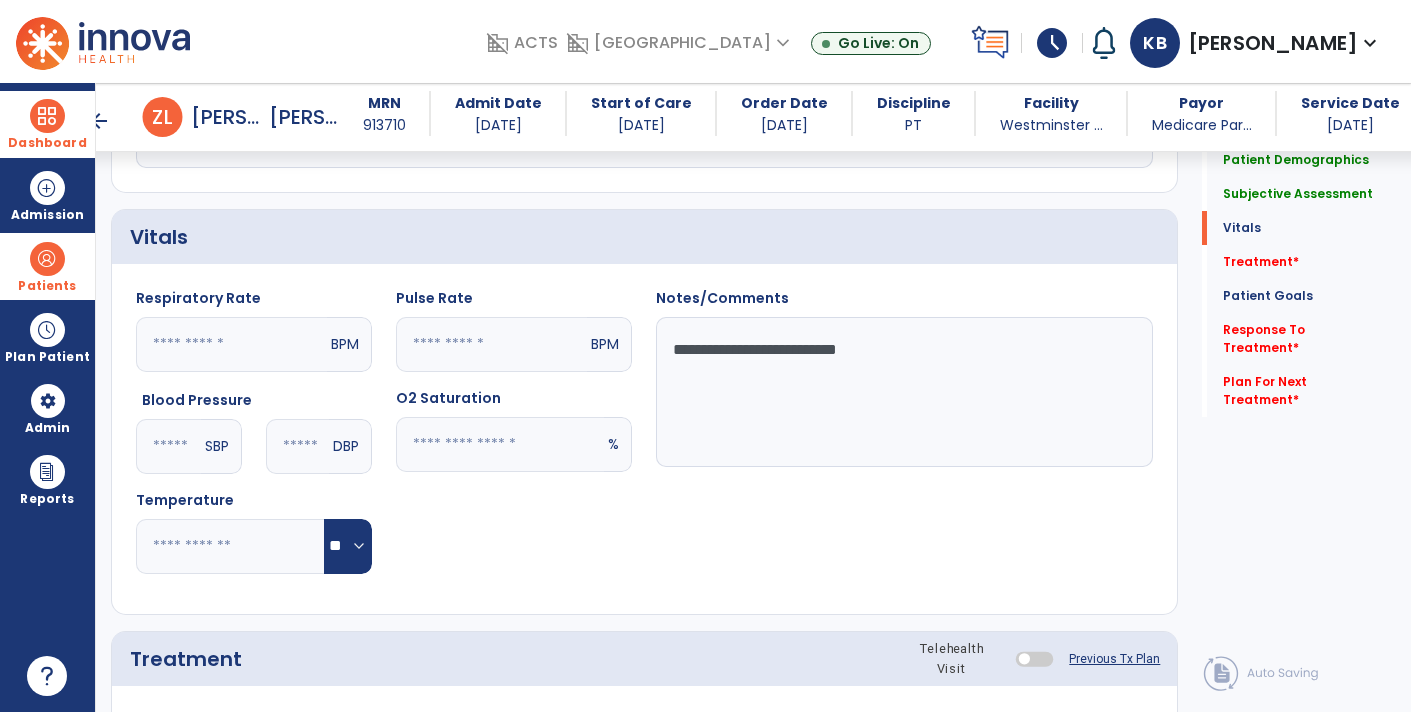 type on "**" 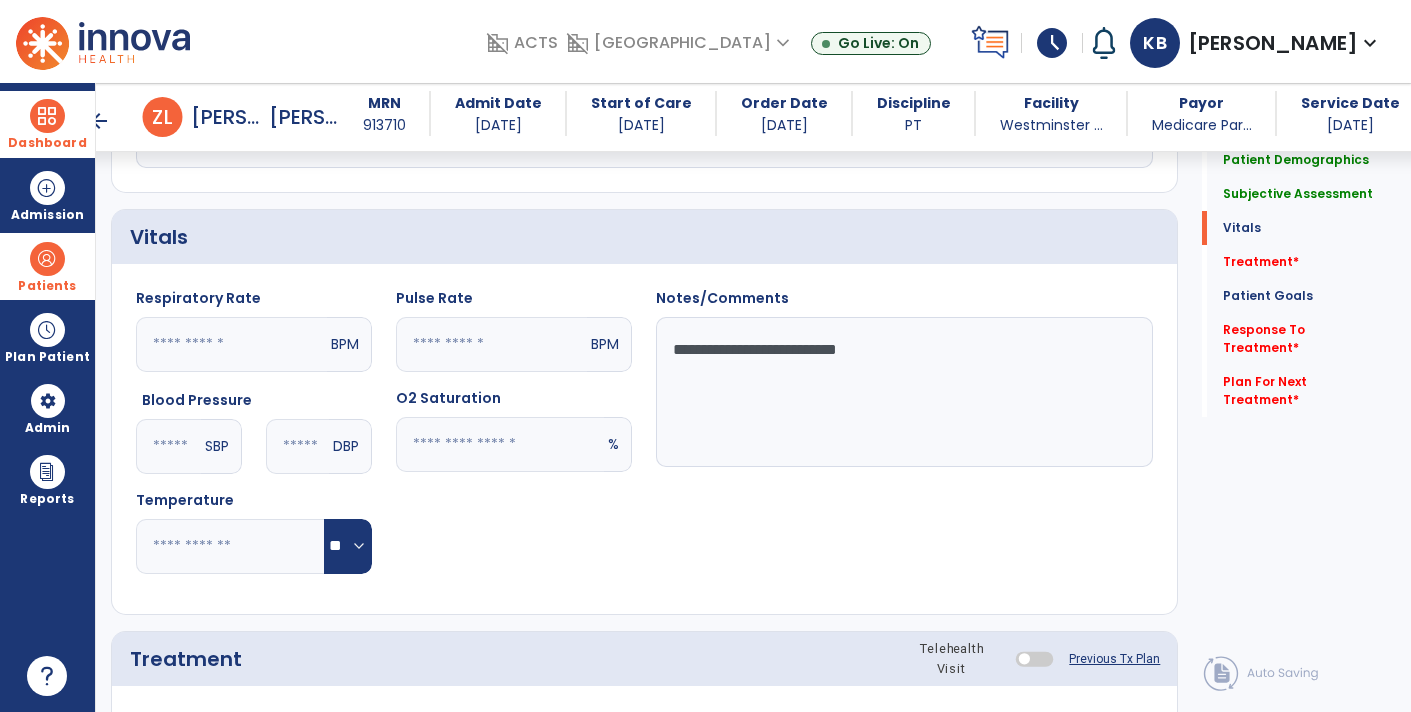 click on "**********" 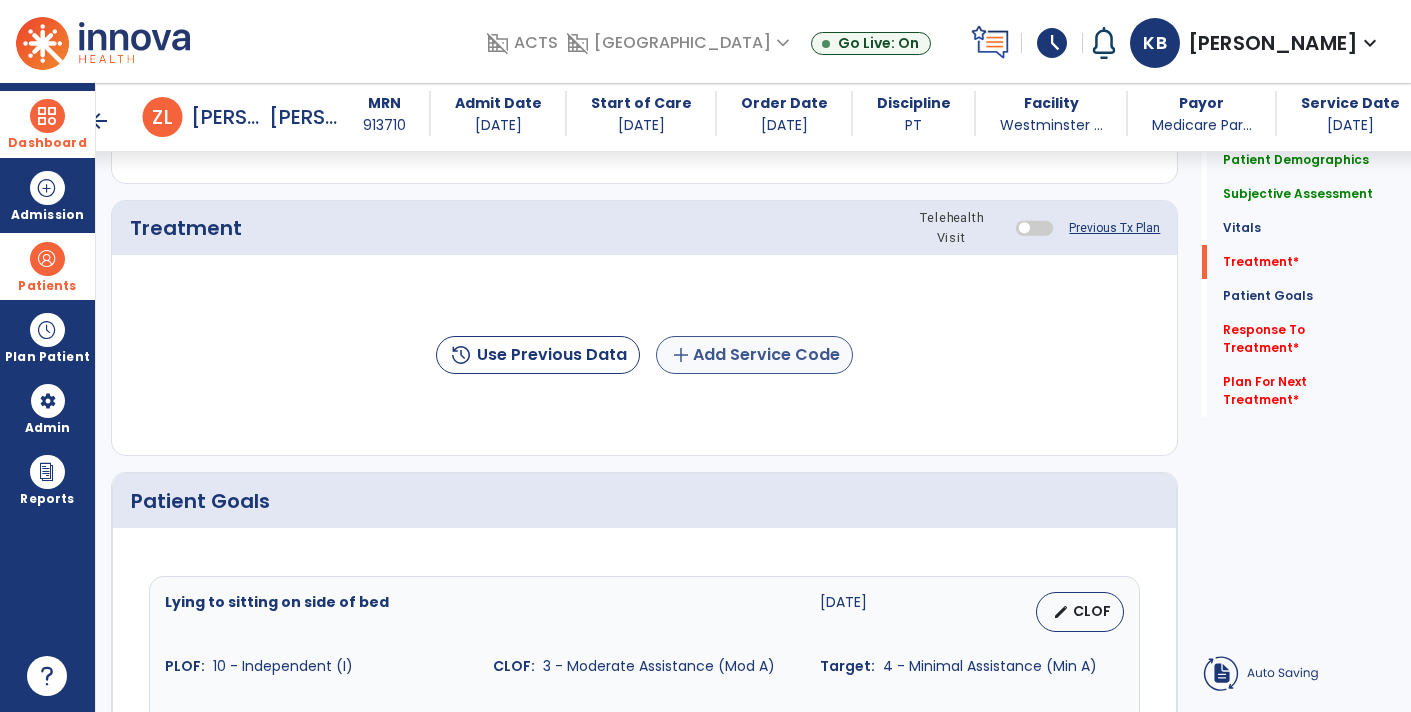 type on "**********" 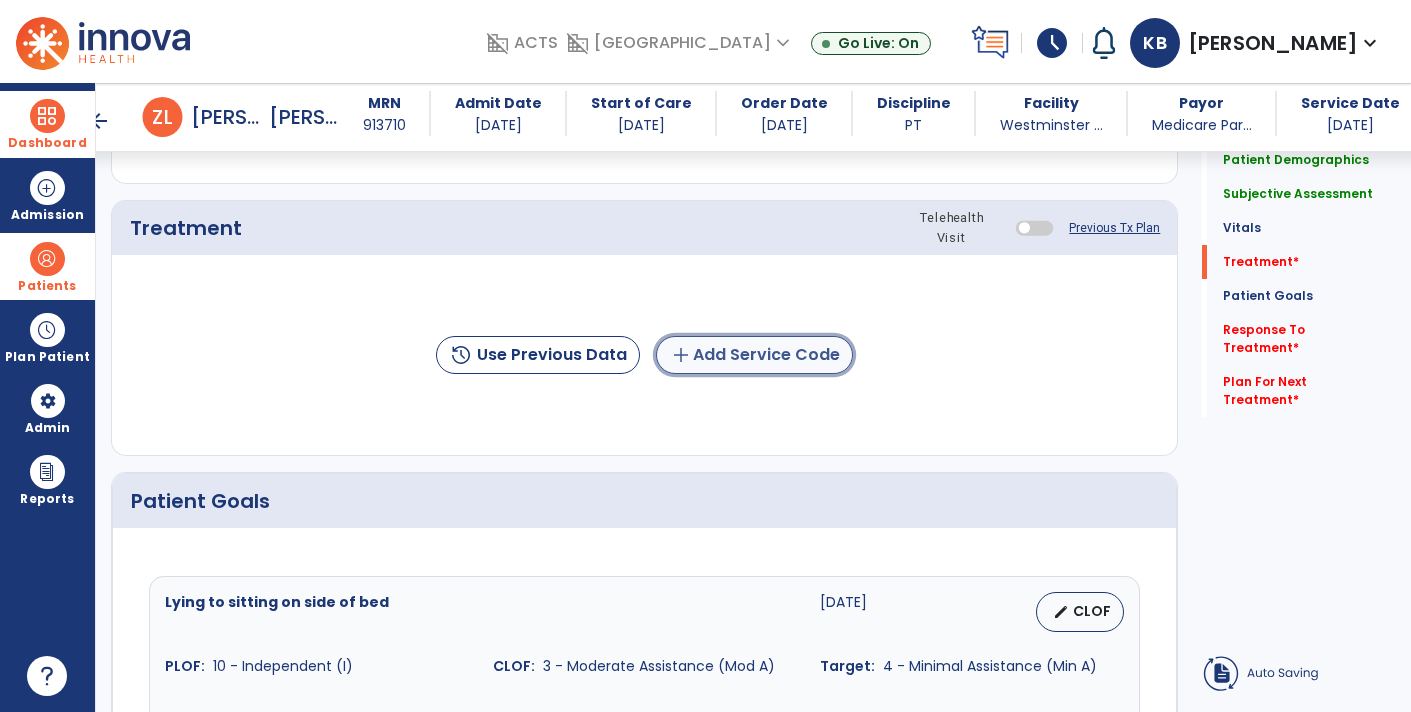click on "add  Add Service Code" 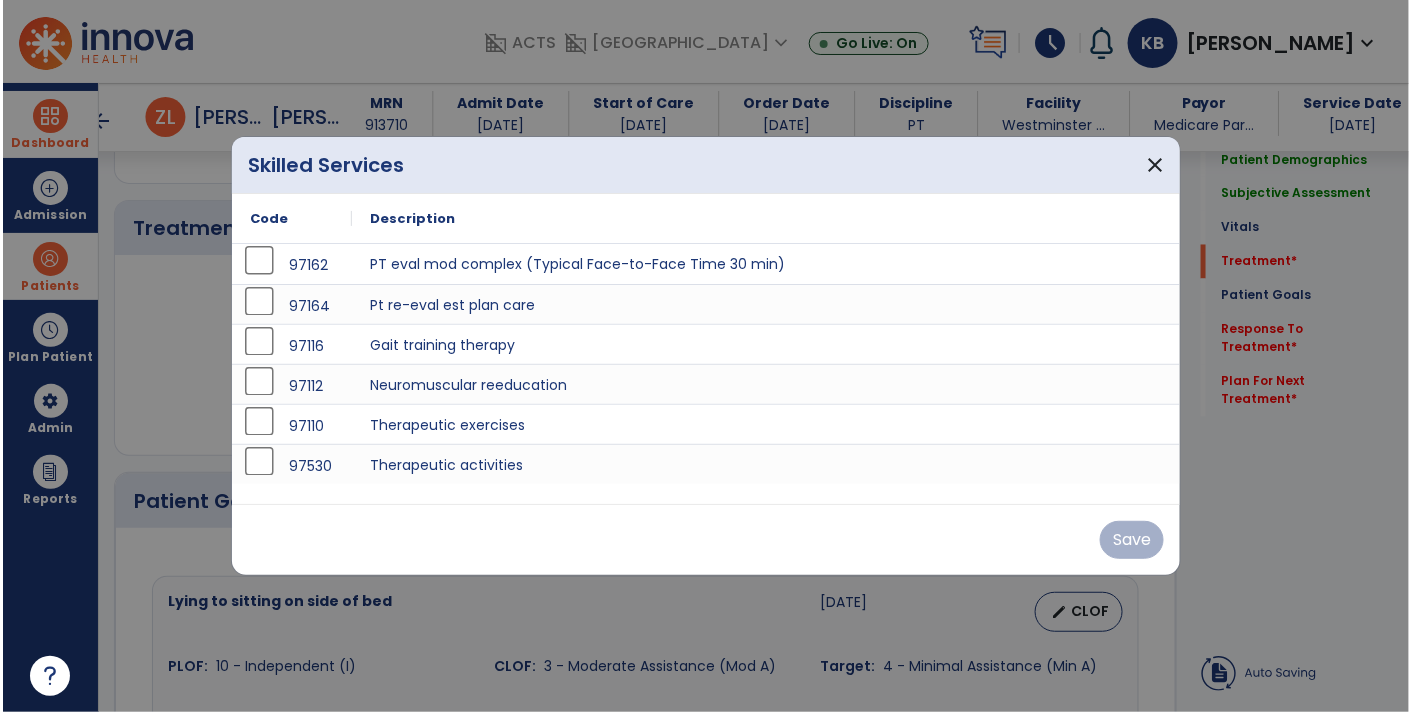 scroll, scrollTop: 1089, scrollLeft: 0, axis: vertical 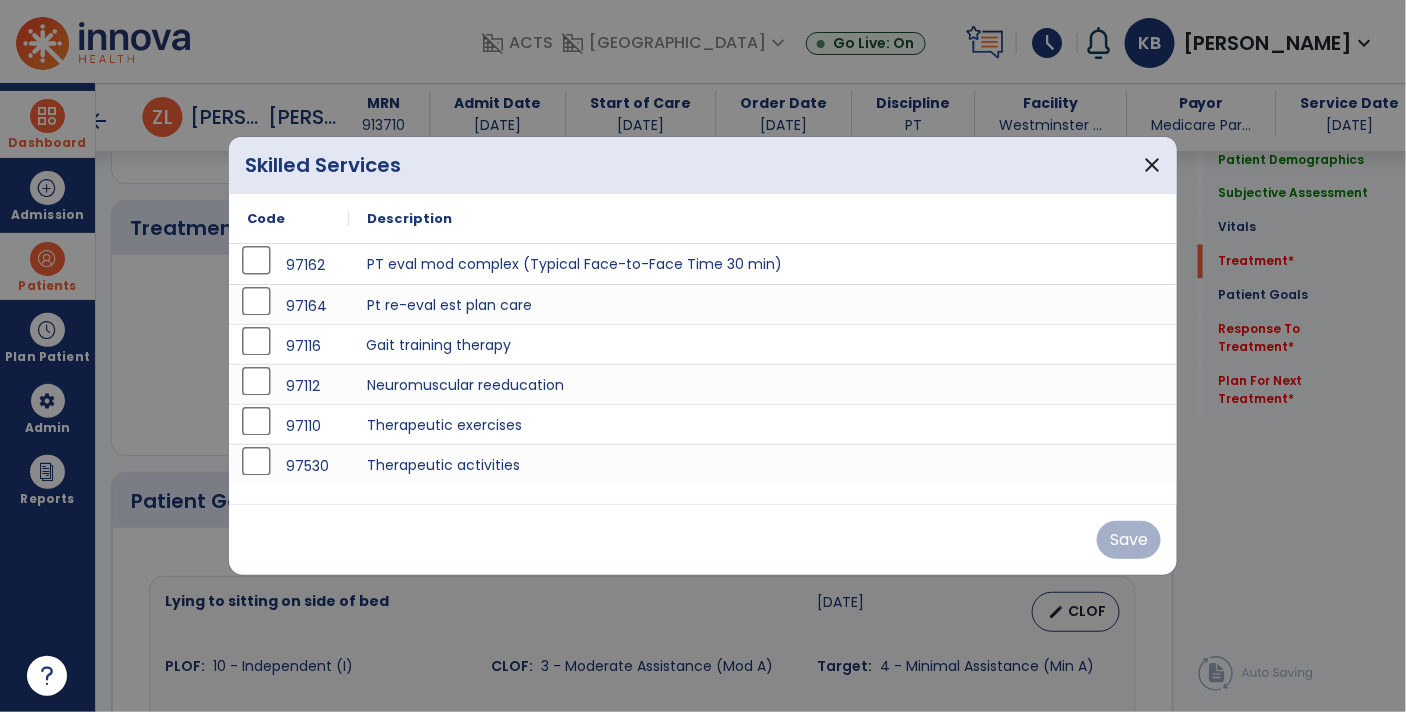 click on "Gait training therapy" at bounding box center (763, 344) 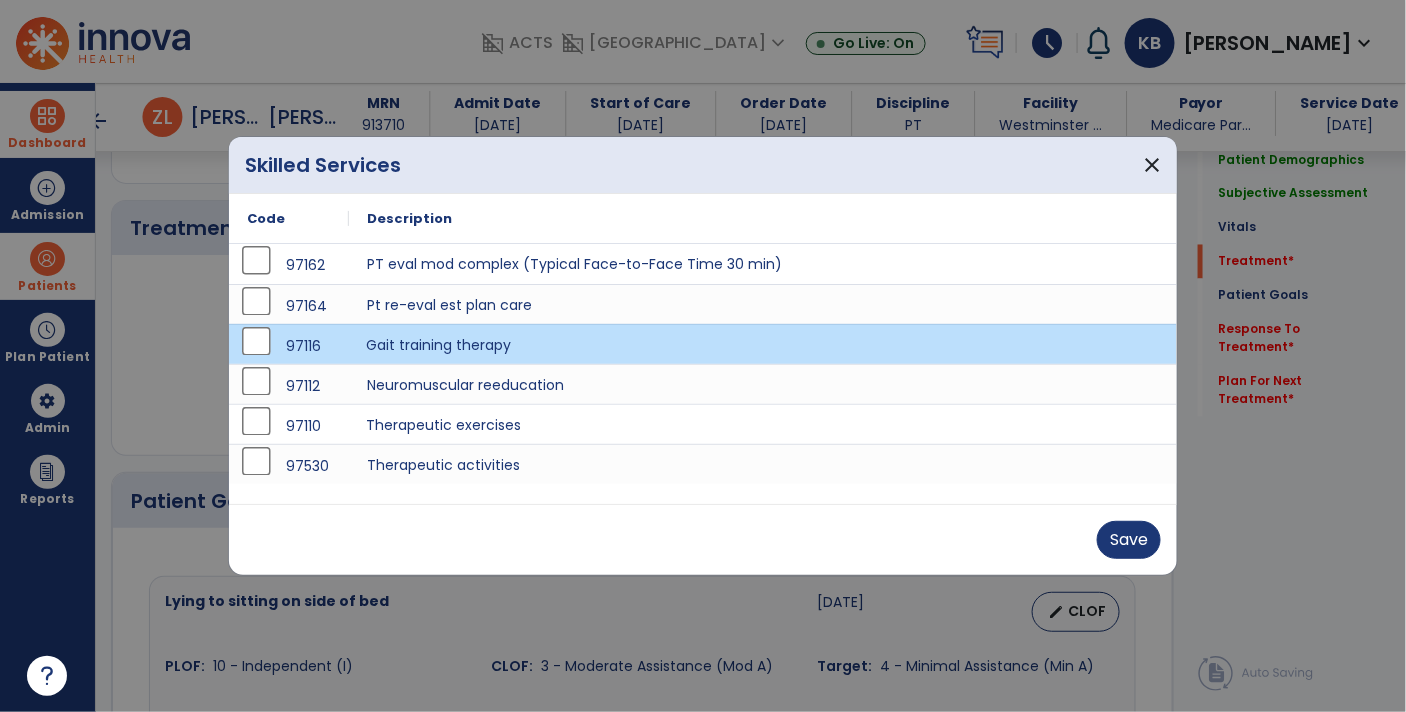 click on "Therapeutic exercises" at bounding box center (763, 424) 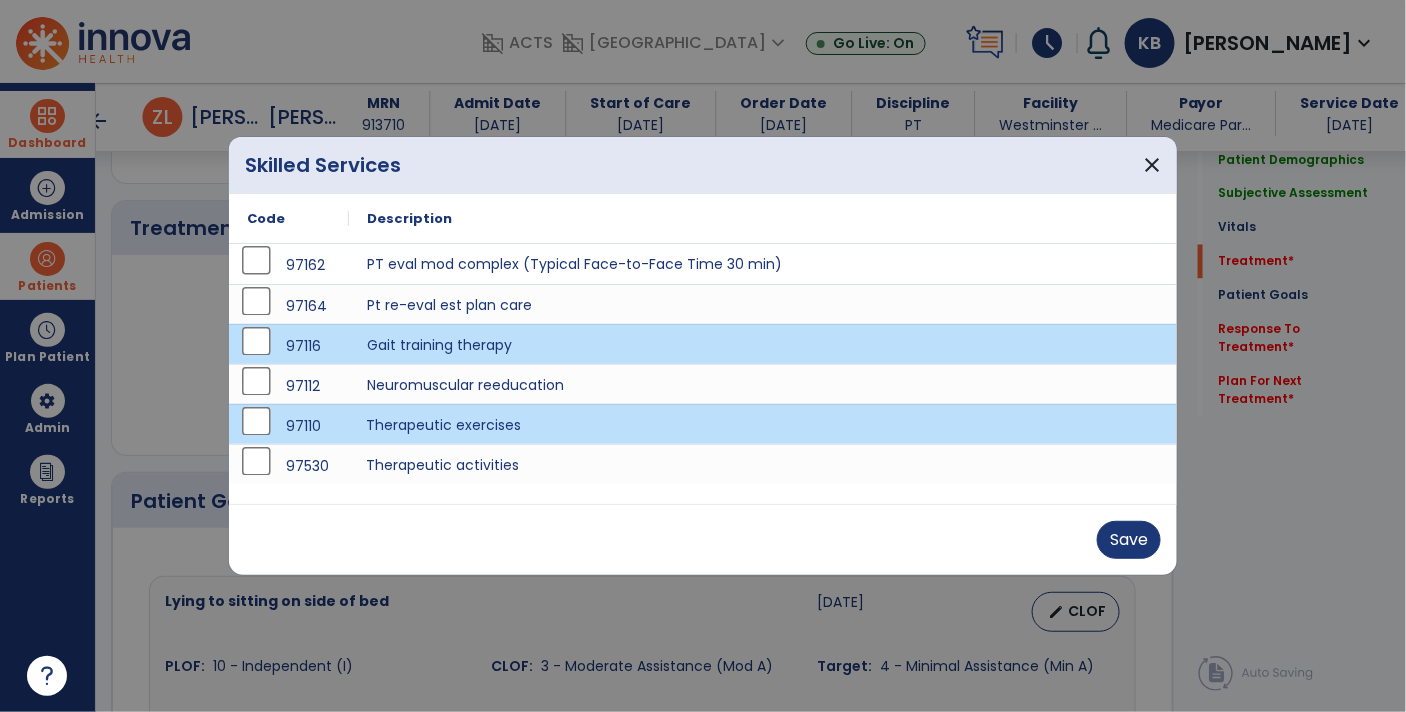 click on "Therapeutic activities" at bounding box center (763, 464) 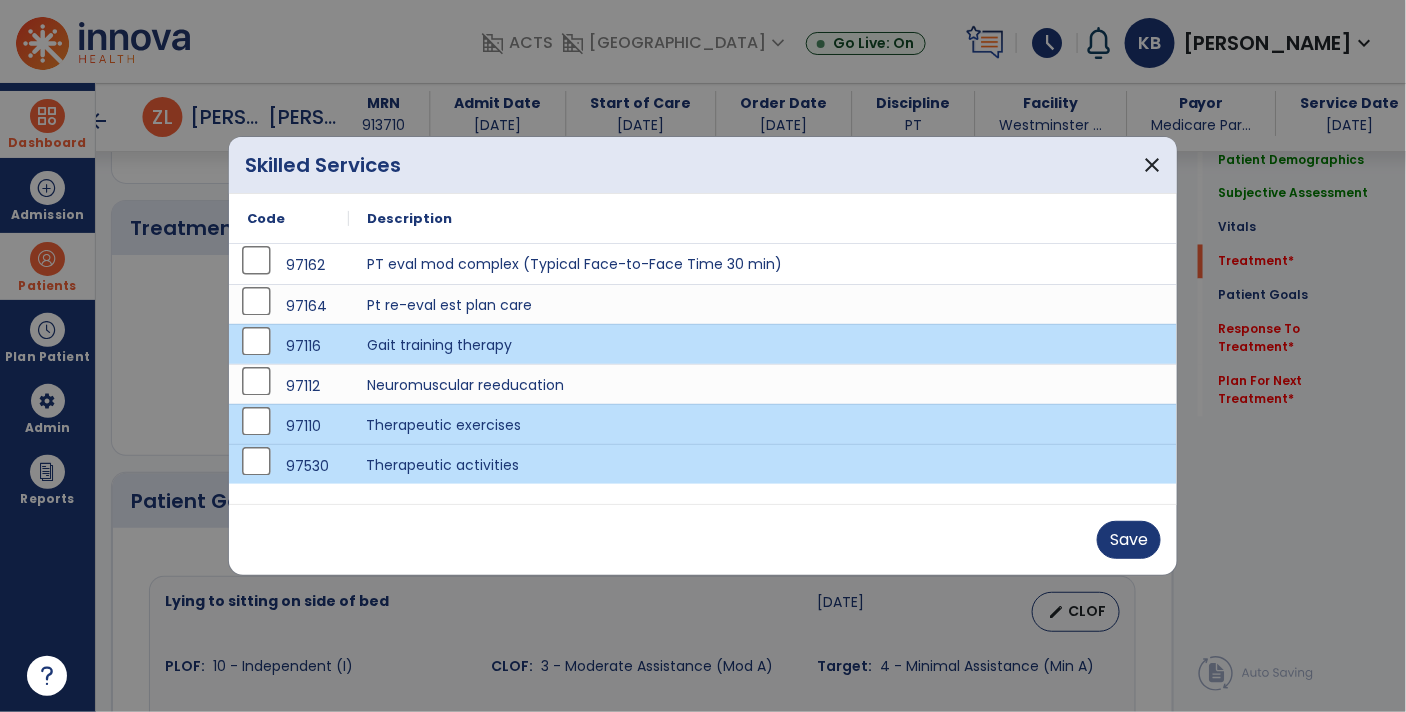 click on "Therapeutic exercises" at bounding box center (763, 424) 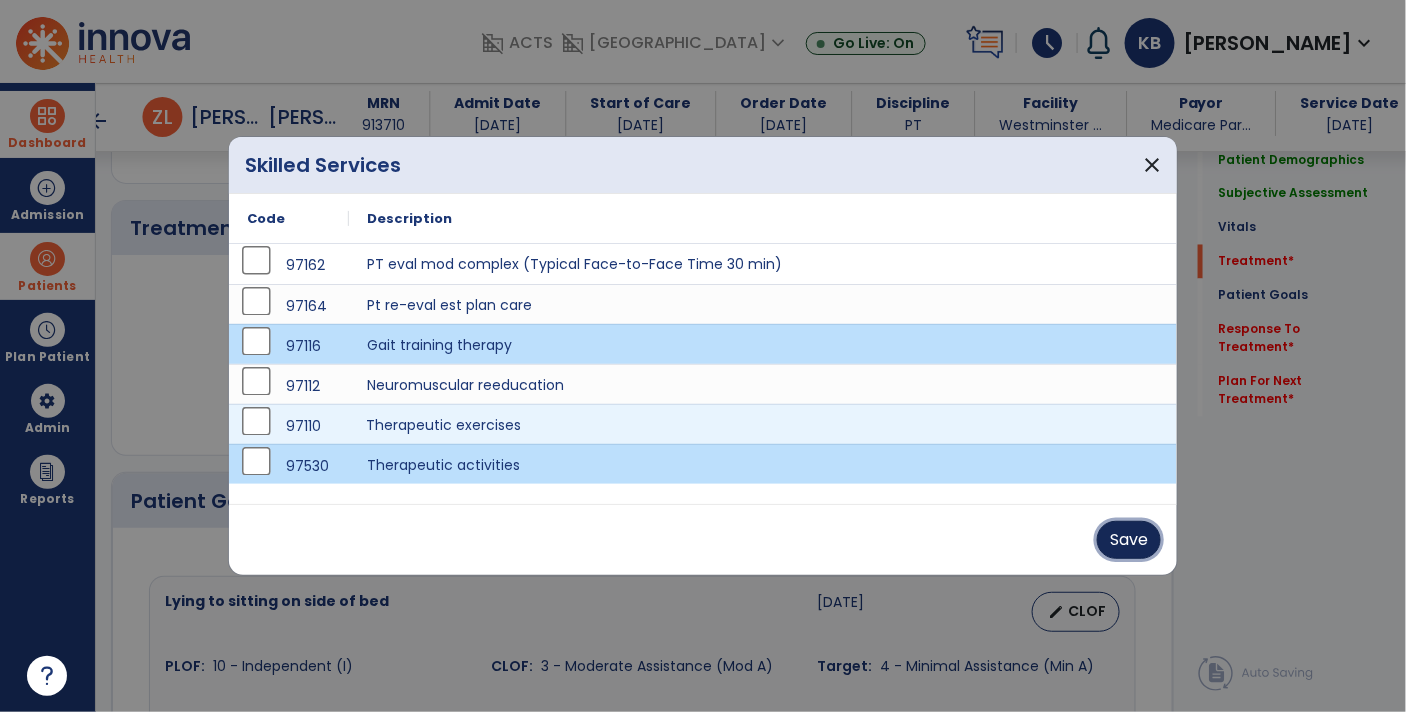 click on "Save" at bounding box center (1129, 540) 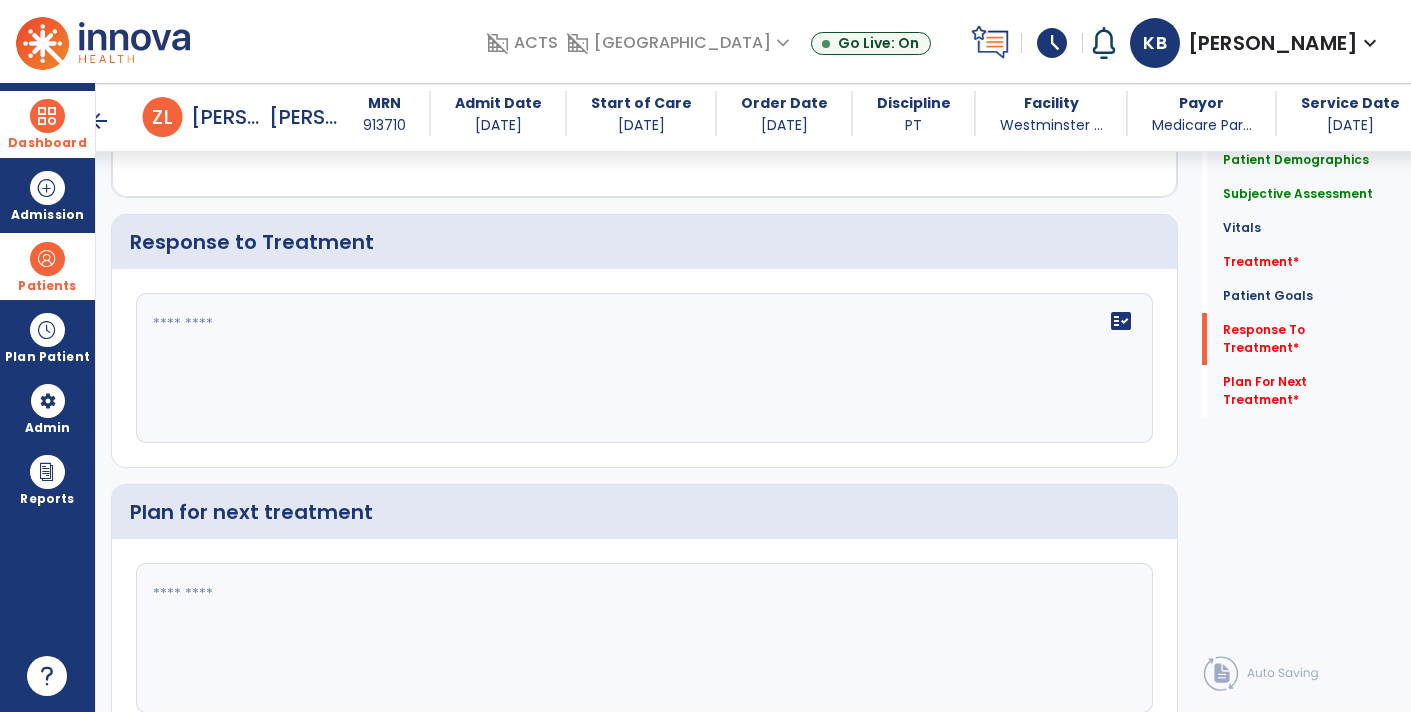 scroll, scrollTop: 2596, scrollLeft: 0, axis: vertical 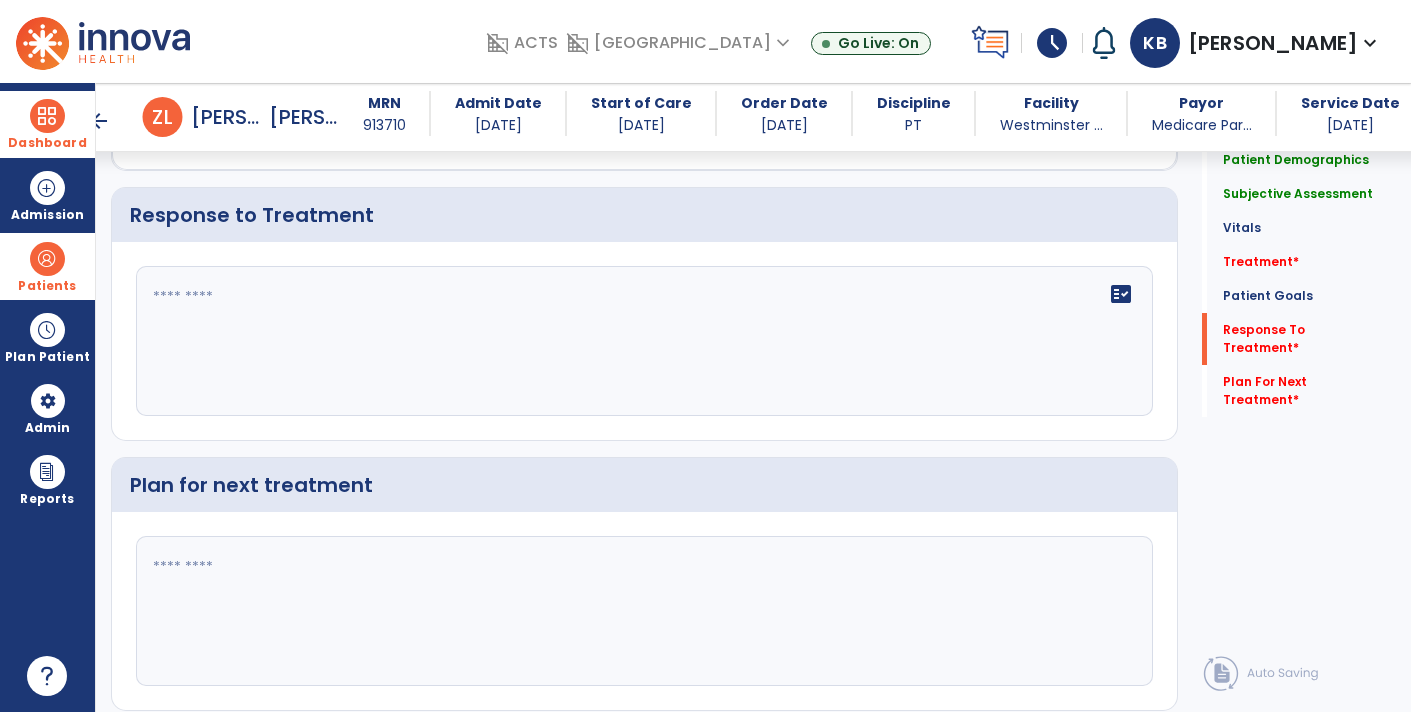 click 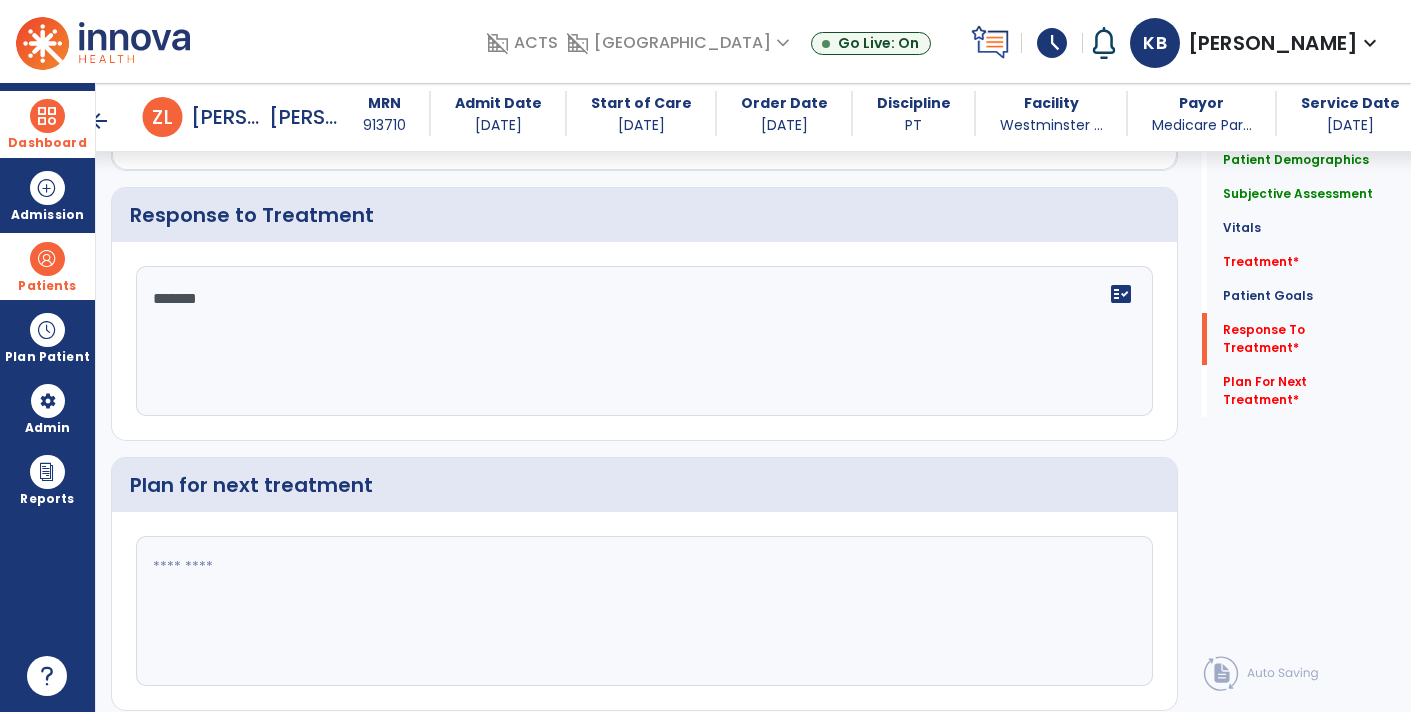 type on "********" 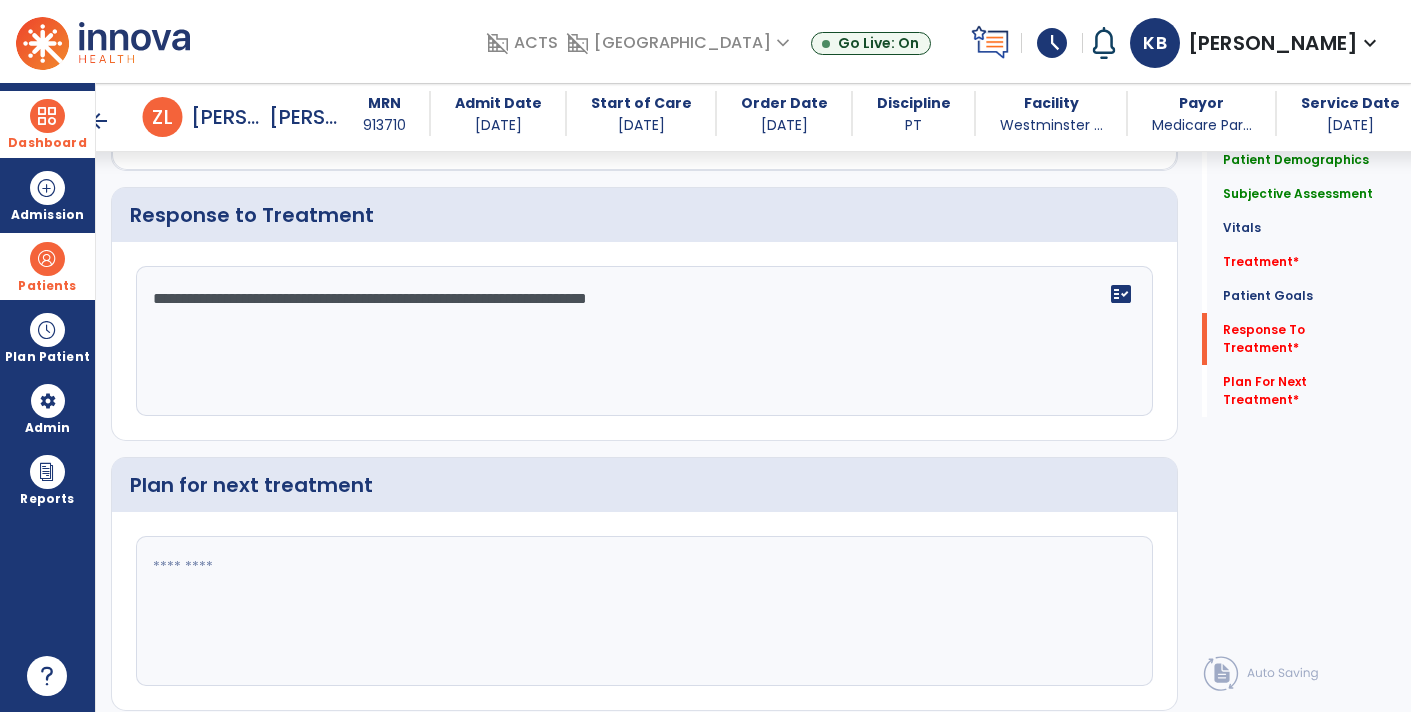 type on "**********" 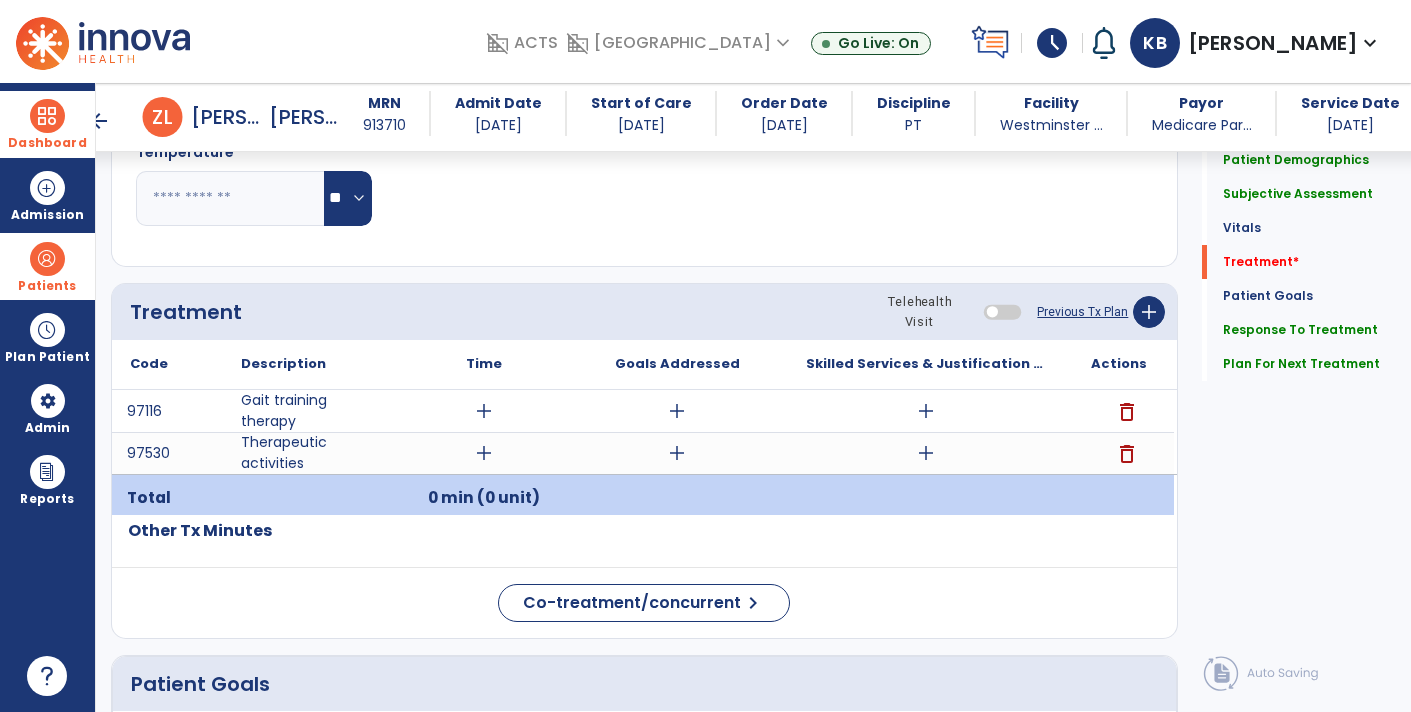 scroll, scrollTop: 1000, scrollLeft: 0, axis: vertical 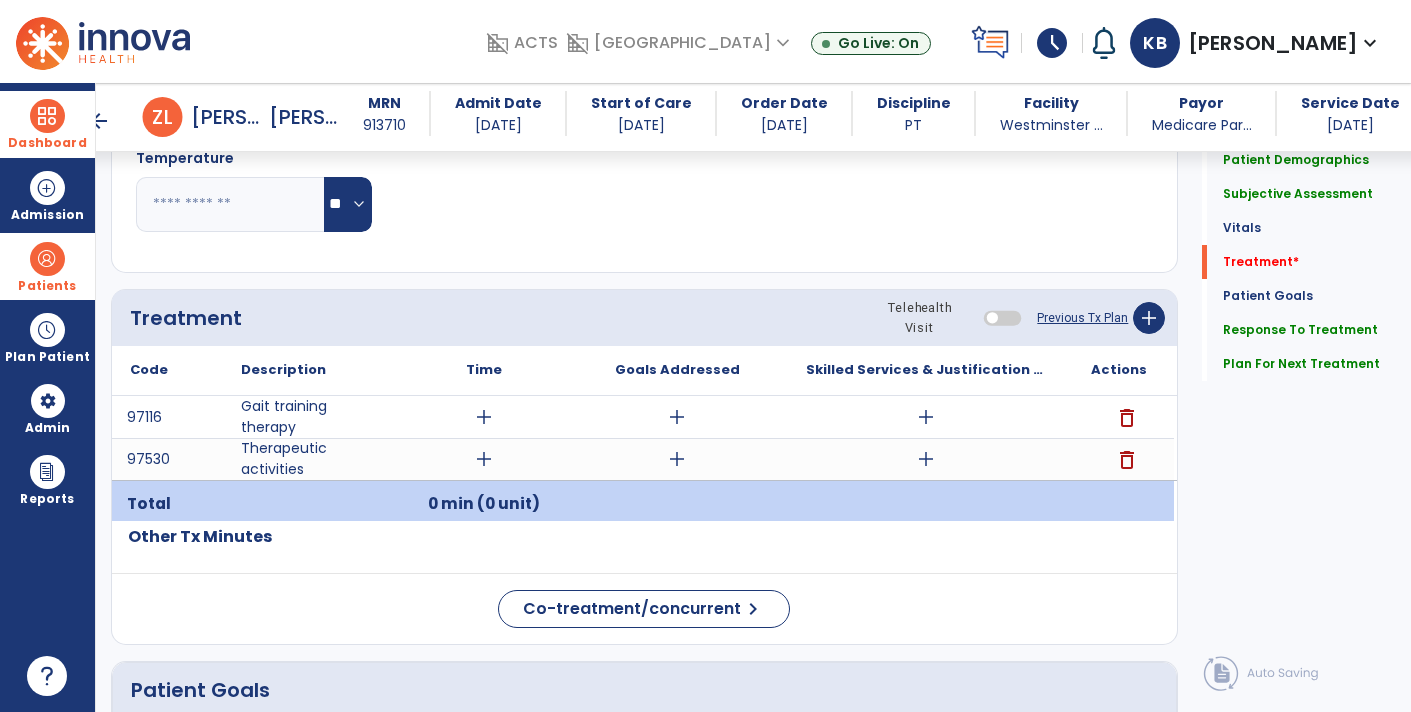 type on "**********" 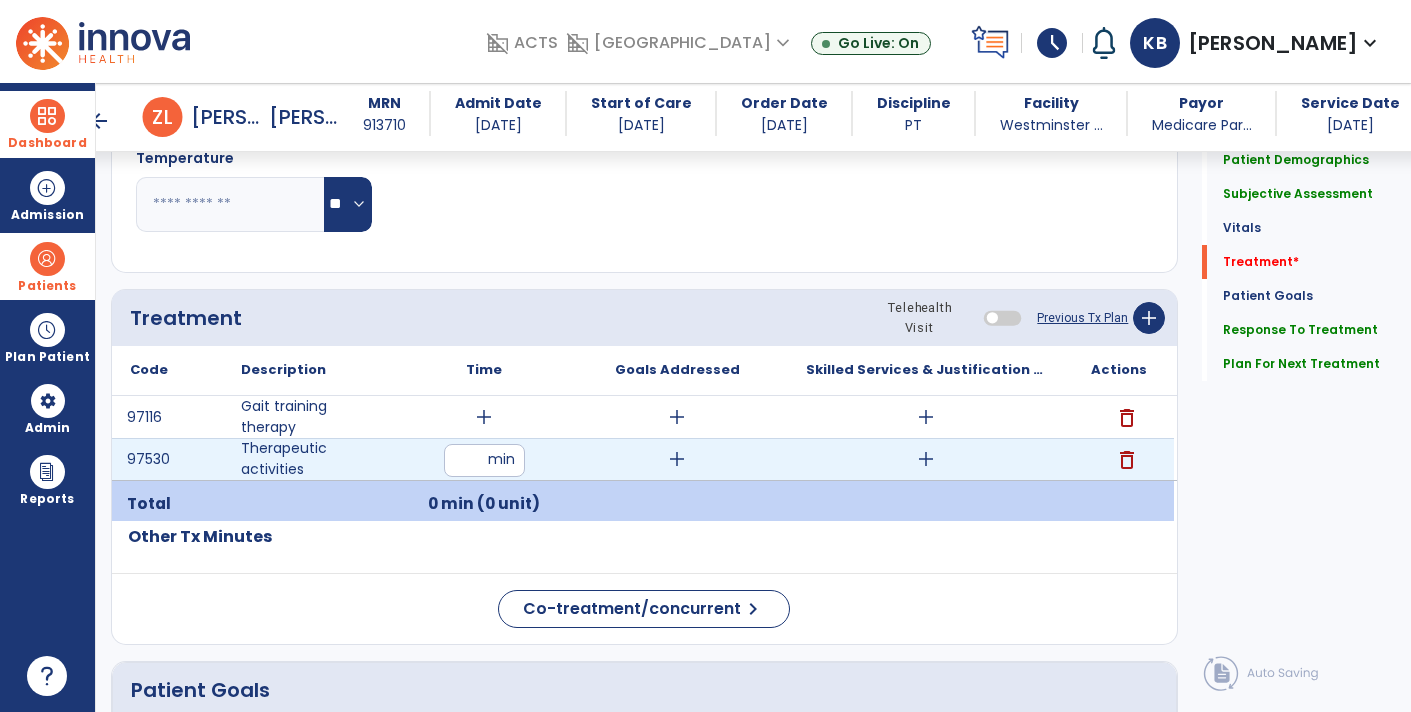 type on "**" 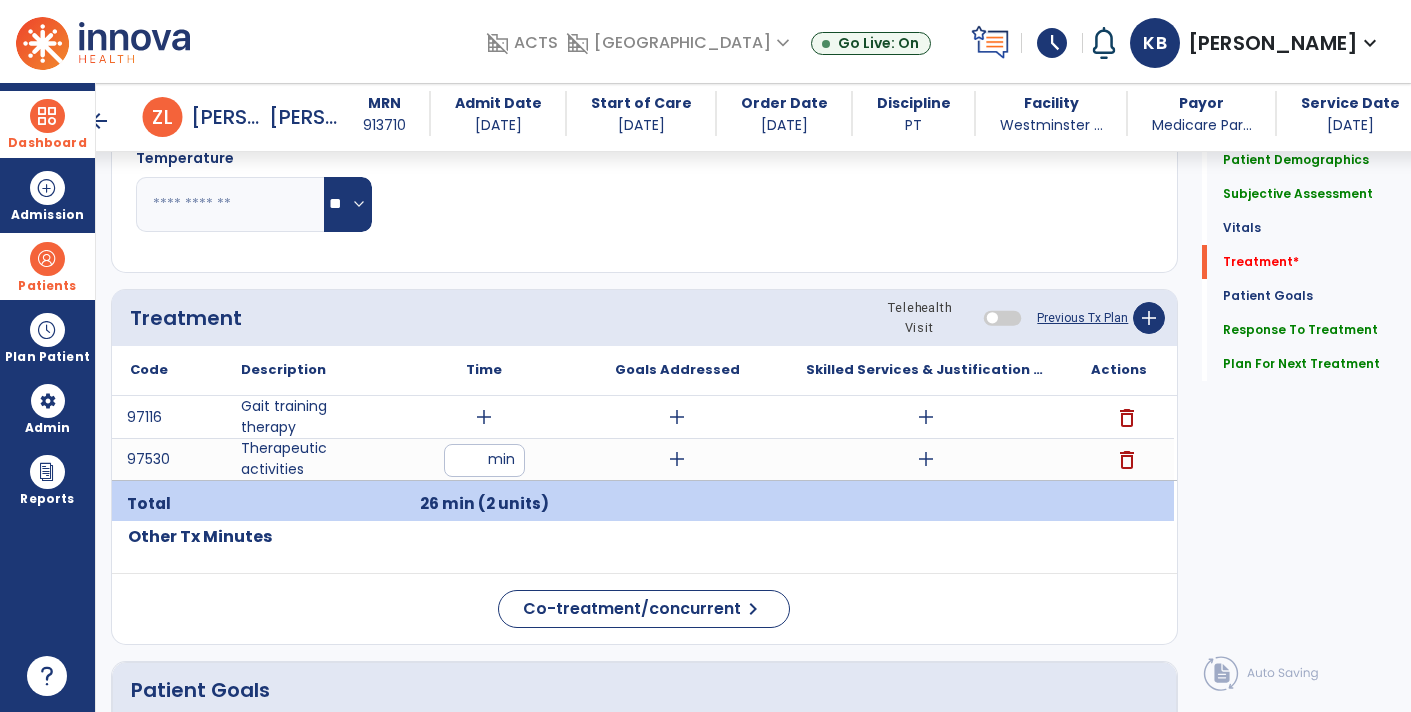 click on "**" at bounding box center [484, 460] 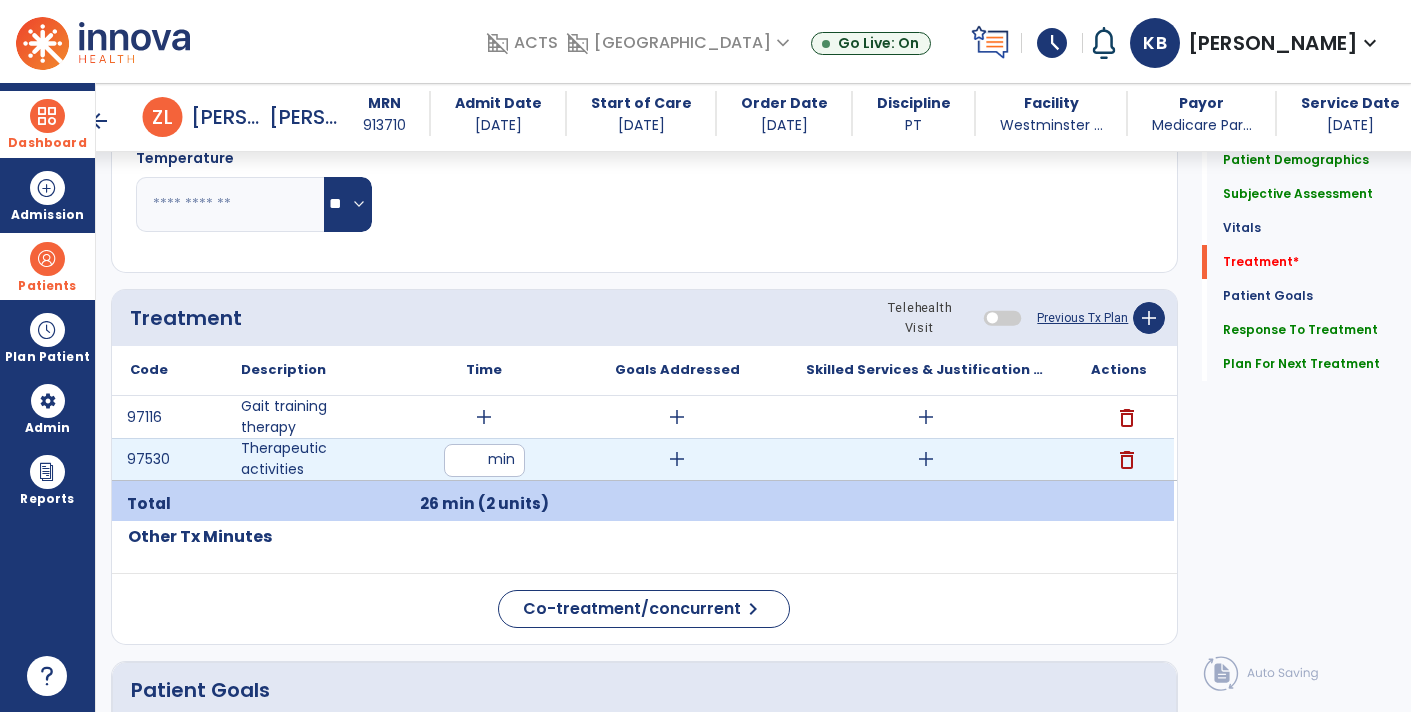 type on "*" 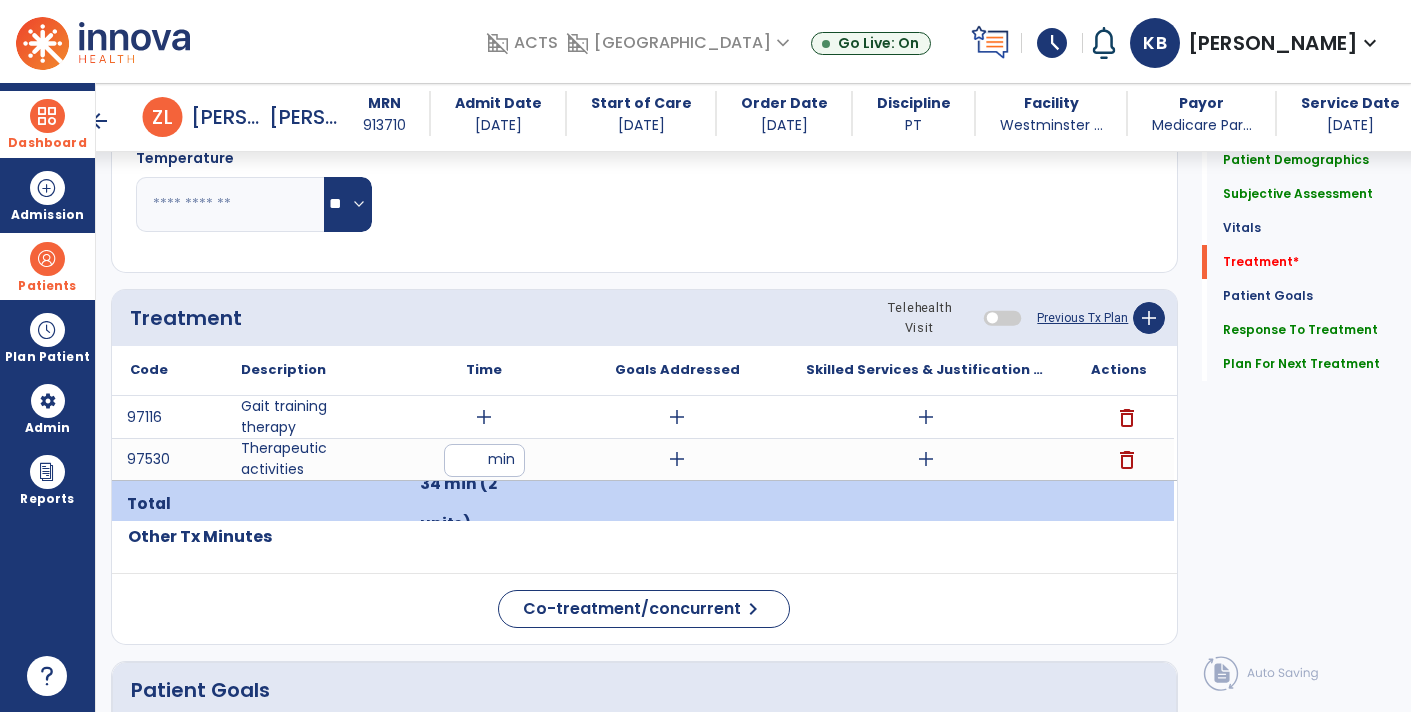 click on "add" at bounding box center (484, 417) 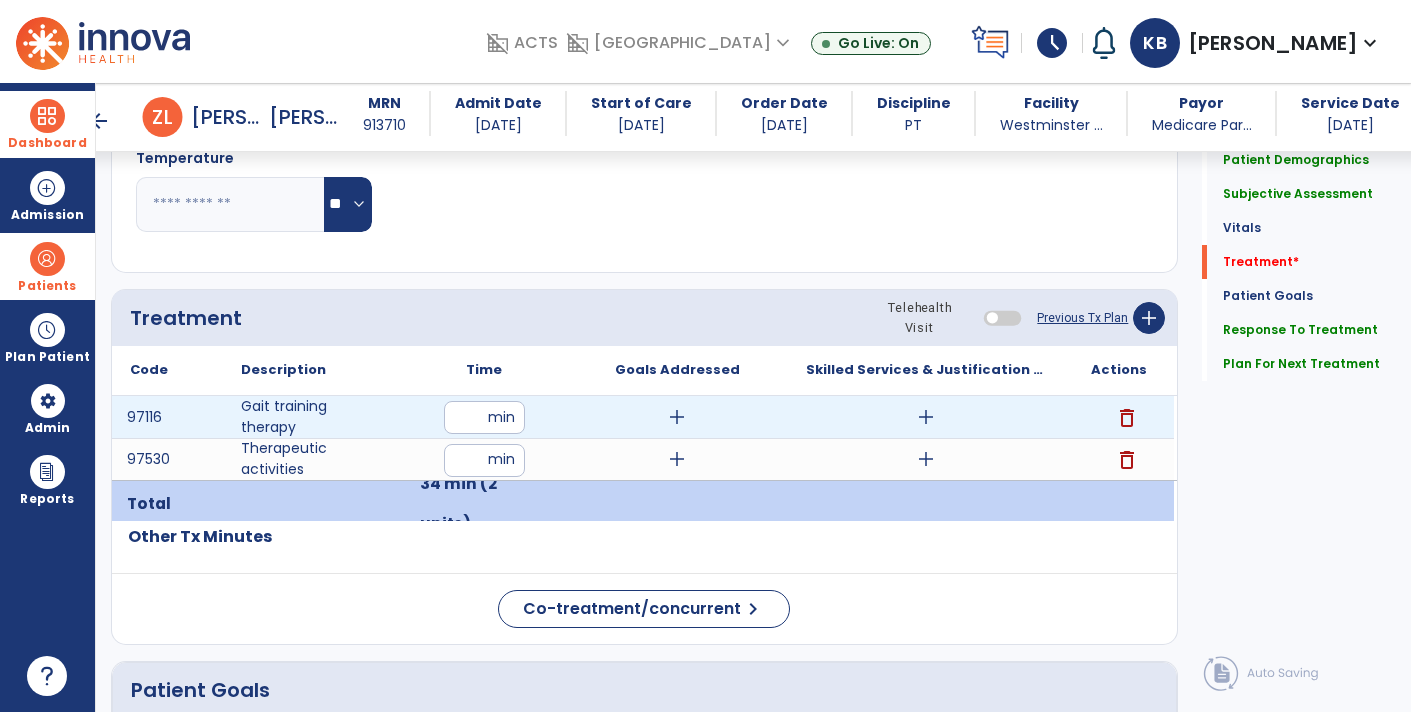 type on "**" 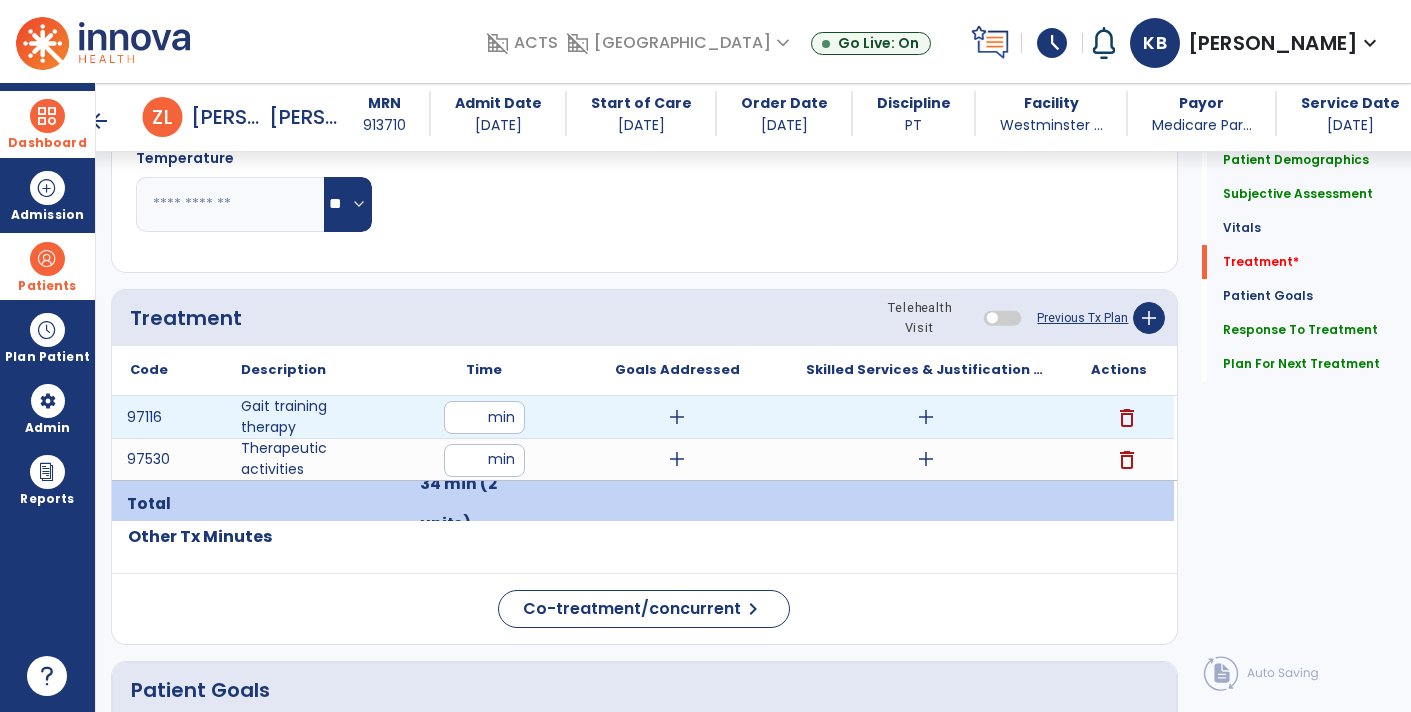 scroll, scrollTop: 1005, scrollLeft: 0, axis: vertical 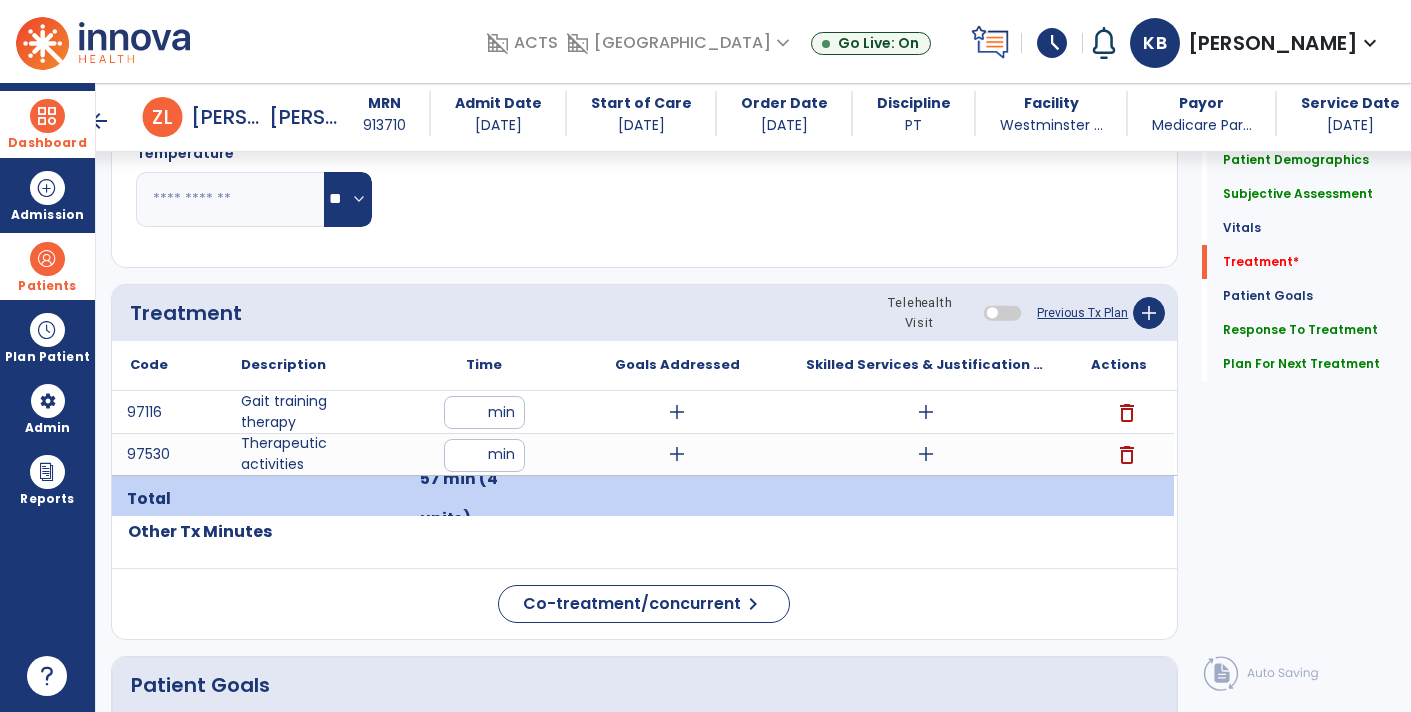 click on "**" at bounding box center (484, 455) 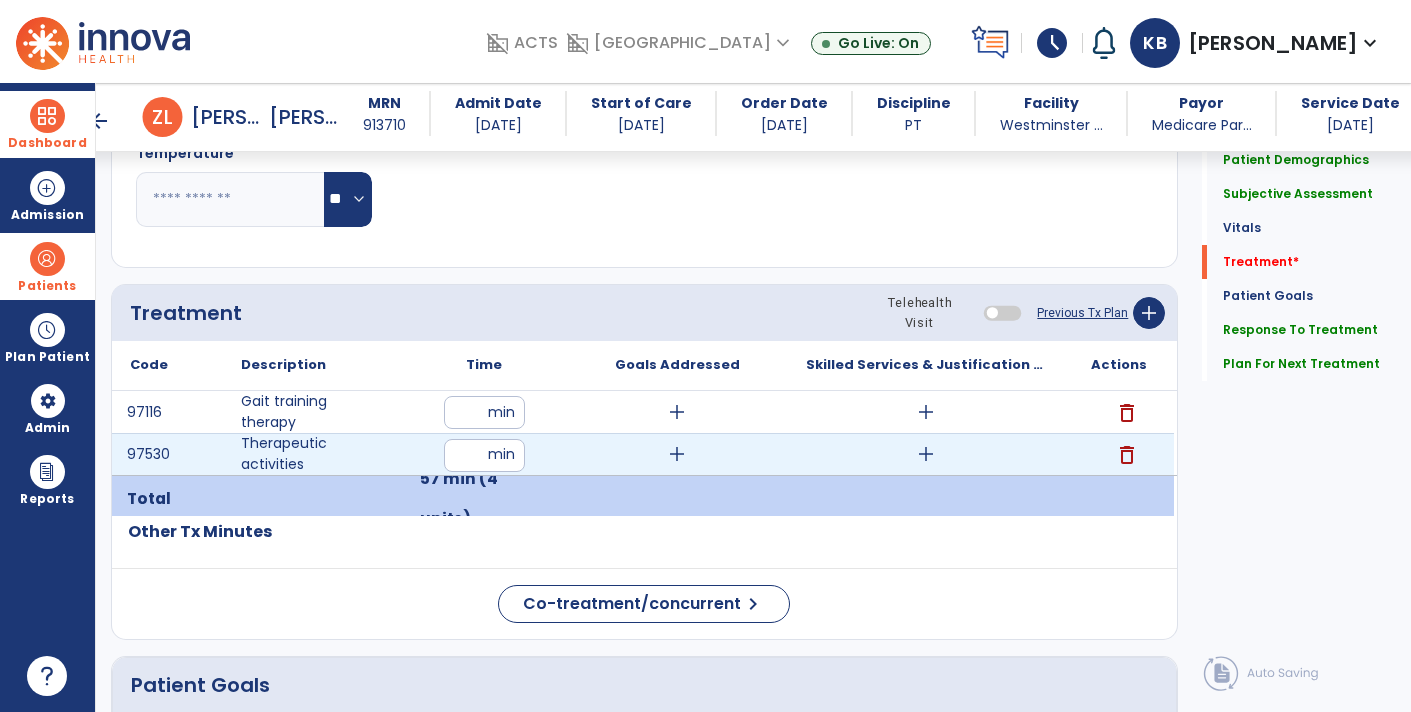 type on "**" 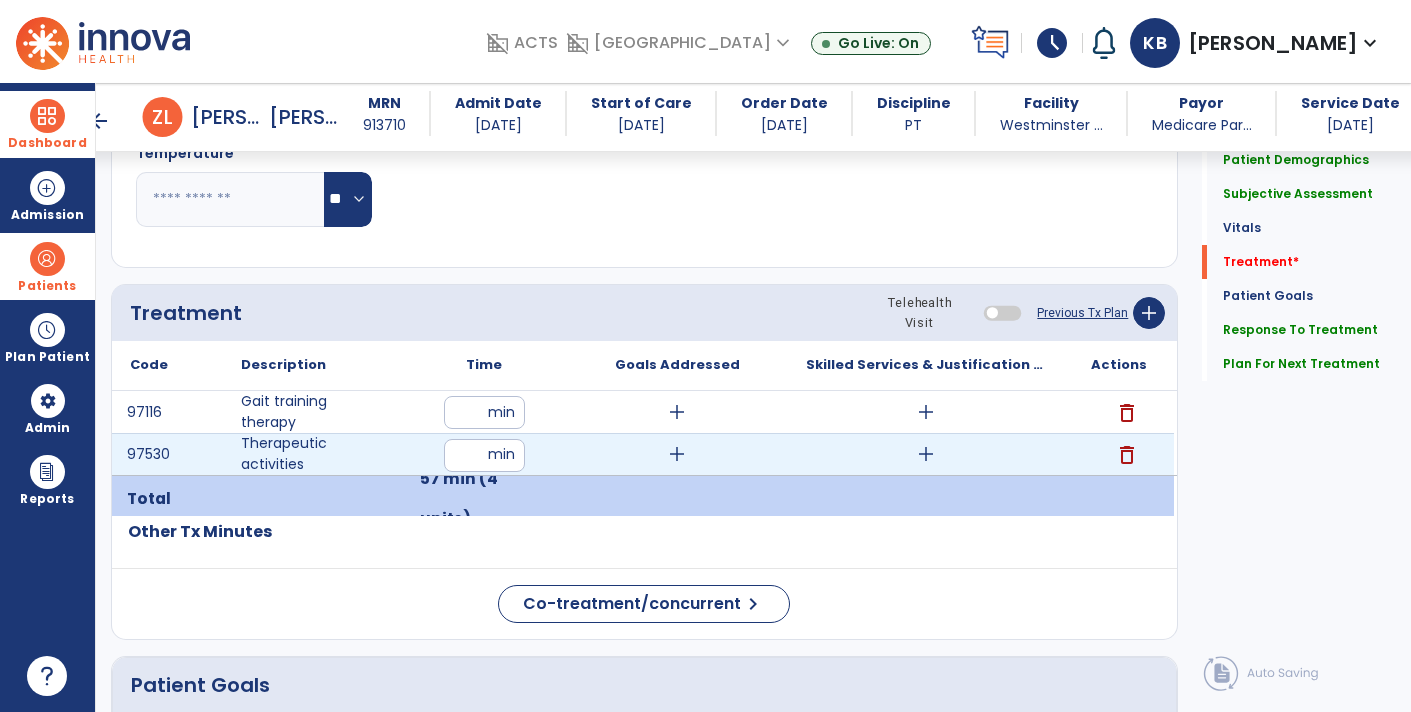 click on "Quick Links  Patient Demographics   Patient Demographics   Subjective Assessment   Subjective Assessment   Vitals   Vitals   Treatment   *  Treatment   *  Patient Goals   Patient Goals   Response To Treatment   Response To Treatment   Plan For Next Treatment   Plan For Next Treatment" 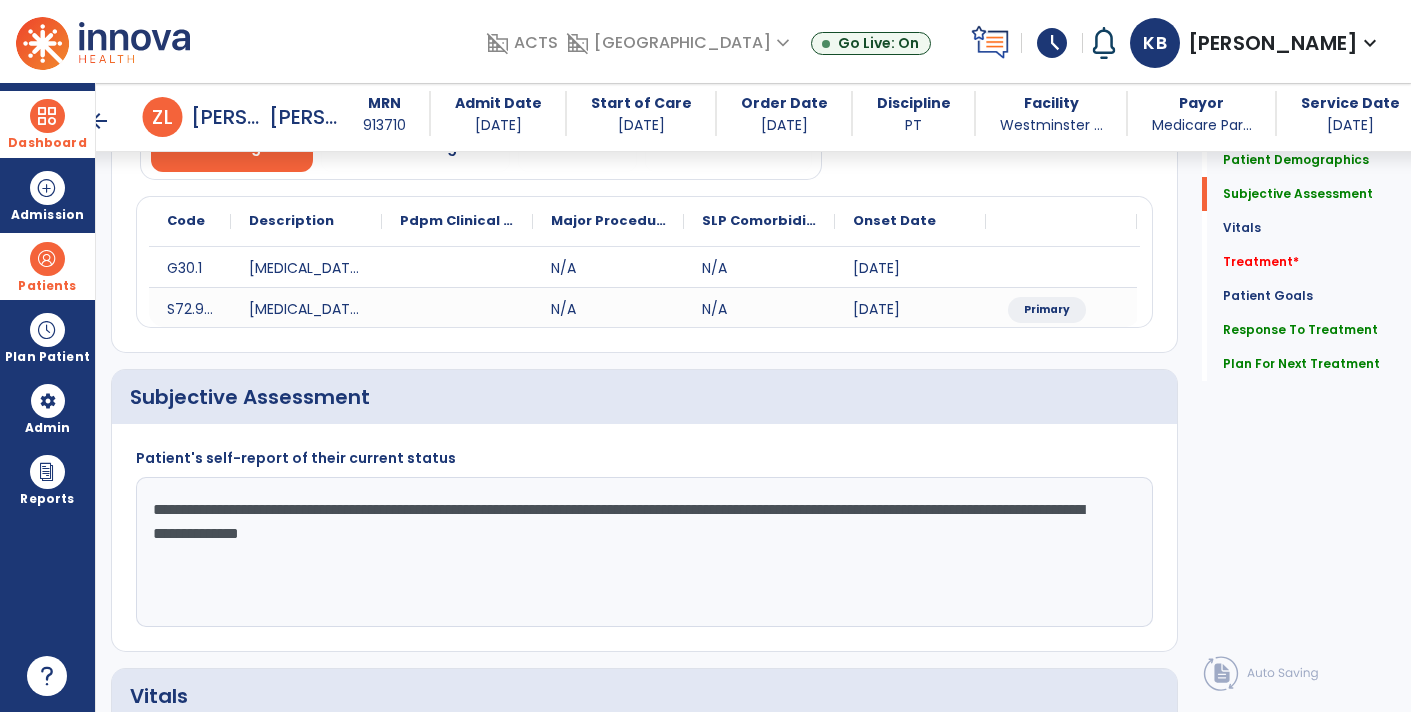 scroll, scrollTop: 0, scrollLeft: 0, axis: both 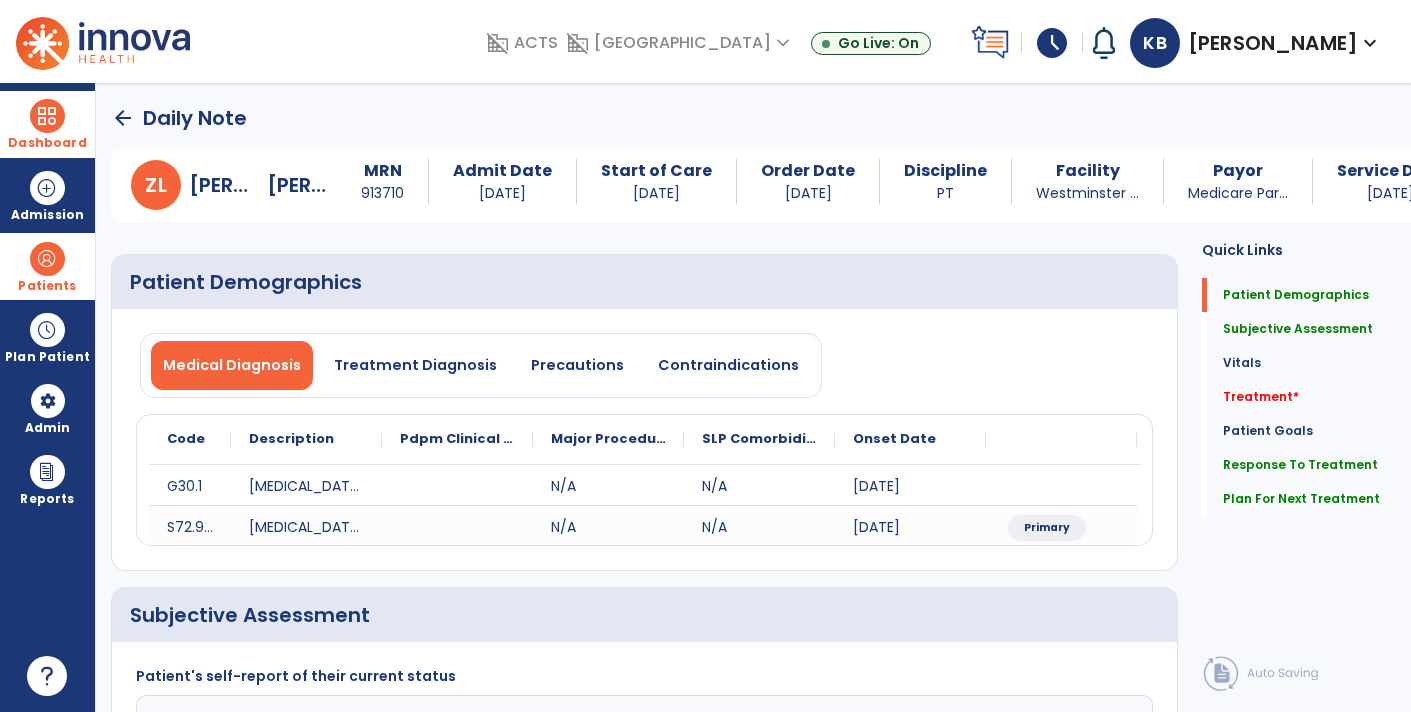 click at bounding box center (47, 116) 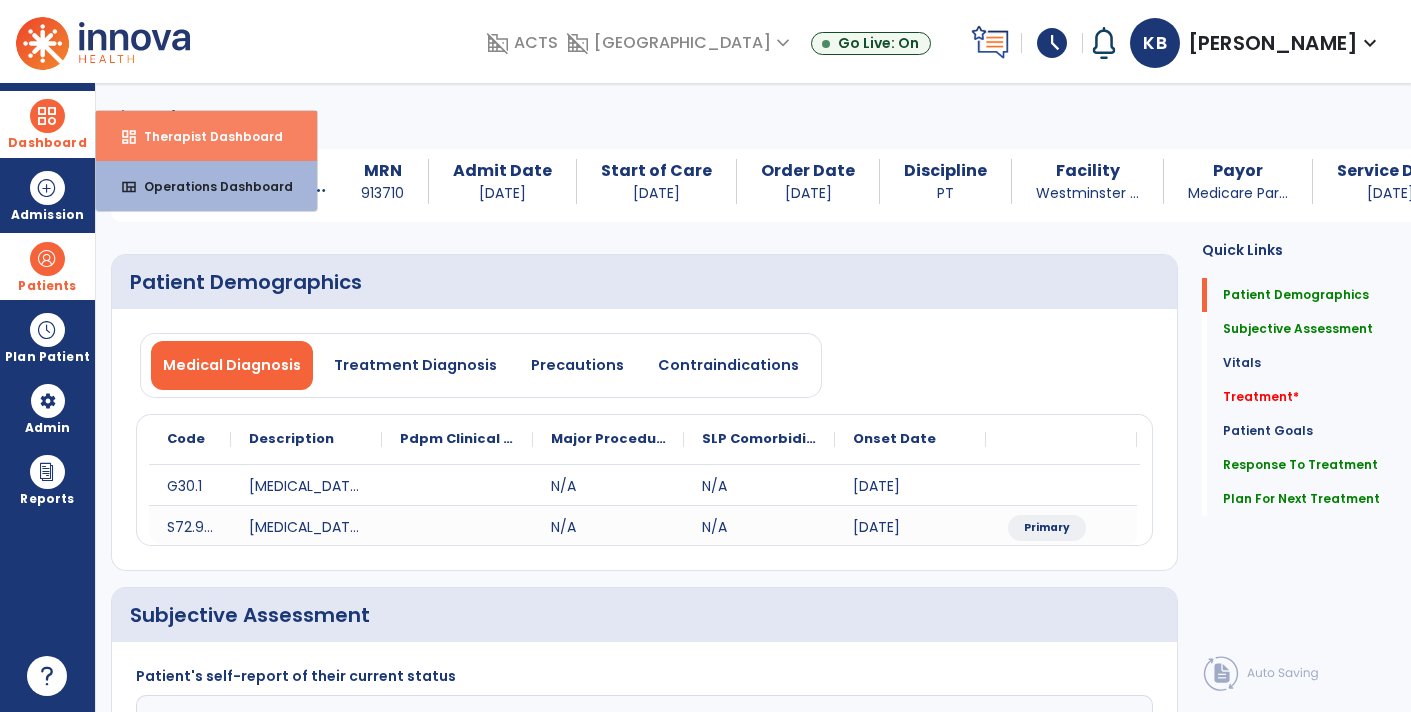click on "Therapist Dashboard" at bounding box center [205, 136] 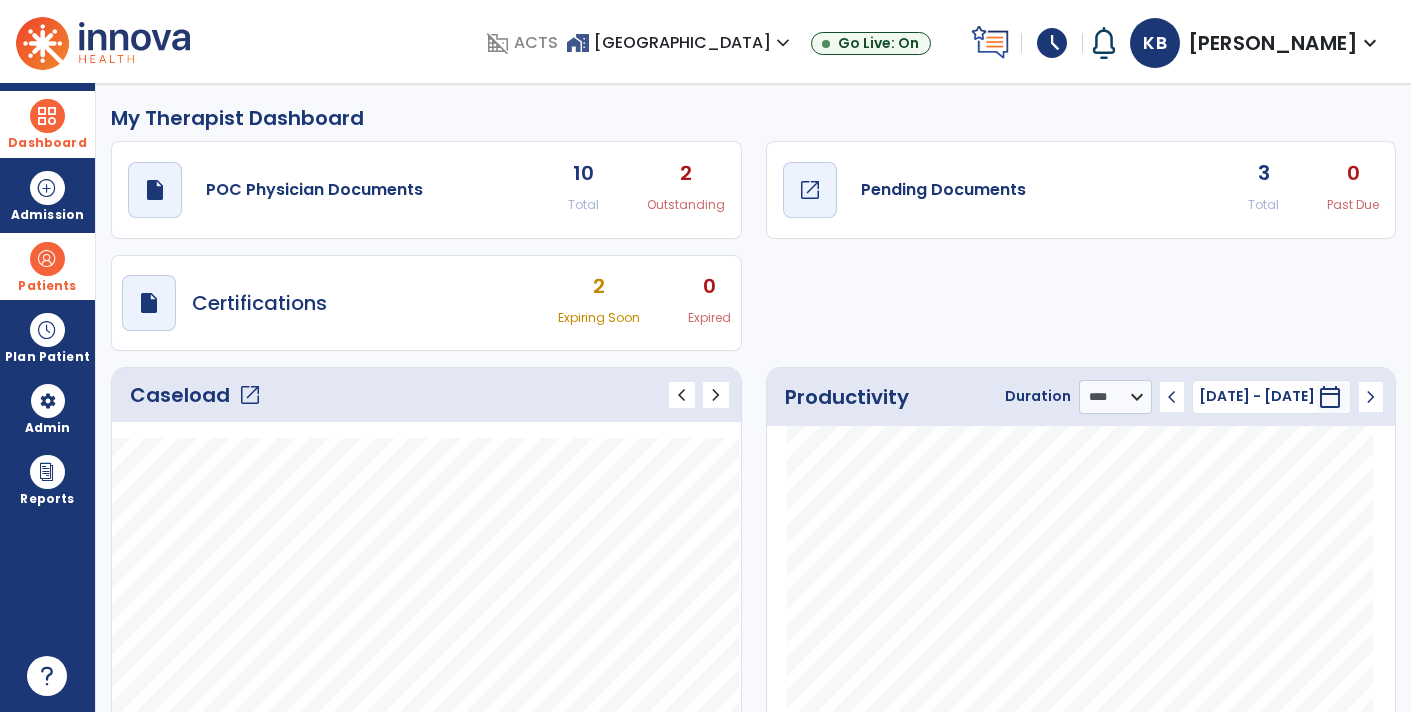 click on "Pending Documents" 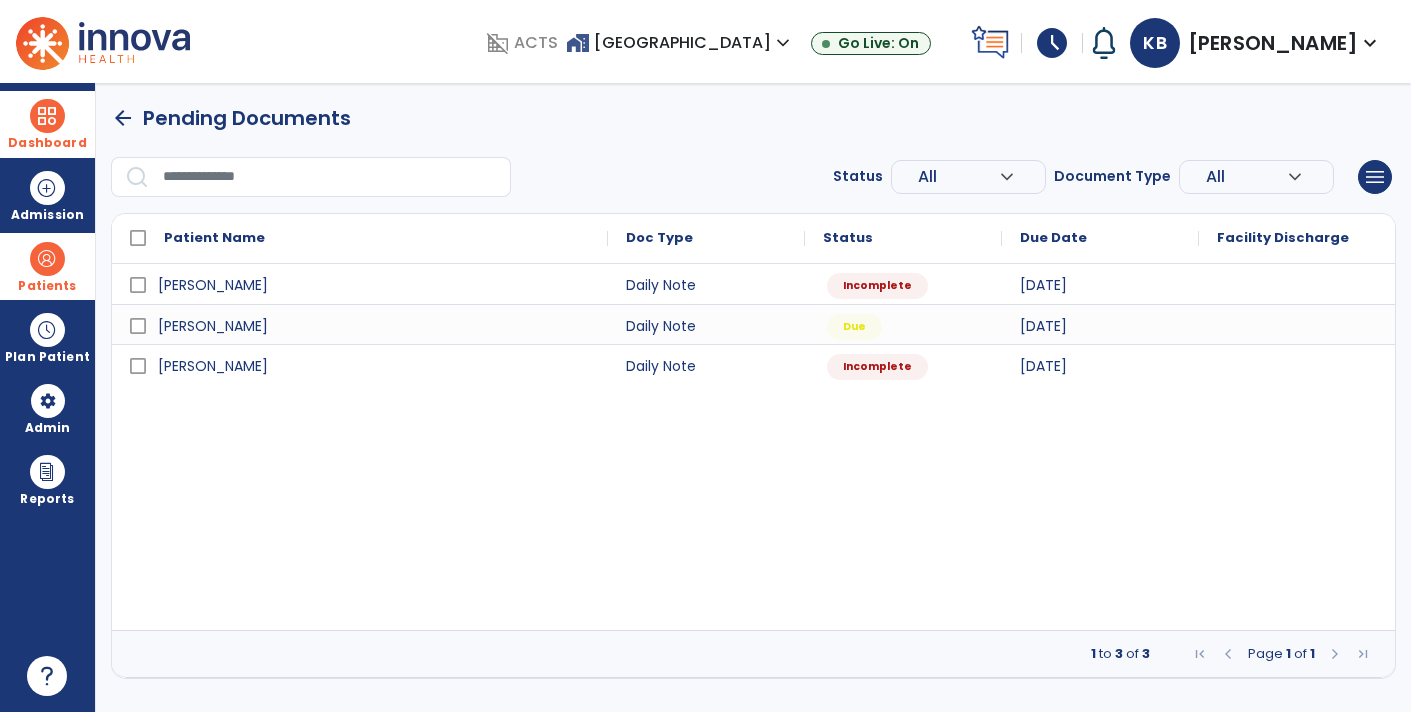 click at bounding box center [47, 259] 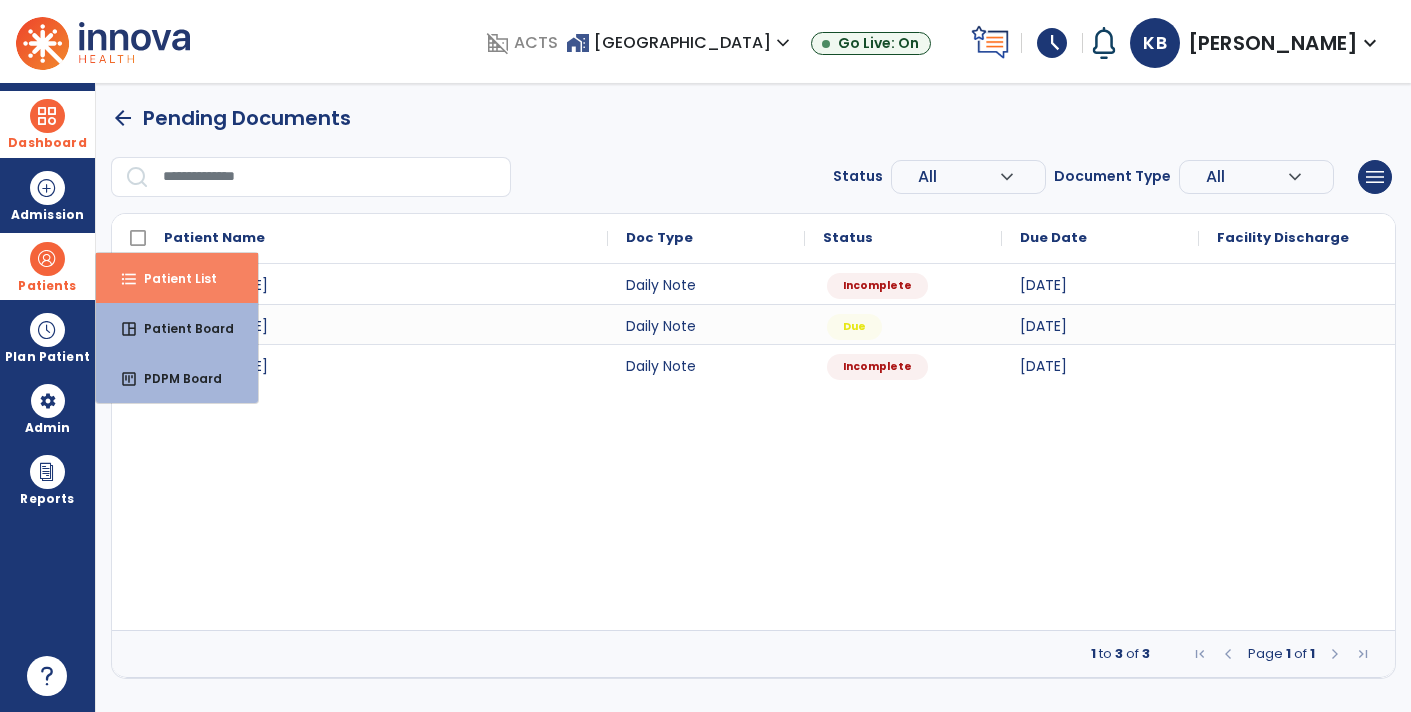 click on "Patient List" at bounding box center (172, 278) 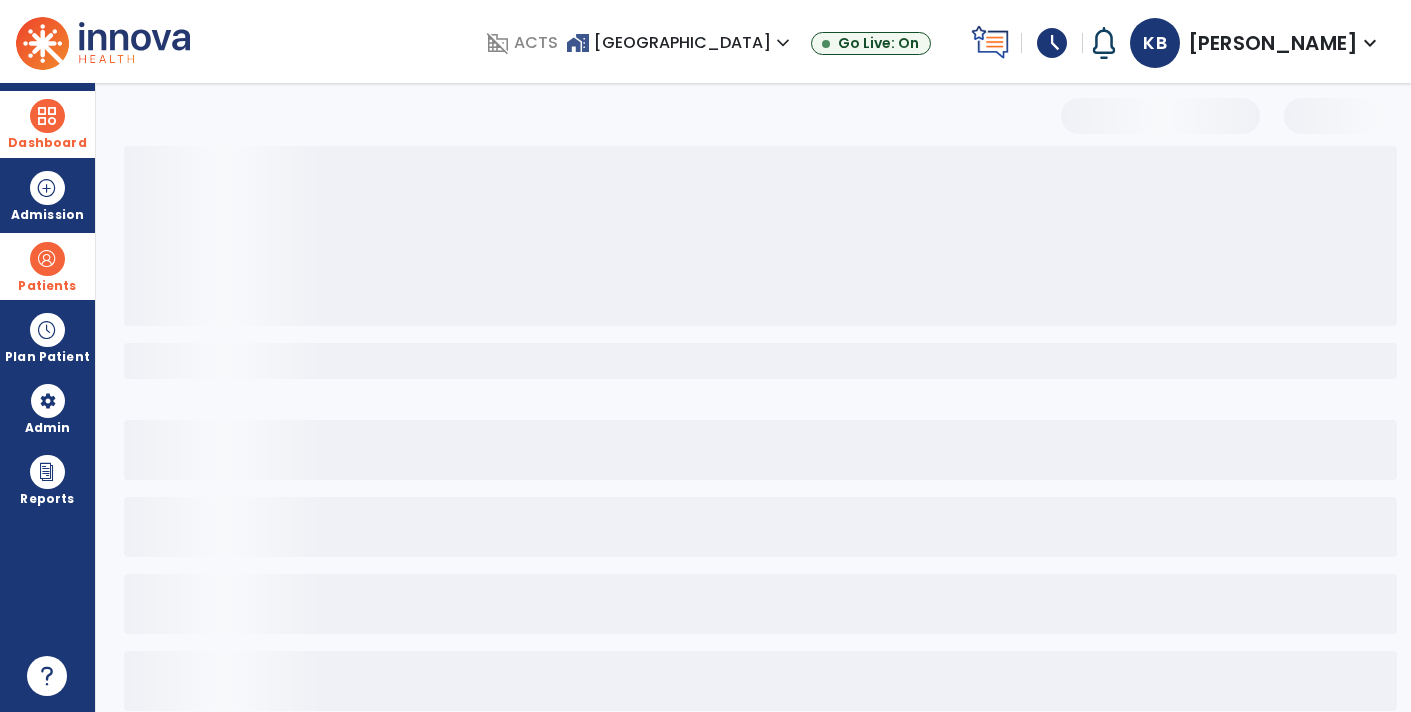 select on "***" 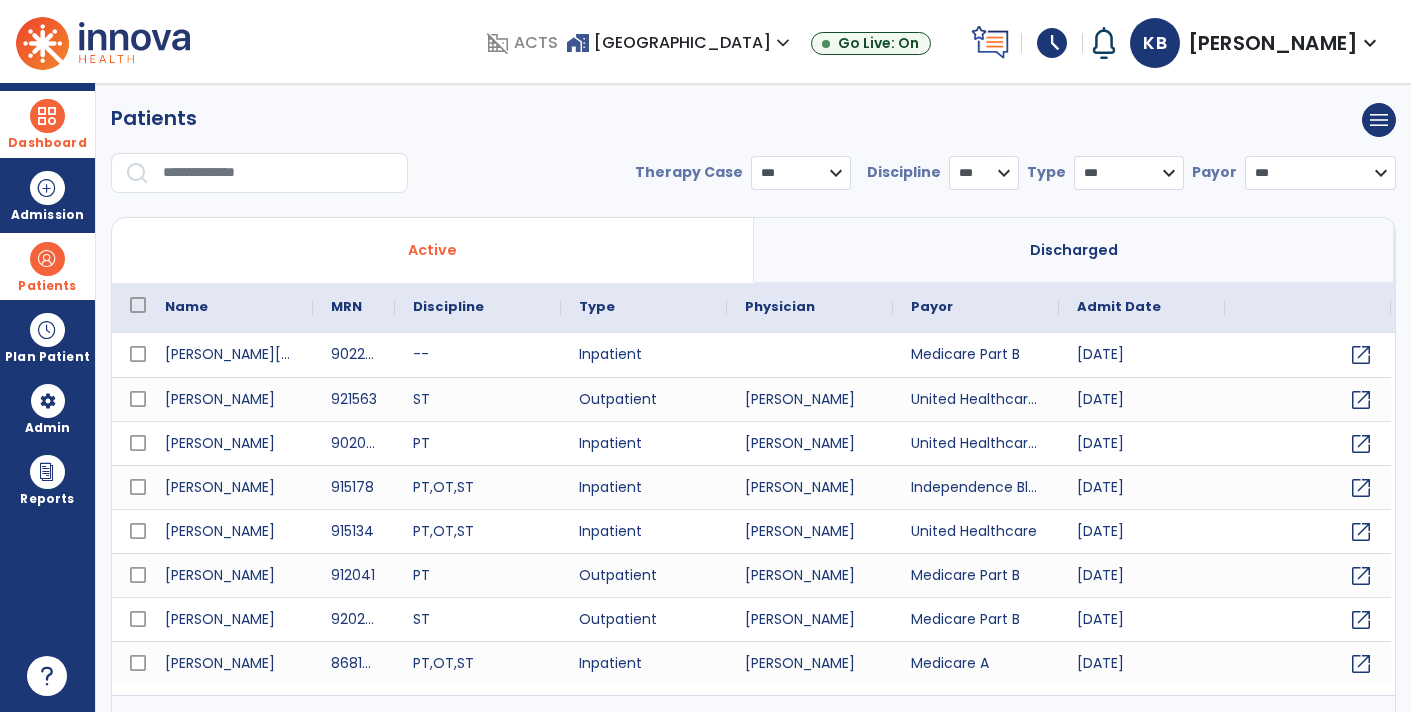click at bounding box center (278, 173) 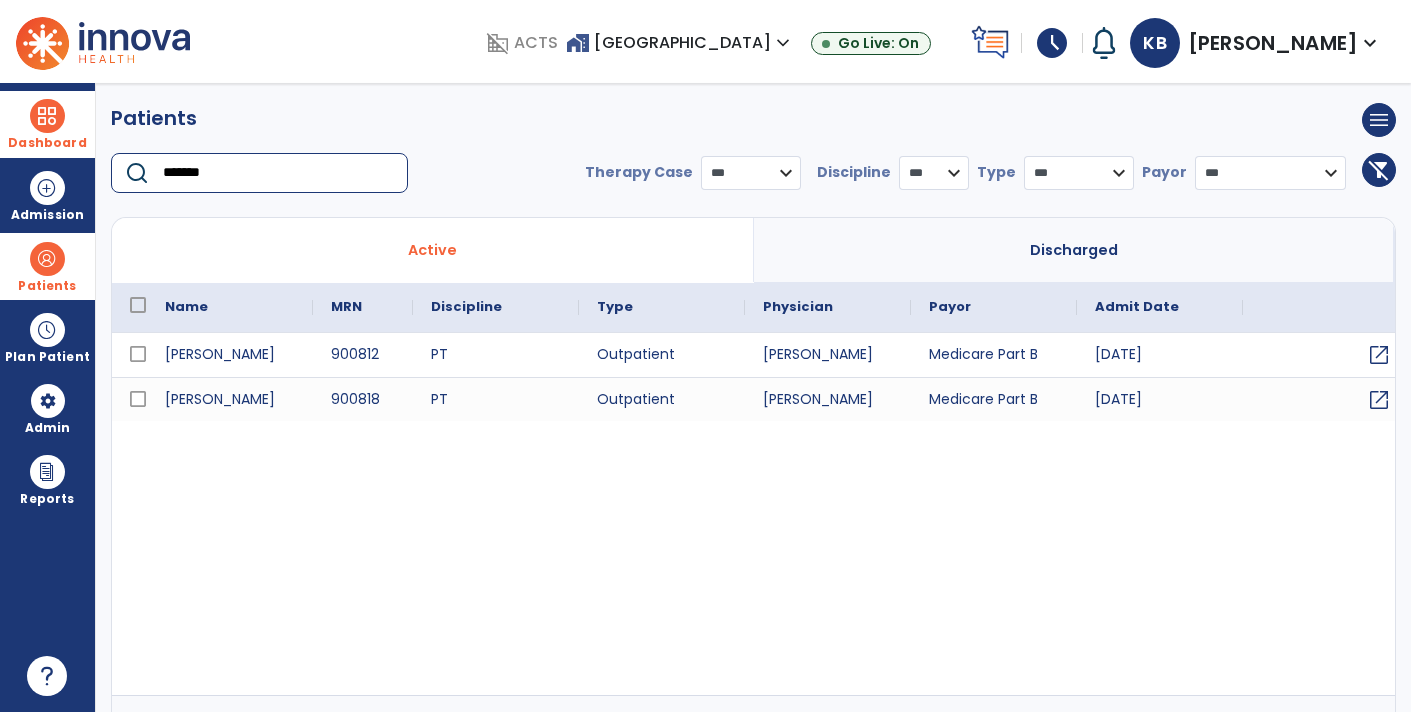 type on "*******" 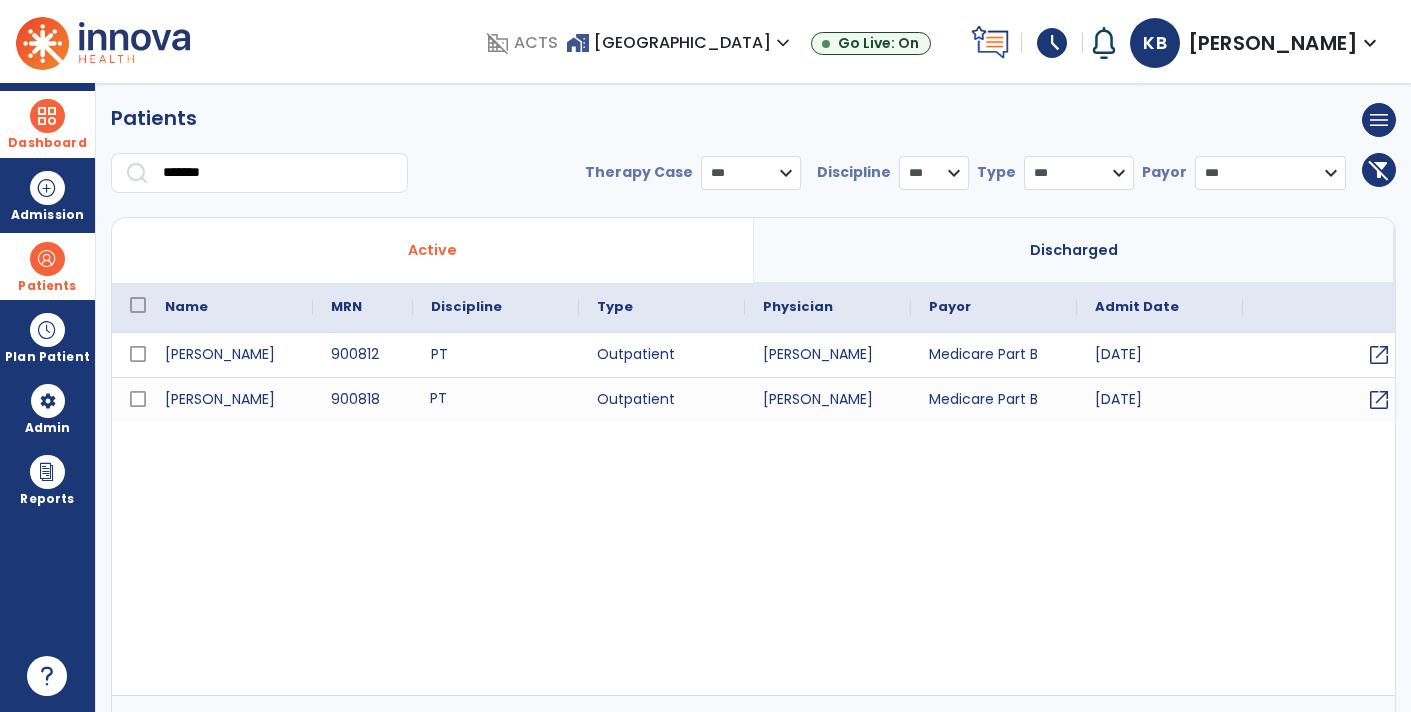 click on "PT" at bounding box center (496, 399) 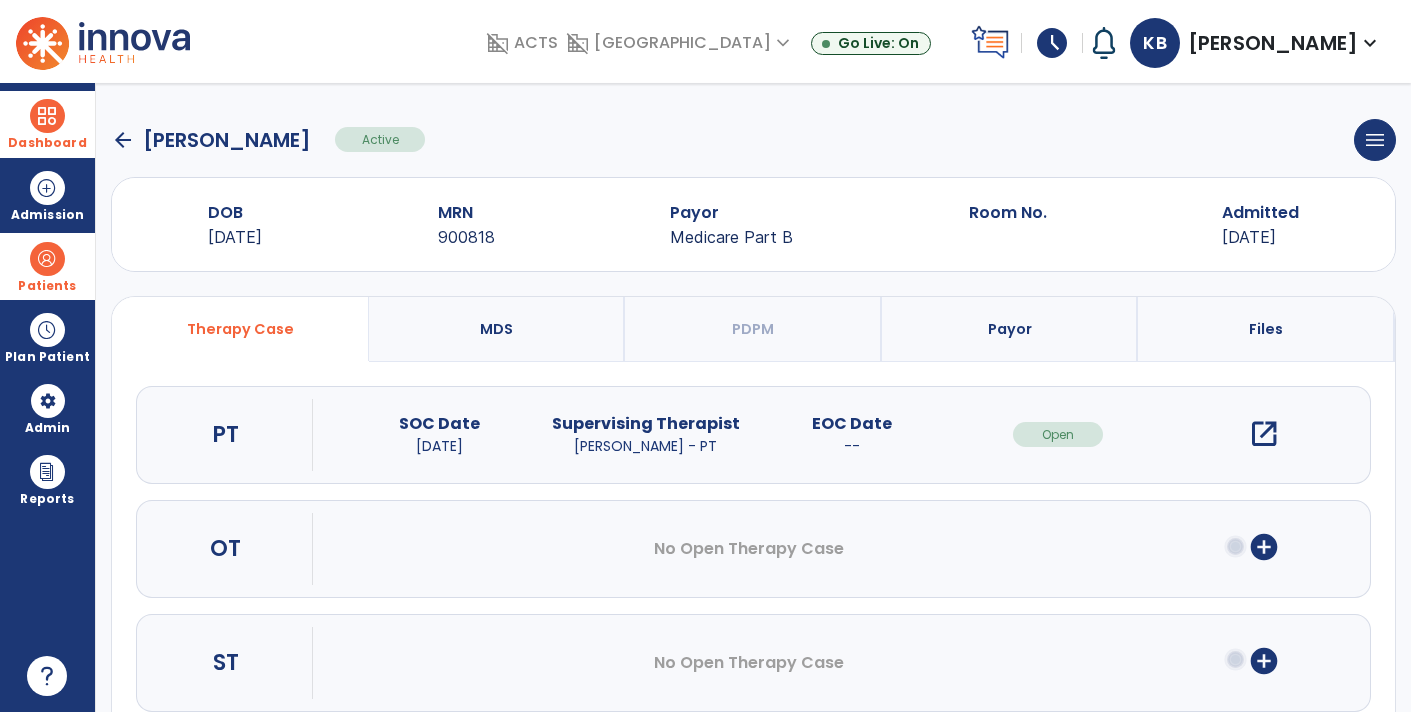 click on "open_in_new" at bounding box center [1264, 434] 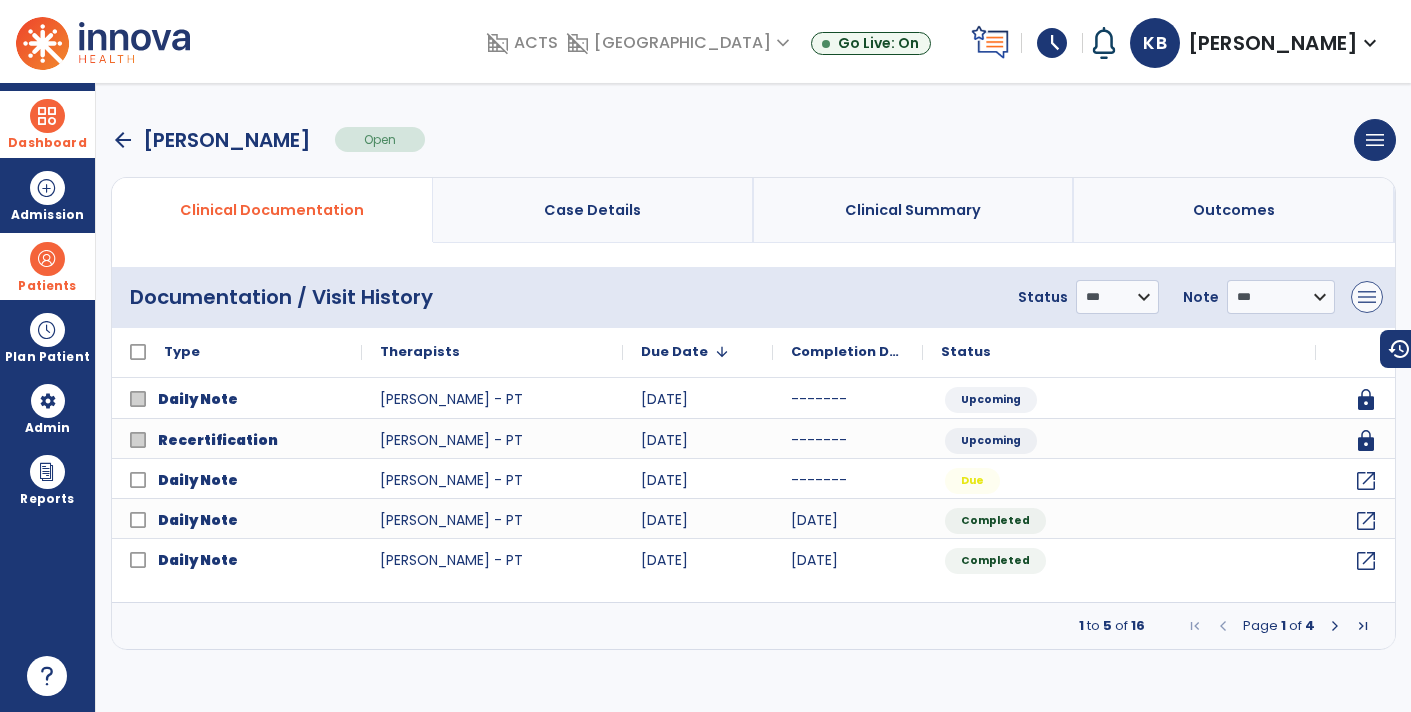 click on "menu" at bounding box center (1367, 297) 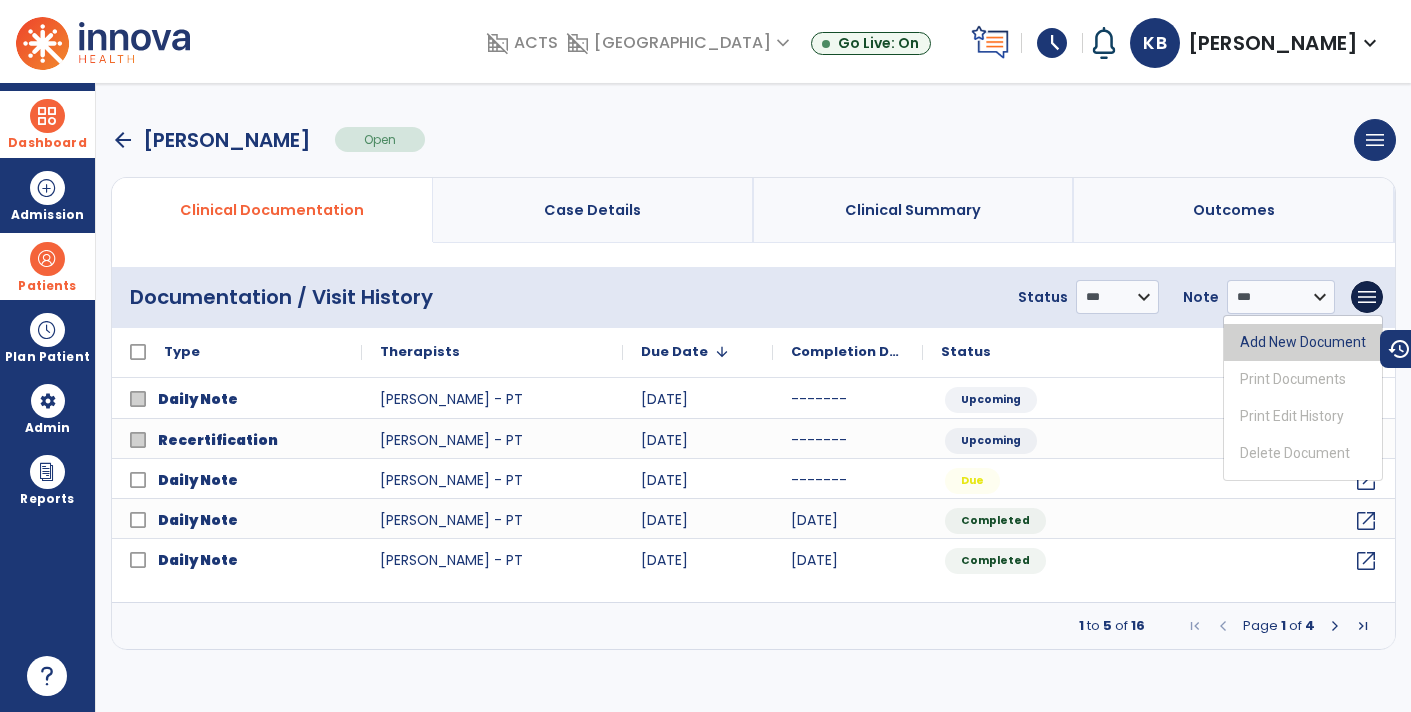 click on "Add New Document" at bounding box center (1303, 342) 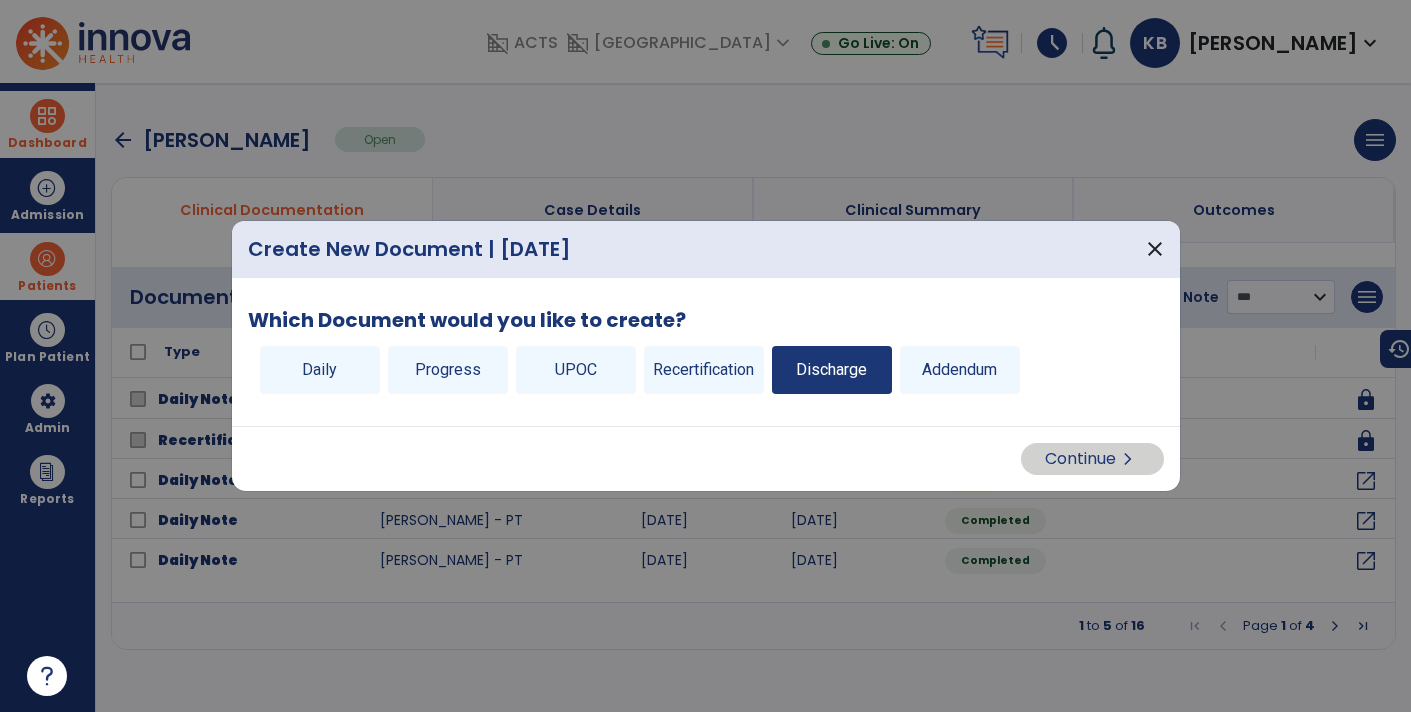 click on "Discharge" at bounding box center (832, 370) 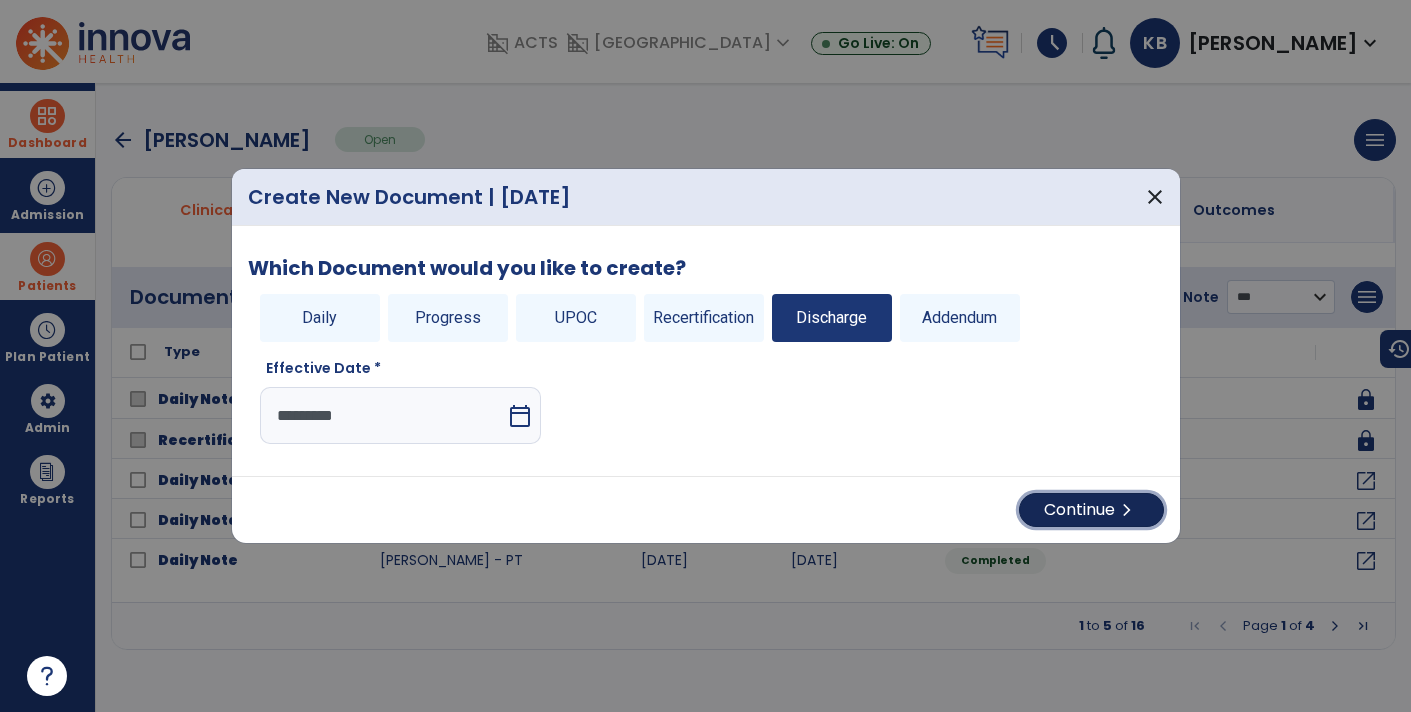 click on "chevron_right" at bounding box center [1127, 510] 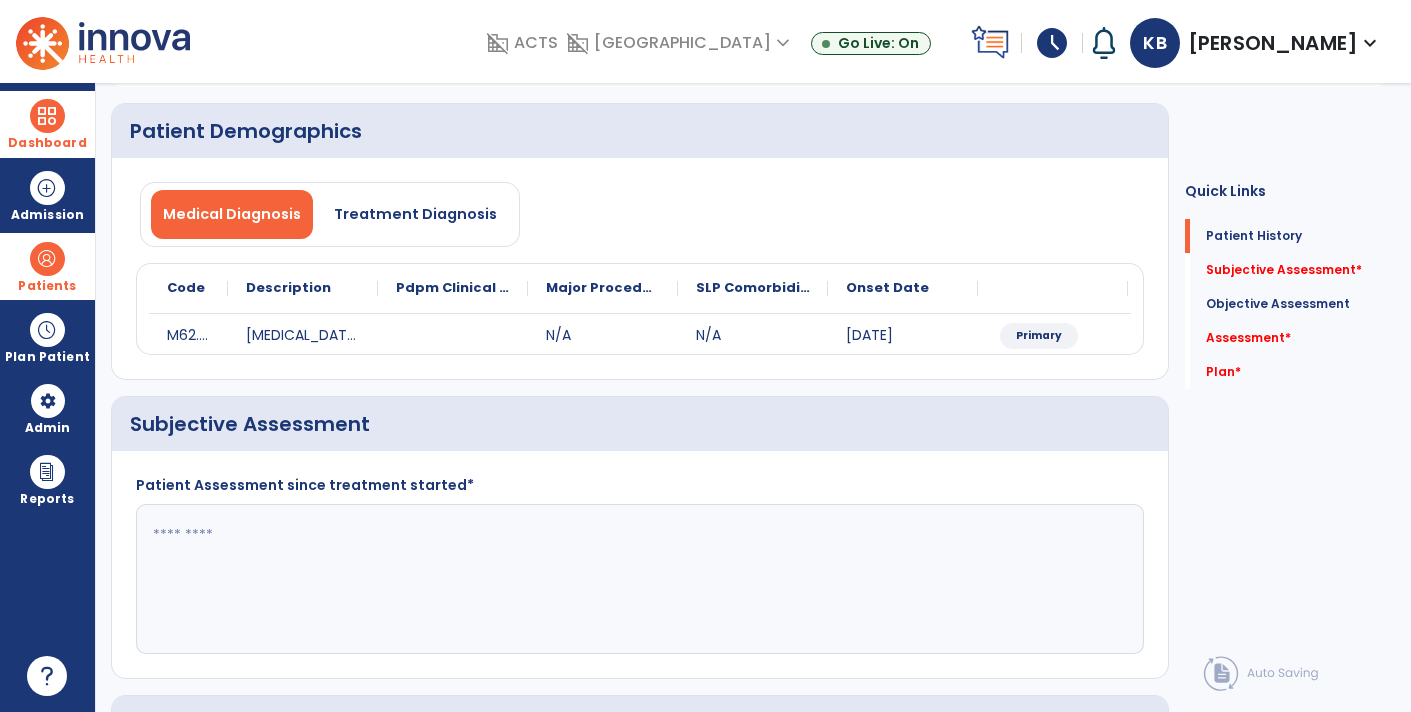 scroll, scrollTop: 0, scrollLeft: 0, axis: both 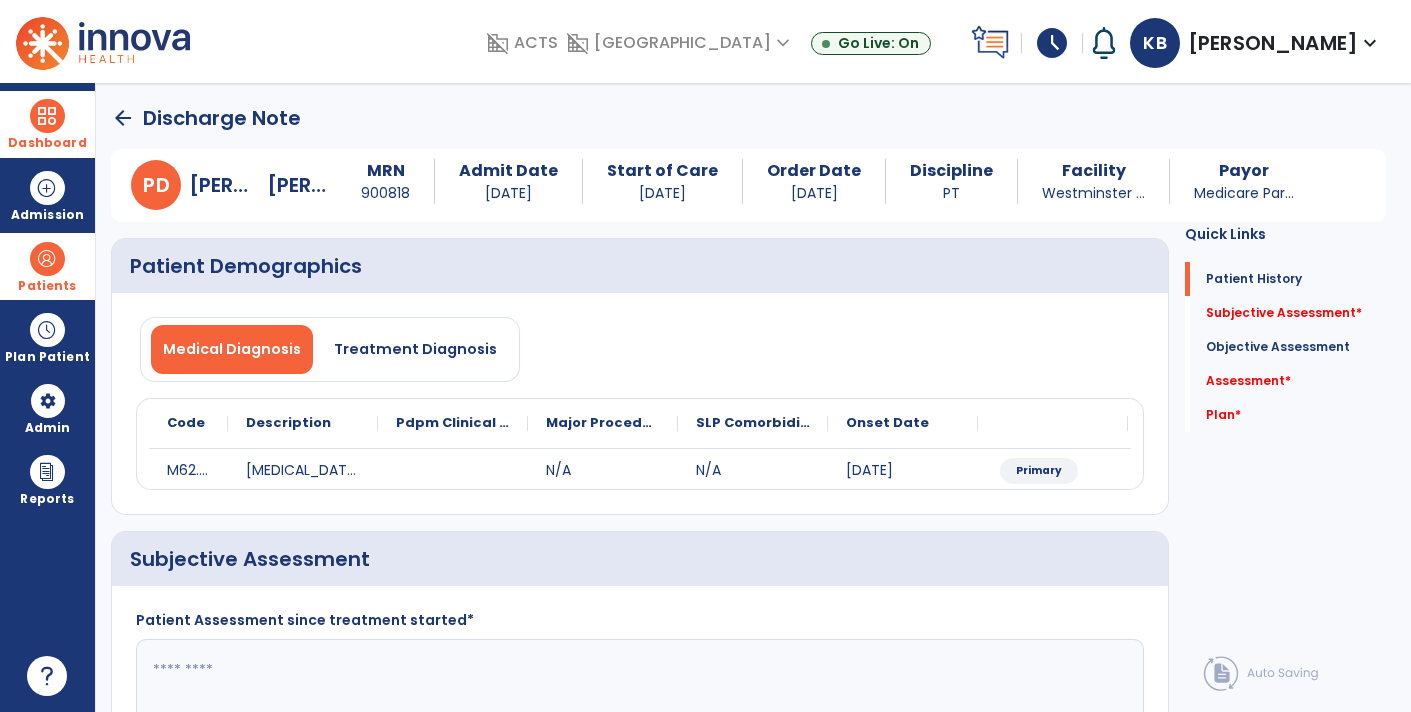 click at bounding box center [47, 116] 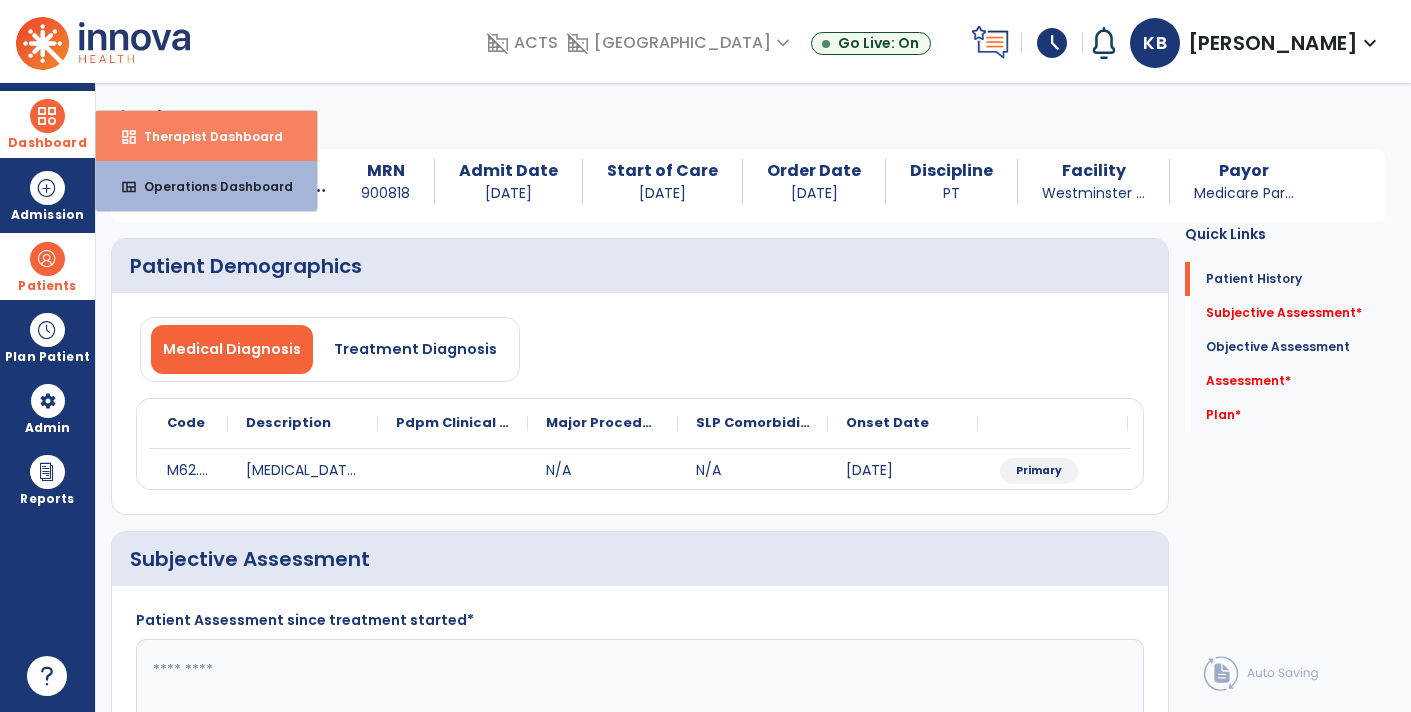 click on "Therapist Dashboard" at bounding box center [205, 136] 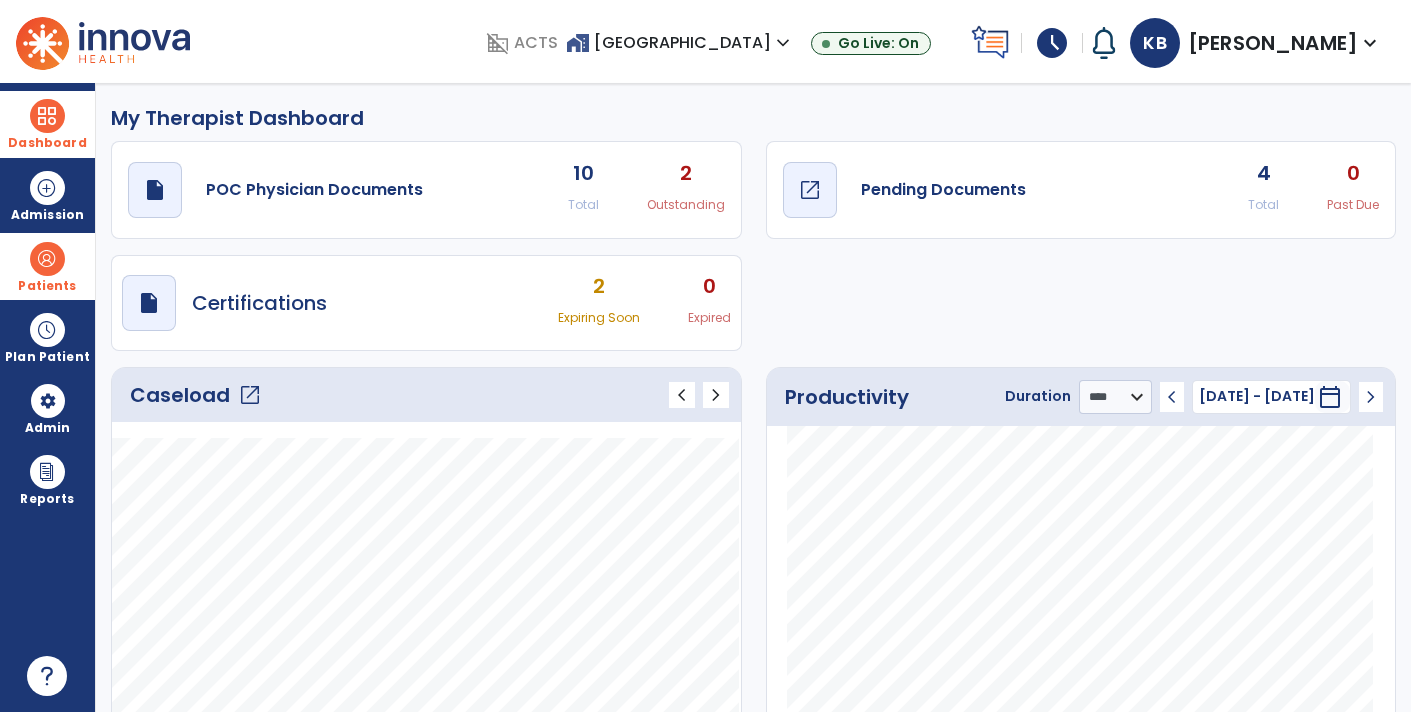 click on "Pending Documents" 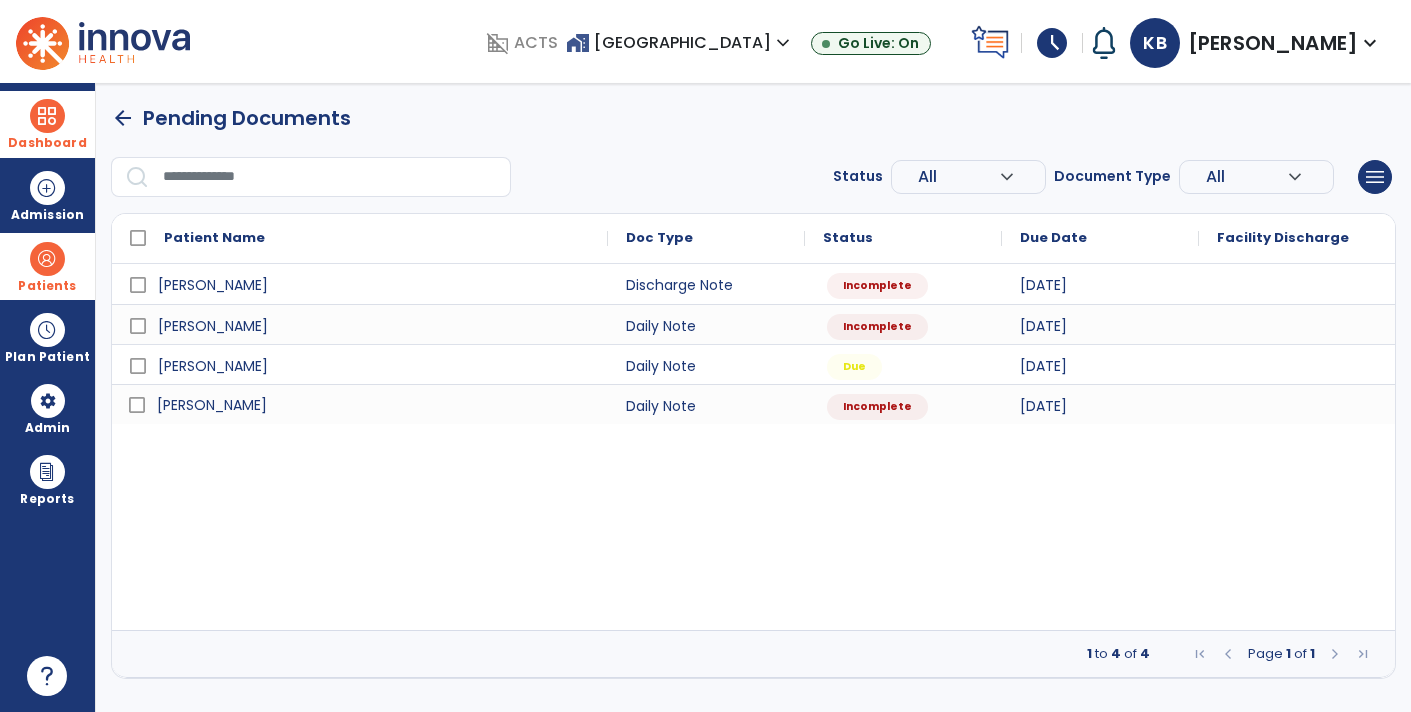 click on "[PERSON_NAME]" at bounding box center [374, 405] 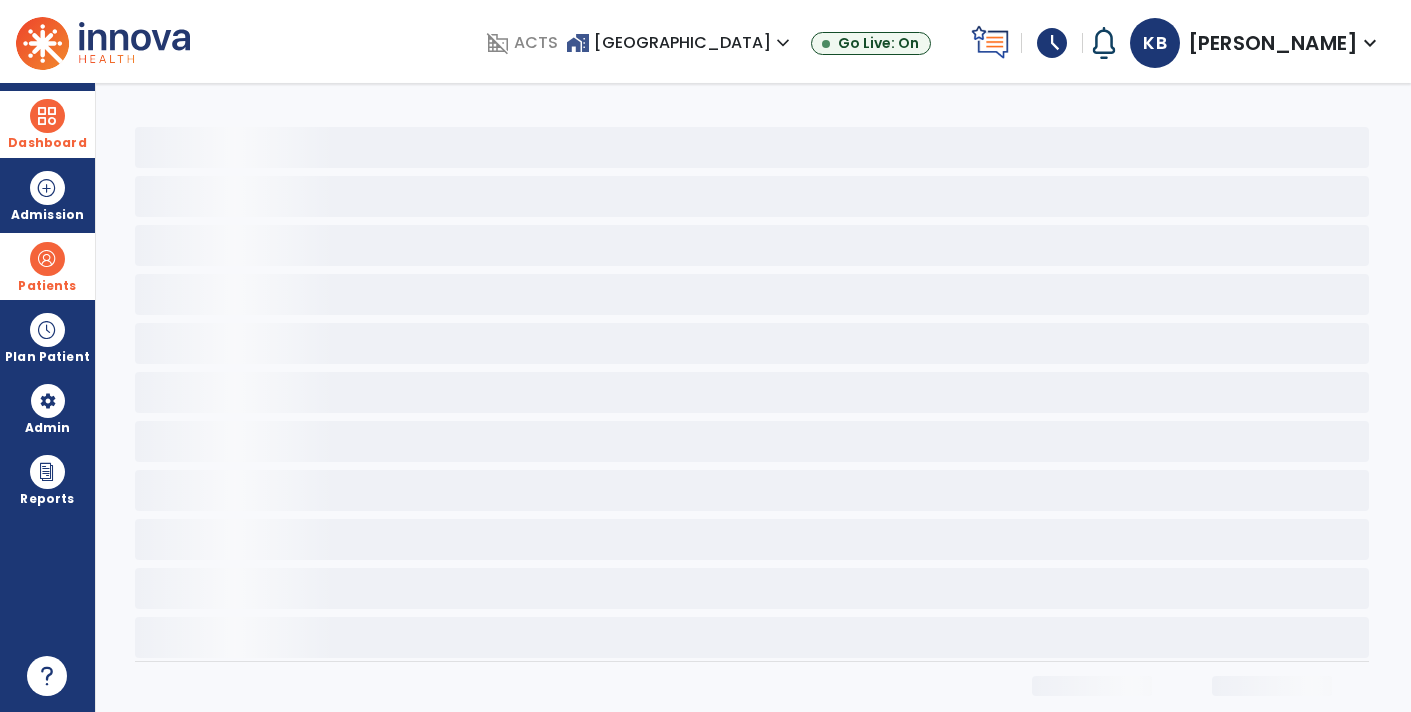 select on "*" 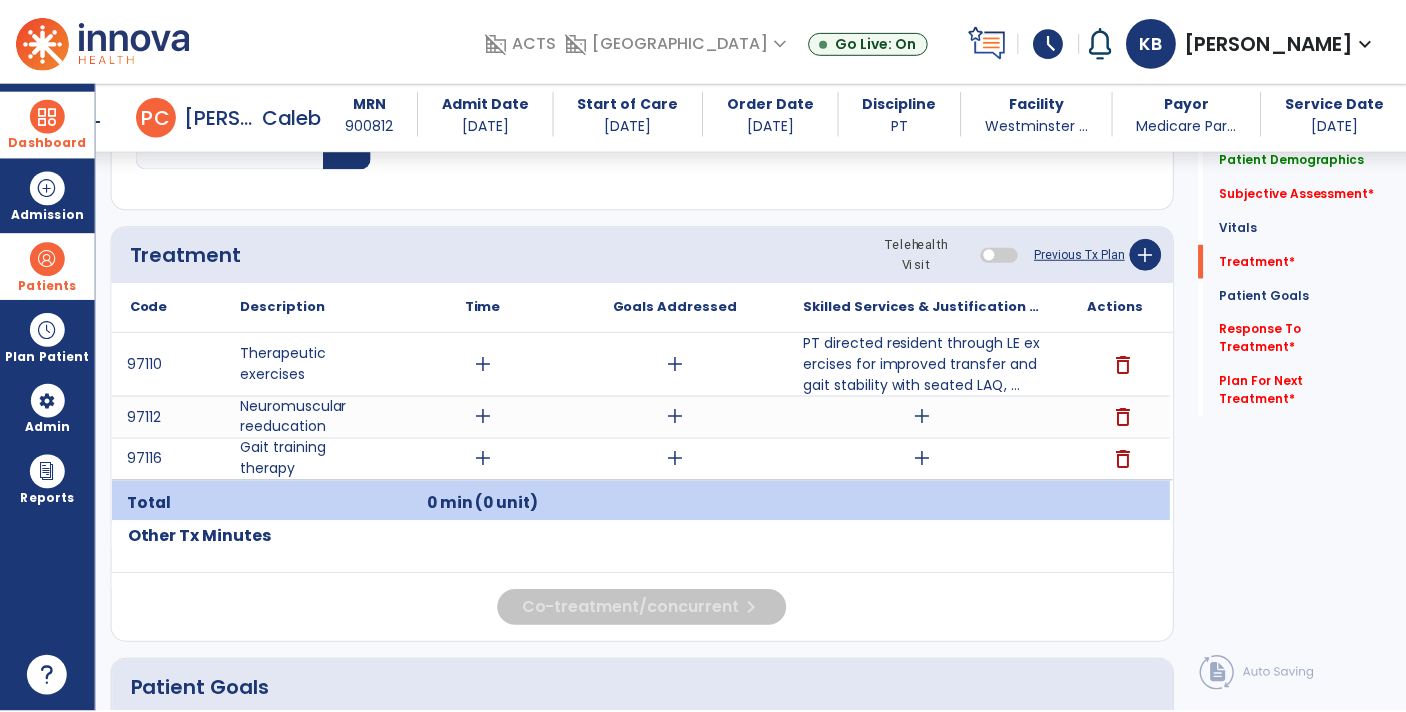 scroll, scrollTop: 1031, scrollLeft: 0, axis: vertical 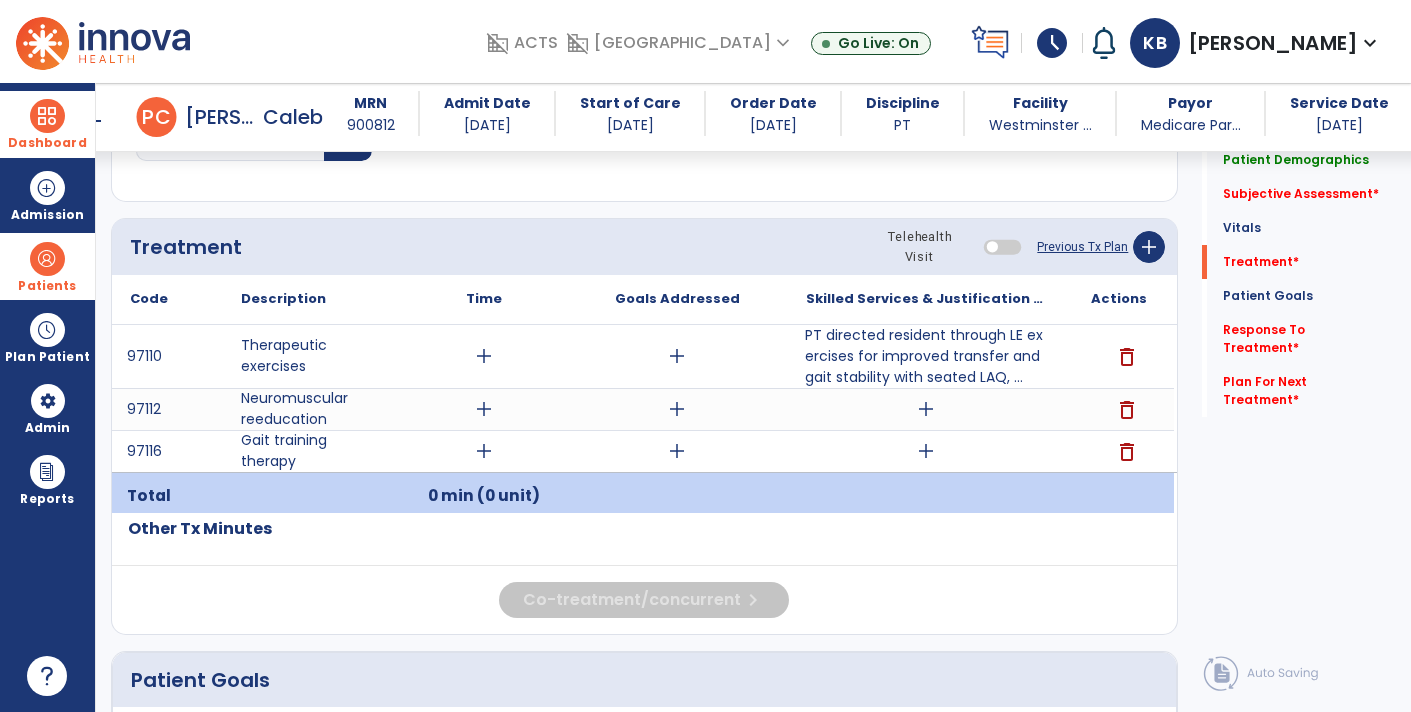 click on "PT directed resident through LE exercises for improved transfer and gait stability with seated LAQ, ..." at bounding box center [926, 356] 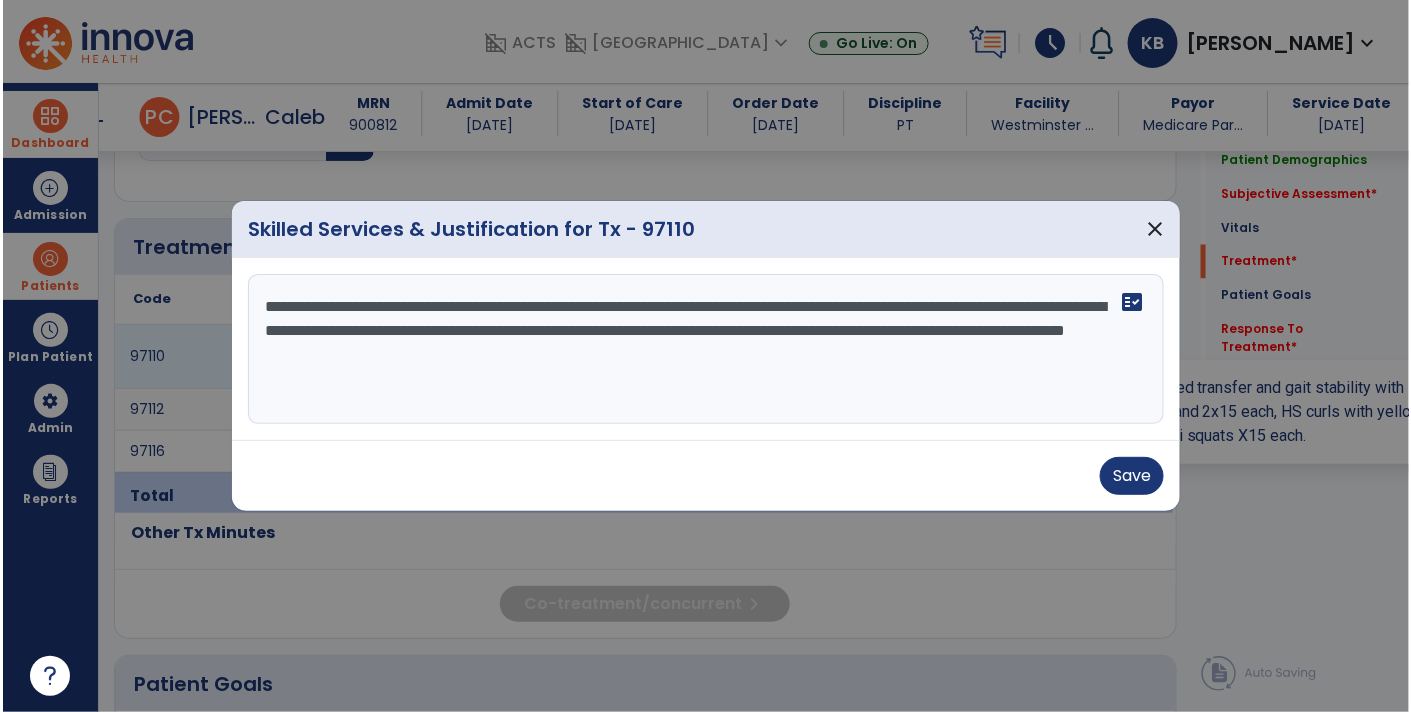 scroll, scrollTop: 1031, scrollLeft: 0, axis: vertical 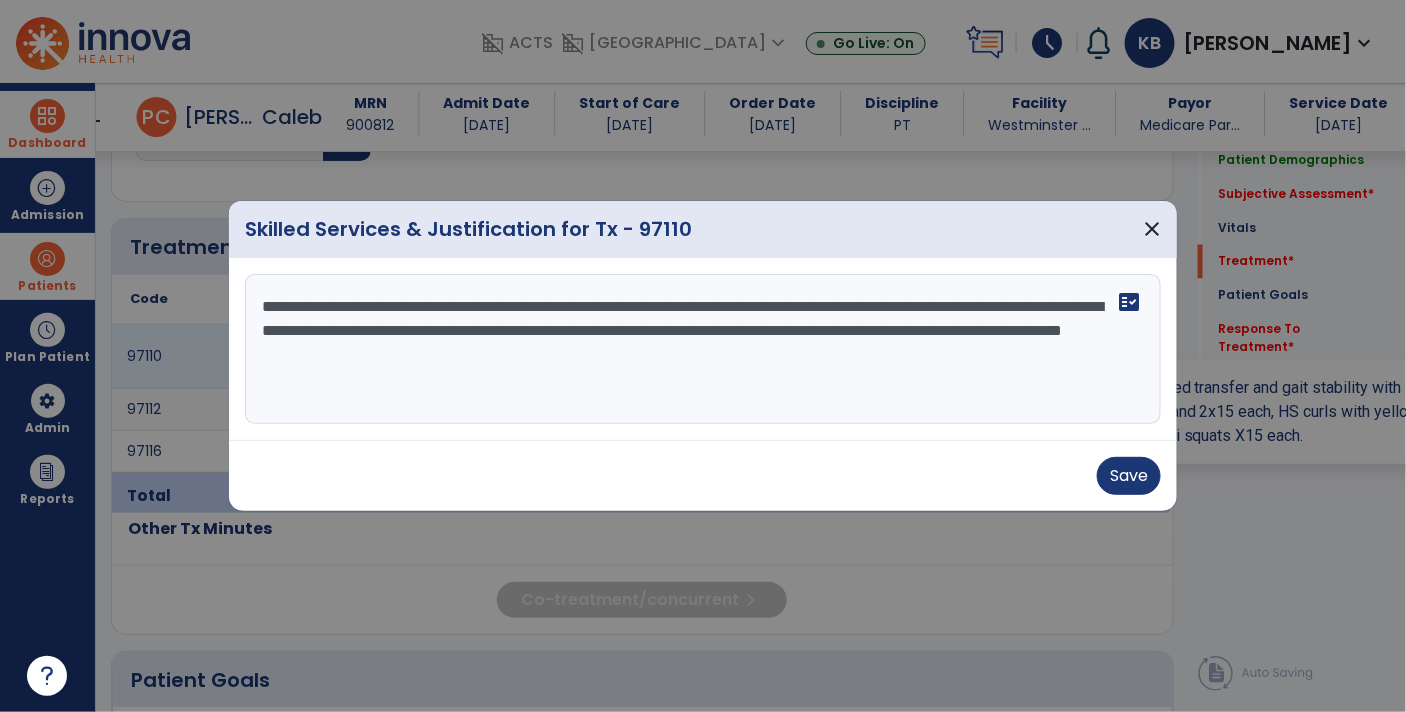 click on "**********" at bounding box center [703, 349] 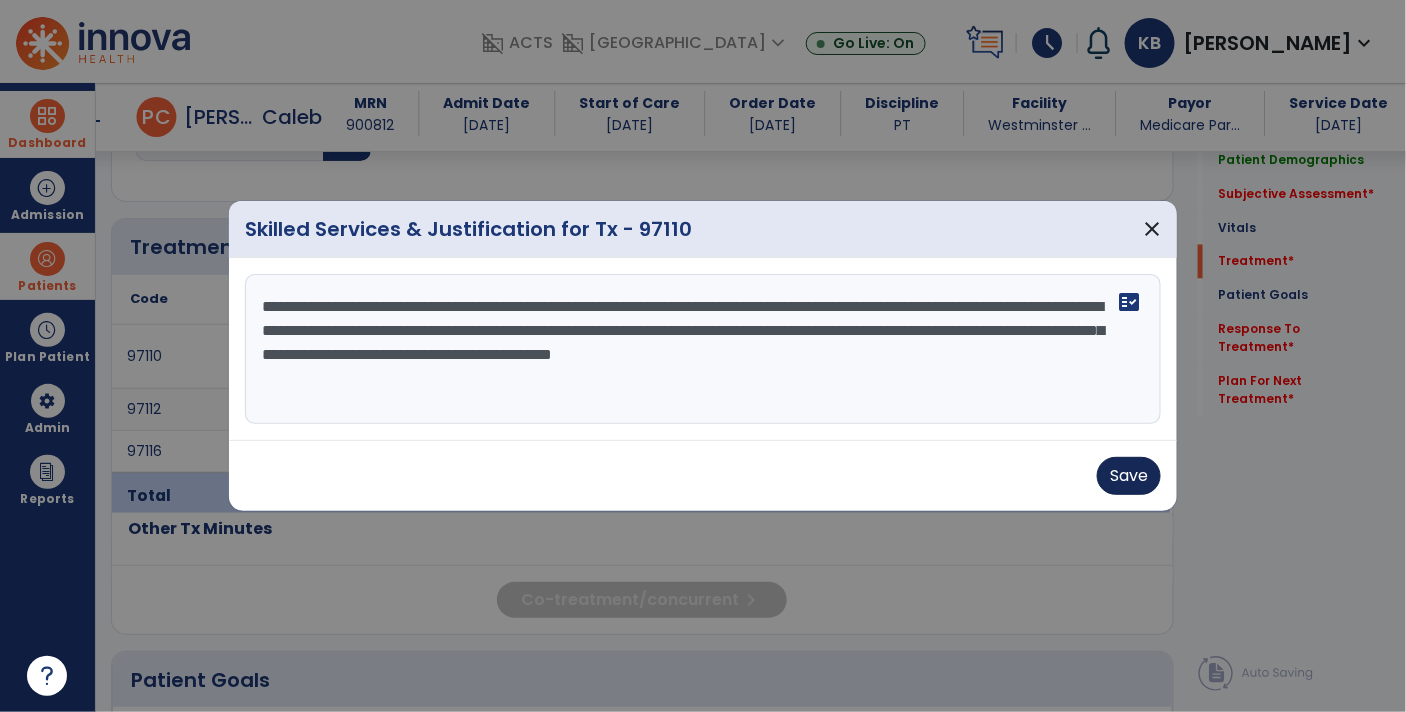 type on "**********" 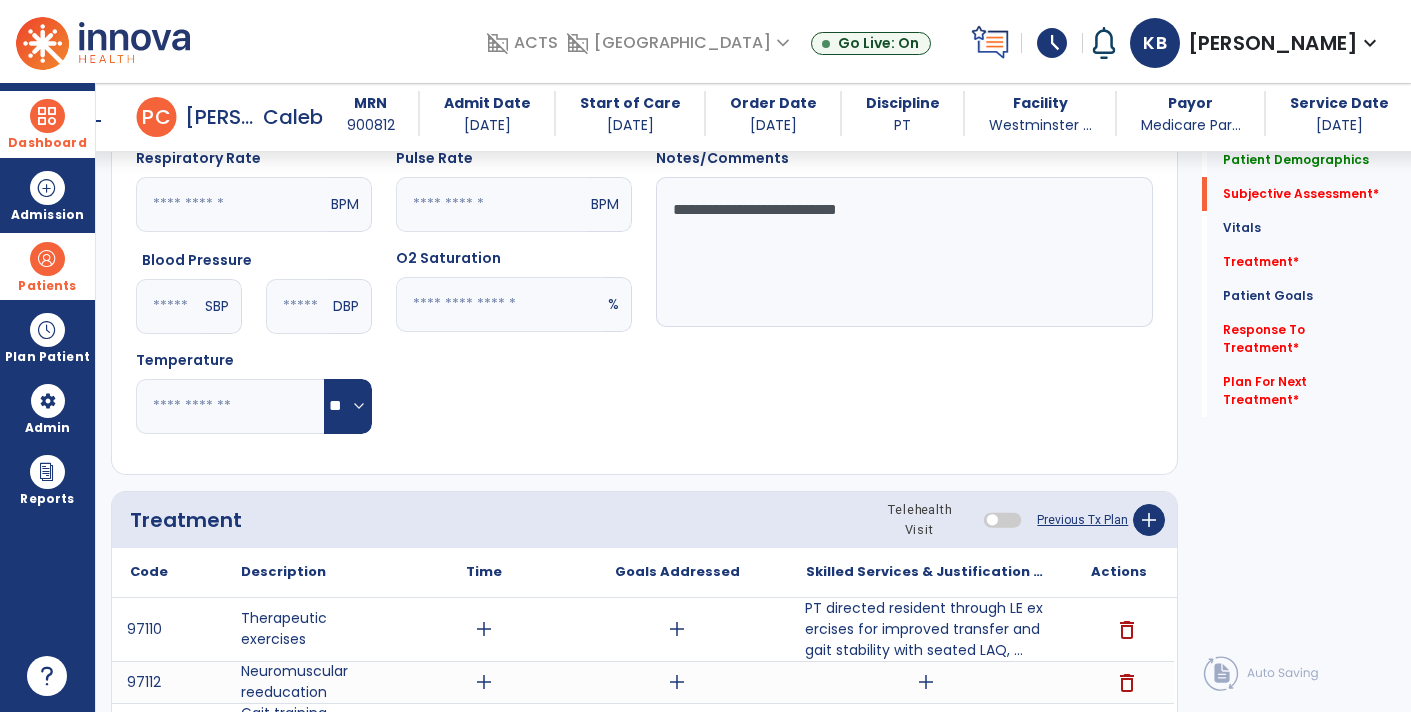 scroll, scrollTop: 0, scrollLeft: 0, axis: both 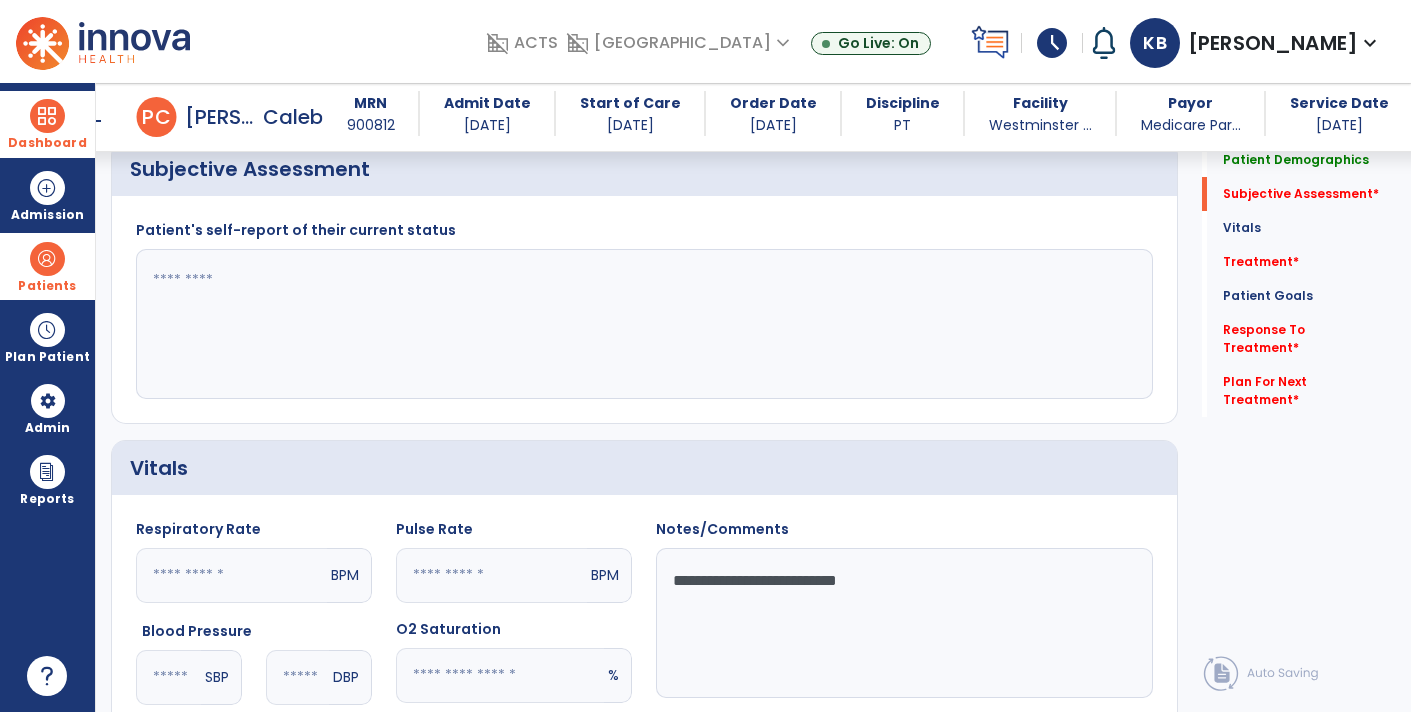 click 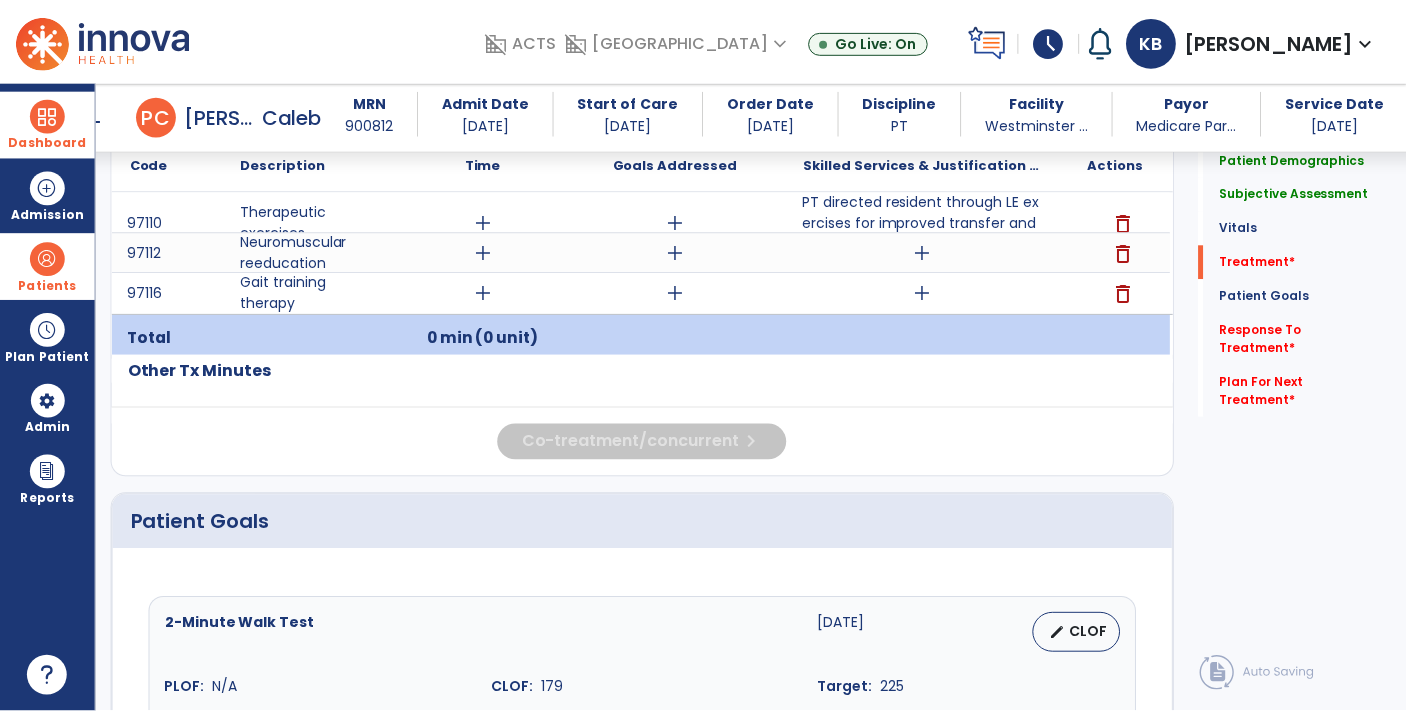 scroll, scrollTop: 1170, scrollLeft: 0, axis: vertical 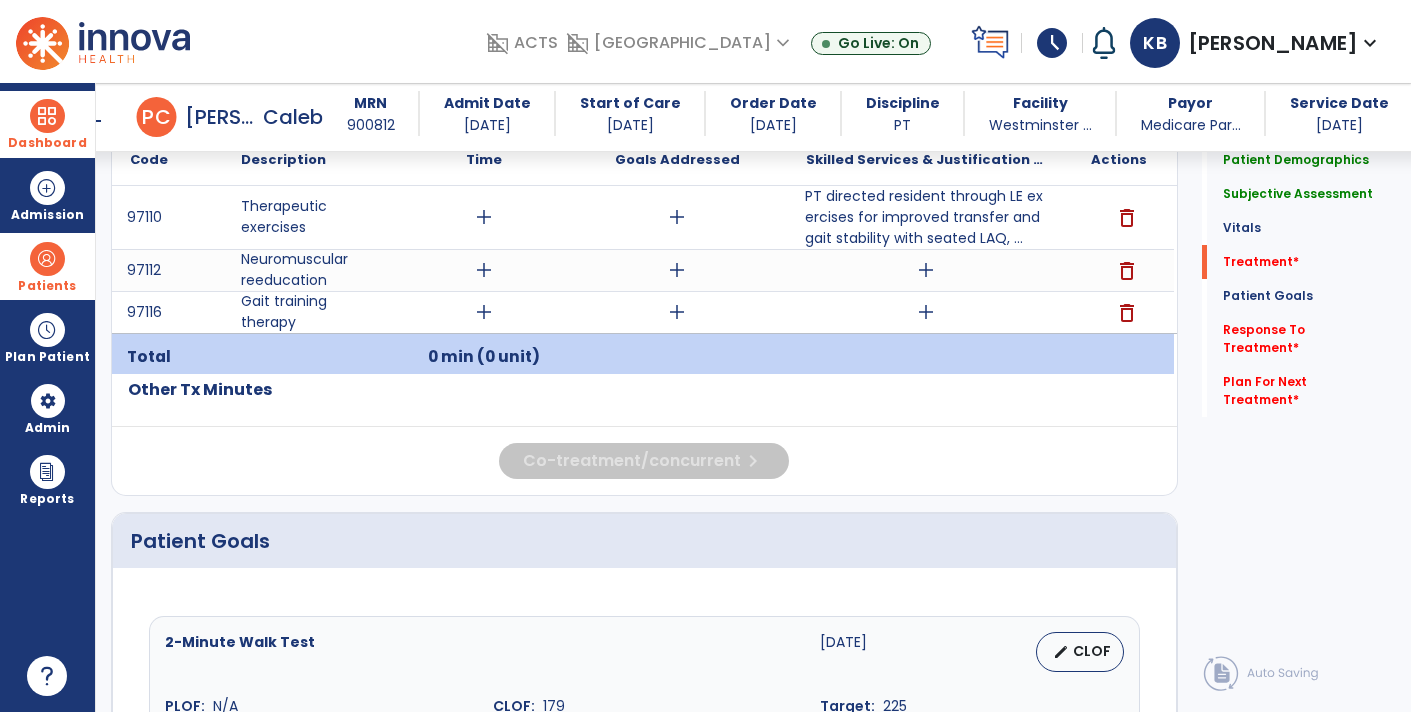 type on "**********" 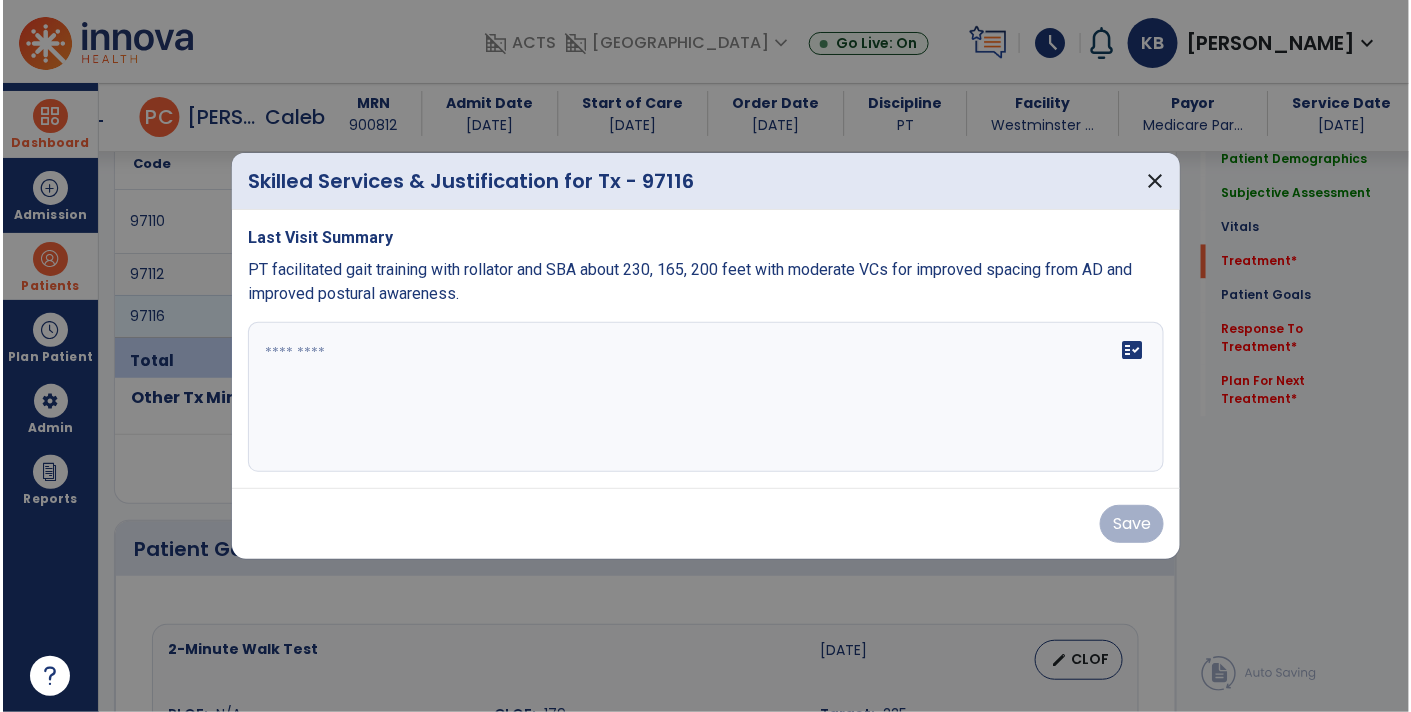 scroll, scrollTop: 1170, scrollLeft: 0, axis: vertical 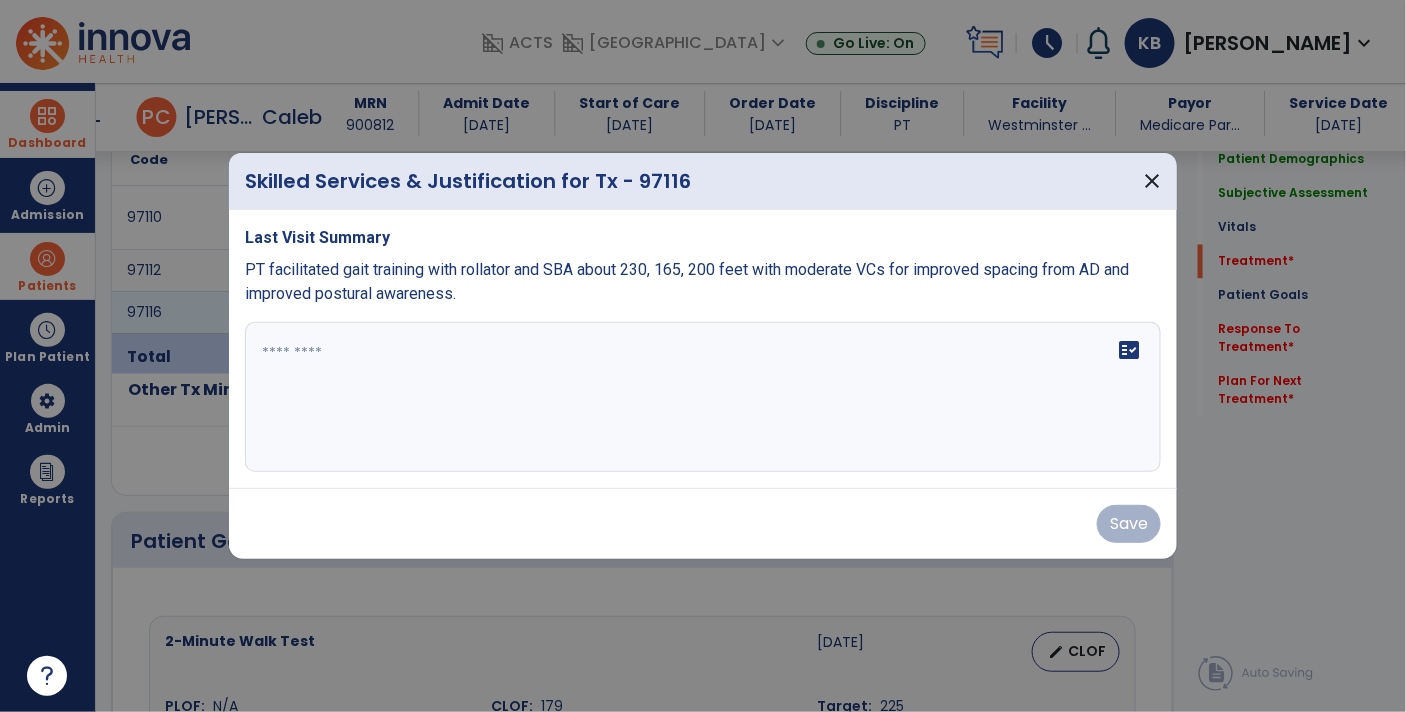 click on "fact_check" at bounding box center (703, 397) 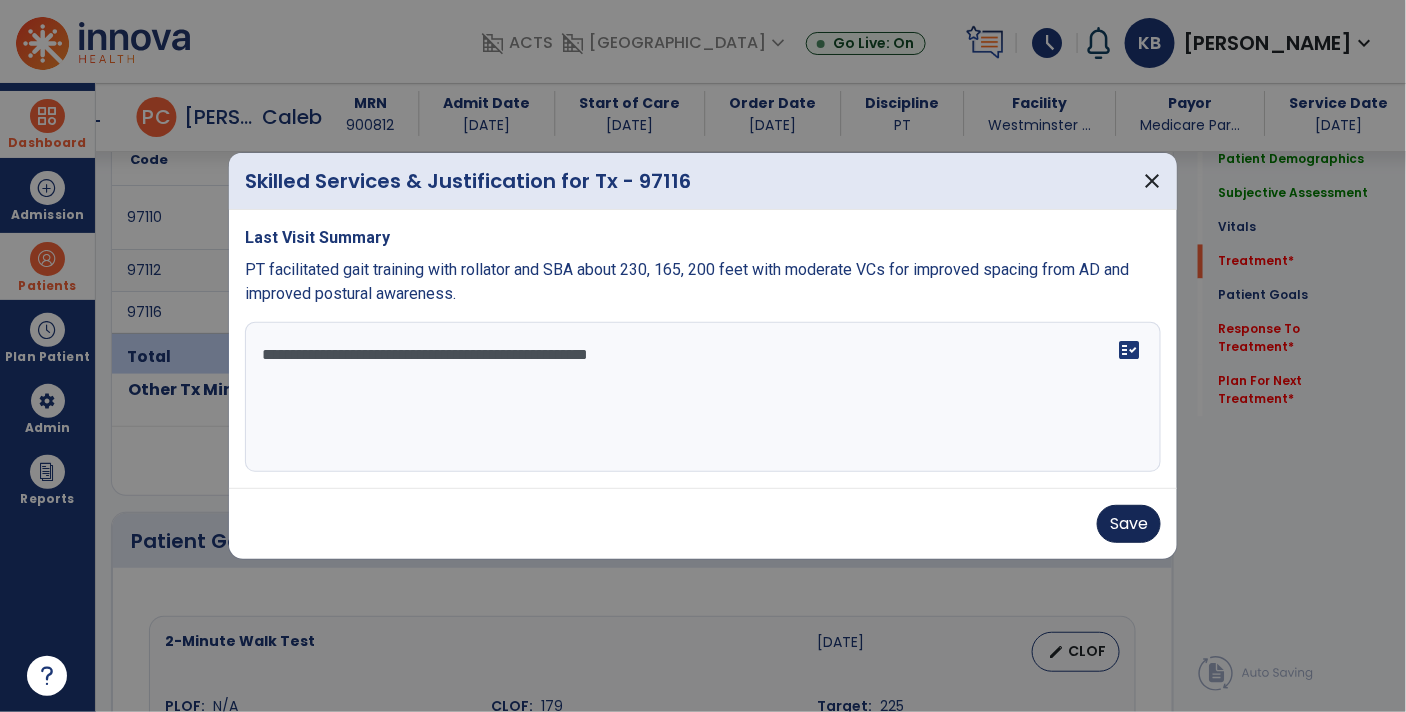 type on "**********" 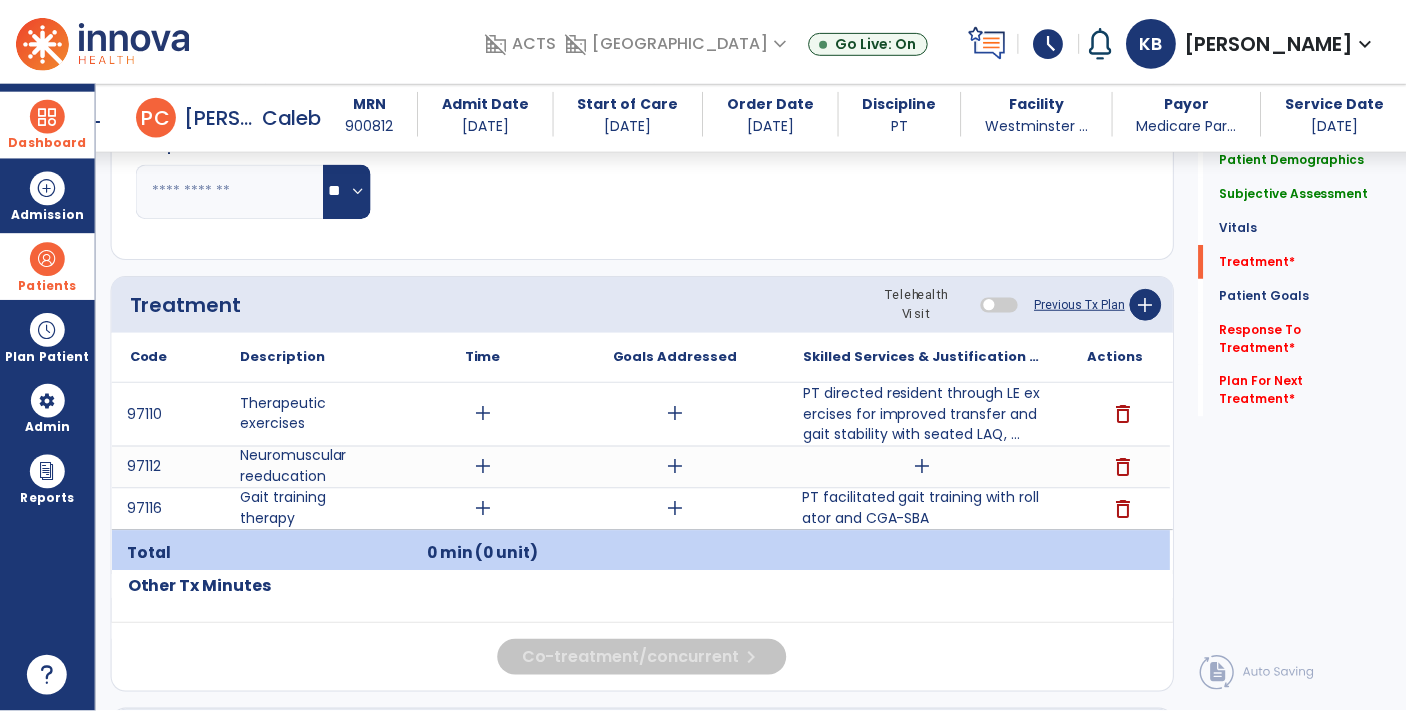 scroll, scrollTop: 995, scrollLeft: 0, axis: vertical 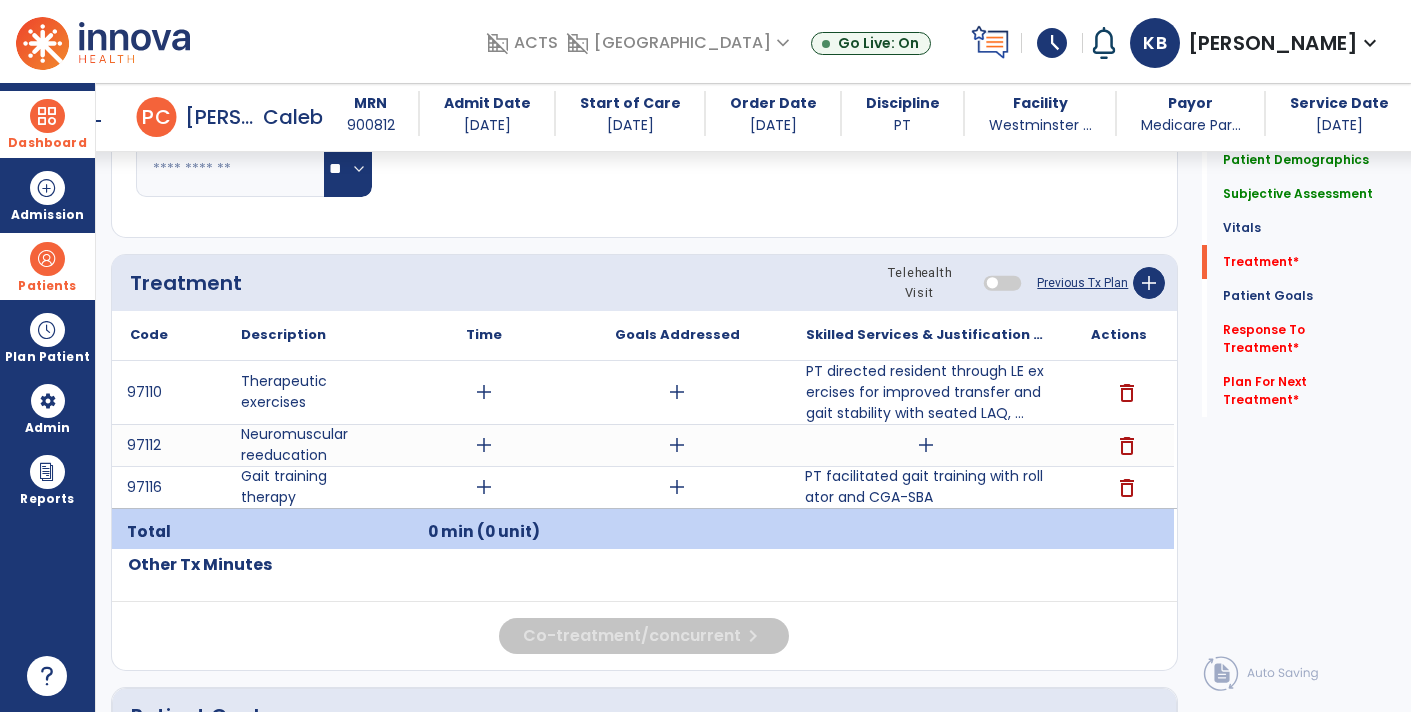 click on "delete" at bounding box center (1127, 446) 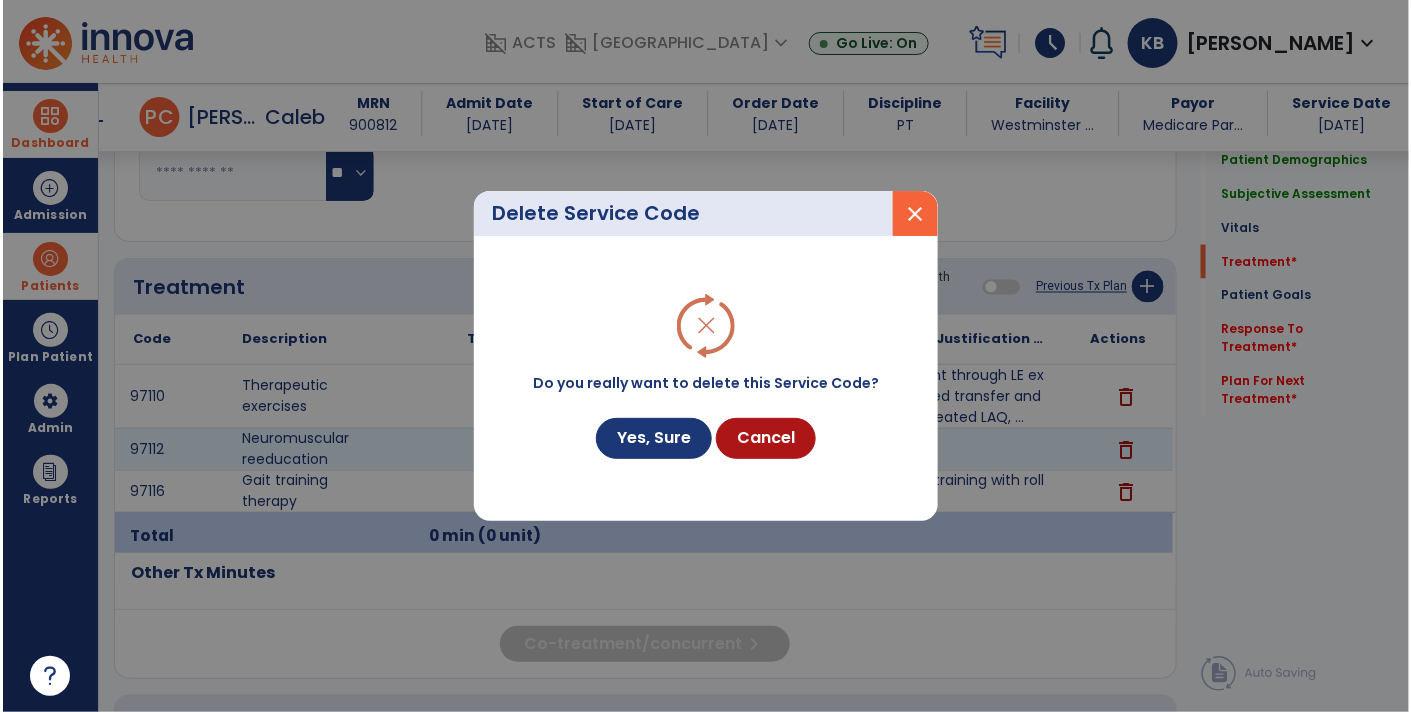 scroll, scrollTop: 995, scrollLeft: 0, axis: vertical 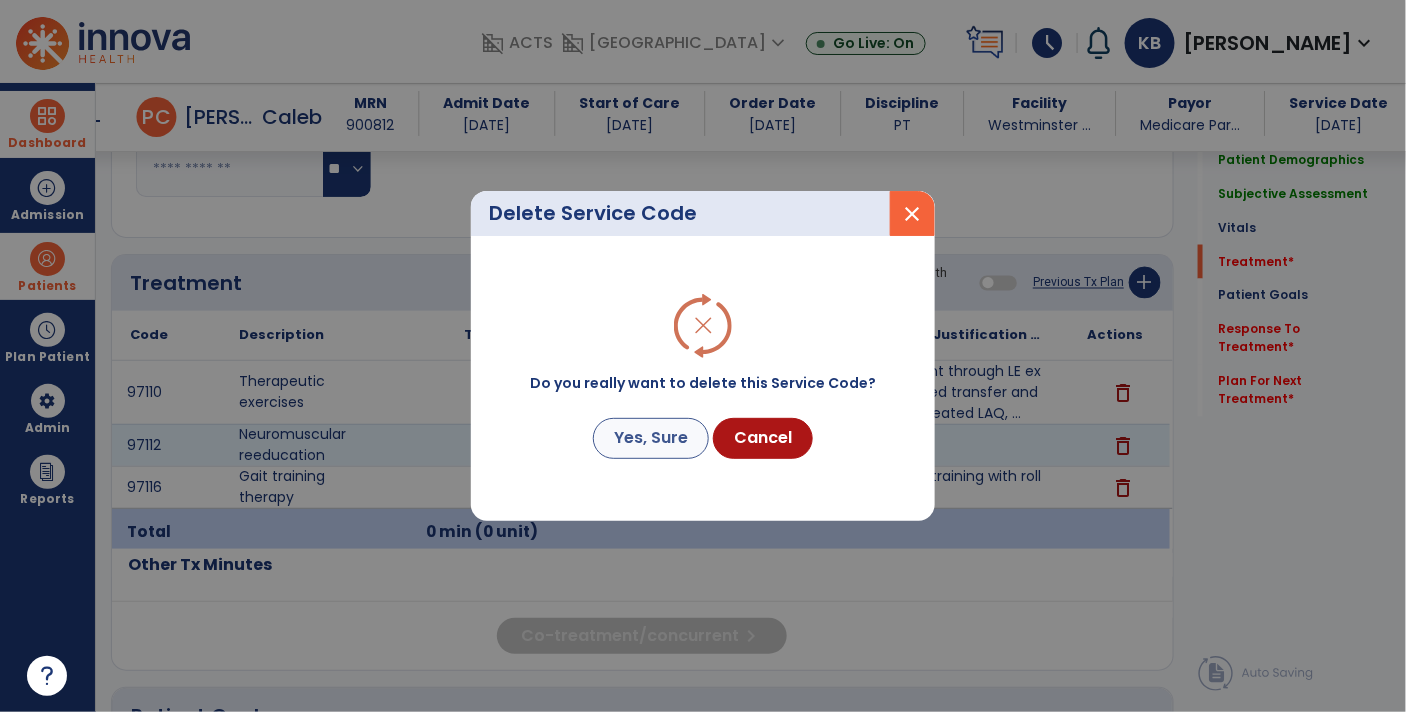 click on "Yes, Sure" at bounding box center (651, 438) 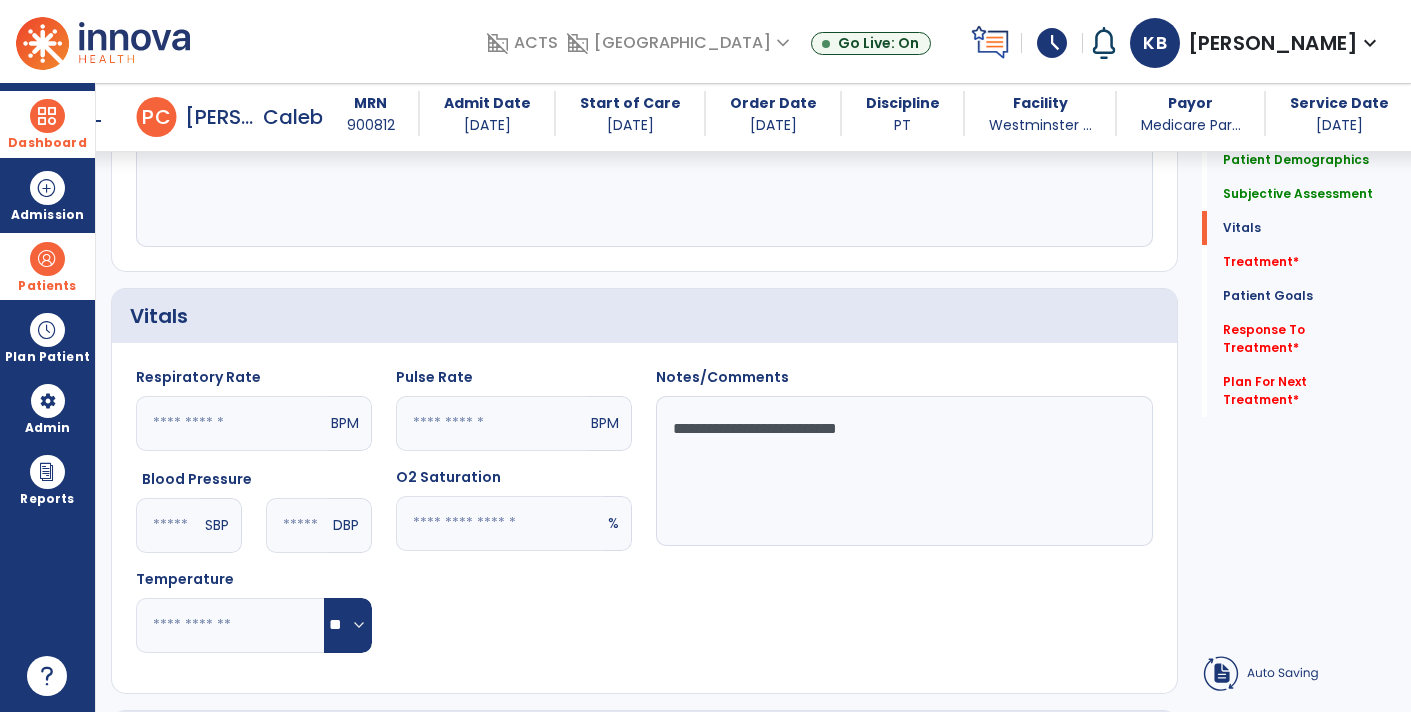 scroll, scrollTop: 535, scrollLeft: 0, axis: vertical 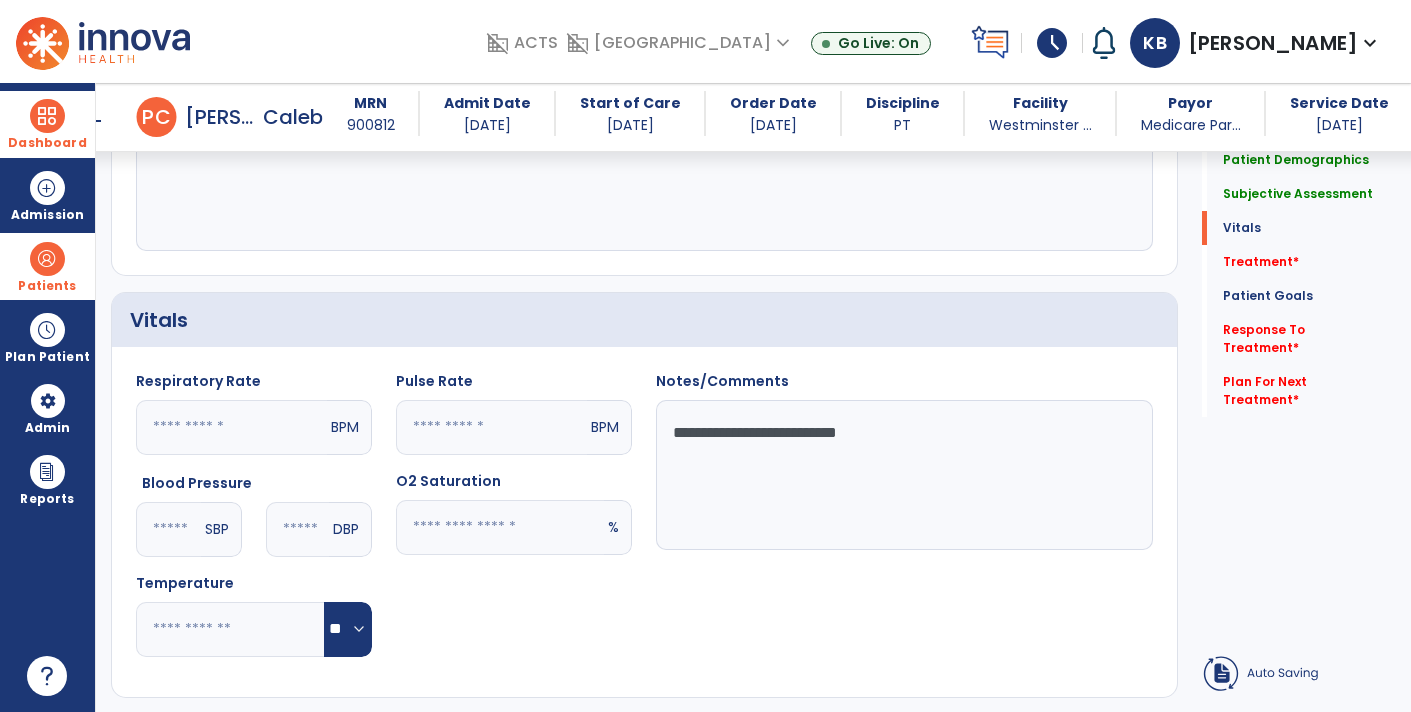 click on "**********" 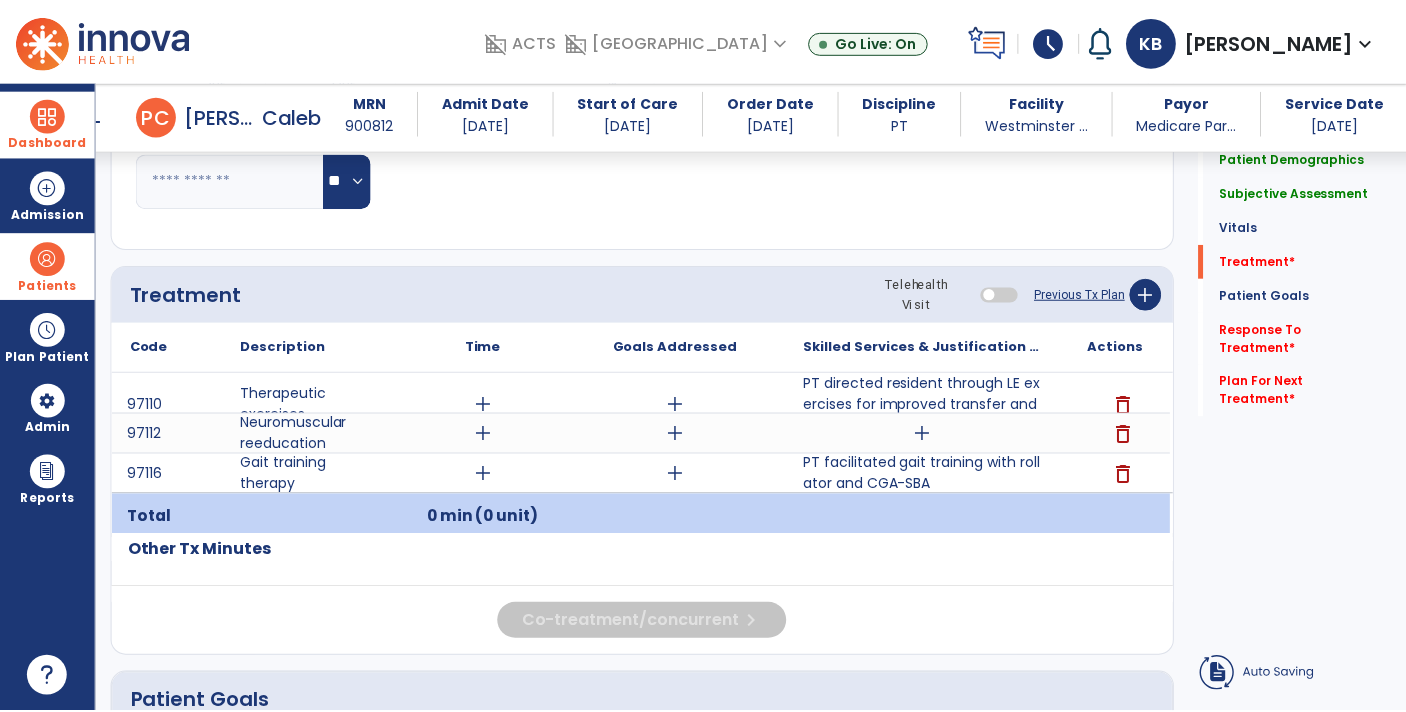 scroll, scrollTop: 1094, scrollLeft: 0, axis: vertical 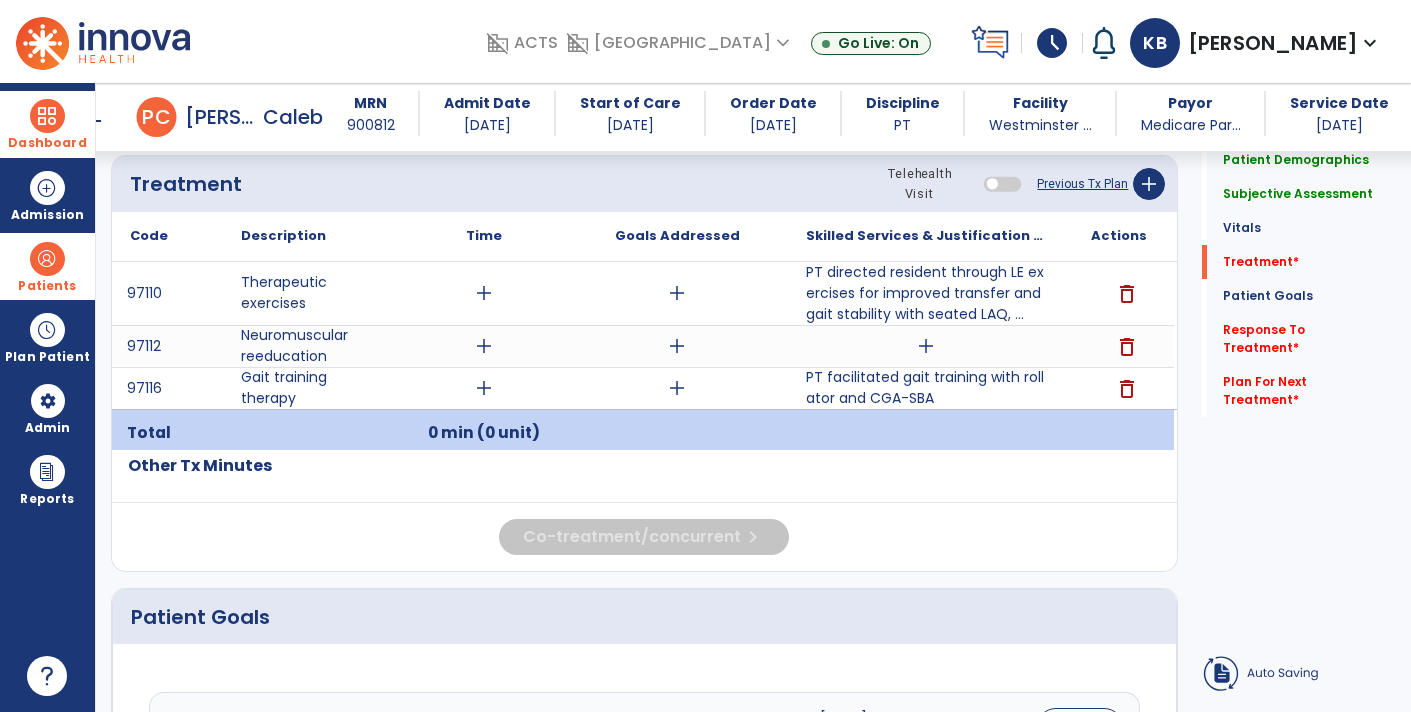 type on "**********" 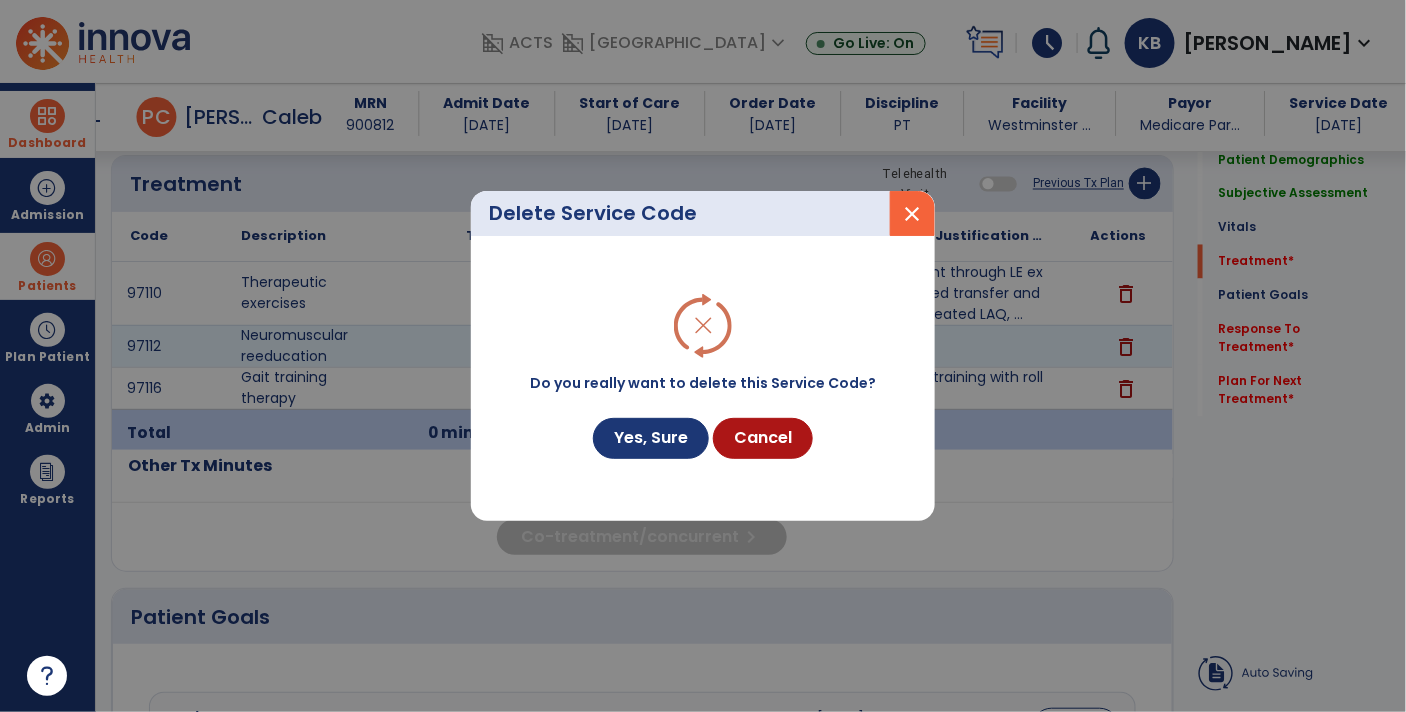 scroll, scrollTop: 1094, scrollLeft: 0, axis: vertical 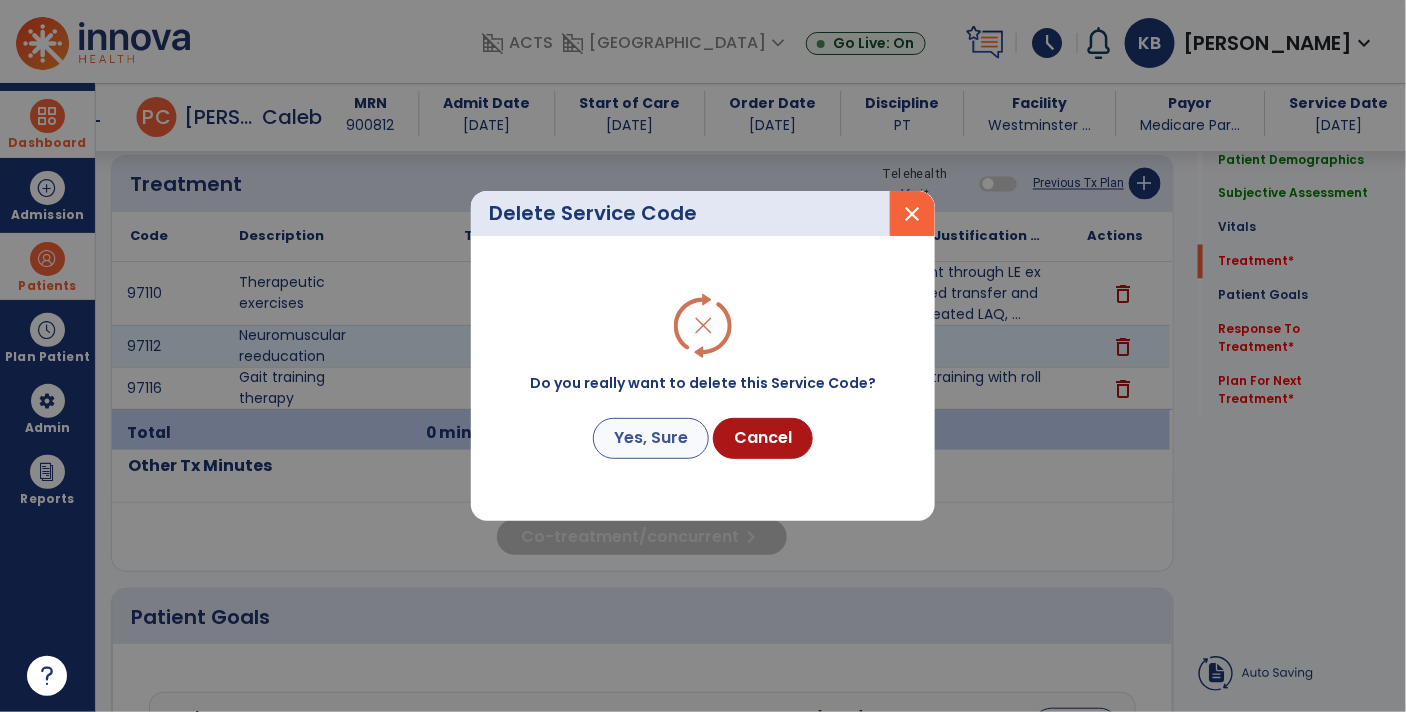 click on "Yes, Sure" at bounding box center [651, 438] 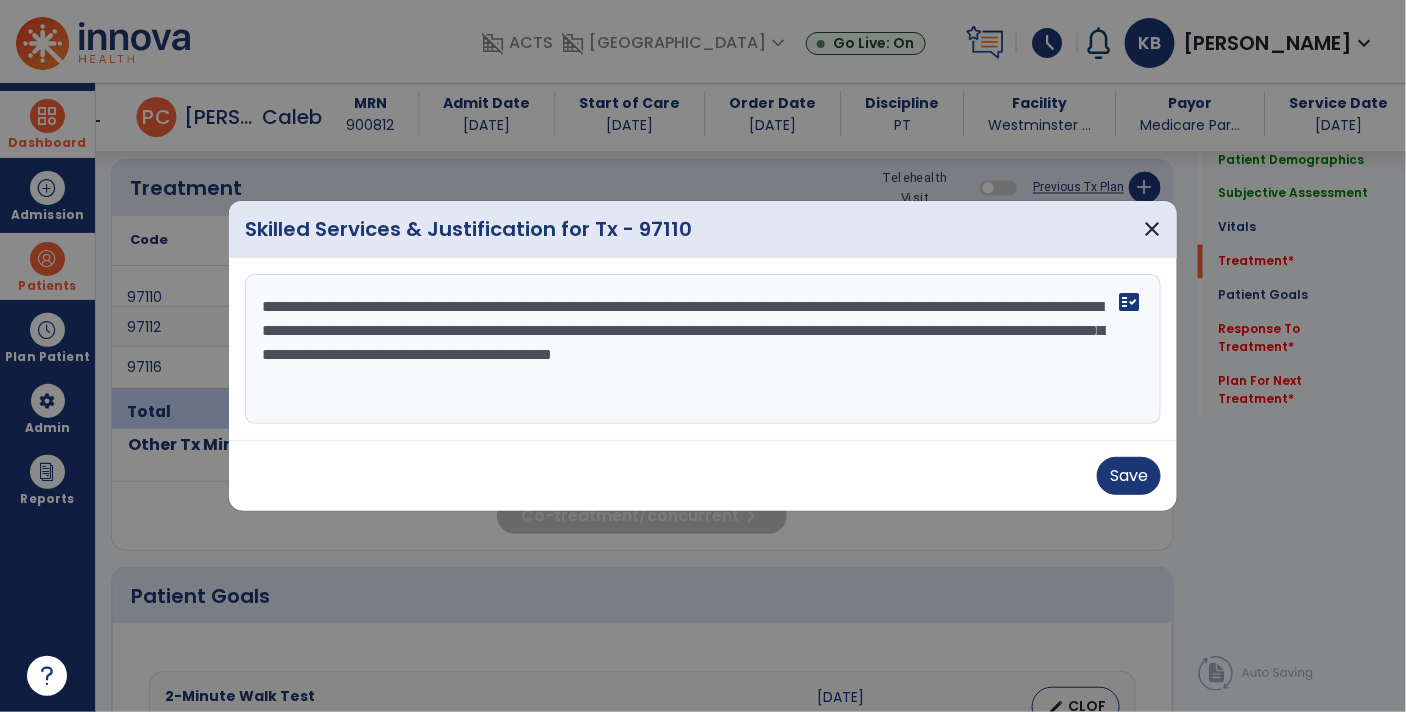 scroll, scrollTop: 1094, scrollLeft: 0, axis: vertical 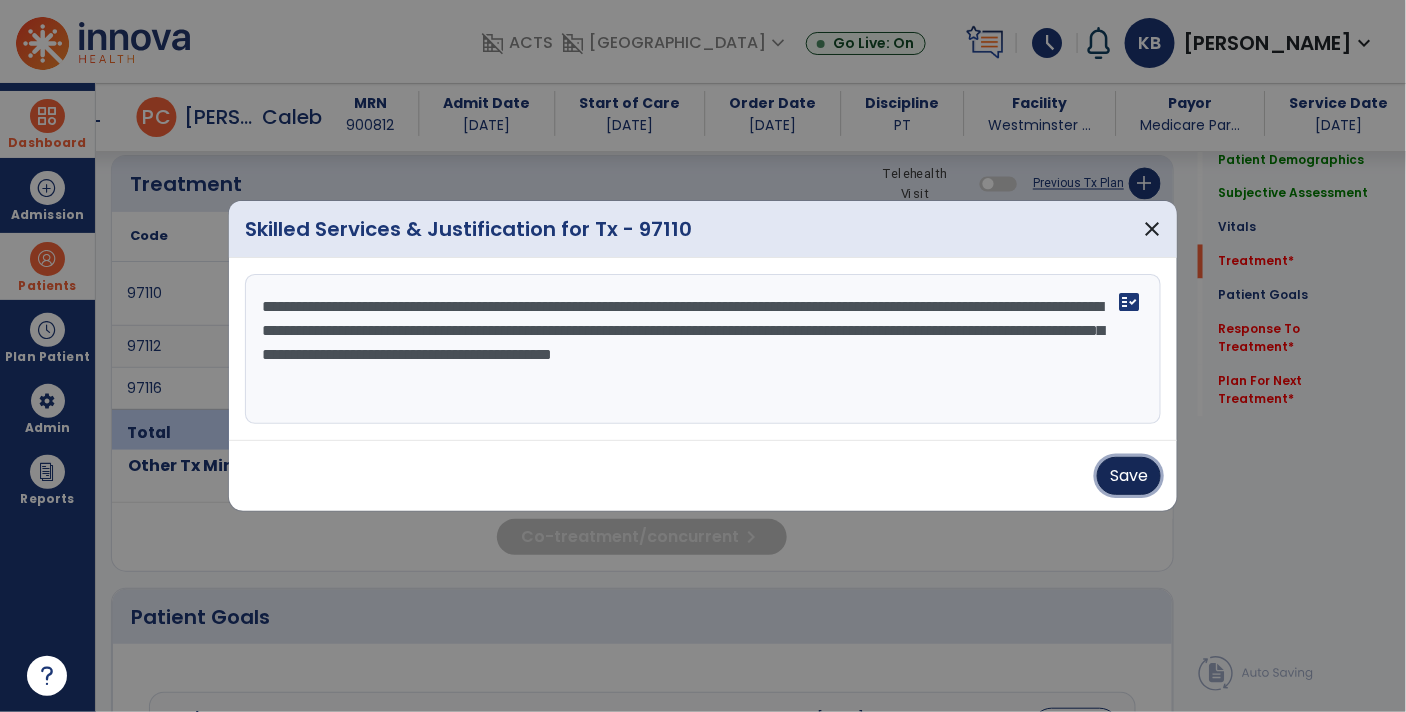 click on "Save" at bounding box center (1129, 476) 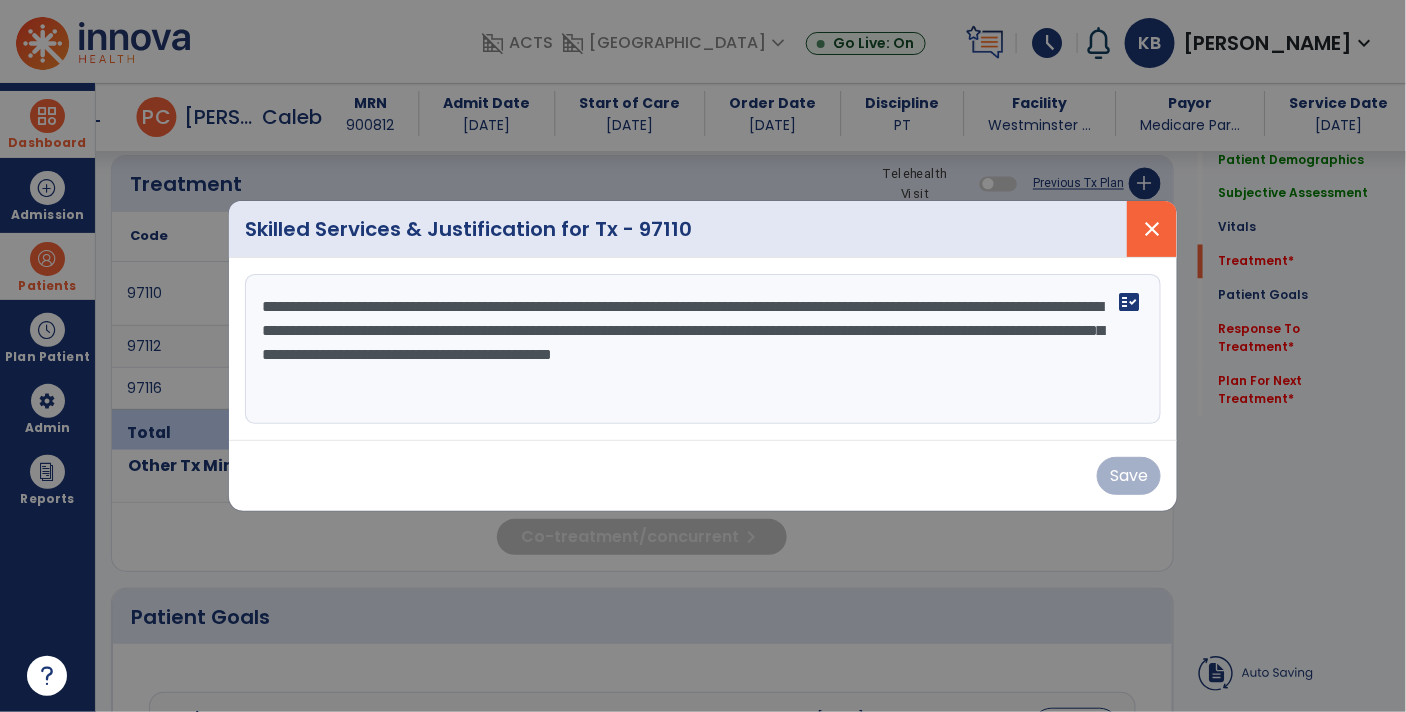 click on "close" at bounding box center (1152, 229) 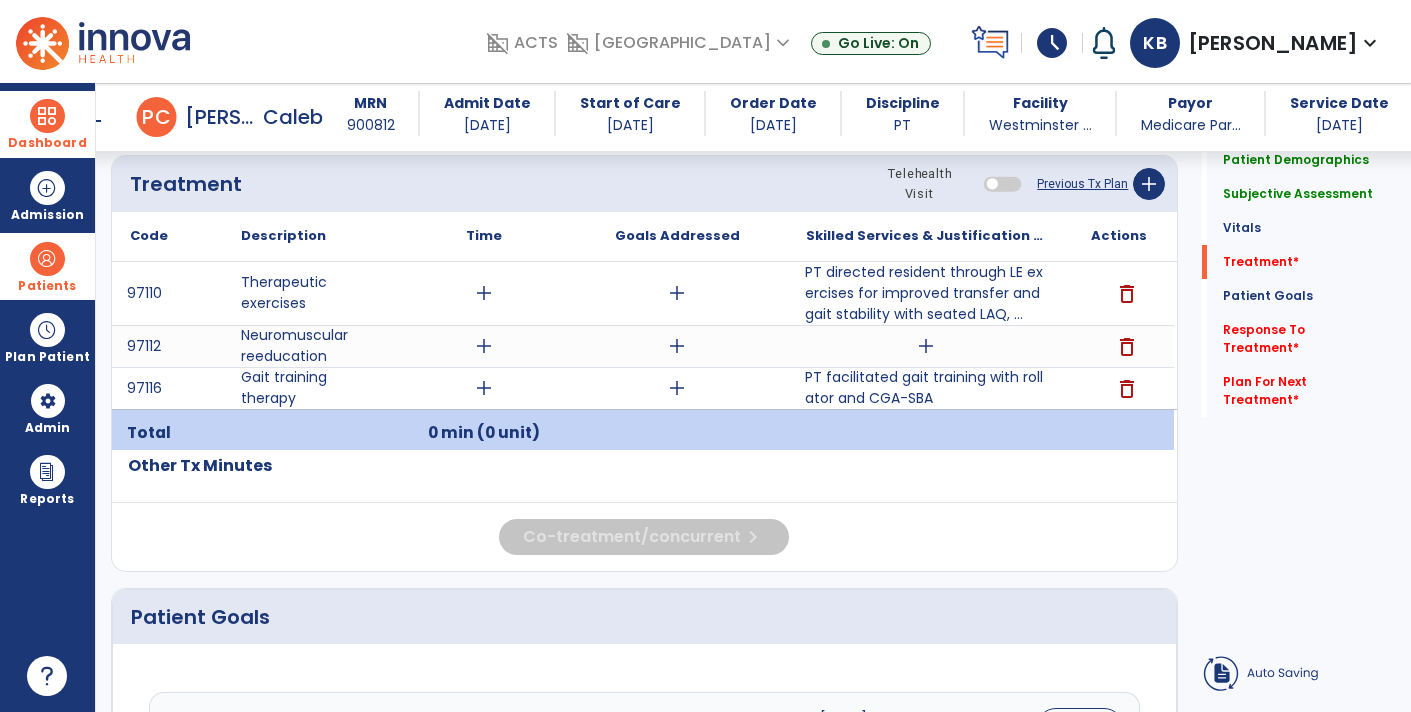 click on "PT facilitated gait training with rollator and CGA-SBA" at bounding box center [926, 388] 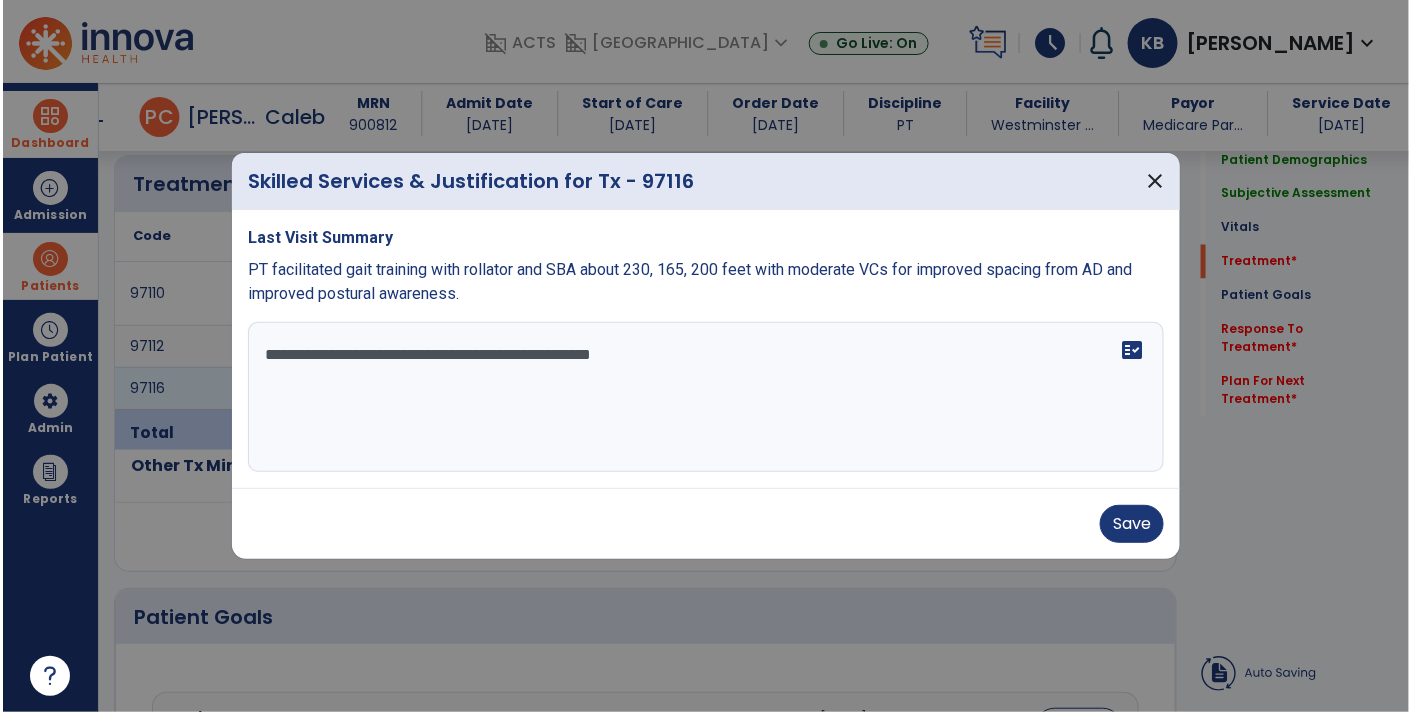 scroll, scrollTop: 1094, scrollLeft: 0, axis: vertical 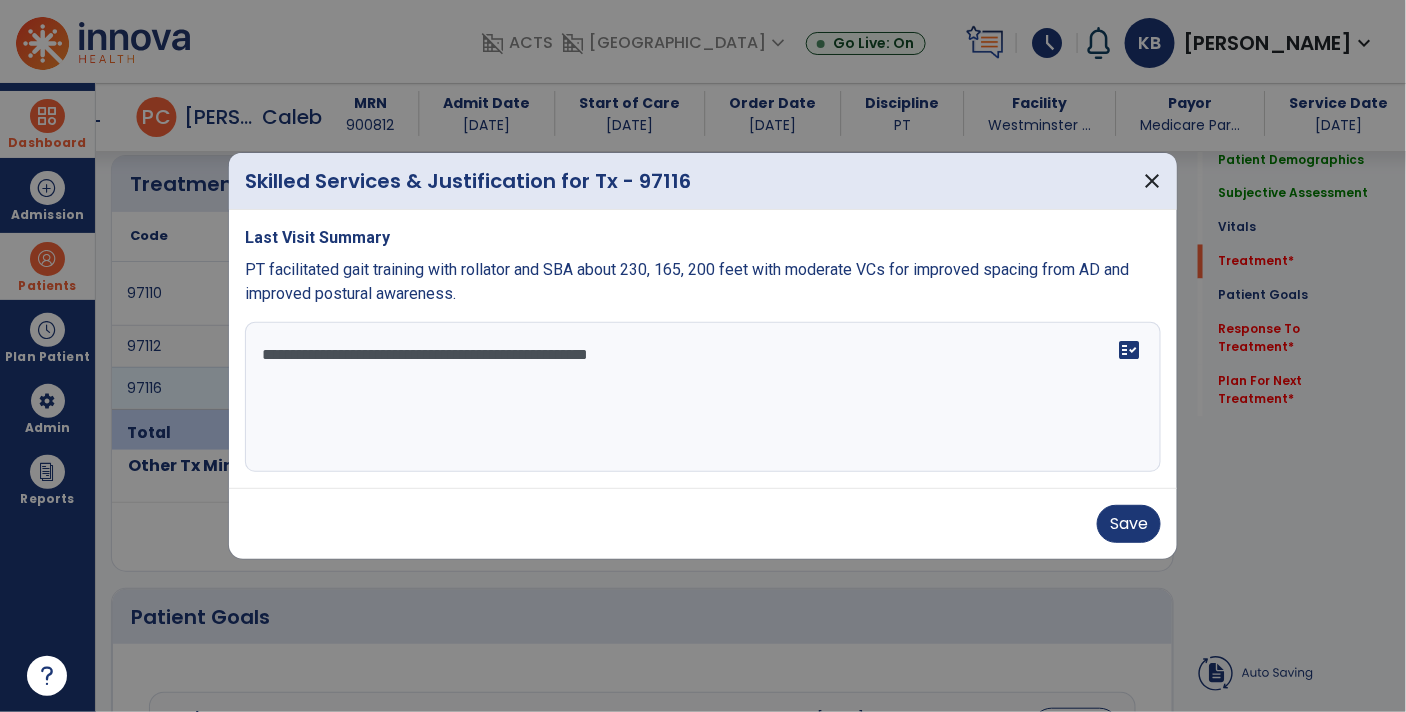 click on "**********" at bounding box center [703, 397] 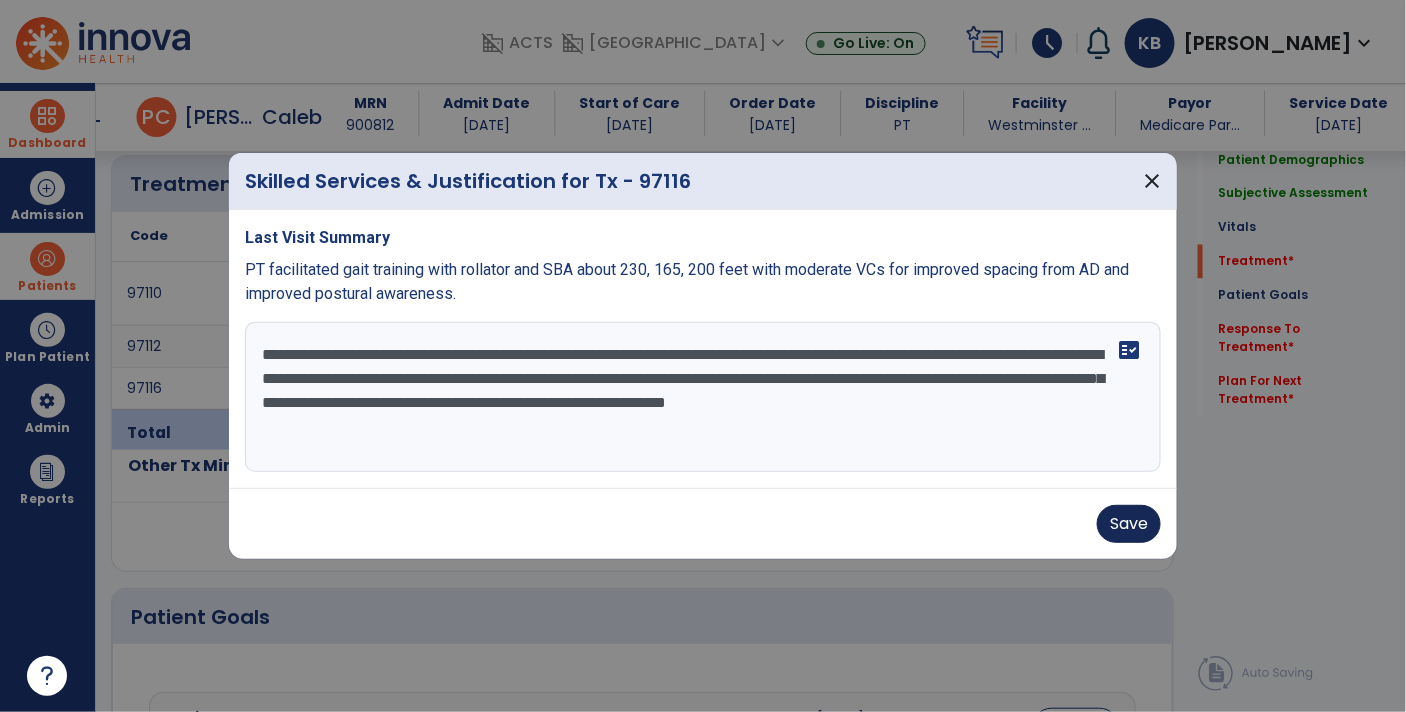 type on "**********" 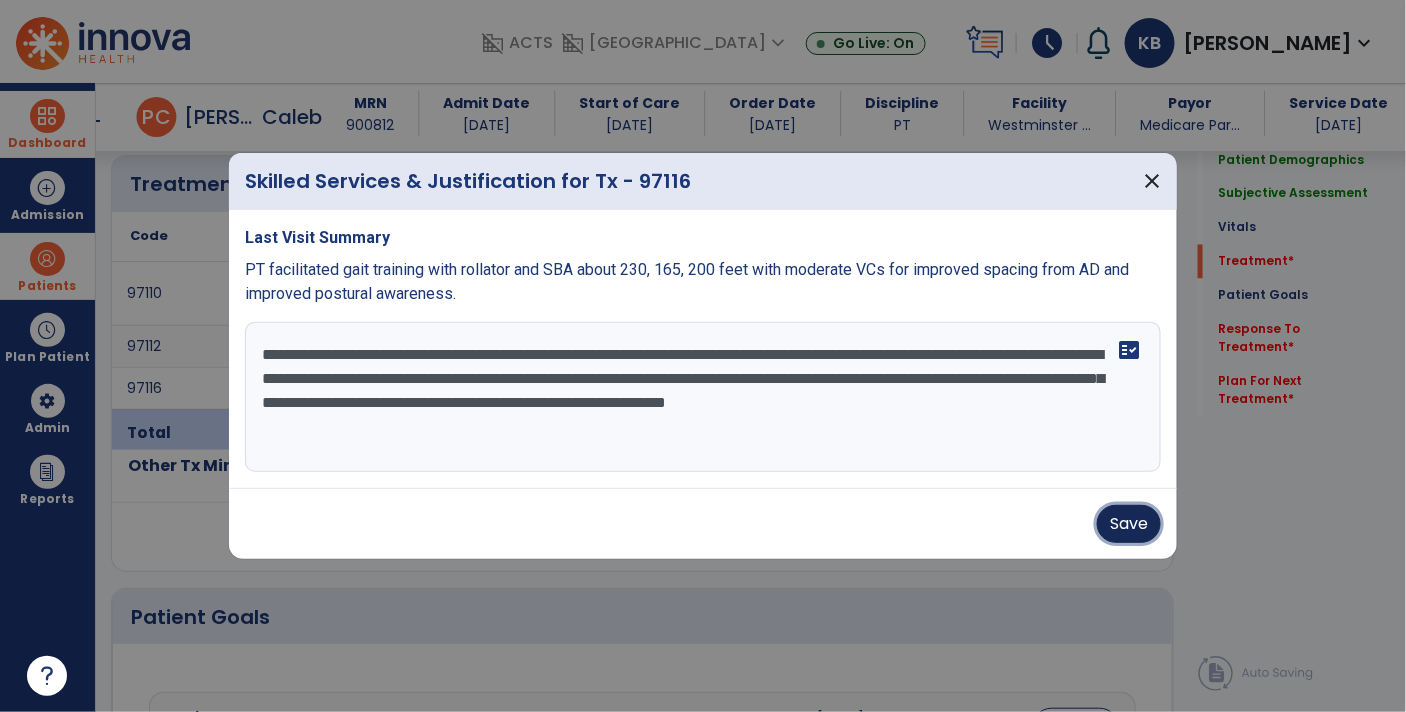 click on "Save" at bounding box center (1129, 524) 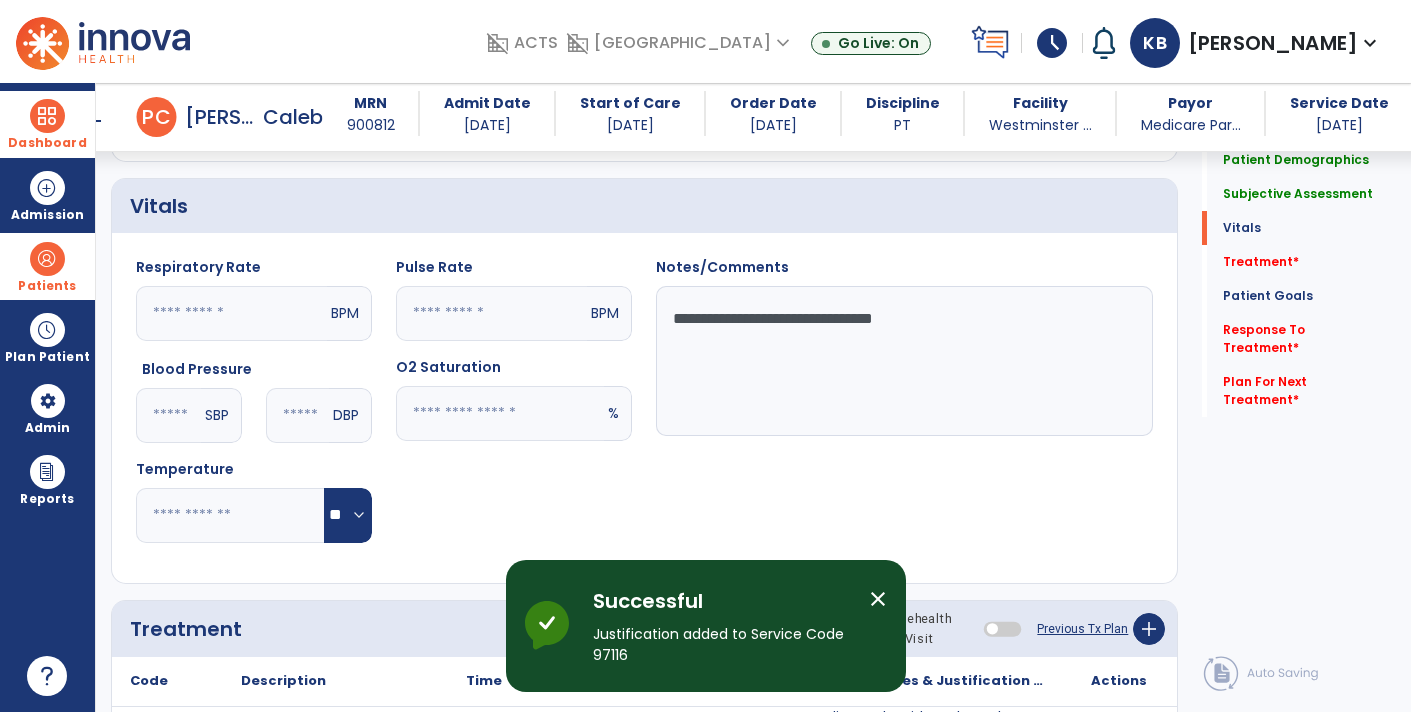 scroll, scrollTop: 645, scrollLeft: 0, axis: vertical 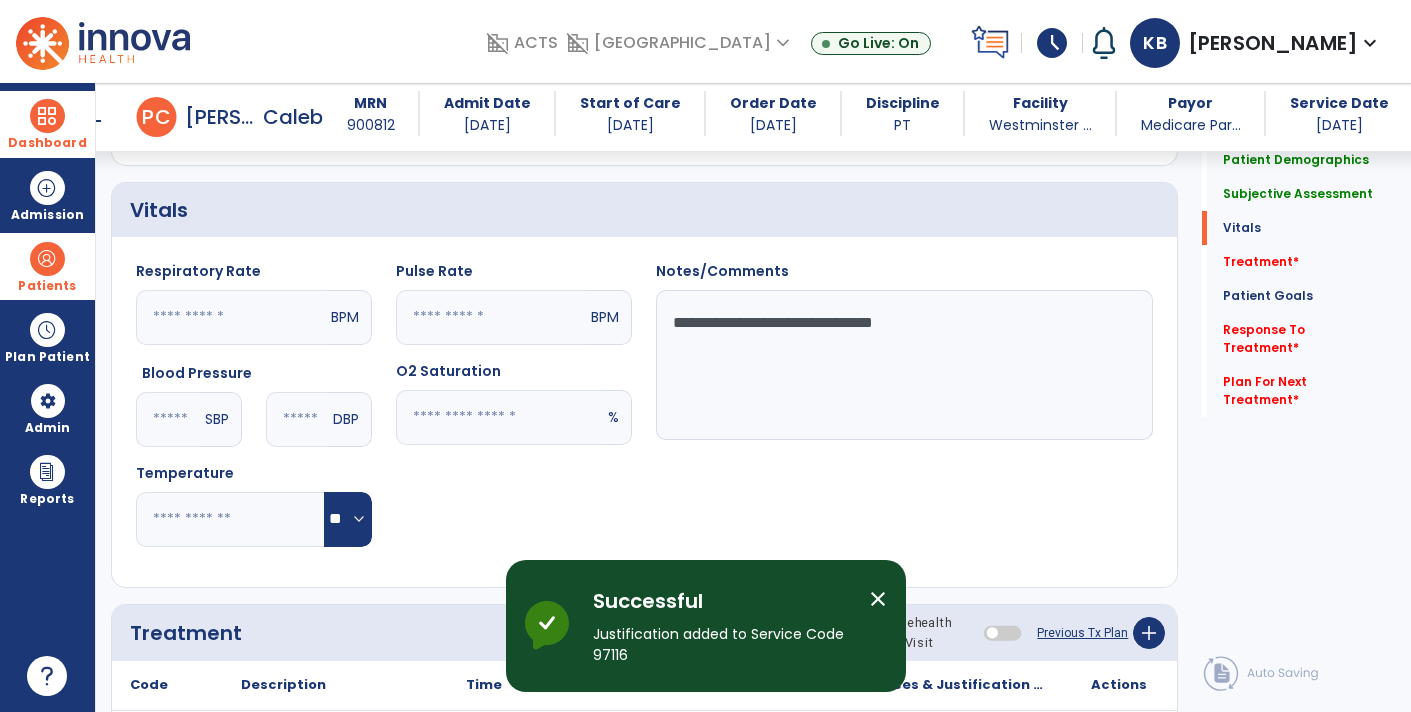 click on "**********" 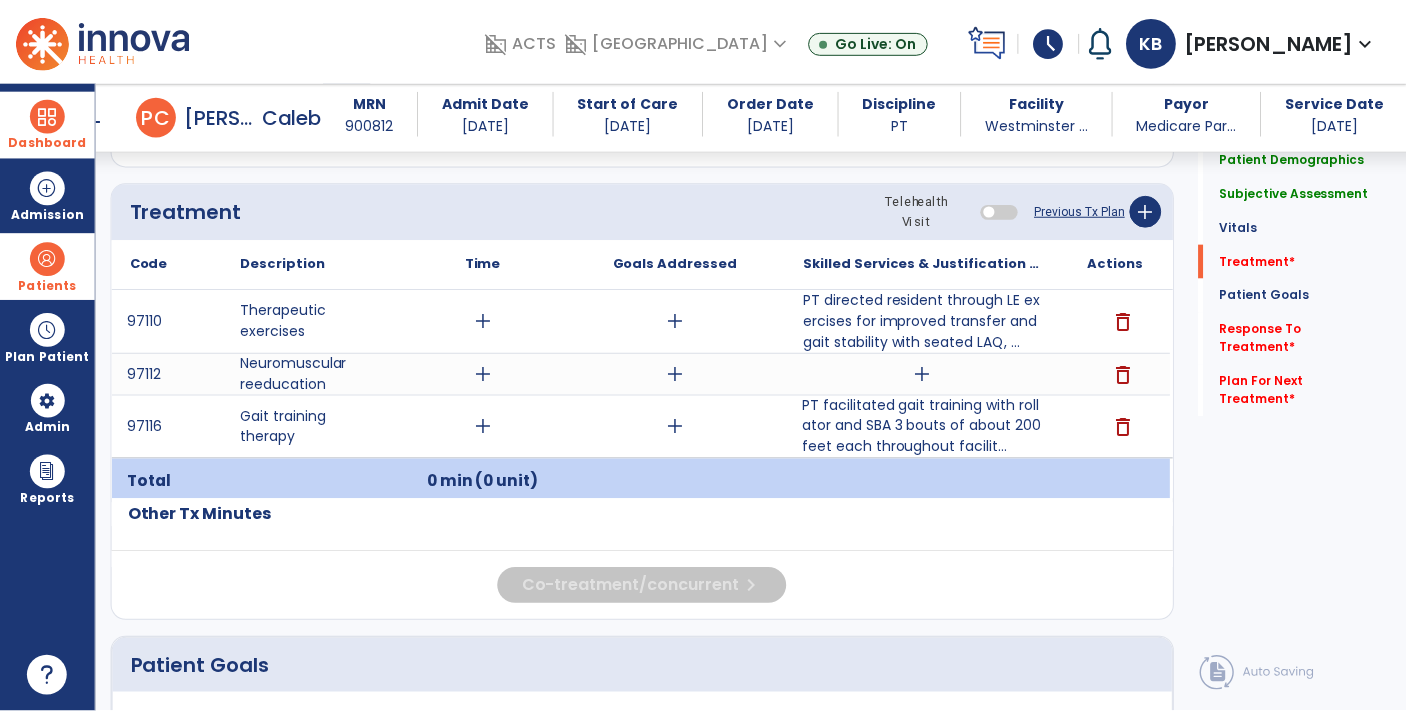scroll, scrollTop: 1003, scrollLeft: 0, axis: vertical 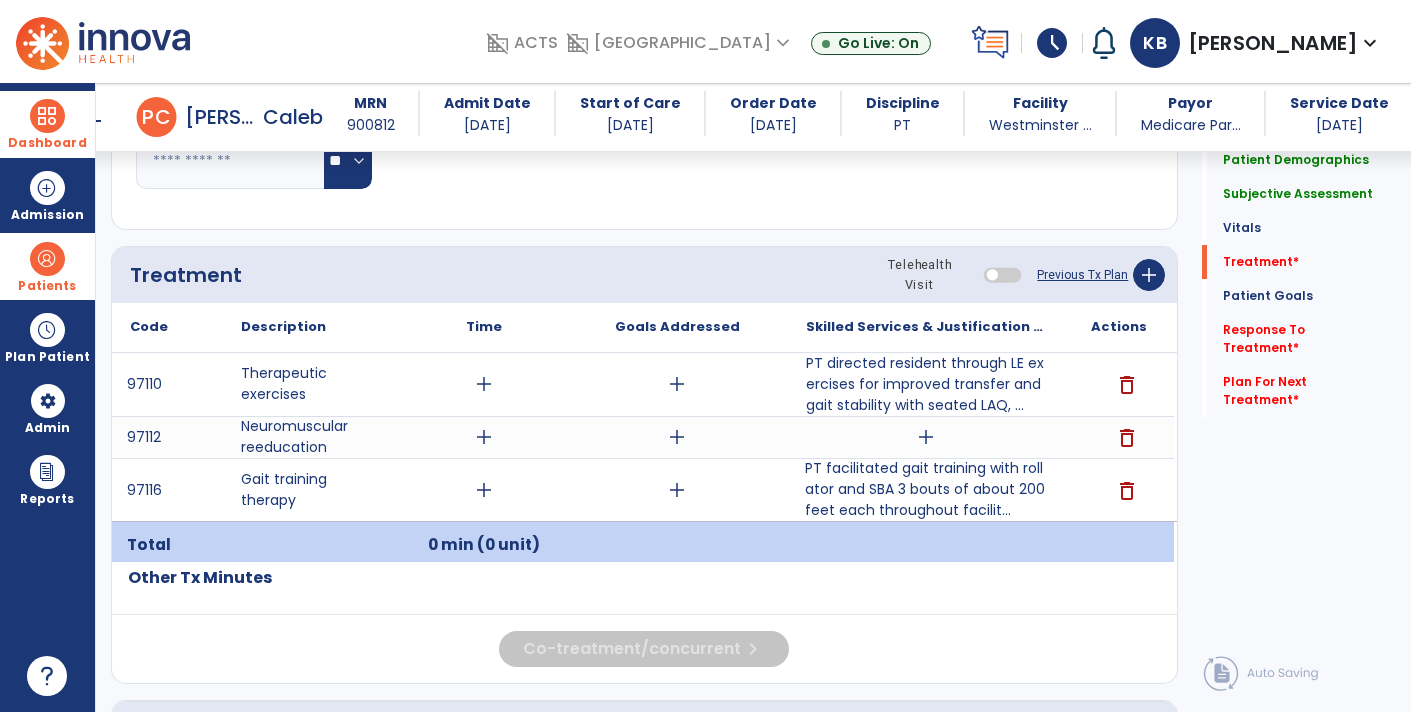 type on "**********" 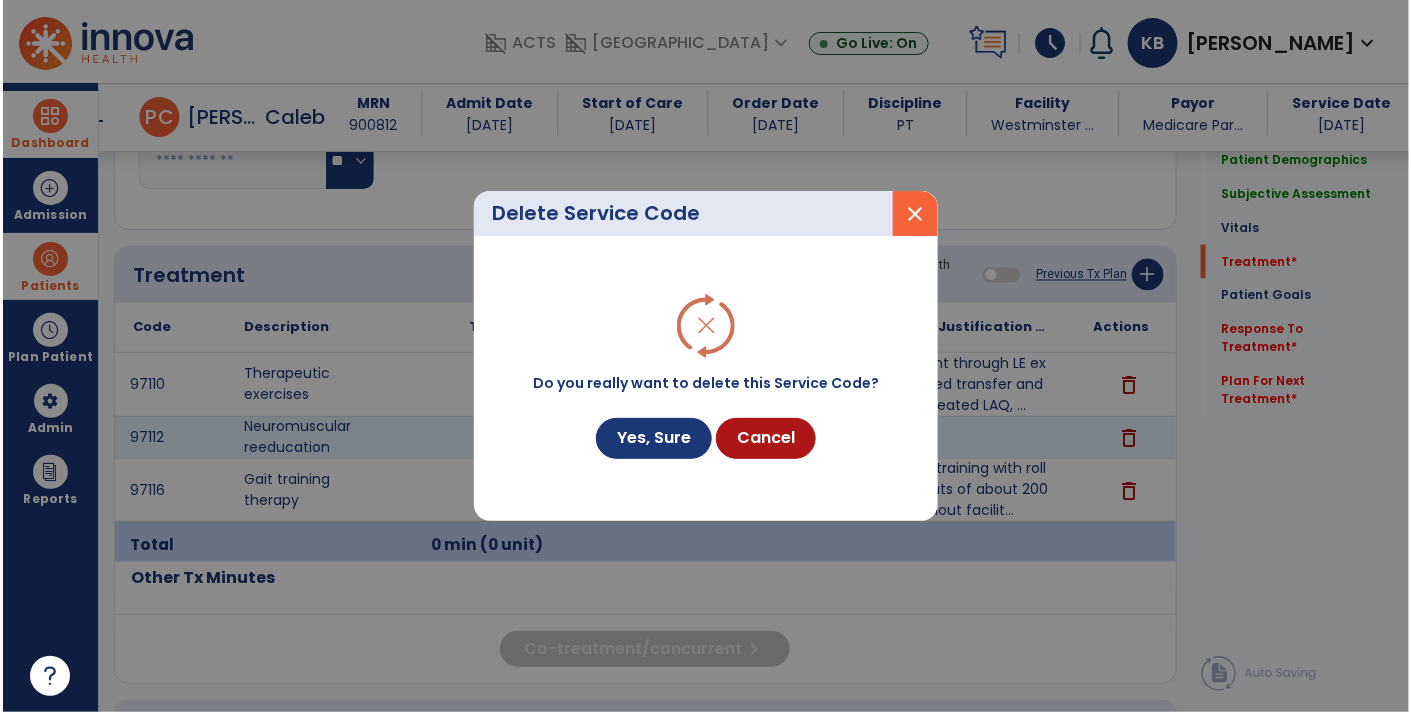 scroll, scrollTop: 1003, scrollLeft: 0, axis: vertical 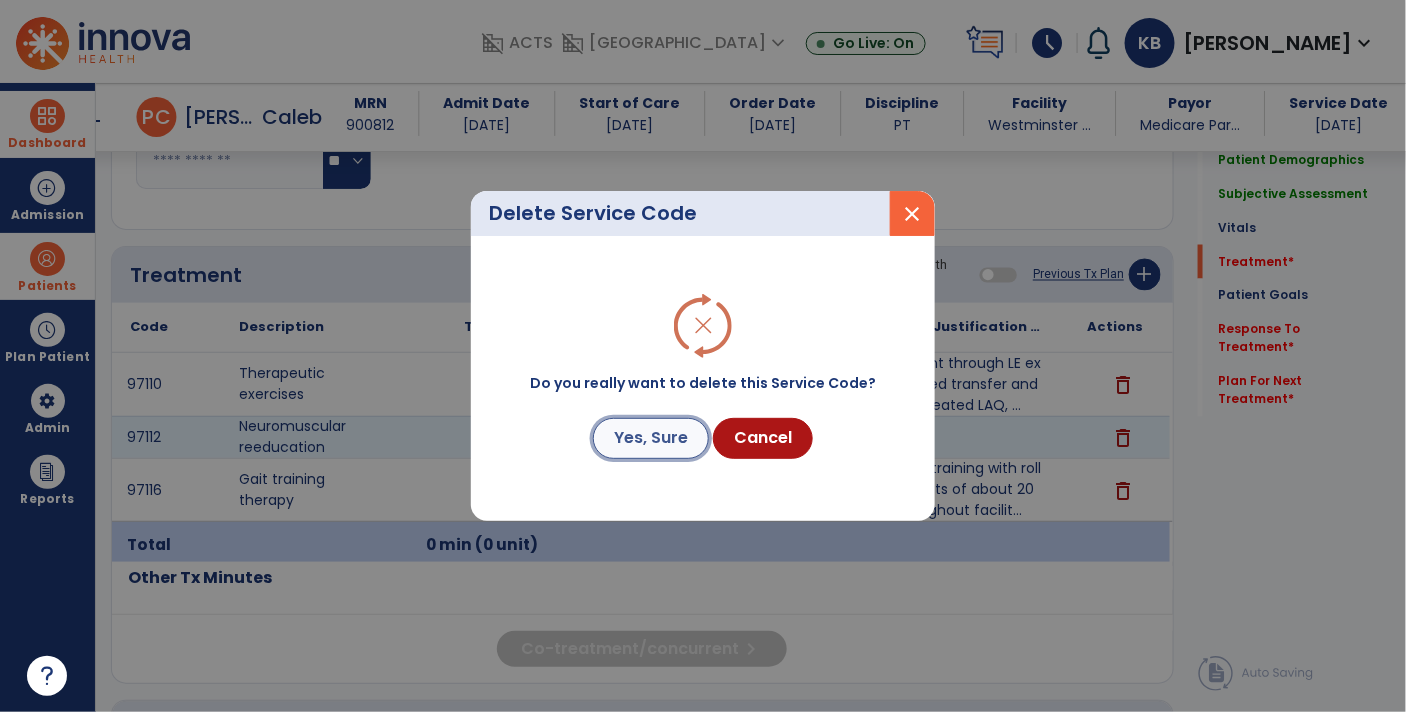 click on "Yes, Sure" at bounding box center [651, 438] 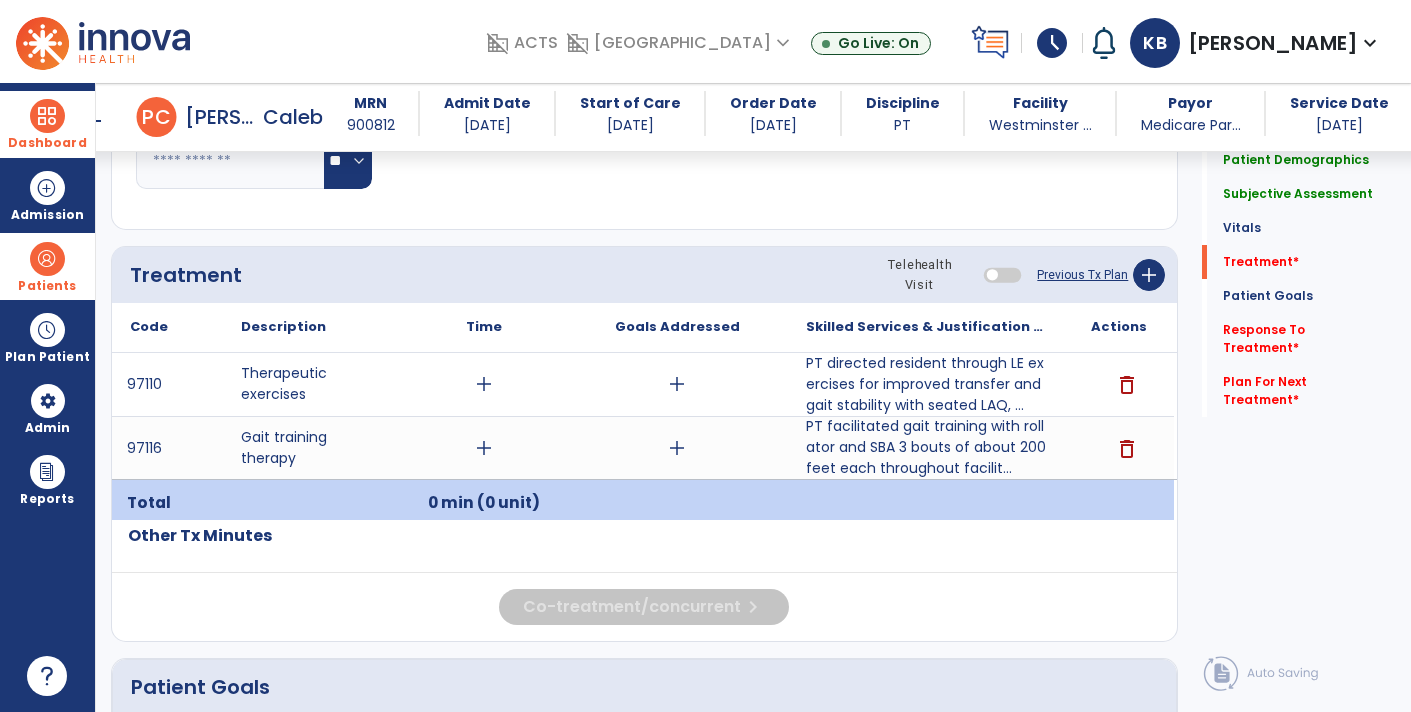 click on "add" at bounding box center (484, 448) 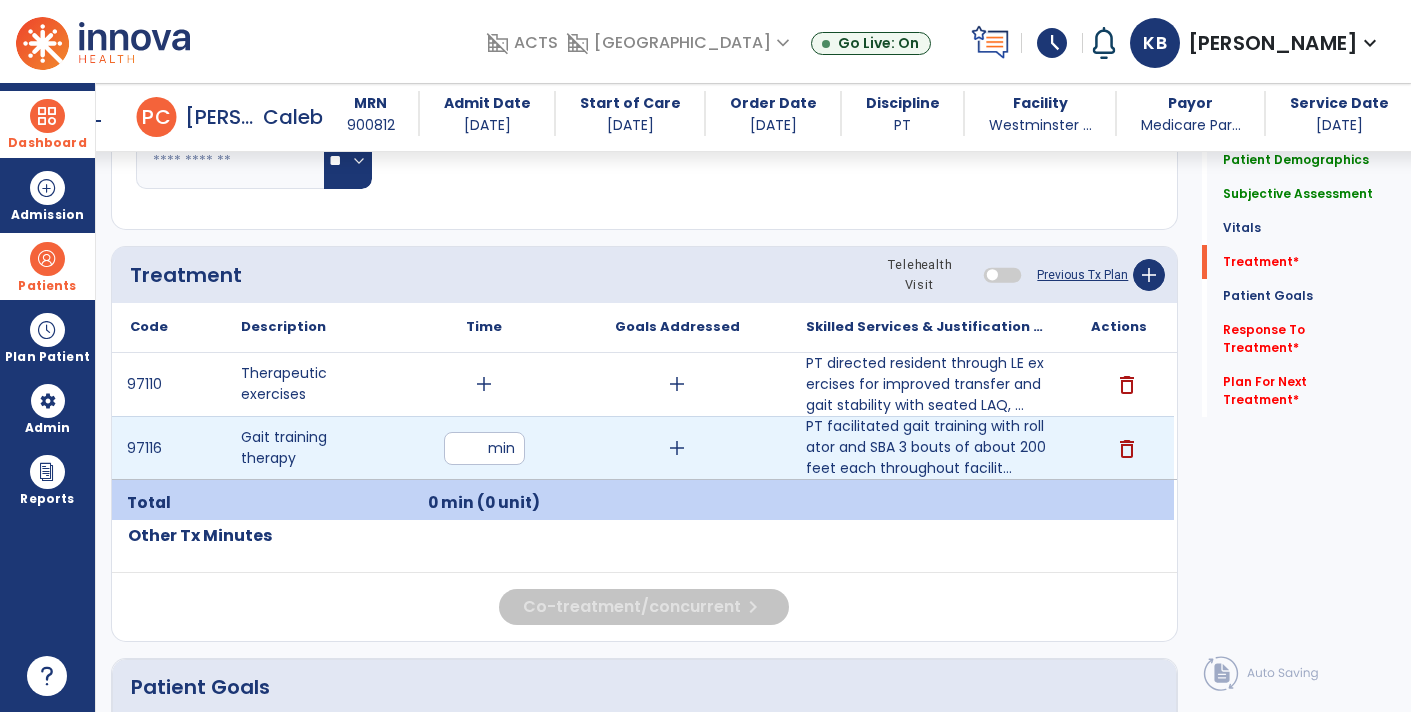 type on "**" 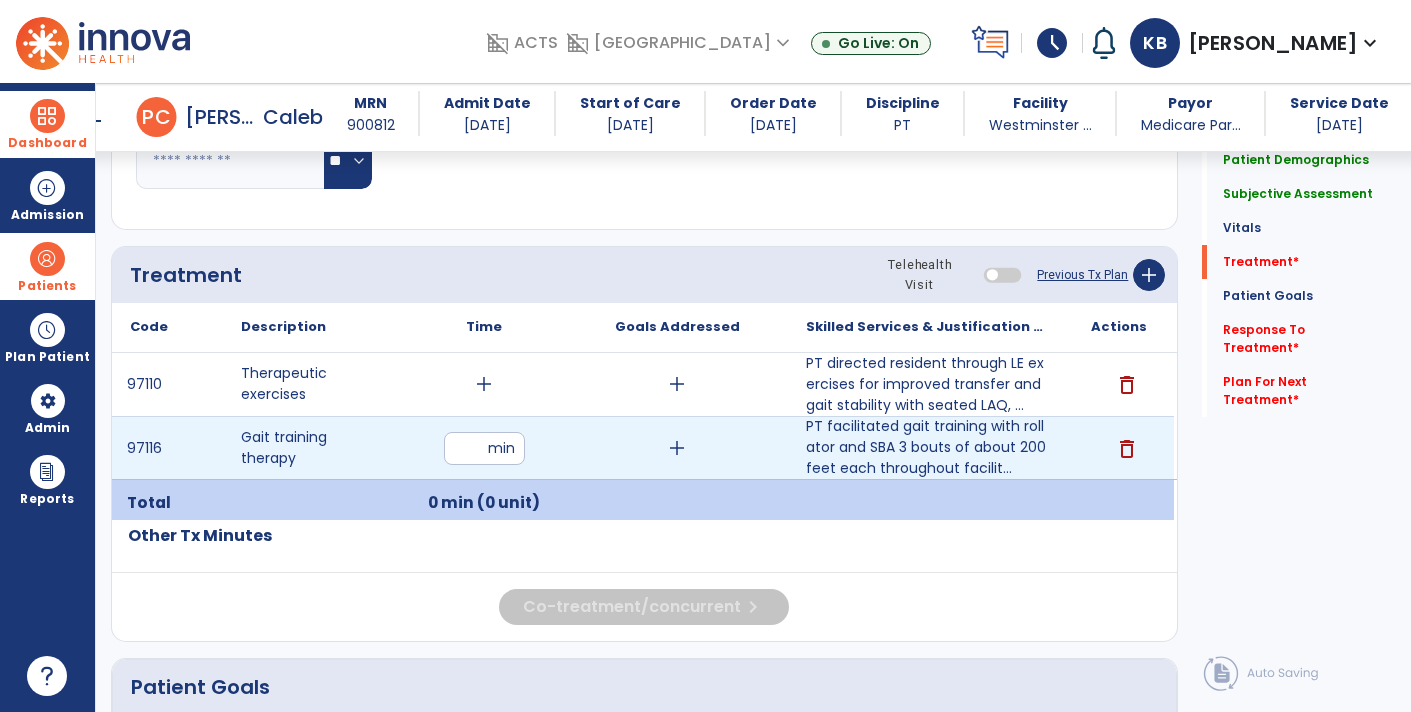 click on "Quick Links  Patient Demographics   Patient Demographics   Subjective Assessment   Subjective Assessment   Vitals   Vitals   Treatment   *  Treatment   *  Patient Goals   Patient Goals   Response To Treatment   *  Response To Treatment   *  Plan For Next Treatment   *  Plan For Next Treatment   *" 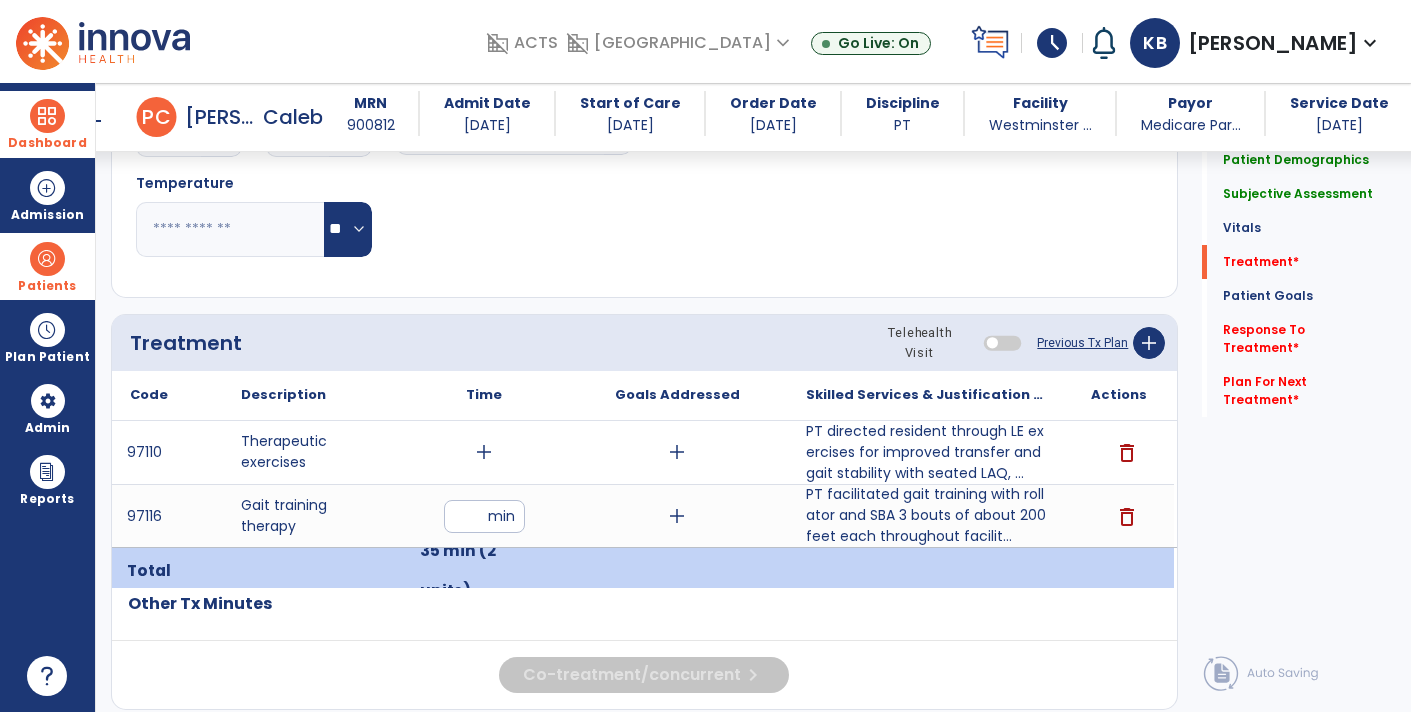scroll, scrollTop: 908, scrollLeft: 0, axis: vertical 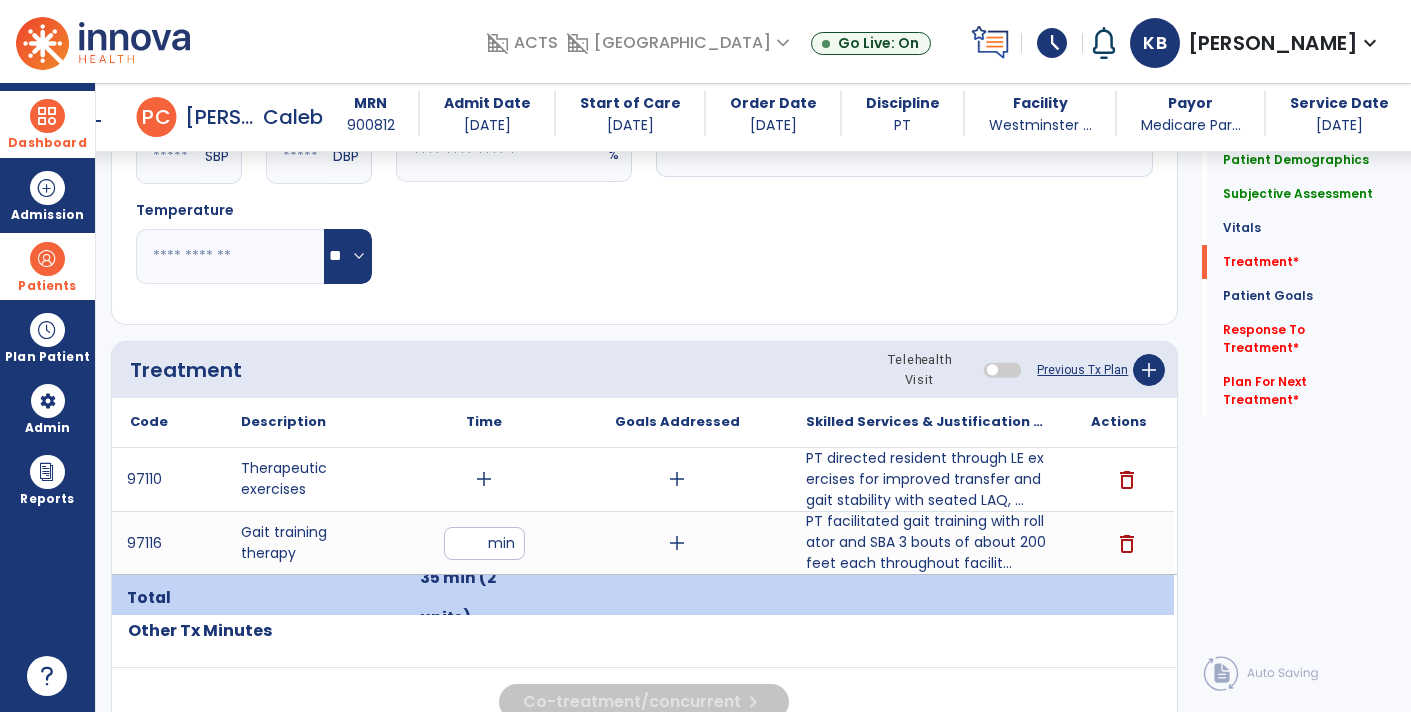 click on "add" at bounding box center (484, 479) 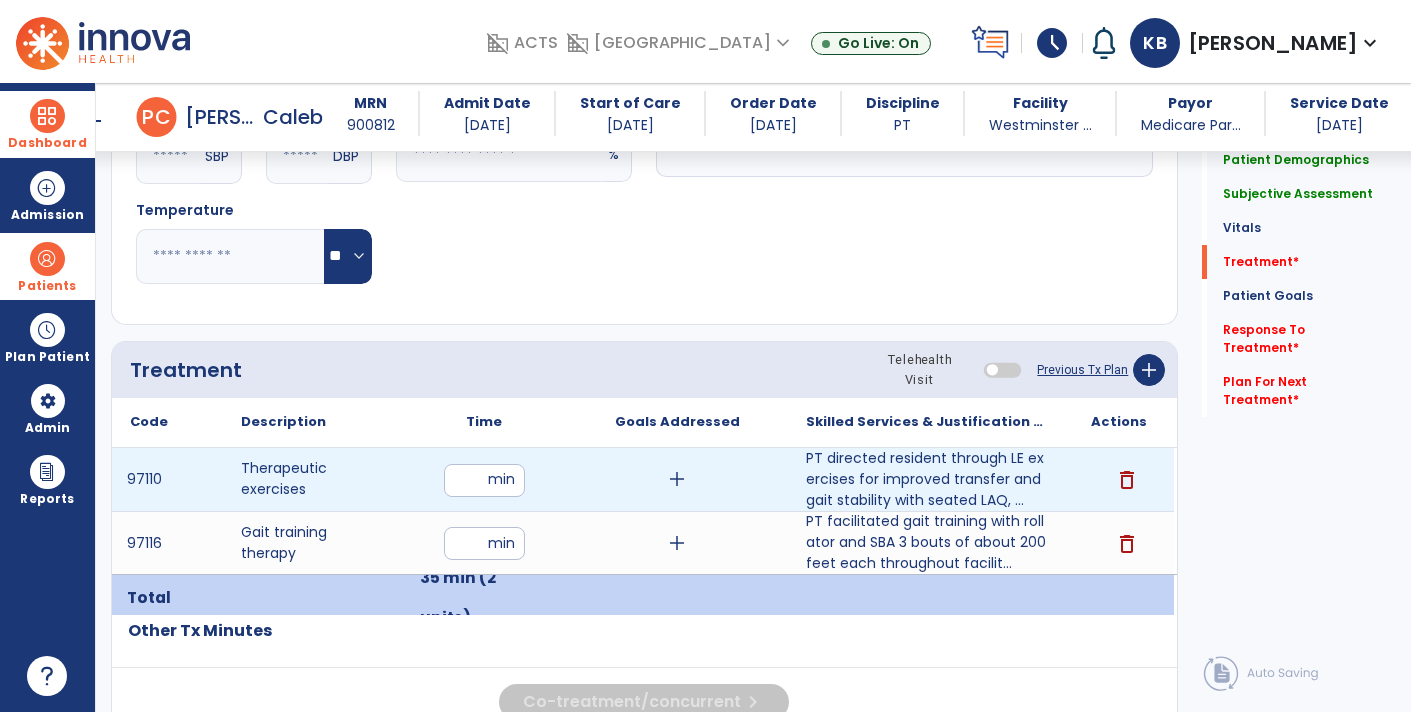 type on "**" 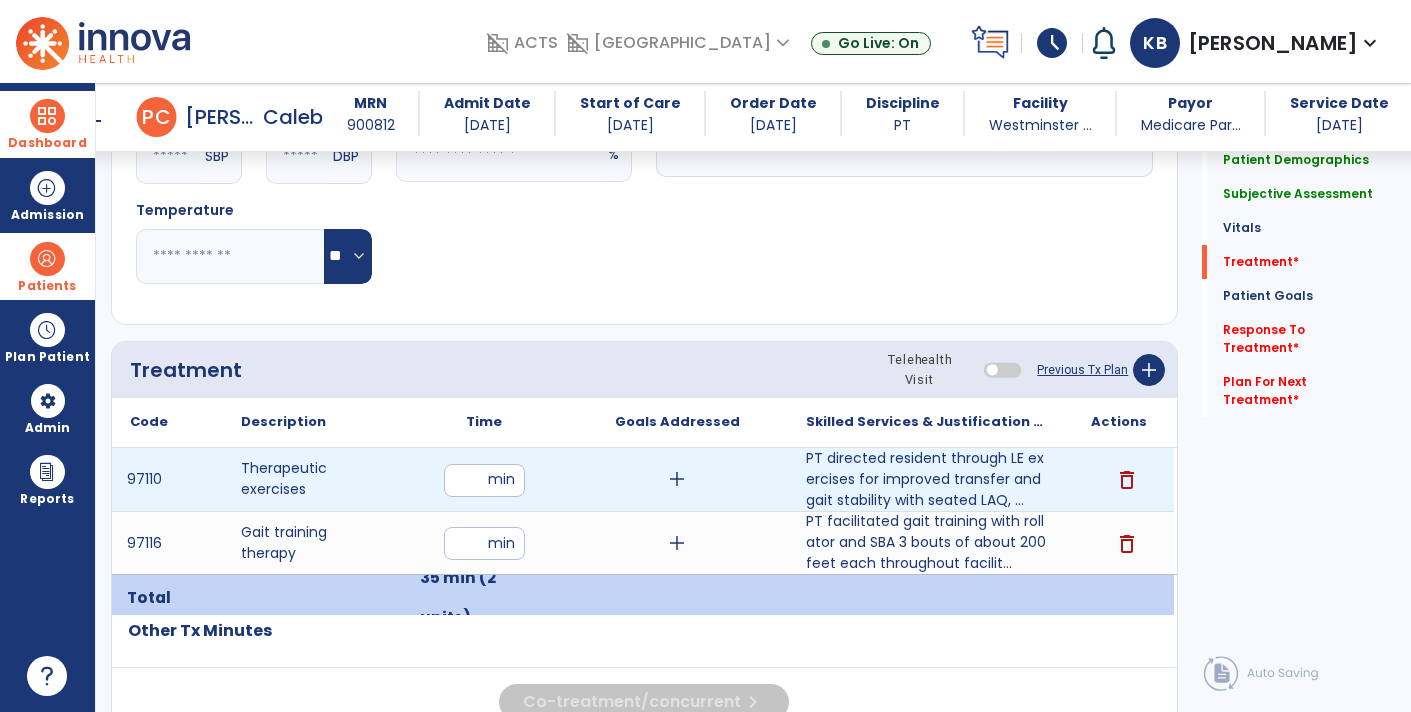 click on "Quick Links  Patient Demographics   Patient Demographics   Subjective Assessment   Subjective Assessment   Vitals   Vitals   Treatment   *  Treatment   *  Patient Goals   Patient Goals   Response To Treatment   *  Response To Treatment   *  Plan For Next Treatment   *  Plan For Next Treatment   *" 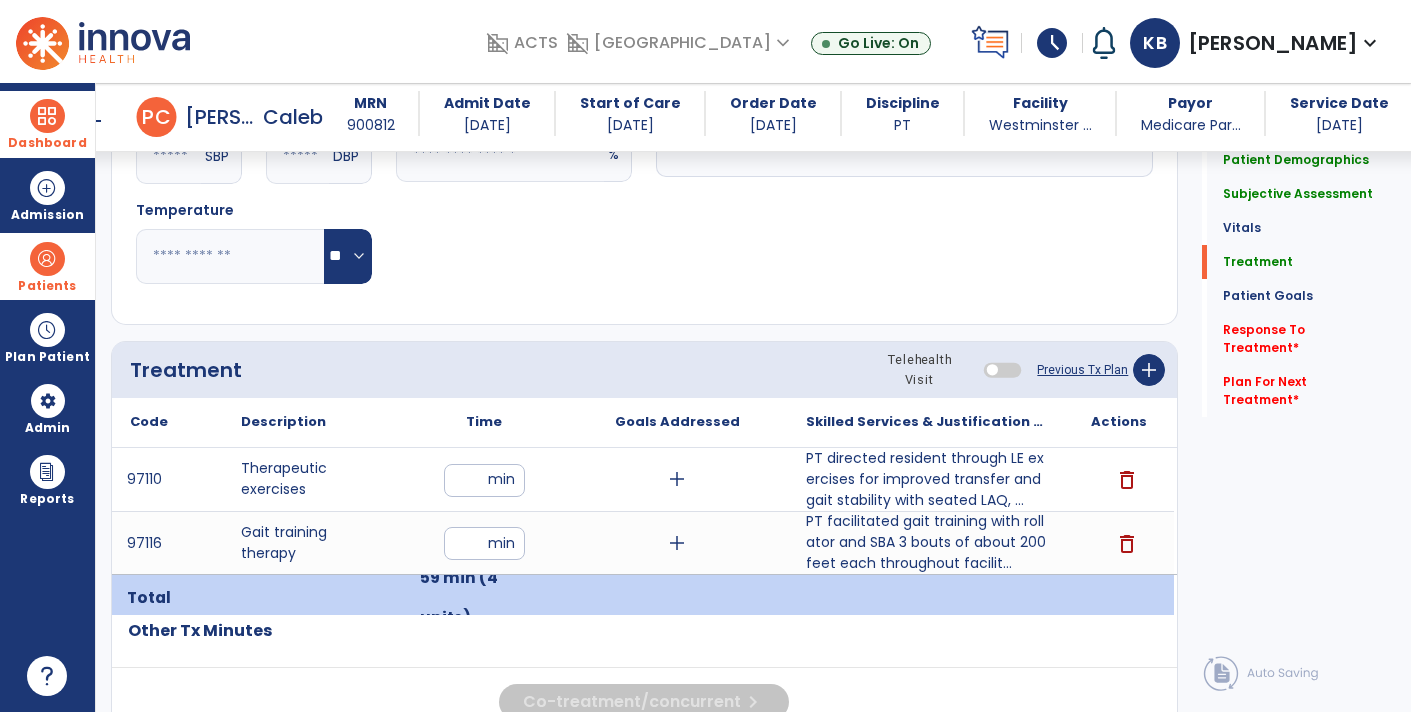 click on "**" at bounding box center (484, 543) 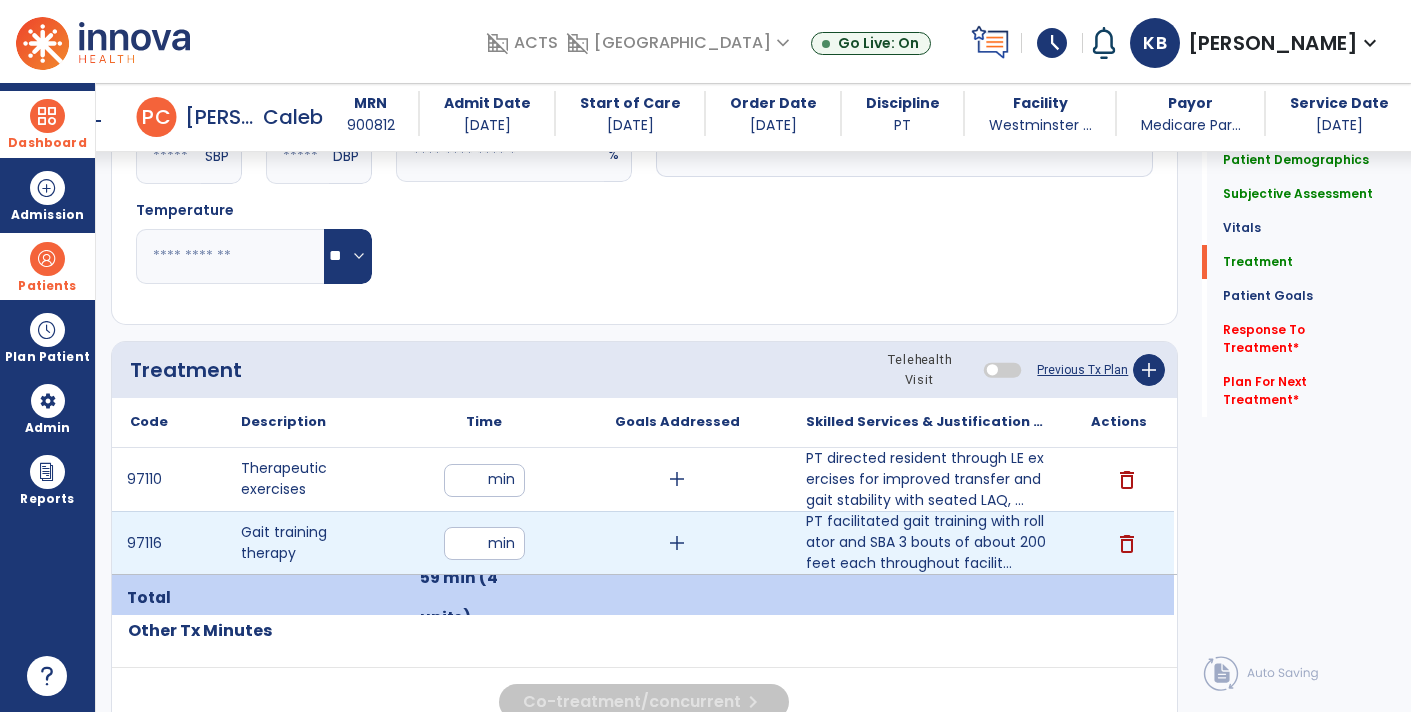 type on "**" 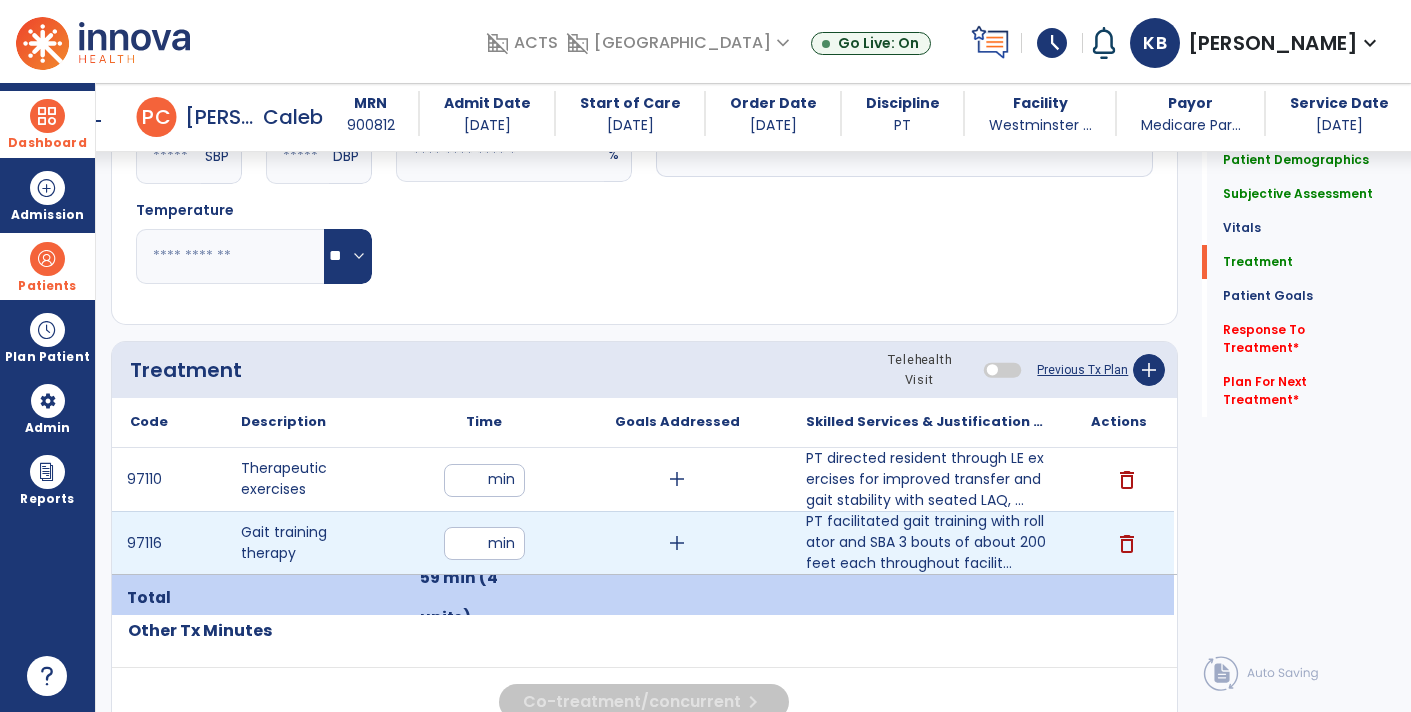 click on "Quick Links  Patient Demographics   Patient Demographics   Subjective Assessment   Subjective Assessment   Vitals   Vitals   Treatment   Treatment   Patient Goals   Patient Goals   Response To Treatment   *  Response To Treatment   *  Plan For Next Treatment   *  Plan For Next Treatment   *" 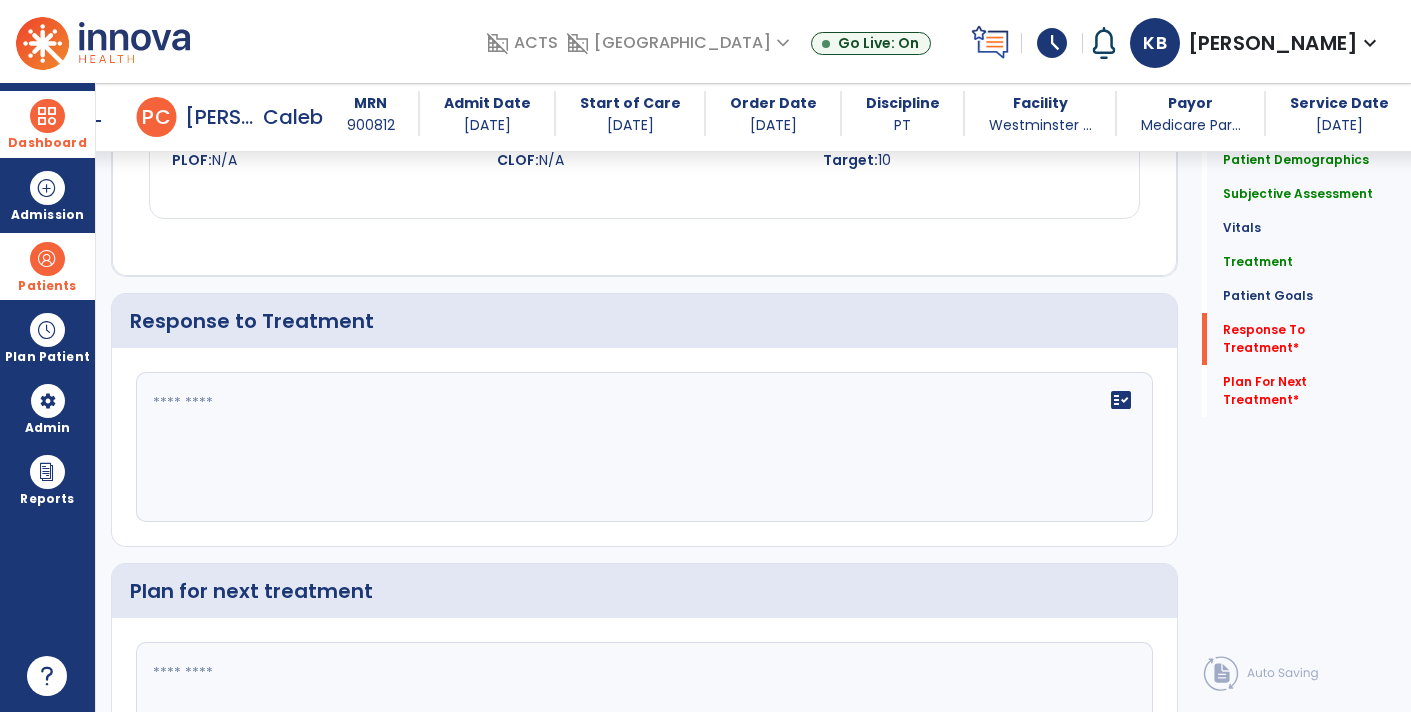 scroll, scrollTop: 2546, scrollLeft: 0, axis: vertical 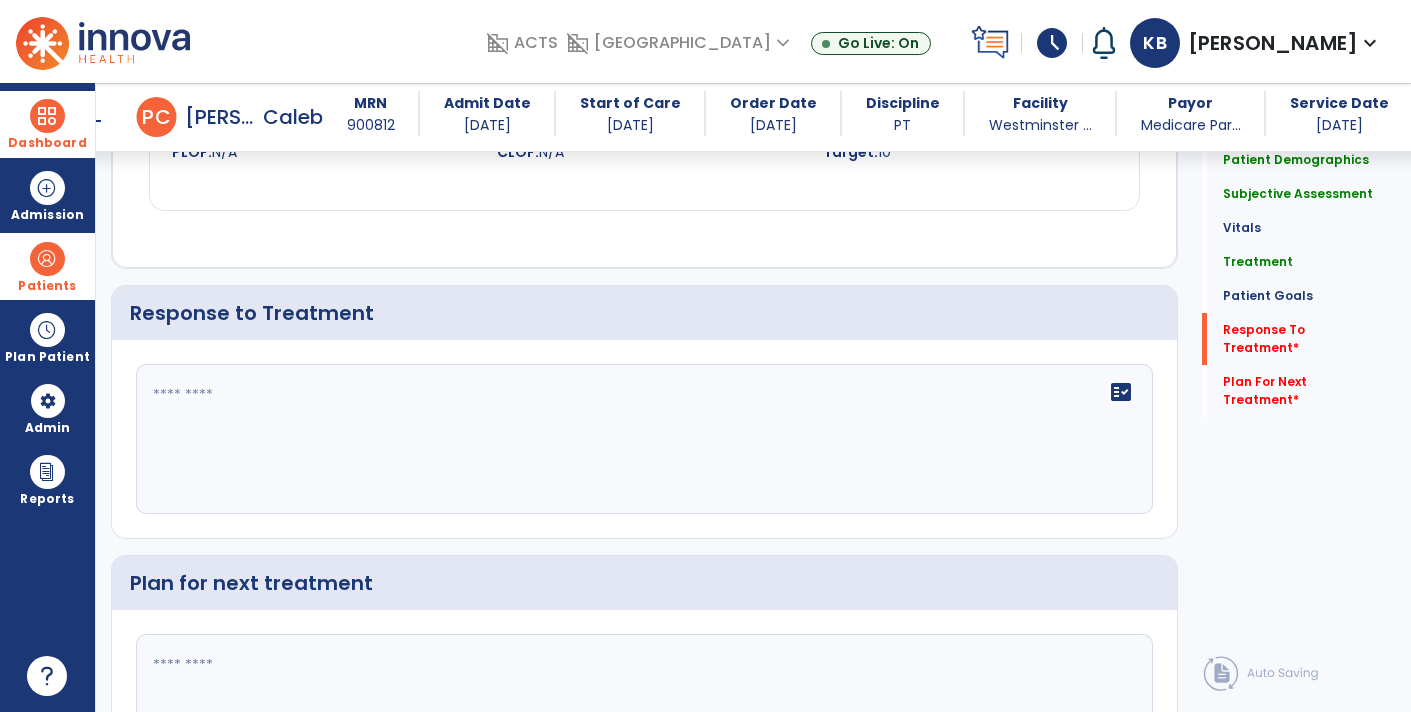 click on "fact_check" 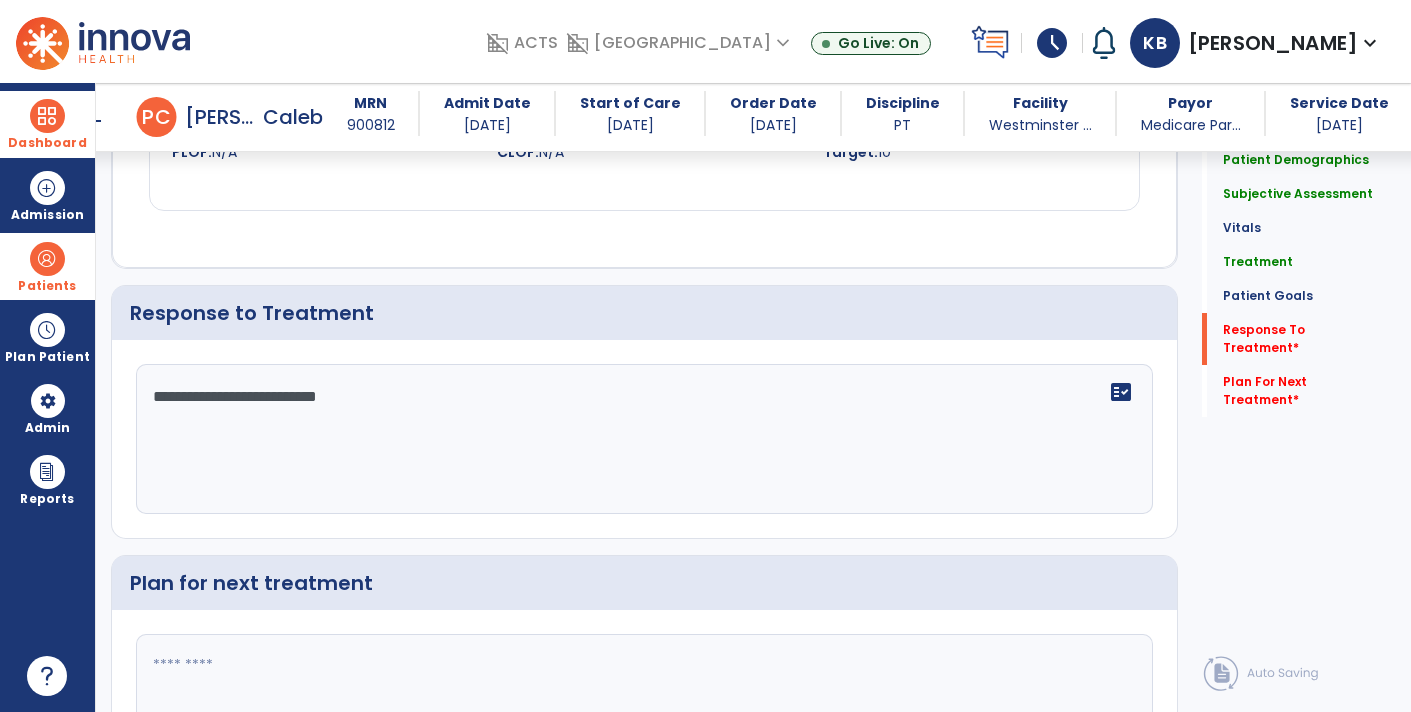 type on "**********" 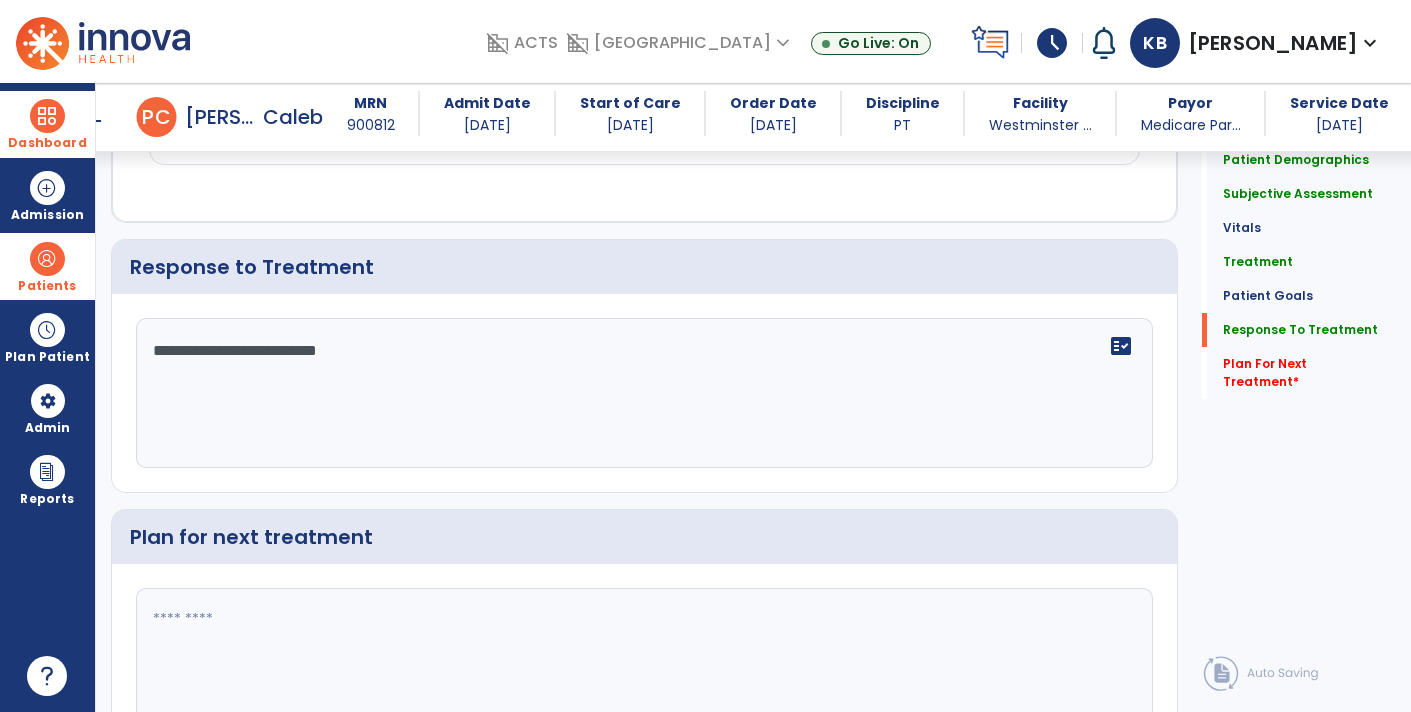 type on "*" 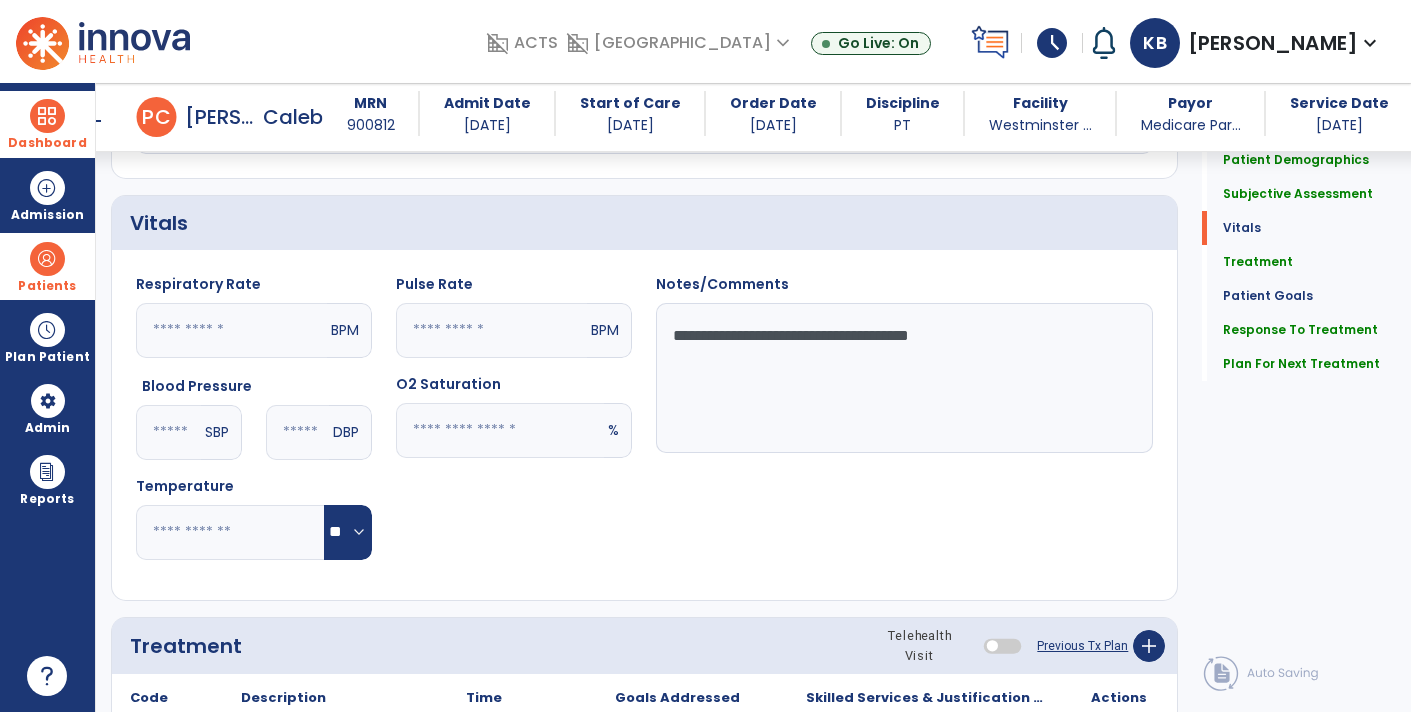 scroll, scrollTop: 0, scrollLeft: 0, axis: both 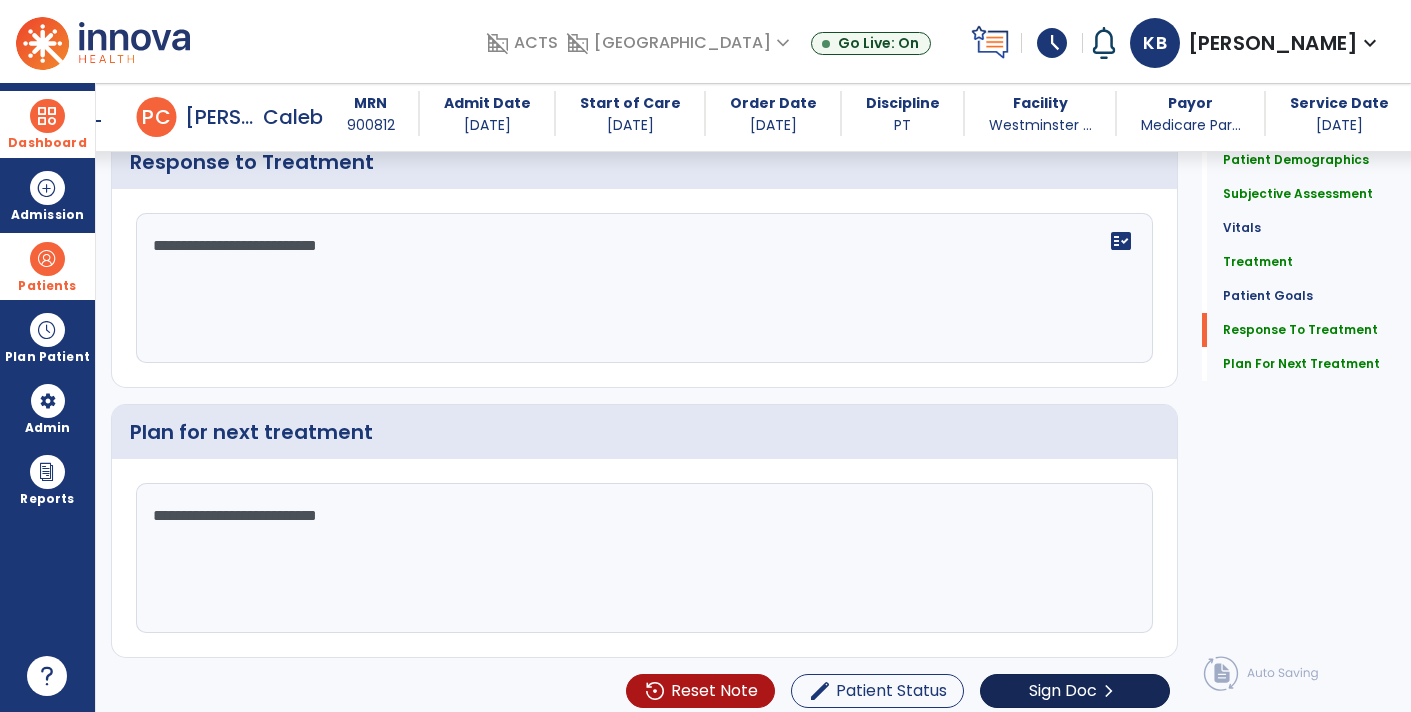 type on "**********" 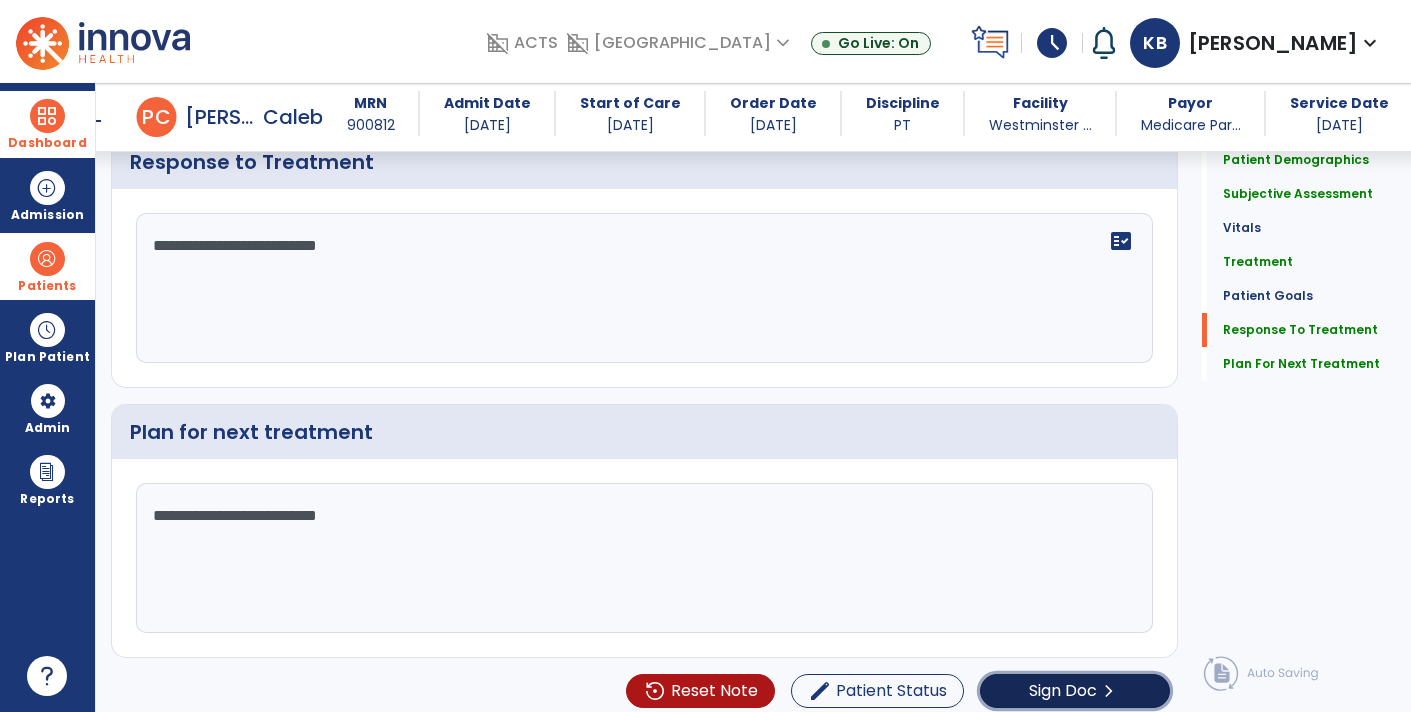 click on "Sign Doc" 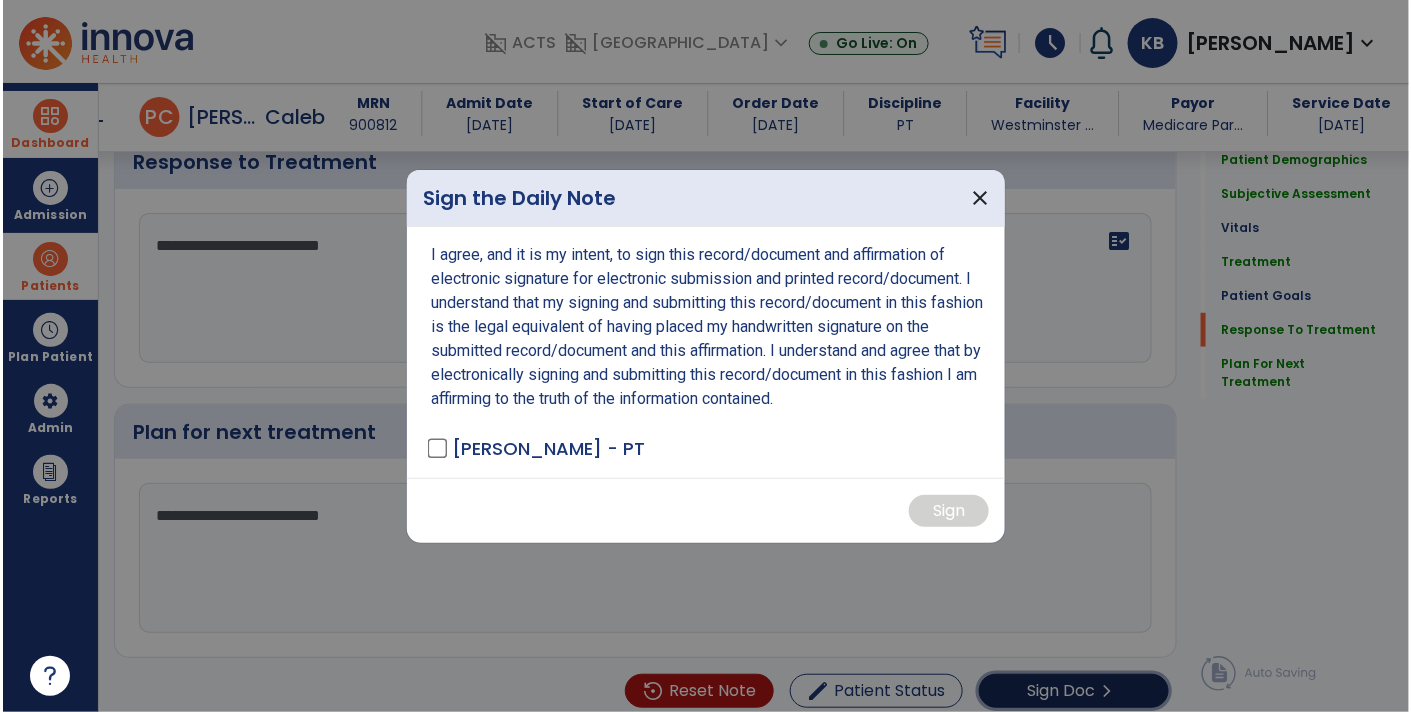 scroll, scrollTop: 2697, scrollLeft: 0, axis: vertical 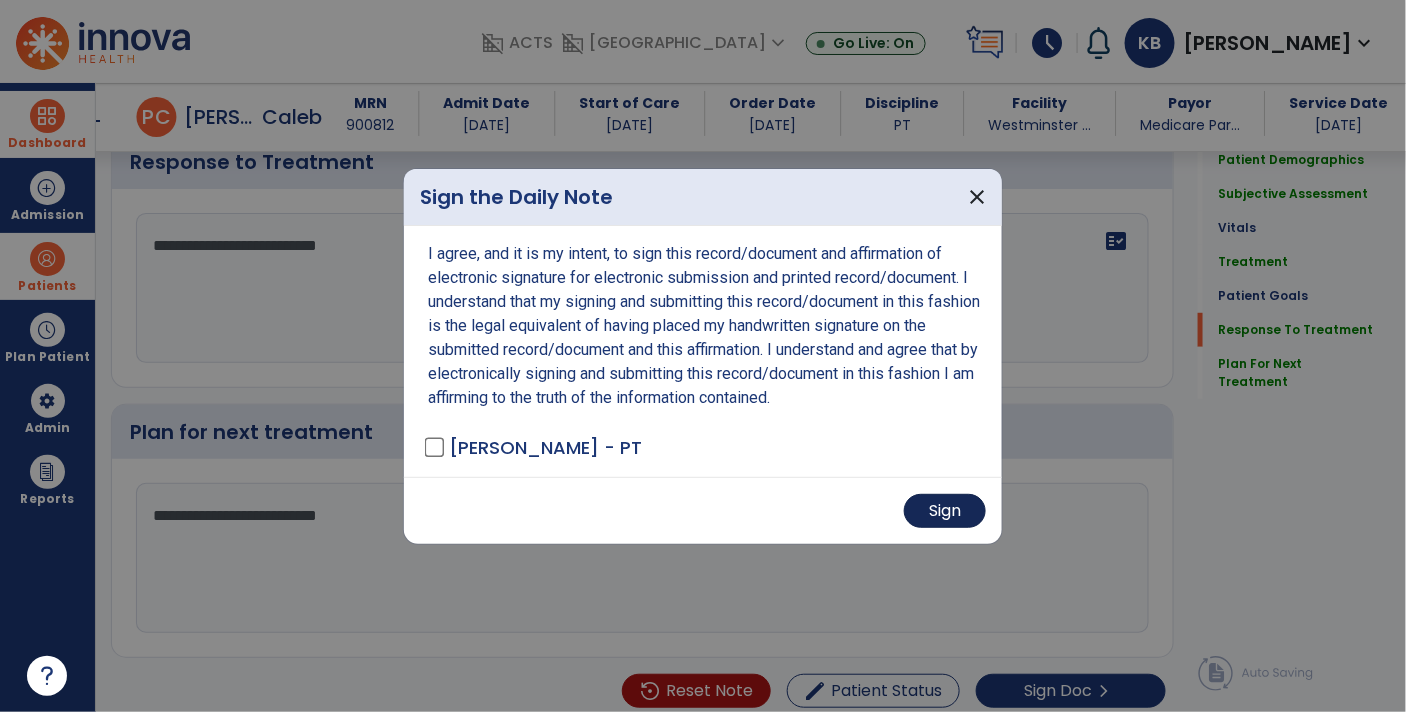 click on "Sign" at bounding box center [945, 511] 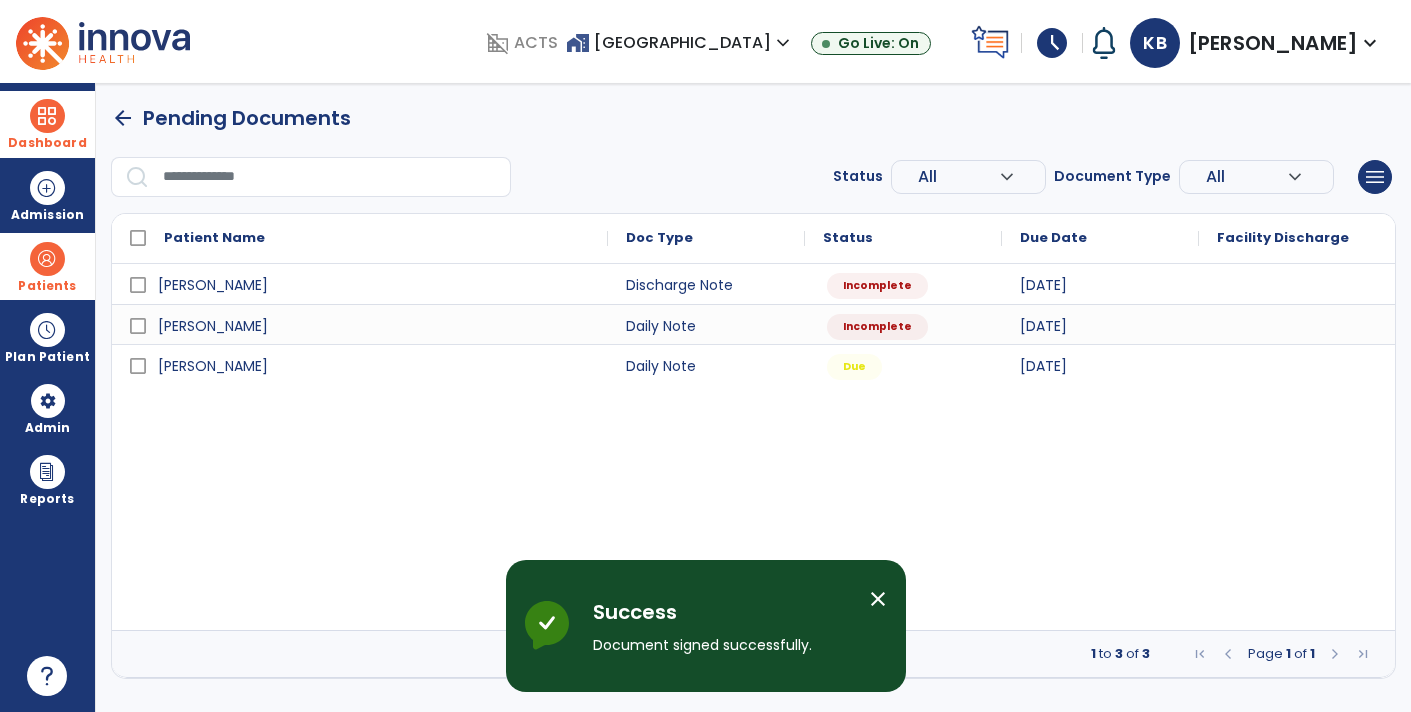 scroll, scrollTop: 0, scrollLeft: 0, axis: both 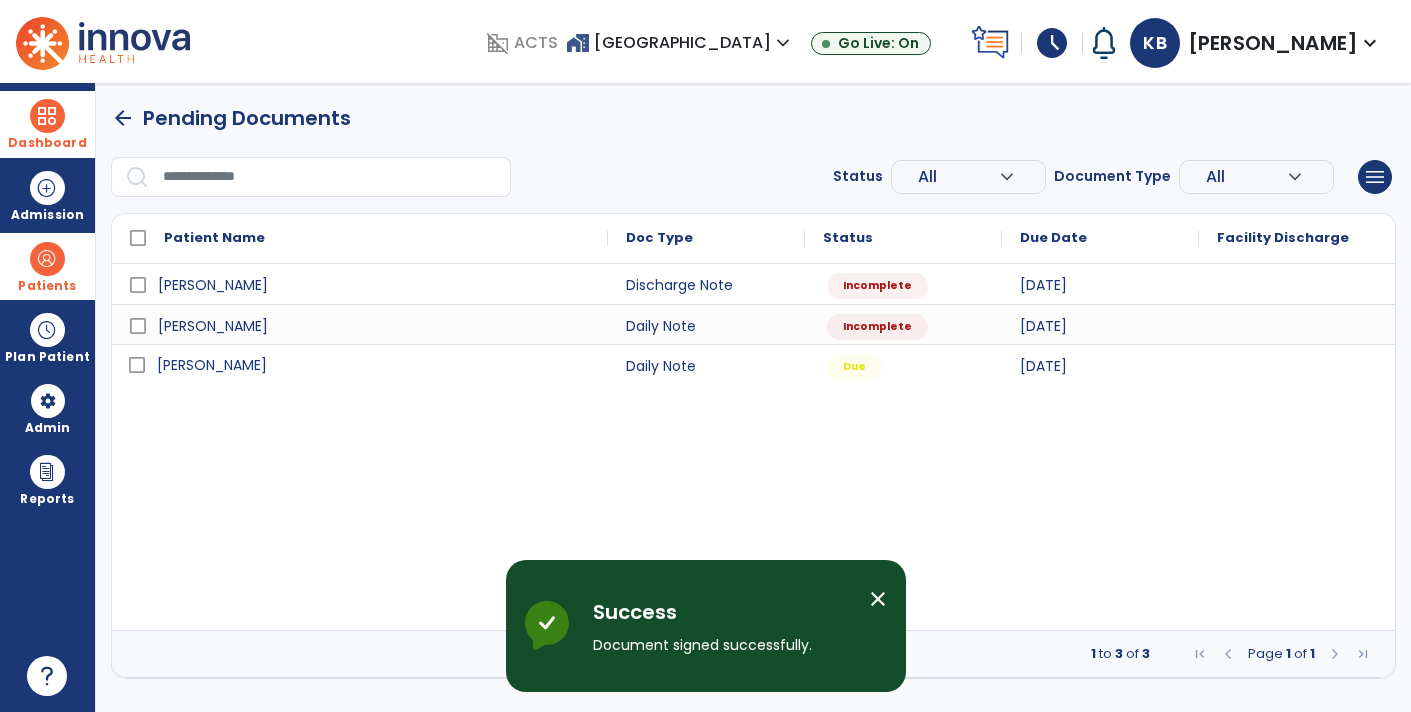click on "[PERSON_NAME]" at bounding box center [374, 365] 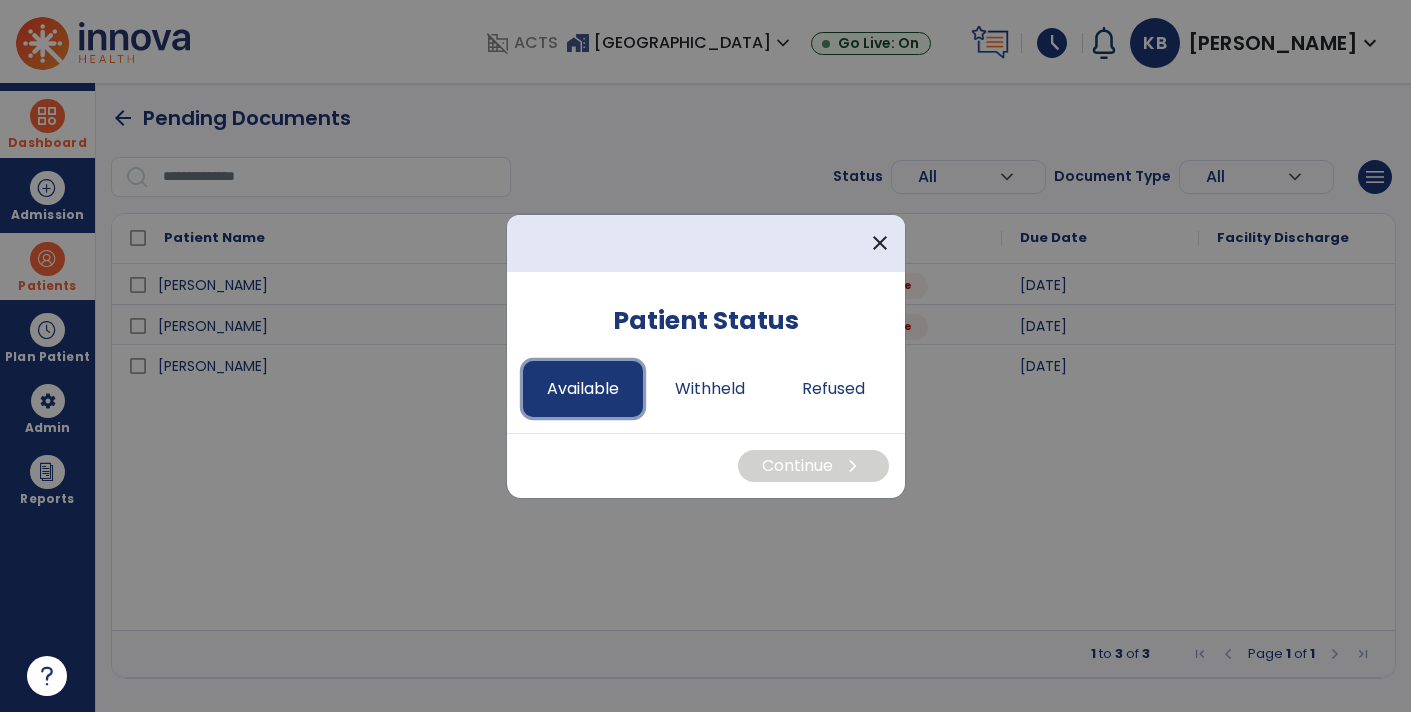 click on "Available" at bounding box center [583, 389] 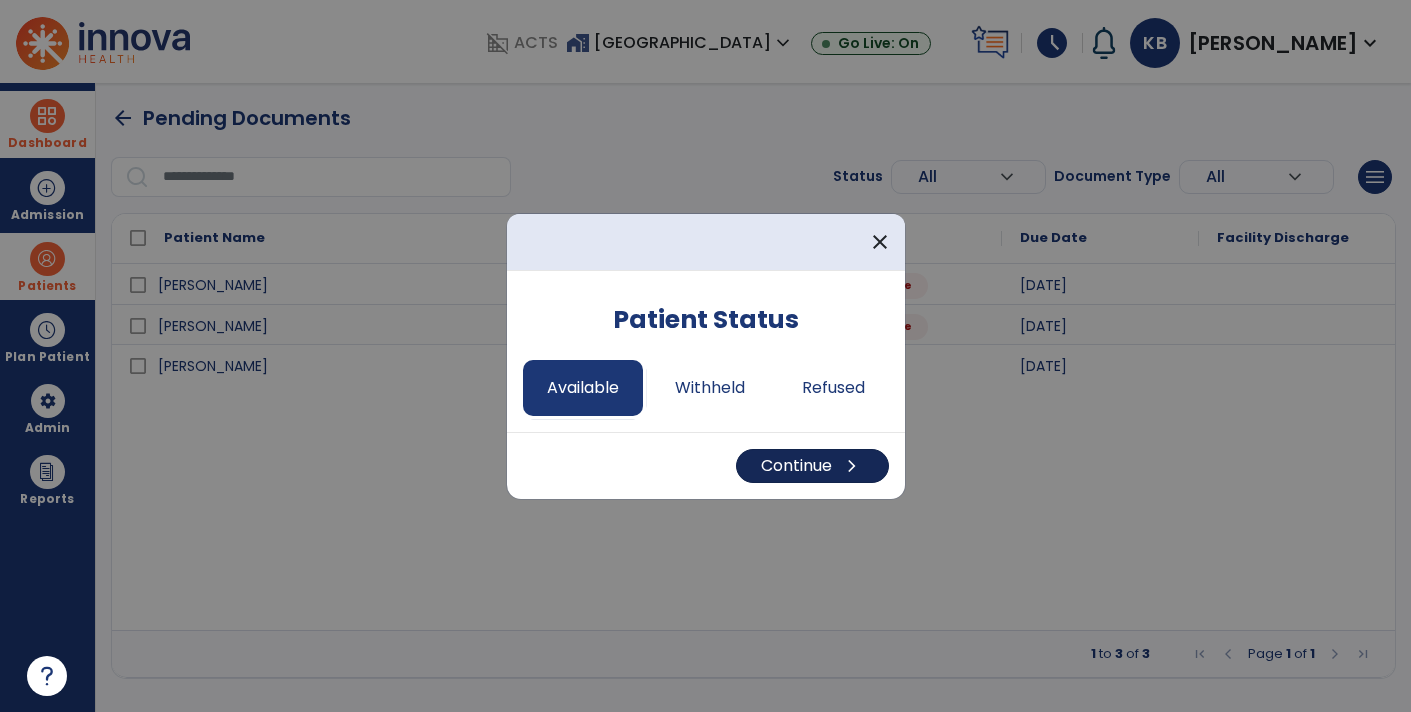 click on "Continue   chevron_right" at bounding box center [812, 466] 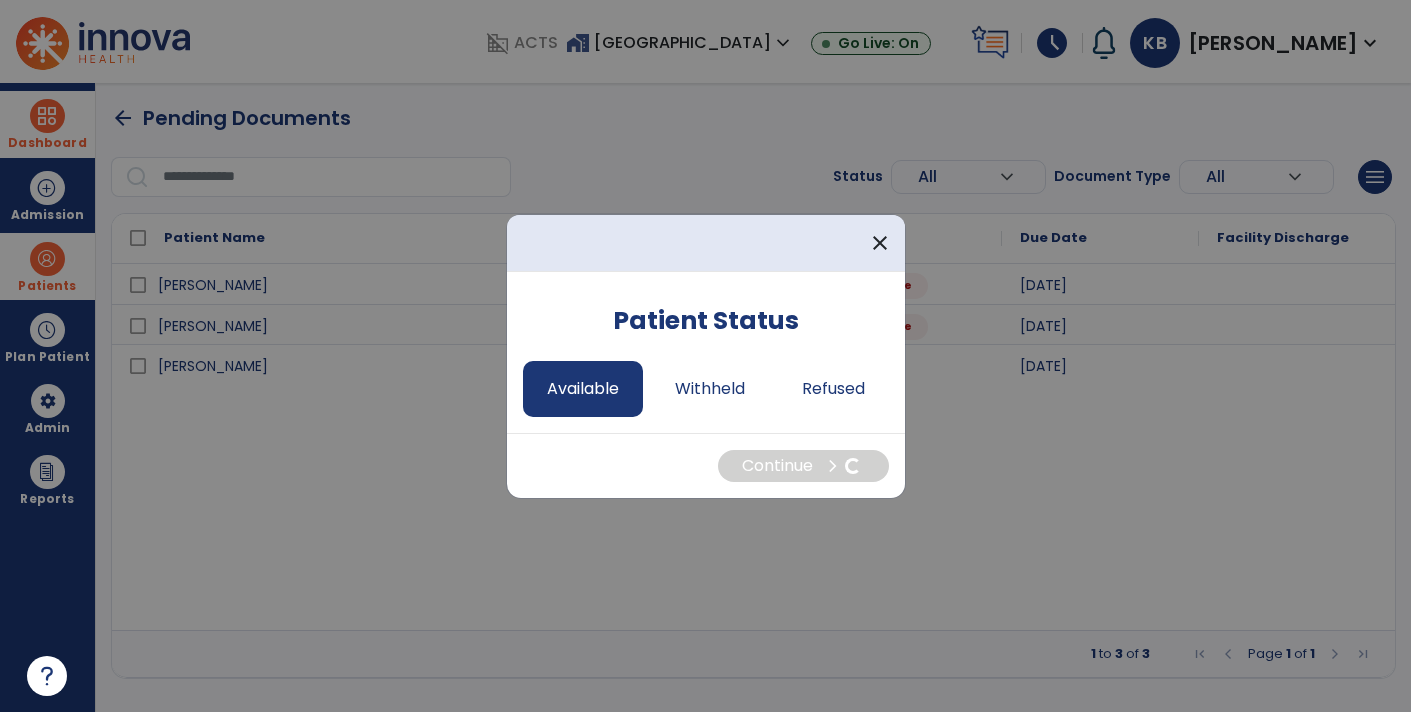 select on "*" 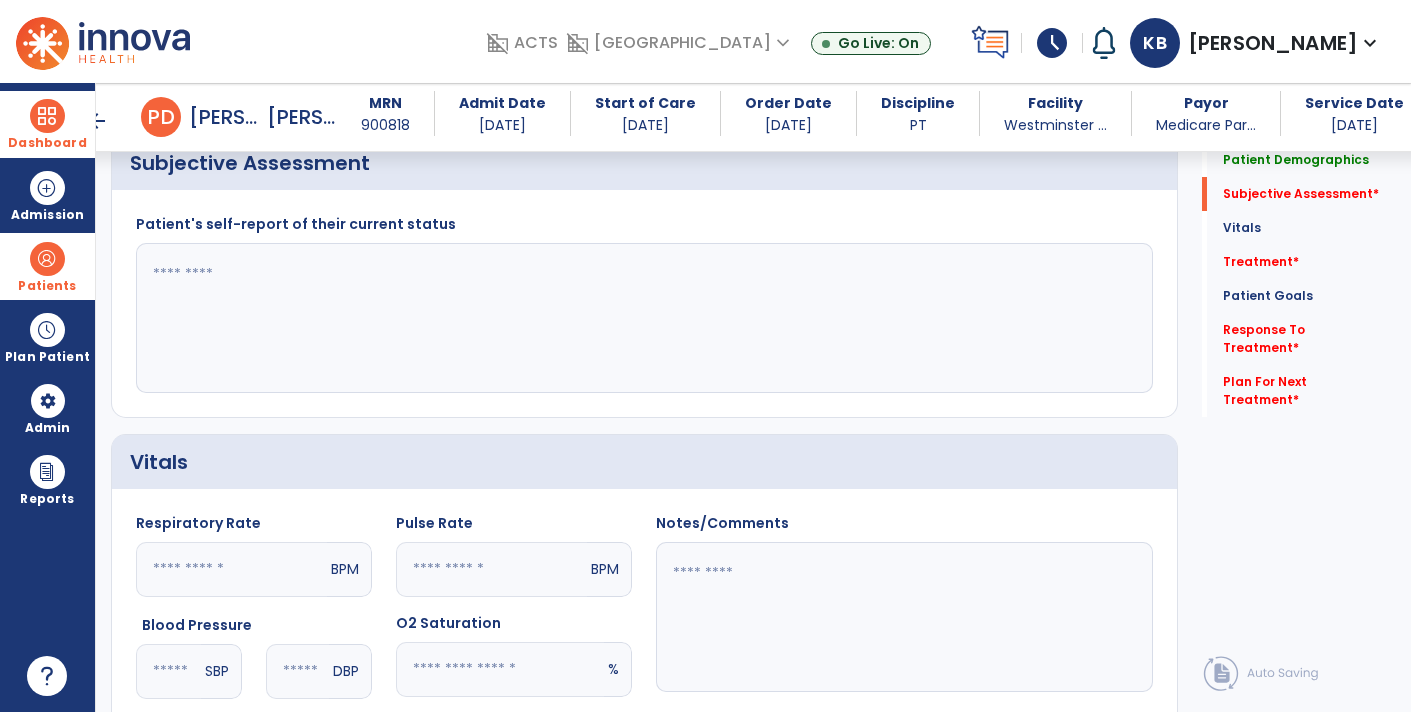 scroll, scrollTop: 388, scrollLeft: 0, axis: vertical 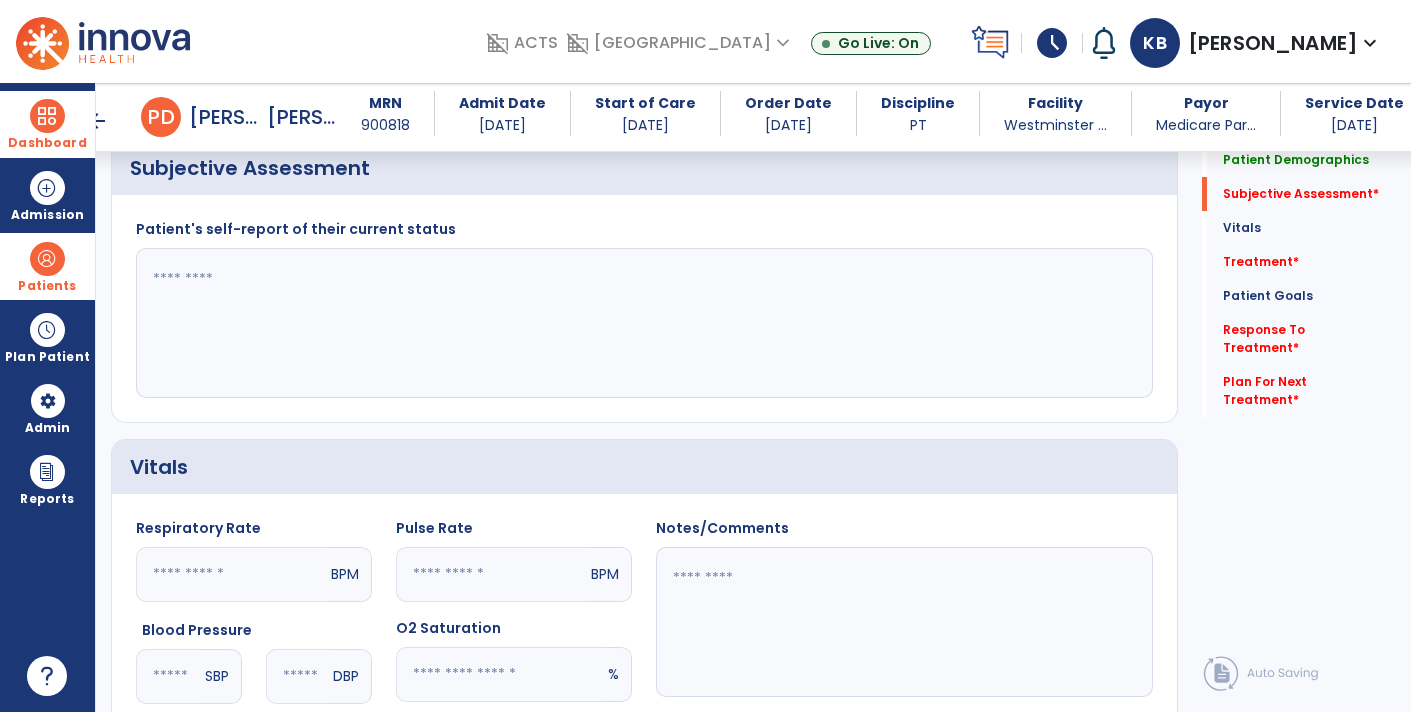 click 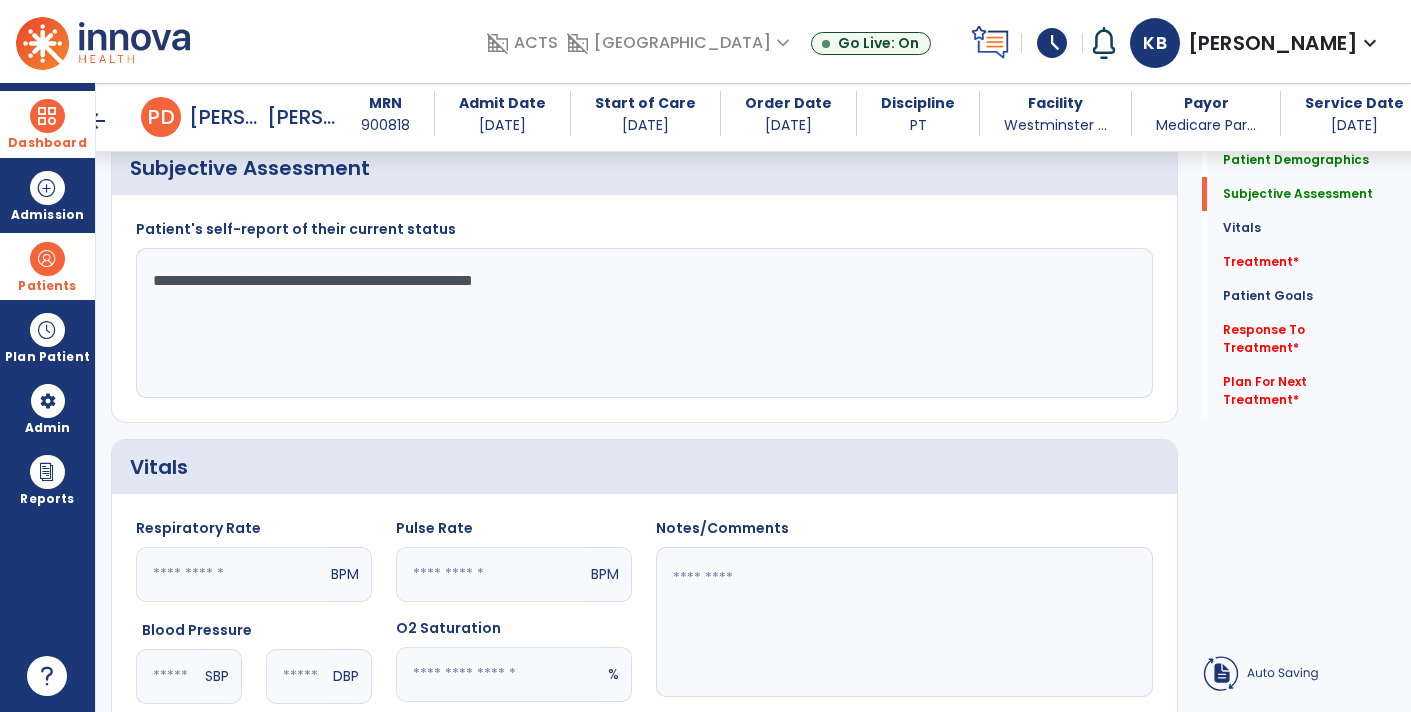 type on "**********" 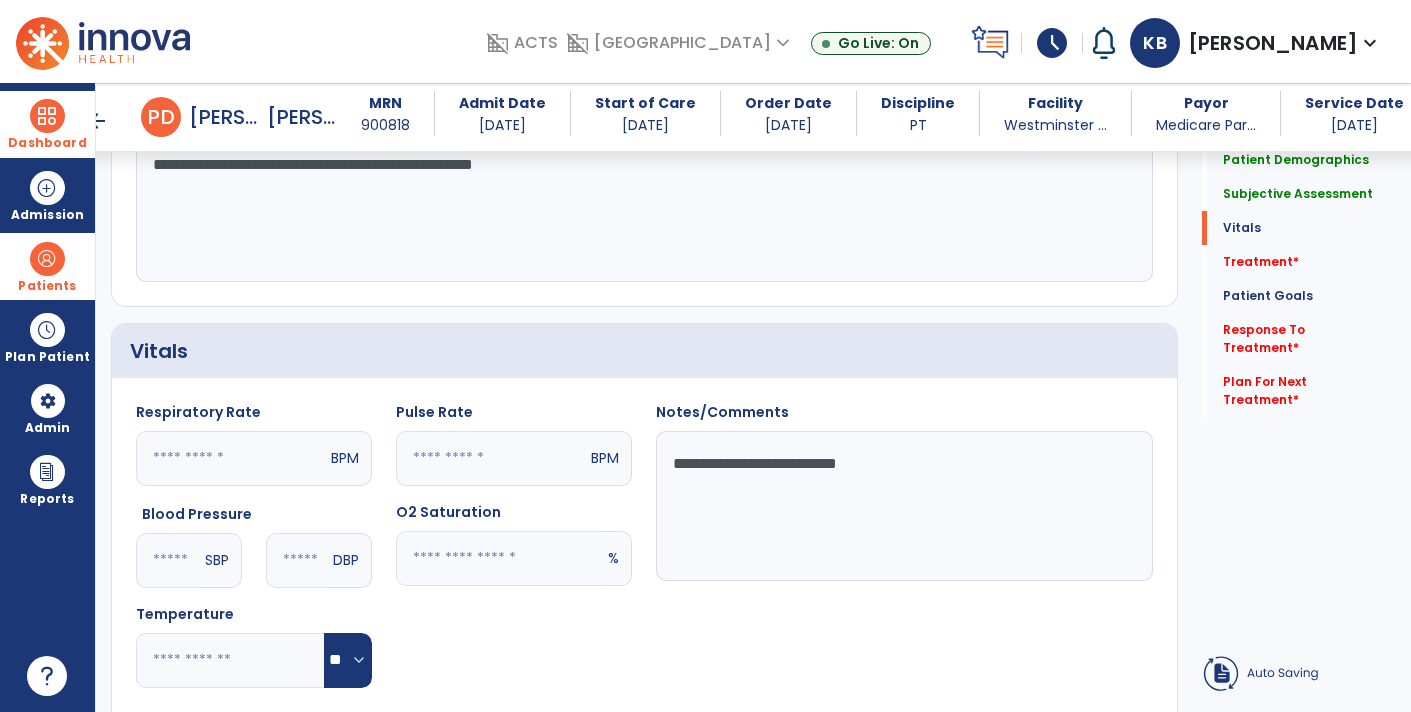 scroll, scrollTop: 509, scrollLeft: 0, axis: vertical 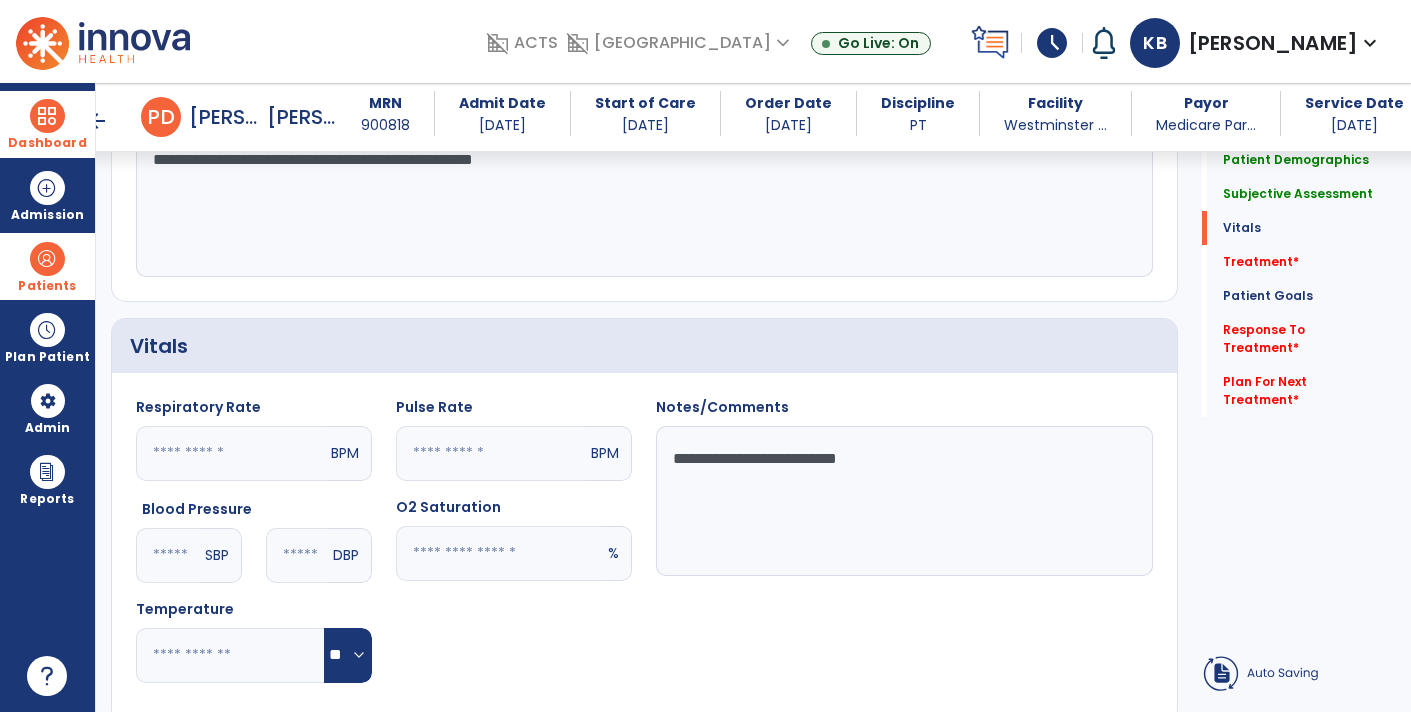 type on "**********" 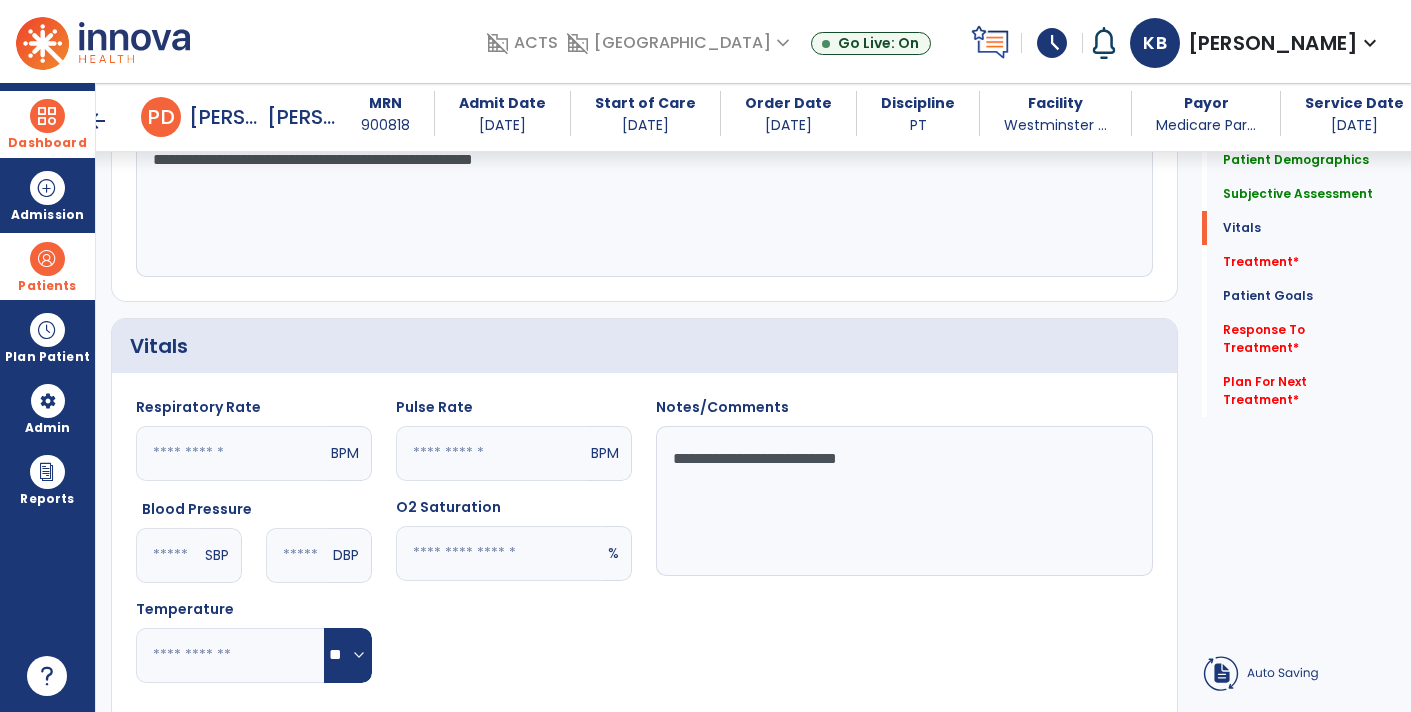 click 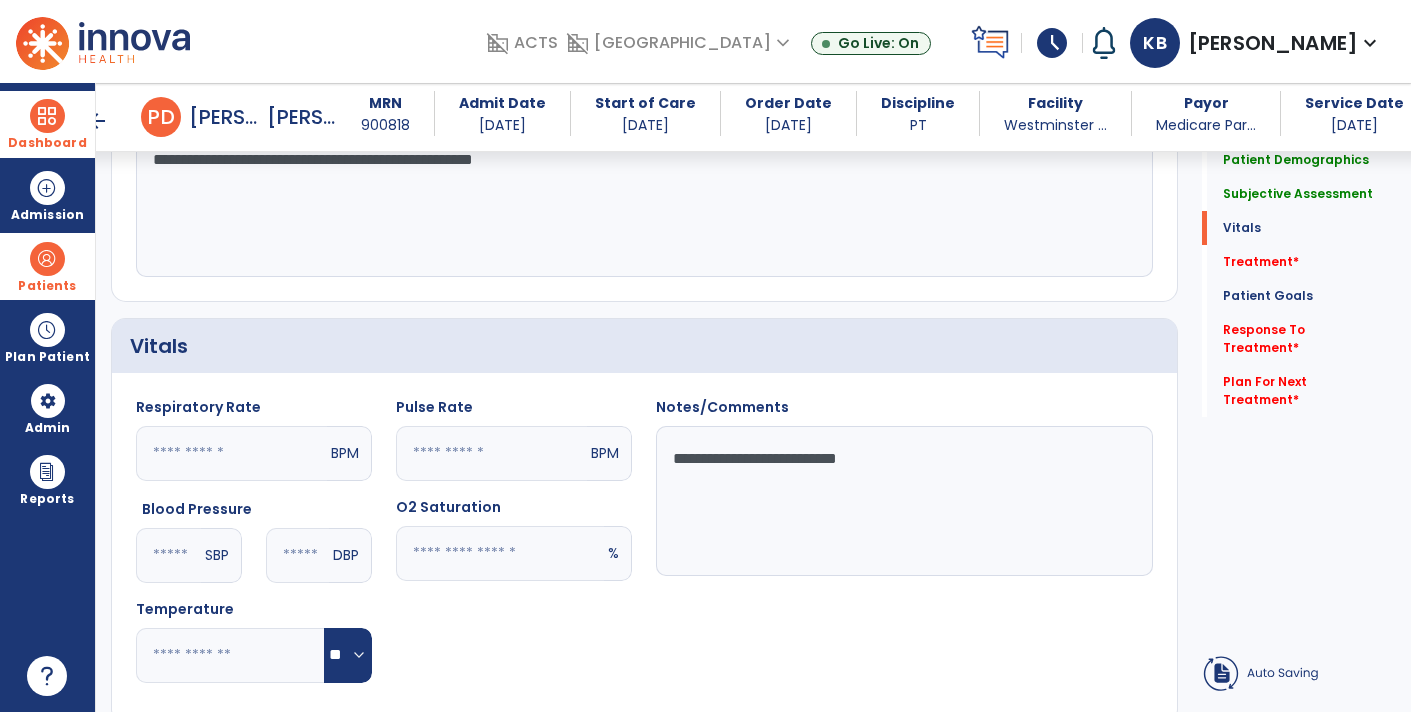 type on "**" 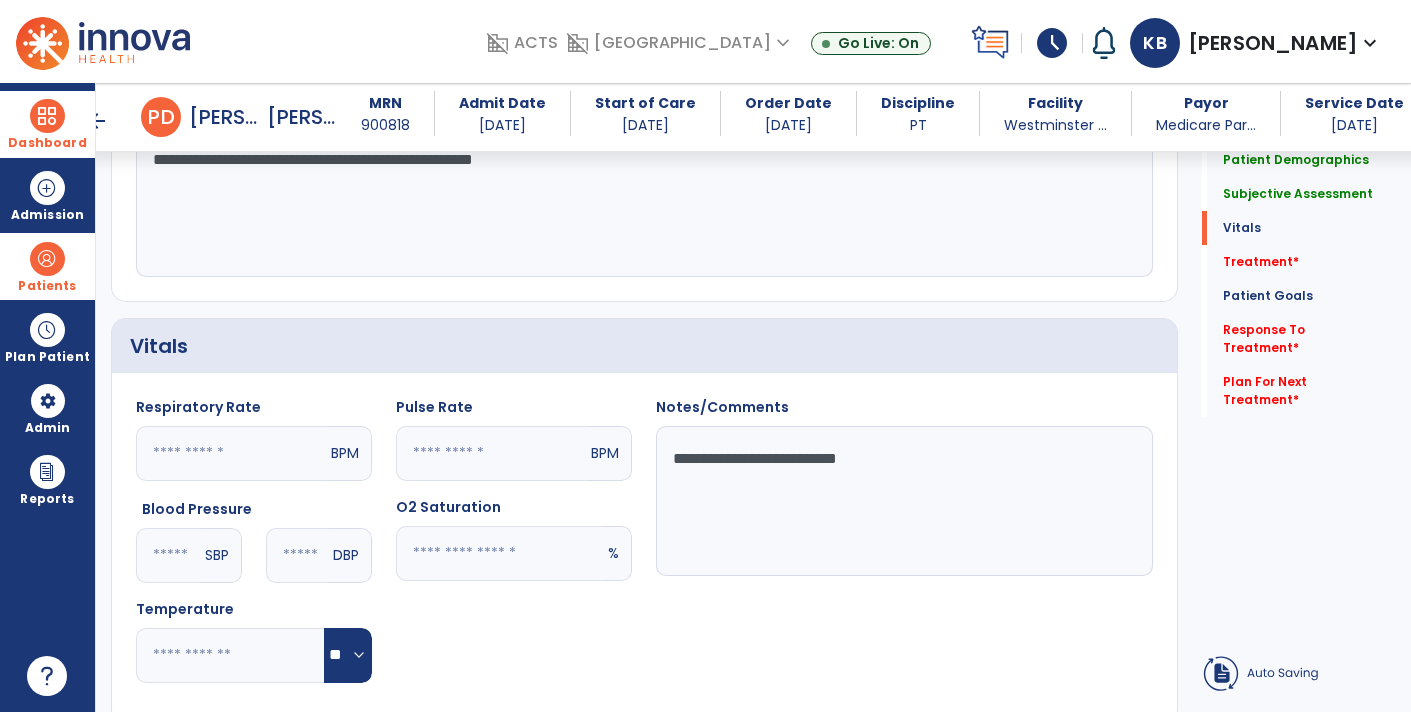 click 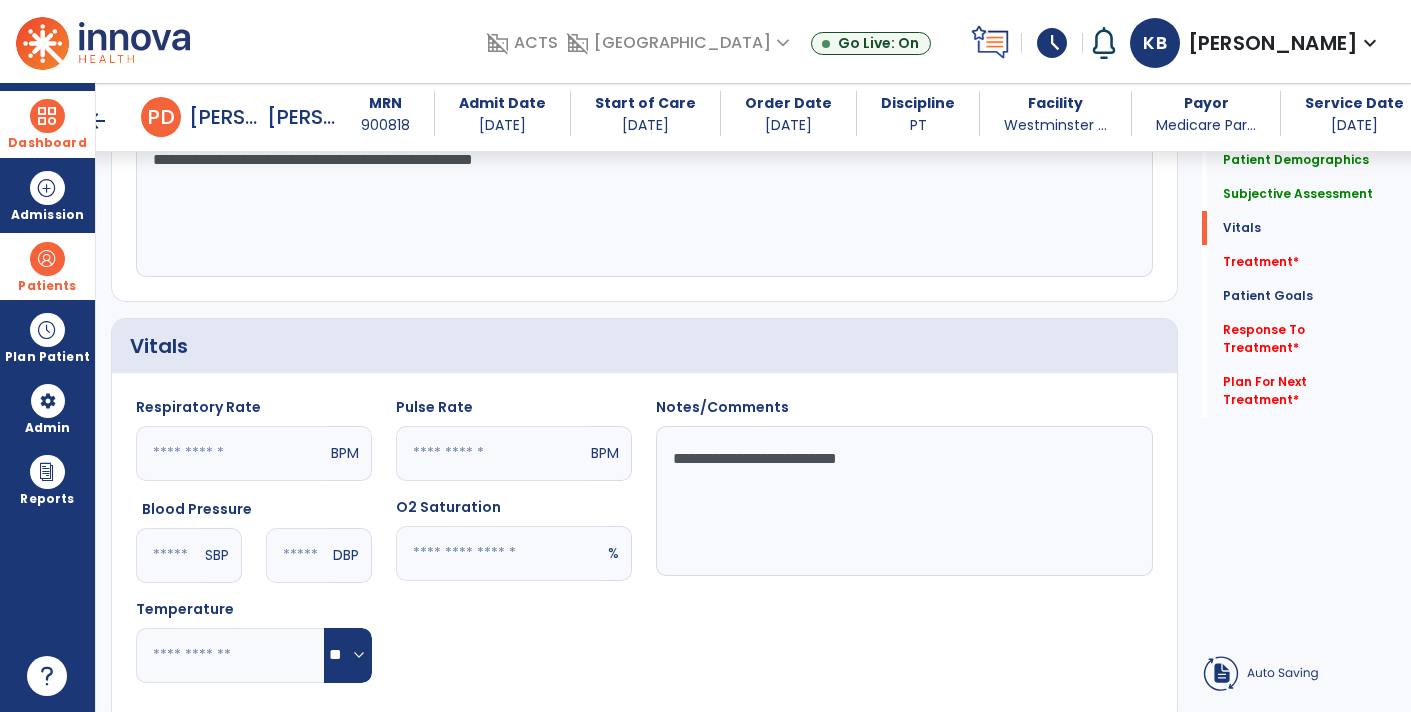 type on "**" 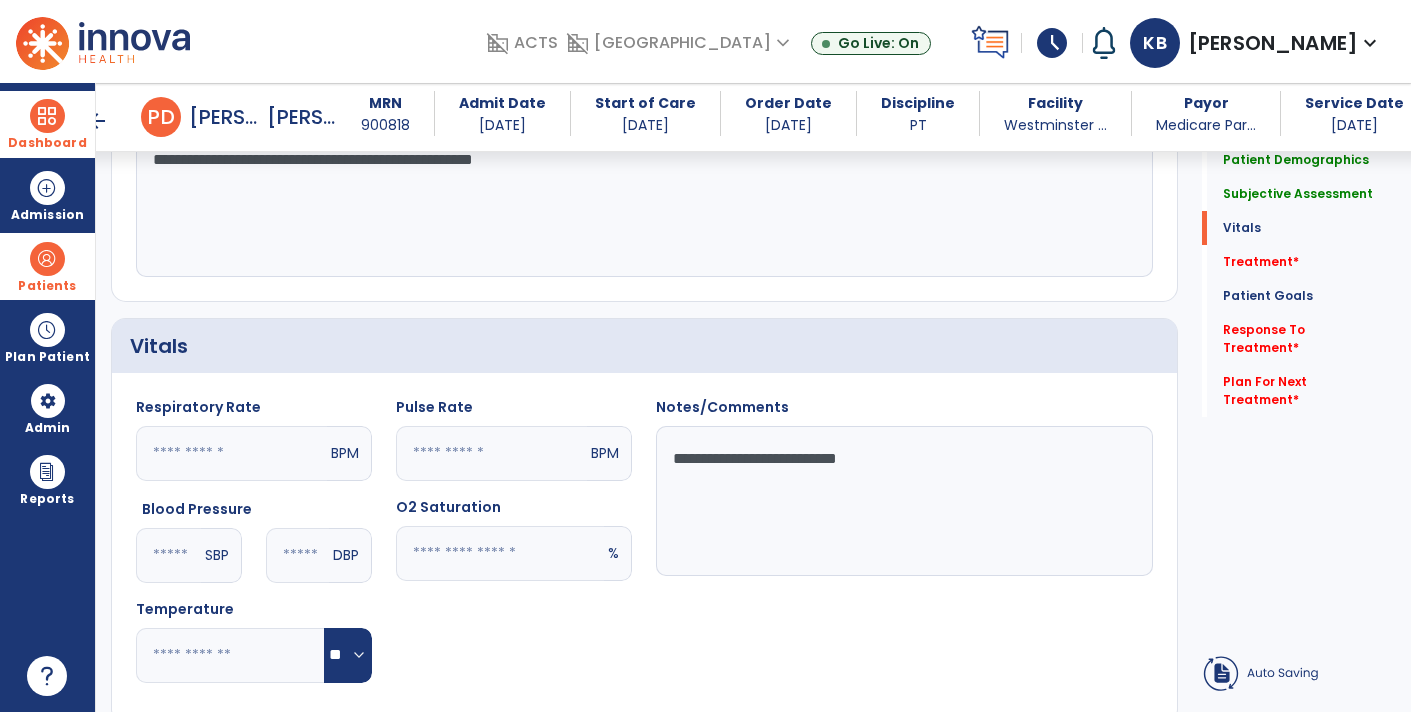 click on "**********" 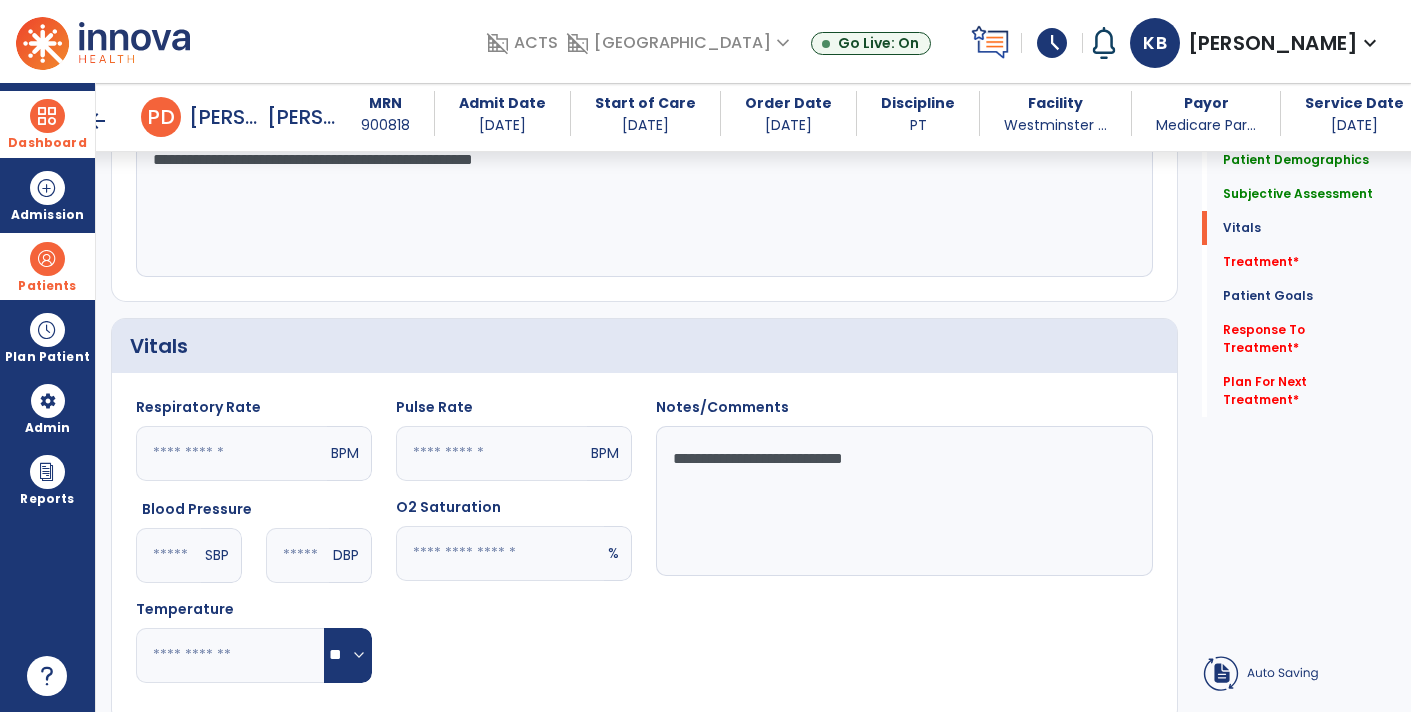 type on "**********" 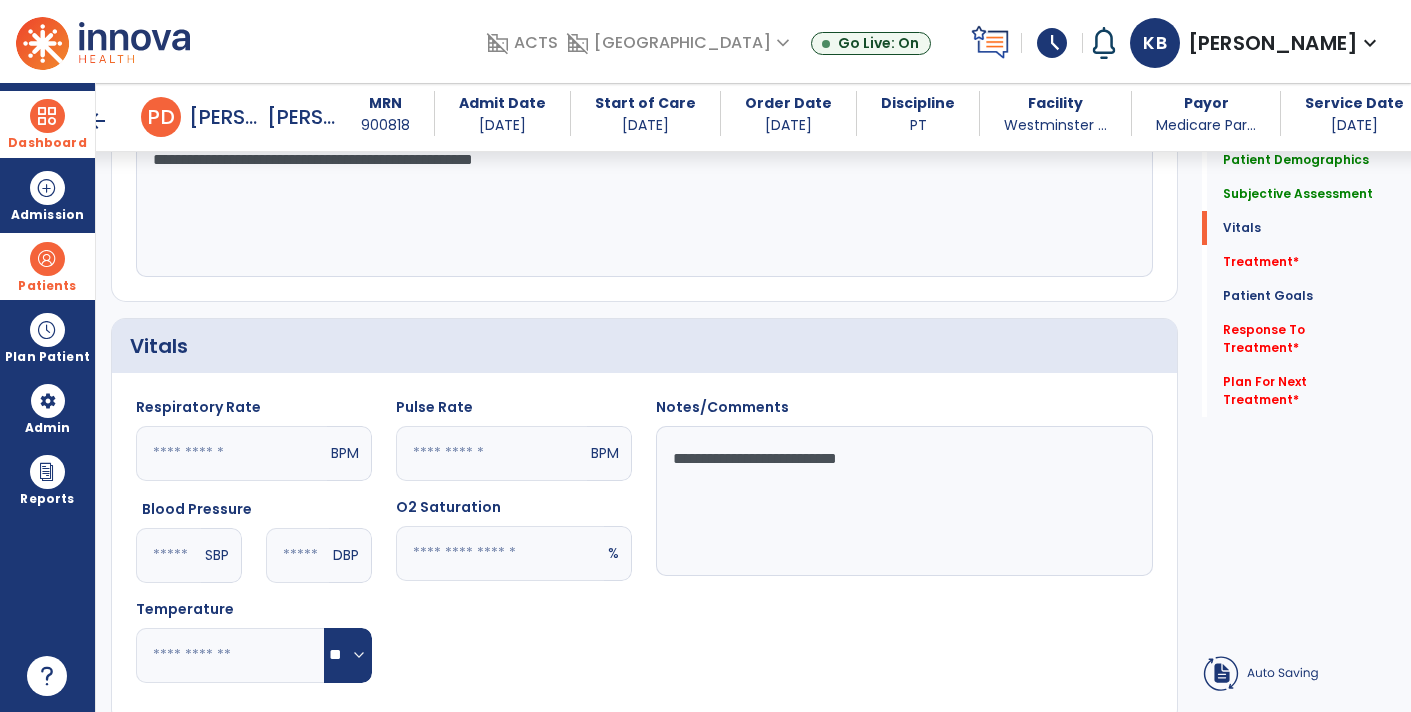 click 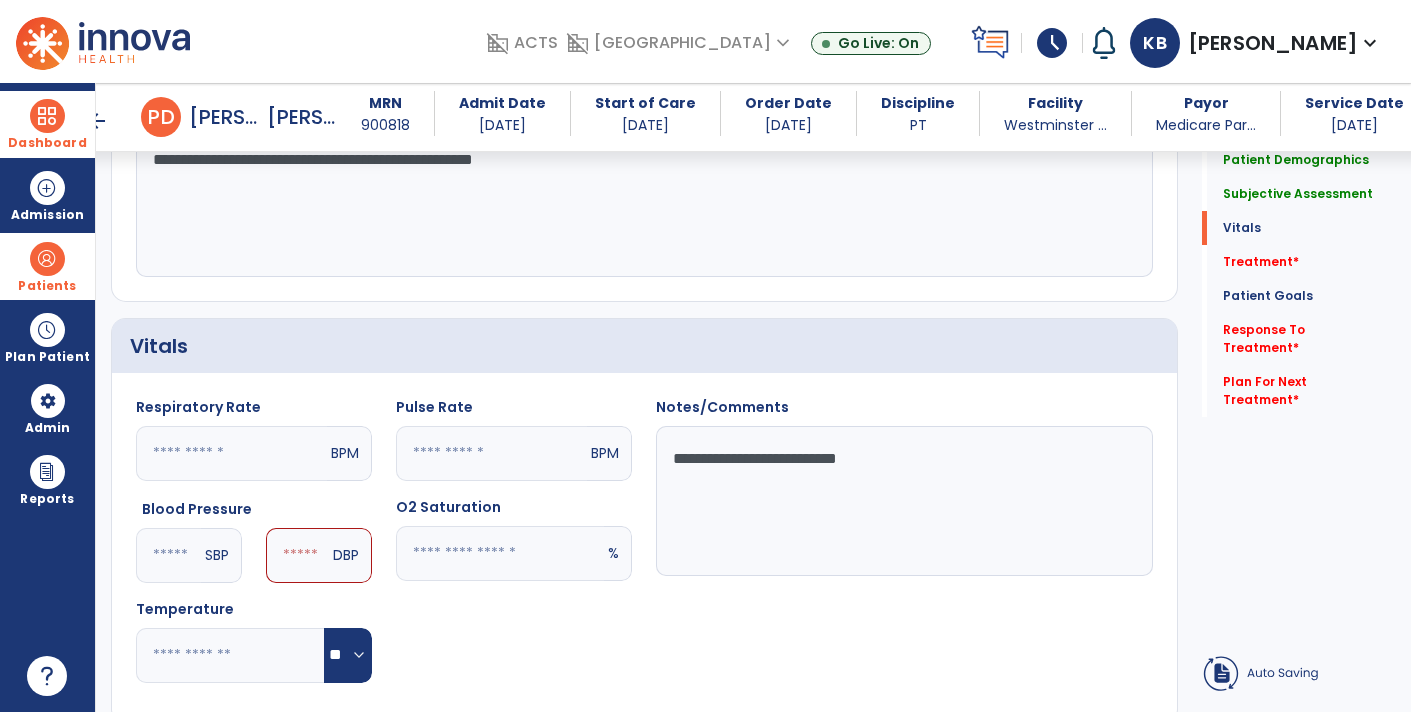 type on "***" 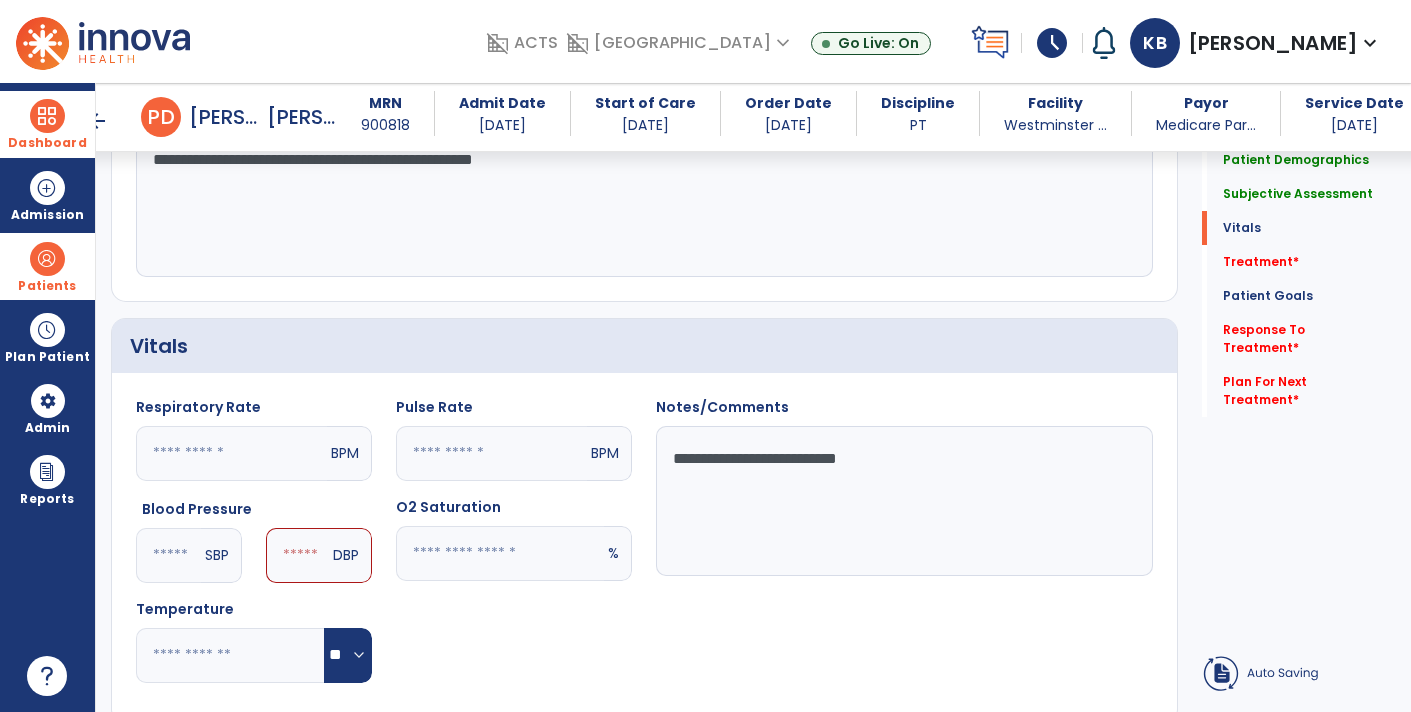click 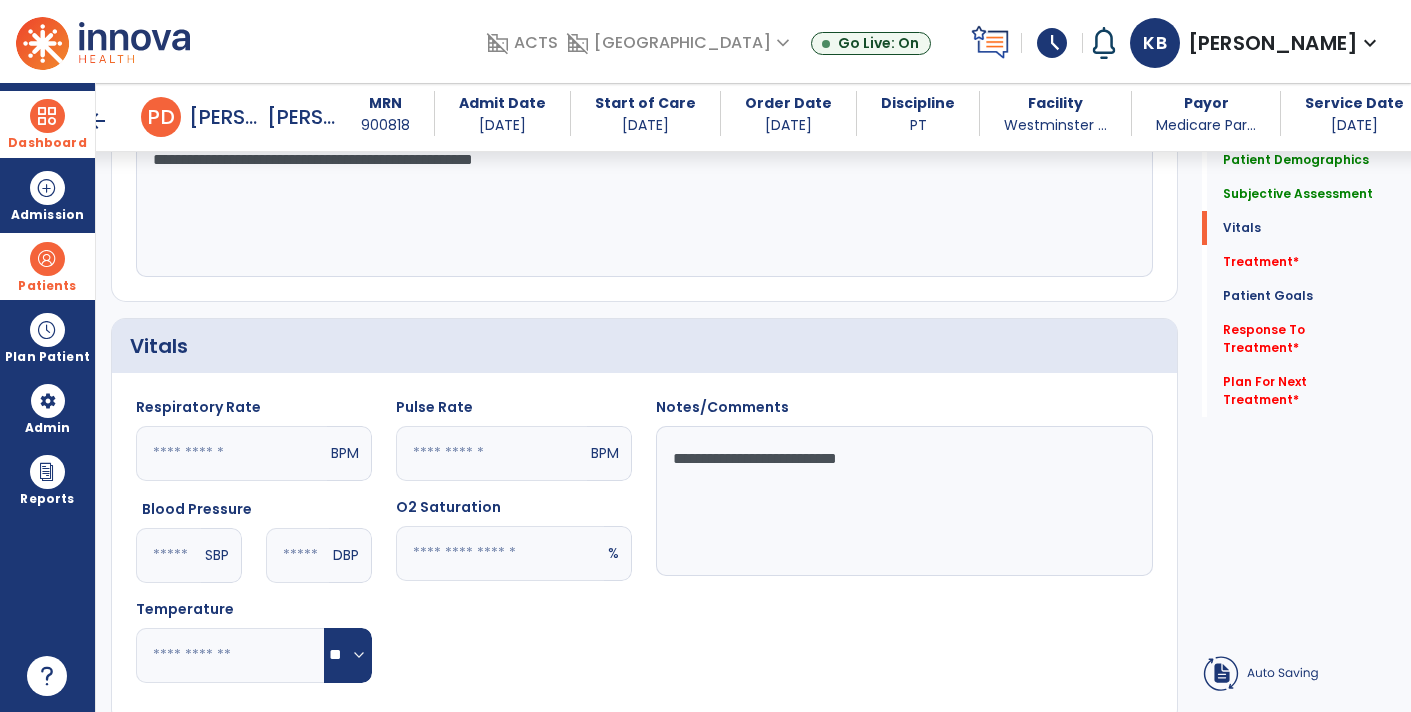 type on "**" 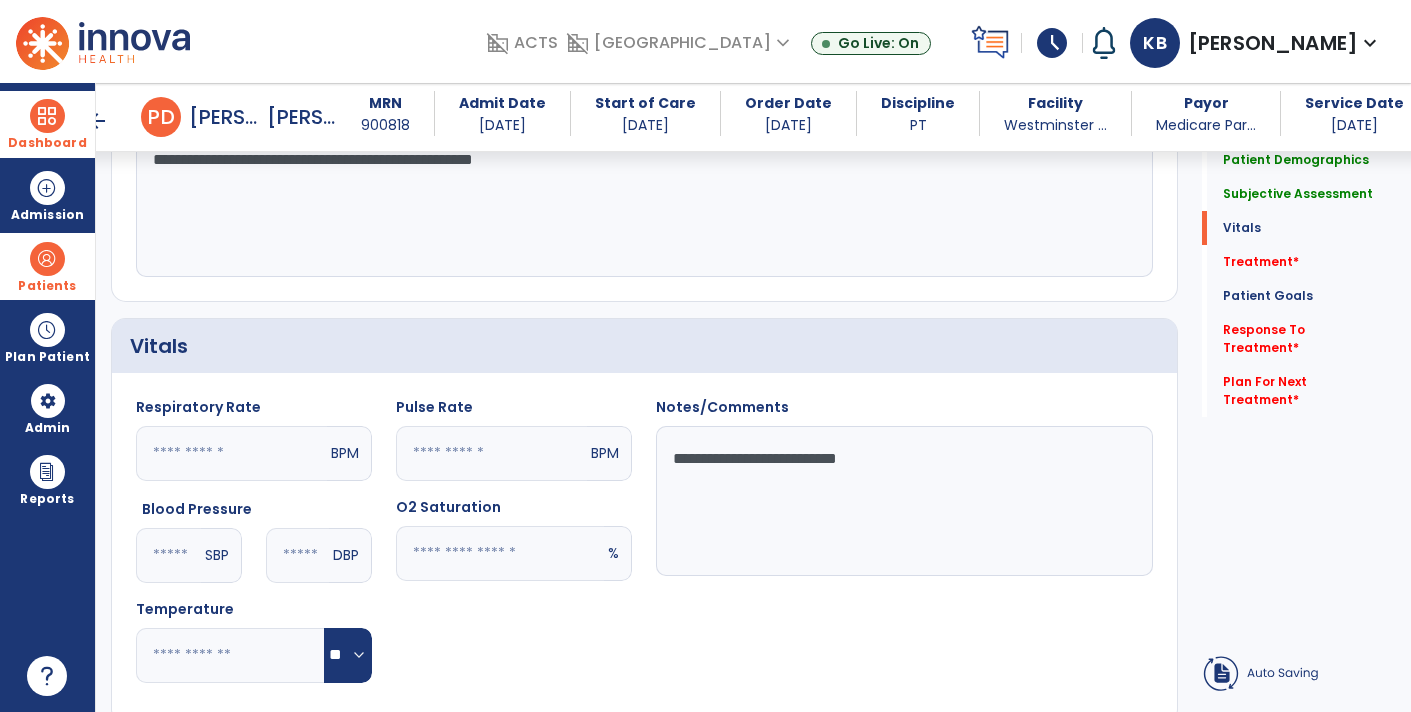 click on "**********" 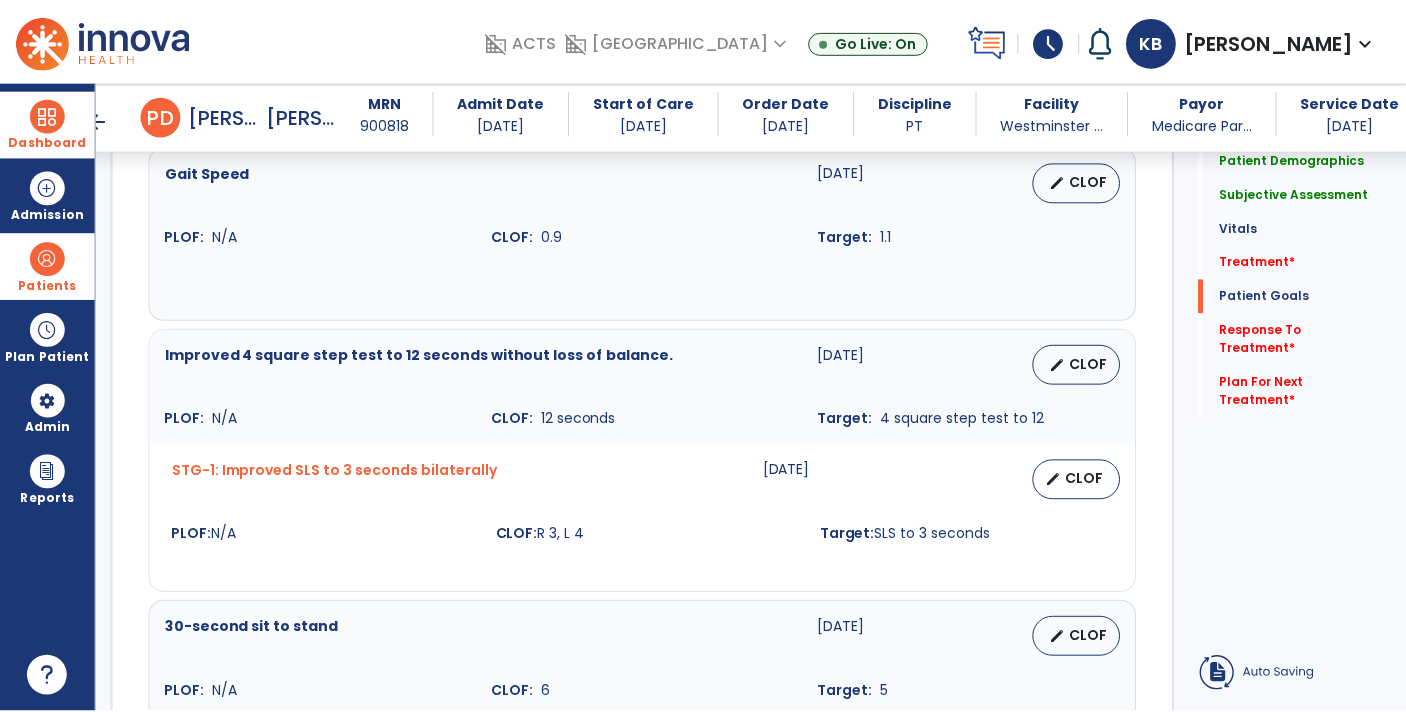 scroll, scrollTop: 1672, scrollLeft: 0, axis: vertical 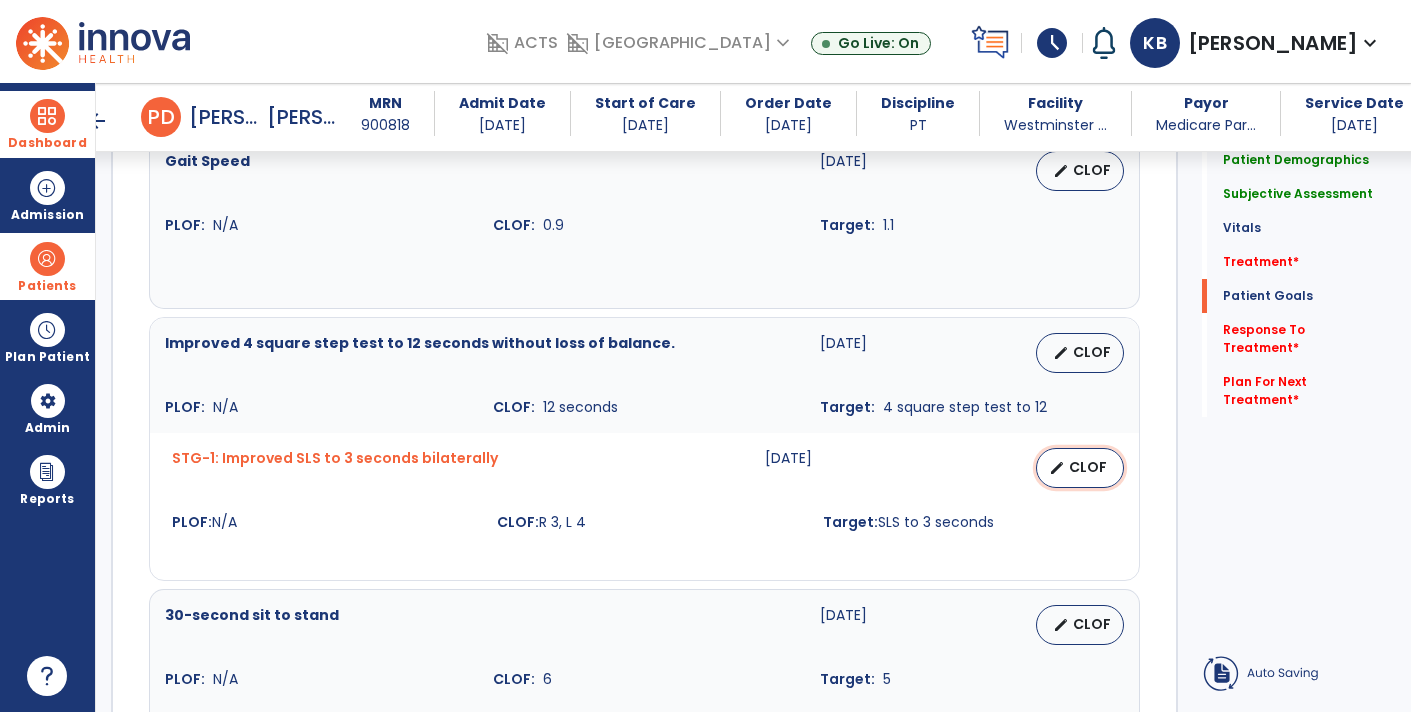 click on "CLOF" at bounding box center (1088, 467) 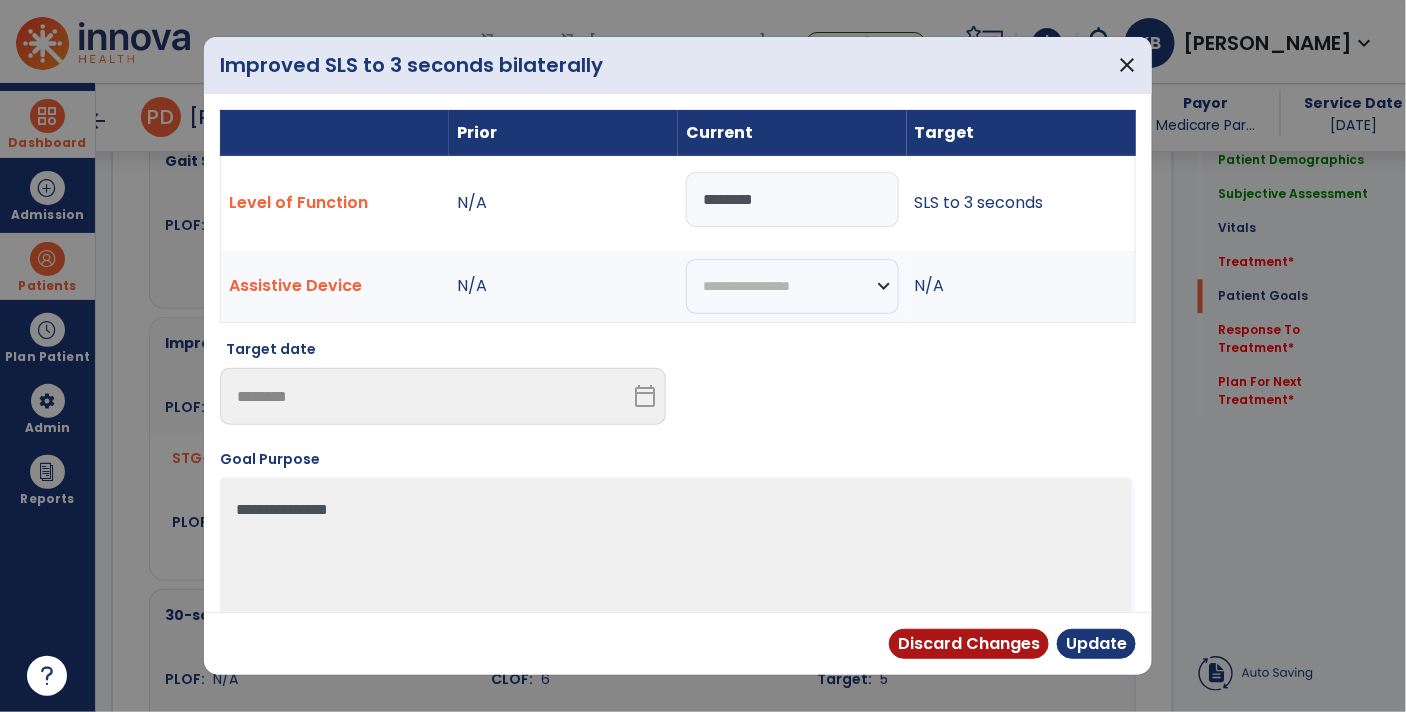 scroll, scrollTop: 1672, scrollLeft: 0, axis: vertical 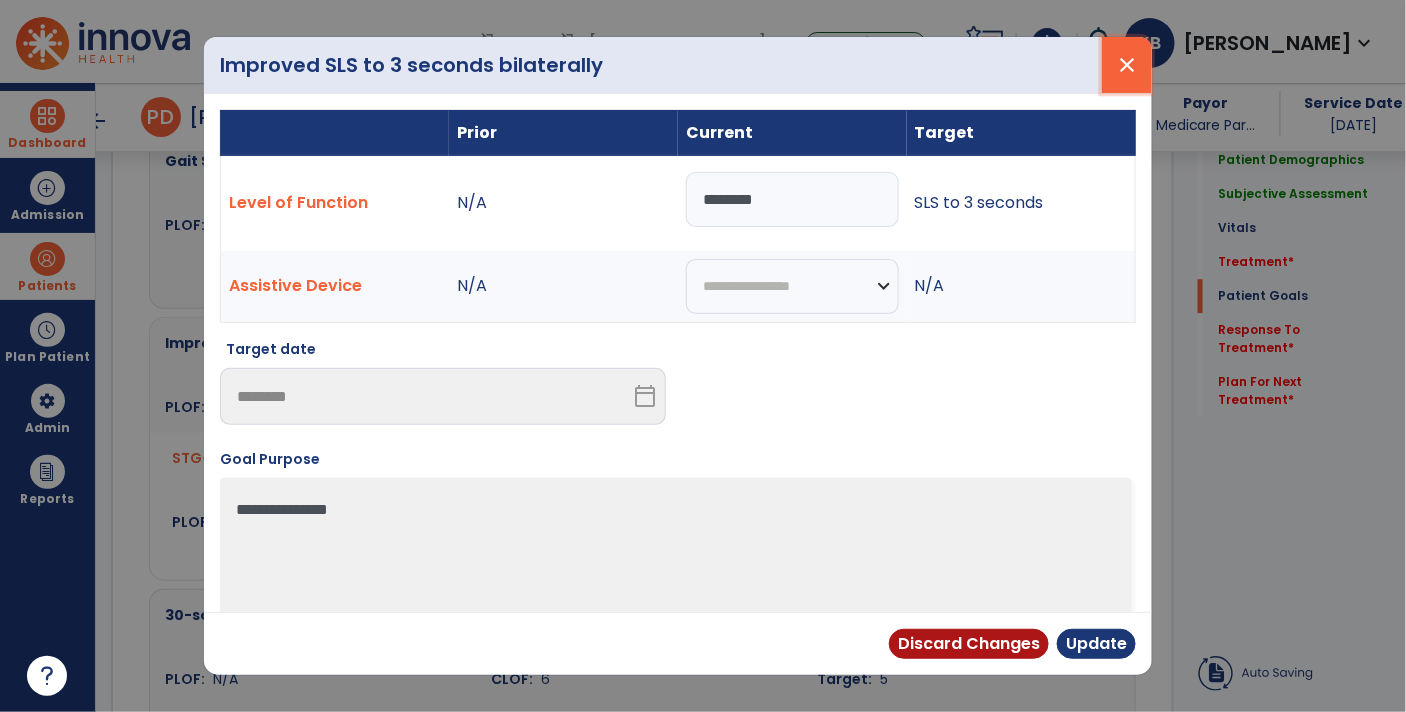 click on "close" at bounding box center (1127, 65) 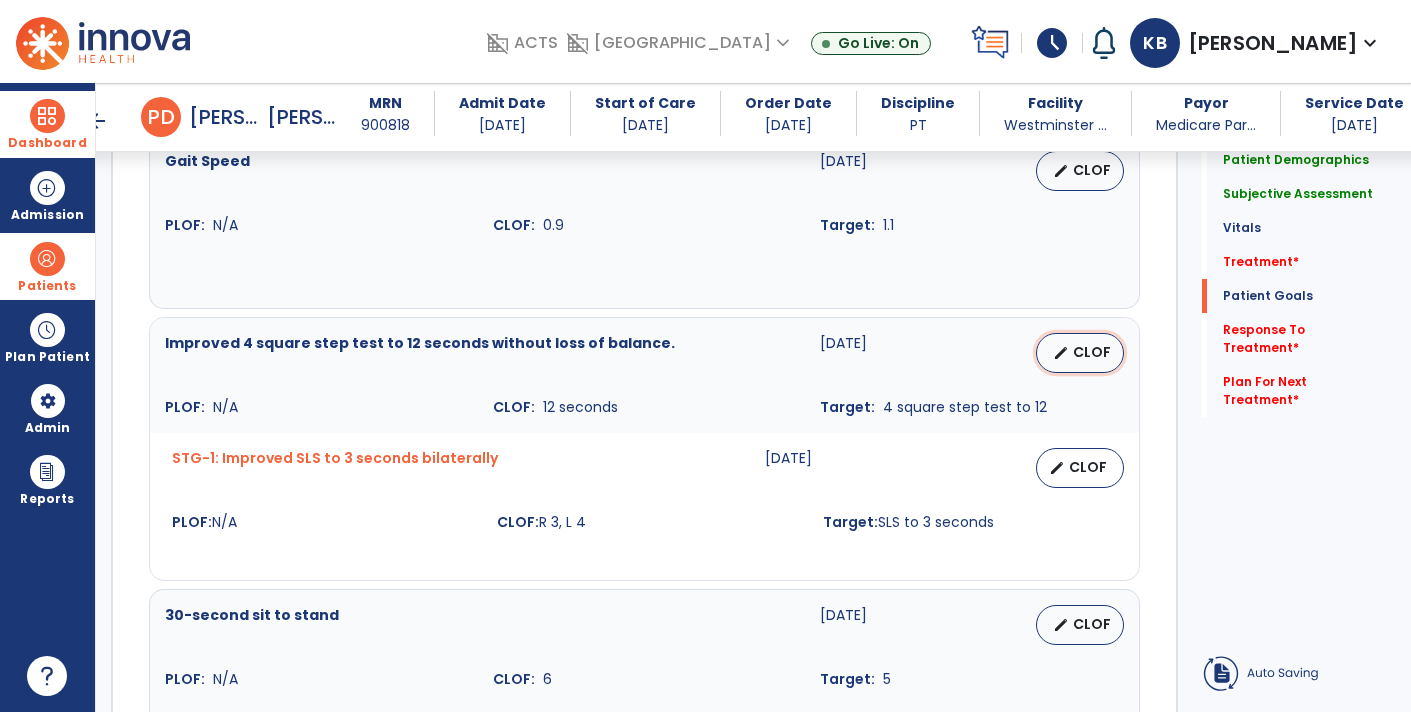 click on "CLOF" at bounding box center (1092, 352) 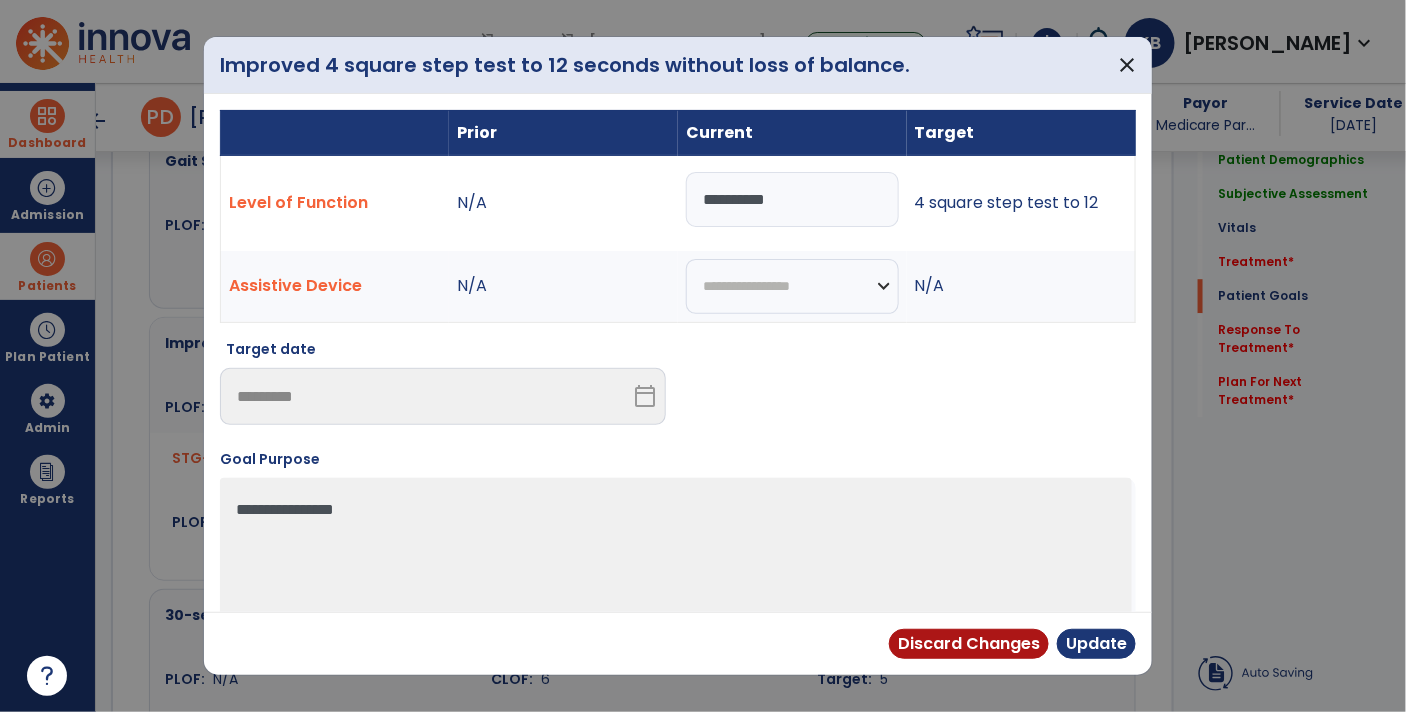 scroll, scrollTop: 1672, scrollLeft: 0, axis: vertical 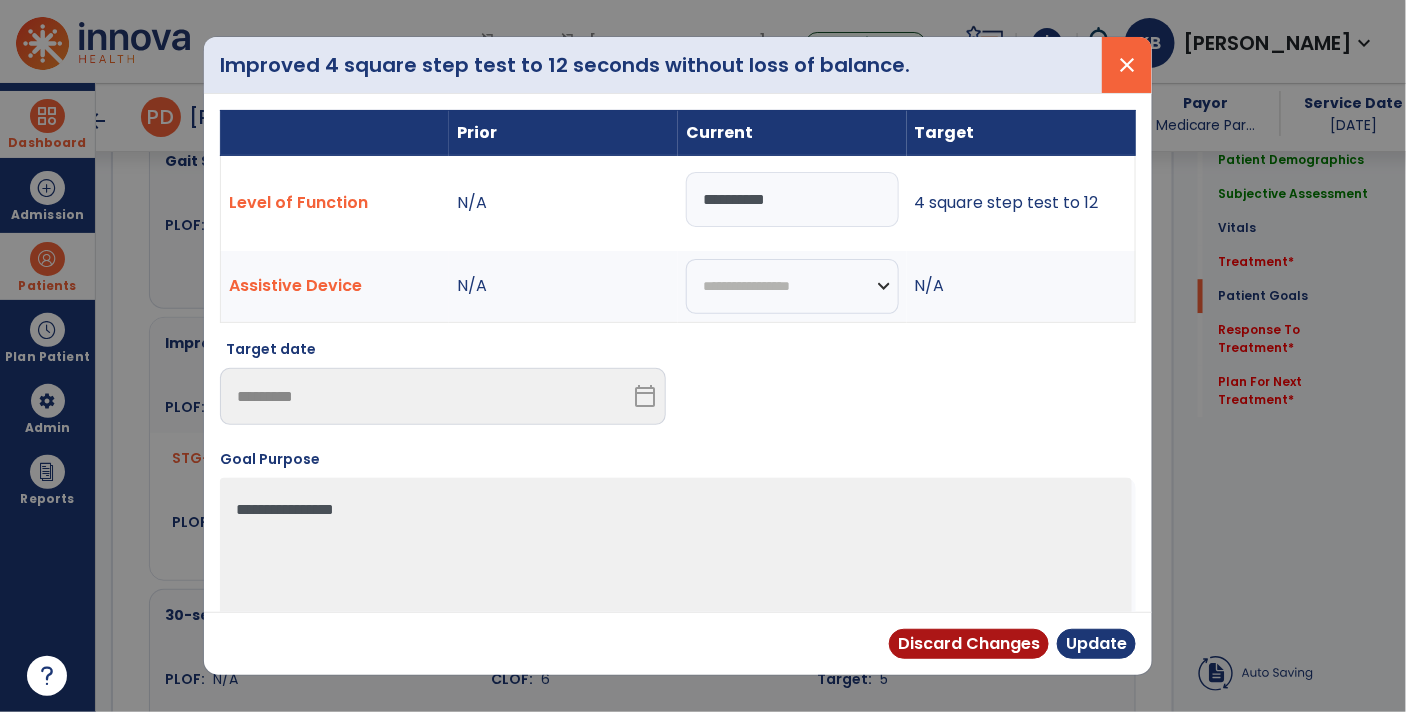 click on "close" at bounding box center (1127, 65) 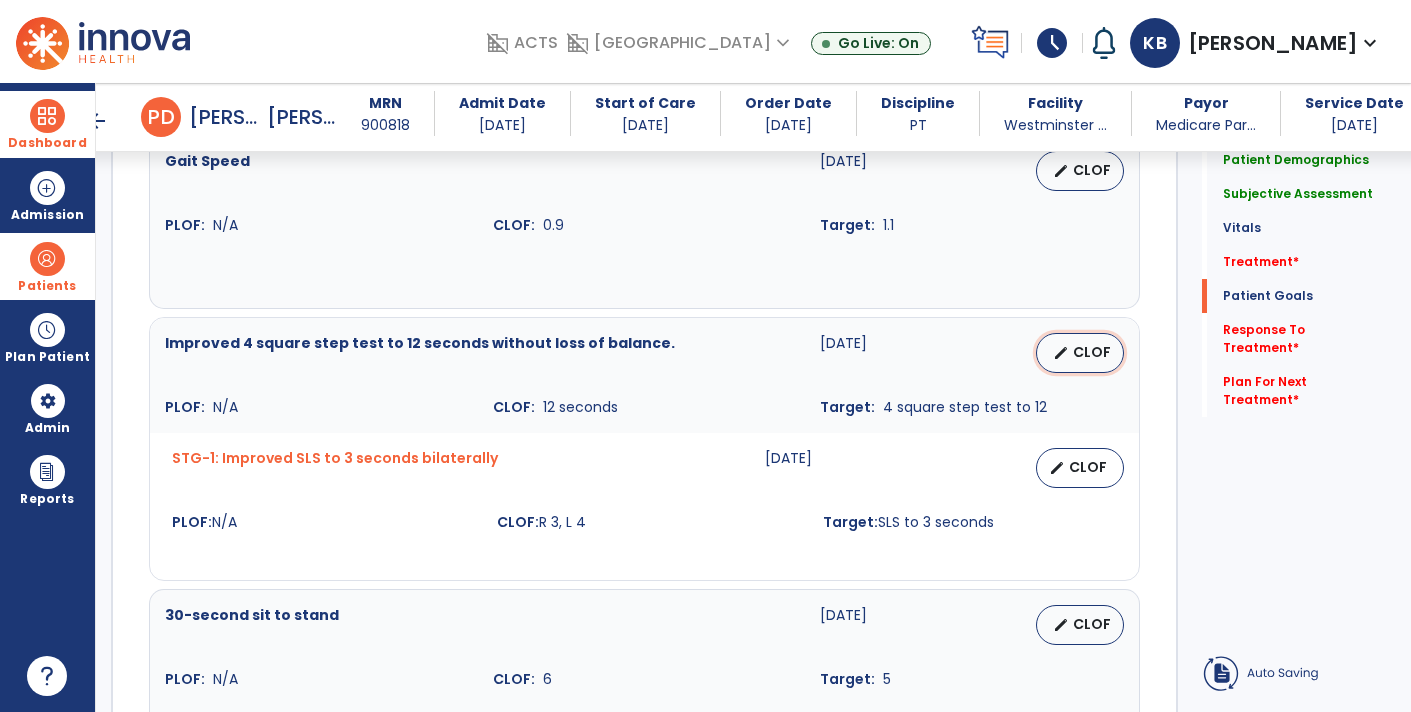 click on "CLOF" at bounding box center (1092, 352) 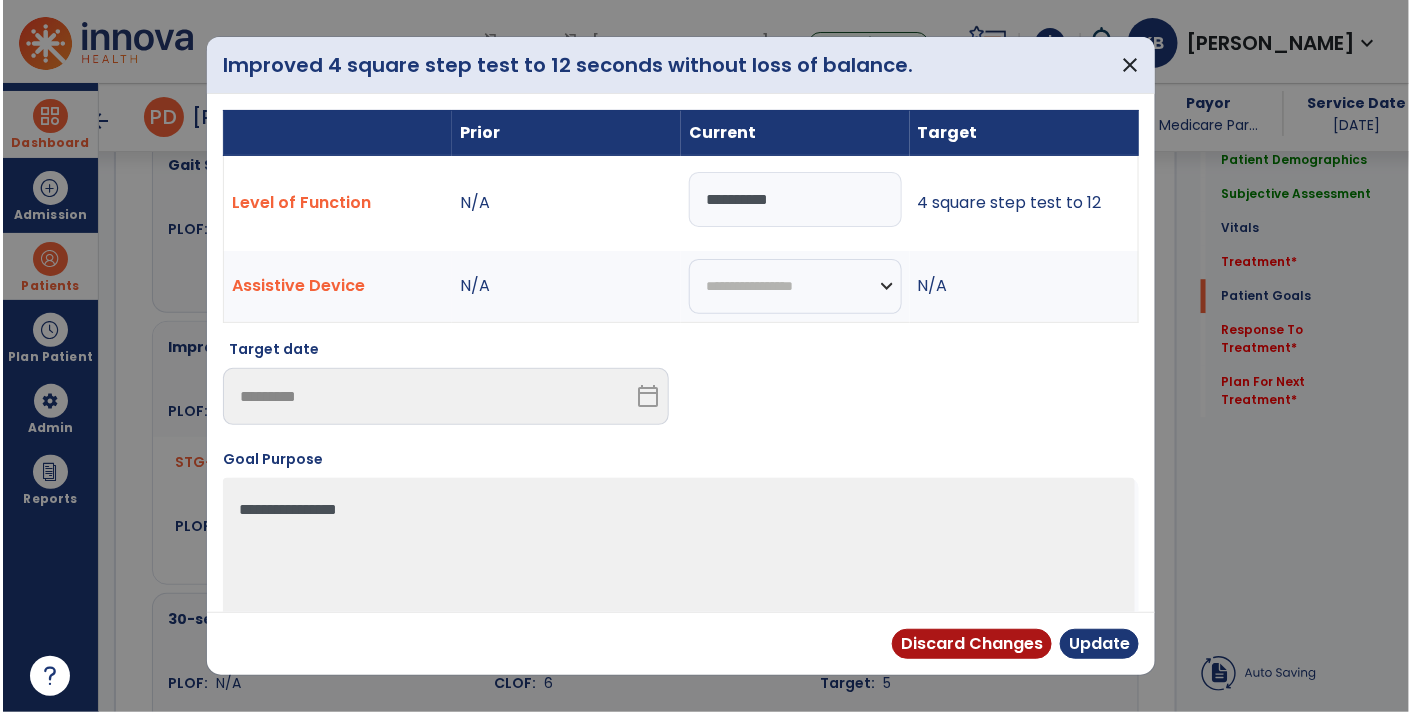 scroll, scrollTop: 1672, scrollLeft: 0, axis: vertical 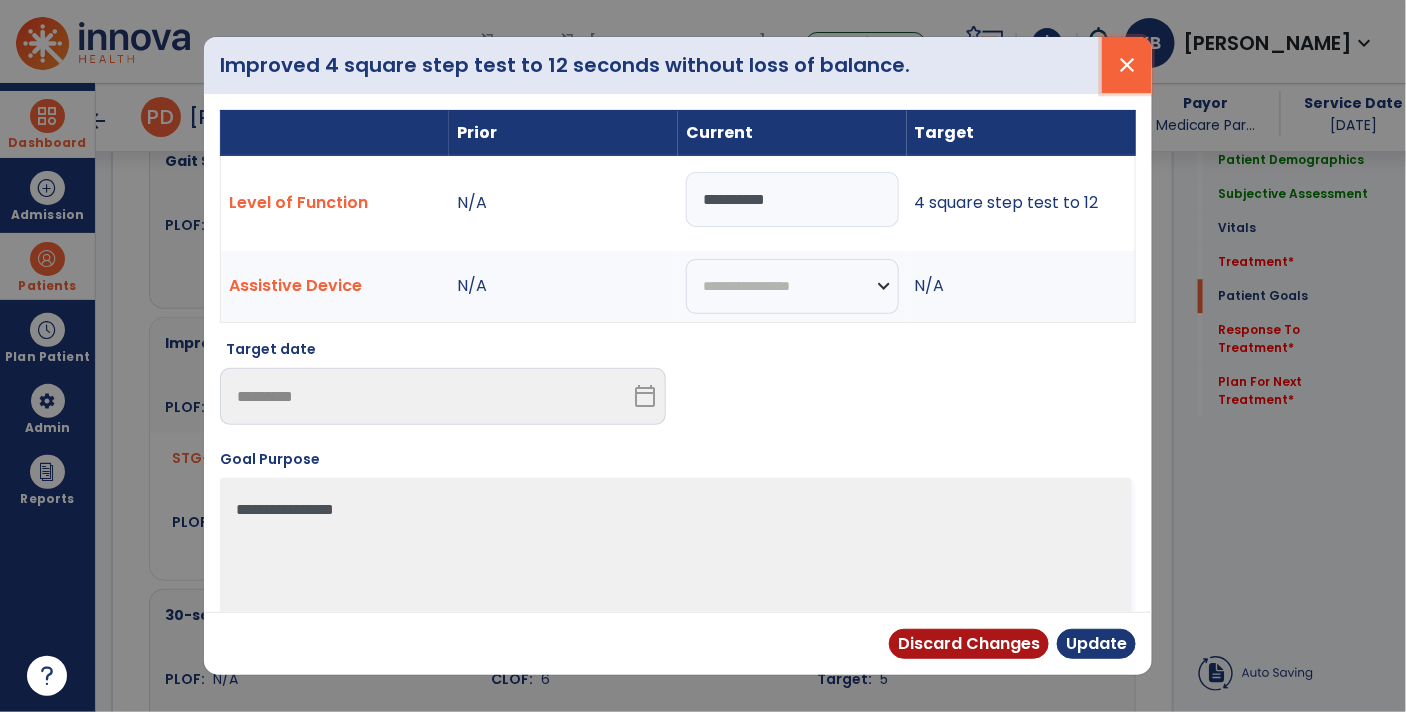 click on "close" at bounding box center (1127, 65) 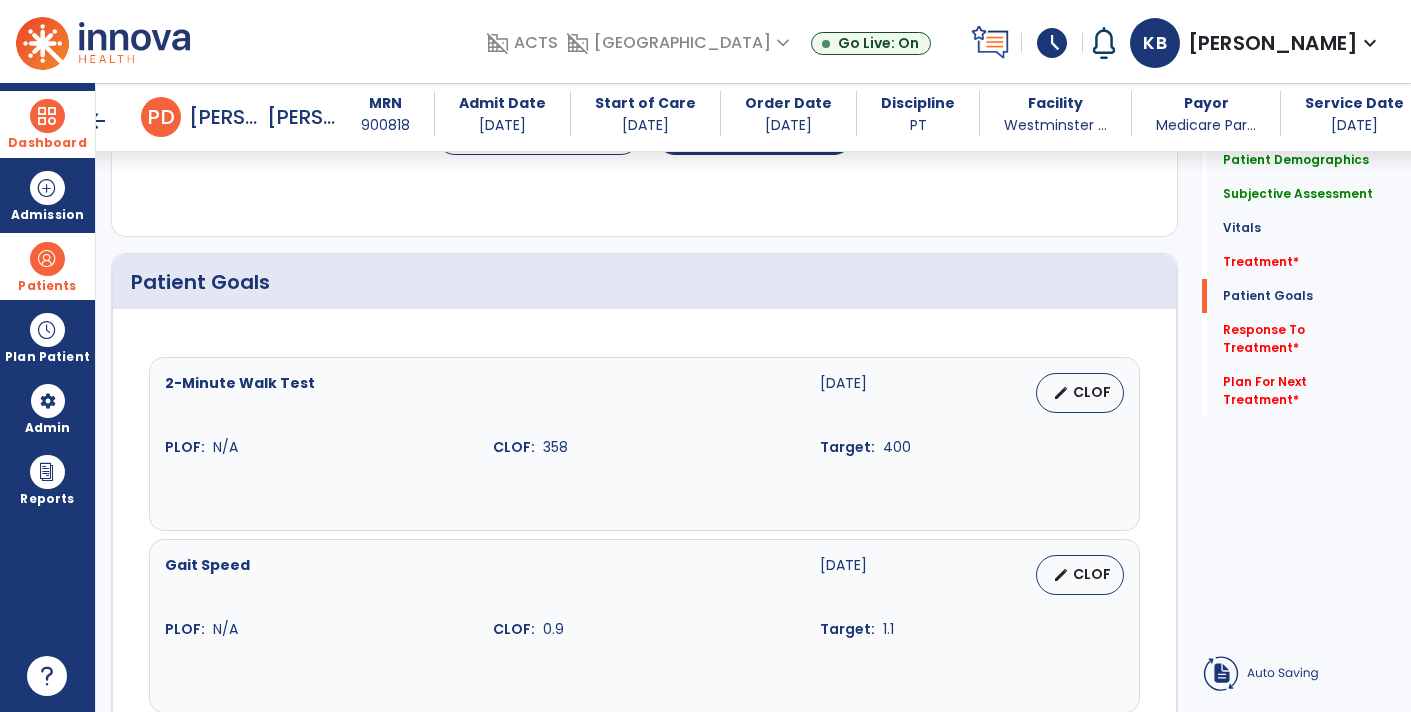 scroll, scrollTop: 1267, scrollLeft: 0, axis: vertical 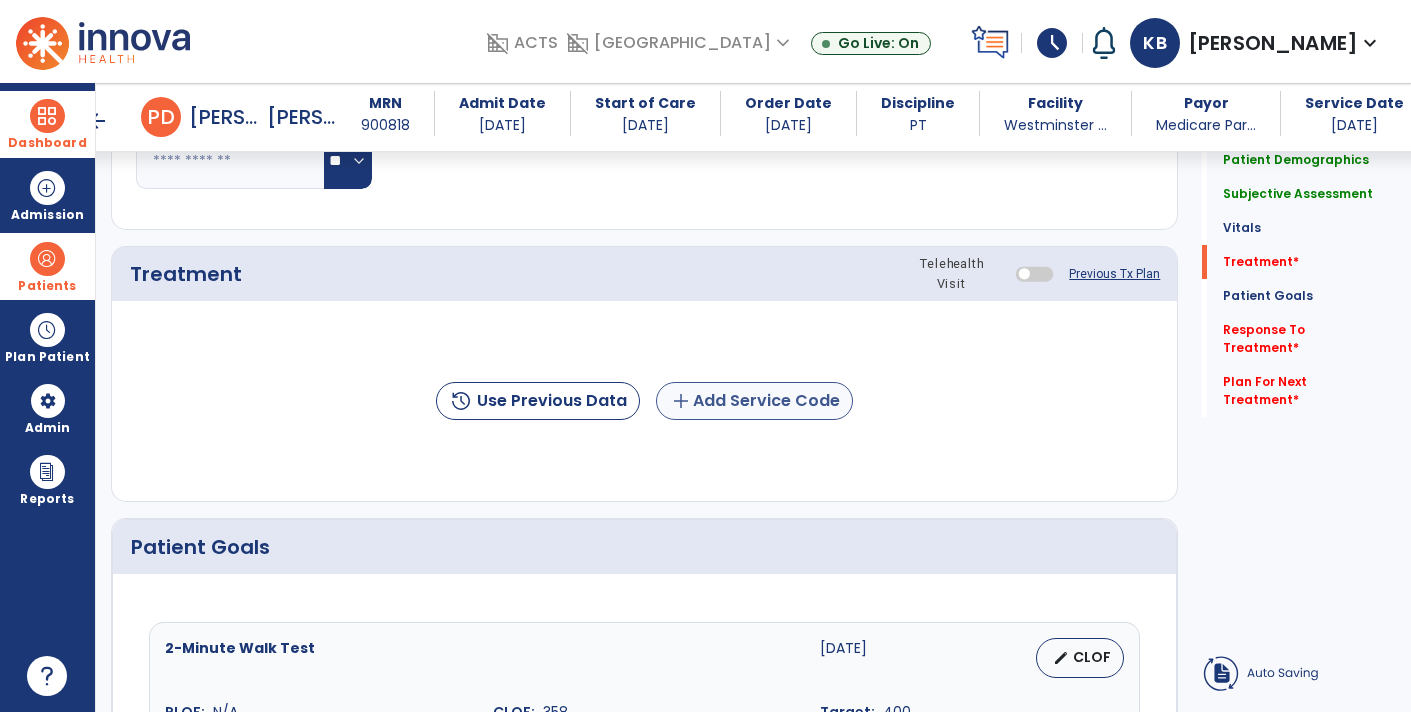 click on "add  Add Service Code" 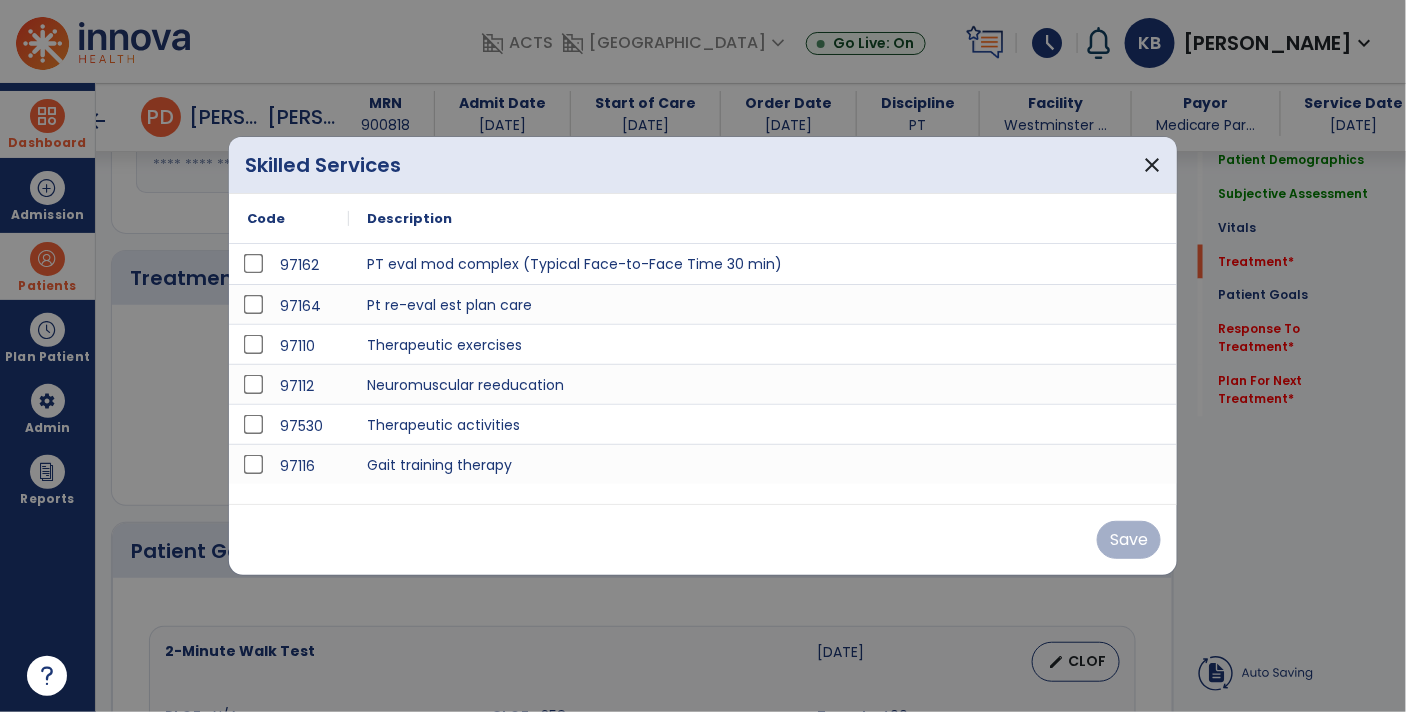 scroll, scrollTop: 1003, scrollLeft: 0, axis: vertical 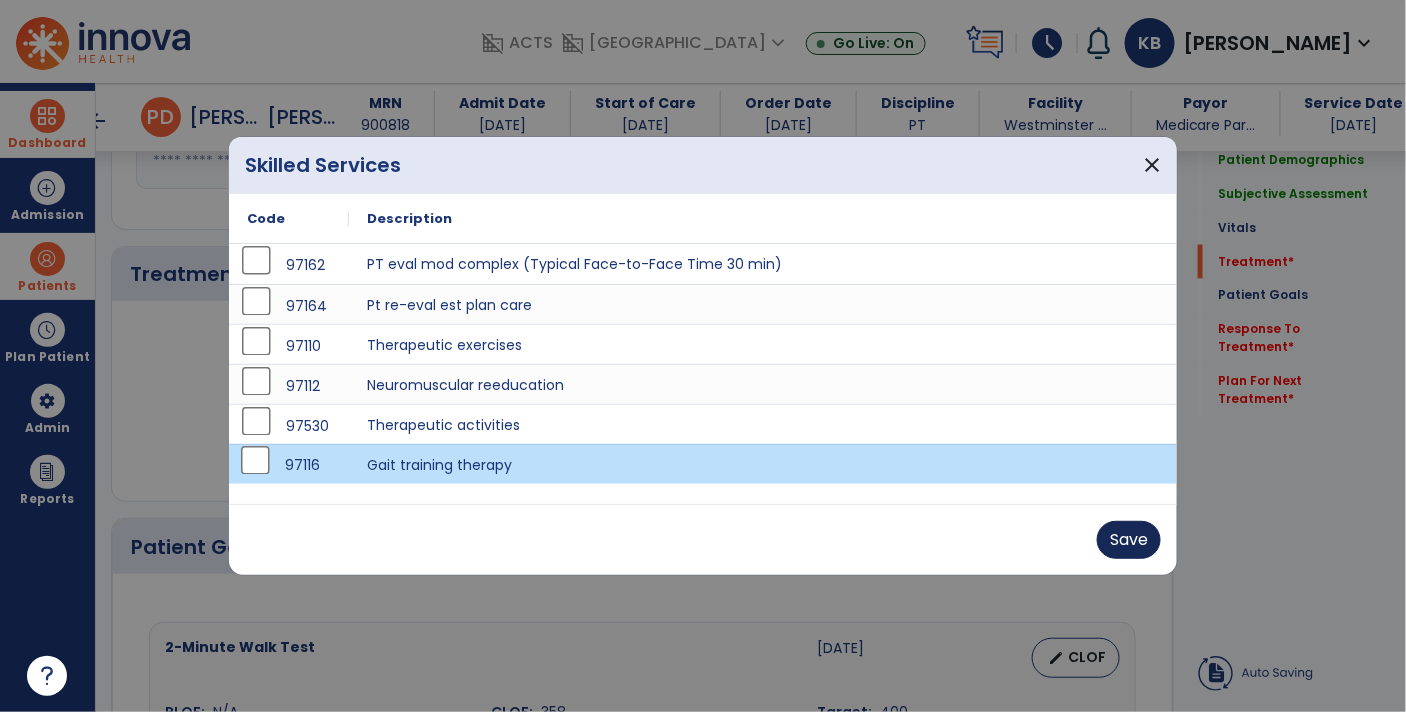 click on "Save" at bounding box center [1129, 540] 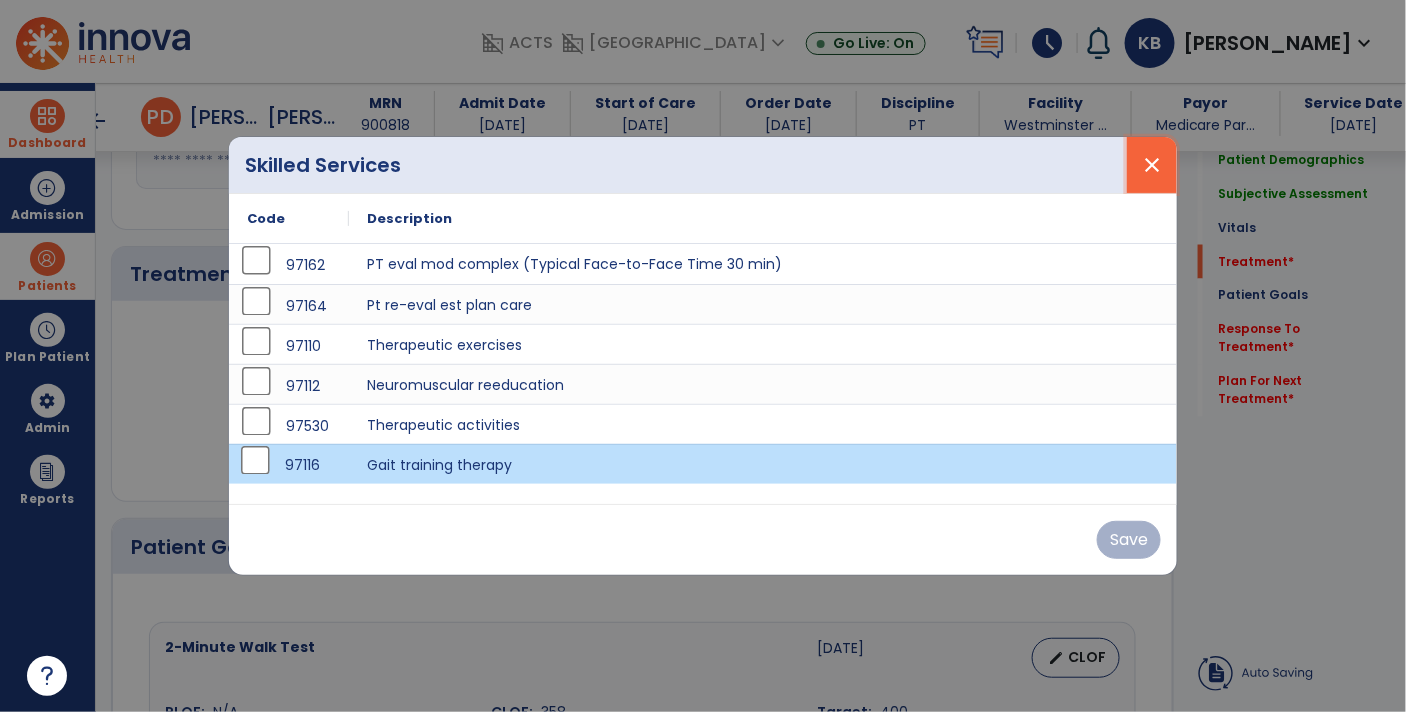 click on "close" at bounding box center (1152, 165) 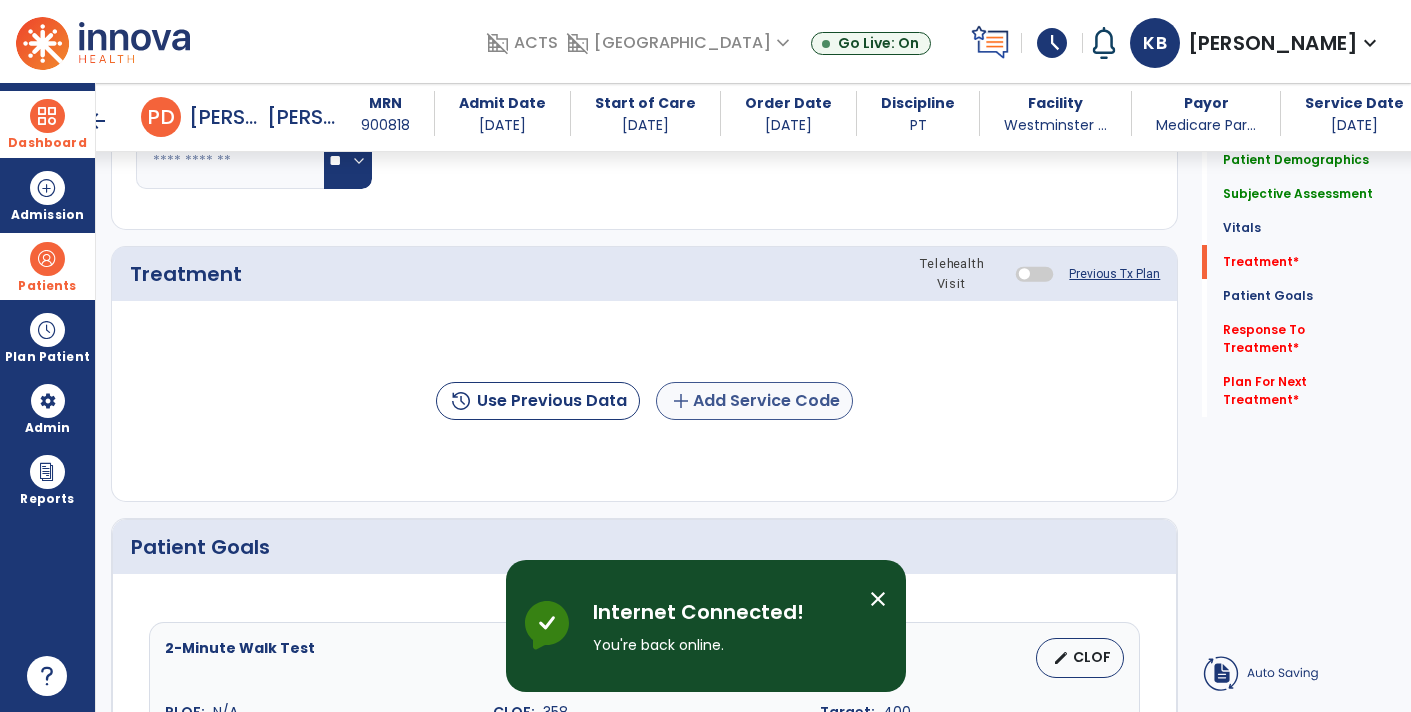 click on "add  Add Service Code" 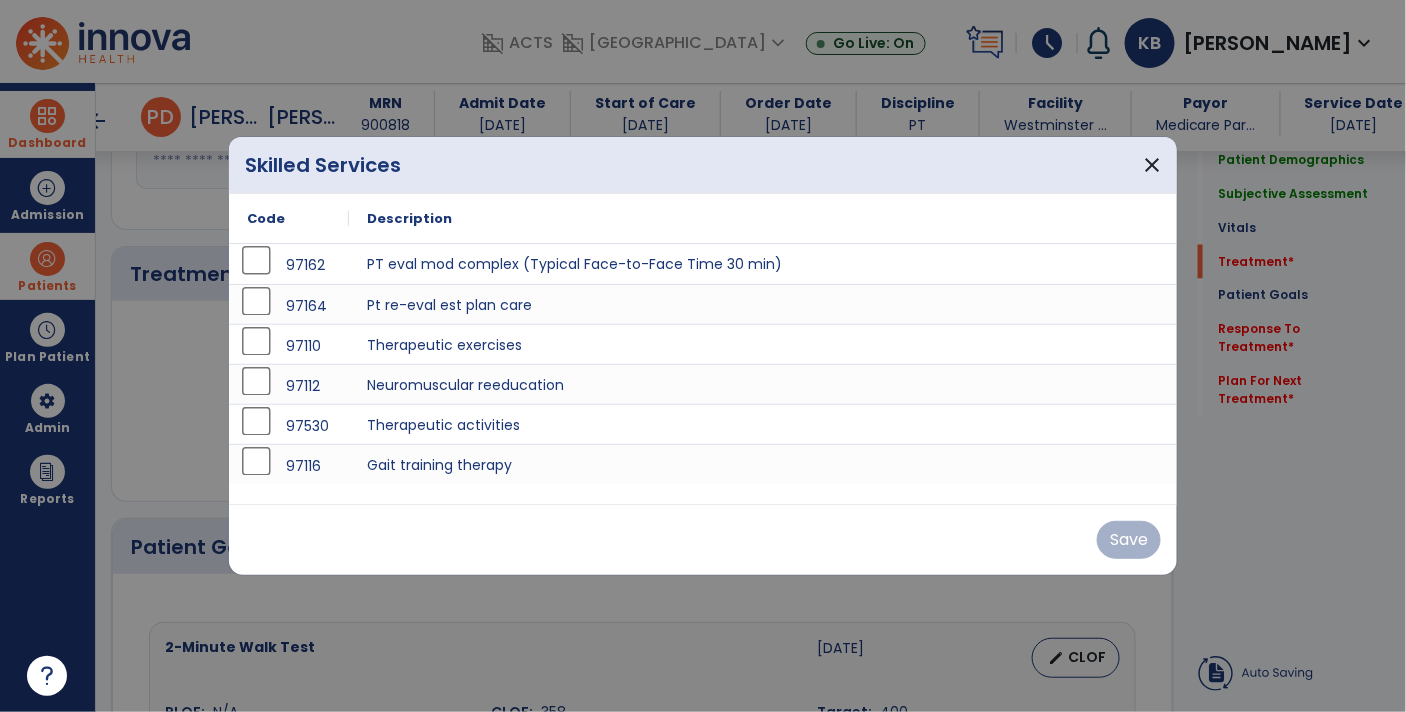 scroll, scrollTop: 1003, scrollLeft: 0, axis: vertical 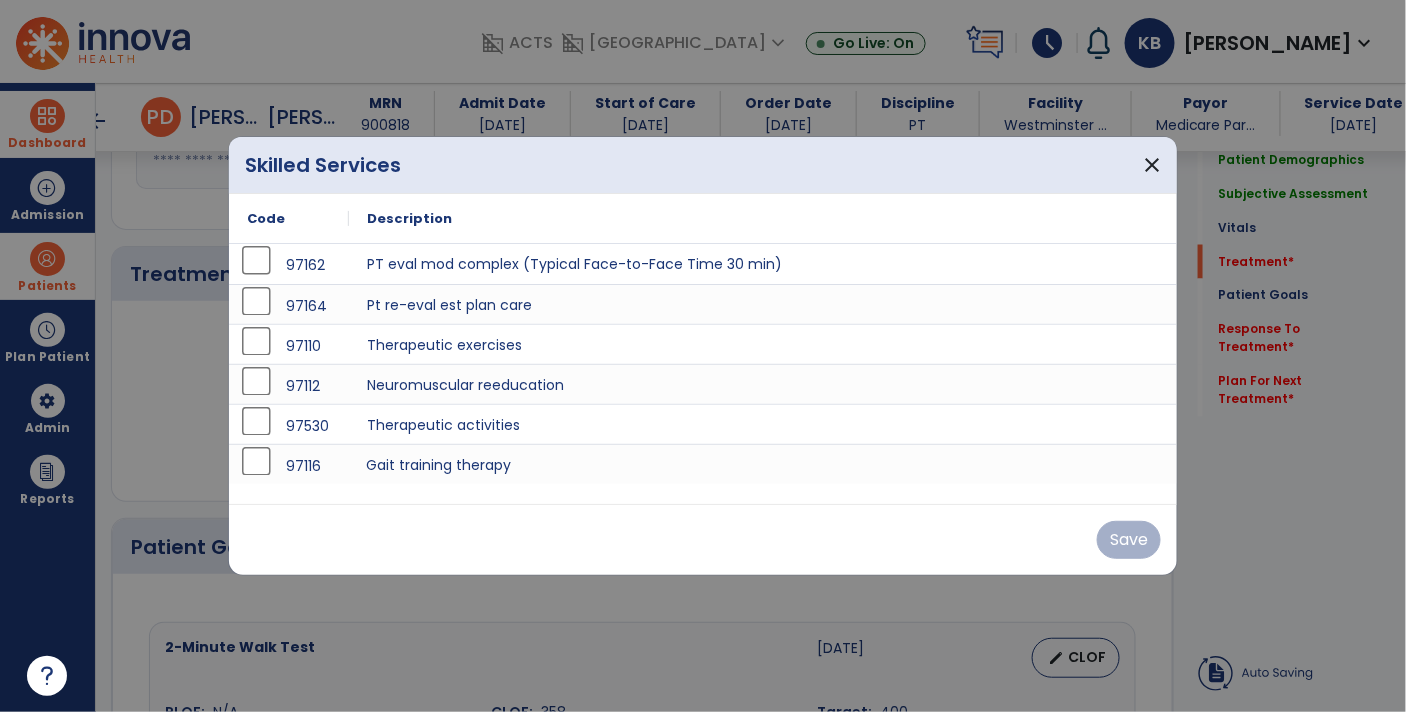 click on "Gait training therapy" at bounding box center [763, 464] 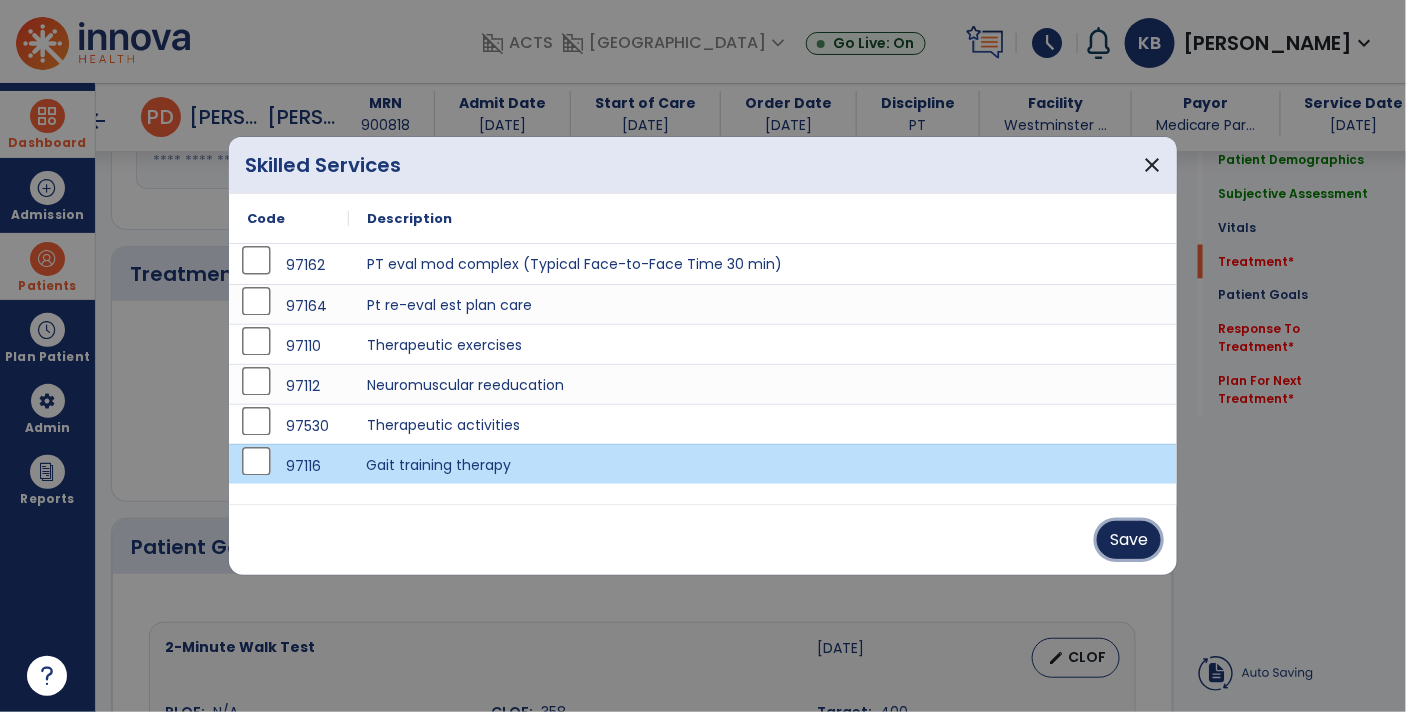 click on "Save" at bounding box center [1129, 540] 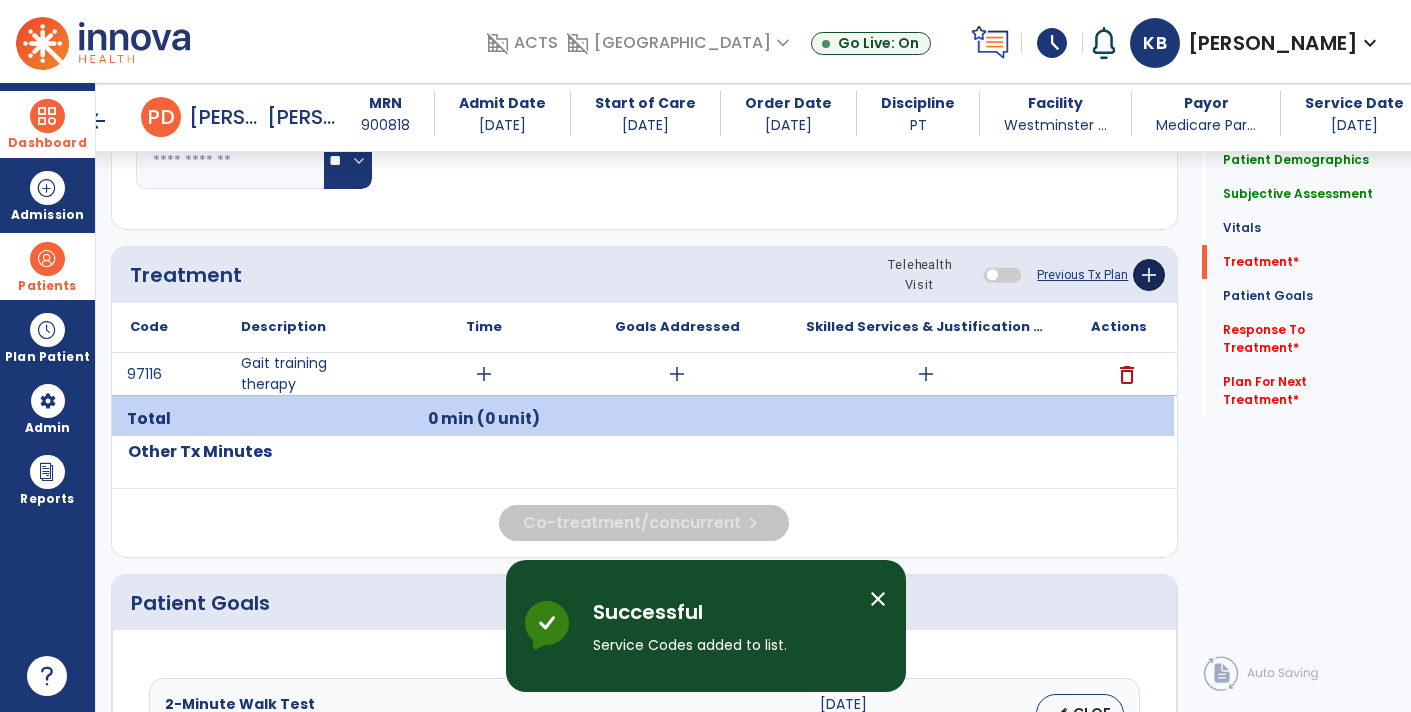 click on "add" 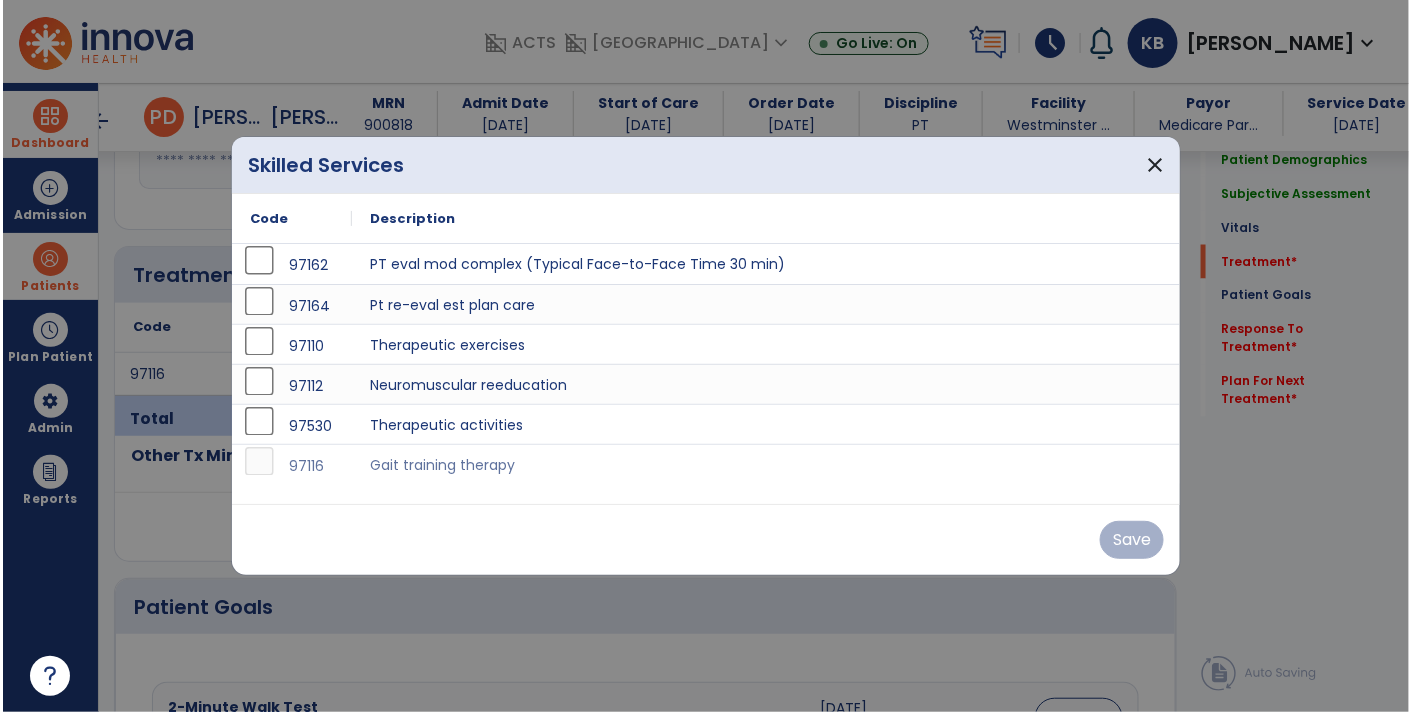 scroll, scrollTop: 1003, scrollLeft: 0, axis: vertical 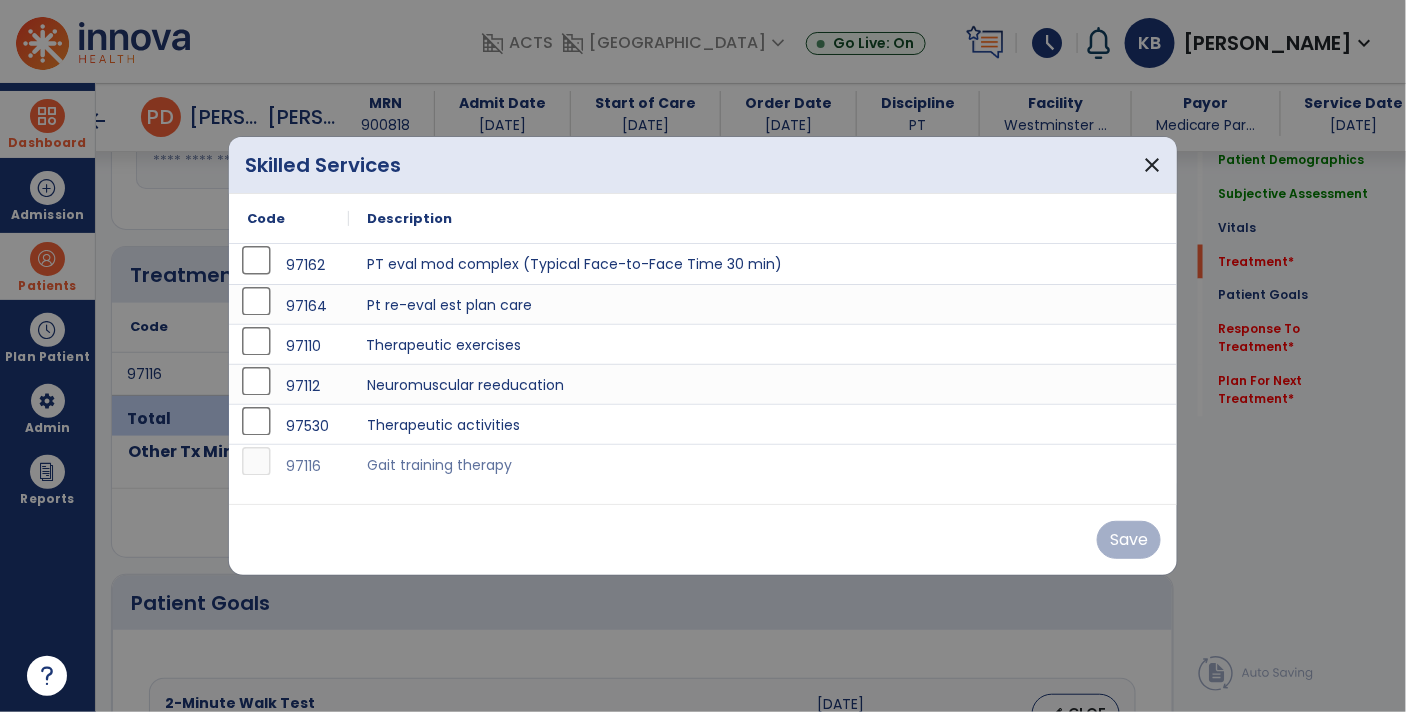 click on "Therapeutic exercises" at bounding box center [763, 344] 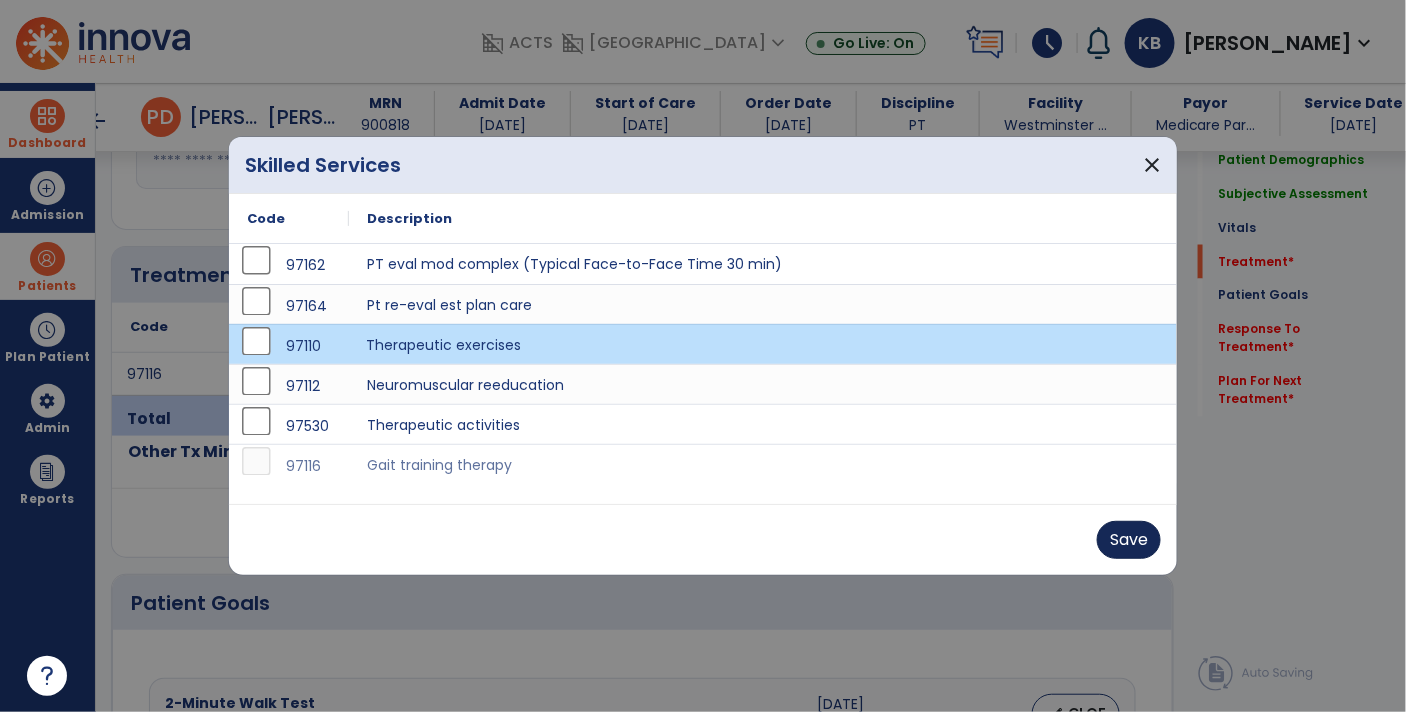 click on "Save" at bounding box center (1129, 540) 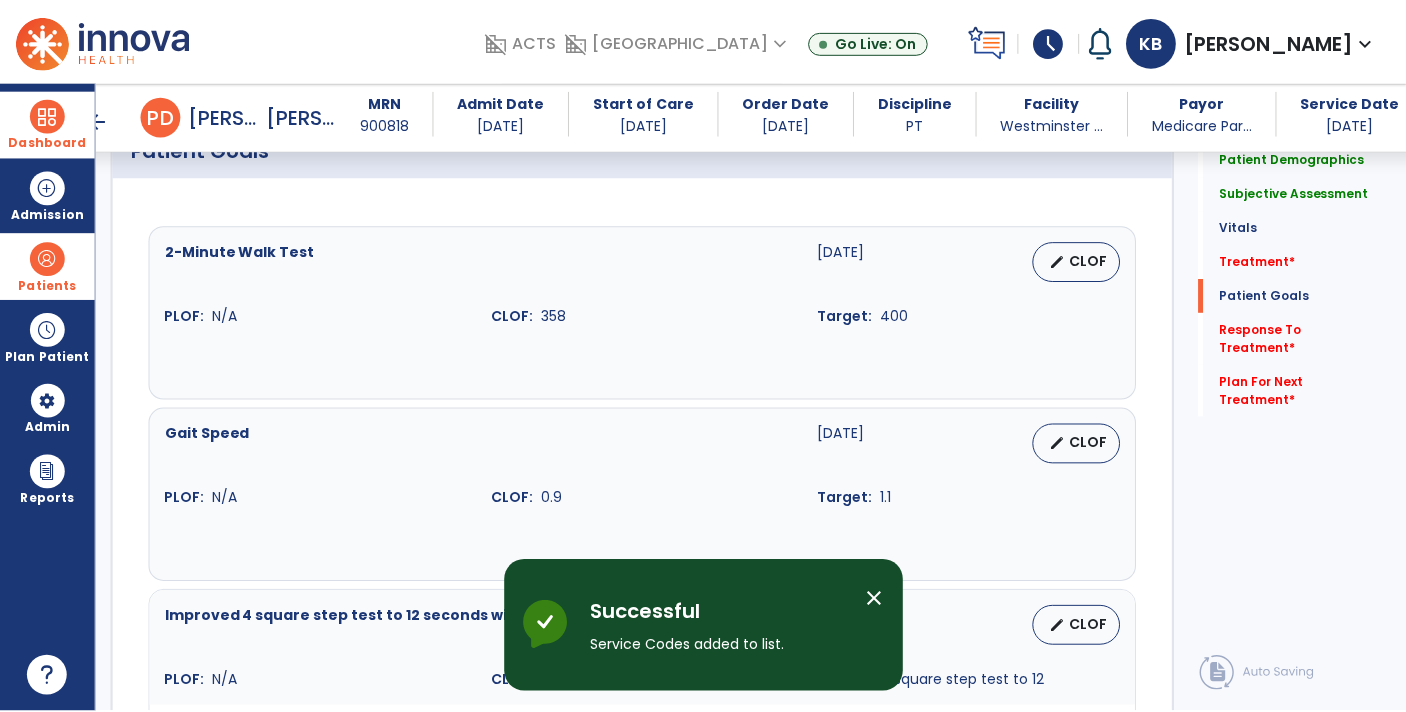 scroll, scrollTop: 1496, scrollLeft: 0, axis: vertical 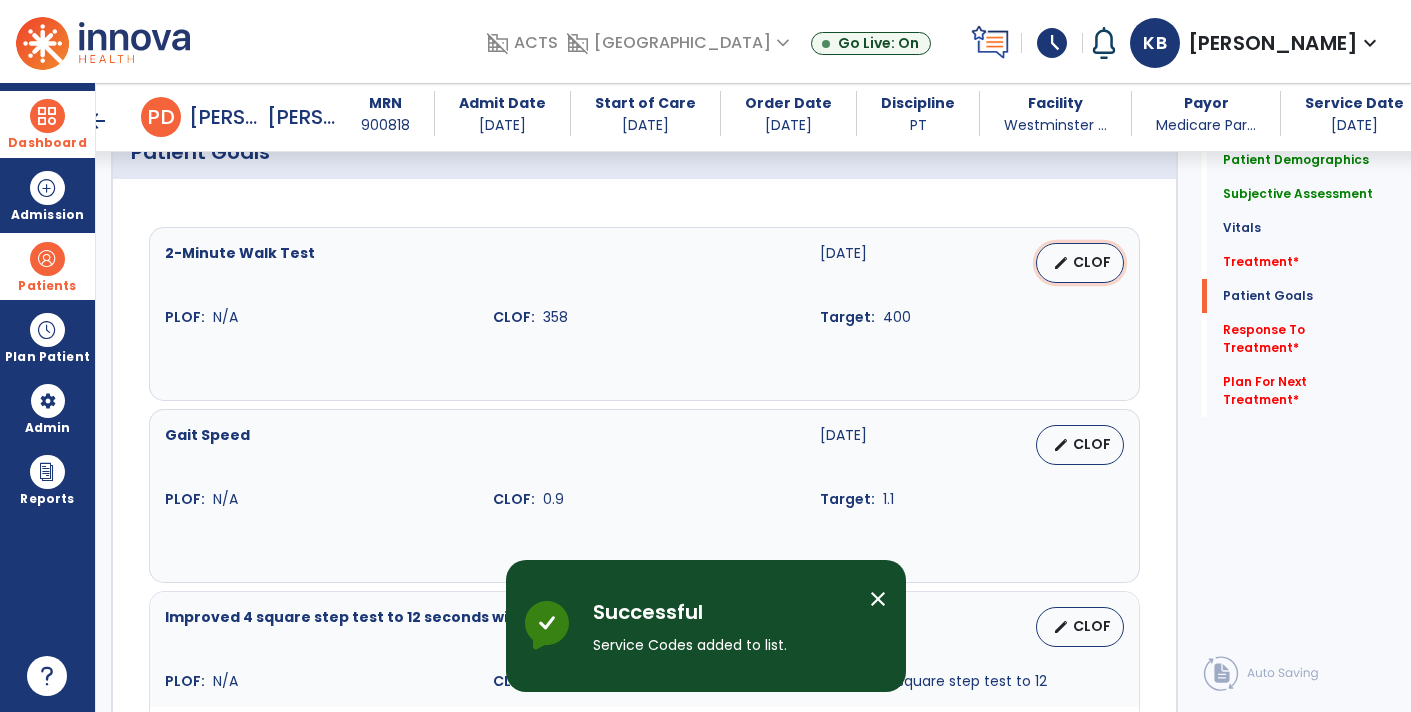 click on "edit   CLOF" at bounding box center [1080, 263] 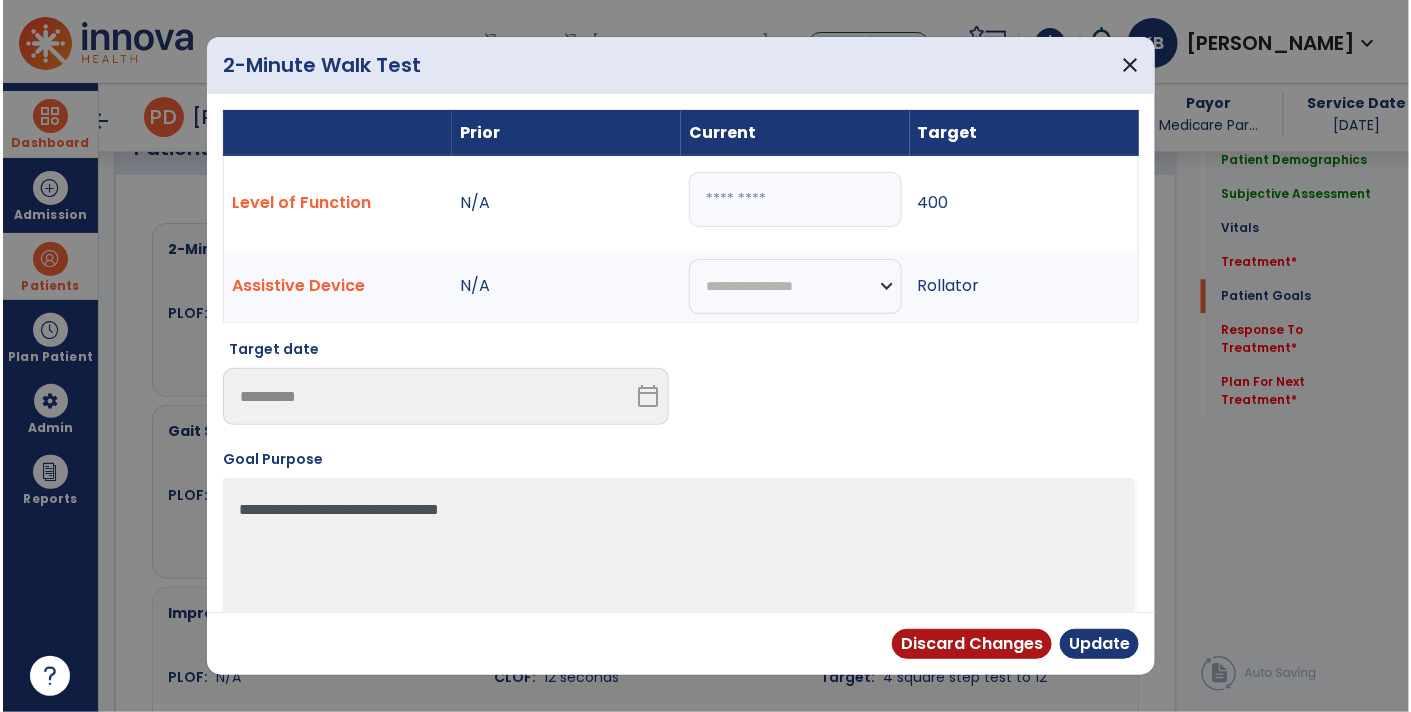 scroll, scrollTop: 1496, scrollLeft: 0, axis: vertical 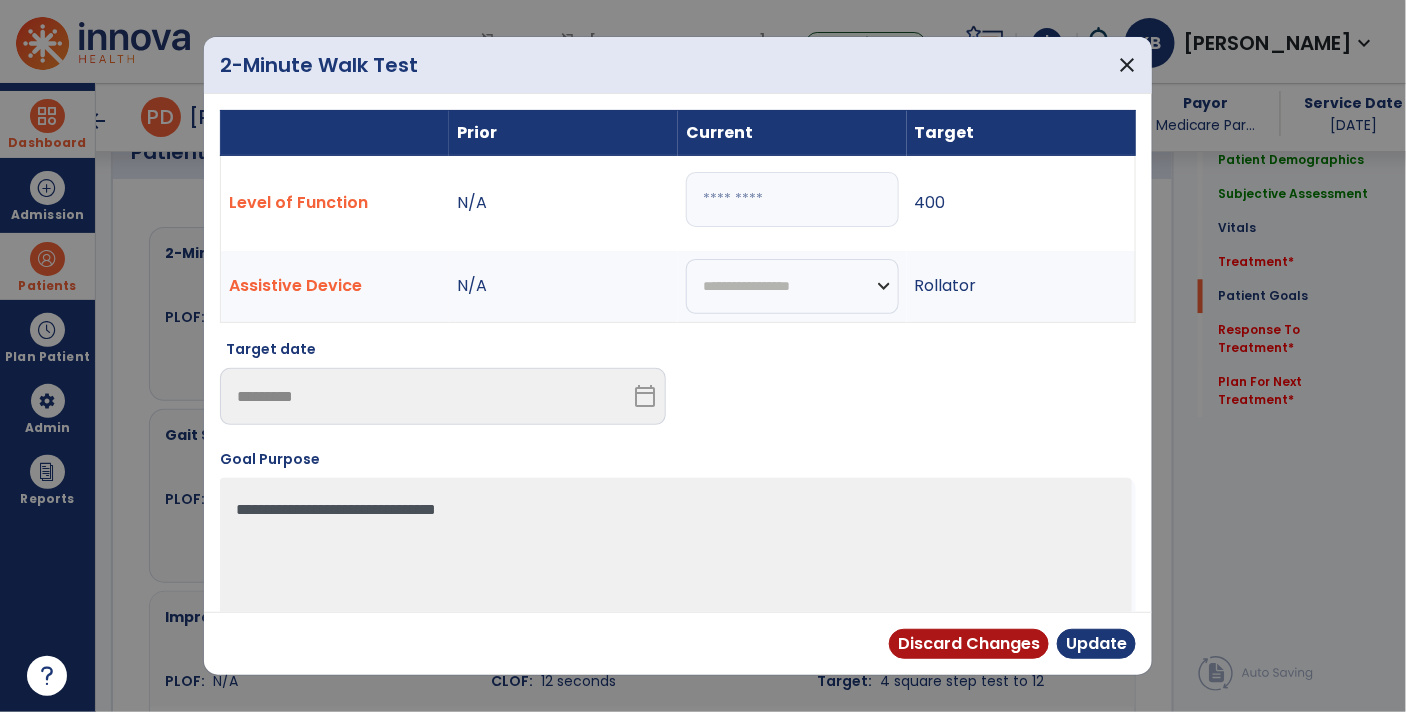click on "***" at bounding box center [792, 199] 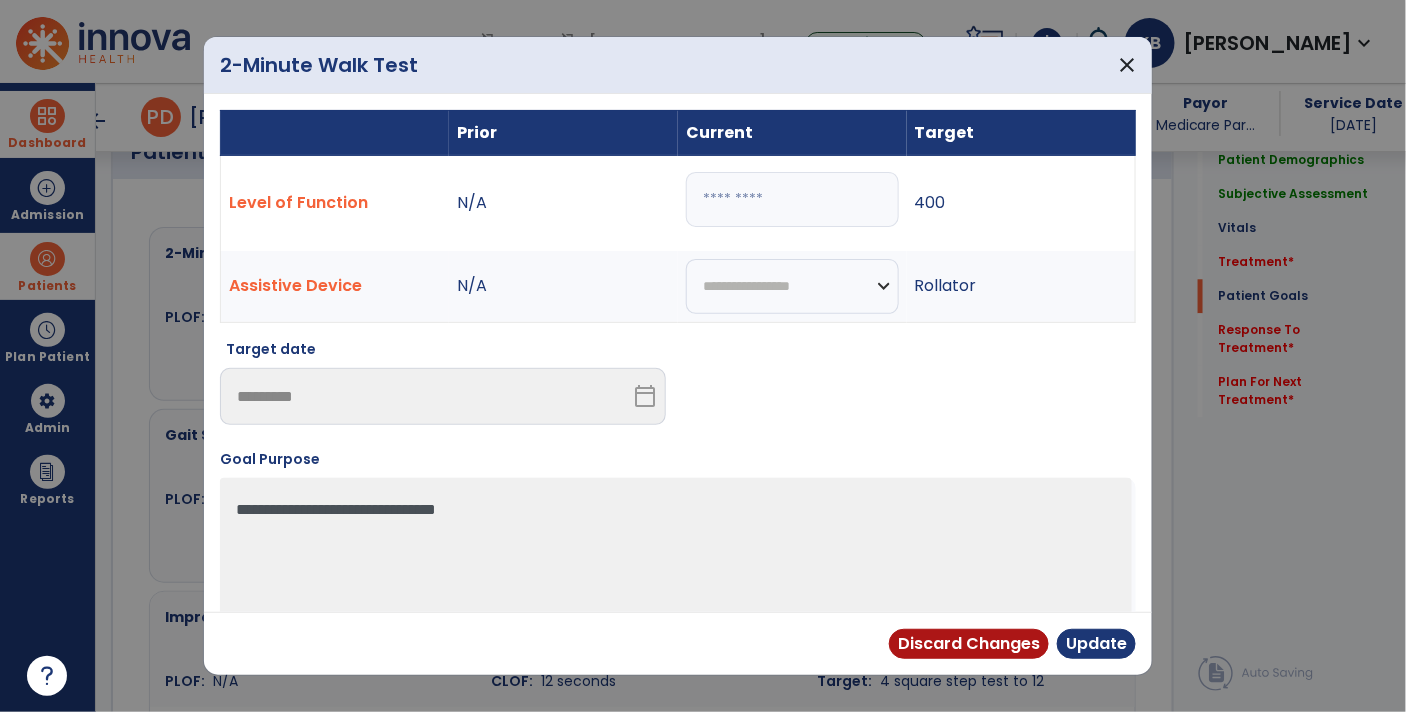 type on "***" 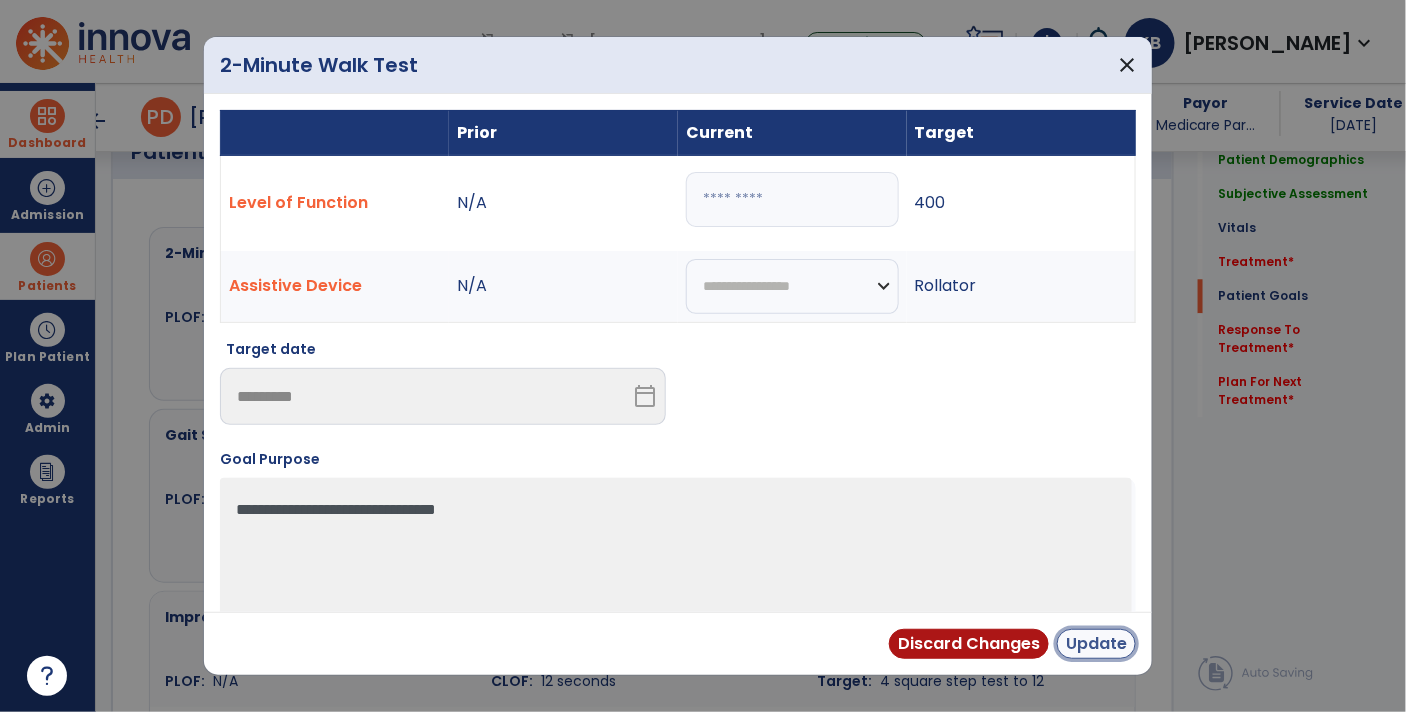click on "Update" at bounding box center (1096, 644) 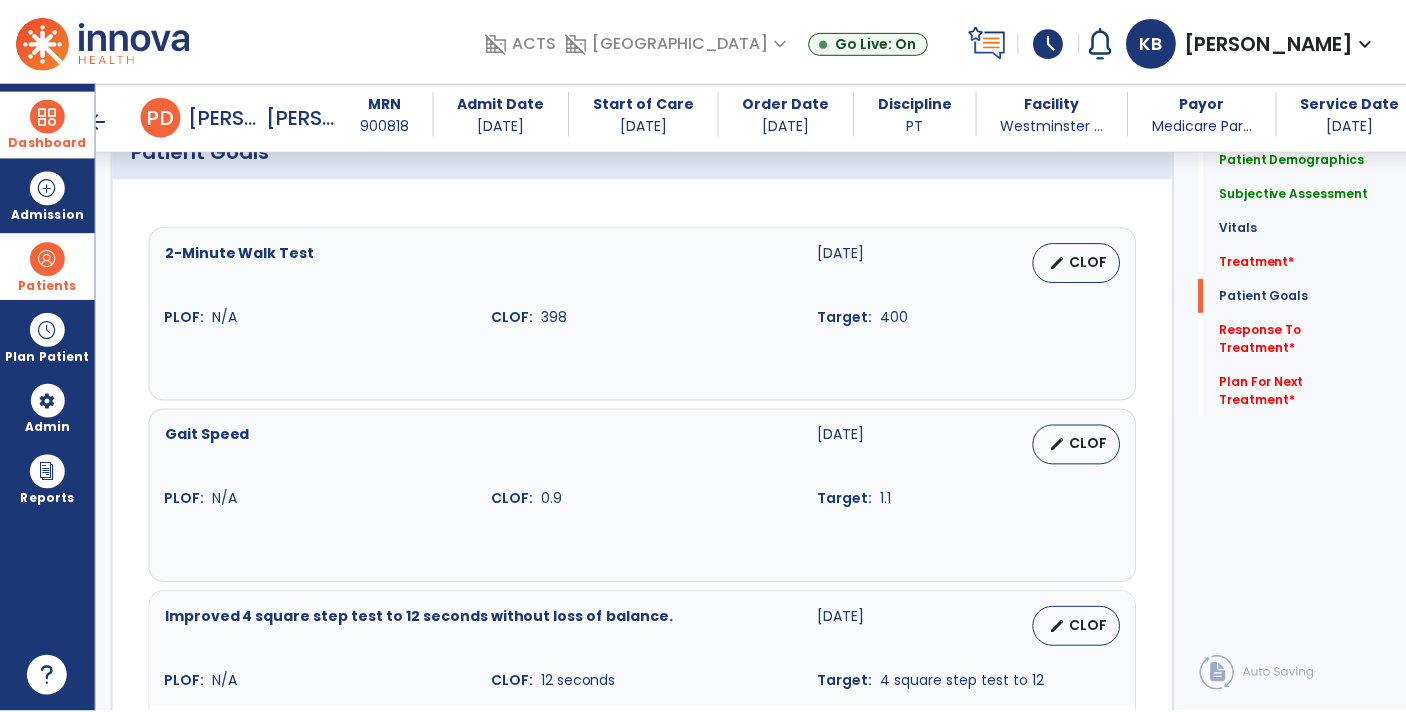 scroll, scrollTop: 1496, scrollLeft: 0, axis: vertical 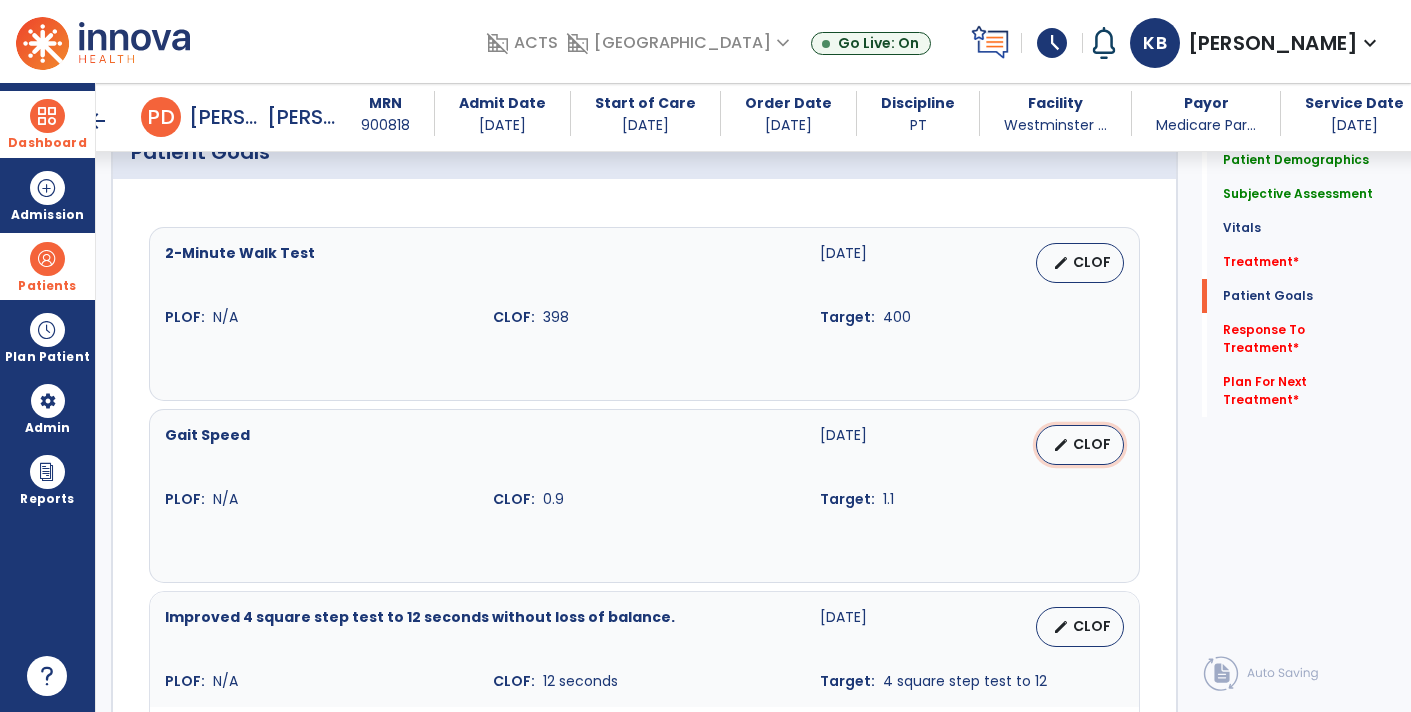 click on "CLOF" at bounding box center [1092, 444] 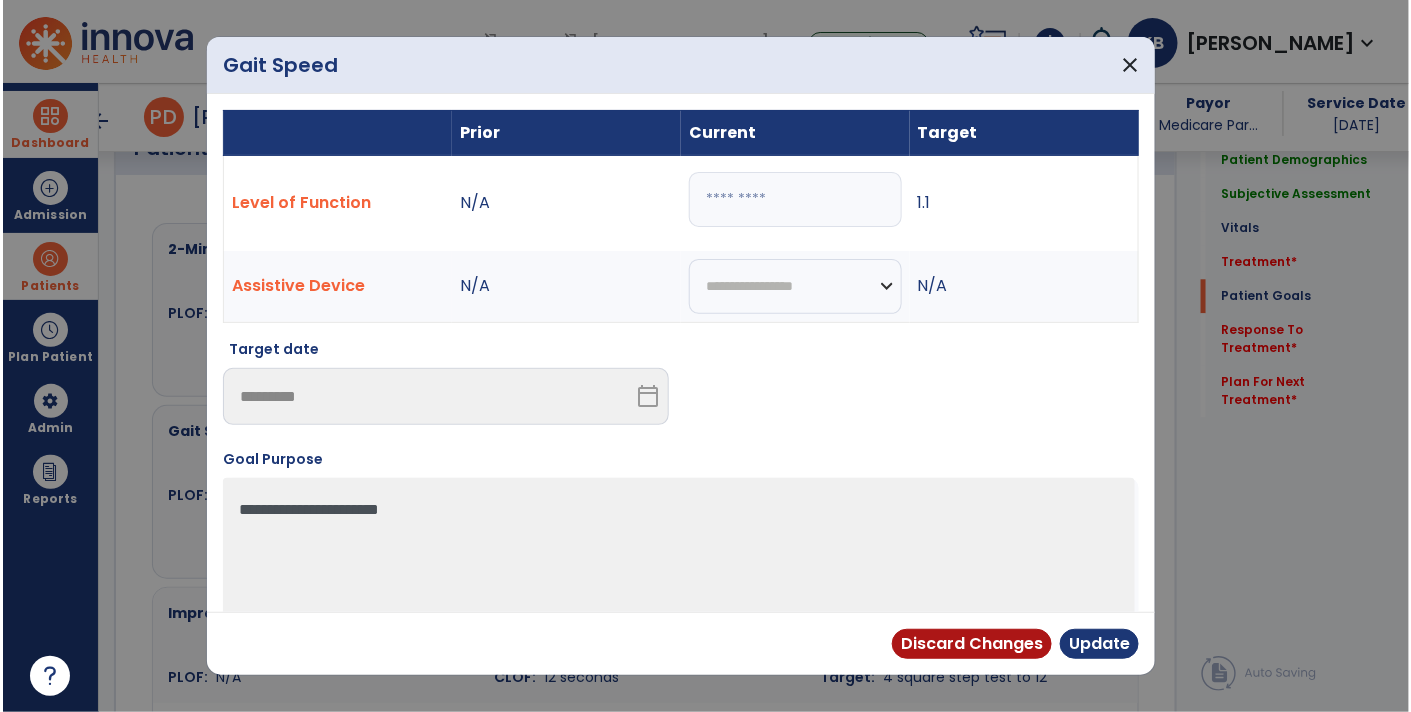 scroll, scrollTop: 1496, scrollLeft: 0, axis: vertical 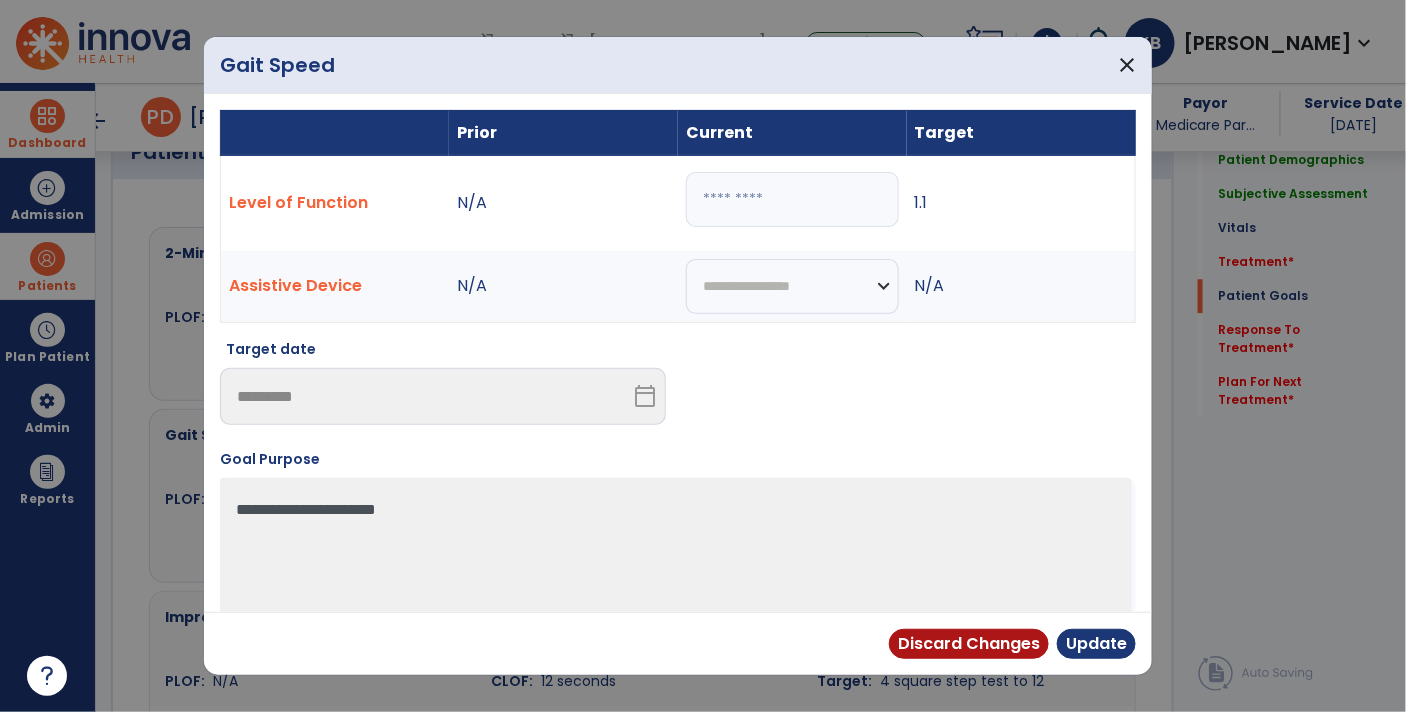 click on "***" at bounding box center (792, 199) 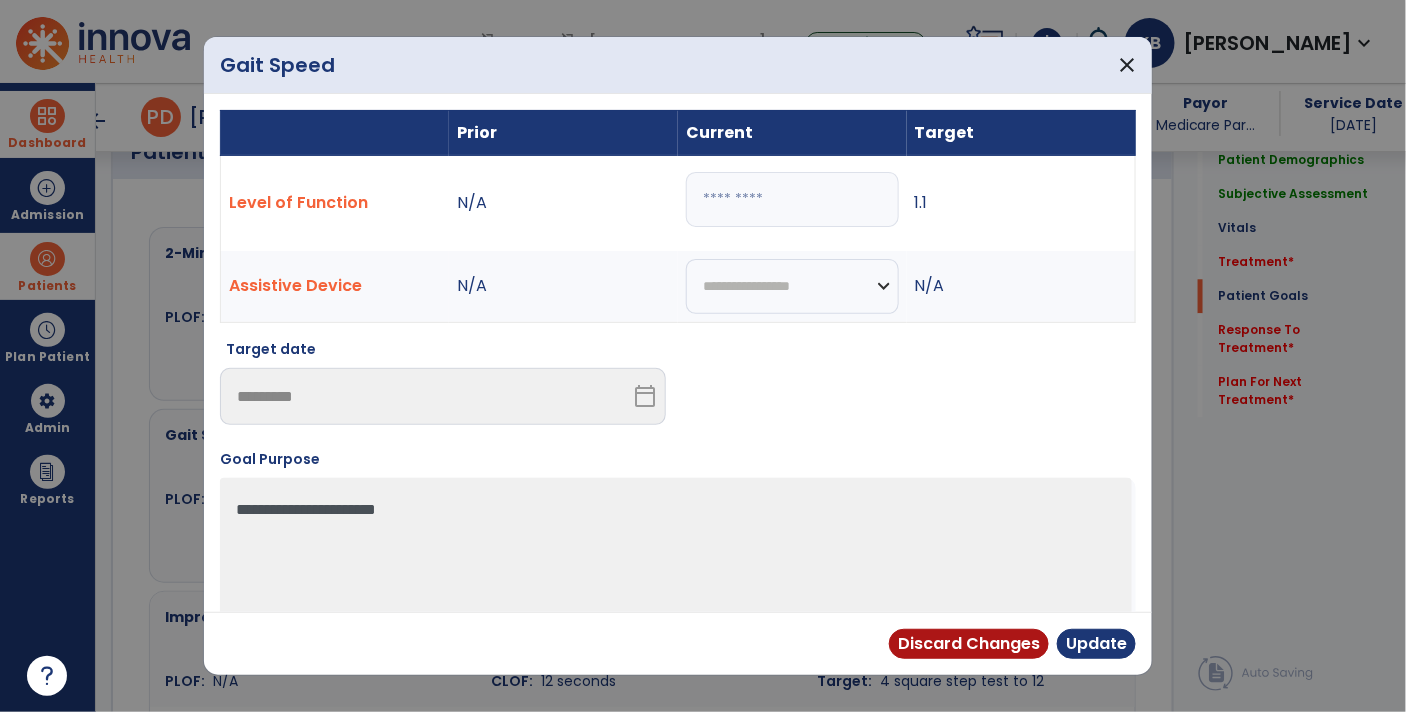 type on "***" 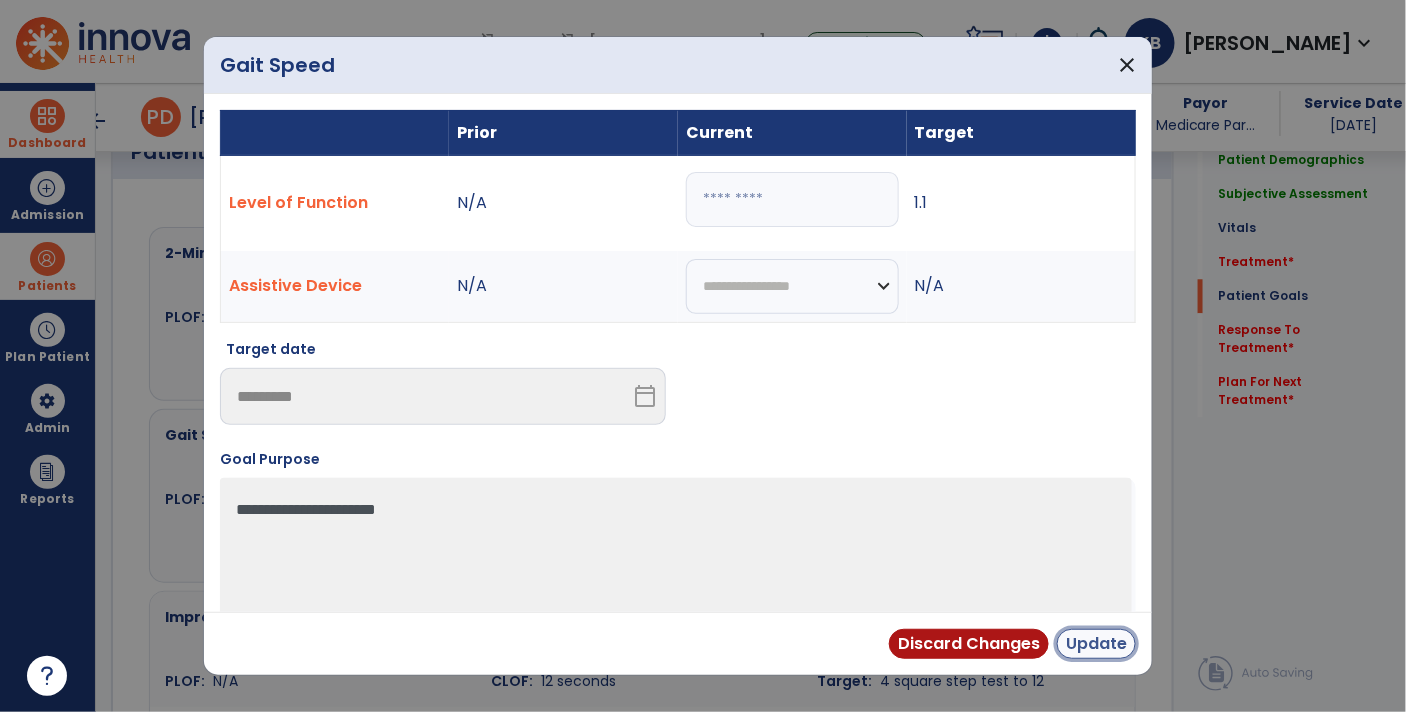 click on "Update" at bounding box center [1096, 644] 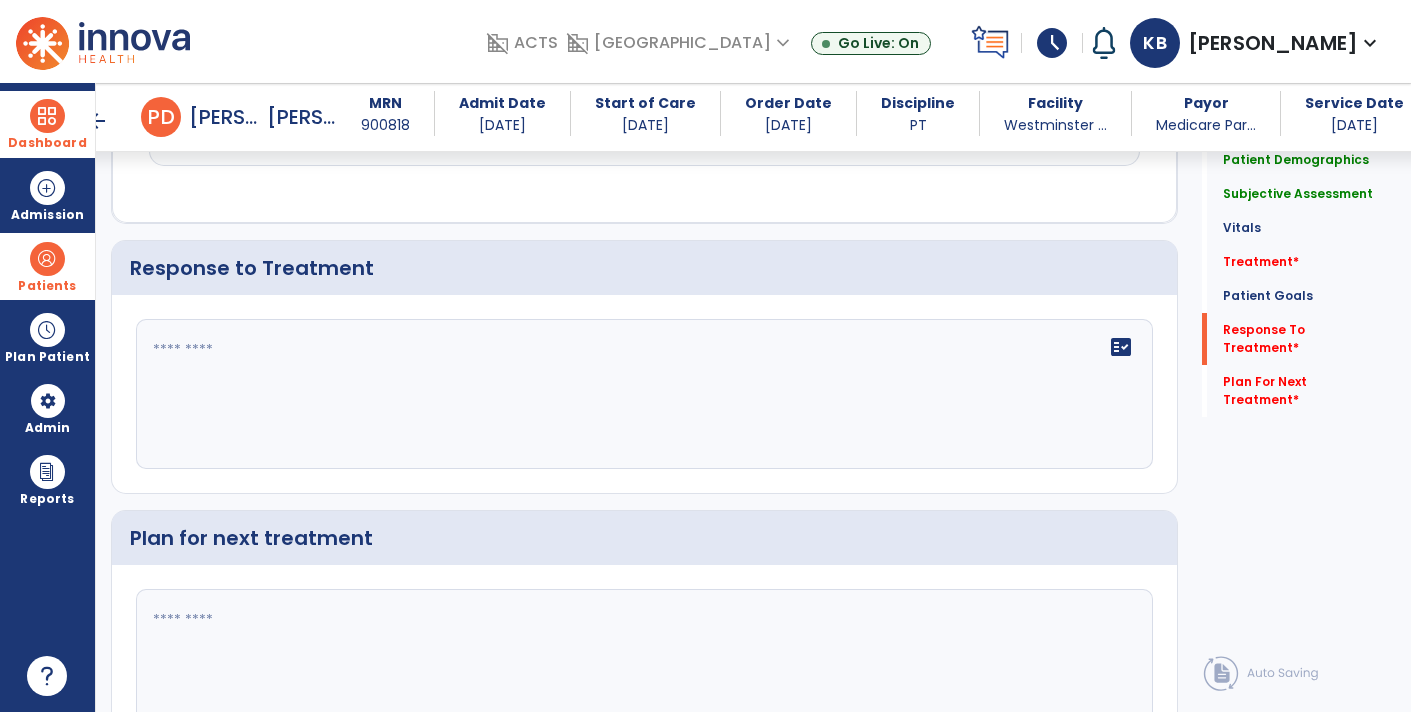 scroll, scrollTop: 2361, scrollLeft: 0, axis: vertical 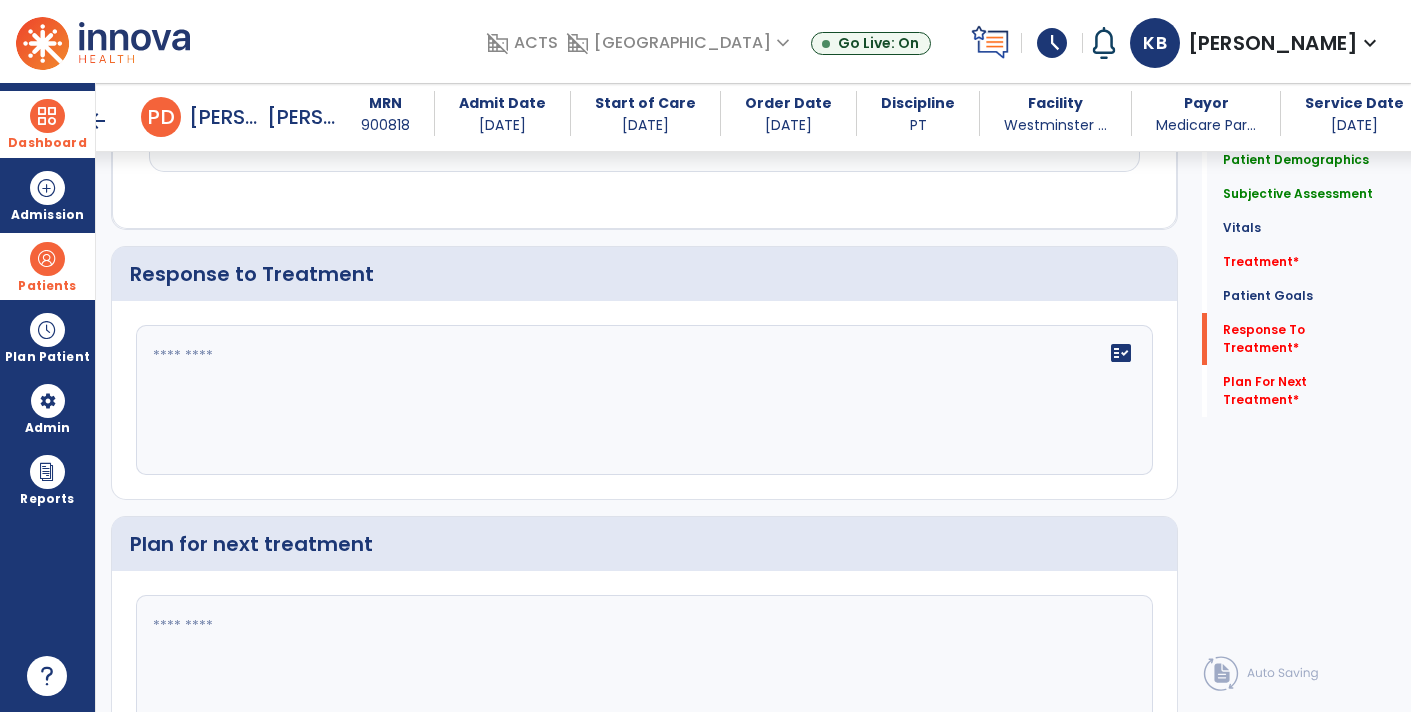 click 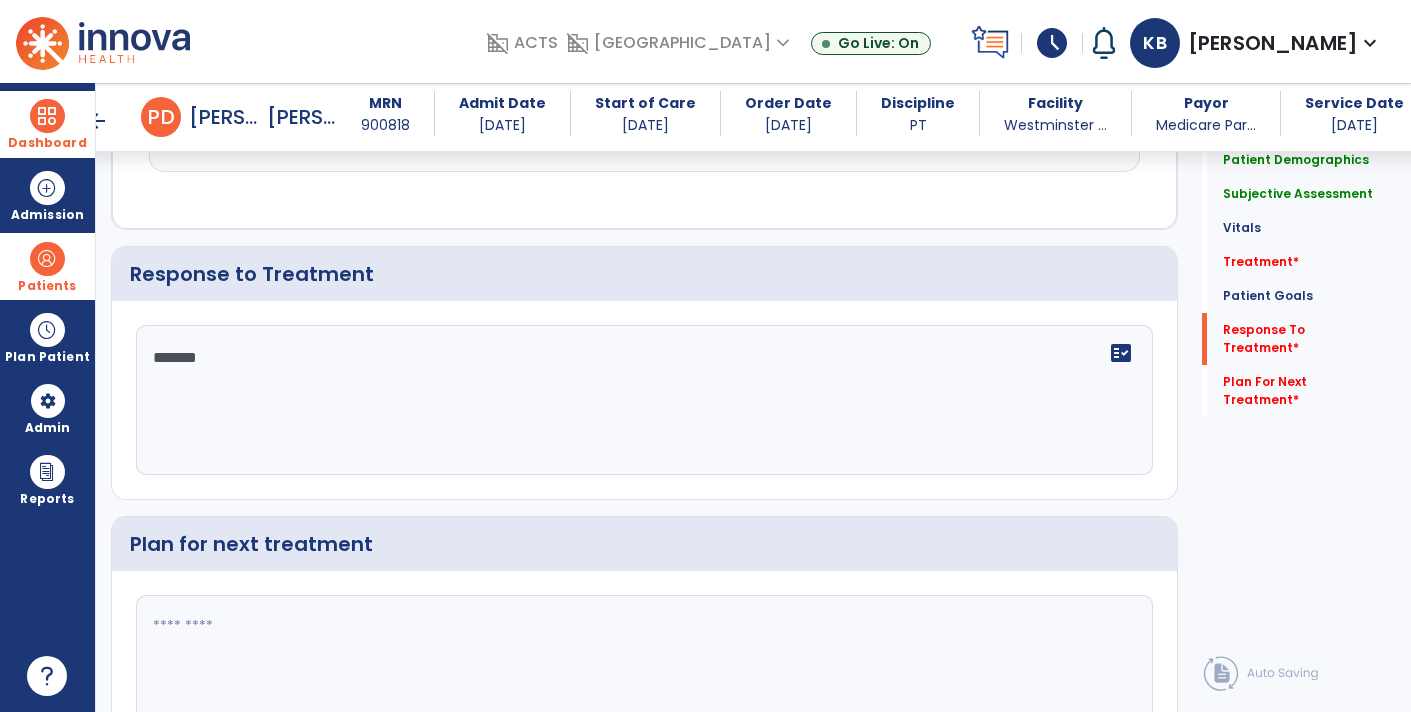 type on "********" 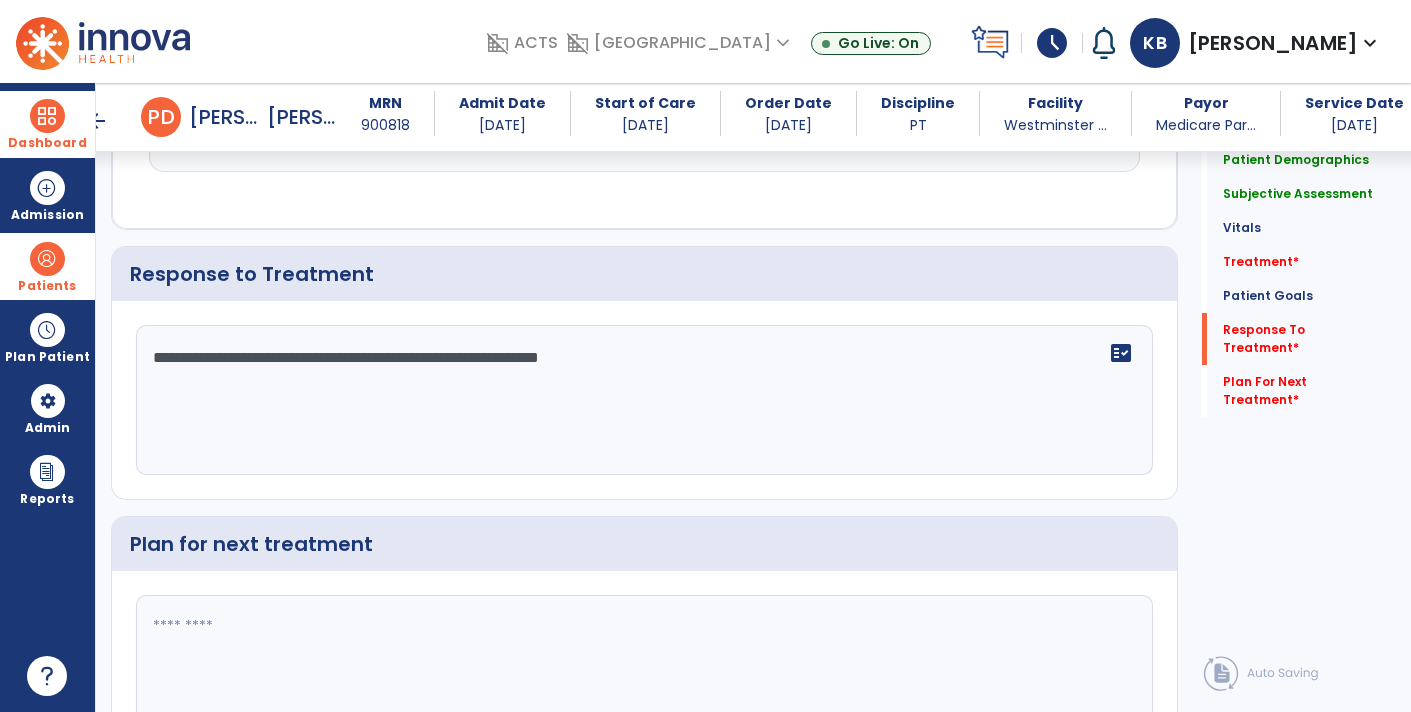 type on "**********" 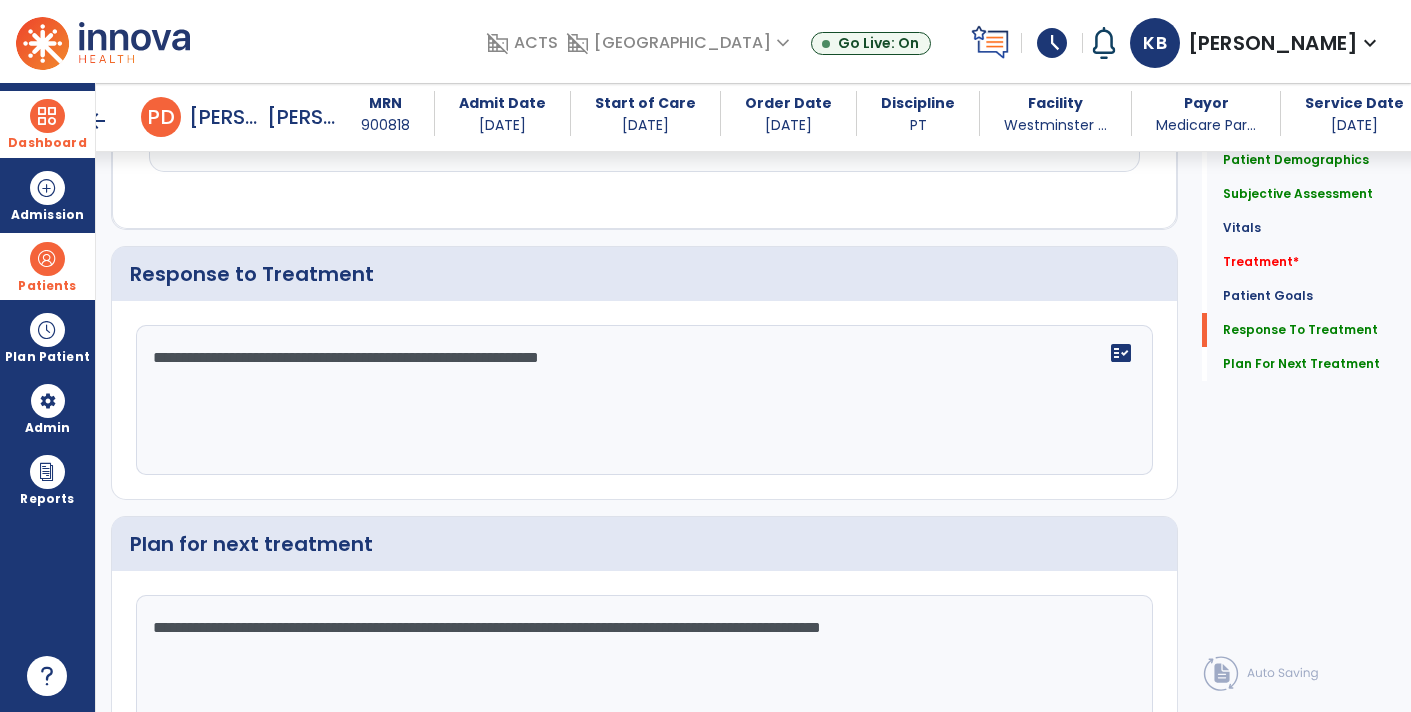 scroll, scrollTop: 2361, scrollLeft: 0, axis: vertical 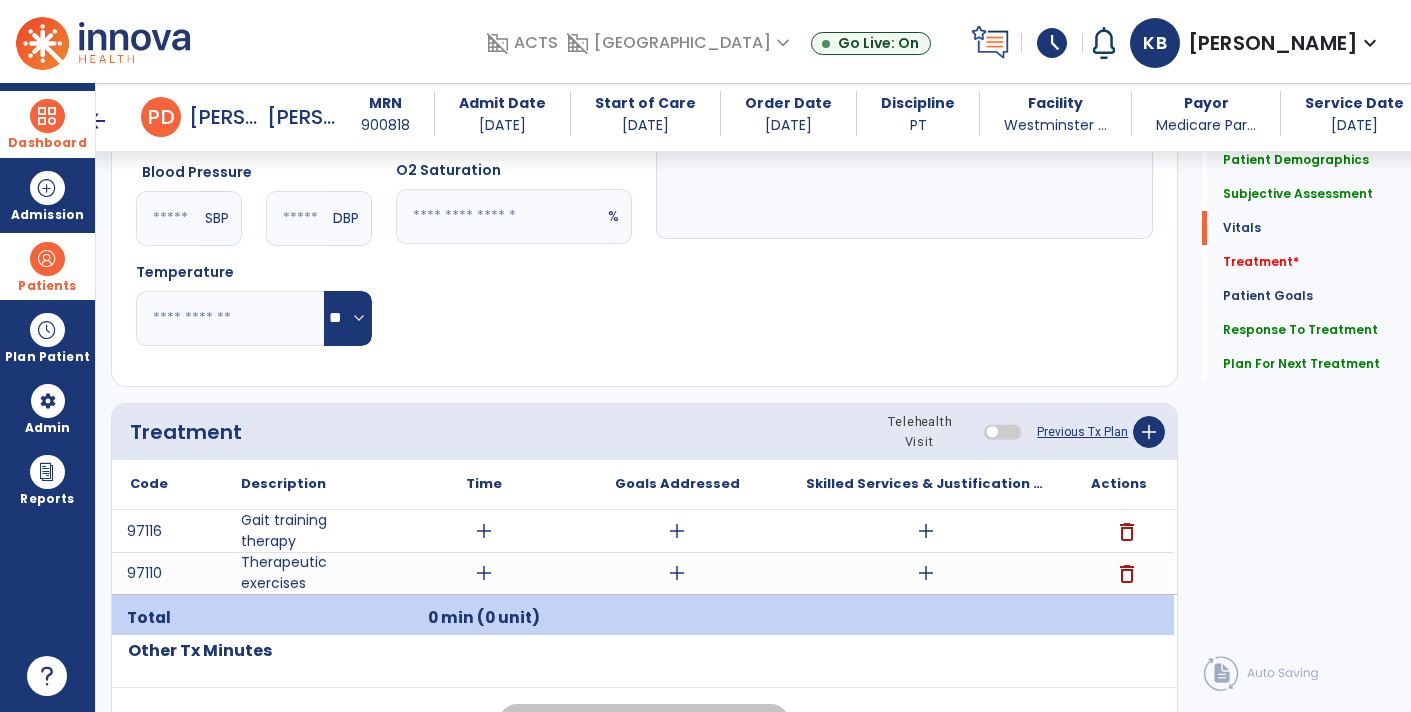 type on "**********" 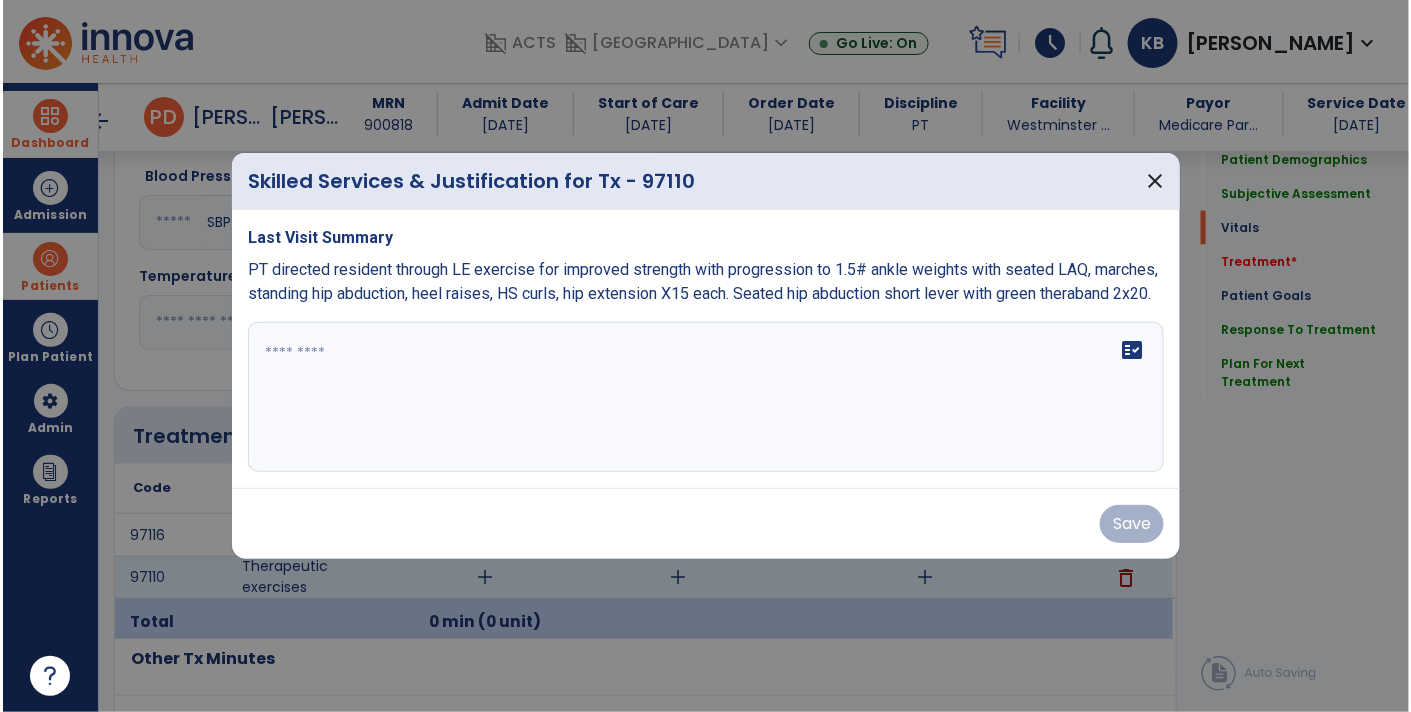 scroll, scrollTop: 846, scrollLeft: 0, axis: vertical 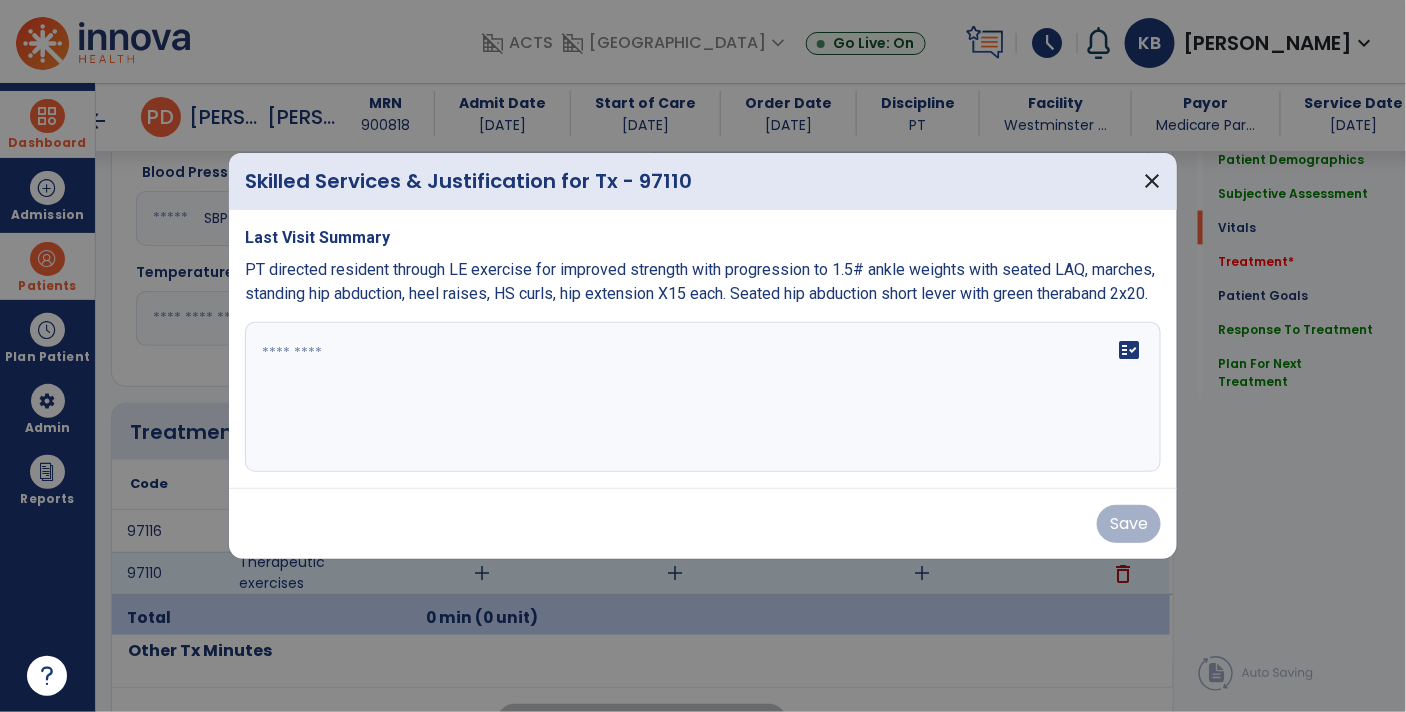 click on "fact_check" at bounding box center [703, 397] 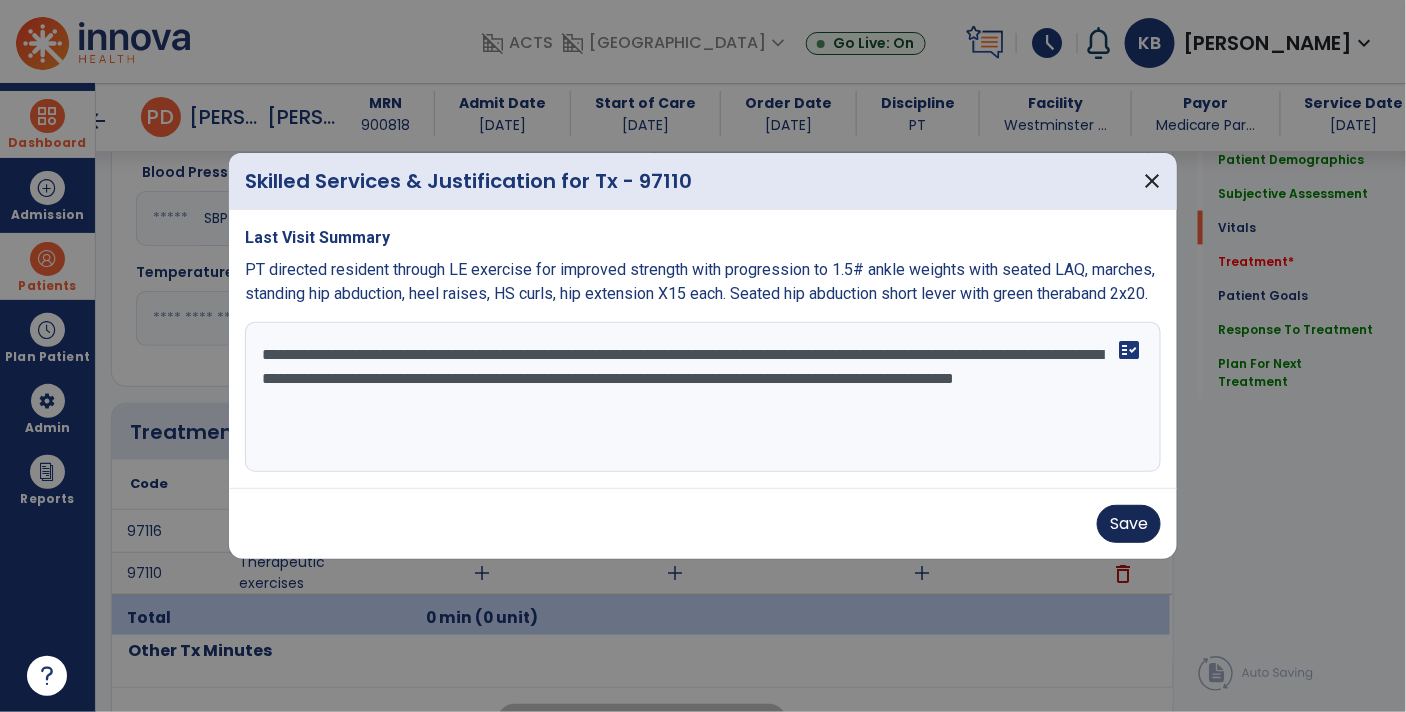 type on "**********" 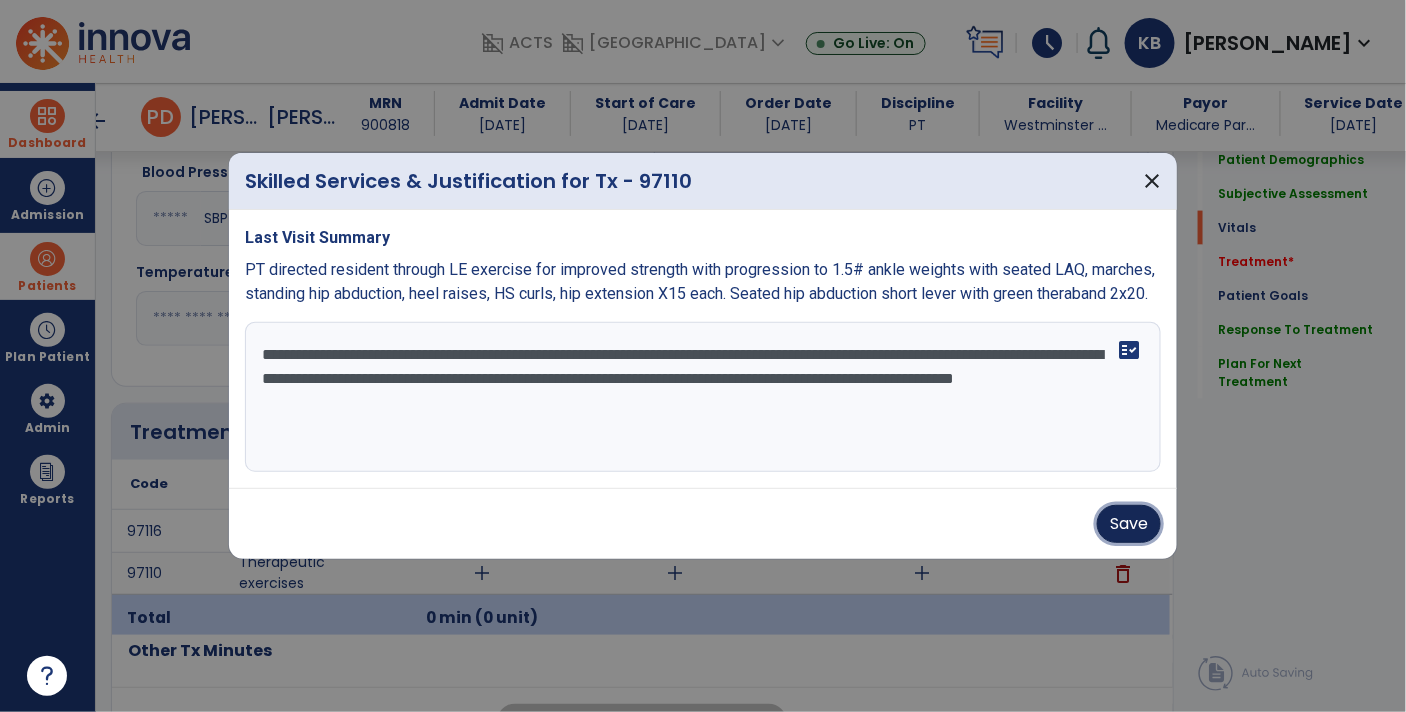 click on "Save" at bounding box center (1129, 524) 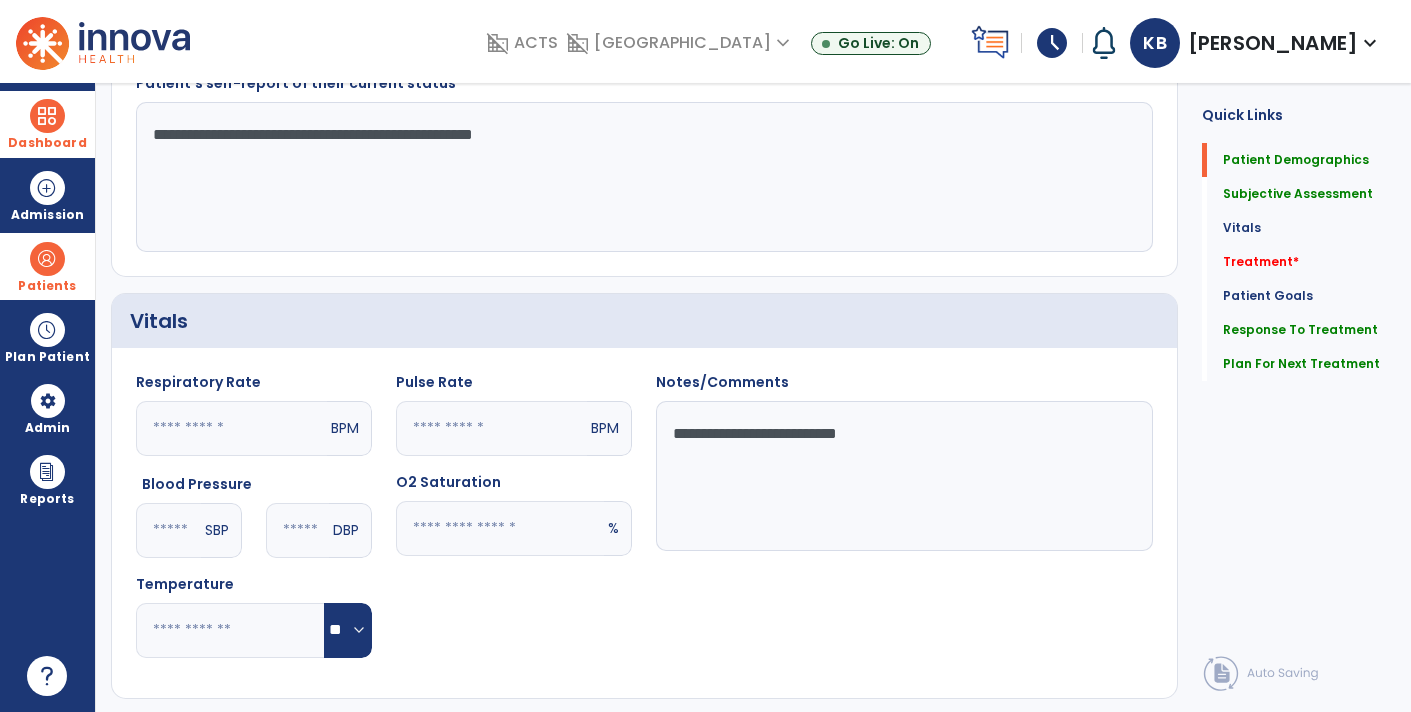 scroll, scrollTop: 0, scrollLeft: 0, axis: both 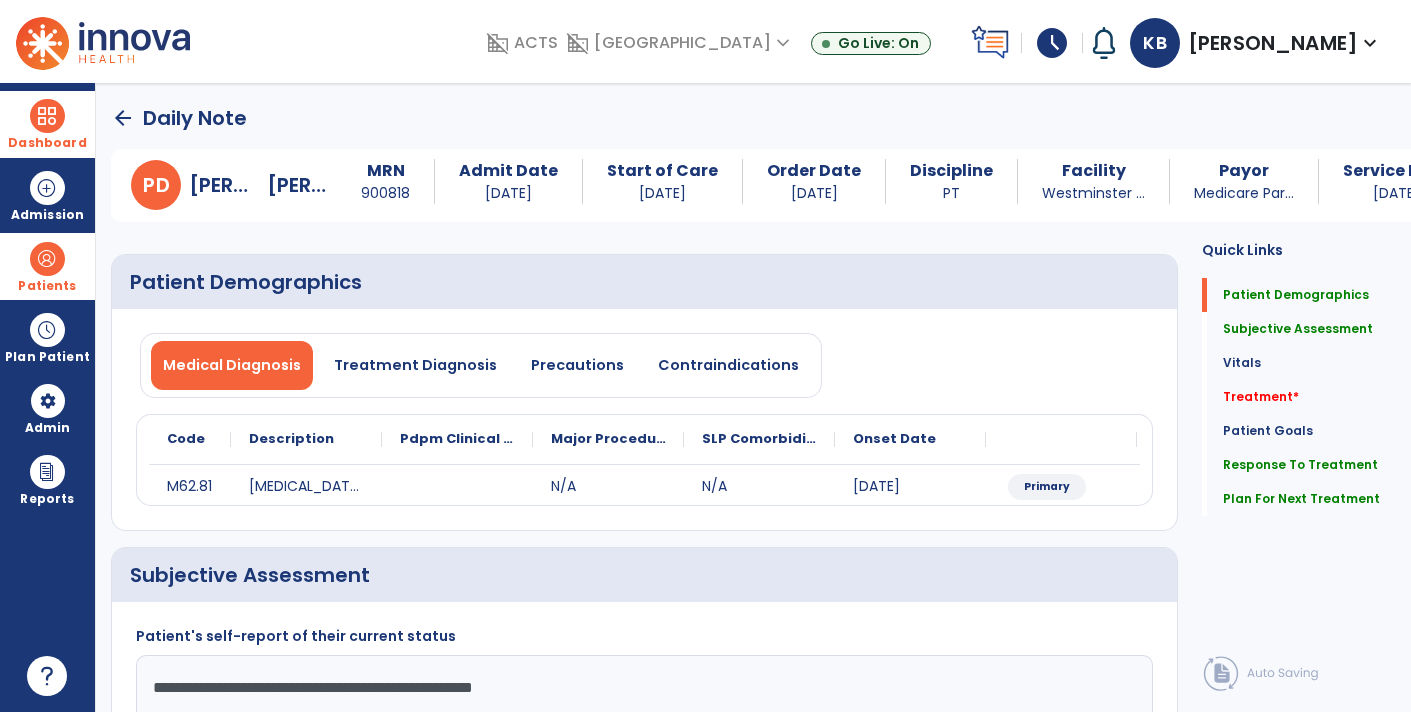 click at bounding box center (47, 116) 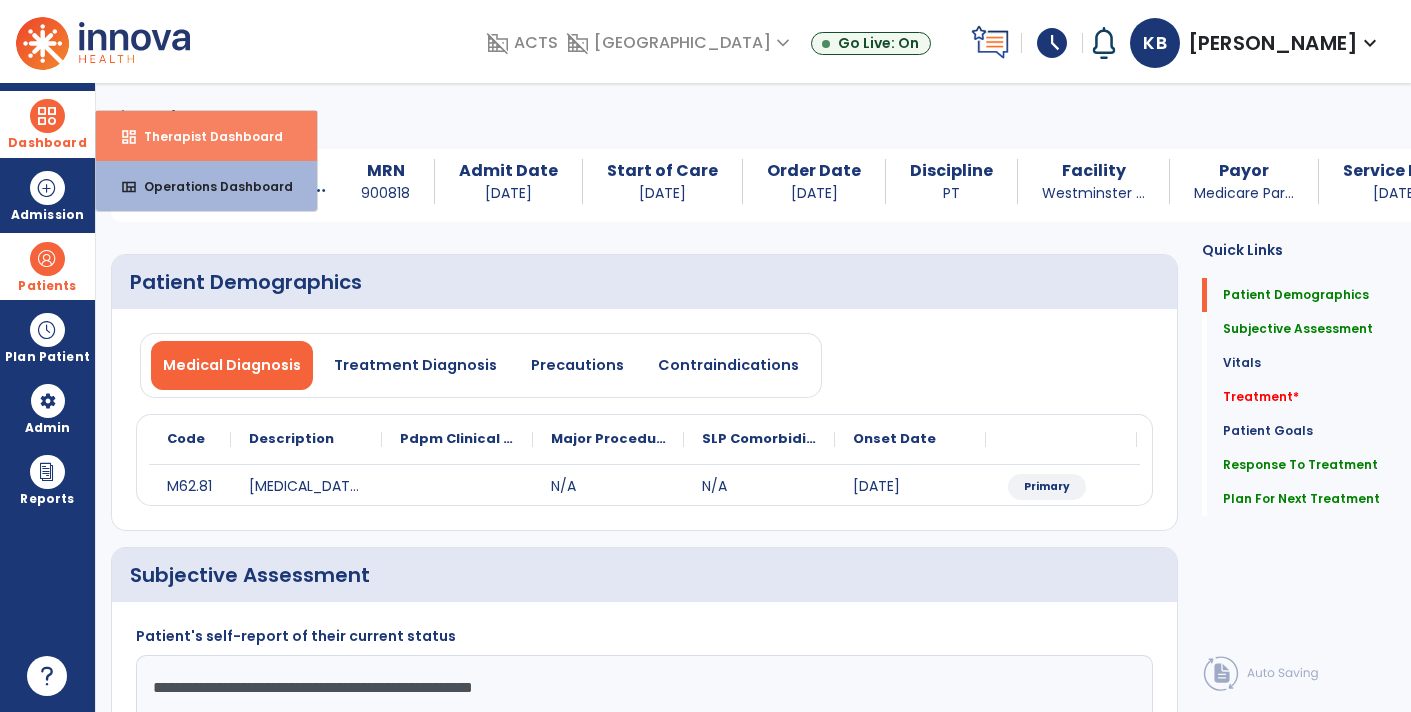 click on "Therapist Dashboard" at bounding box center (205, 136) 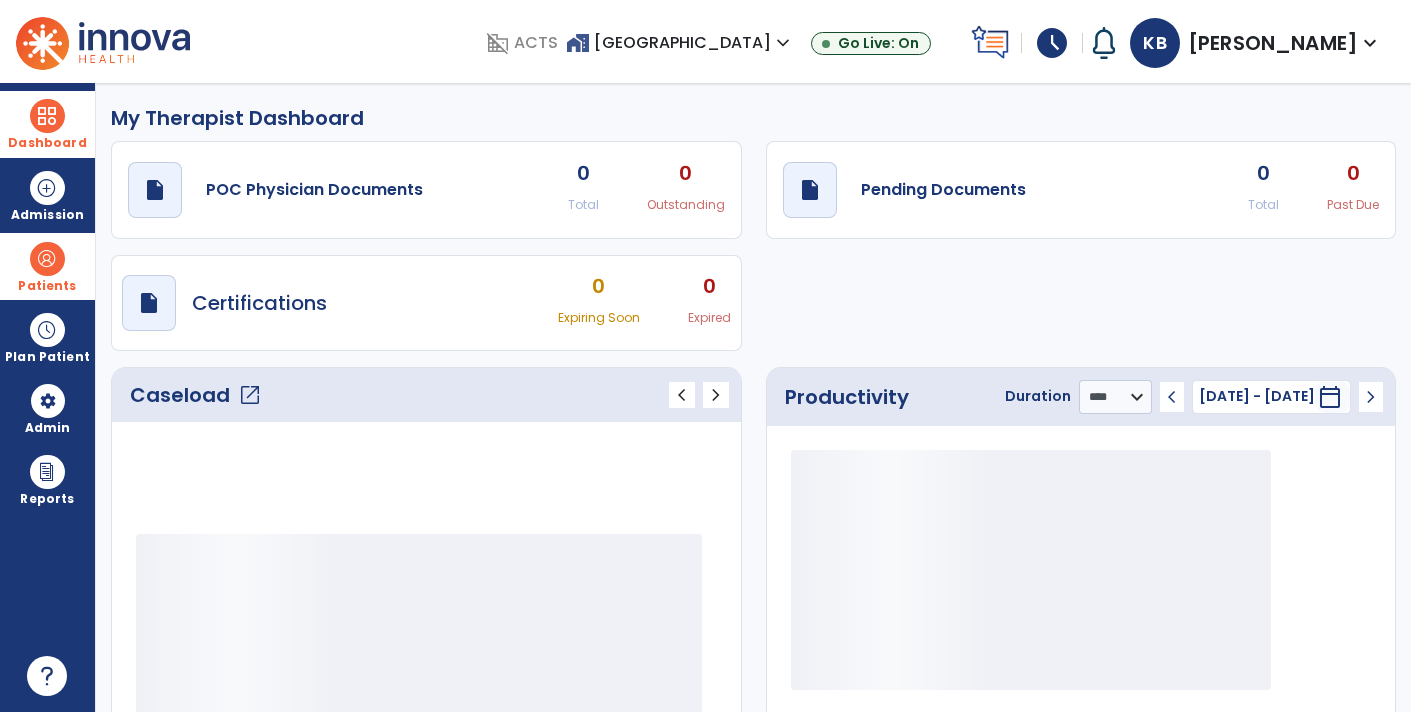 click on "draft   open_in_new  Pending Documents 0 Total 0 Past Due" 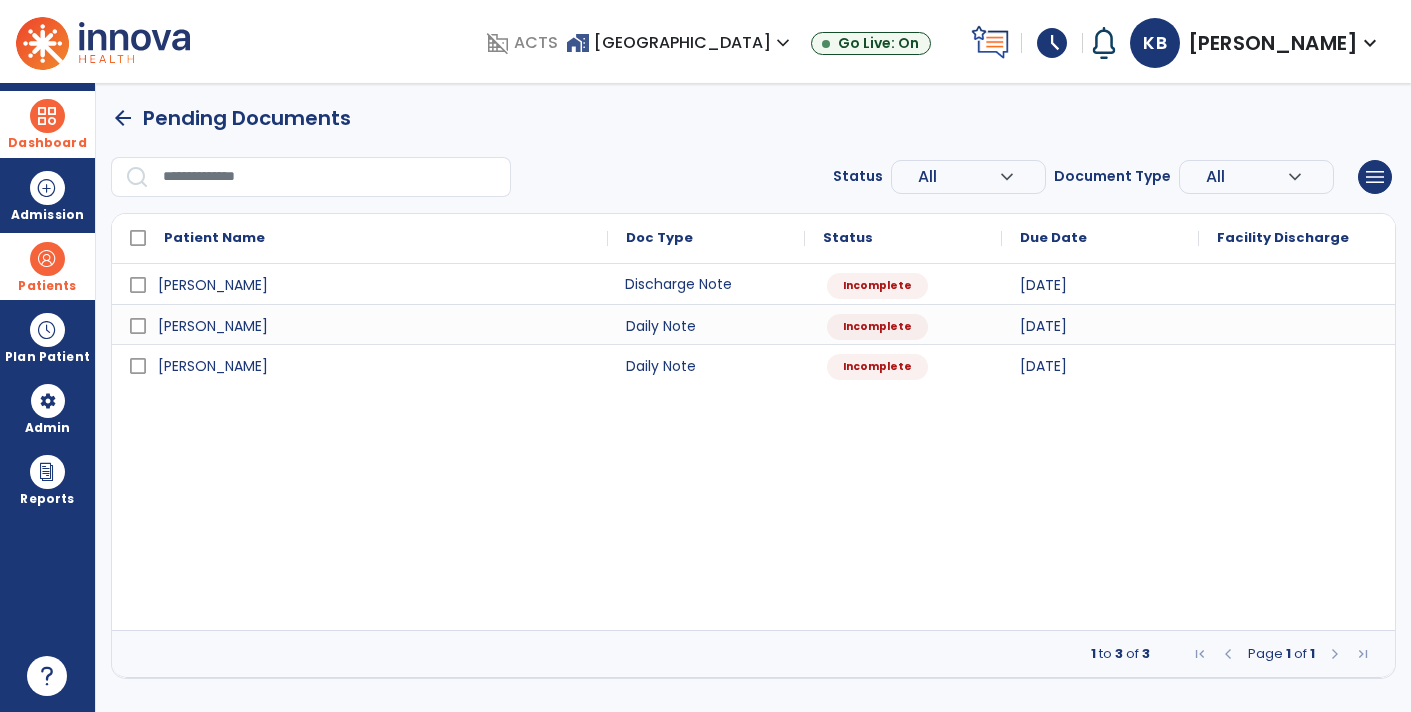 click on "Discharge Note" at bounding box center (706, 284) 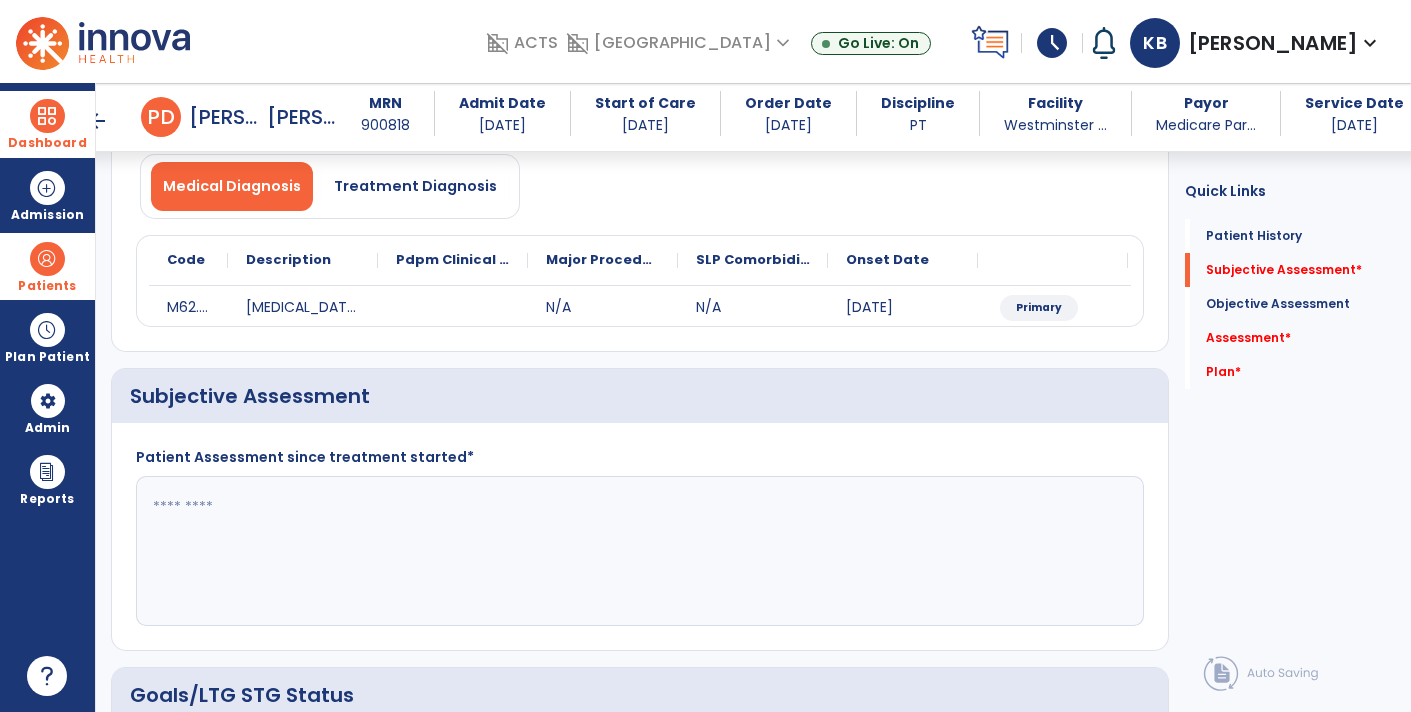 scroll, scrollTop: 145, scrollLeft: 0, axis: vertical 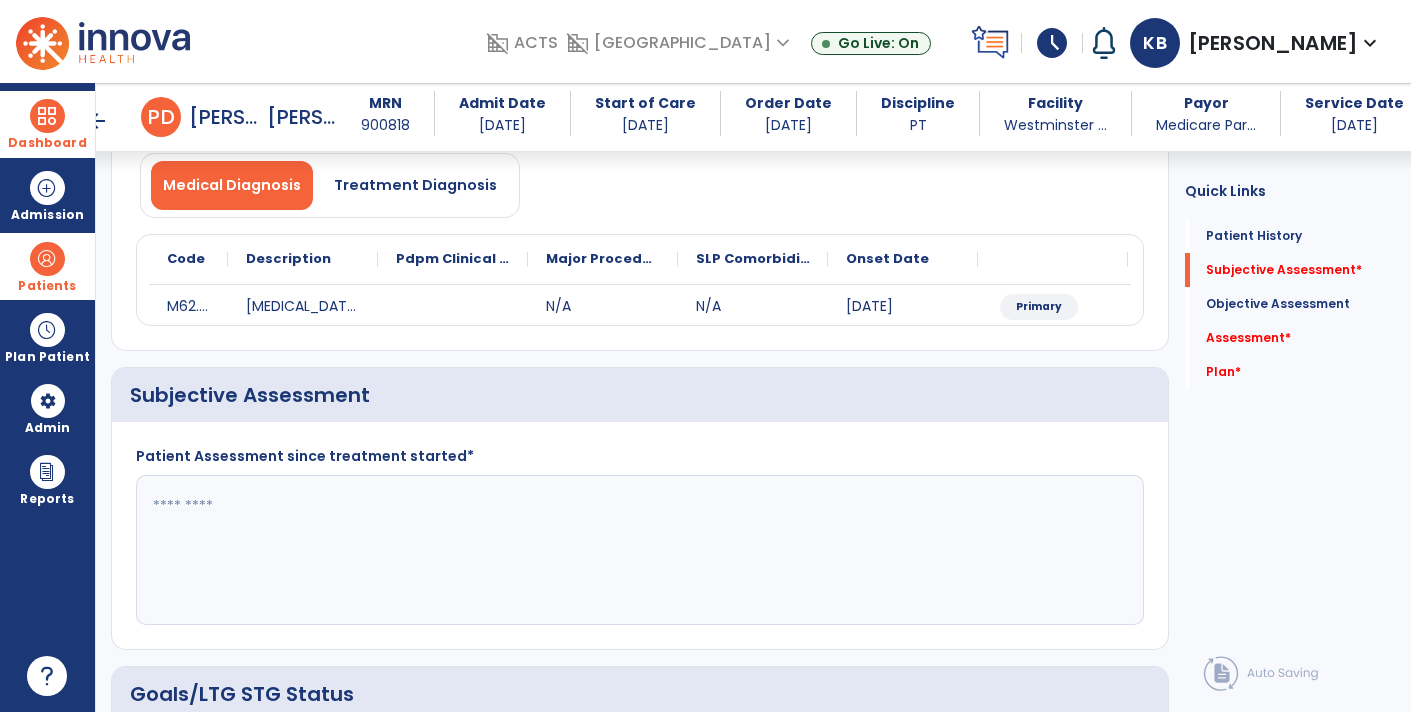 click 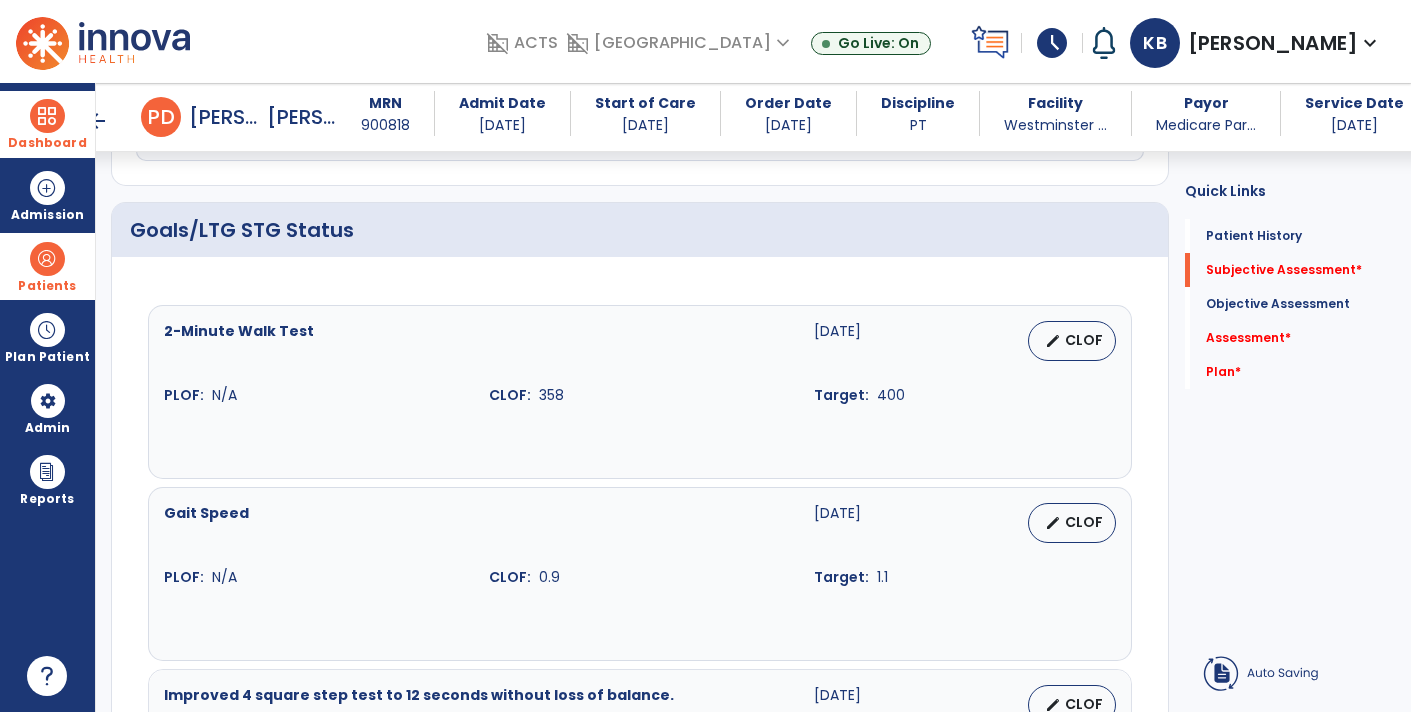 type on "**********" 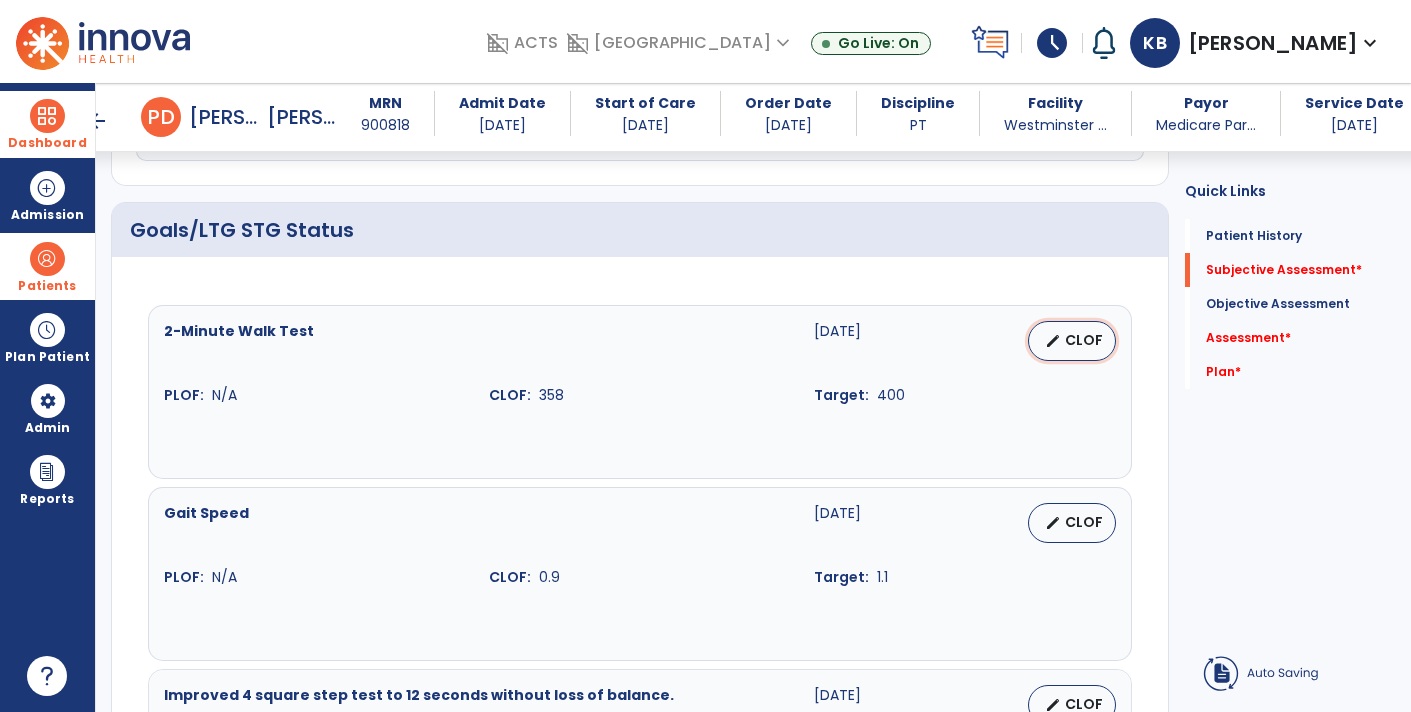 click on "CLOF" at bounding box center [1084, 340] 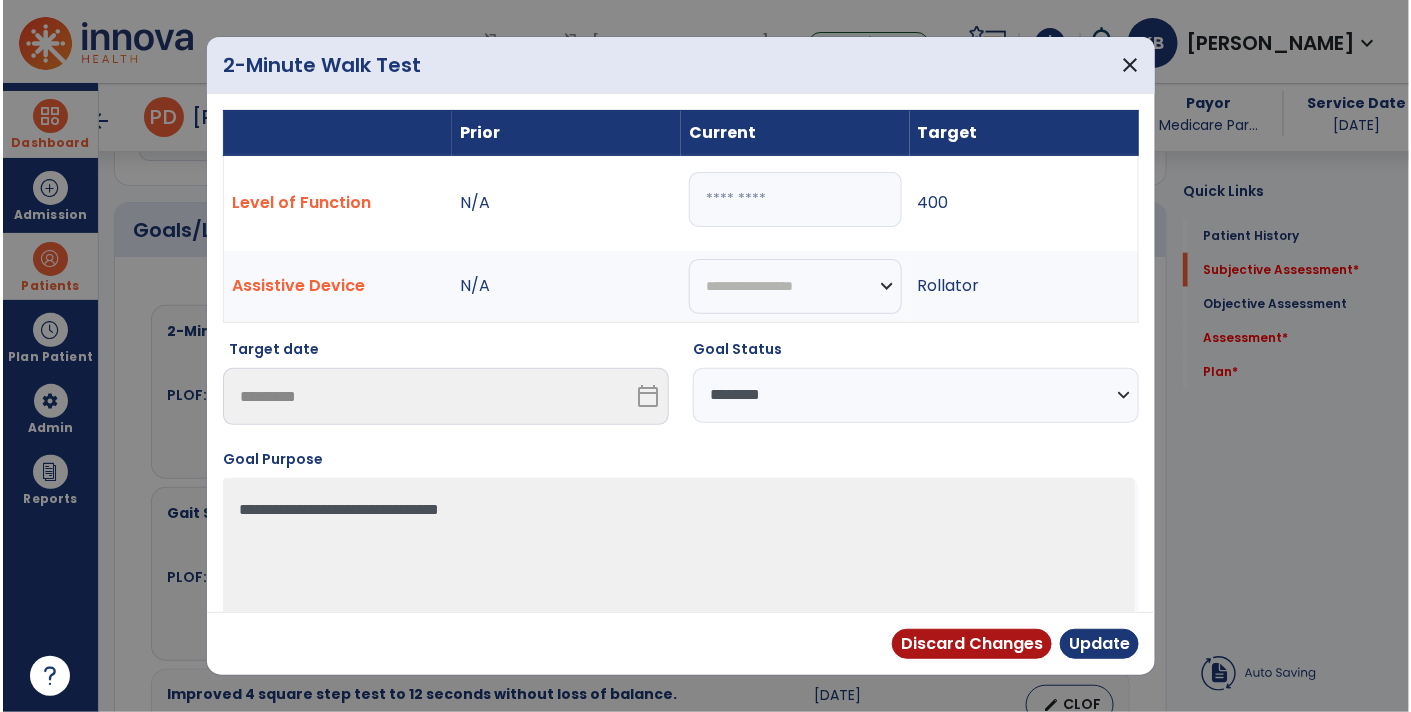 scroll, scrollTop: 609, scrollLeft: 0, axis: vertical 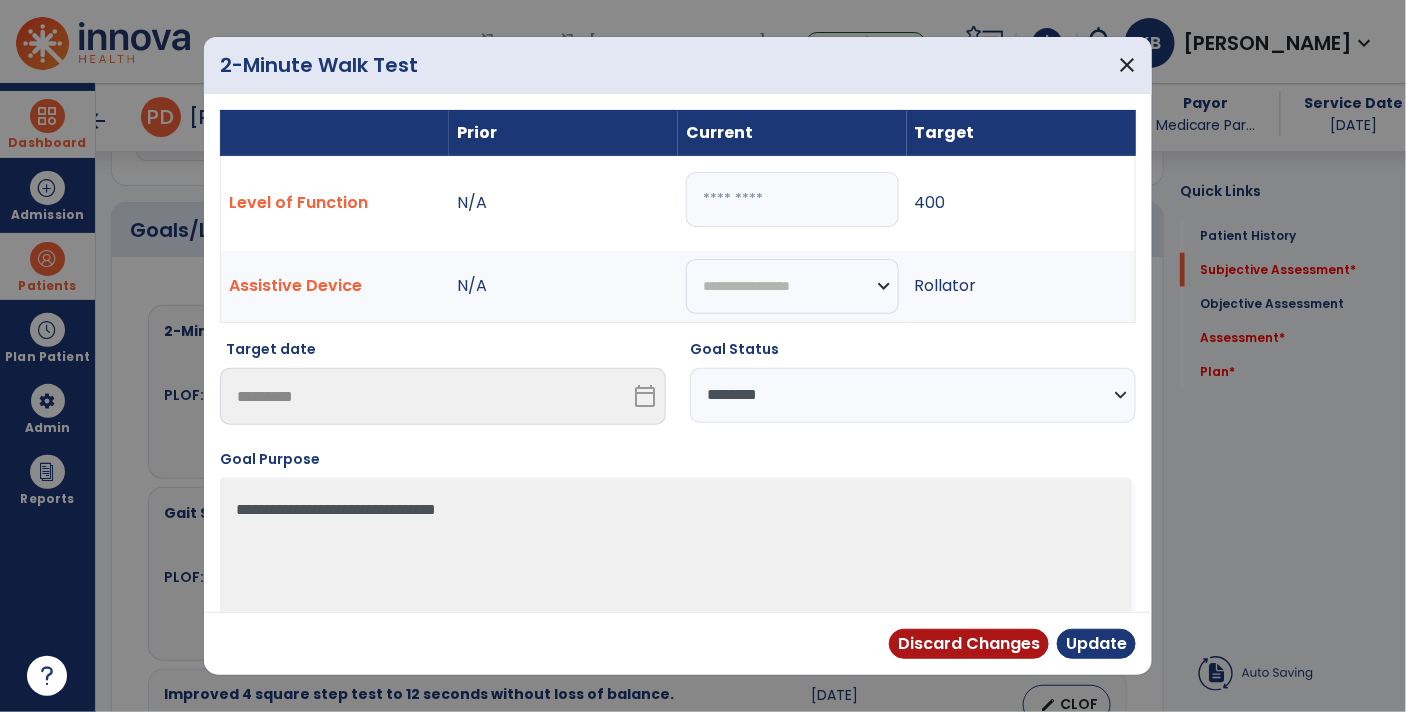 click on "***" at bounding box center (792, 199) 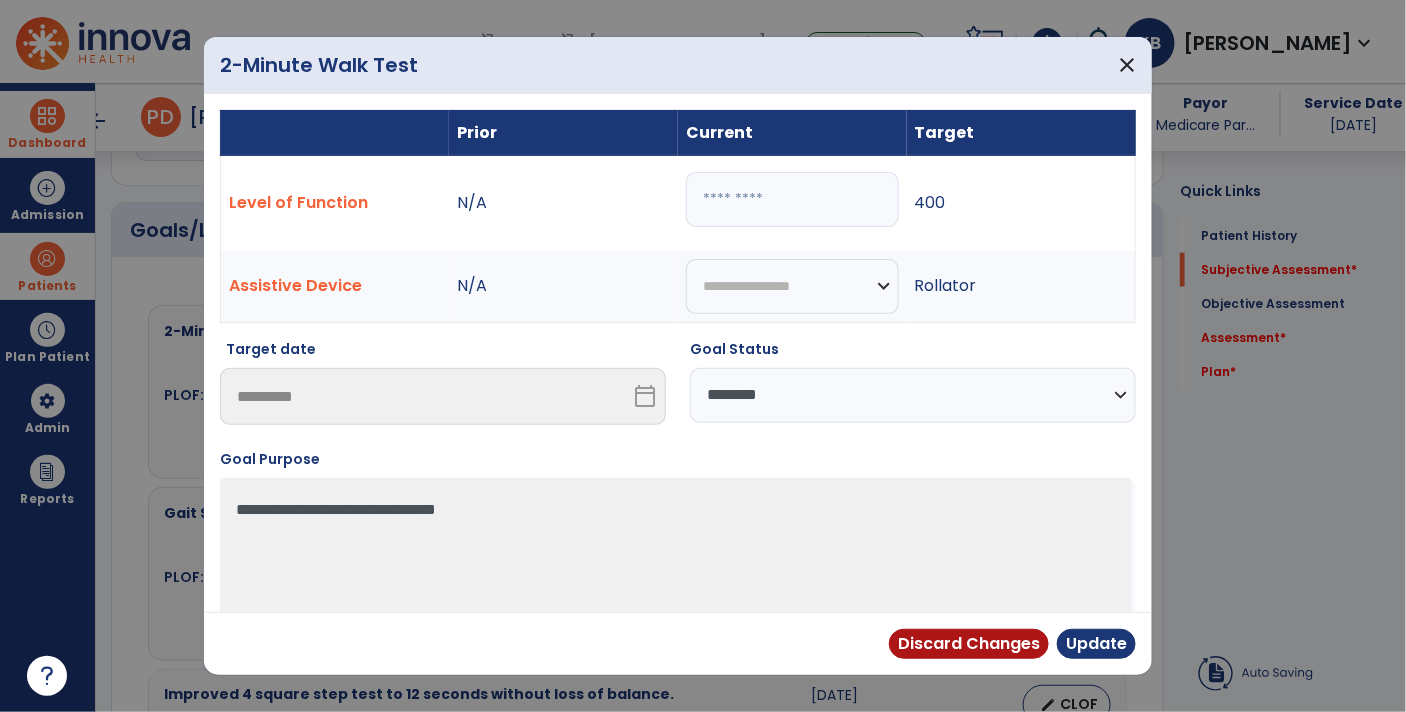 type on "***" 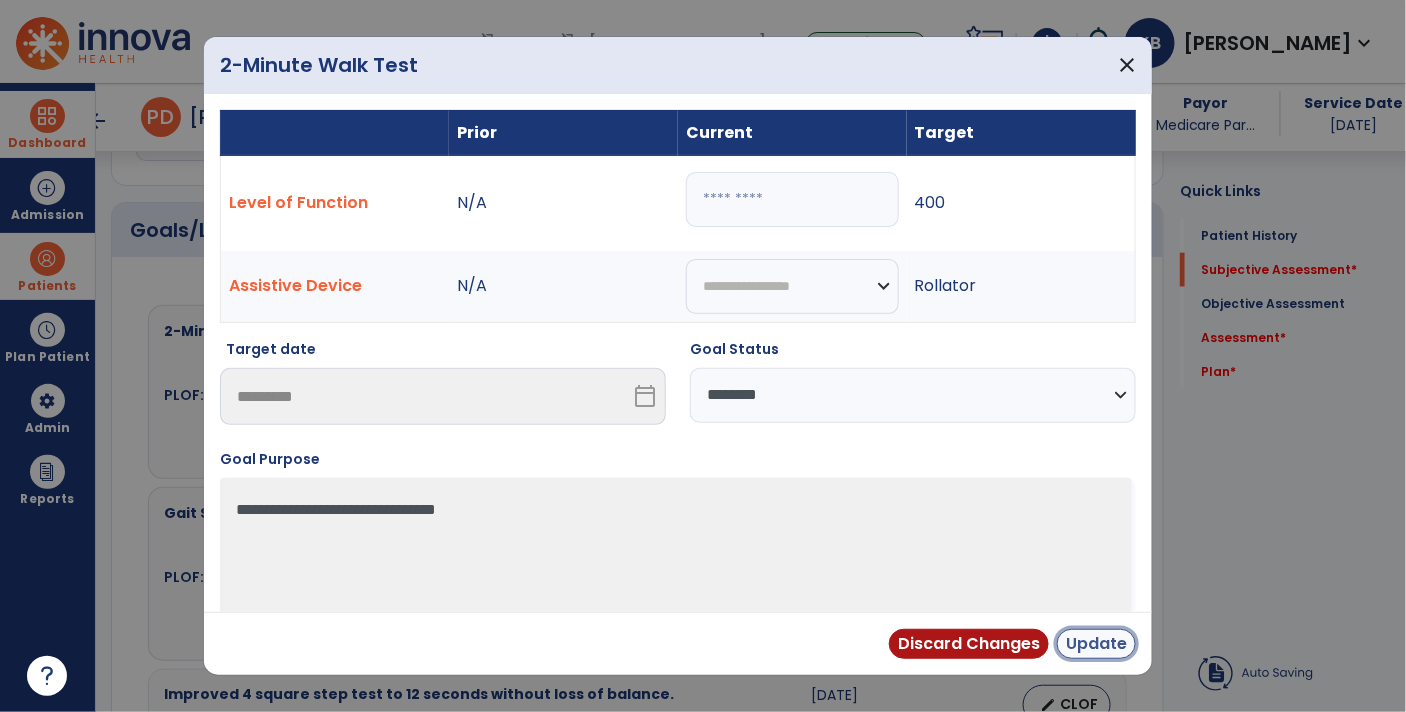 click on "Update" at bounding box center [1096, 644] 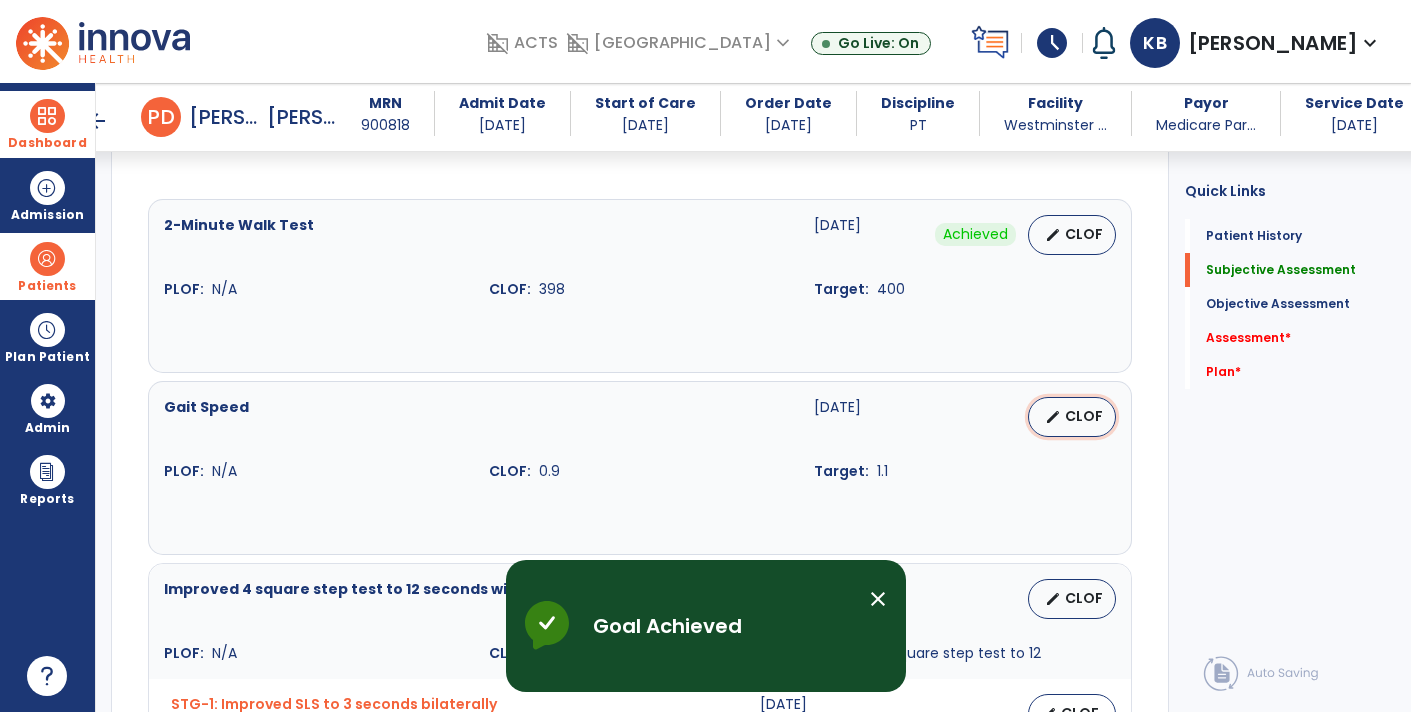 click on "CLOF" at bounding box center (1084, 416) 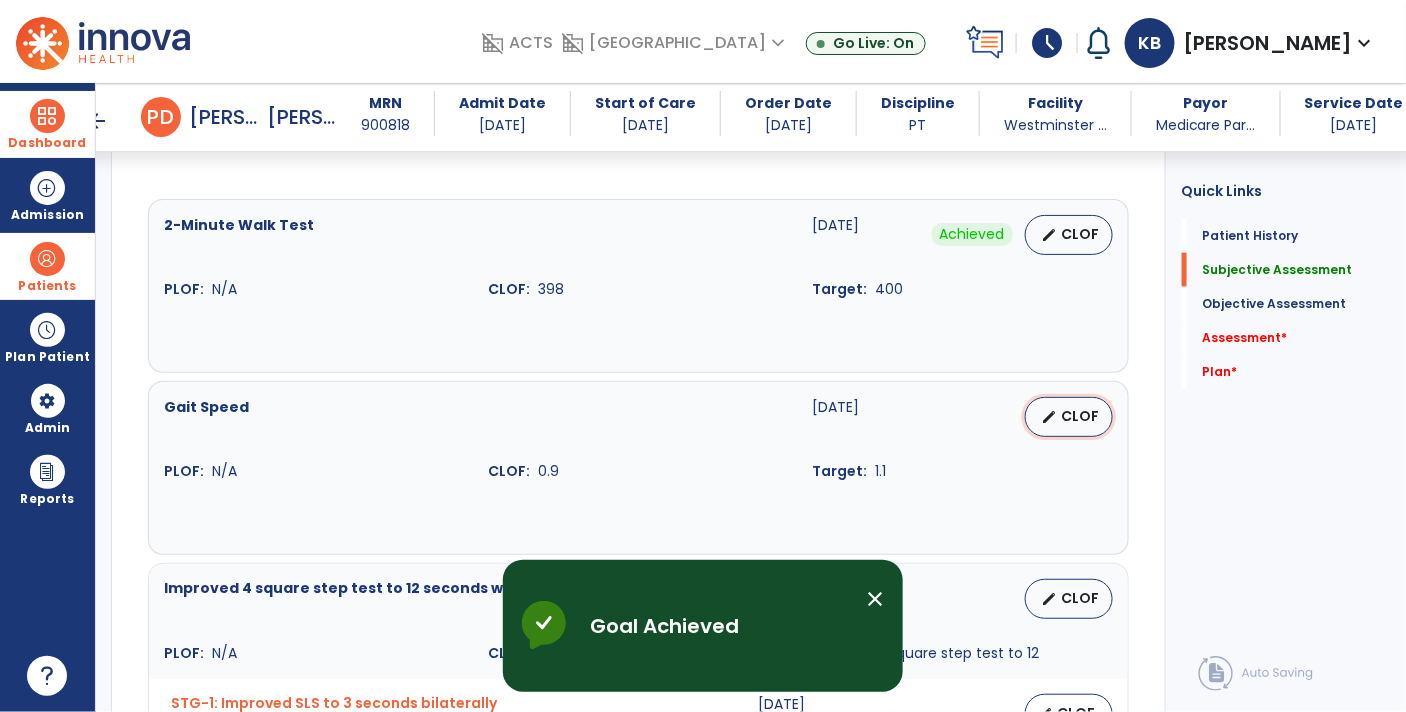 select on "********" 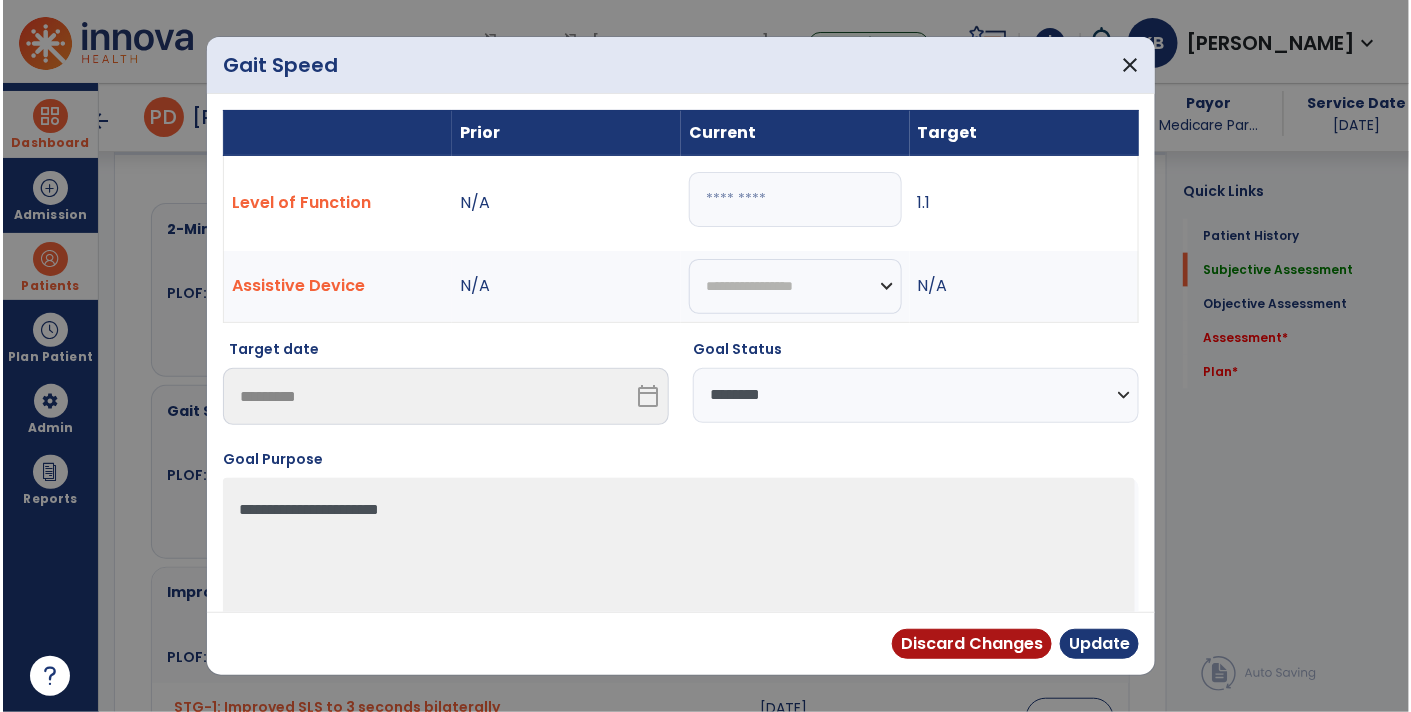 scroll, scrollTop: 715, scrollLeft: 0, axis: vertical 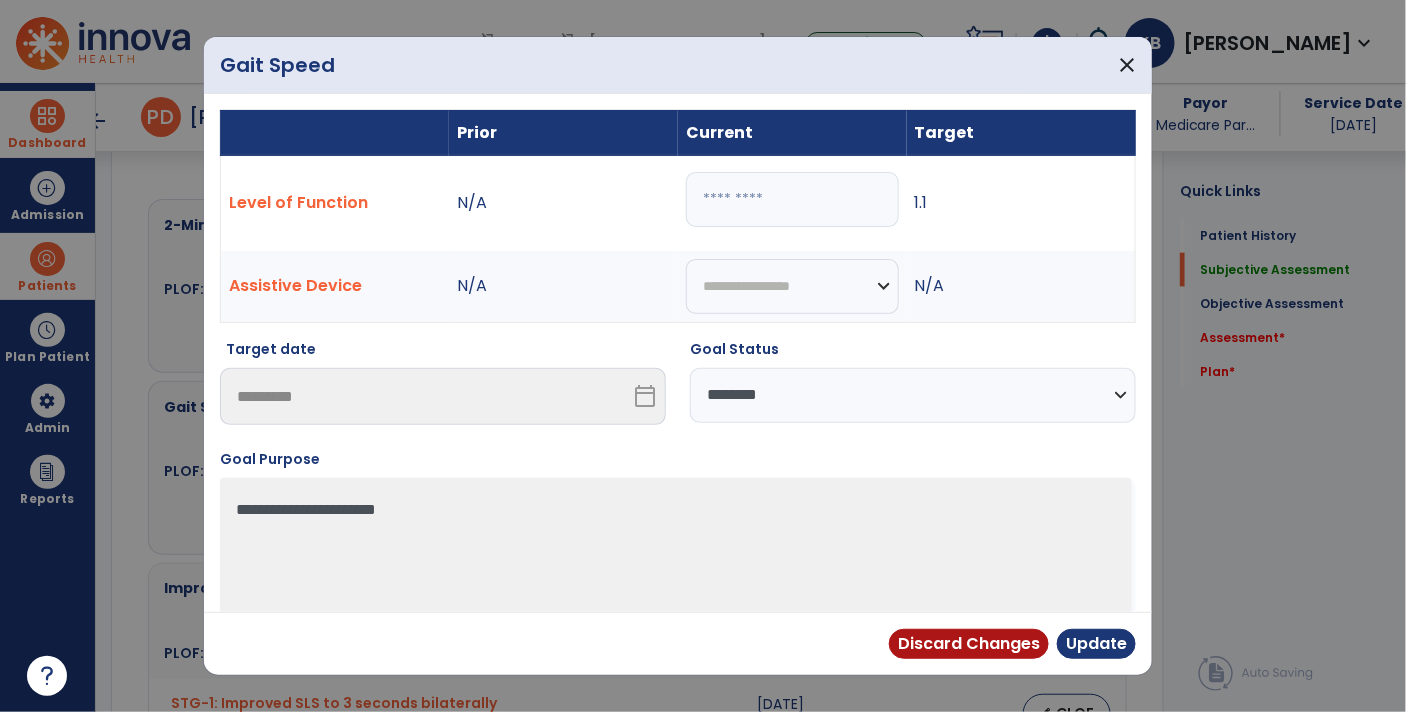 click on "***" at bounding box center [792, 199] 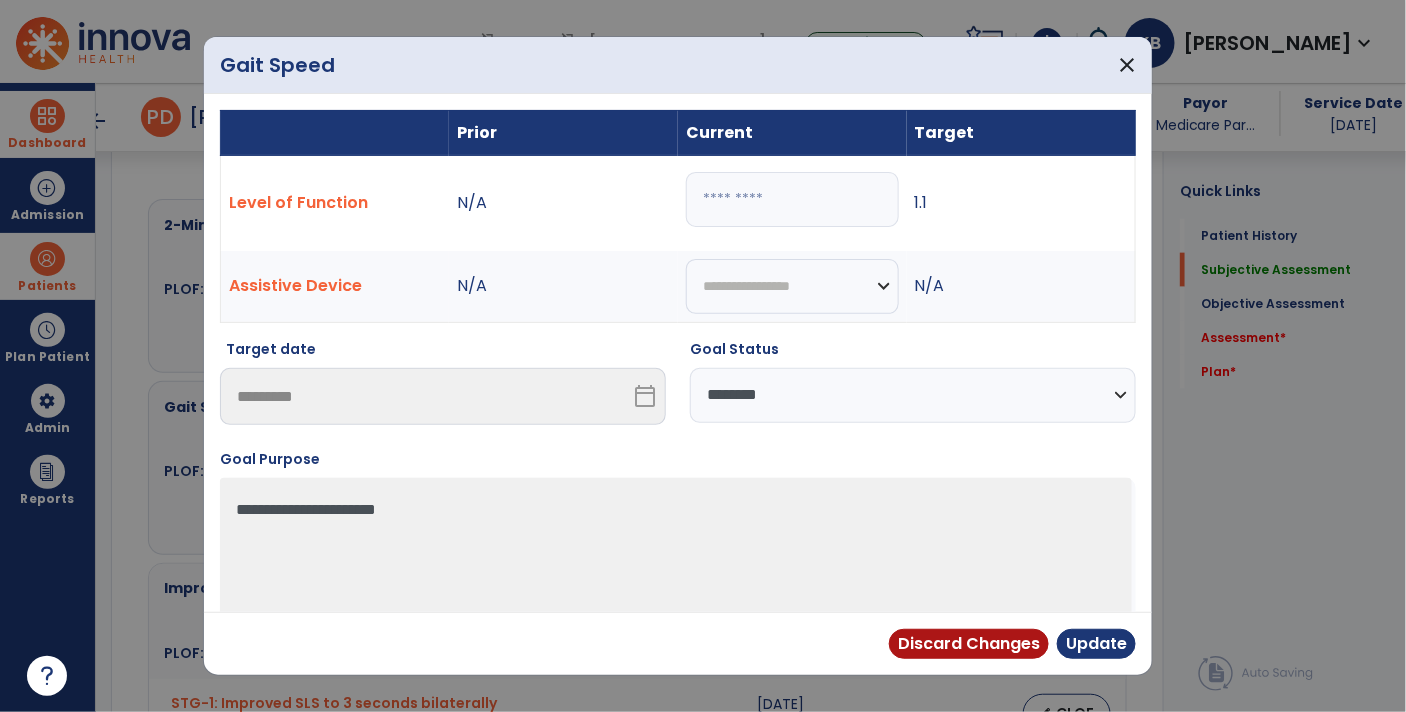type on "***" 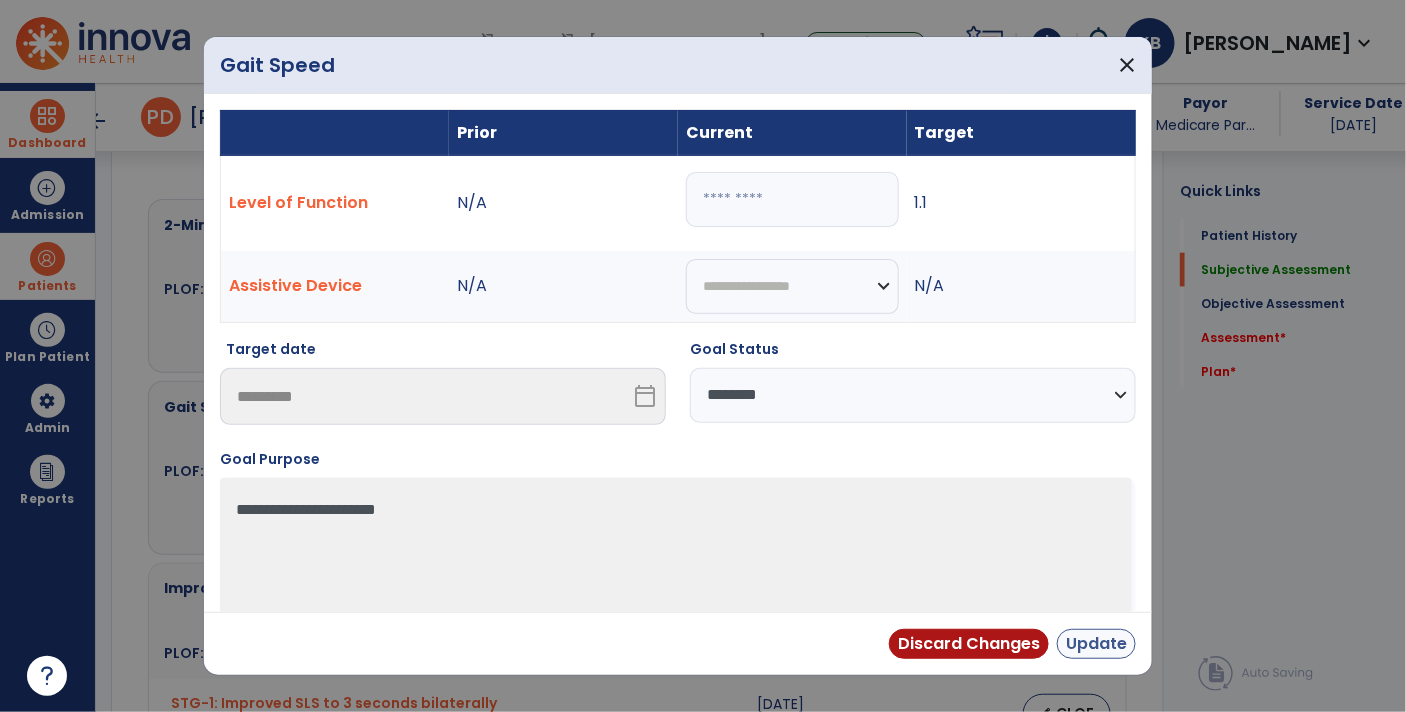click on "Update" at bounding box center [1096, 644] 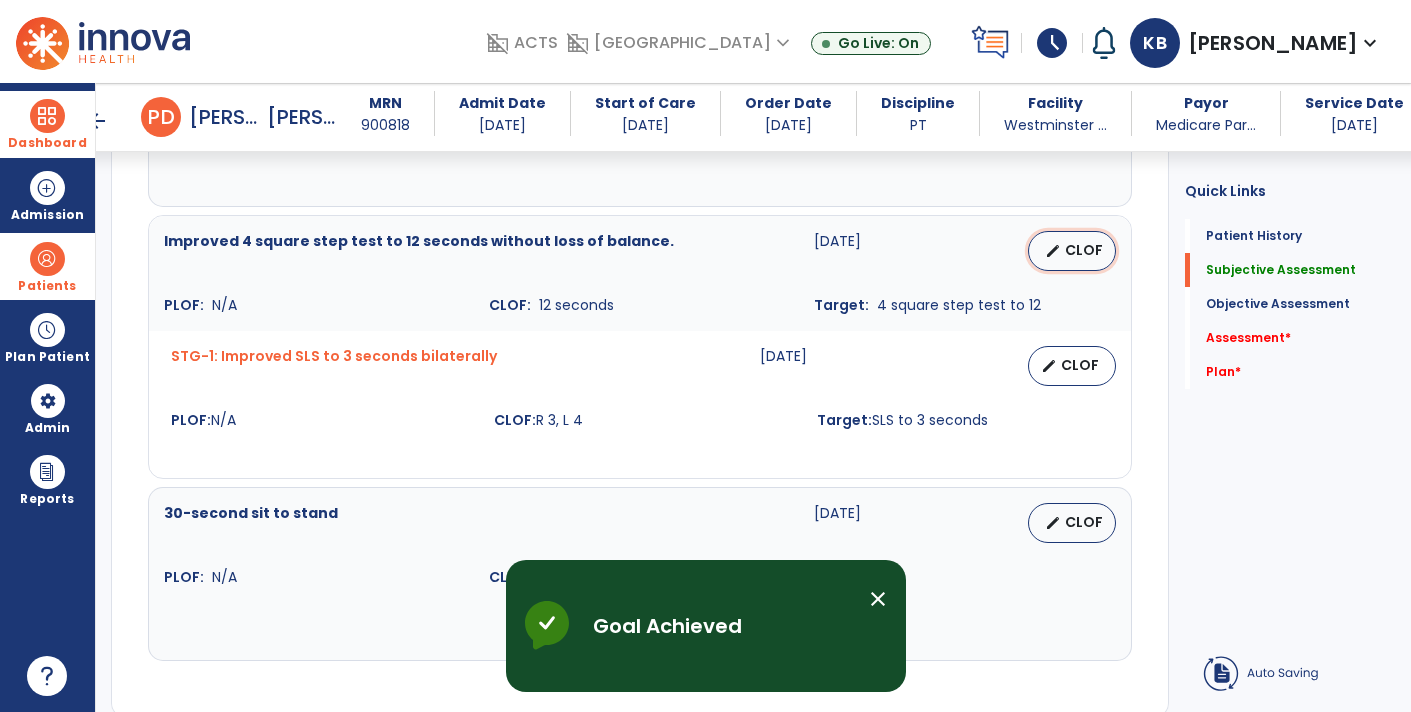 click on "edit   CLOF" at bounding box center (1072, 251) 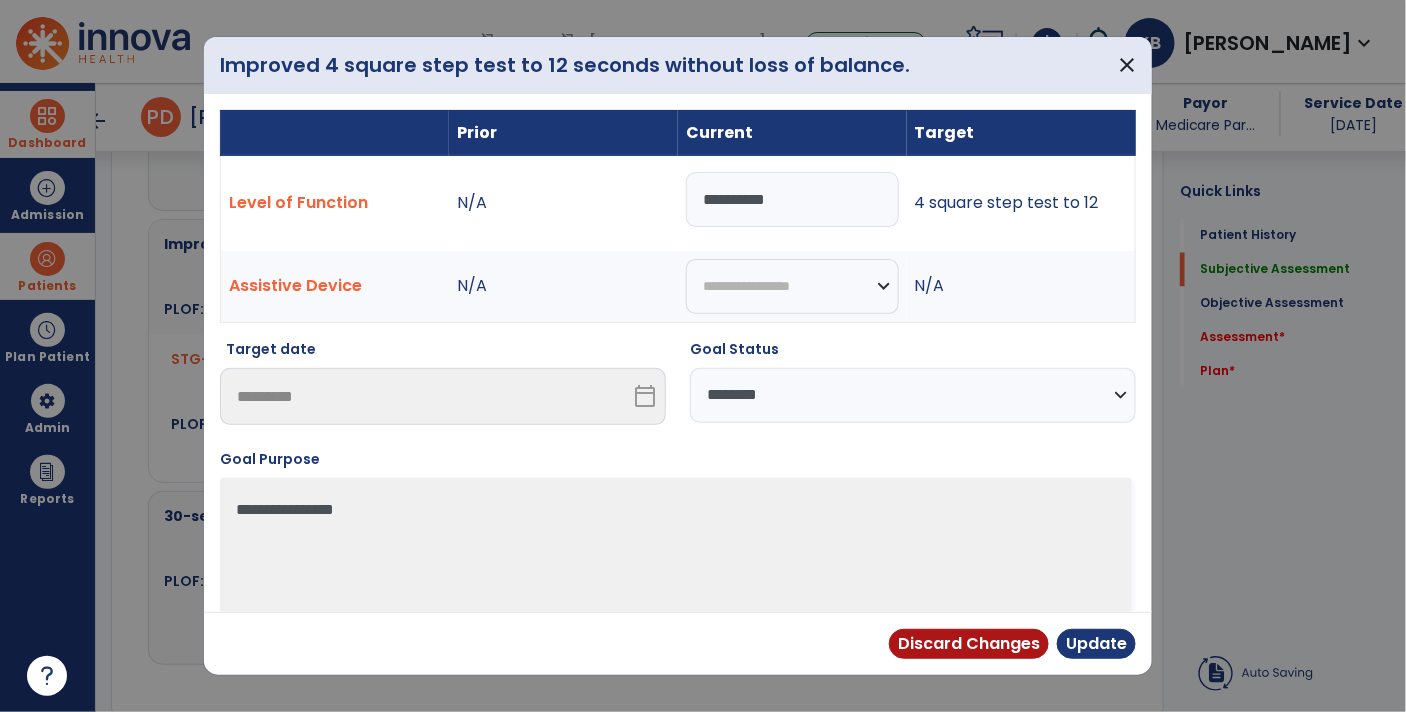 scroll, scrollTop: 1063, scrollLeft: 0, axis: vertical 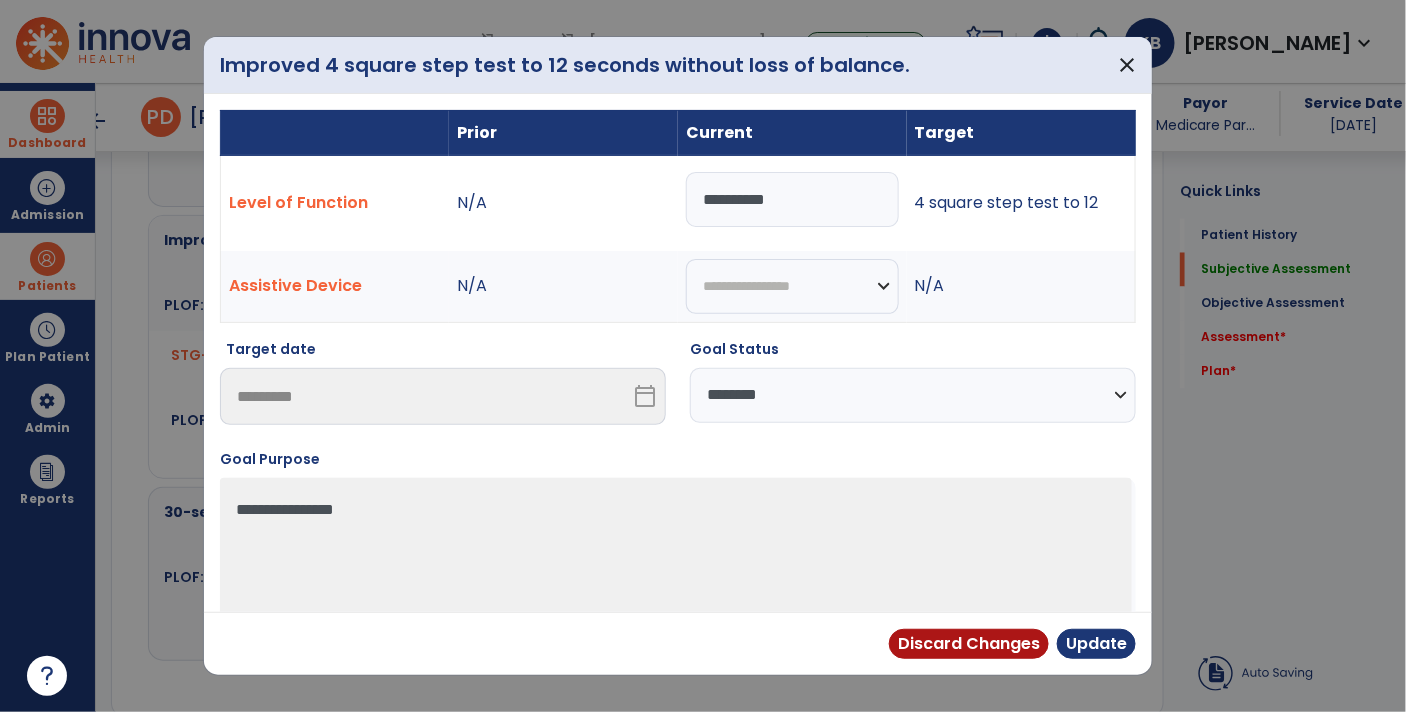 click on "**********" at bounding box center (913, 395) 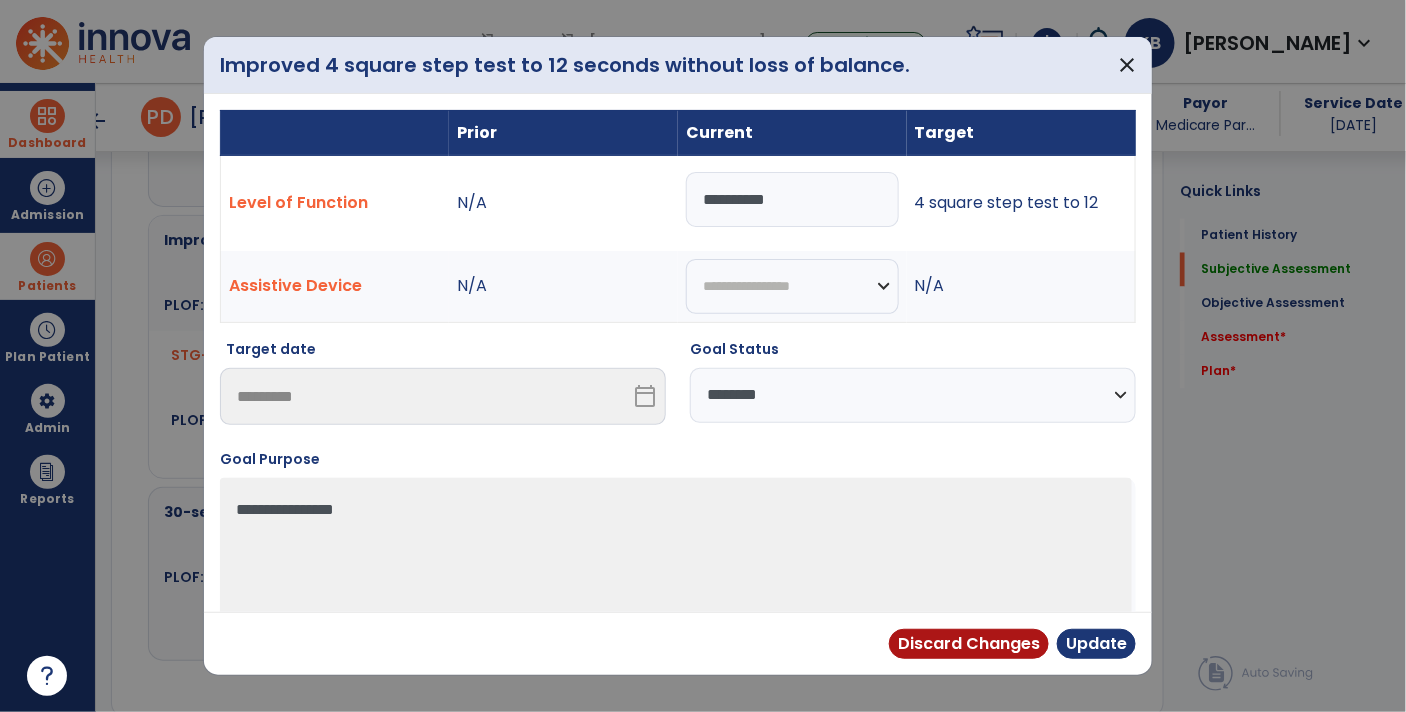 select on "********" 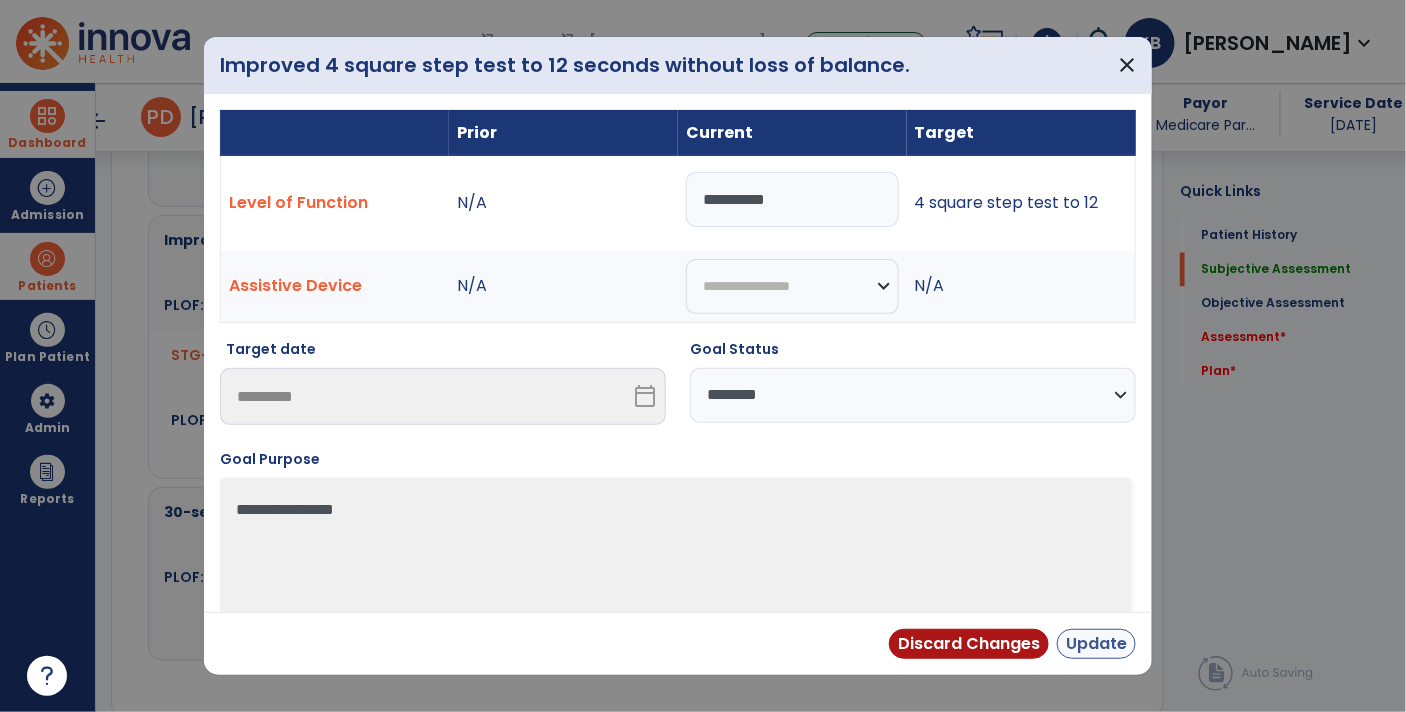 click on "Update" at bounding box center [1096, 644] 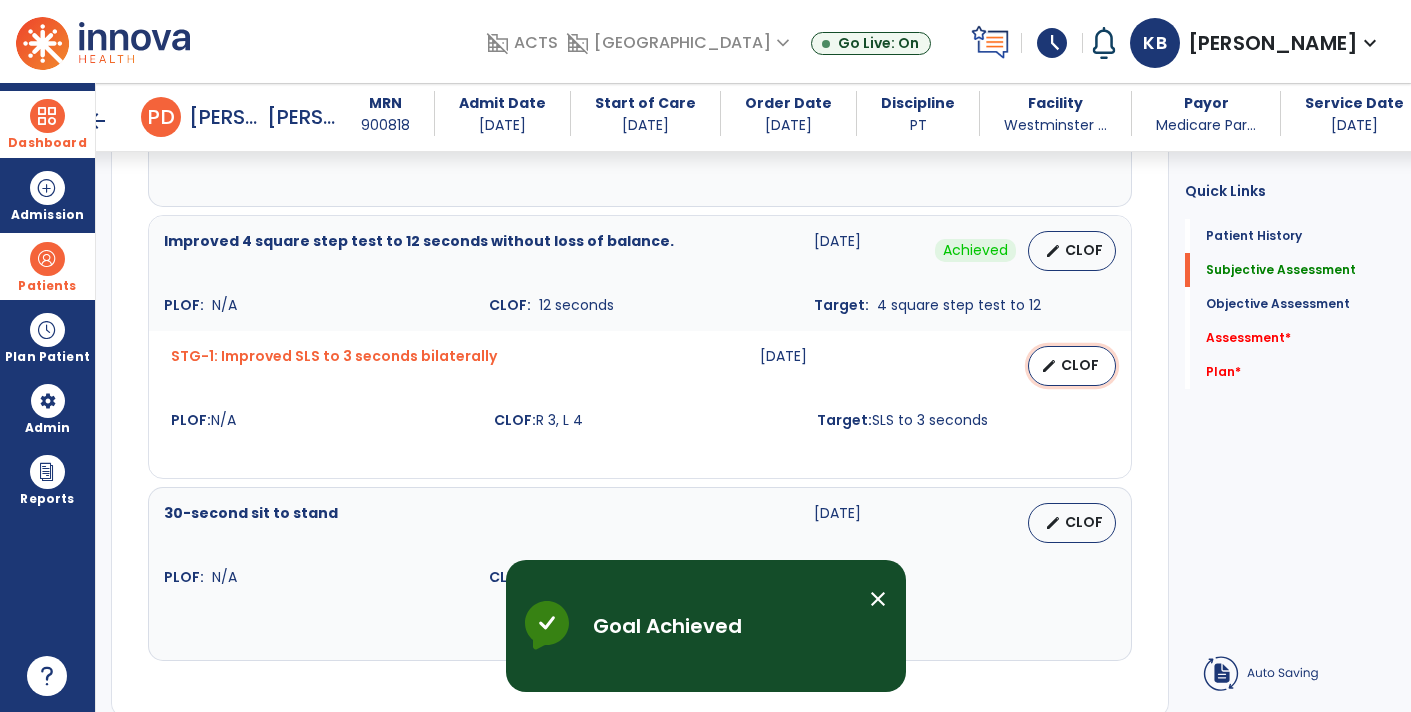 click on "CLOF" at bounding box center (1080, 365) 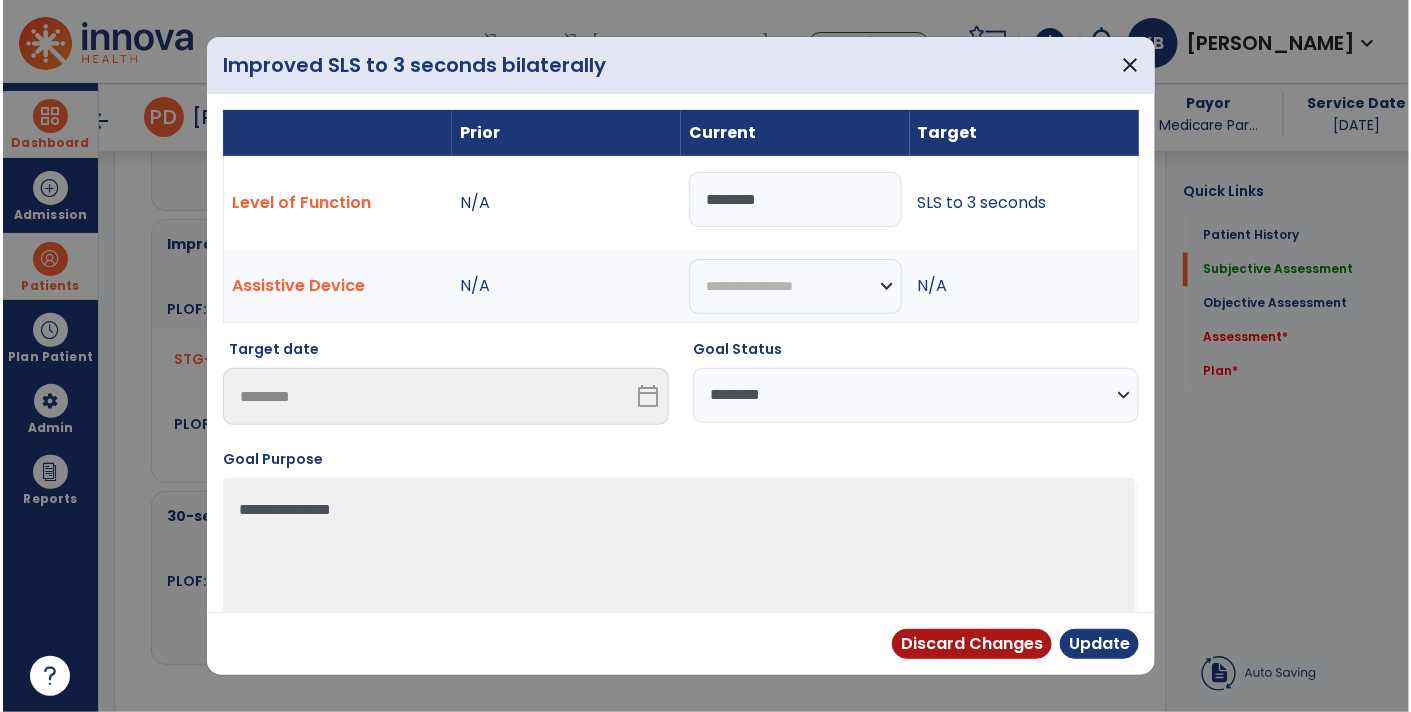 scroll, scrollTop: 1063, scrollLeft: 0, axis: vertical 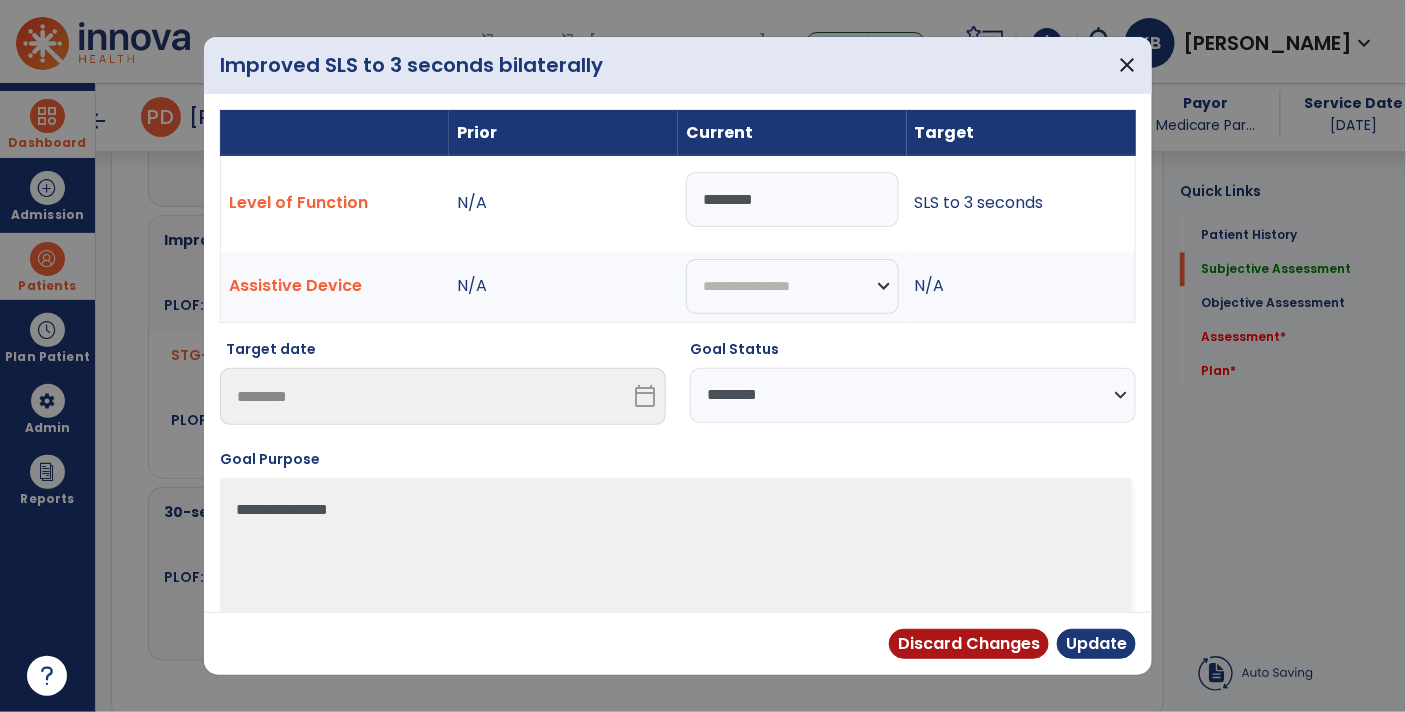 click on "**********" at bounding box center (913, 395) 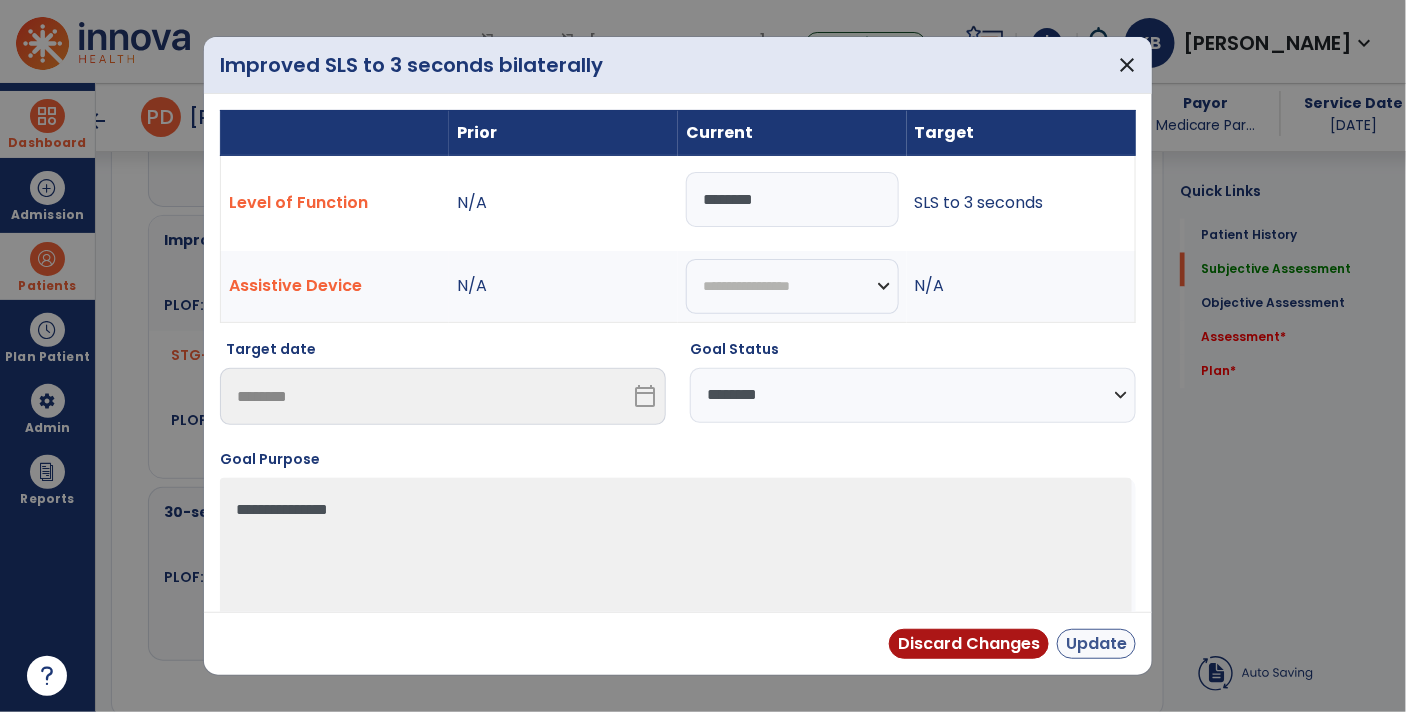 click on "Update" at bounding box center [1096, 644] 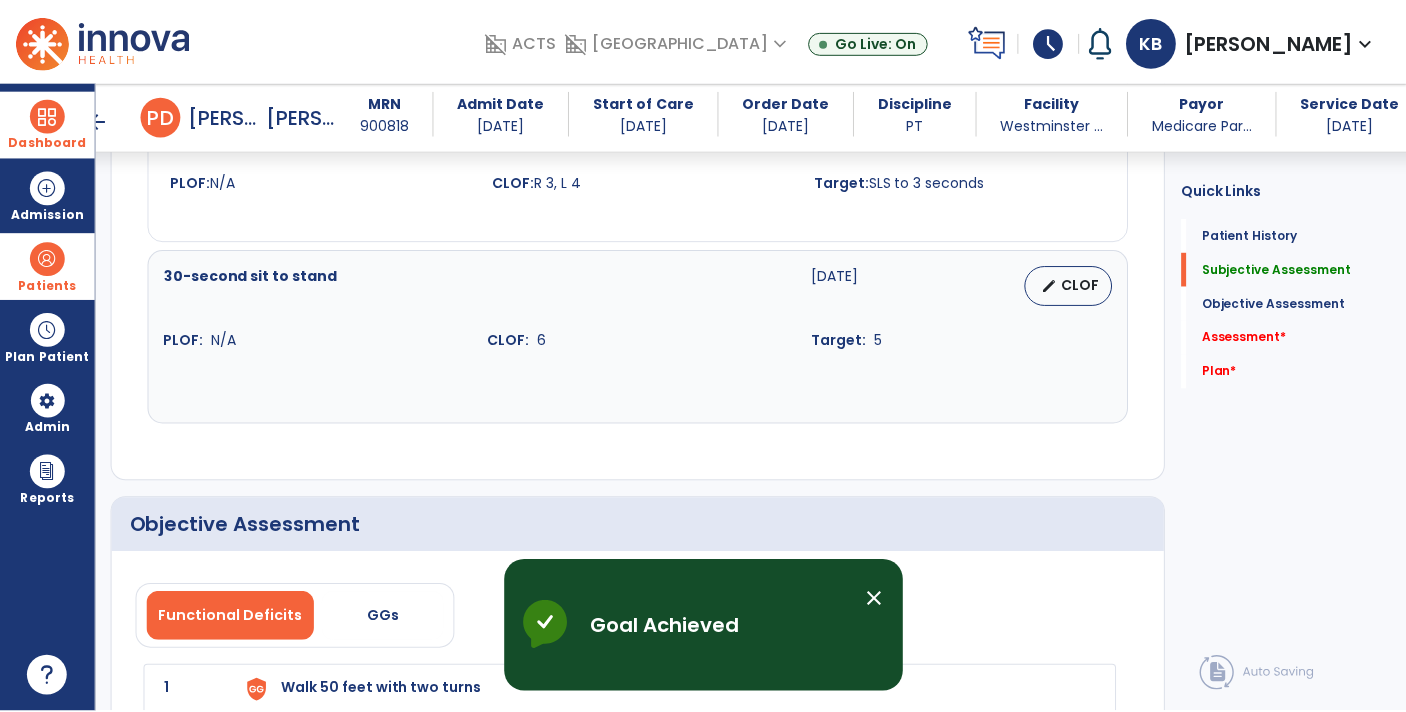 scroll, scrollTop: 1291, scrollLeft: 0, axis: vertical 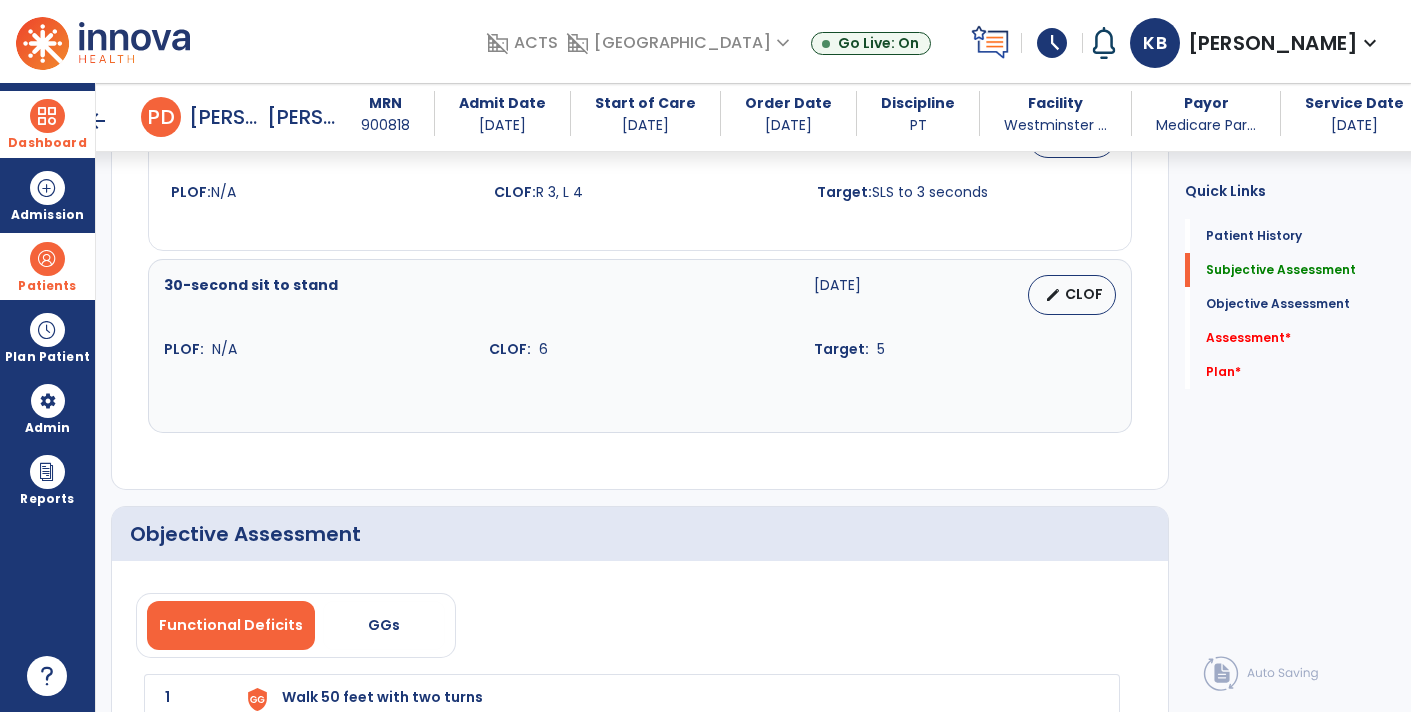 click on "edit   CLOF" at bounding box center (1072, 295) 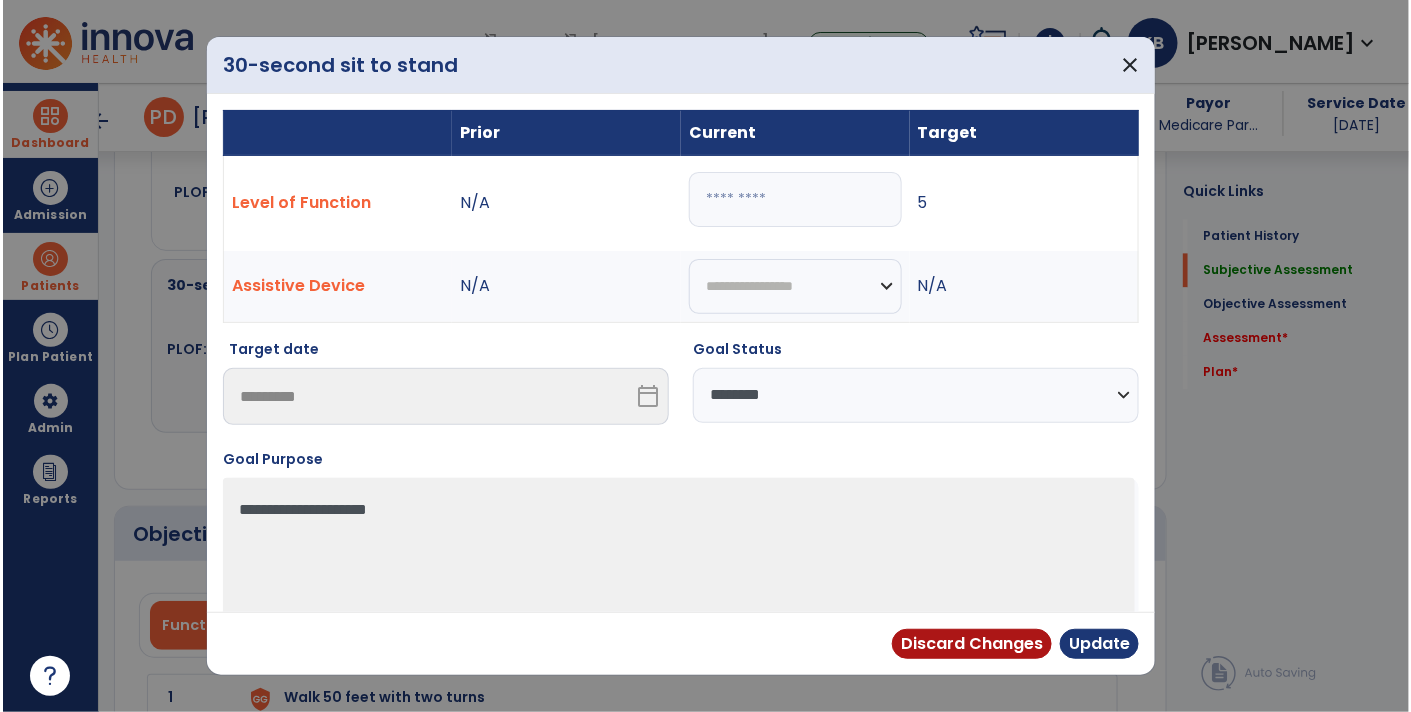 scroll, scrollTop: 1291, scrollLeft: 0, axis: vertical 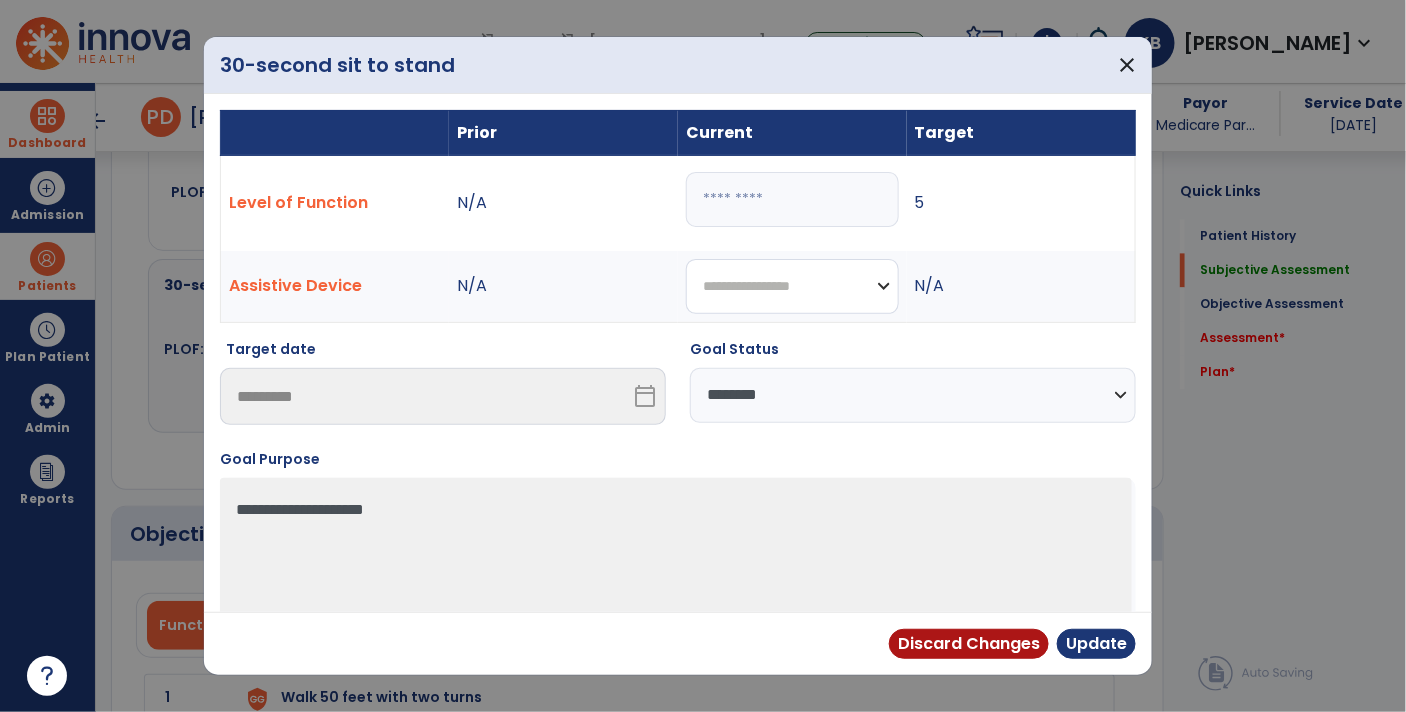 click on "**********" at bounding box center [792, 286] 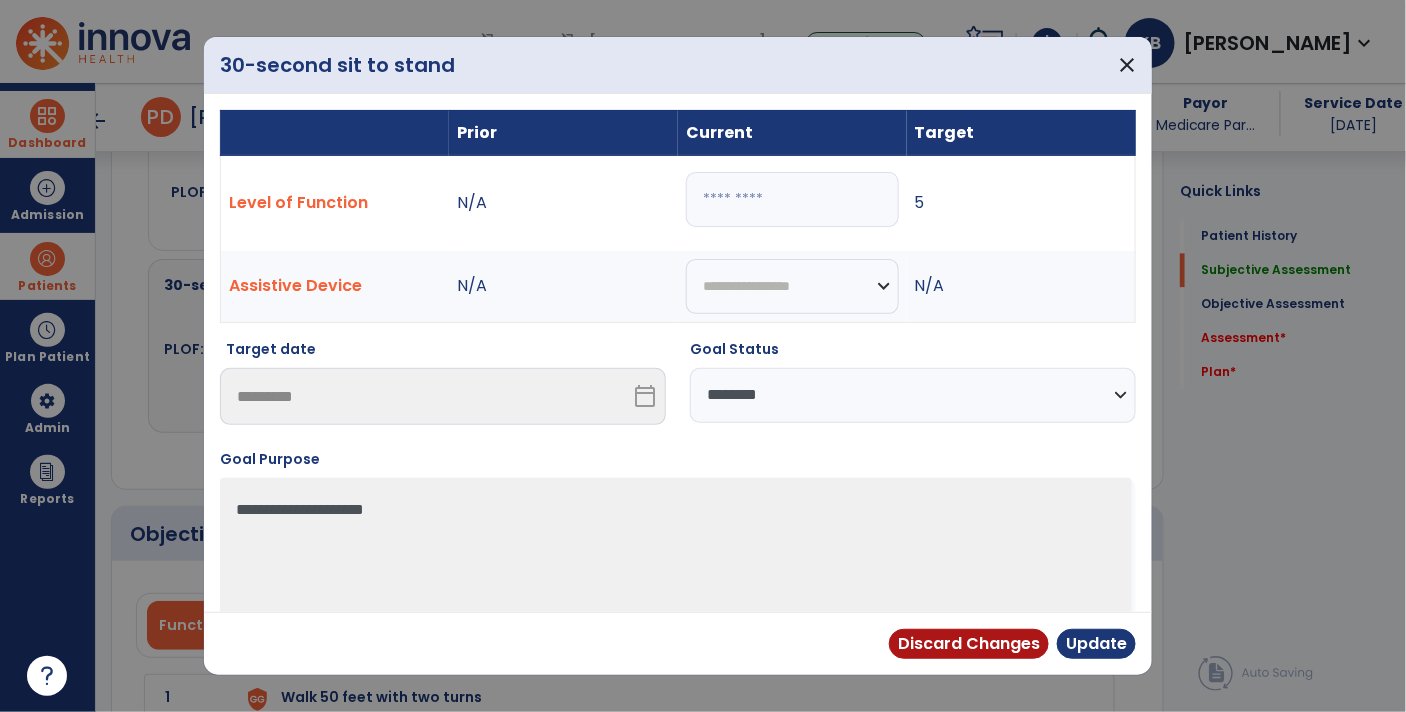click on "**********" at bounding box center [678, 537] 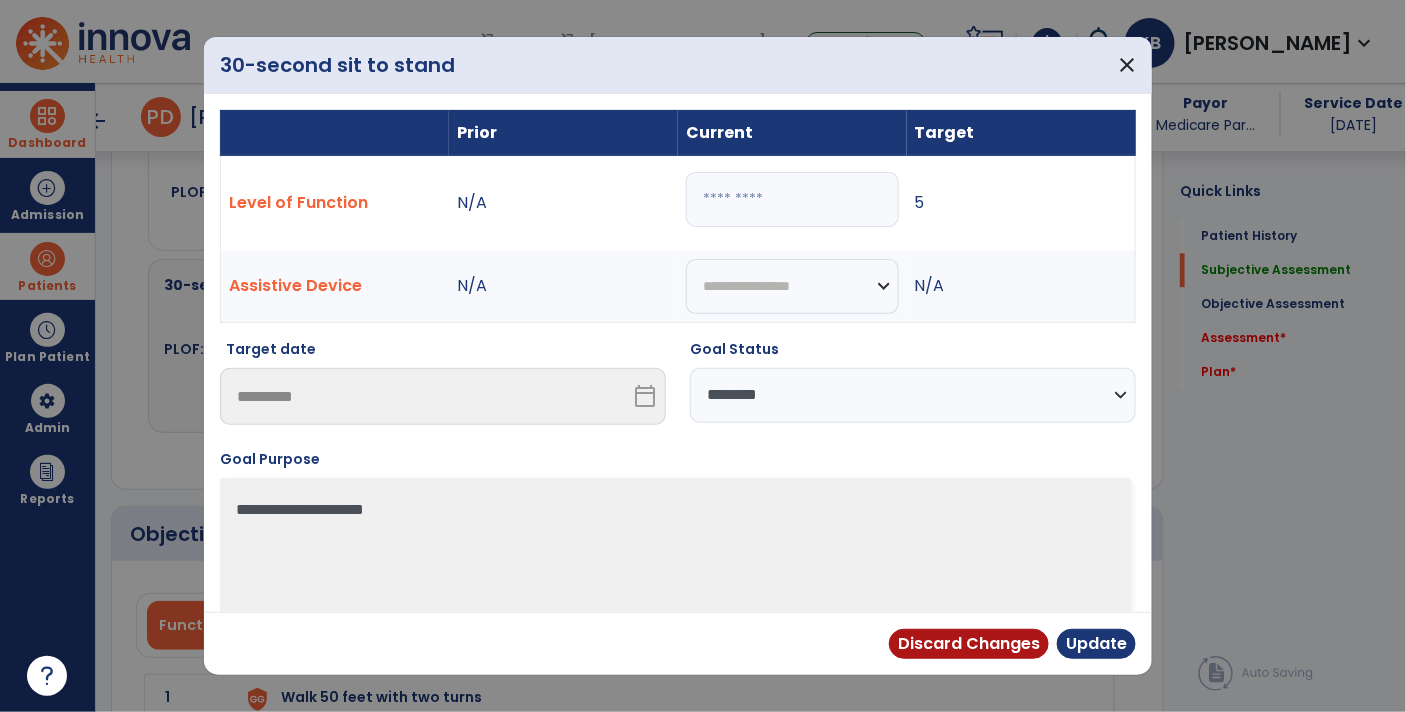 click on "**********" at bounding box center [913, 395] 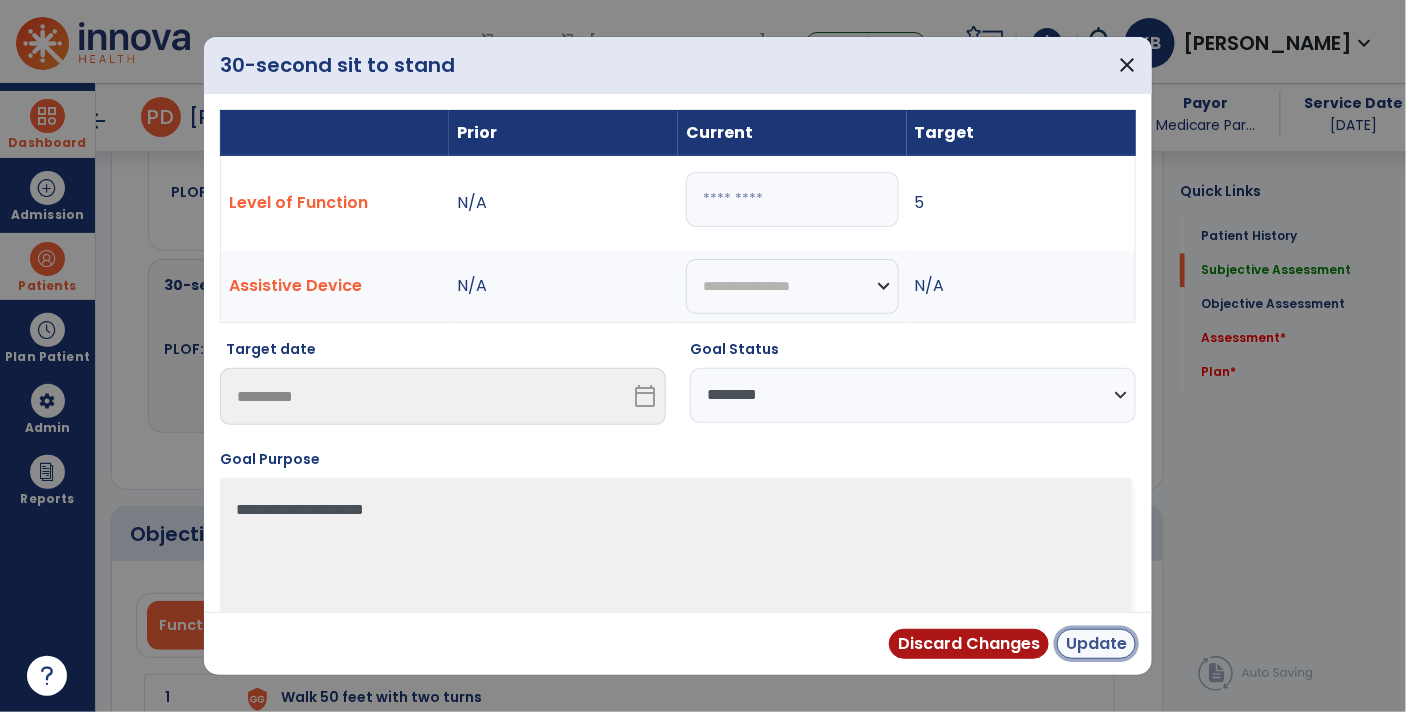 click on "Update" at bounding box center [1096, 644] 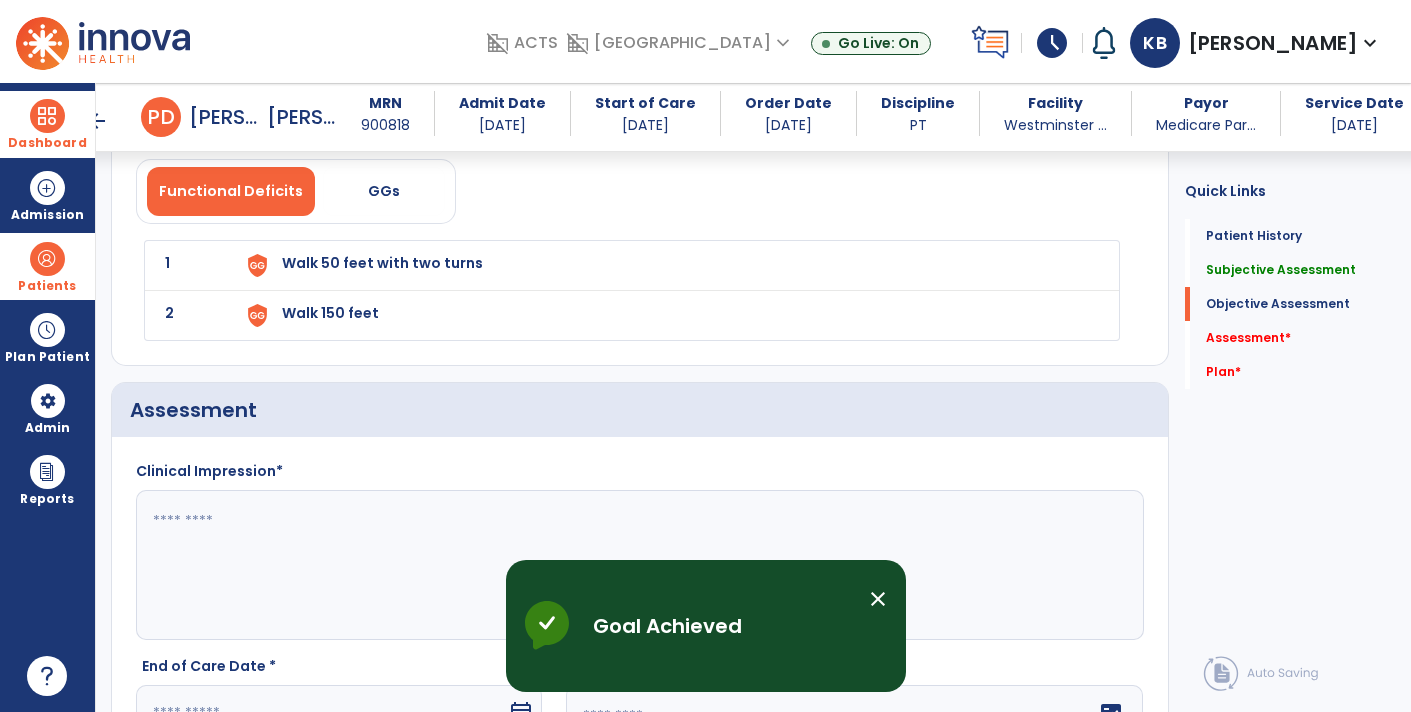 click on "Walk 50 feet with two turns" at bounding box center [382, 263] 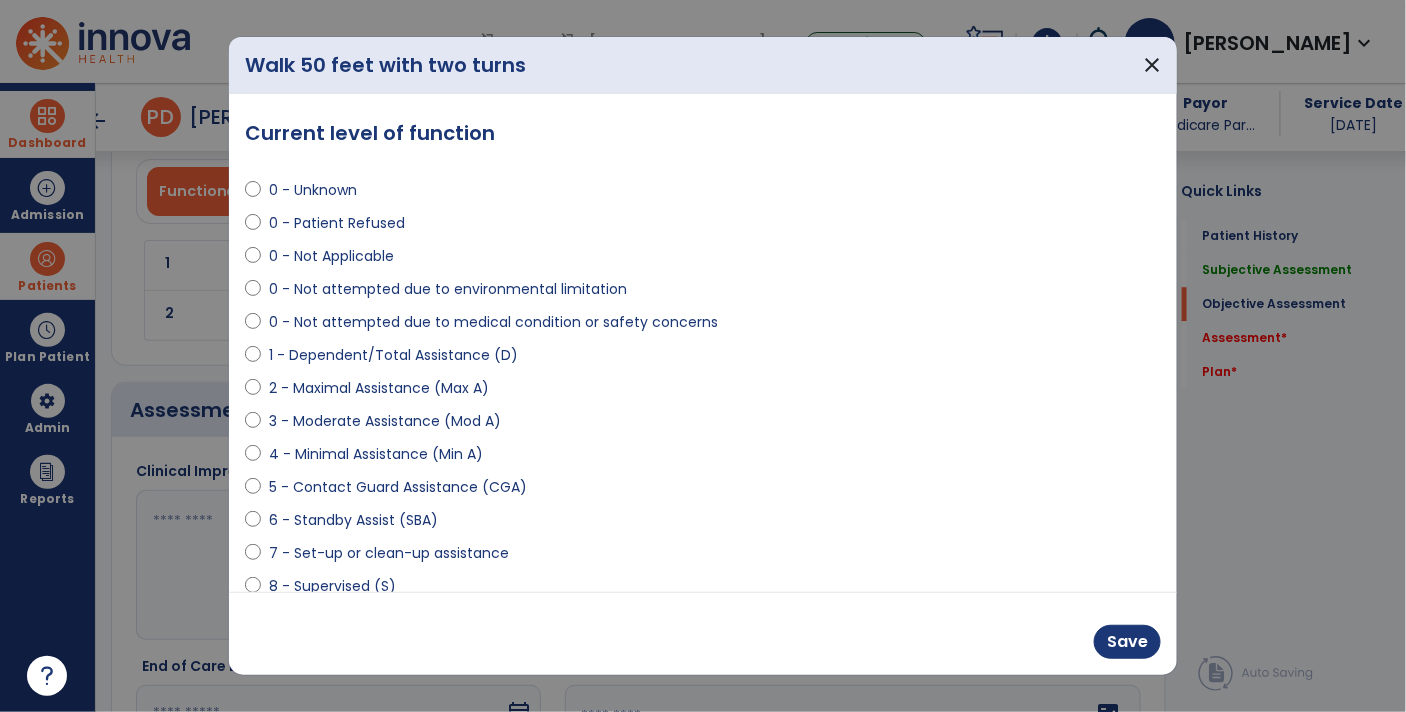 scroll, scrollTop: 1725, scrollLeft: 0, axis: vertical 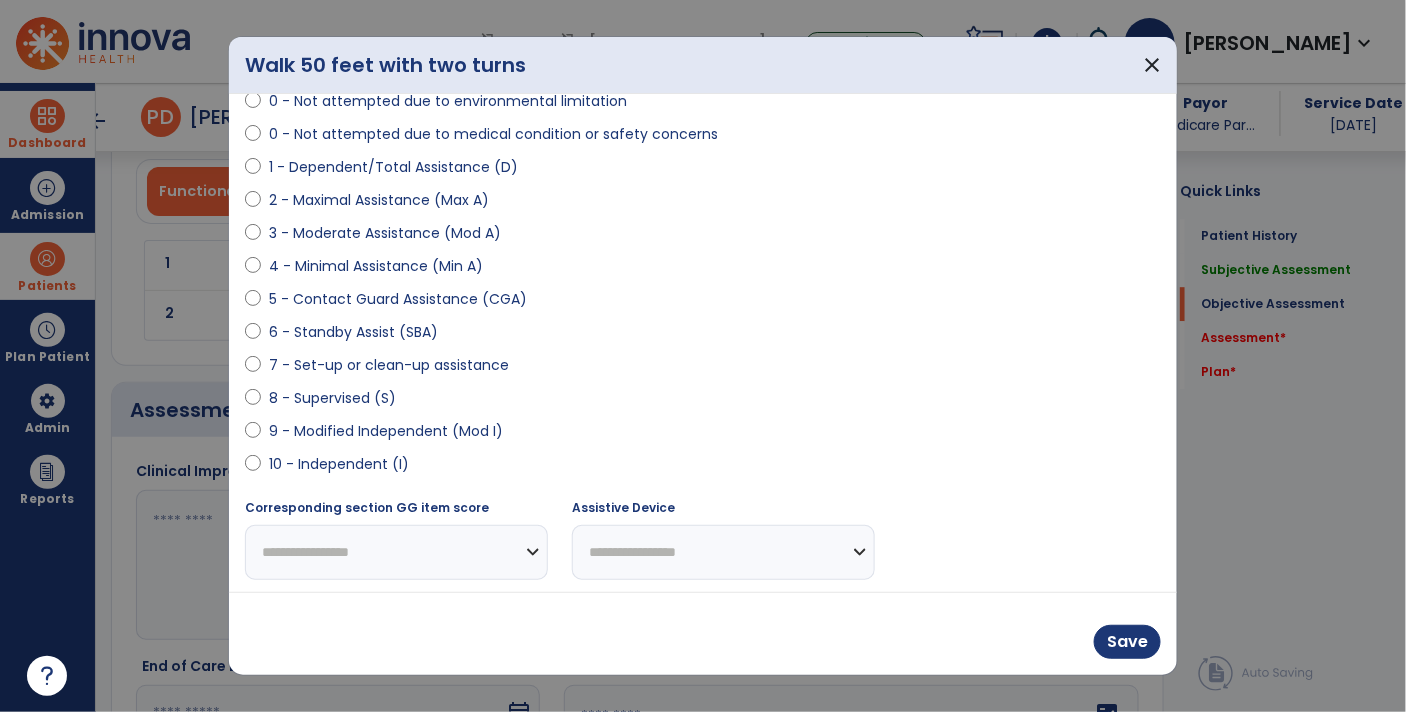 click on "9 - Modified Independent (Mod I)" at bounding box center [386, 431] 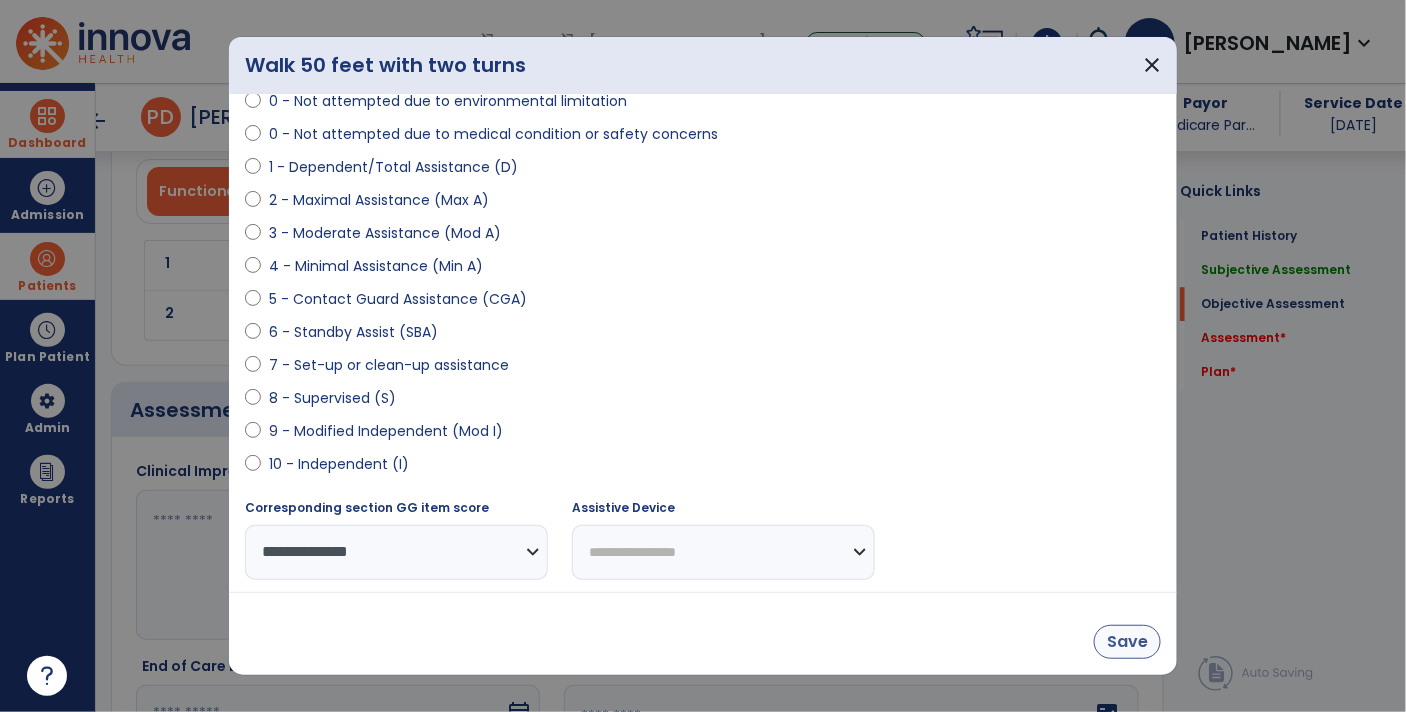 click on "Save" at bounding box center (1127, 642) 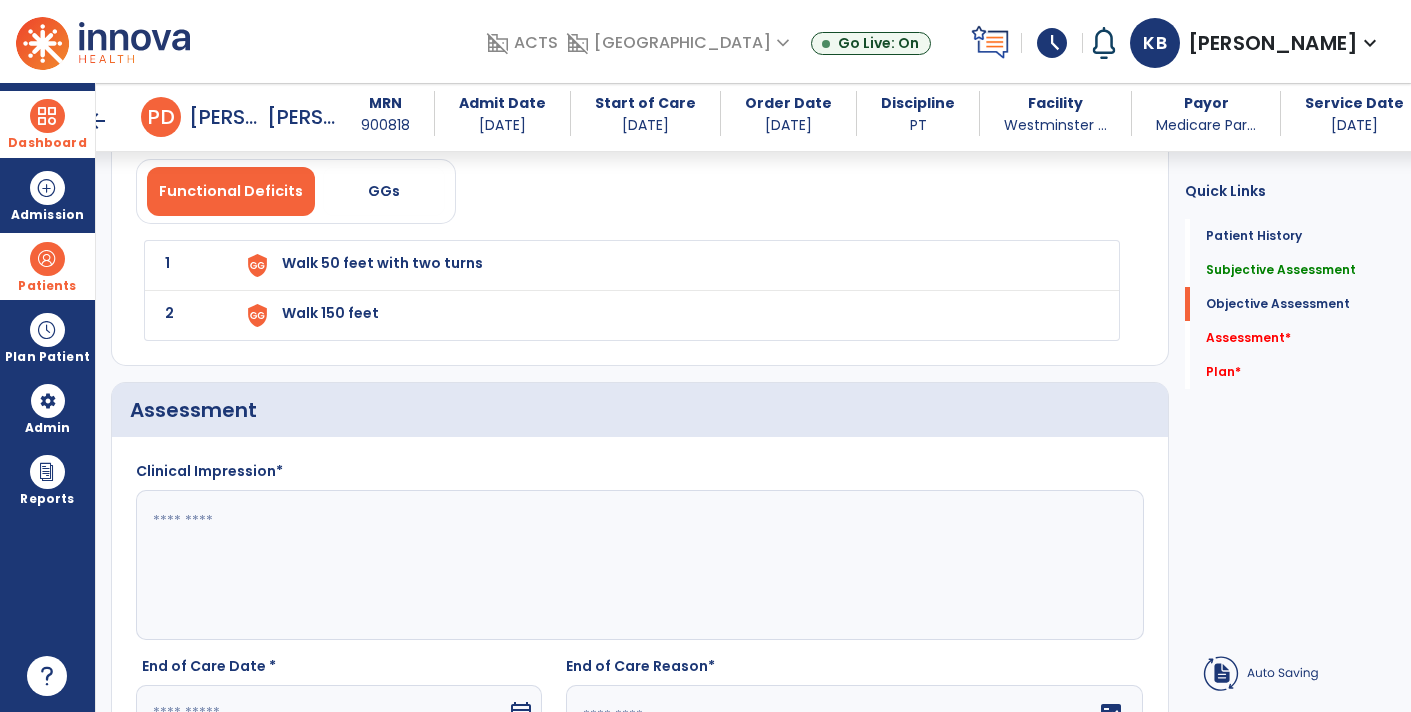 click on "Walk 150 feet" at bounding box center (668, 265) 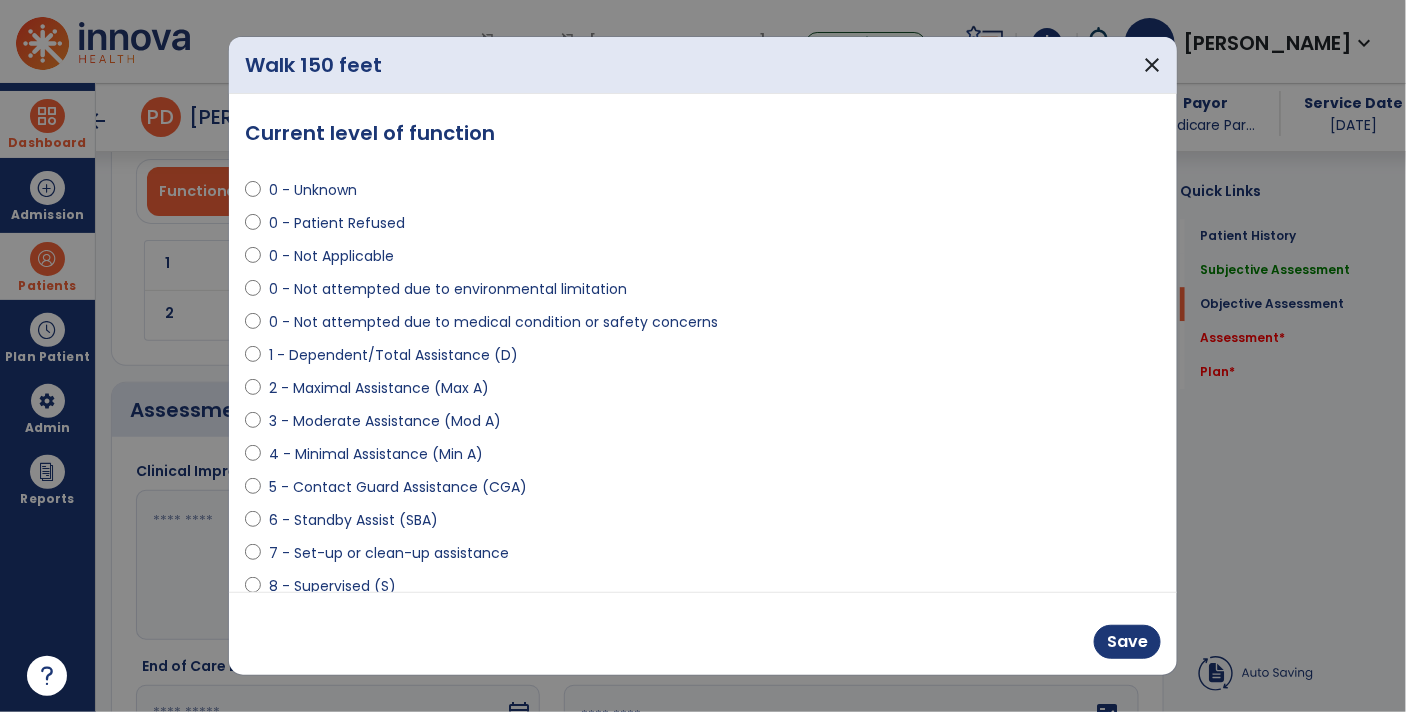 scroll, scrollTop: 1725, scrollLeft: 0, axis: vertical 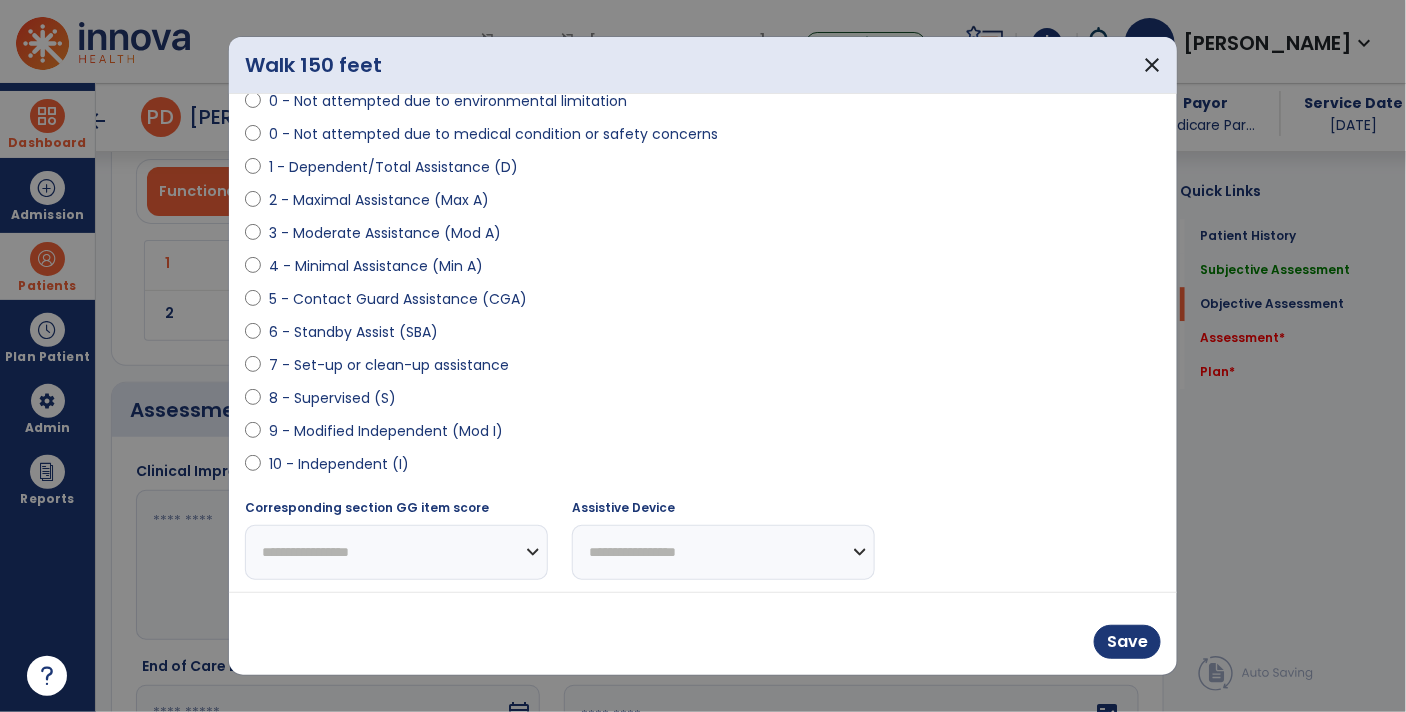 click on "9 - Modified Independent (Mod I)" at bounding box center [386, 431] 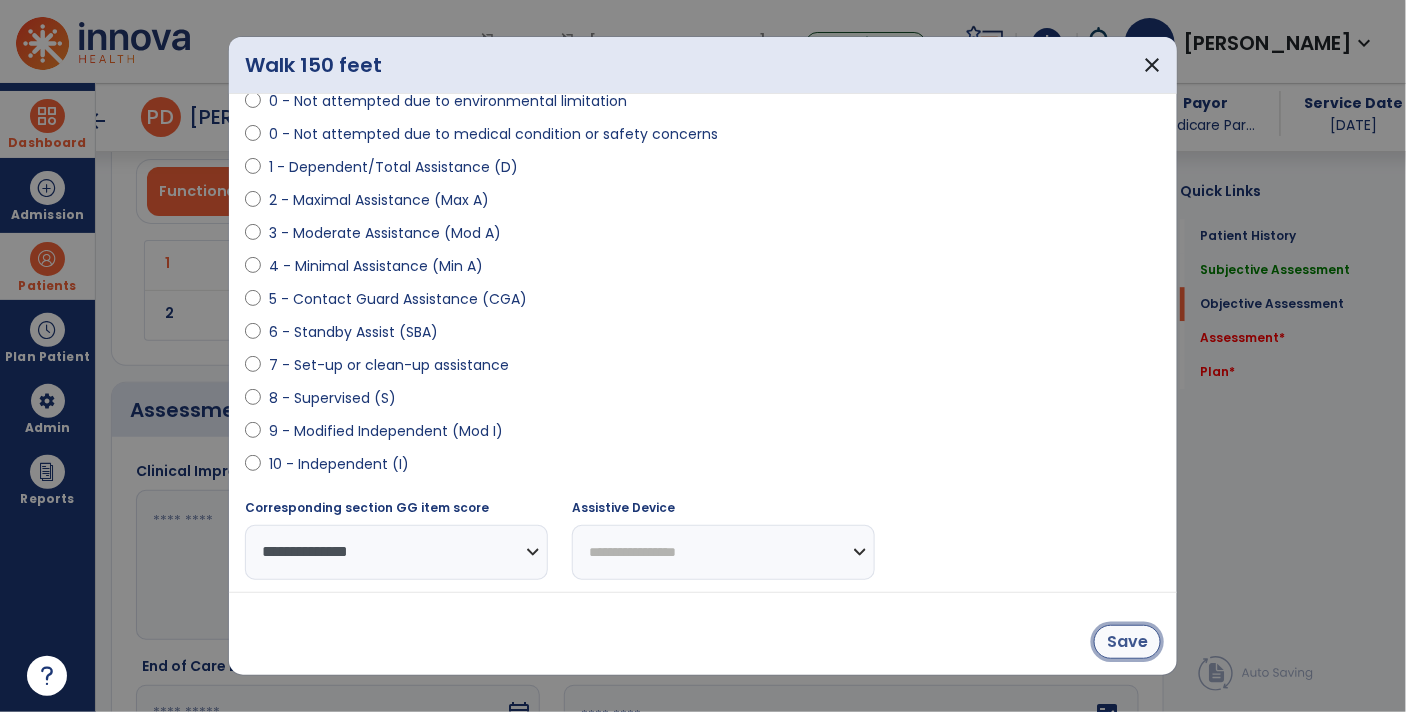 click on "Save" at bounding box center [1127, 642] 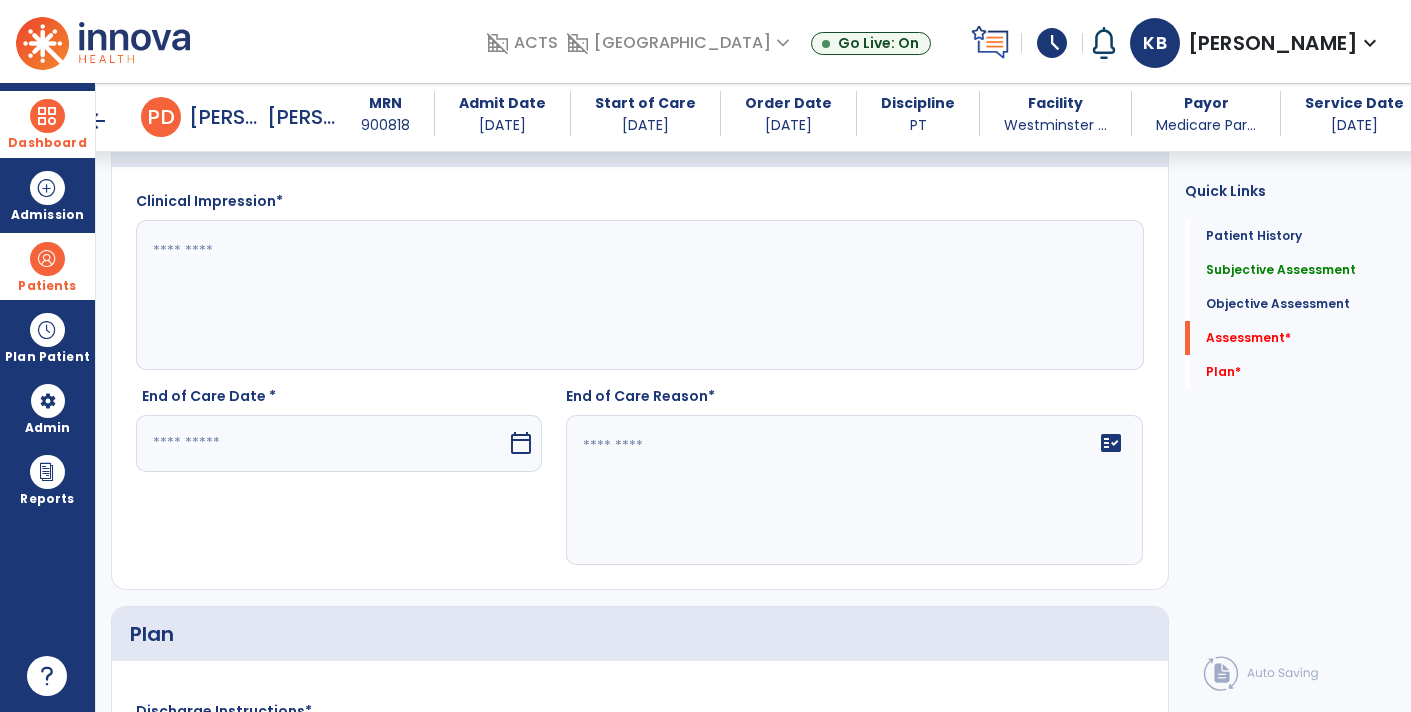 scroll, scrollTop: 1993, scrollLeft: 0, axis: vertical 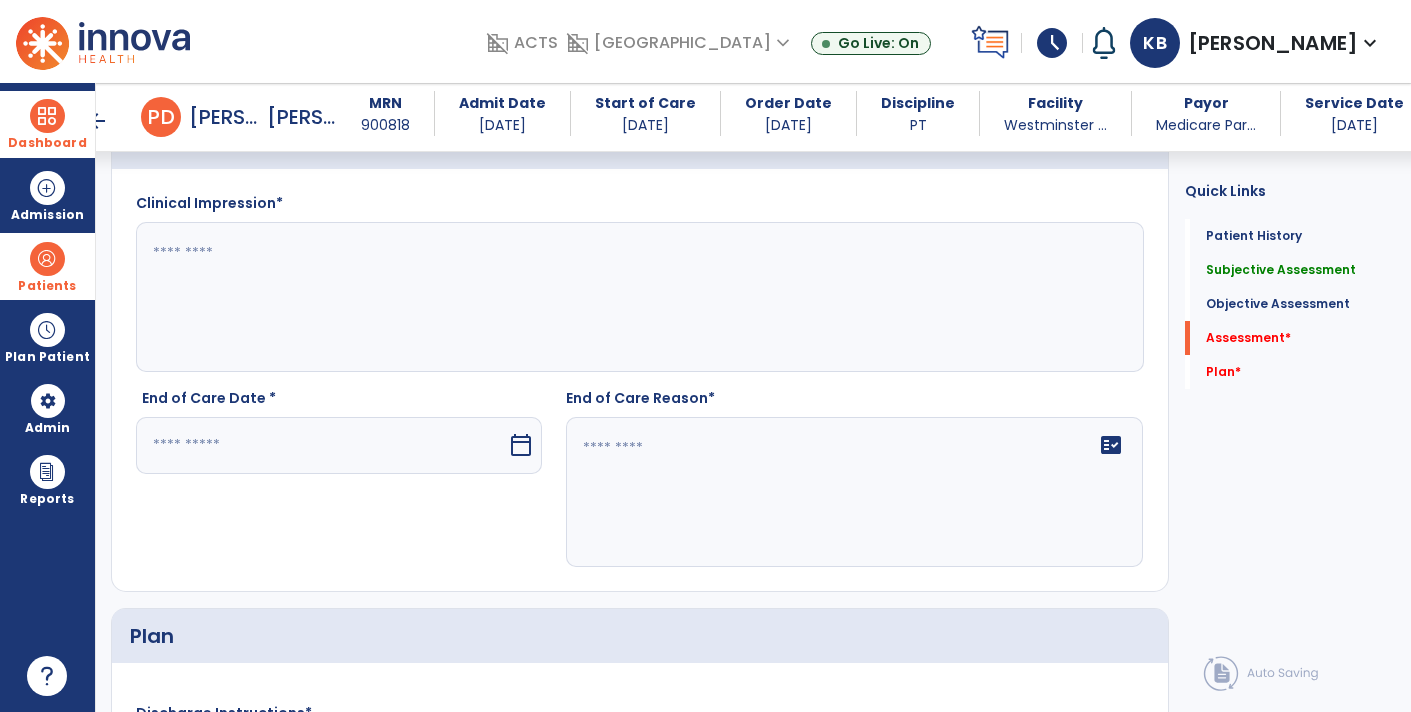 click 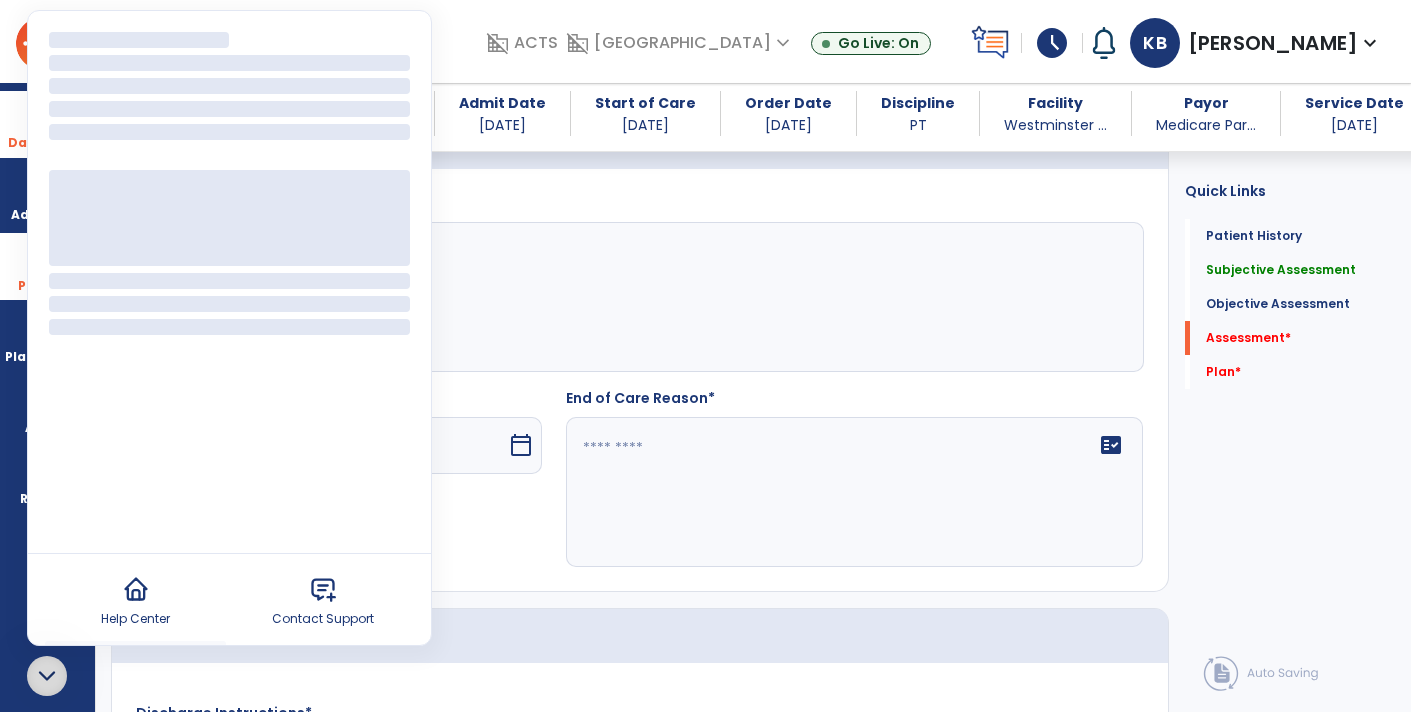 click 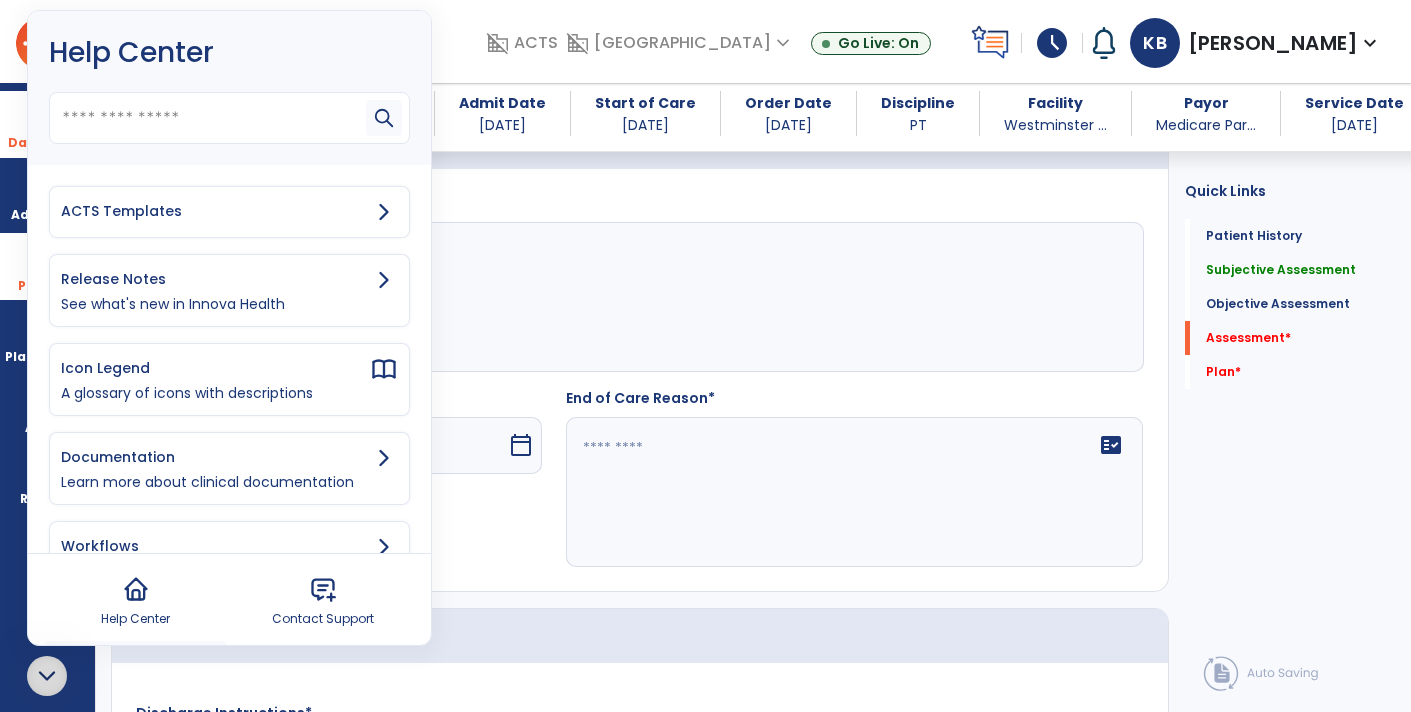 click on "ACTS Templates" at bounding box center [215, 211] 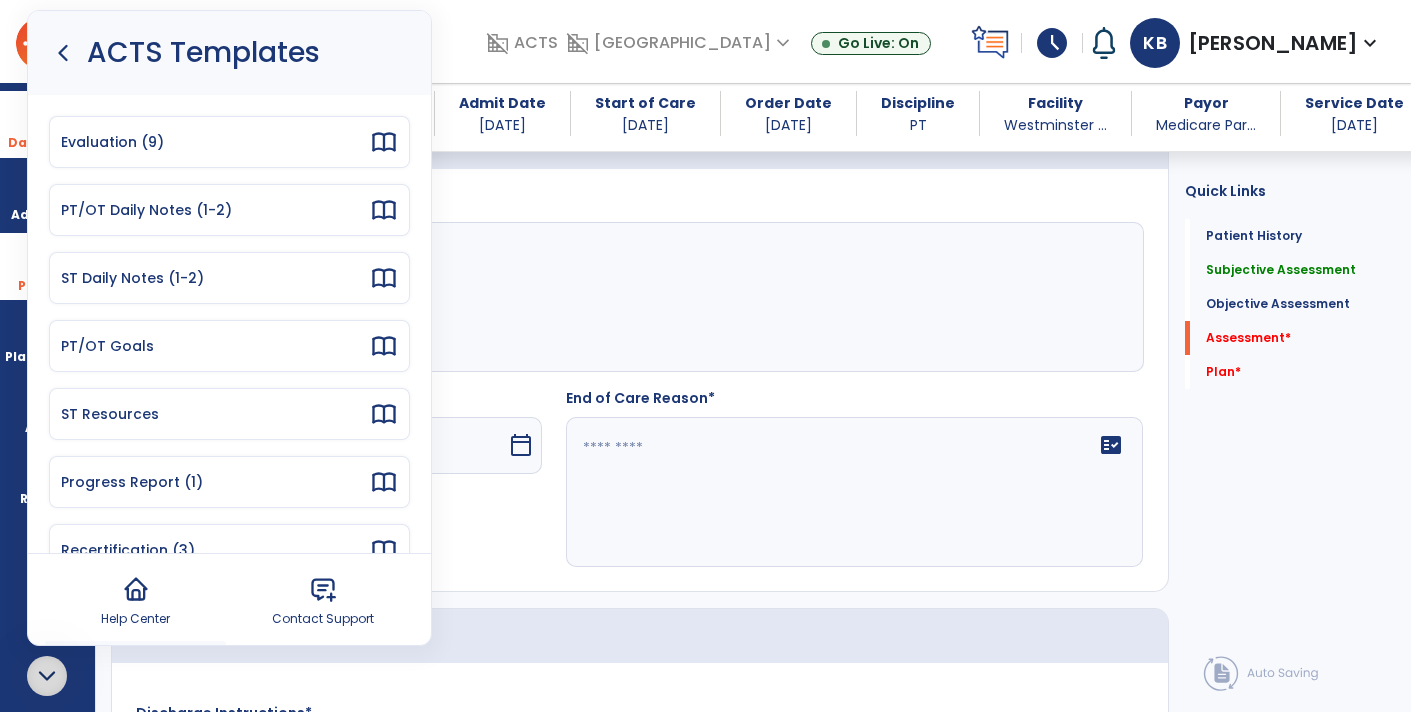 scroll, scrollTop: 179, scrollLeft: 0, axis: vertical 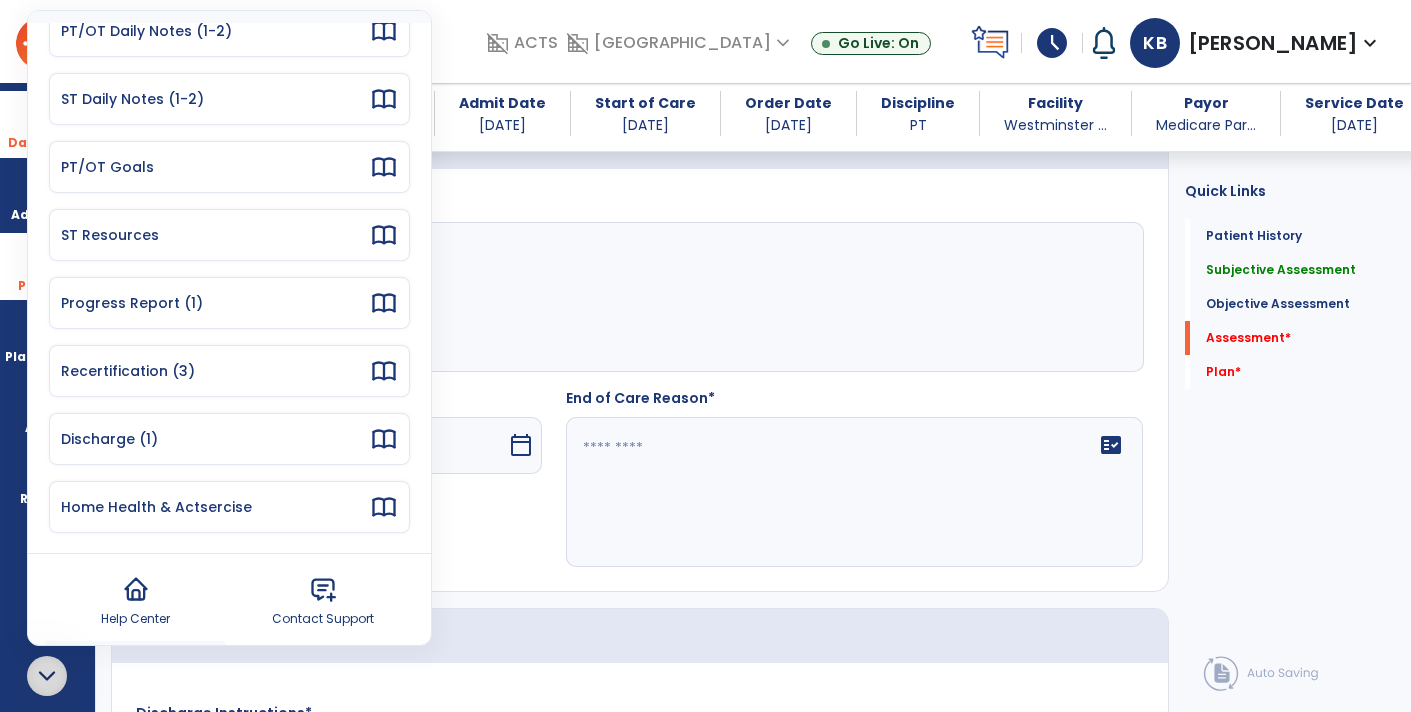 click on "Discharge (1)" at bounding box center [215, 439] 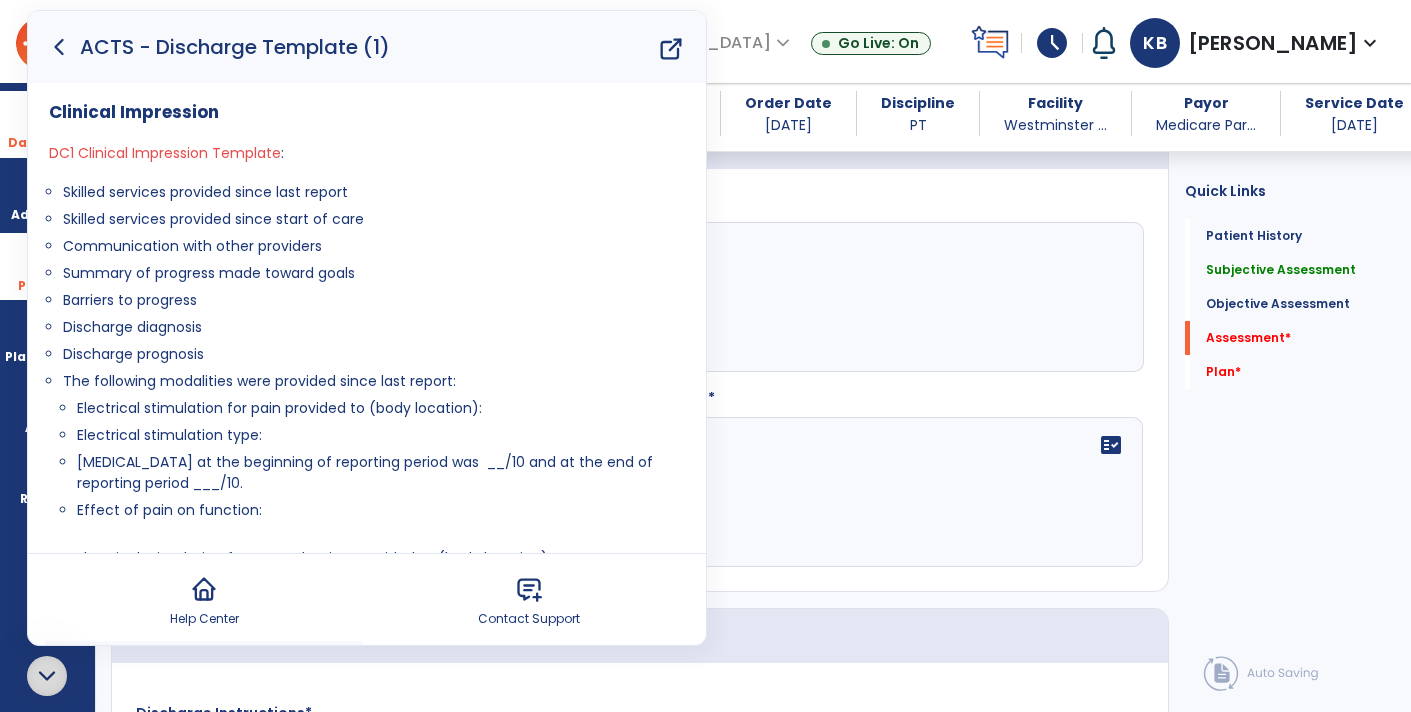 click 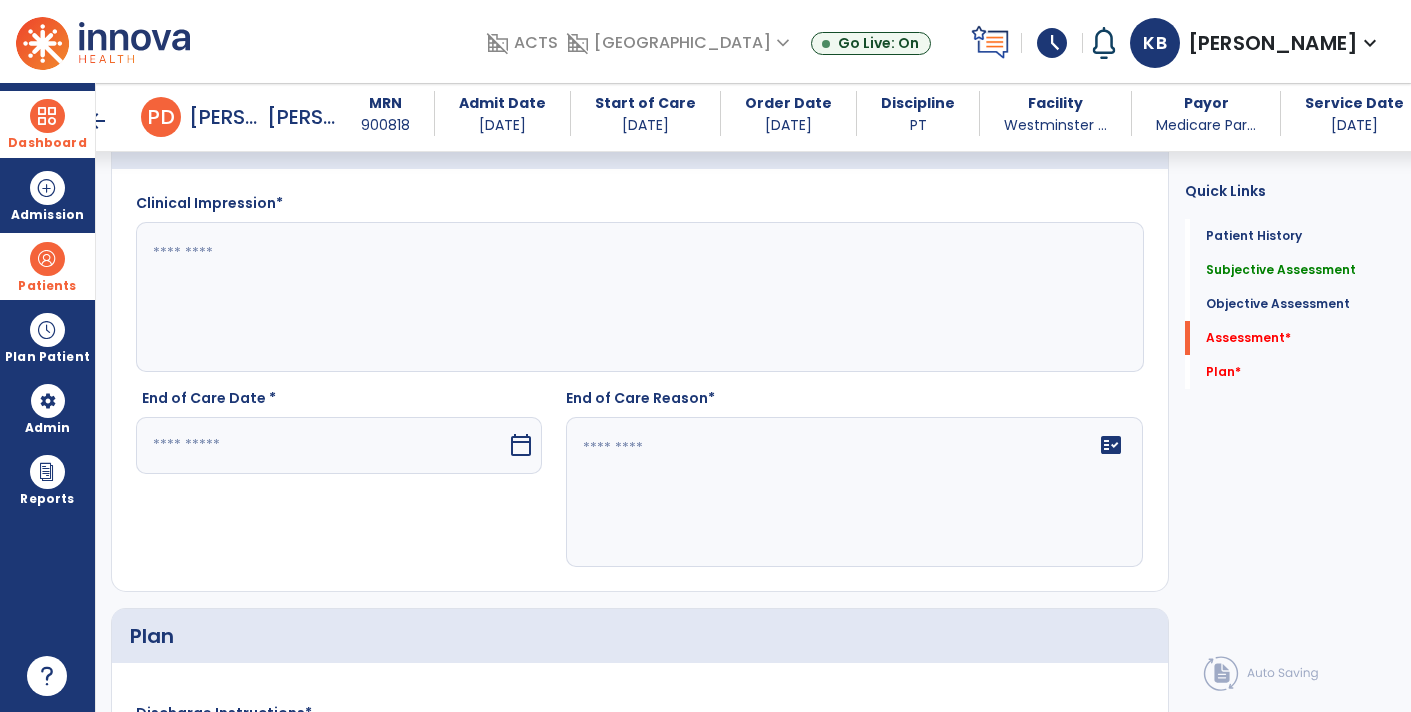 click 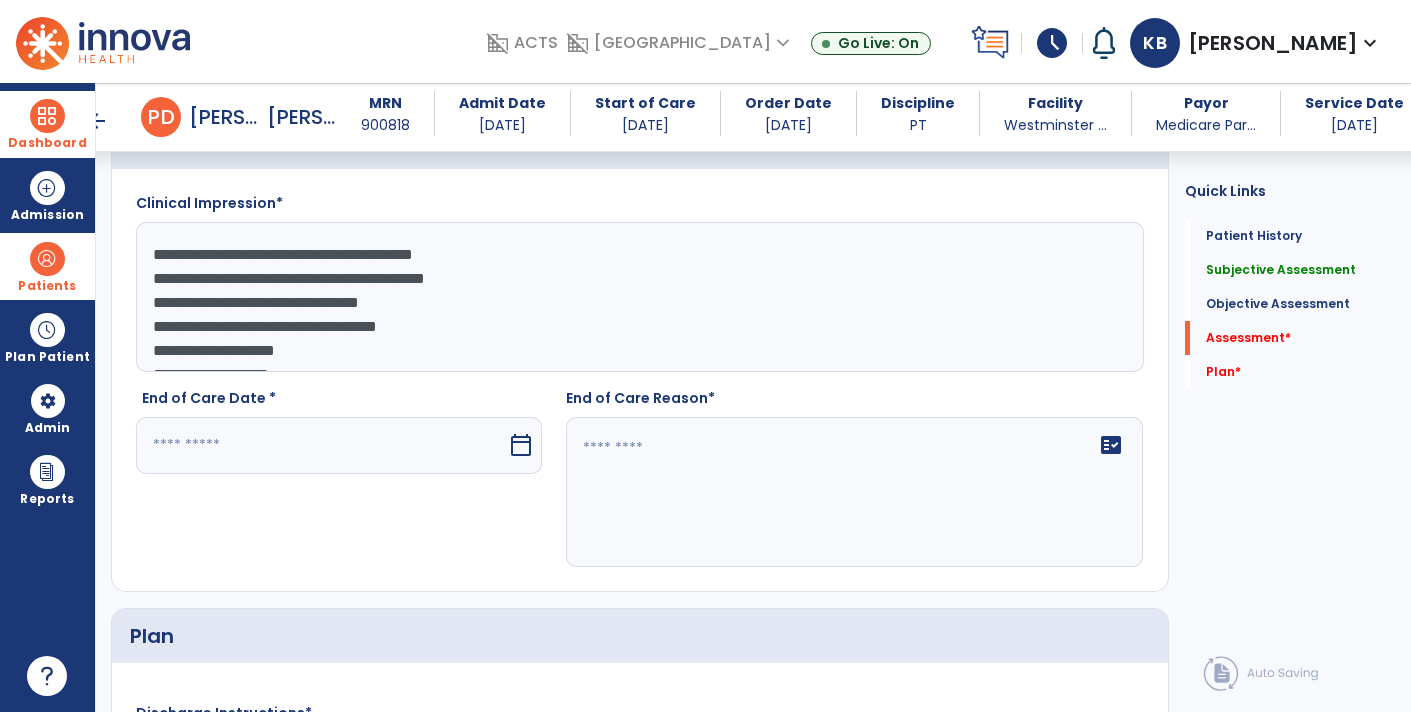 scroll, scrollTop: 38, scrollLeft: 0, axis: vertical 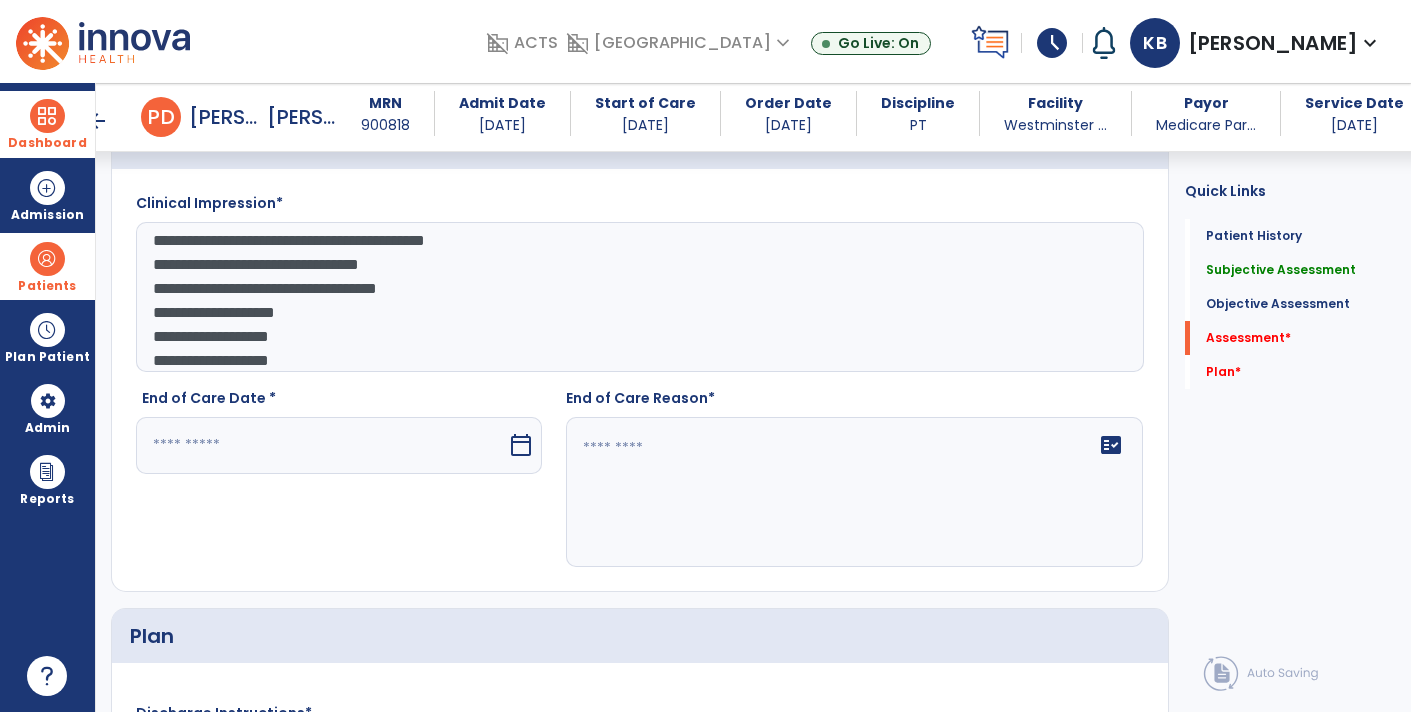 type on "**********" 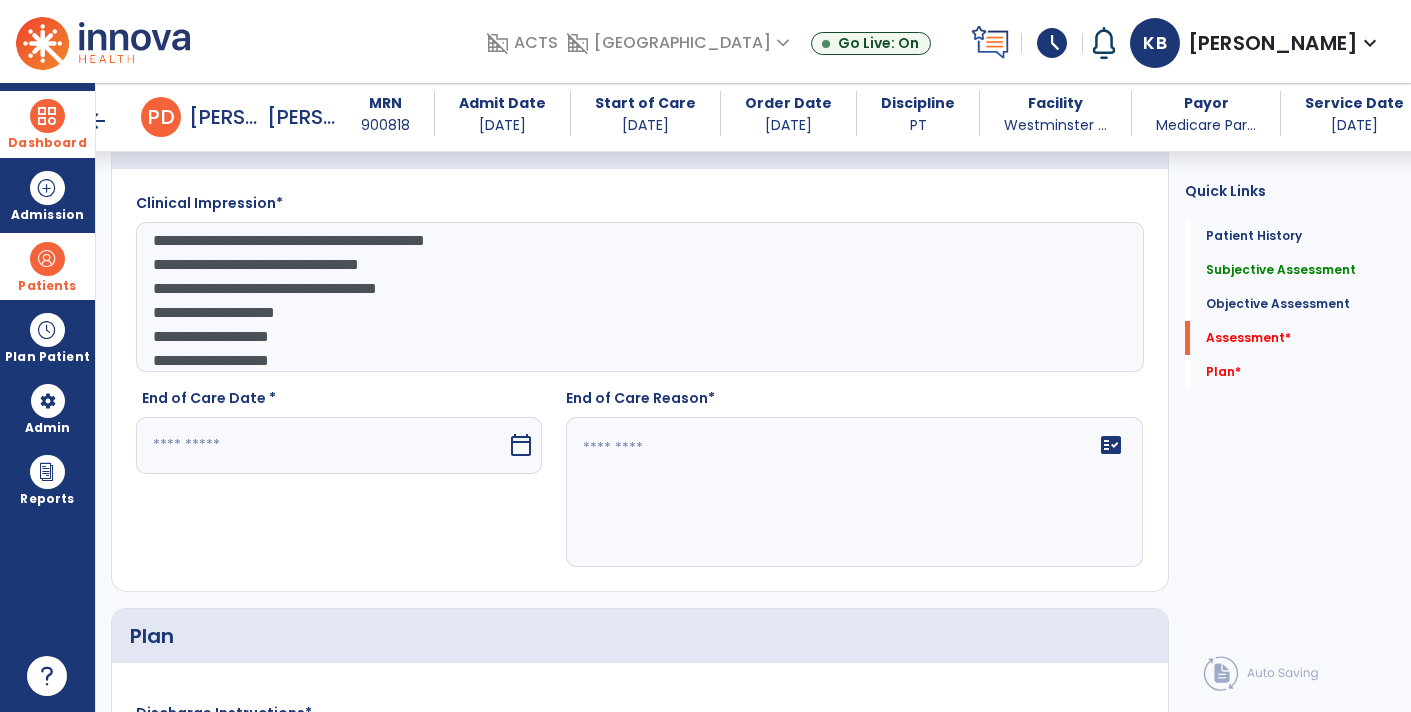click on "calendar_today" at bounding box center [521, 445] 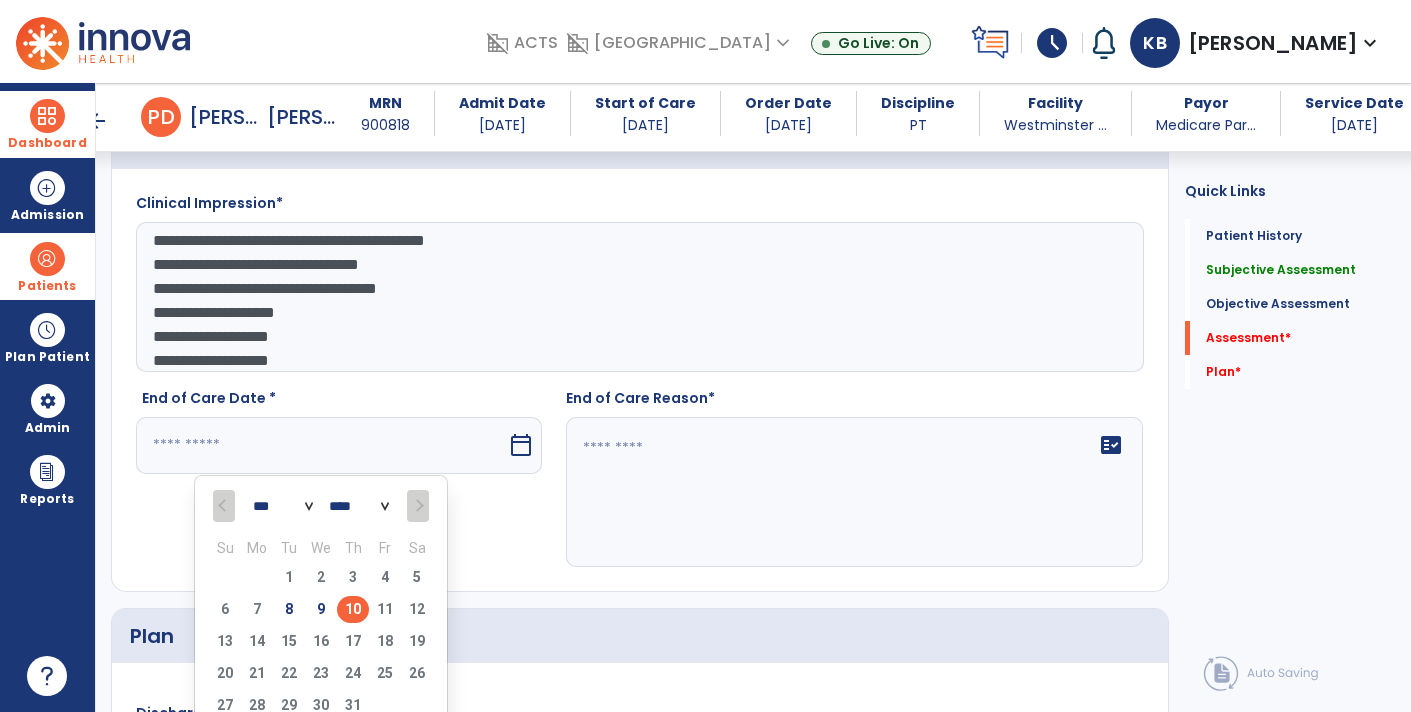 click on "10" at bounding box center (353, 609) 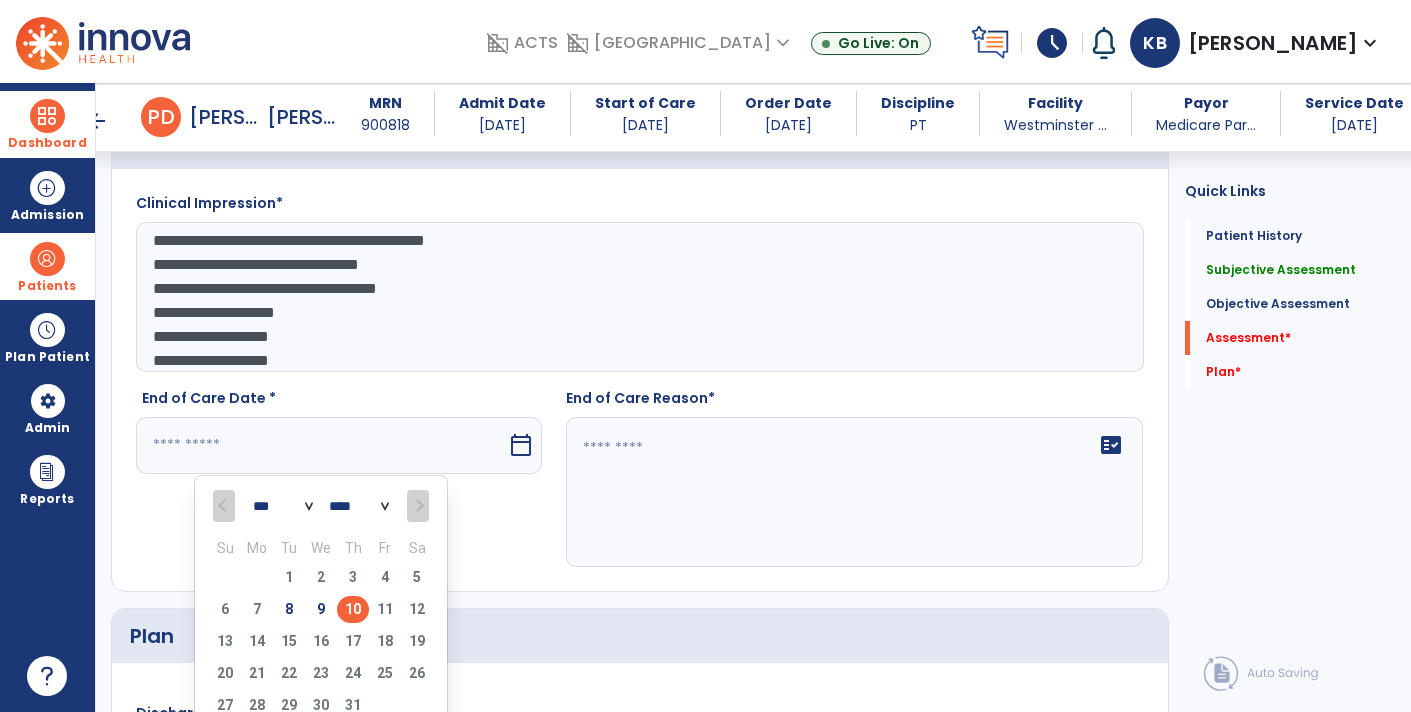 type on "*********" 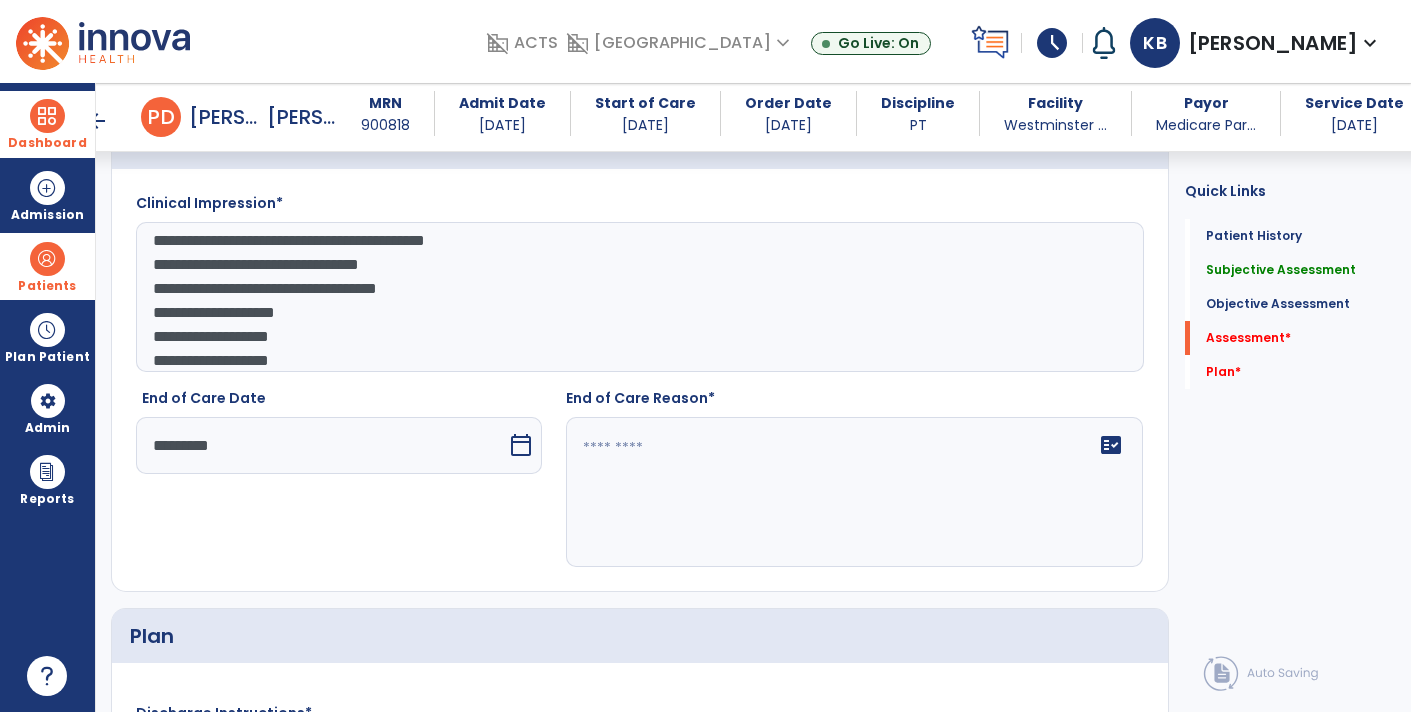 click 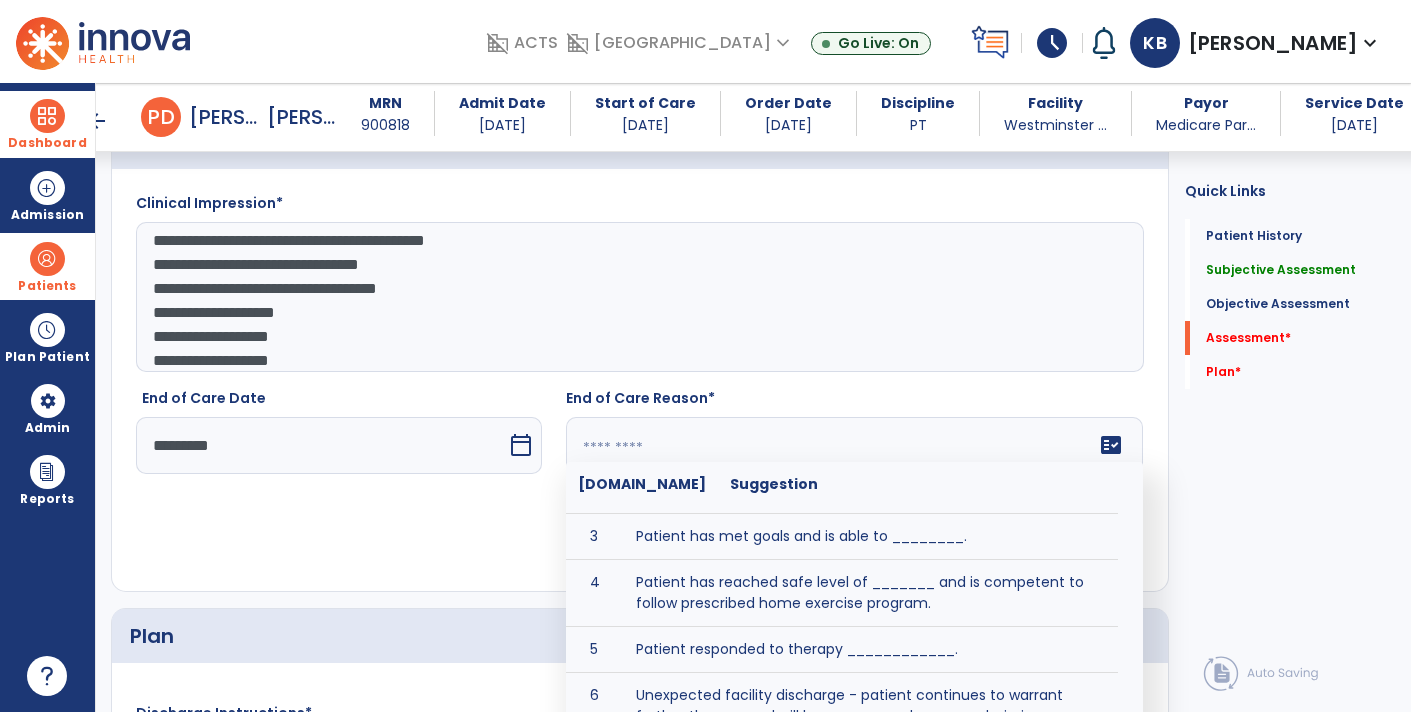 scroll, scrollTop: 128, scrollLeft: 0, axis: vertical 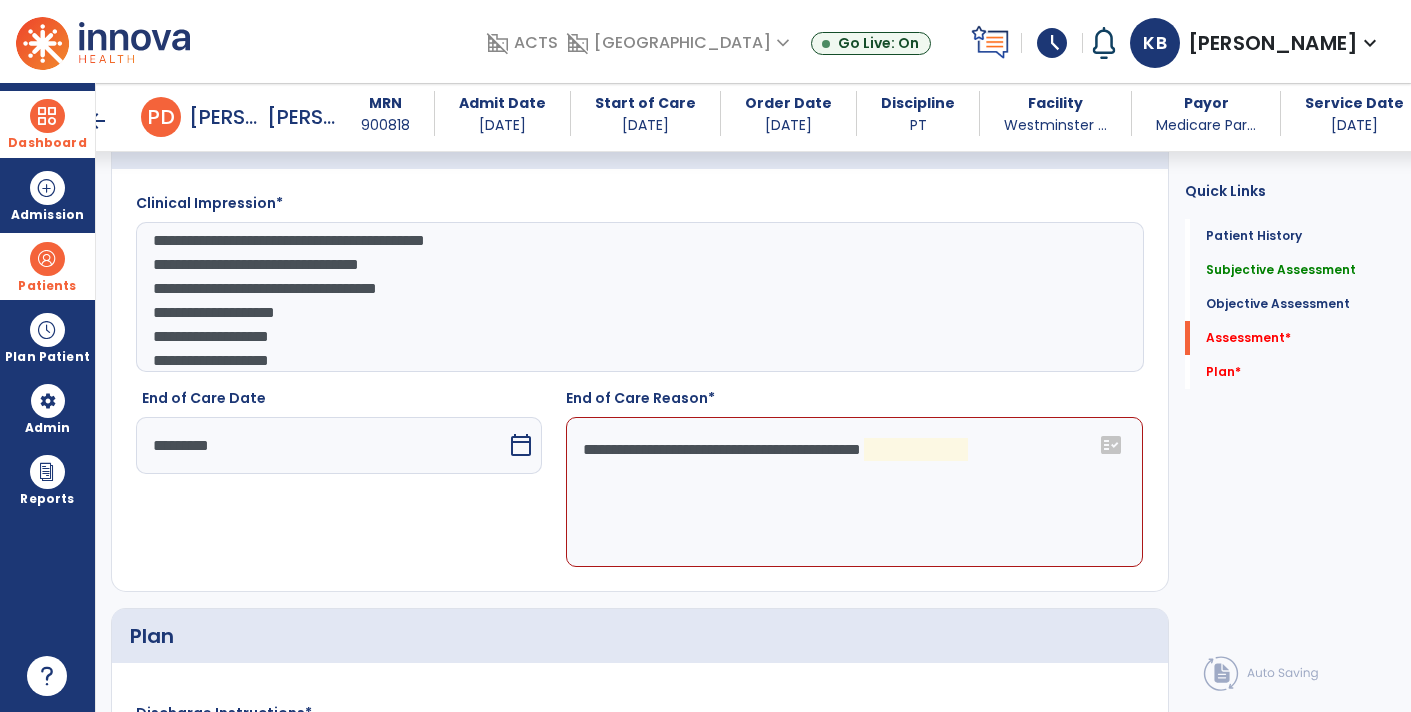 click on "**********" 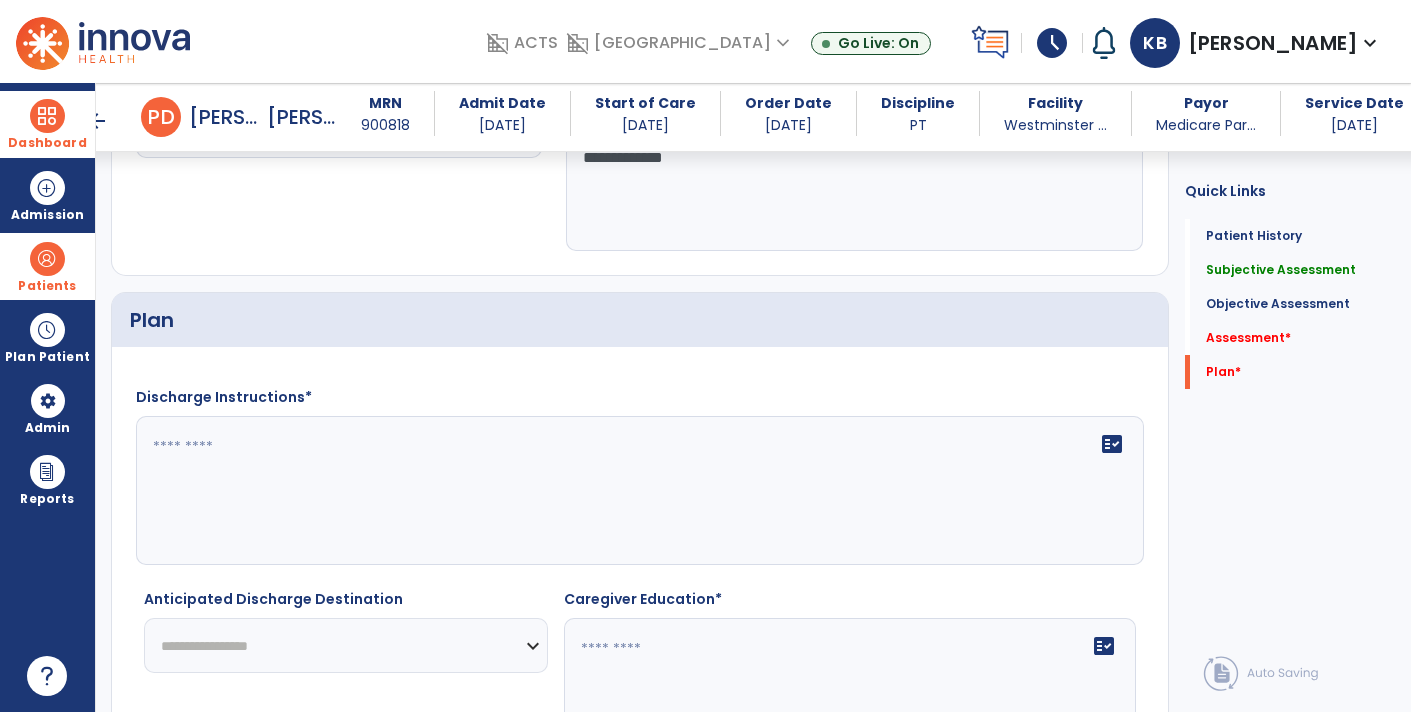 scroll, scrollTop: 2309, scrollLeft: 0, axis: vertical 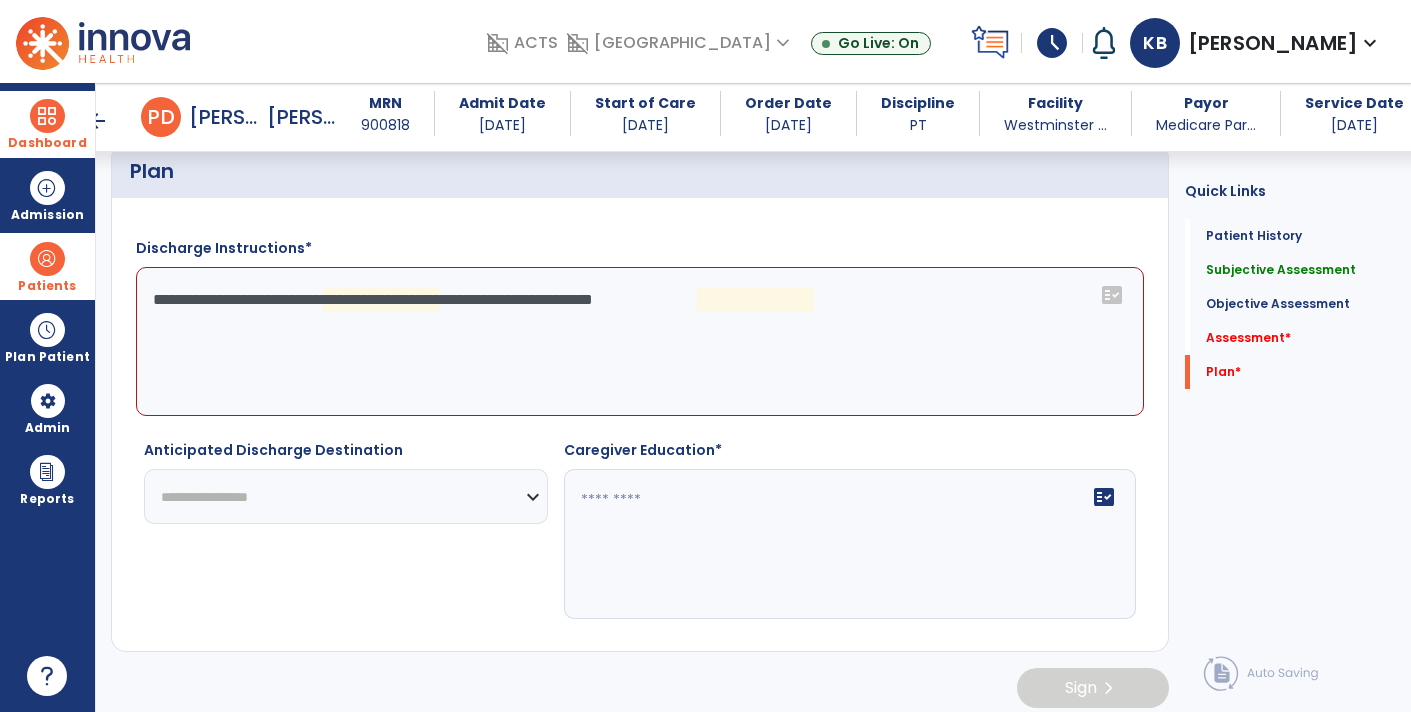 click on "**********" 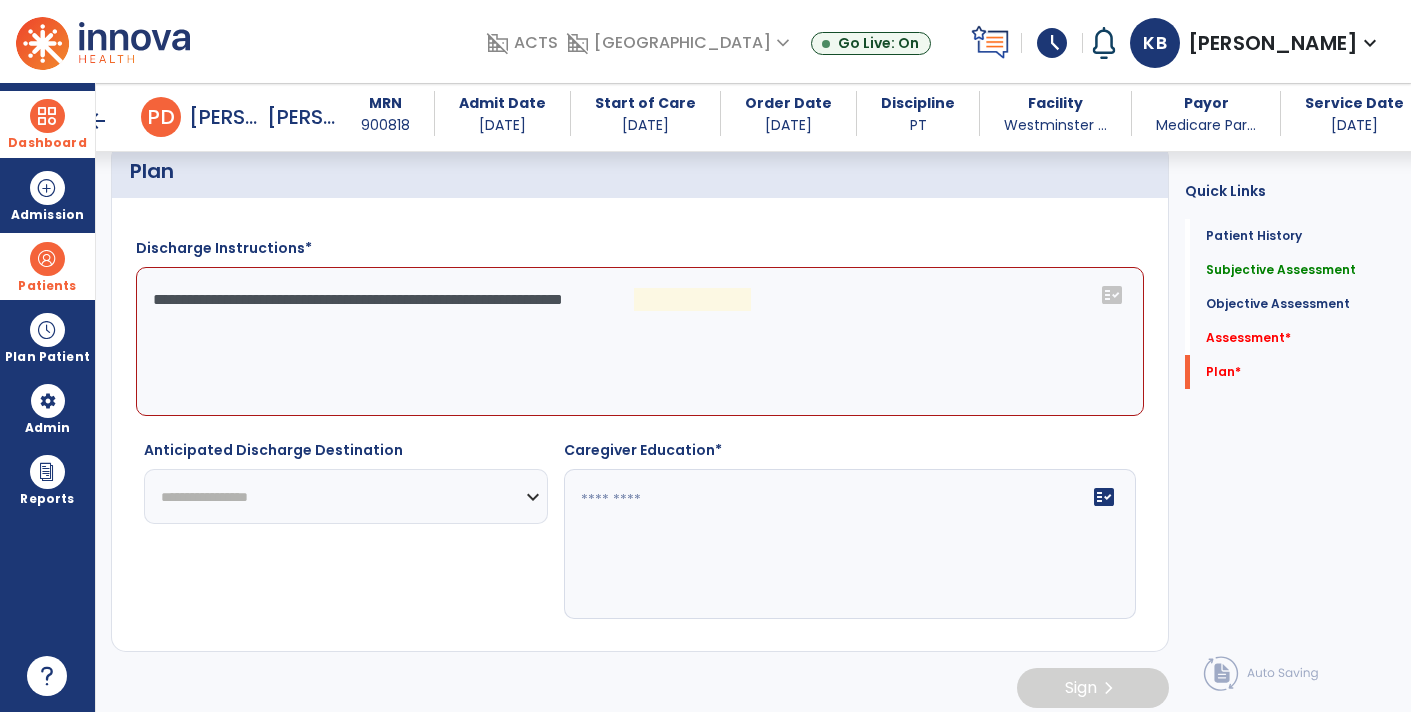 click on "**********" 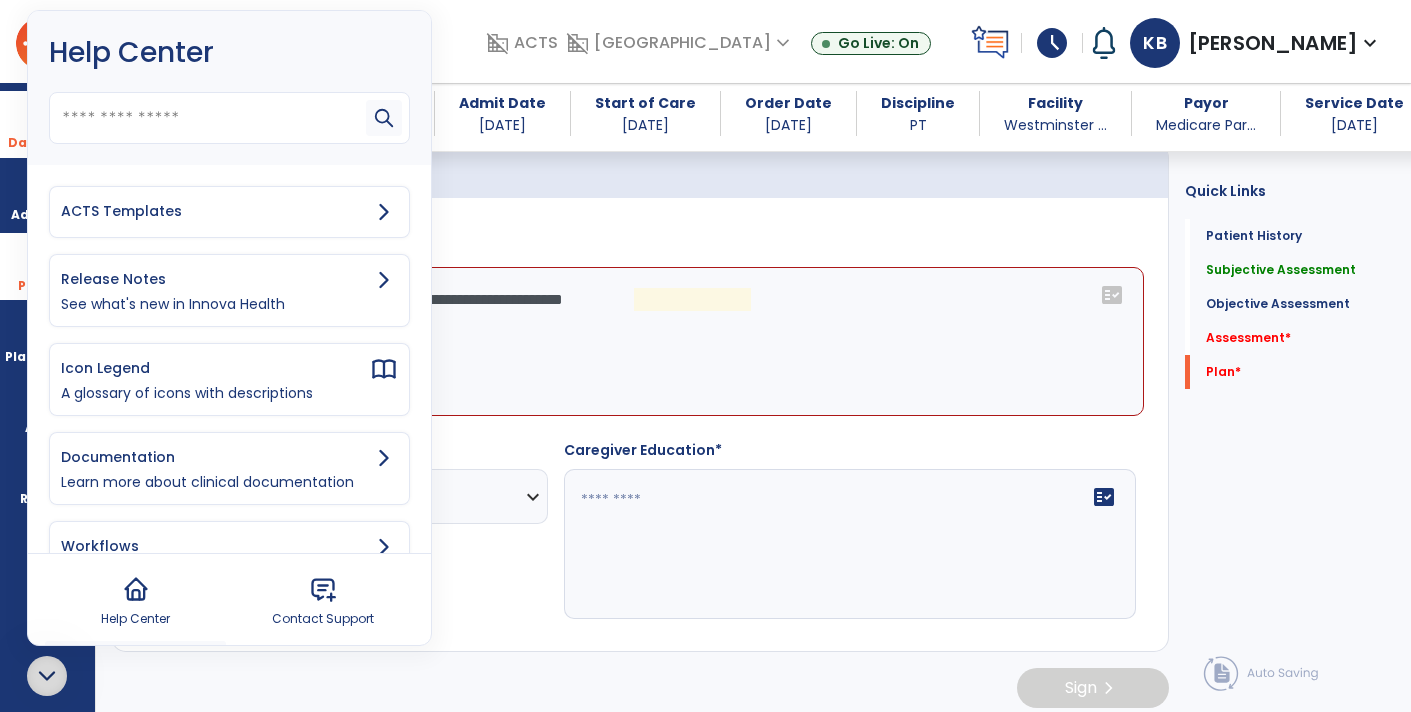 click on "ACTS Templates" at bounding box center (215, 211) 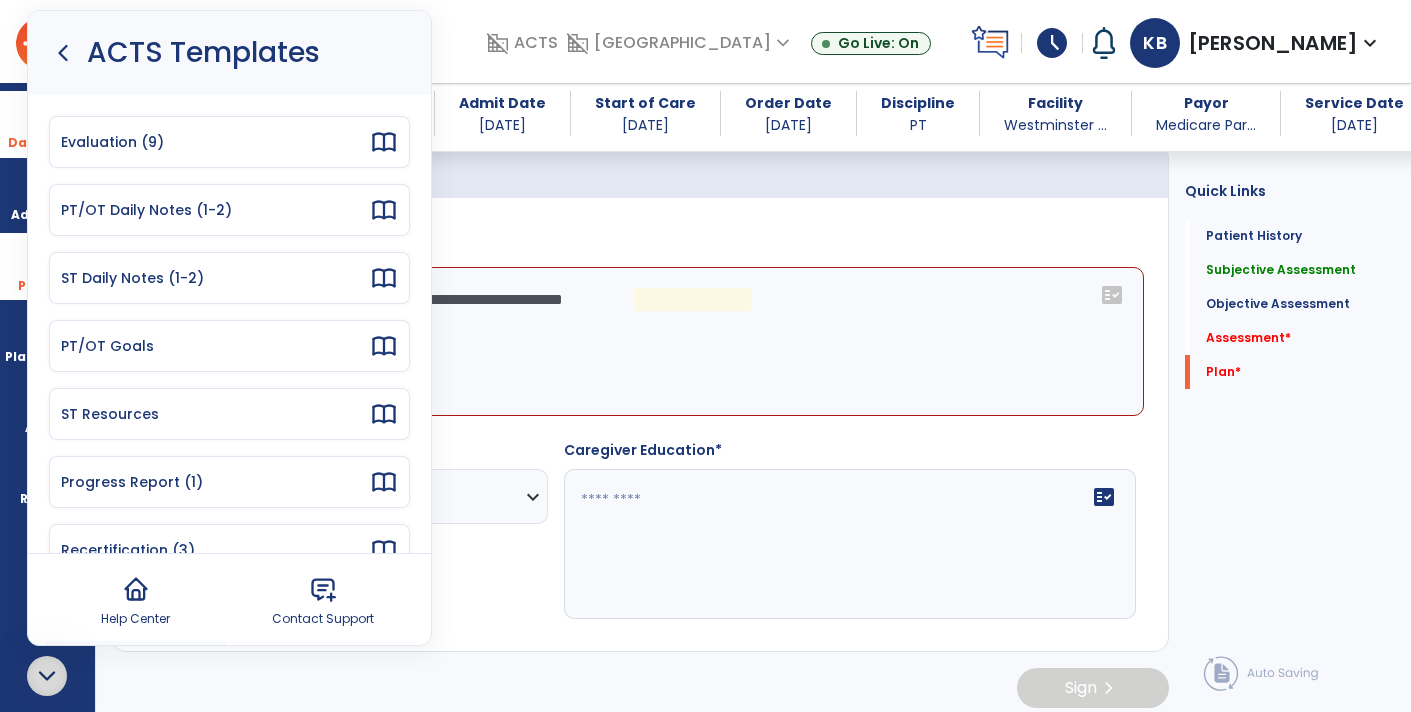 scroll, scrollTop: 179, scrollLeft: 0, axis: vertical 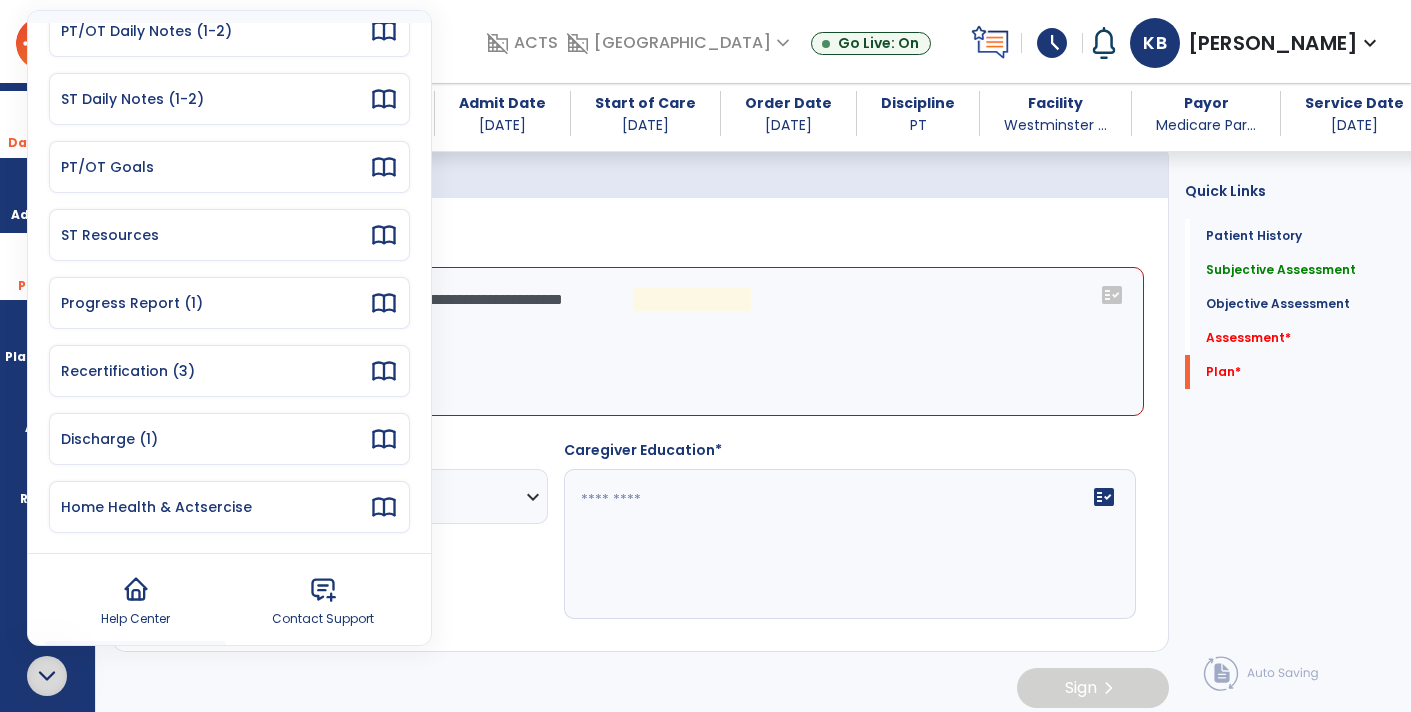 click on "Discharge (1)" at bounding box center (215, 439) 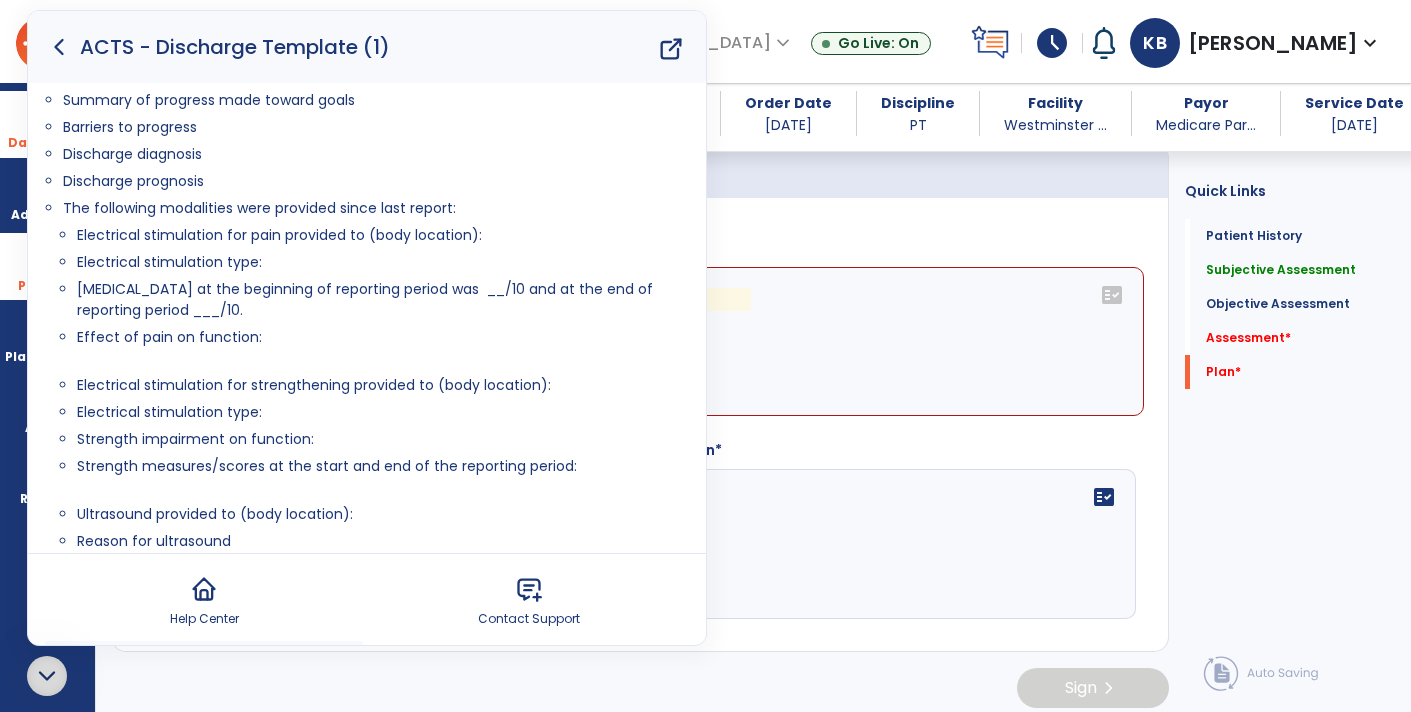 scroll, scrollTop: 245, scrollLeft: 0, axis: vertical 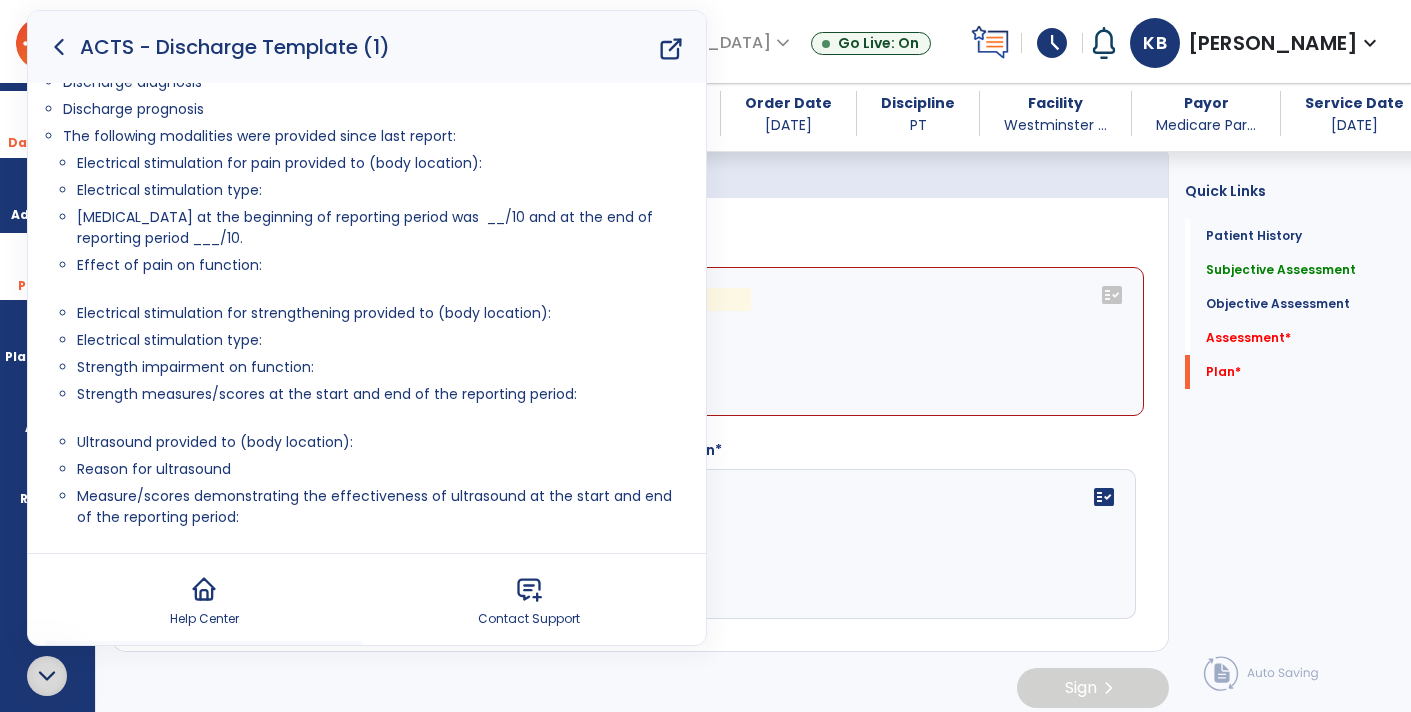 click 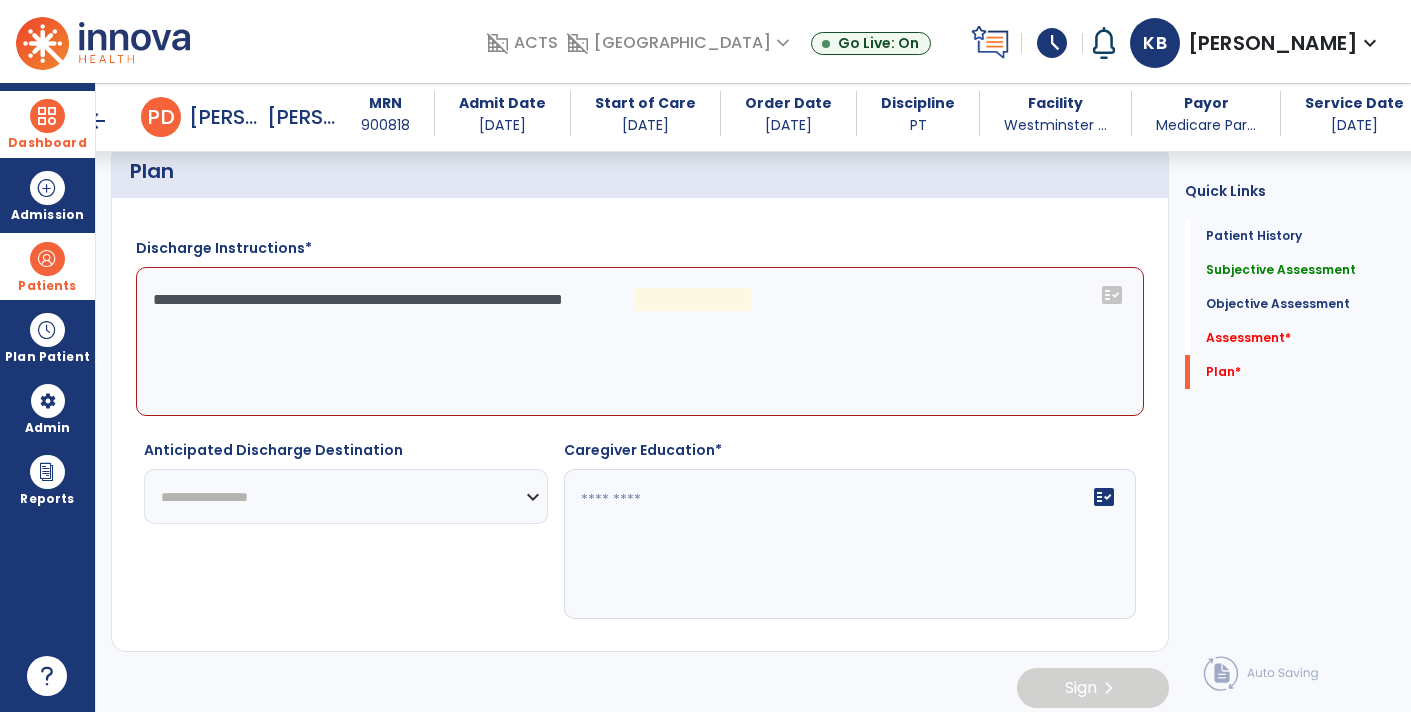 scroll, scrollTop: 0, scrollLeft: 0, axis: both 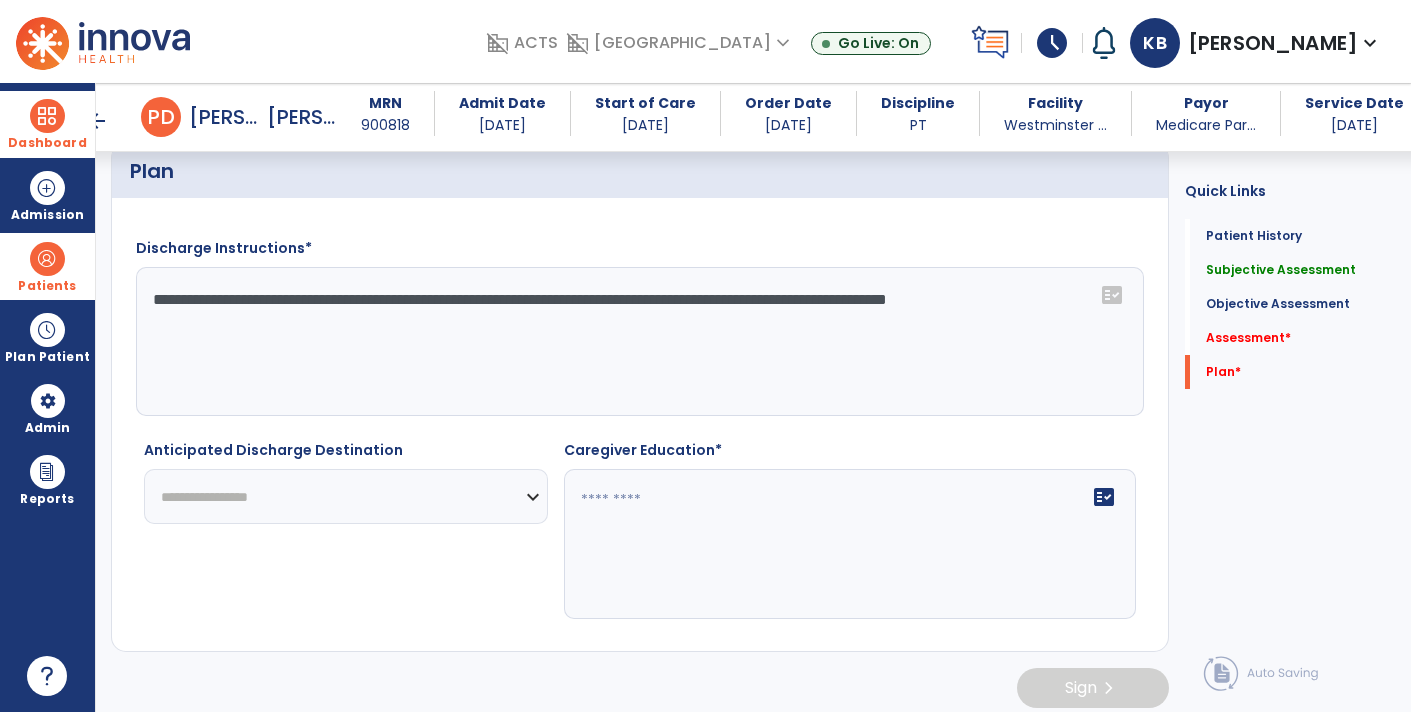 type on "**********" 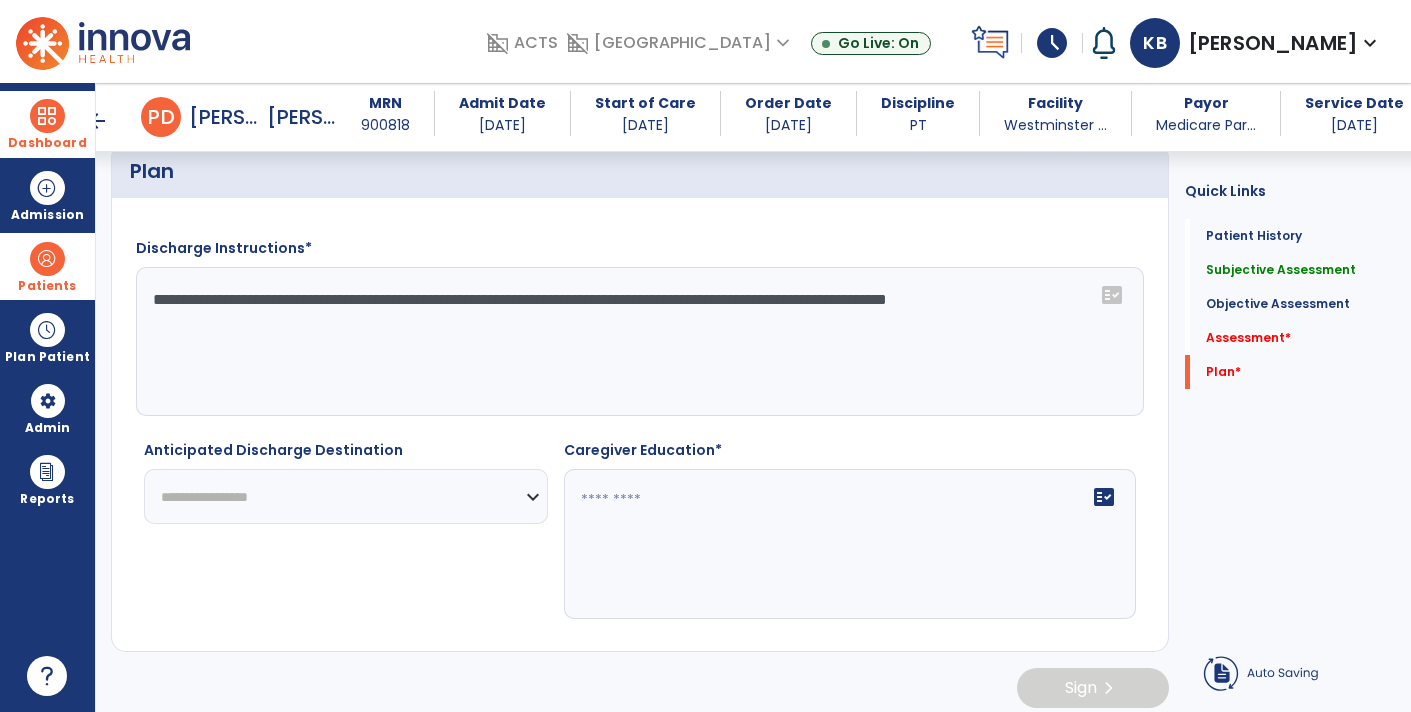 select on "****" 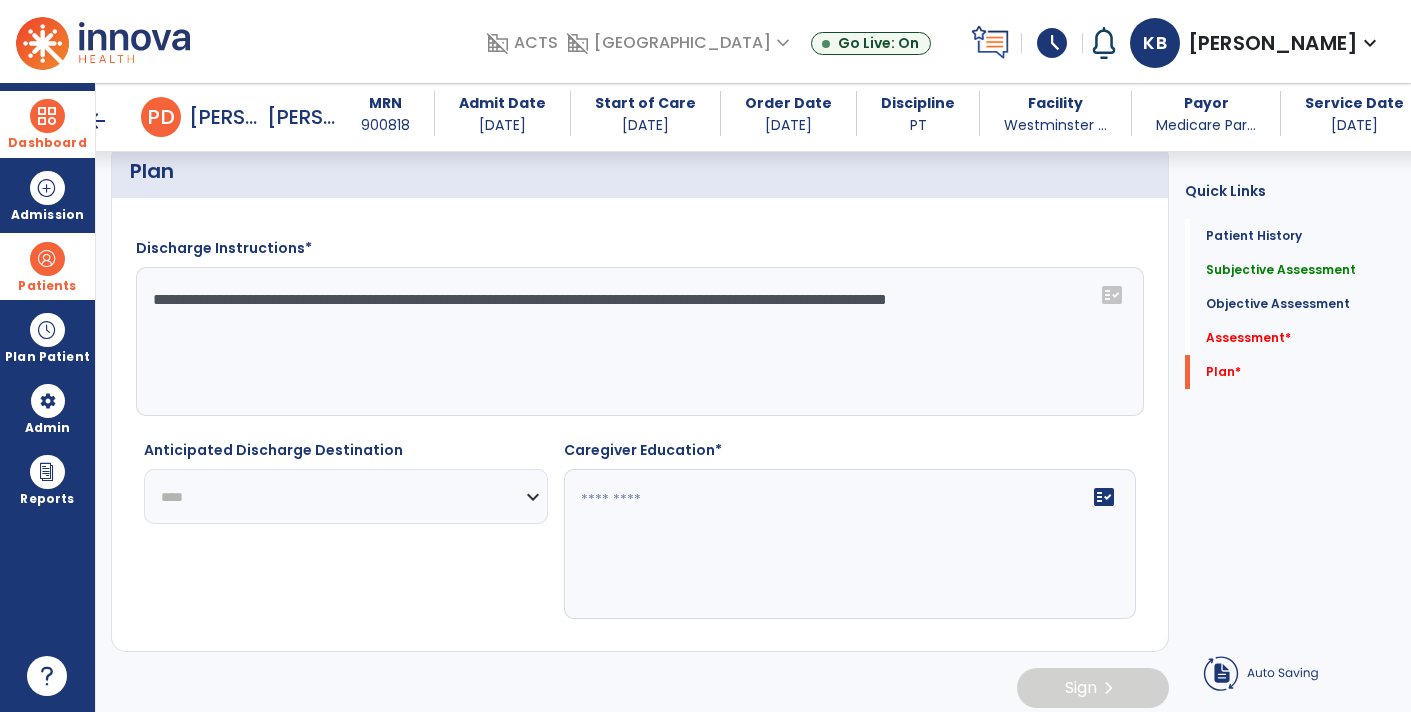 click on "**********" 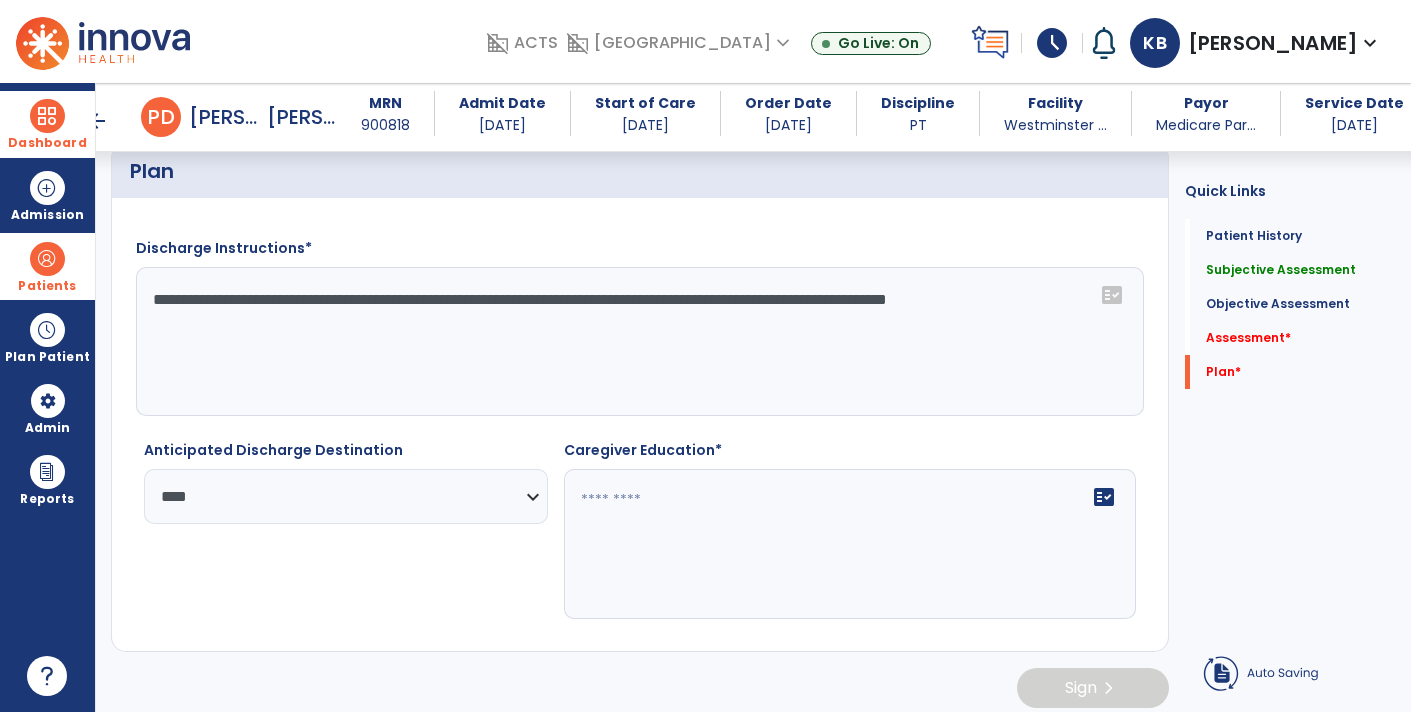 click 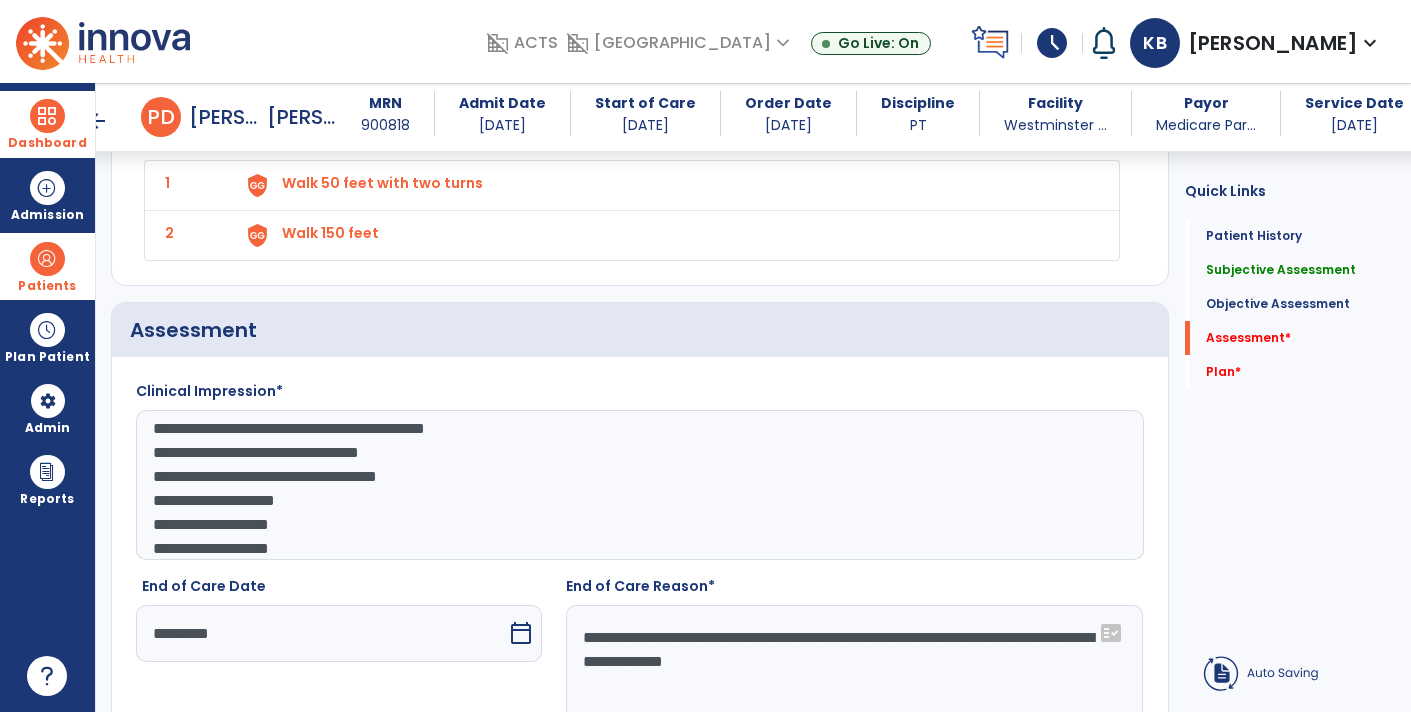scroll, scrollTop: 1820, scrollLeft: 0, axis: vertical 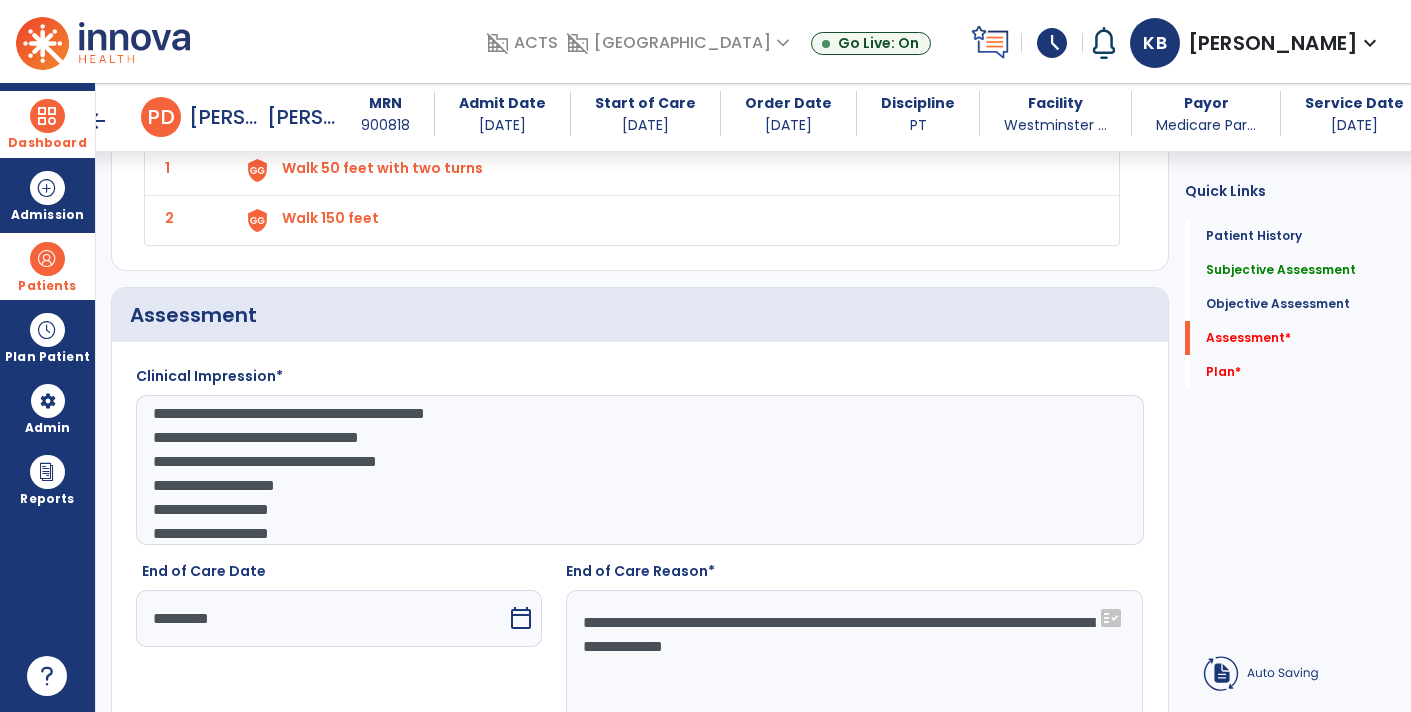 type on "**" 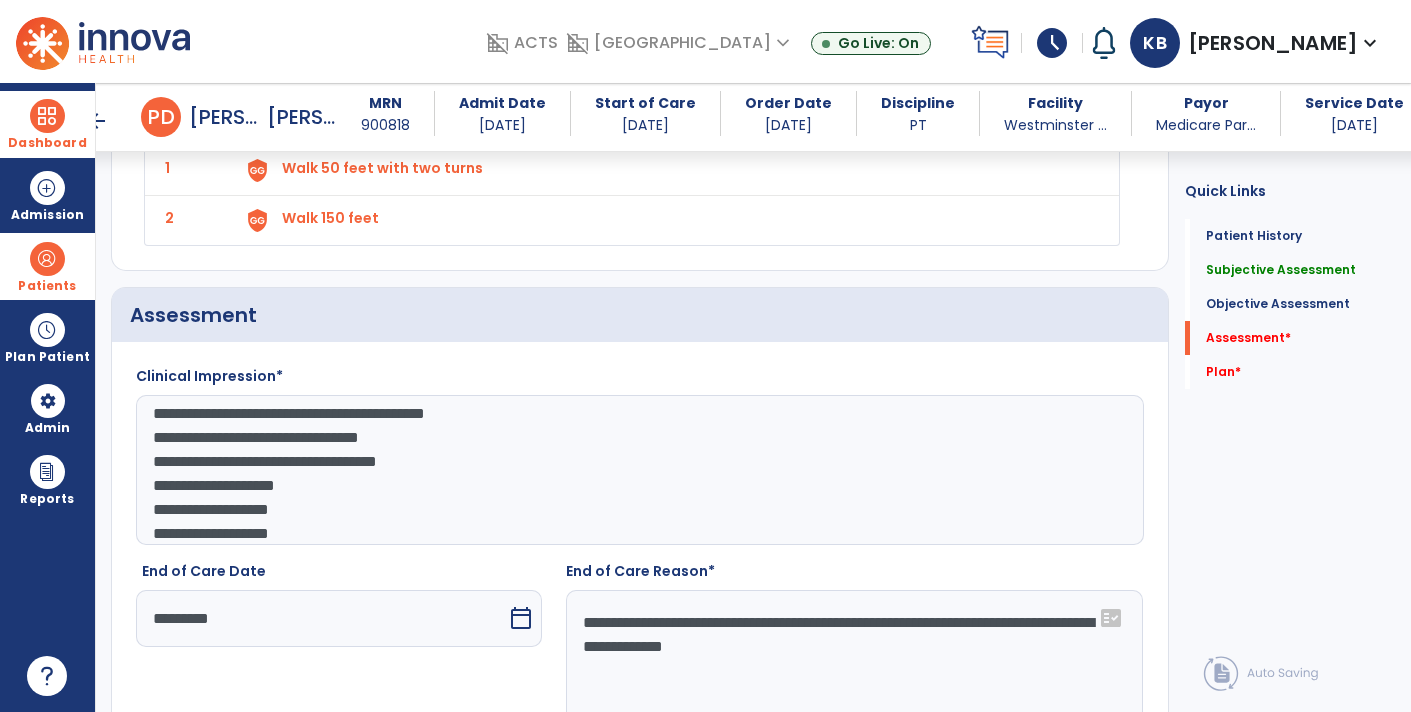 scroll, scrollTop: 19, scrollLeft: 0, axis: vertical 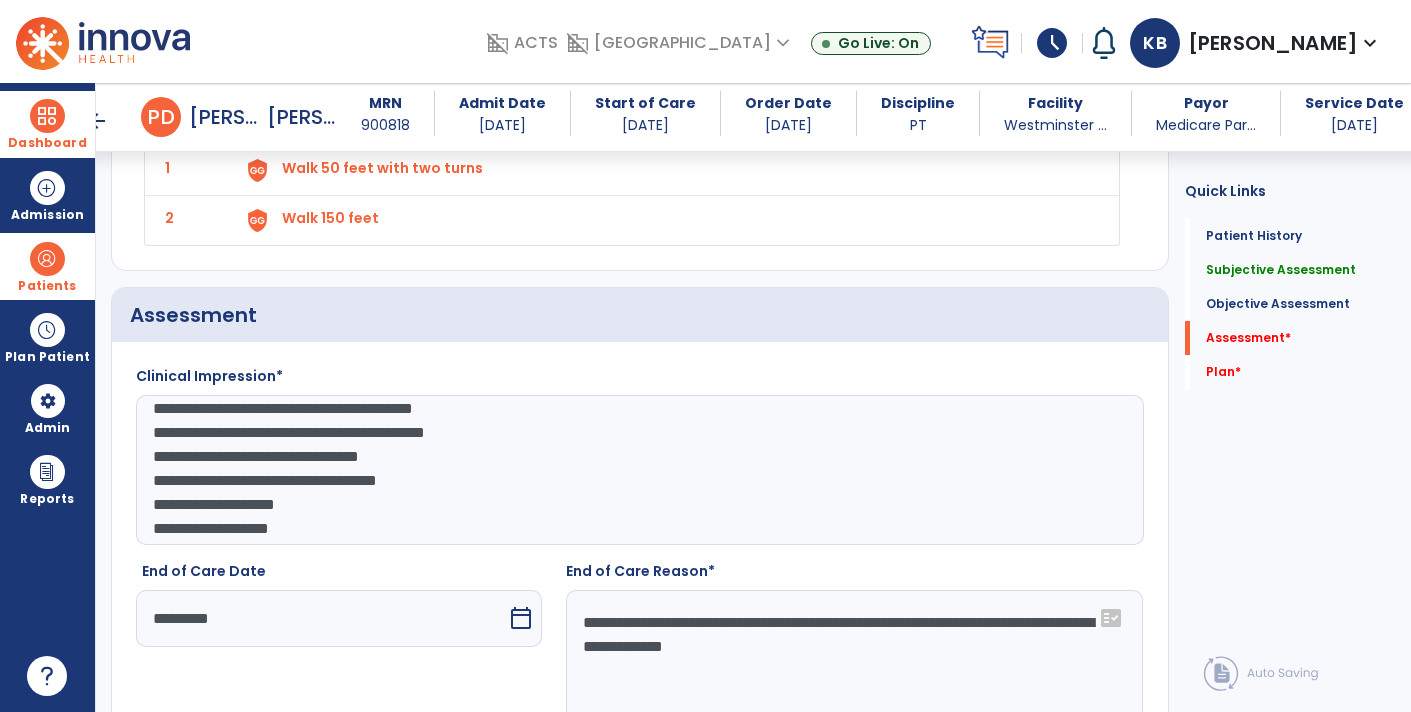 type on "**" 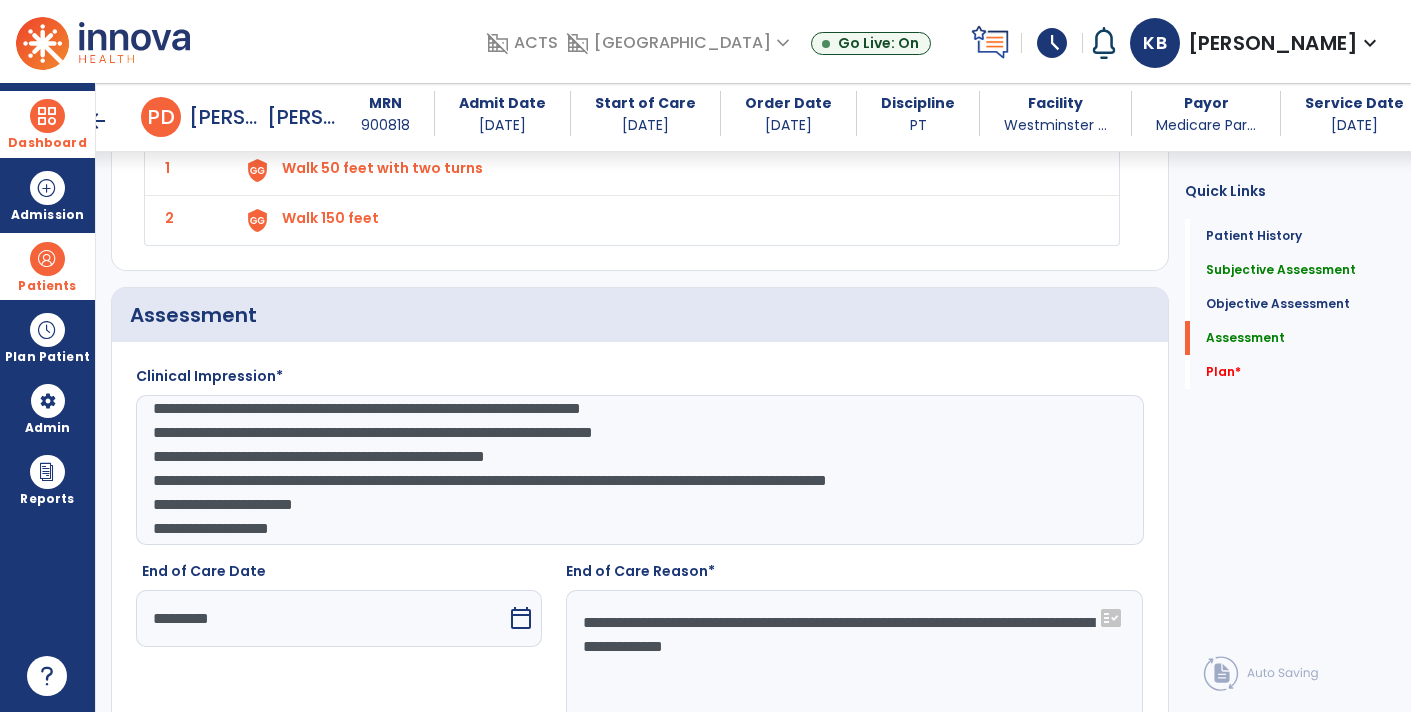 scroll, scrollTop: 38, scrollLeft: 0, axis: vertical 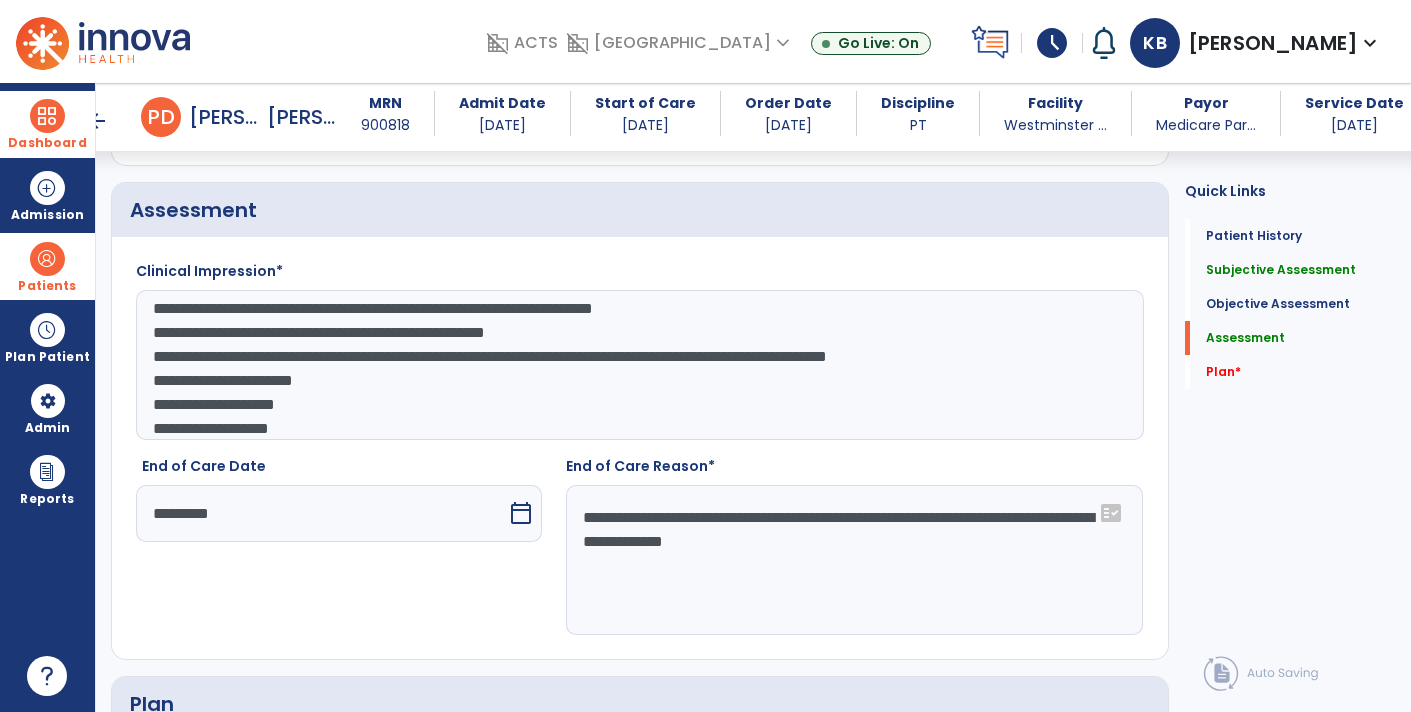 type on "**********" 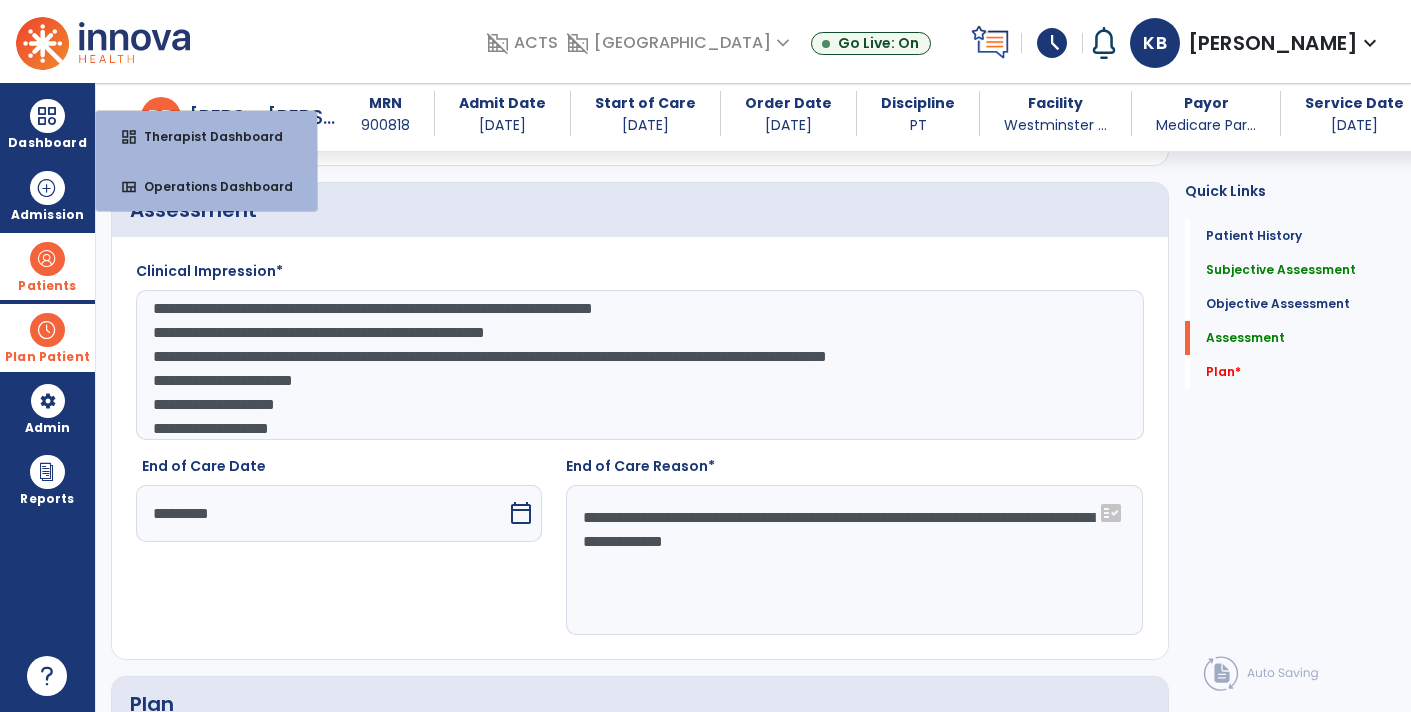 click at bounding box center [47, 330] 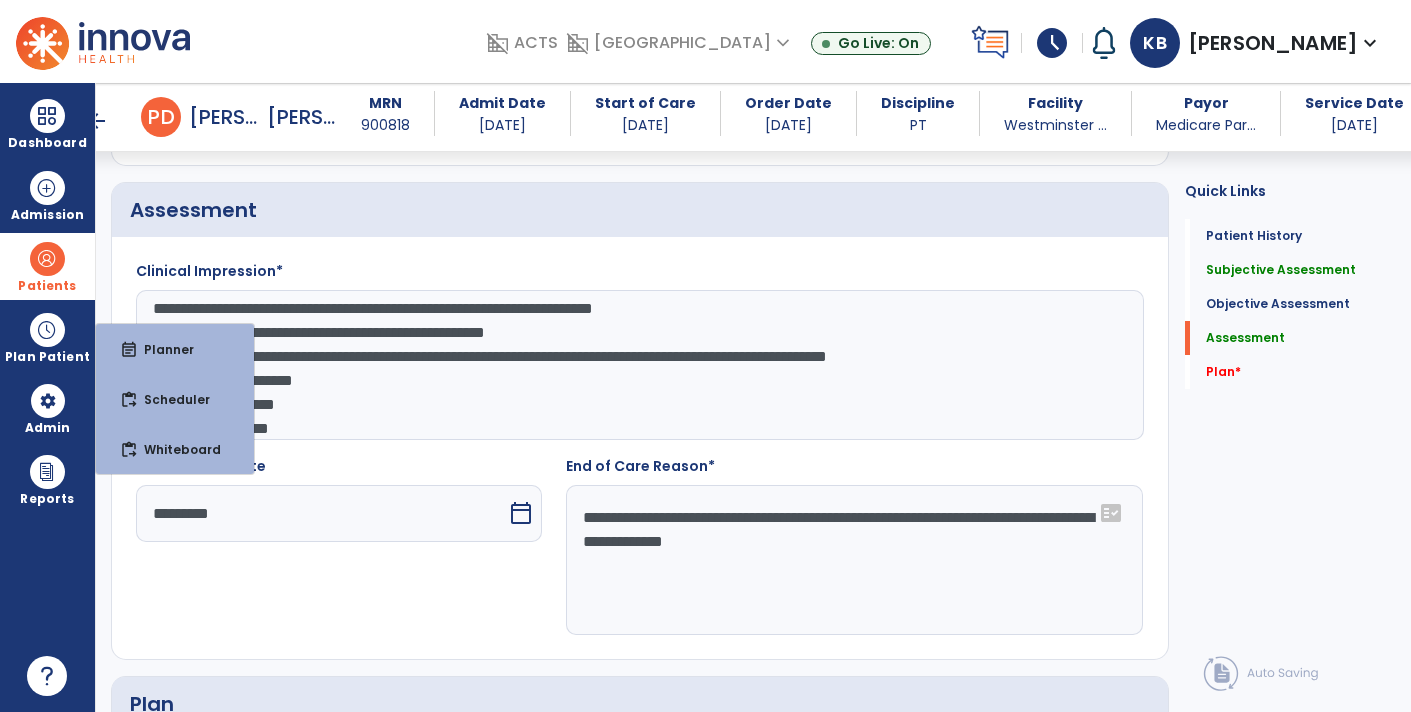 click at bounding box center (47, 259) 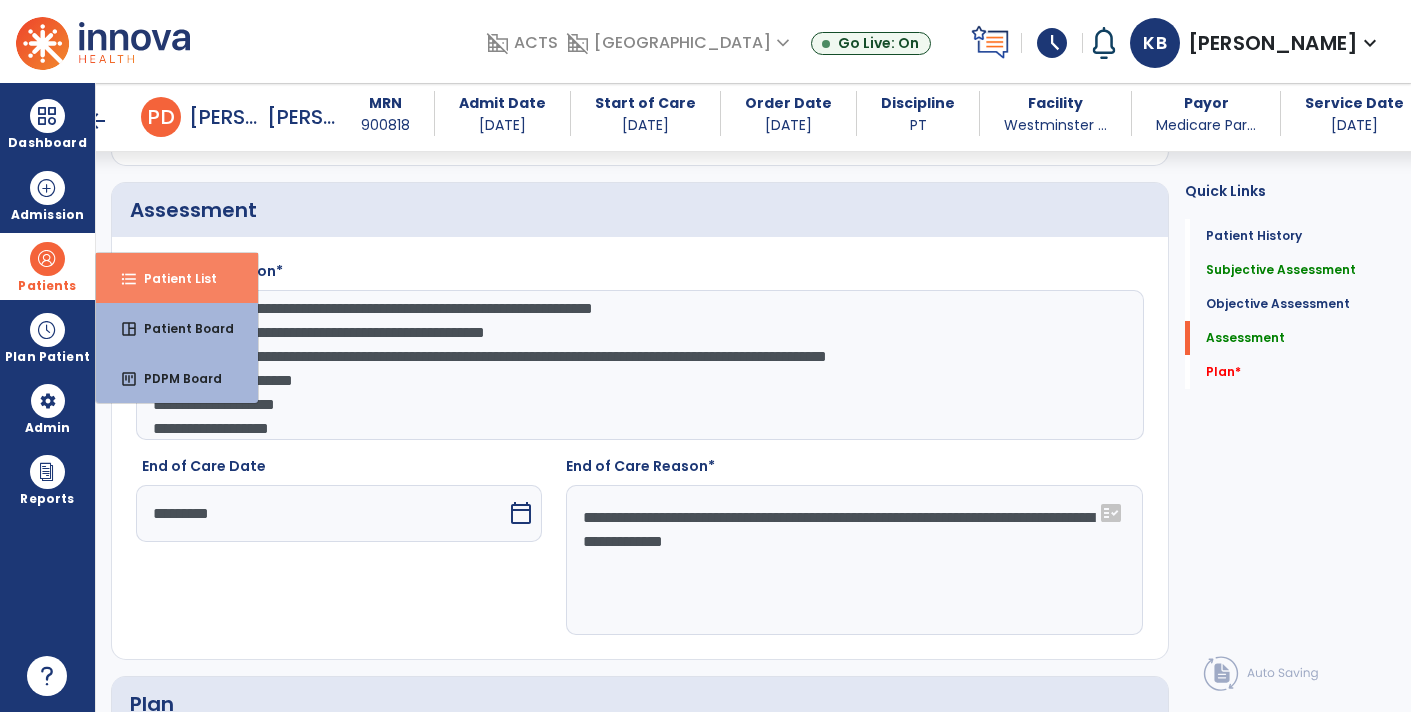 click on "format_list_bulleted  Patient List" at bounding box center [177, 278] 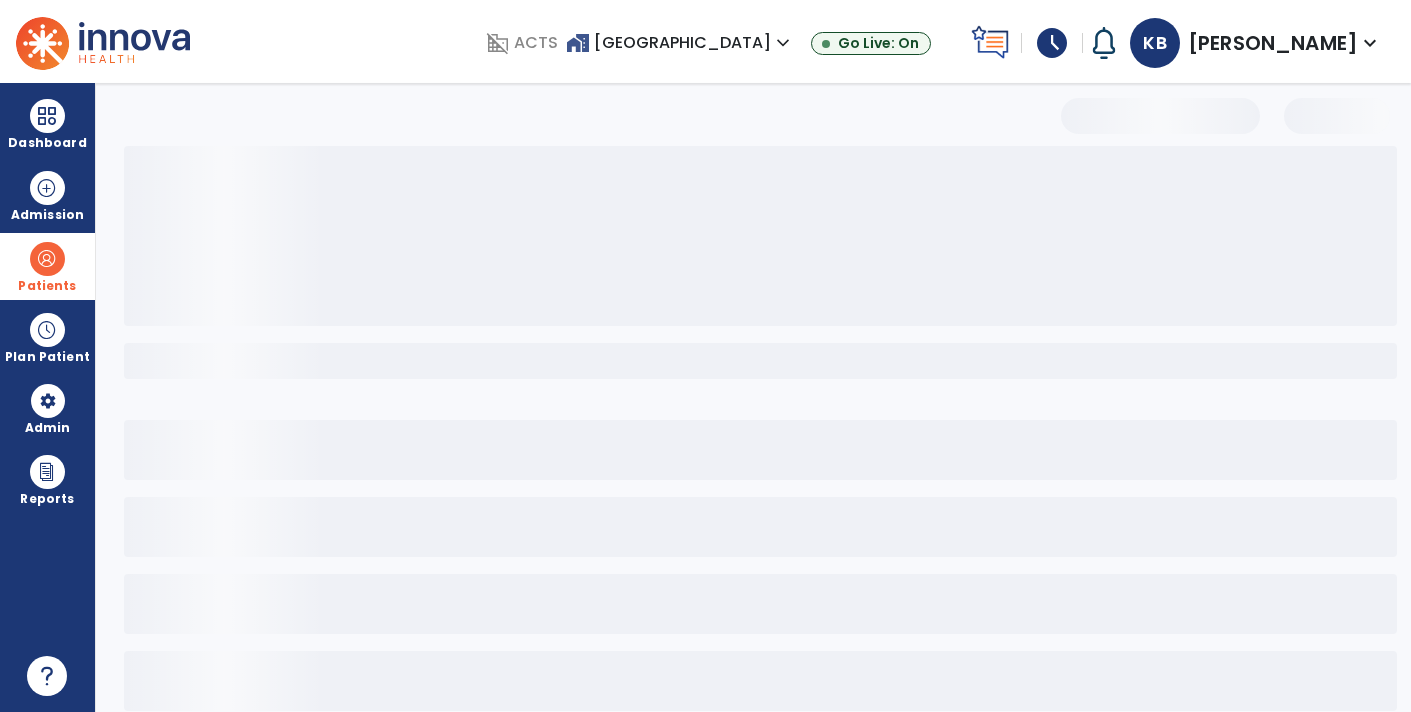 scroll, scrollTop: 30, scrollLeft: 0, axis: vertical 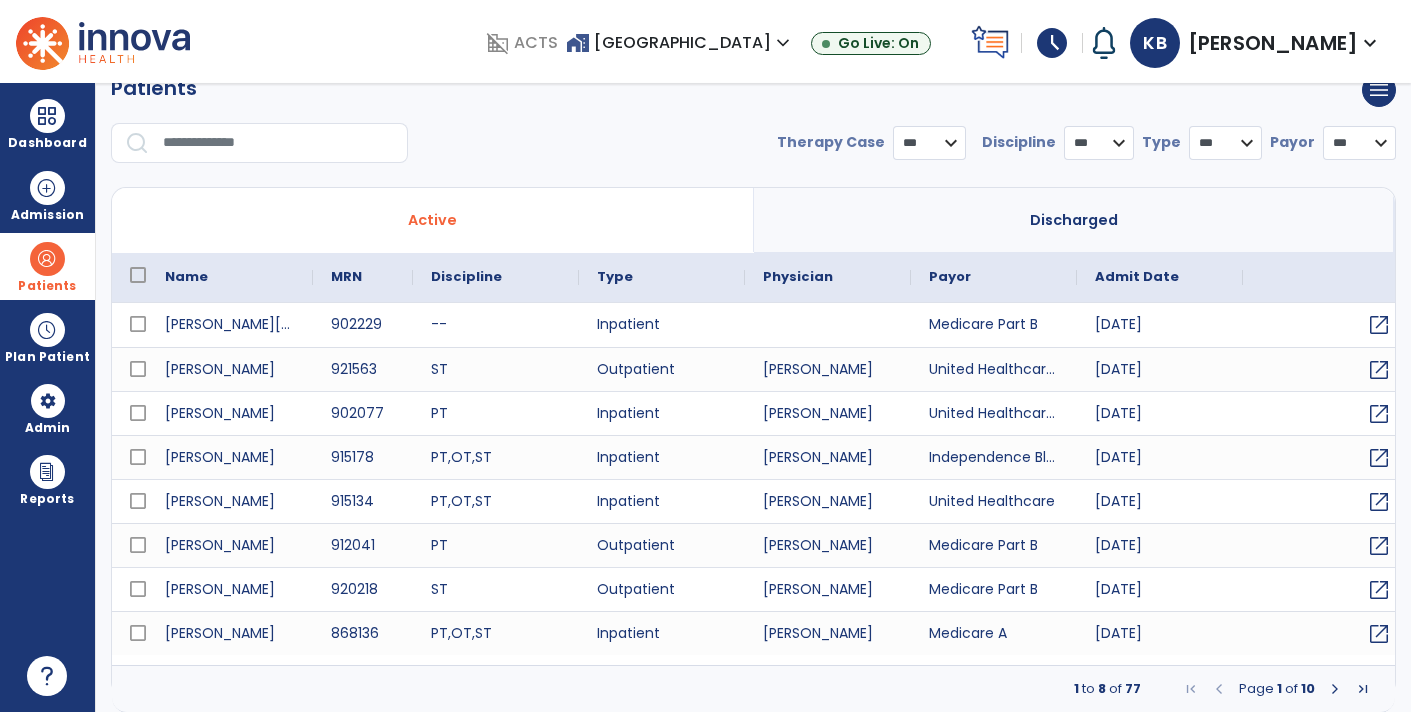select on "***" 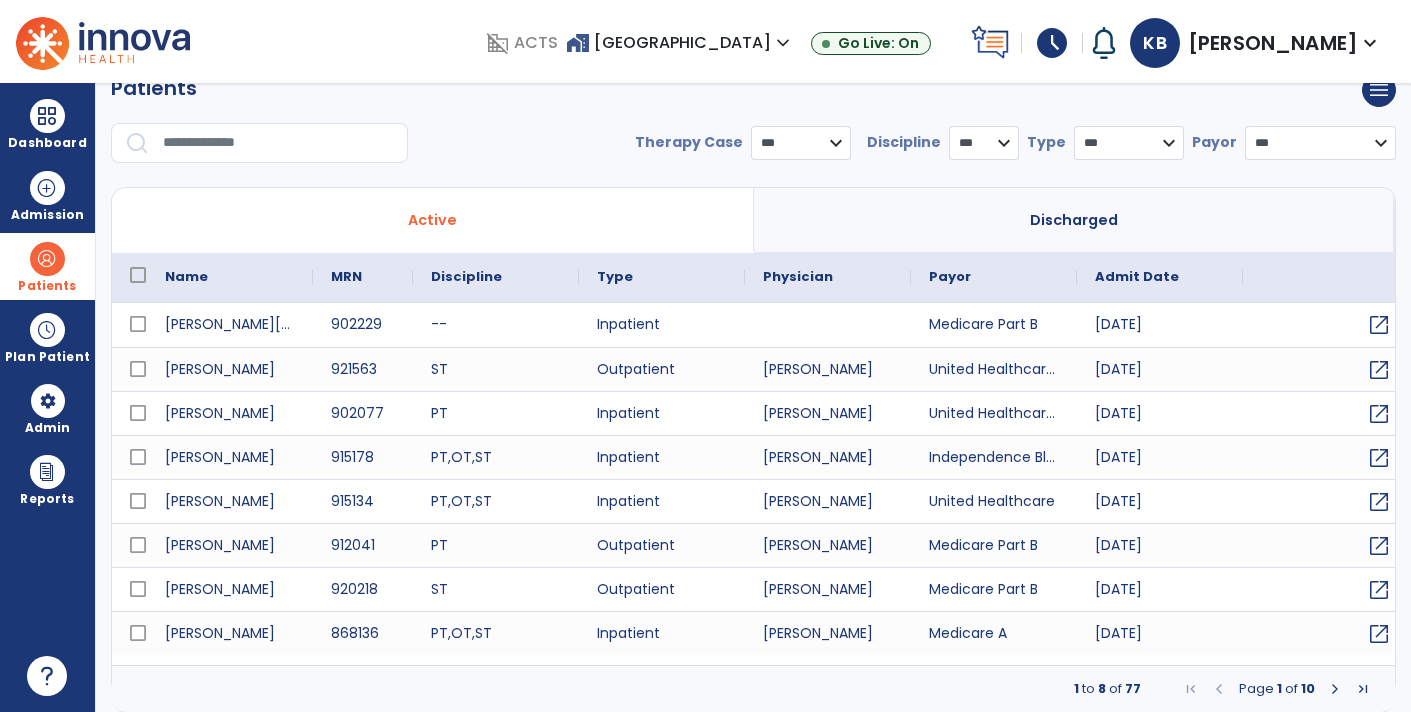 click at bounding box center [278, 143] 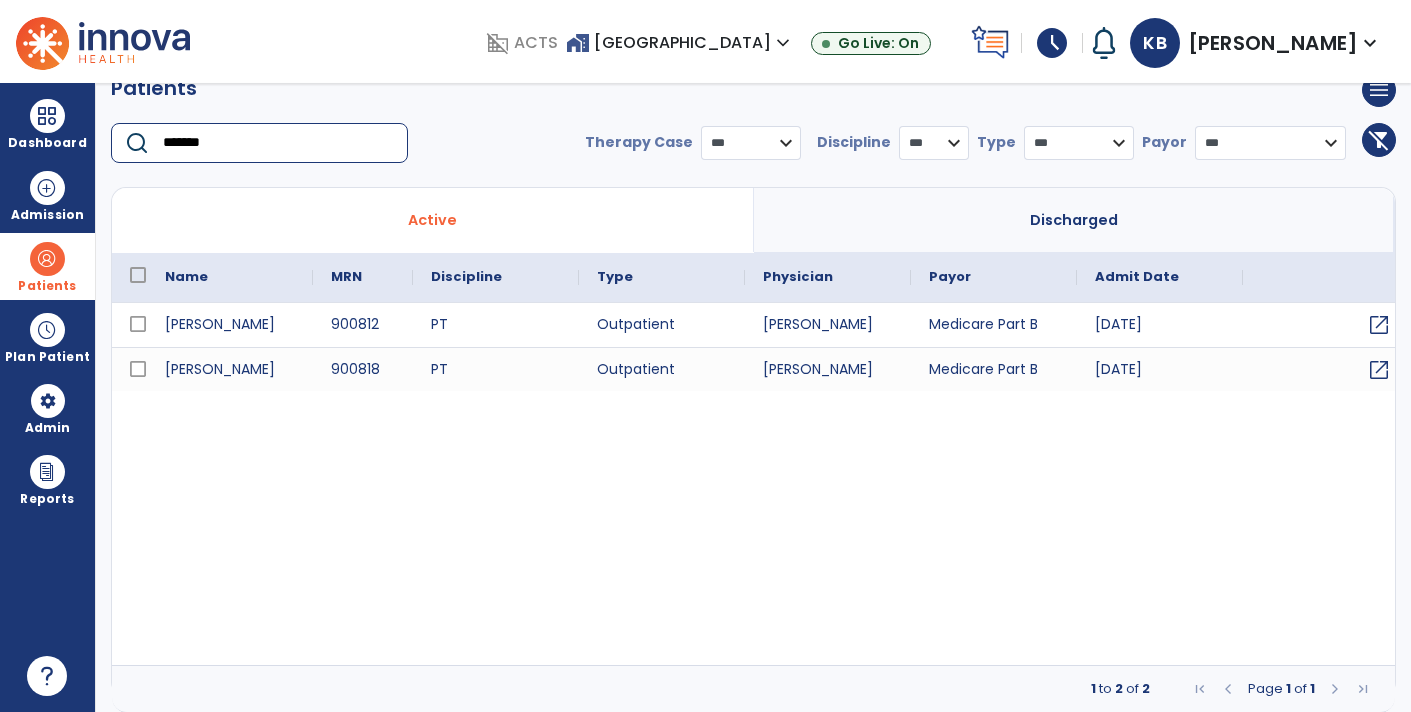 type on "*******" 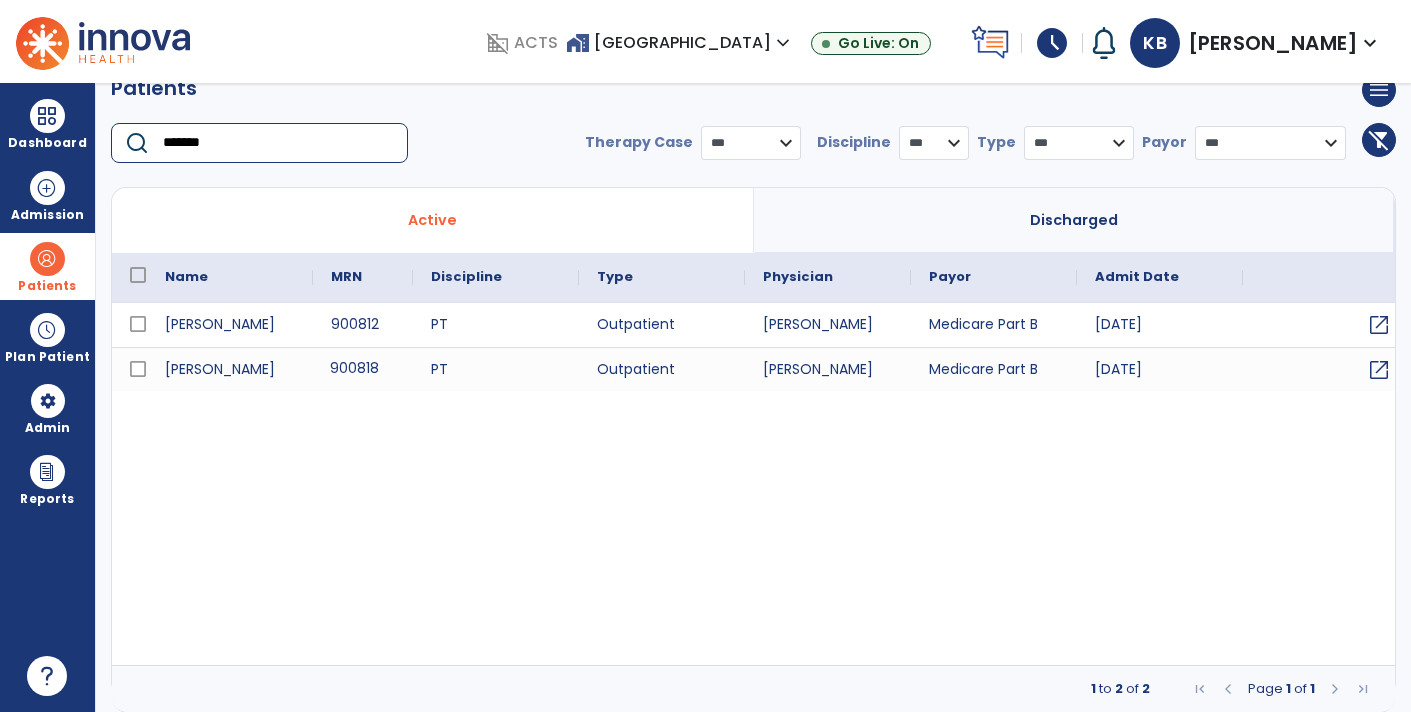 click on "900818" at bounding box center (363, 369) 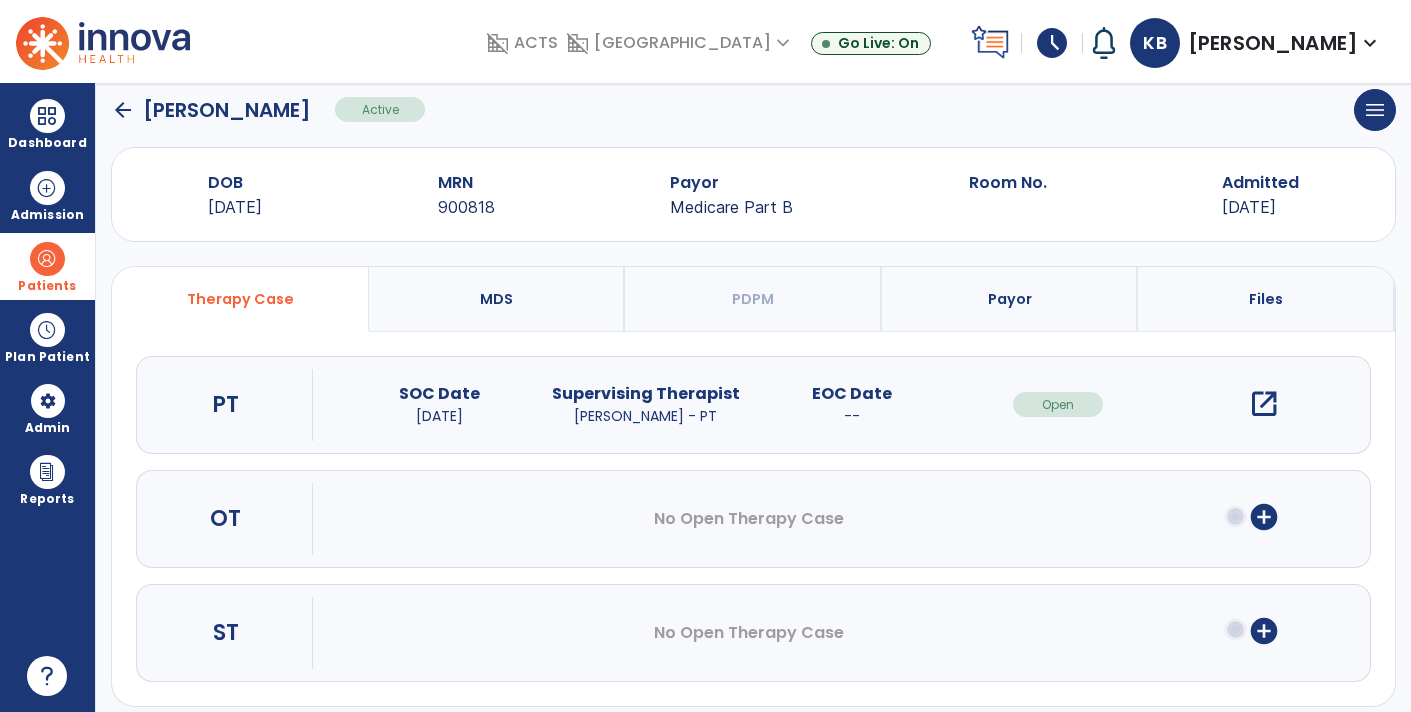 click on "open_in_new" at bounding box center [1264, 404] 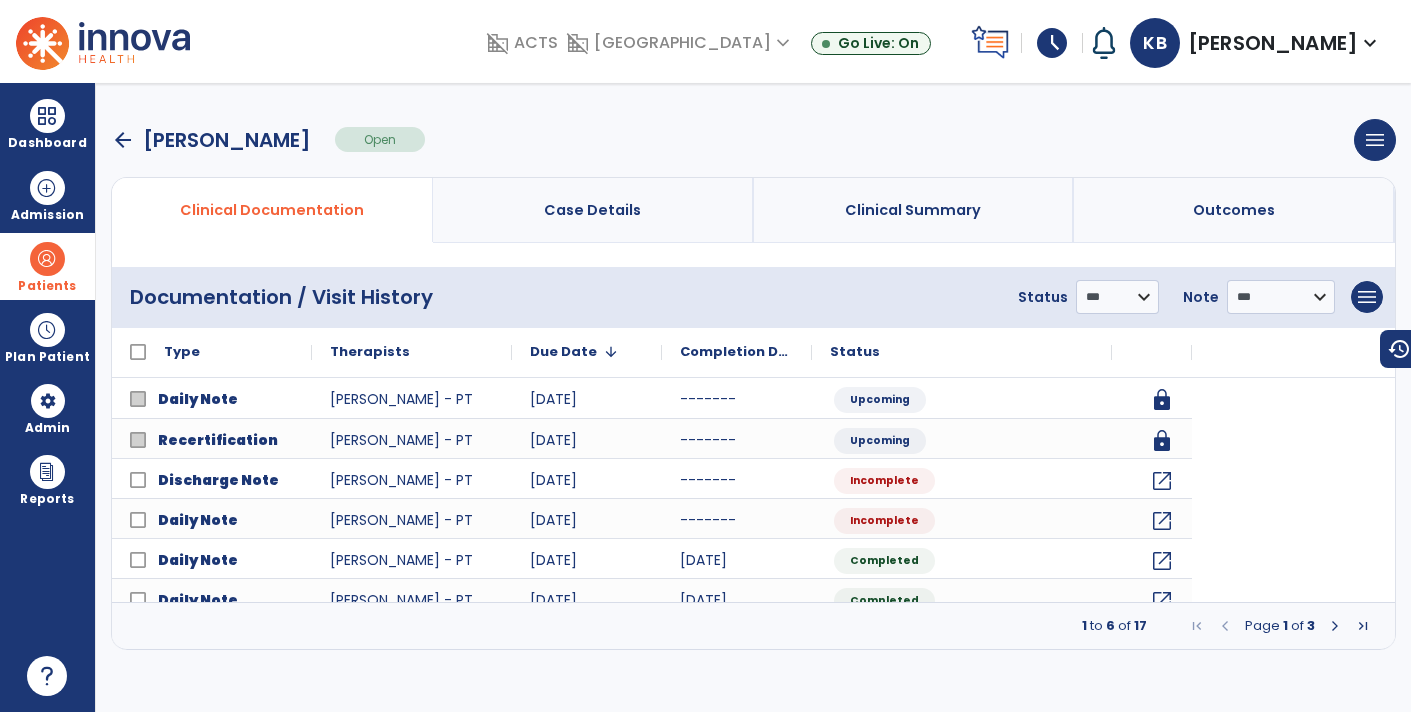 scroll, scrollTop: 0, scrollLeft: 0, axis: both 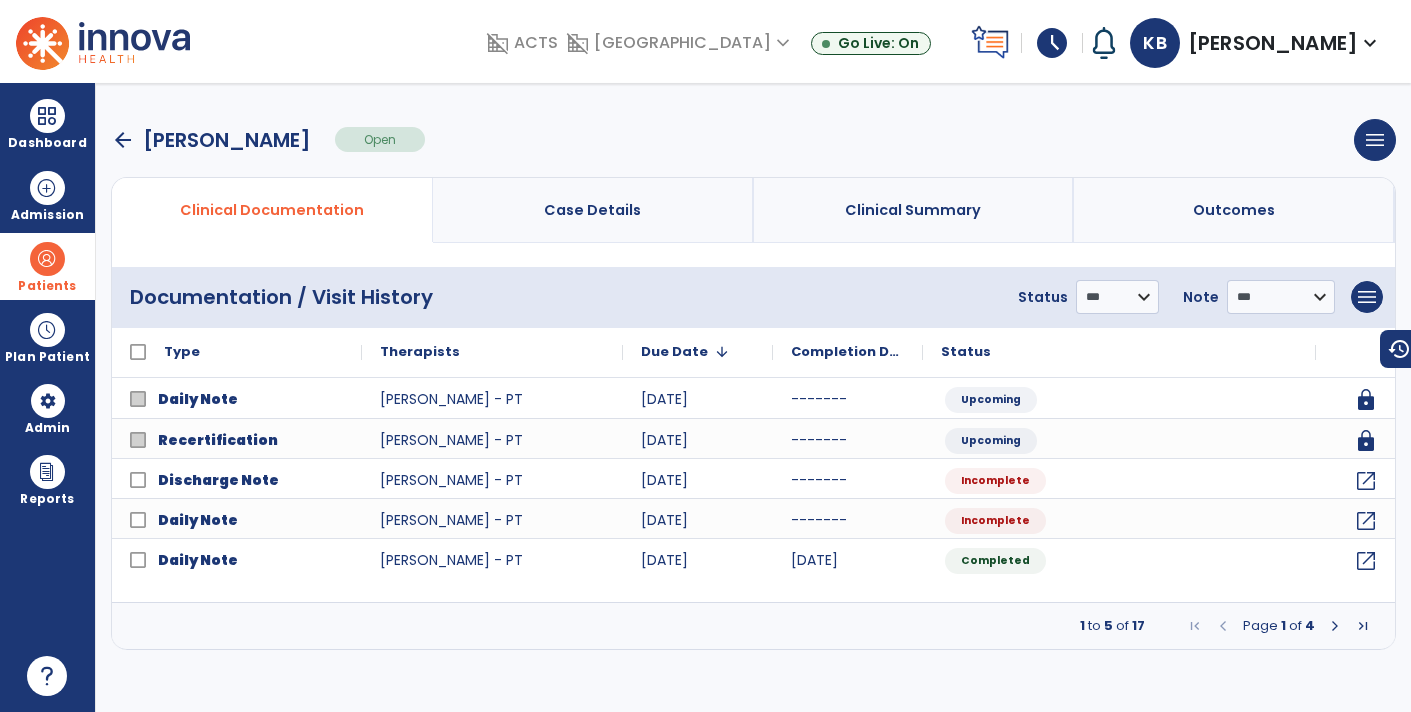 click at bounding box center [1363, 626] 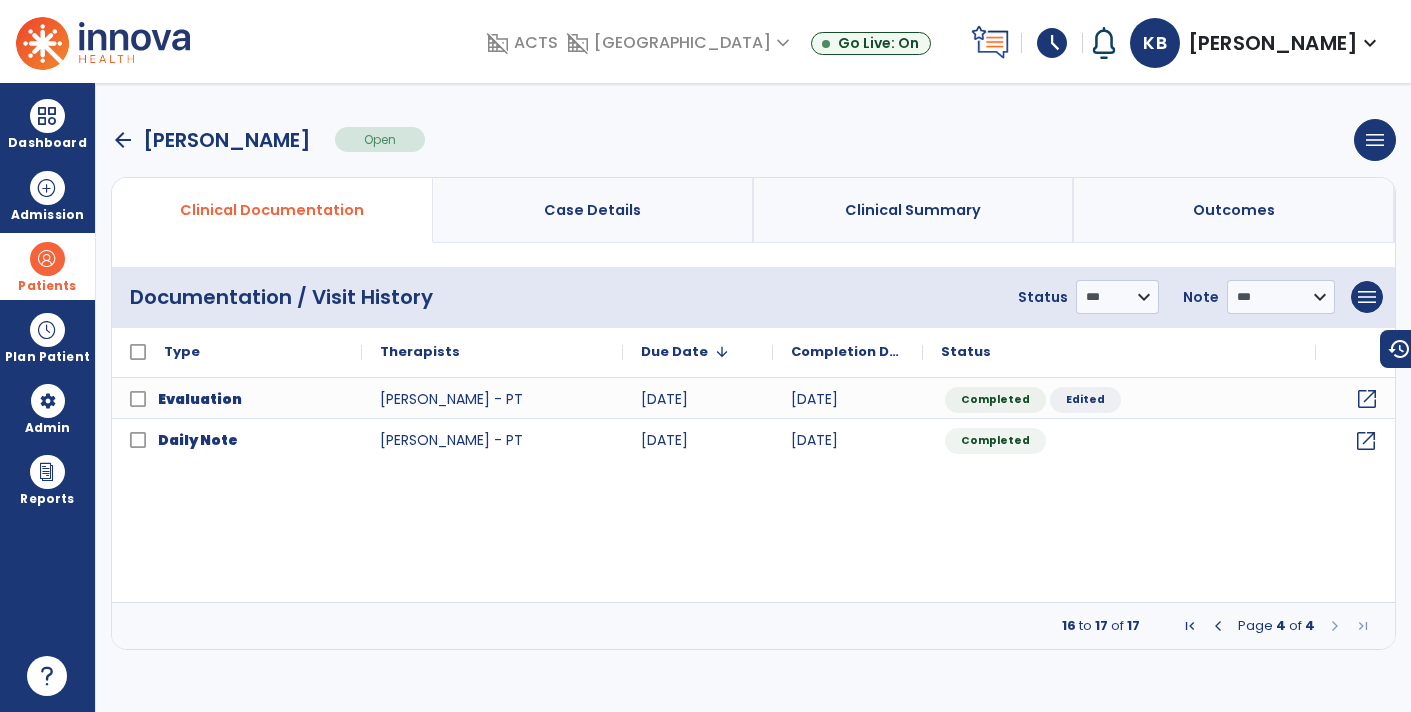 click on "open_in_new" 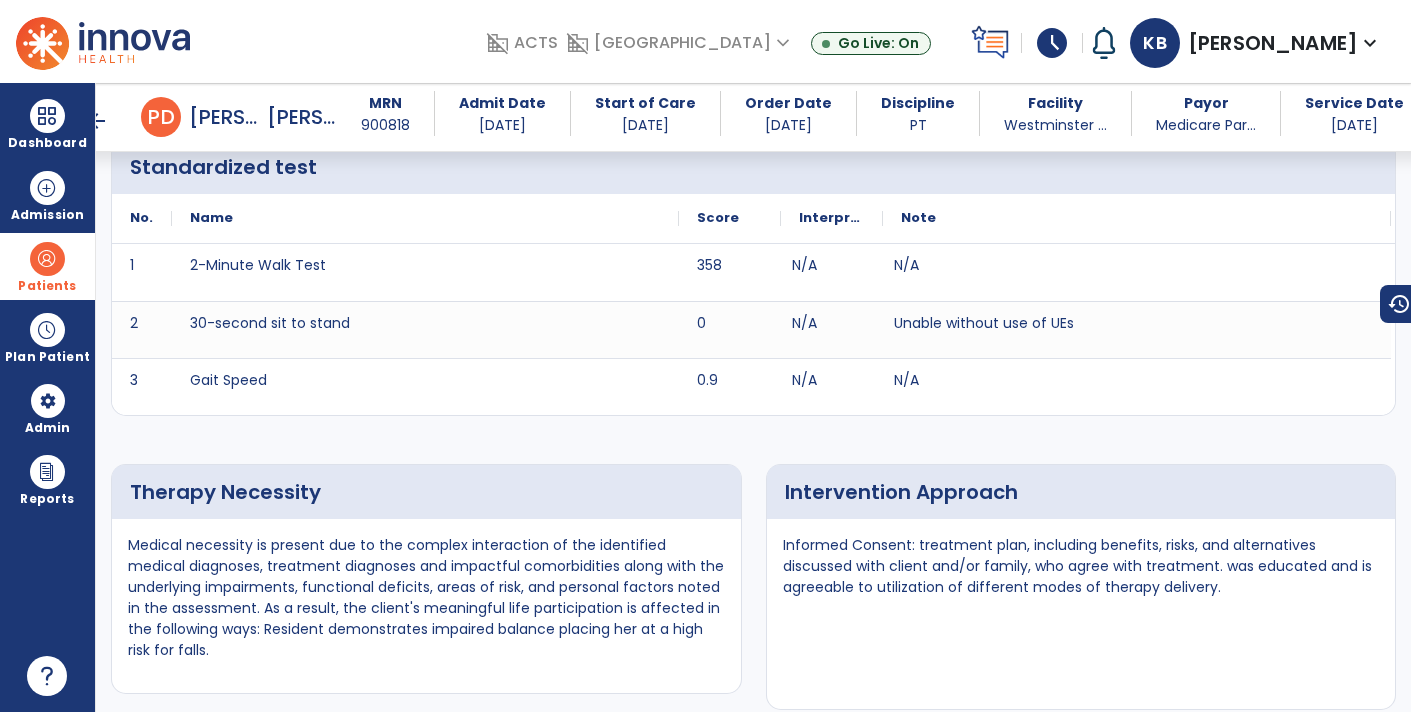 scroll, scrollTop: 2869, scrollLeft: 0, axis: vertical 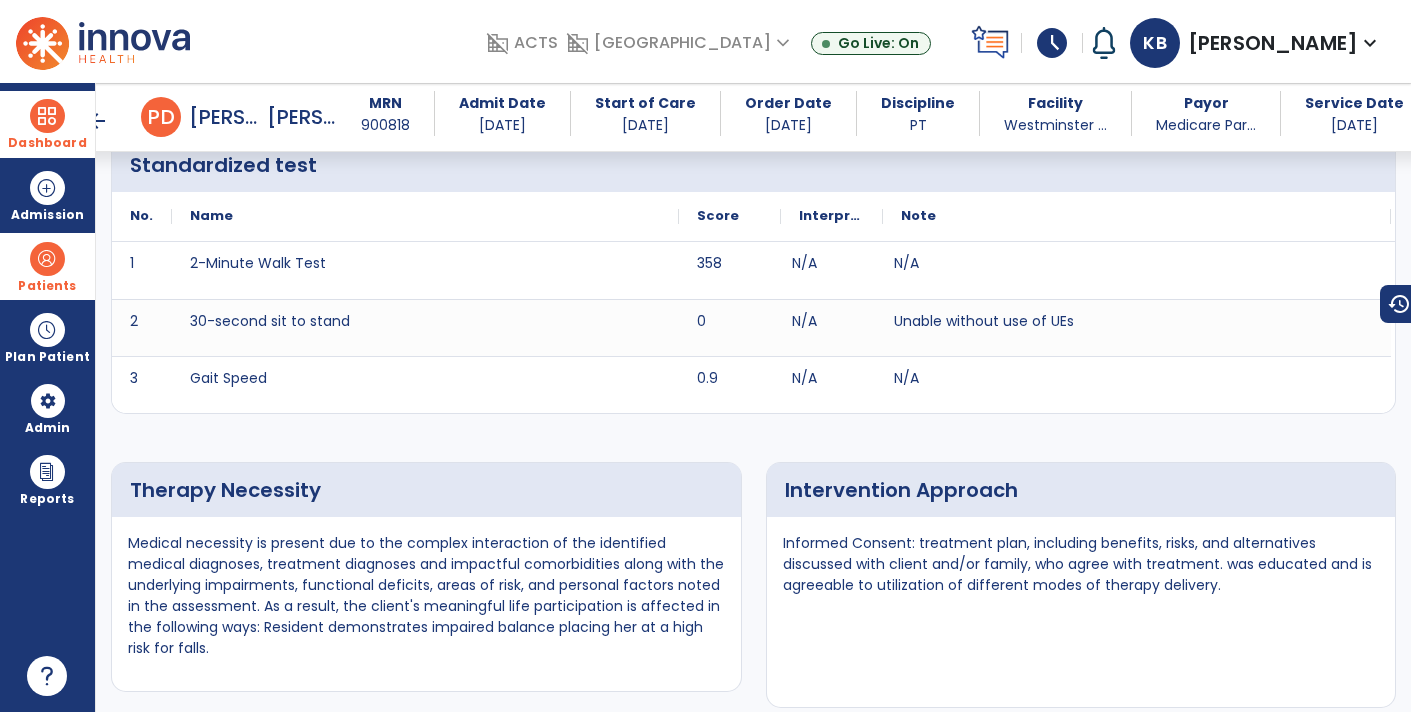 click at bounding box center (47, 116) 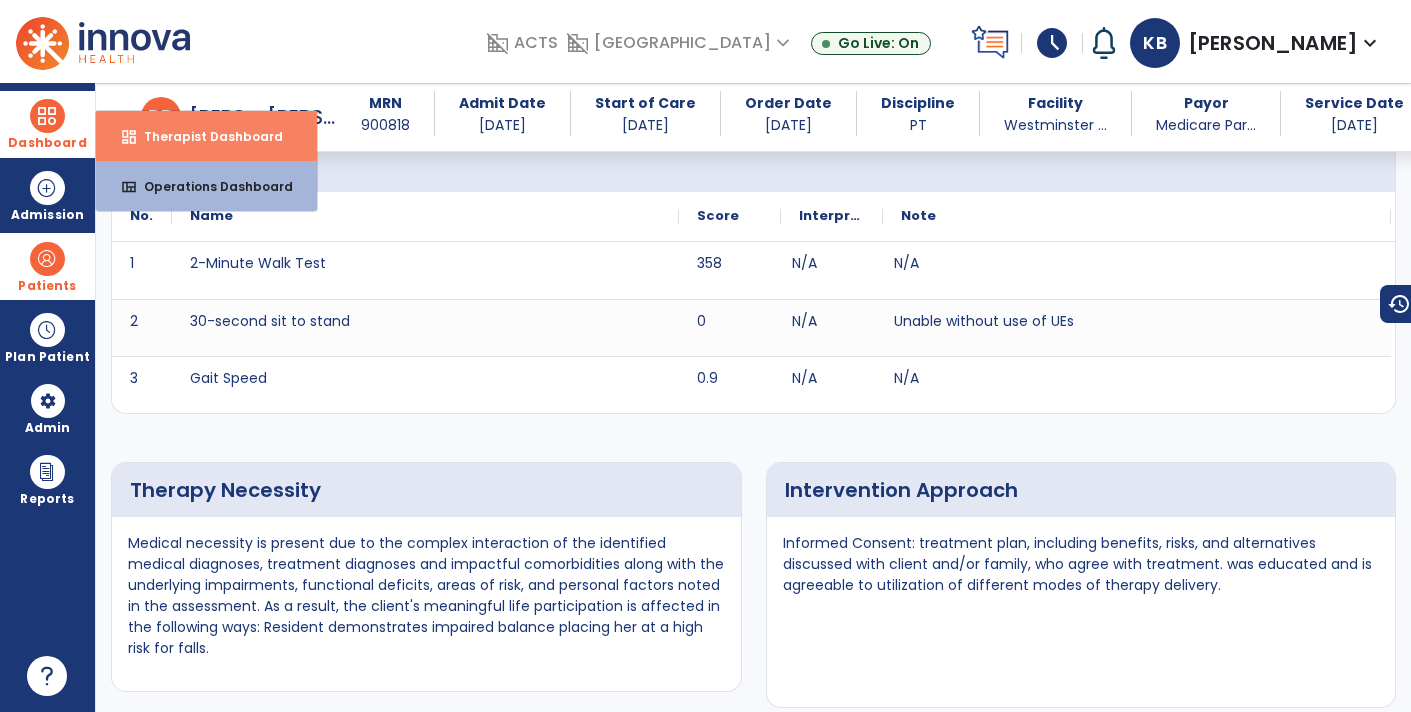 click on "Therapist Dashboard" at bounding box center (205, 136) 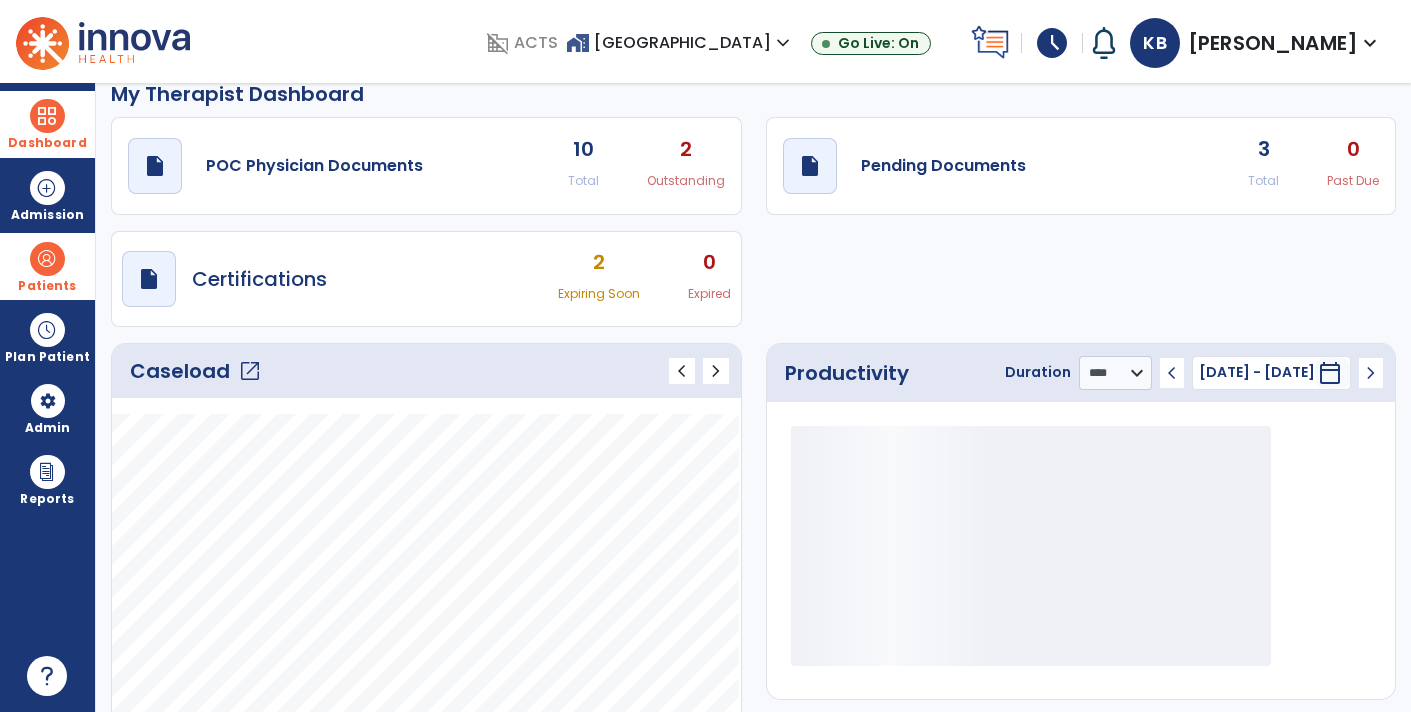 scroll, scrollTop: 0, scrollLeft: 0, axis: both 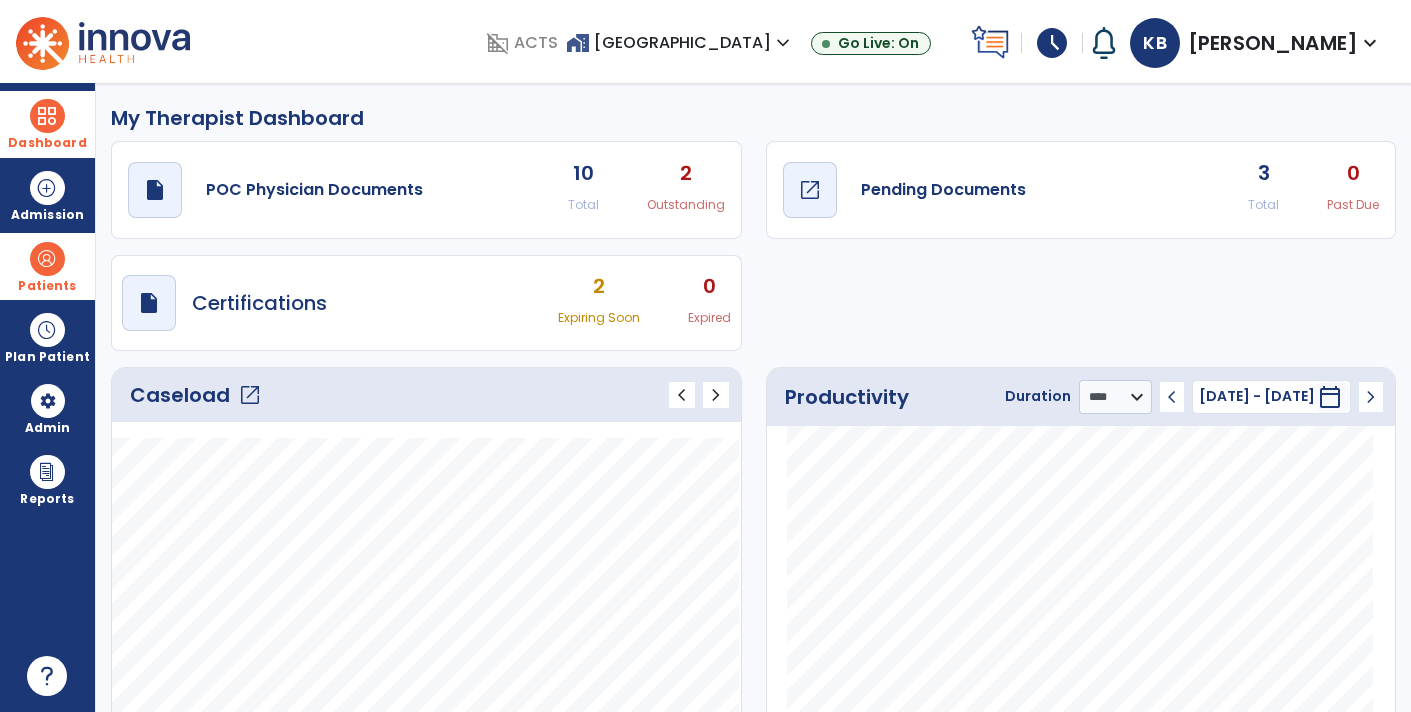 click on "Pending Documents" 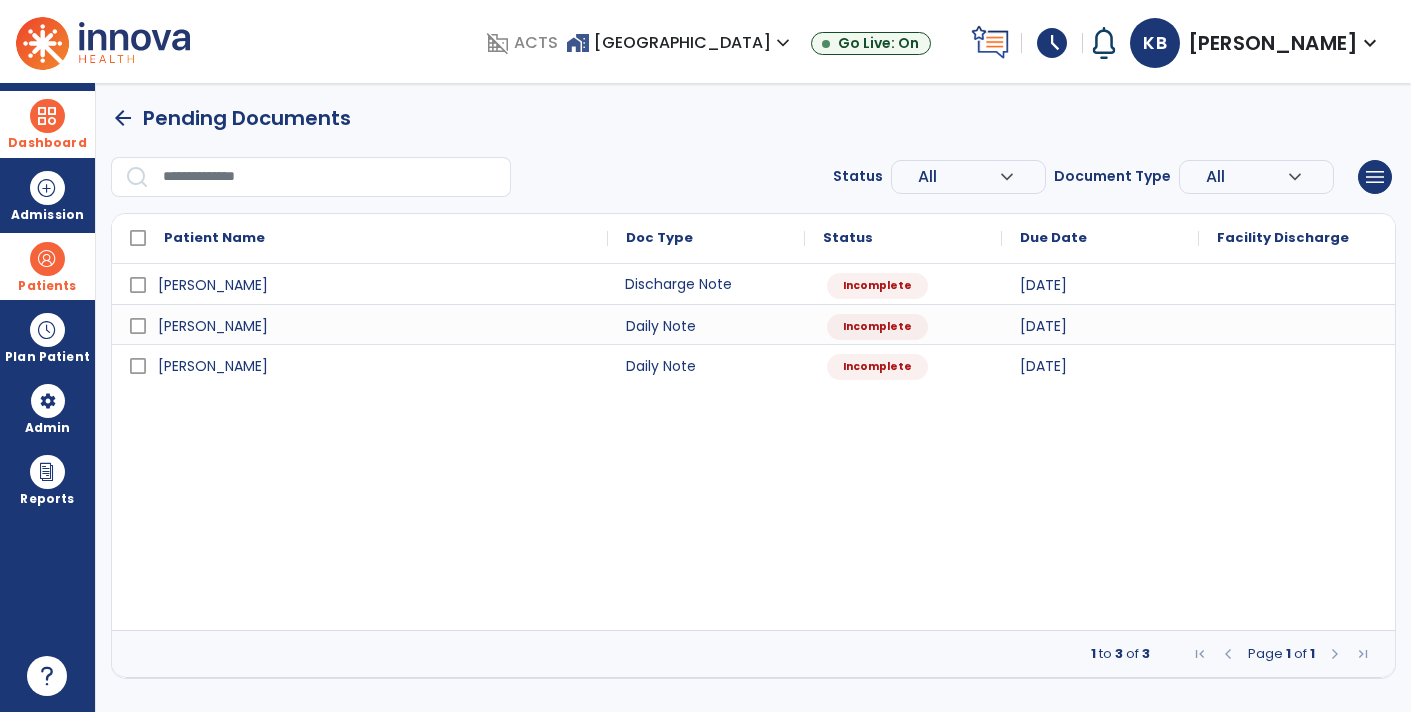 click on "Discharge Note" at bounding box center [706, 284] 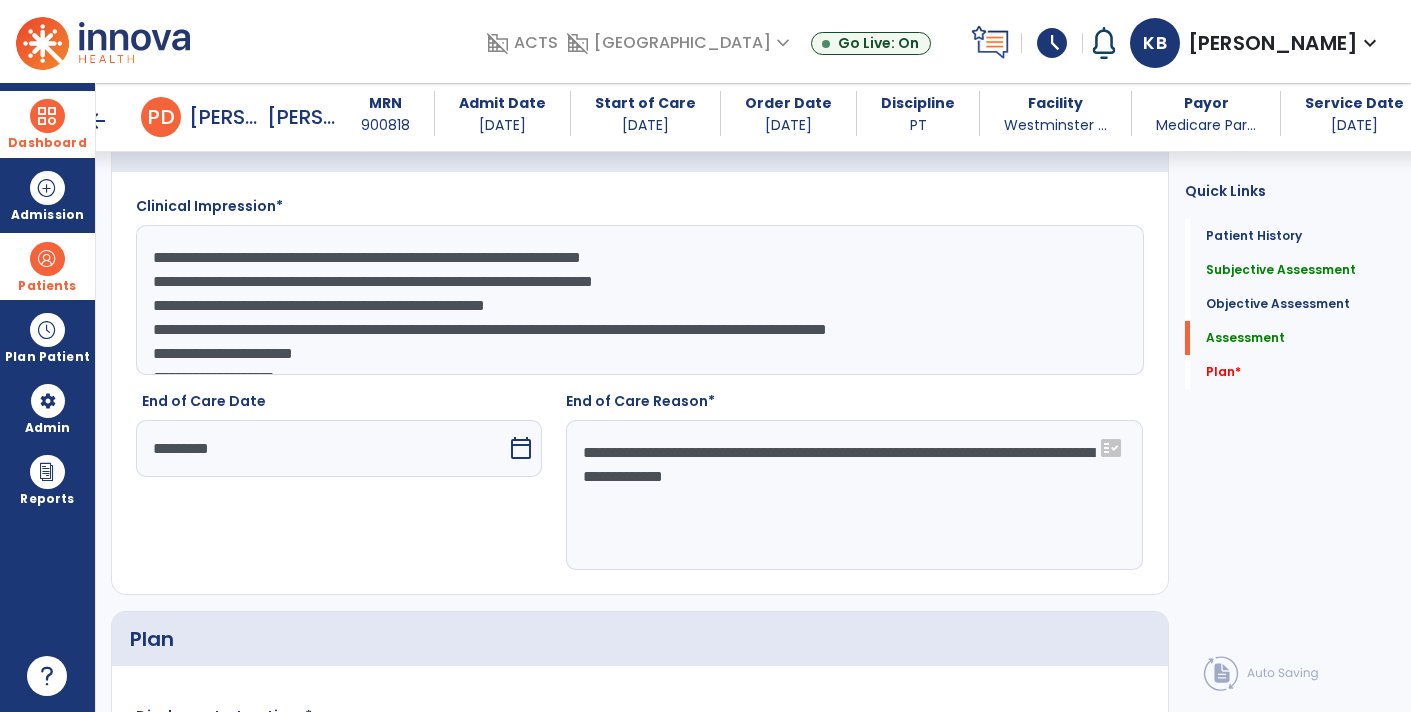 scroll, scrollTop: 1992, scrollLeft: 0, axis: vertical 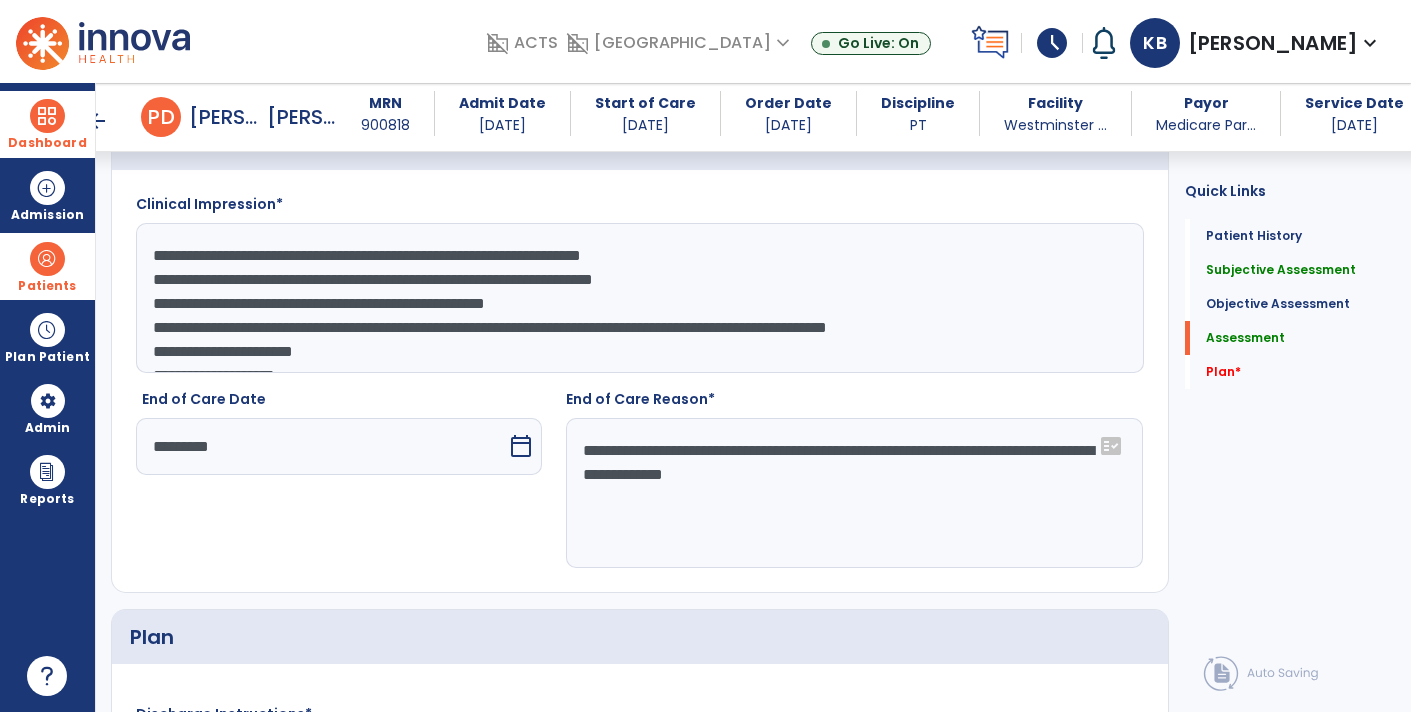 click on "**********" 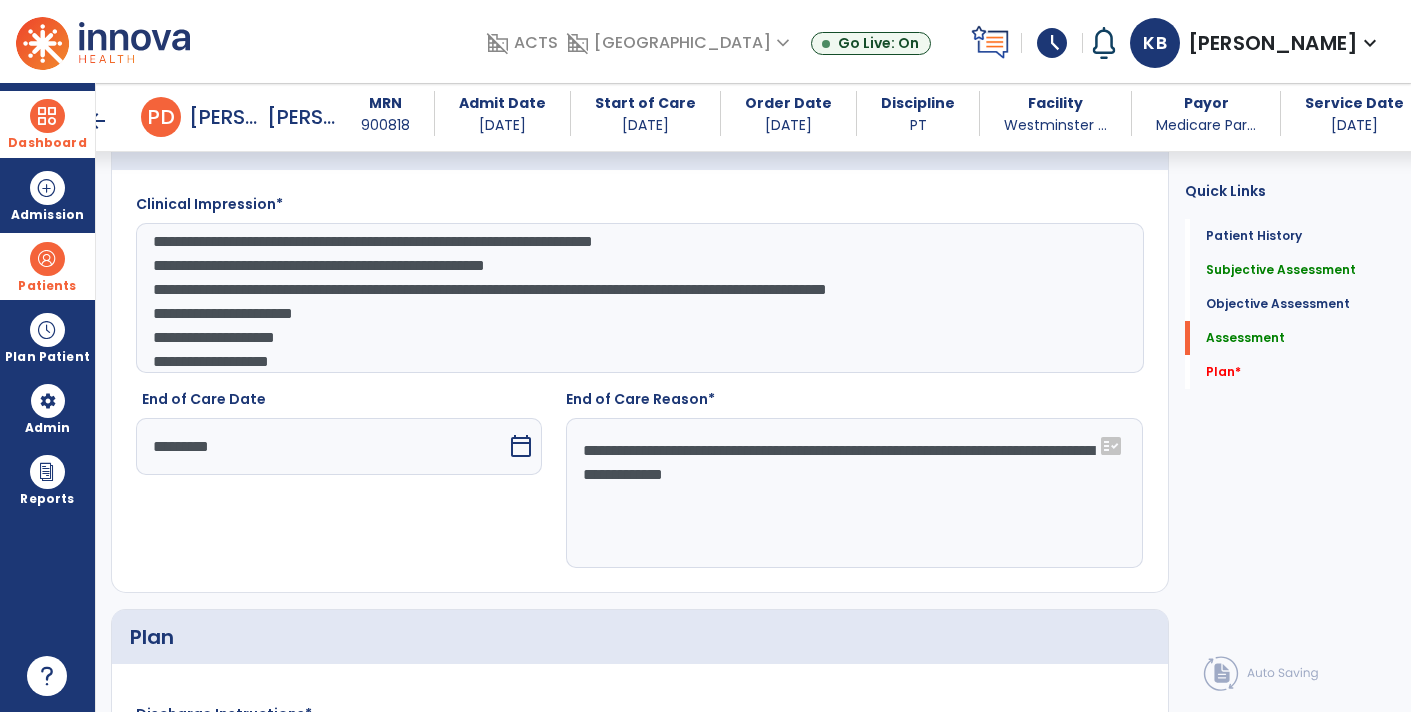 scroll, scrollTop: 38, scrollLeft: 0, axis: vertical 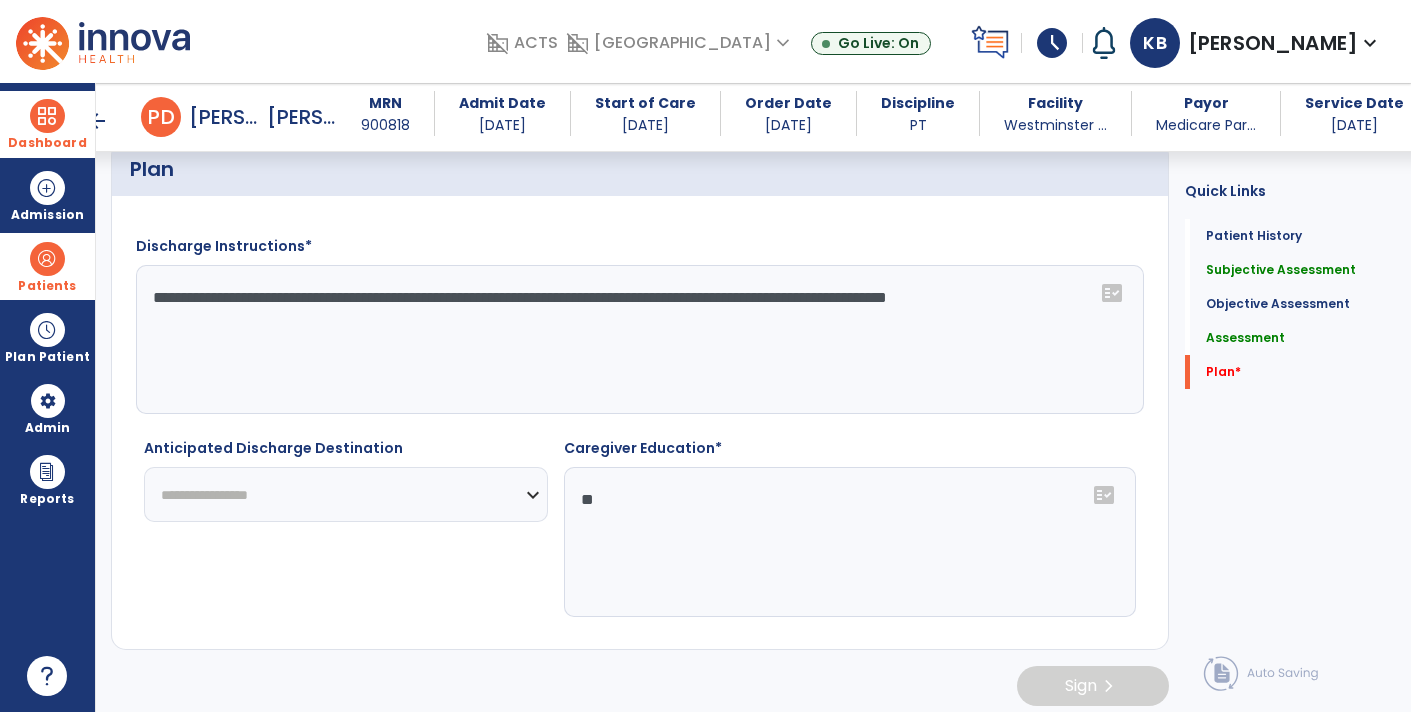 type on "**********" 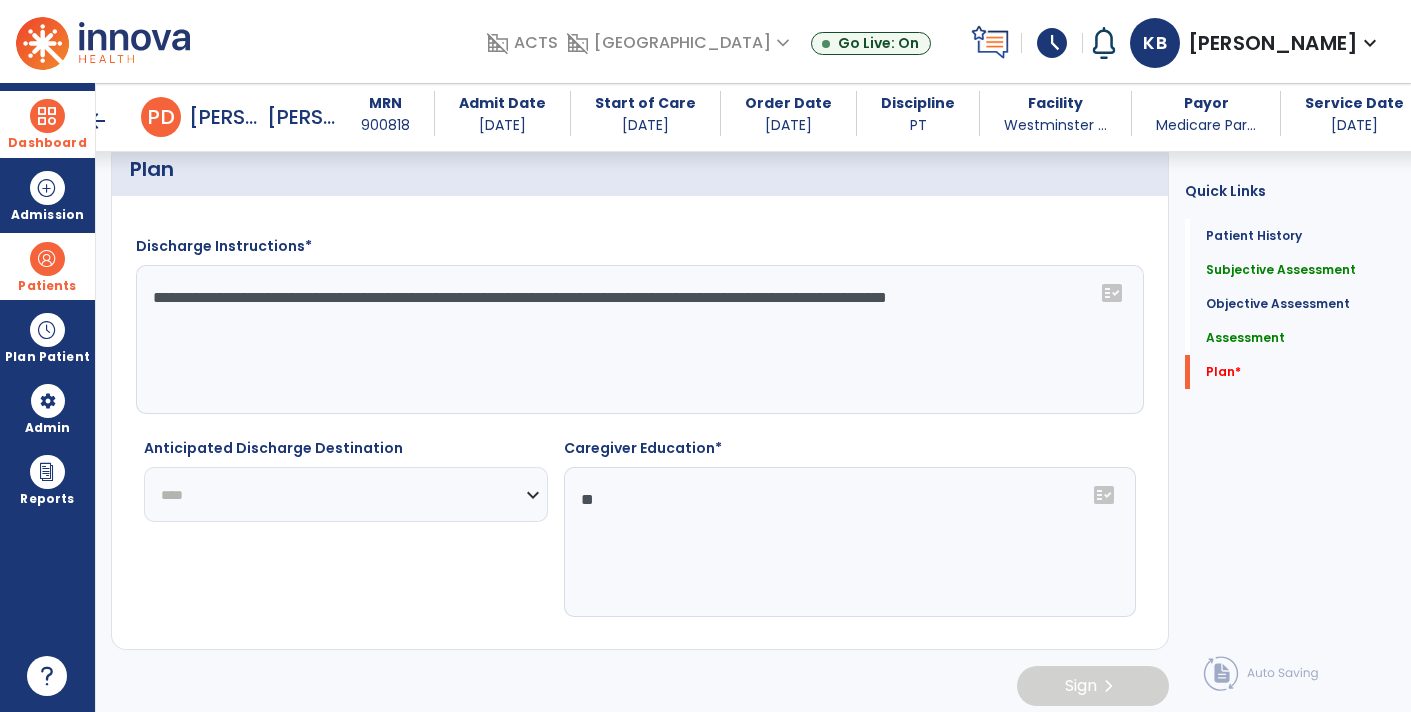 click on "**********" 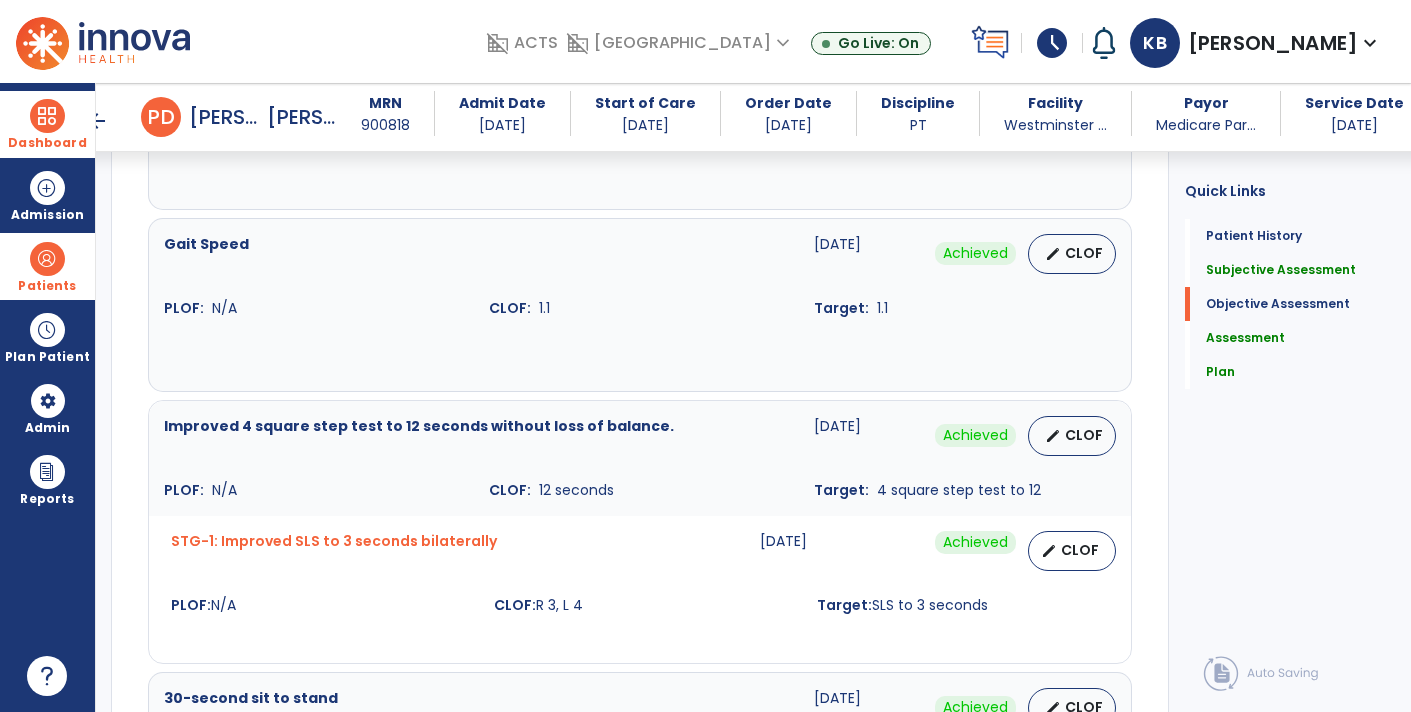 click at bounding box center (47, 116) 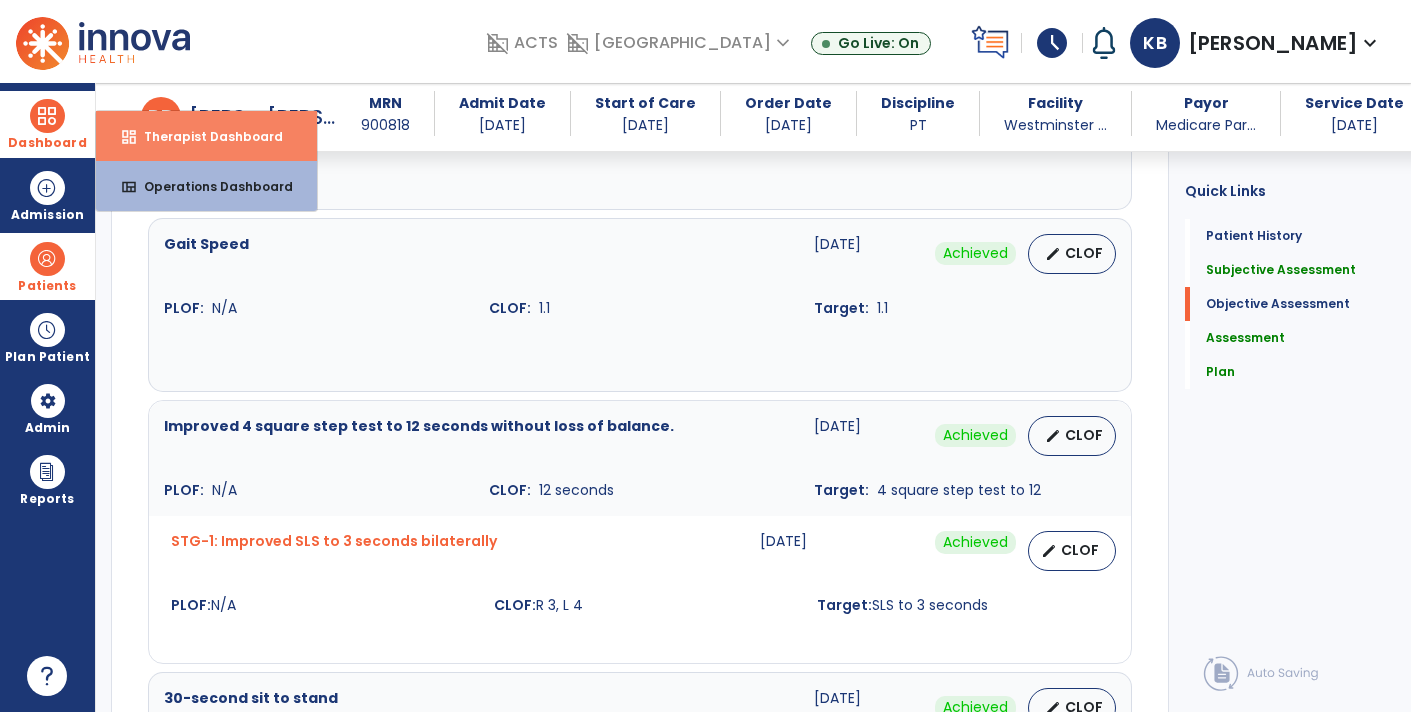 click on "Therapist Dashboard" at bounding box center (205, 136) 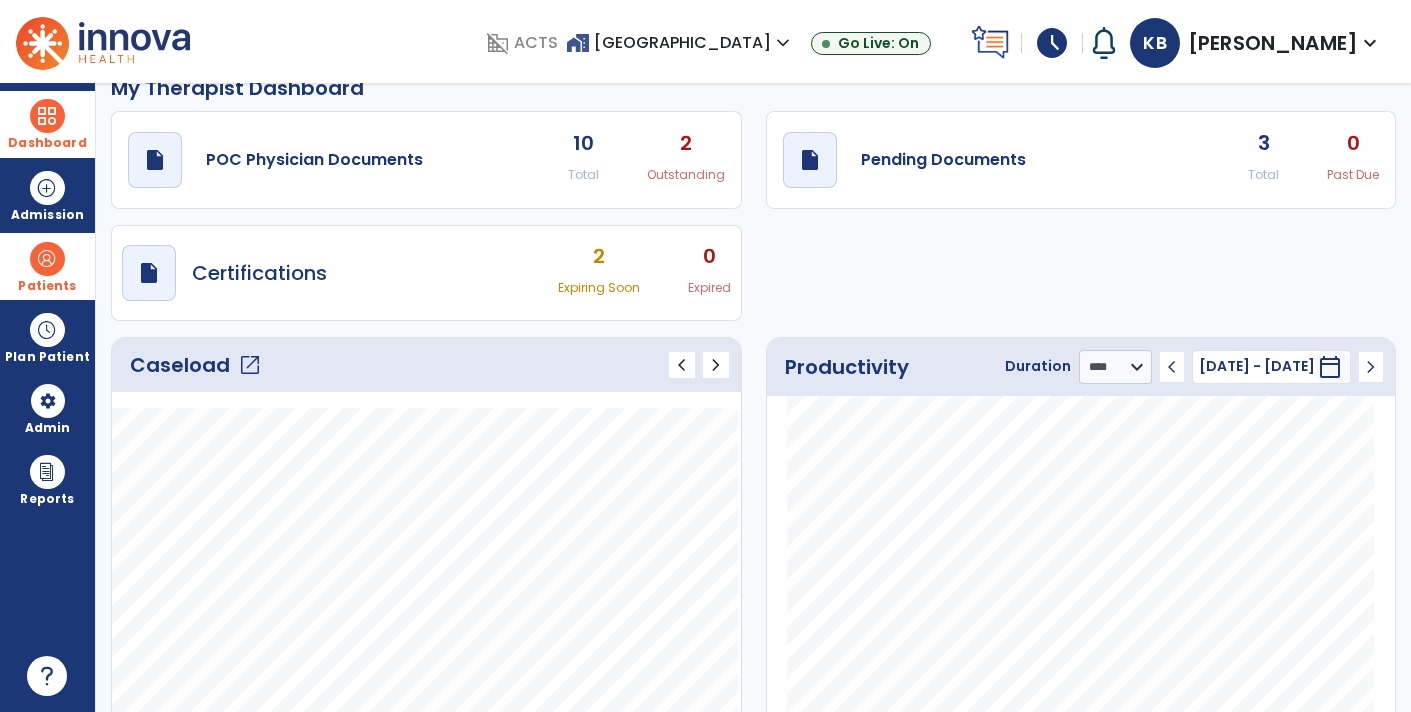 scroll, scrollTop: 0, scrollLeft: 0, axis: both 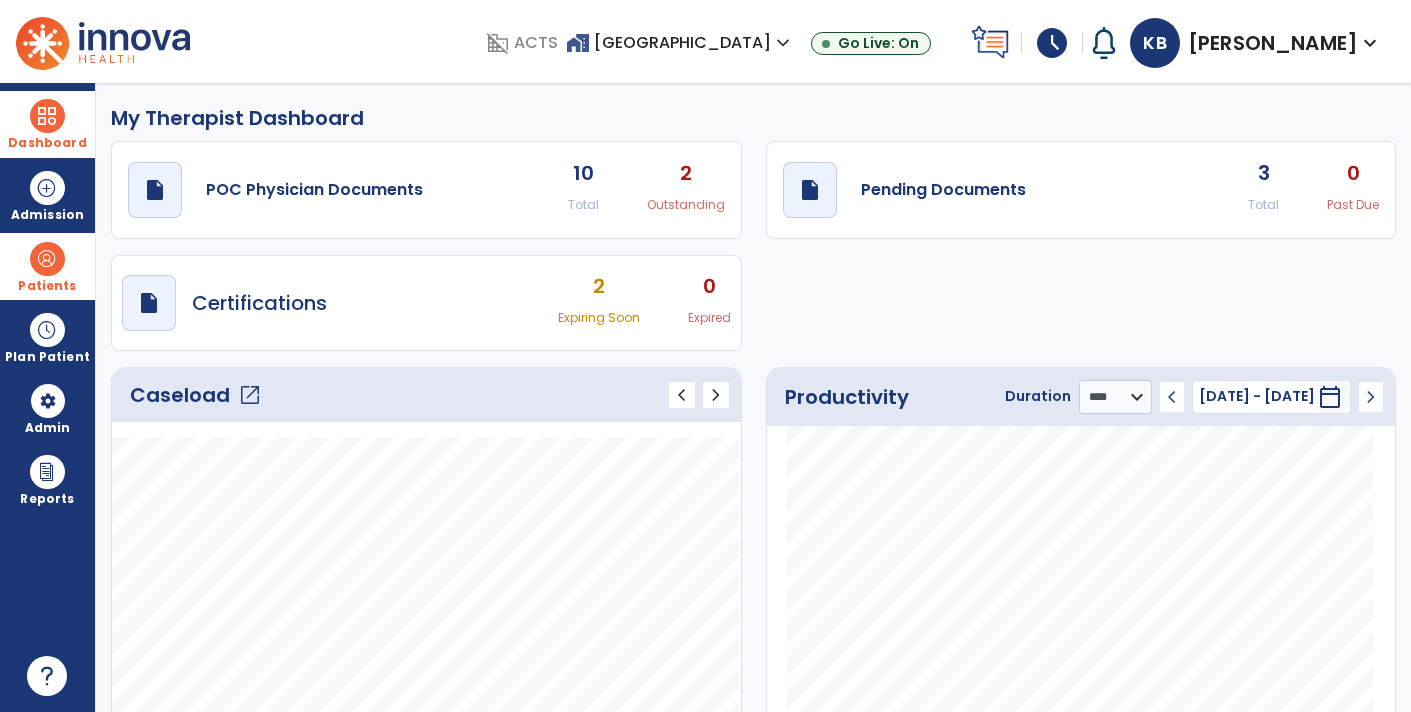 click on "draft   open_in_new  Pending Documents 3 Total 0 Past Due" 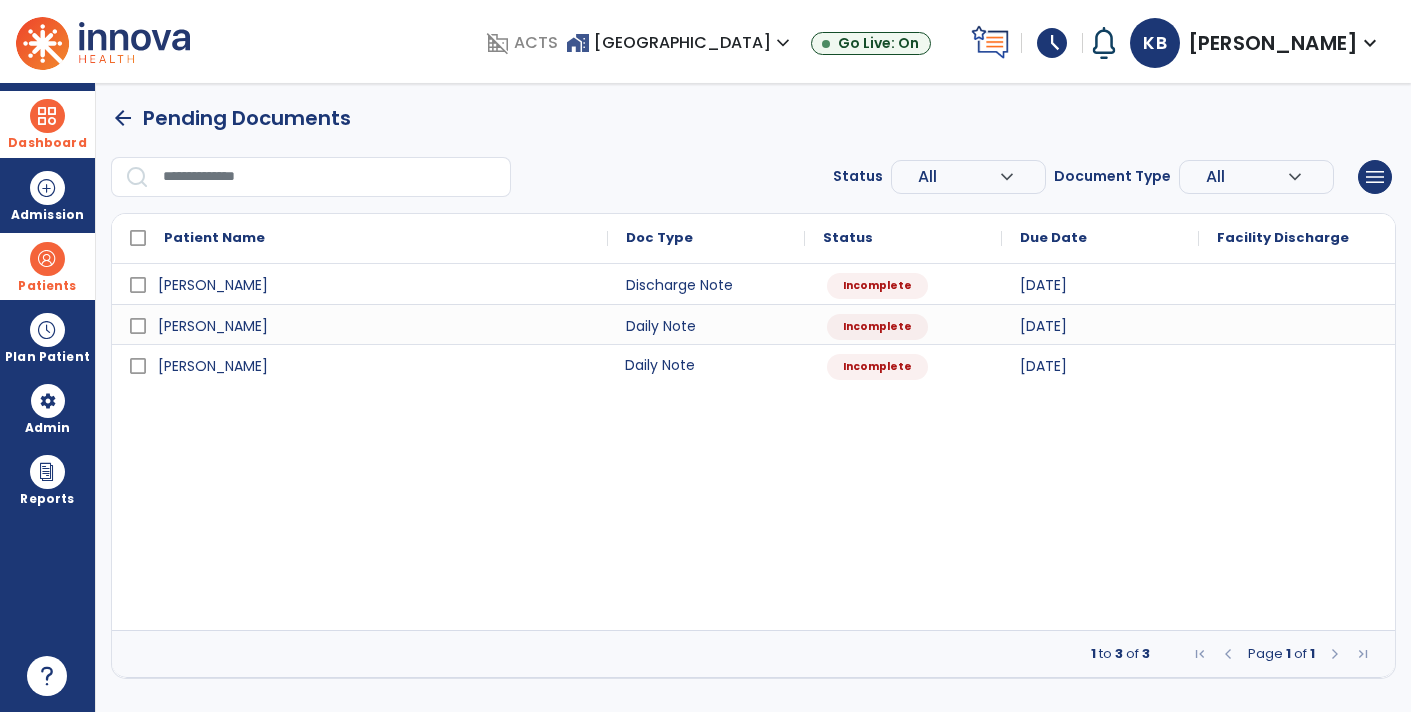 click on "Daily Note" at bounding box center (706, 364) 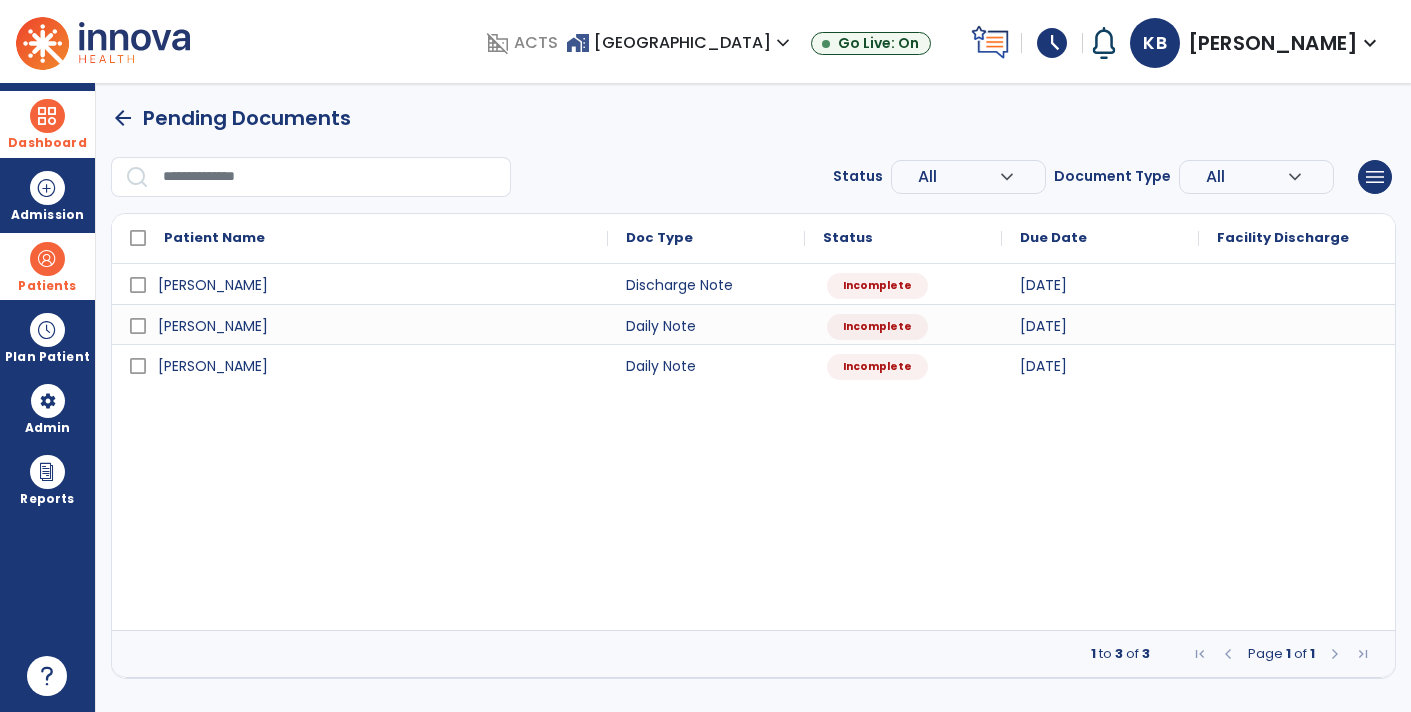 select on "*" 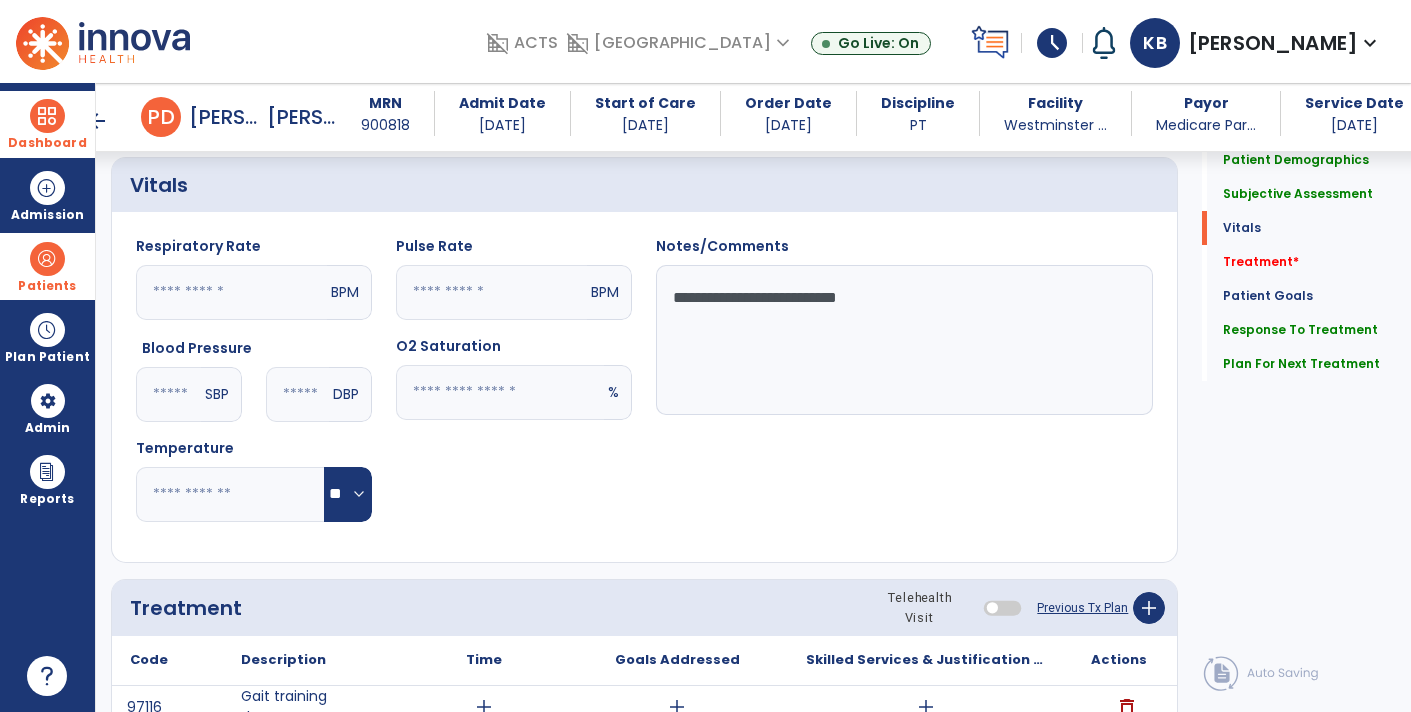 scroll, scrollTop: 672, scrollLeft: 0, axis: vertical 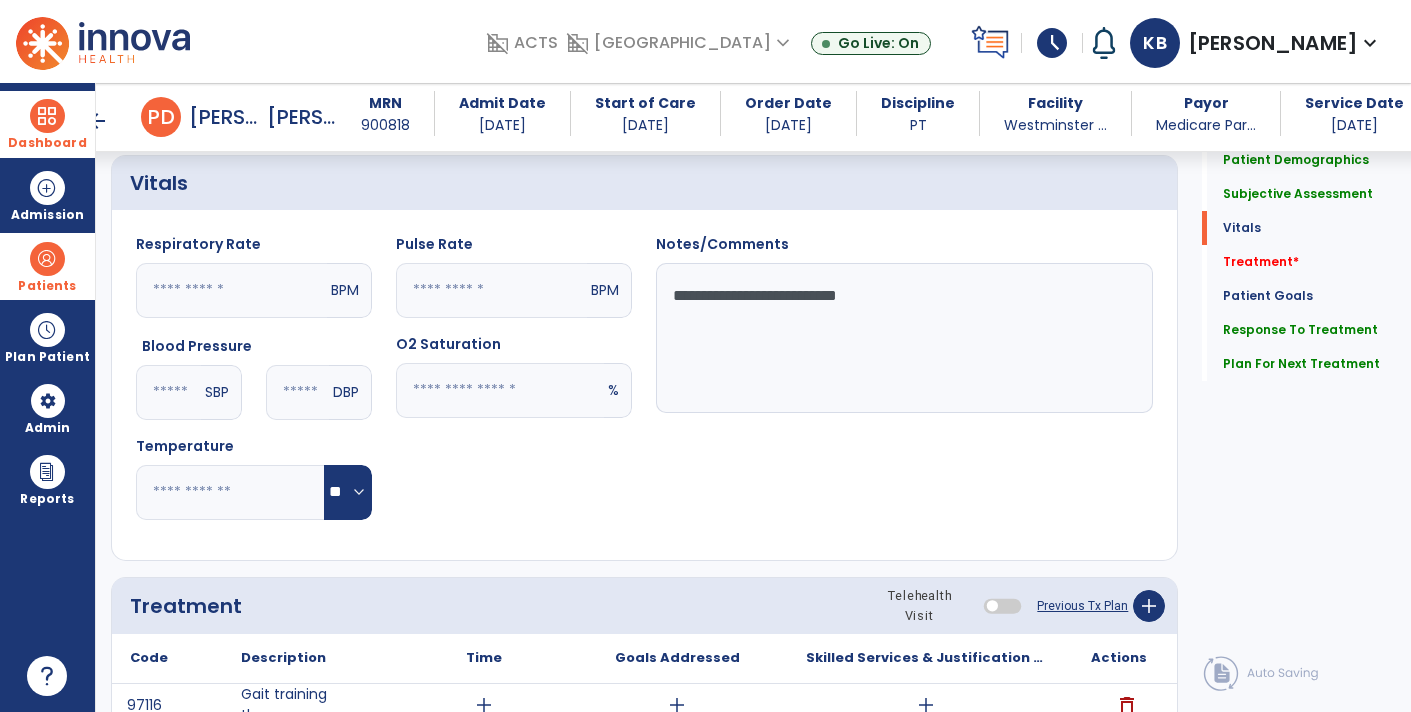 click on "**********" 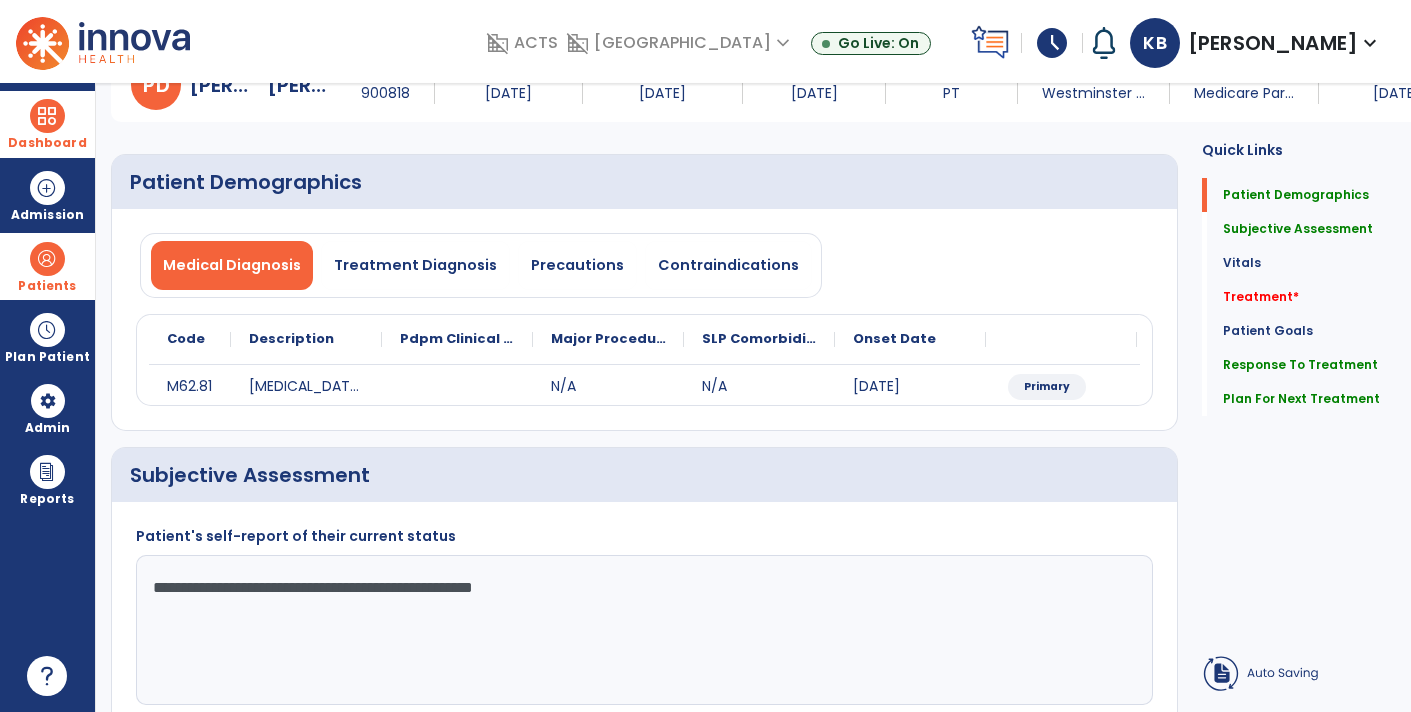 scroll, scrollTop: 0, scrollLeft: 0, axis: both 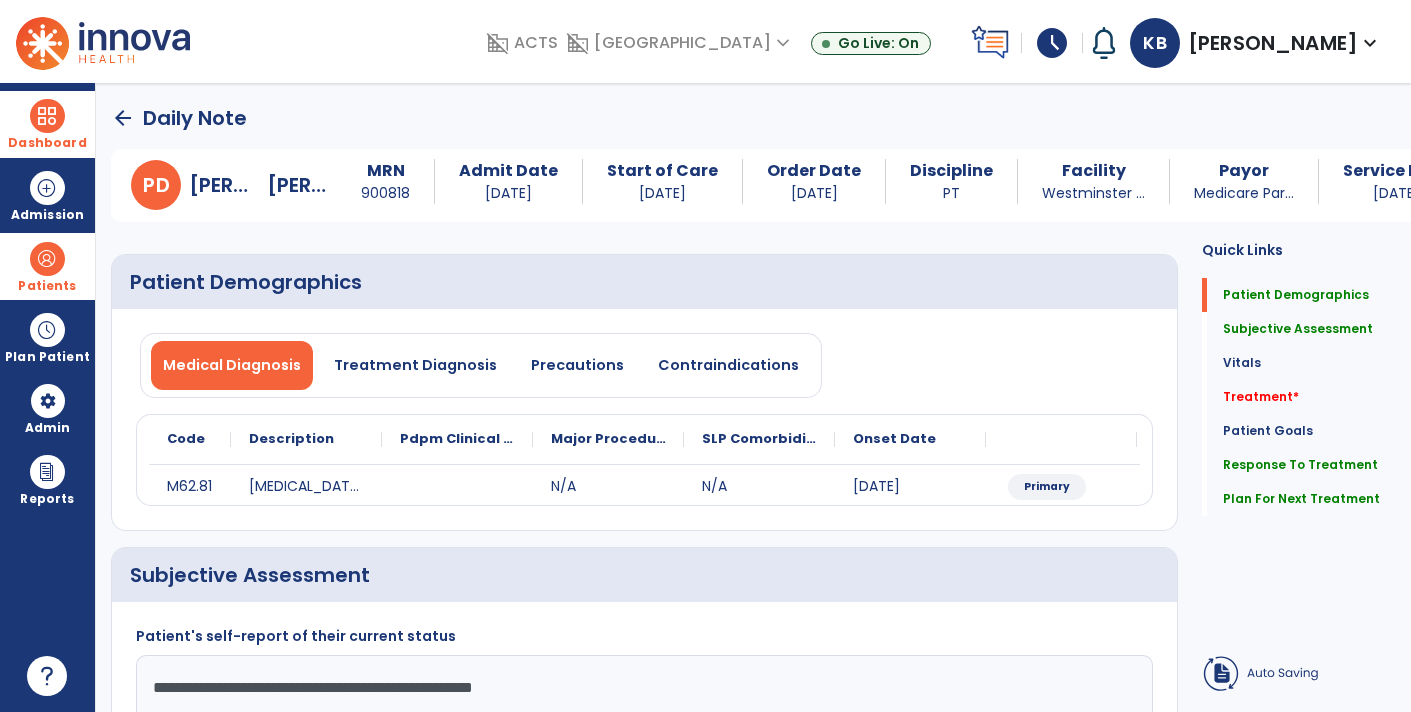 type on "**********" 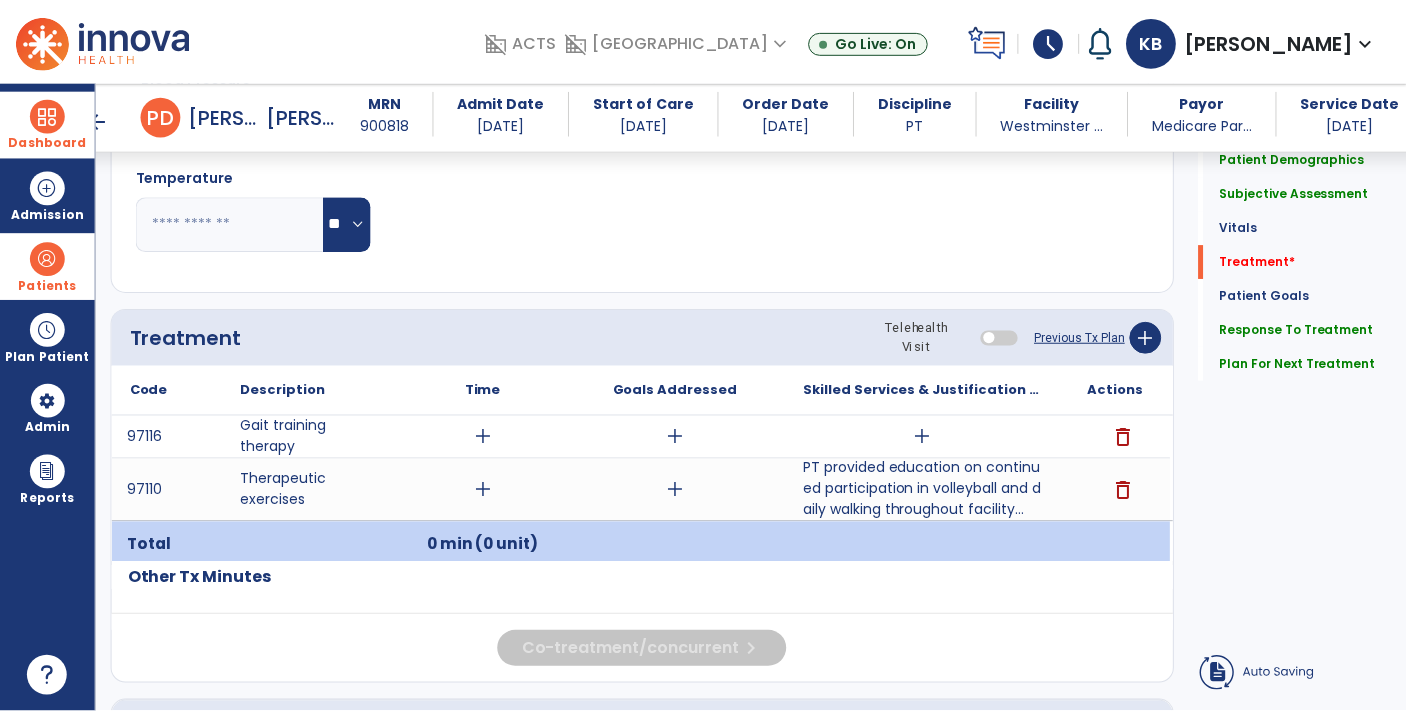 scroll, scrollTop: 961, scrollLeft: 0, axis: vertical 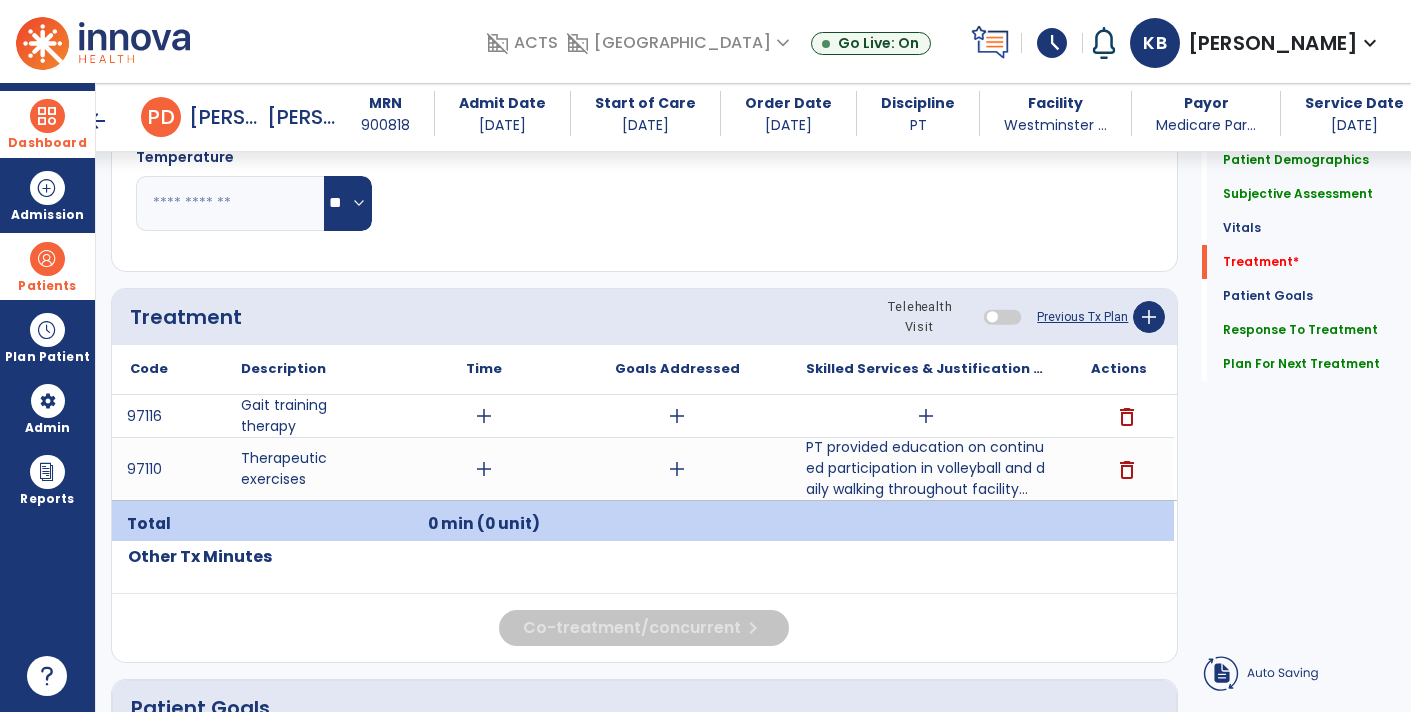 click on "add" at bounding box center [484, 469] 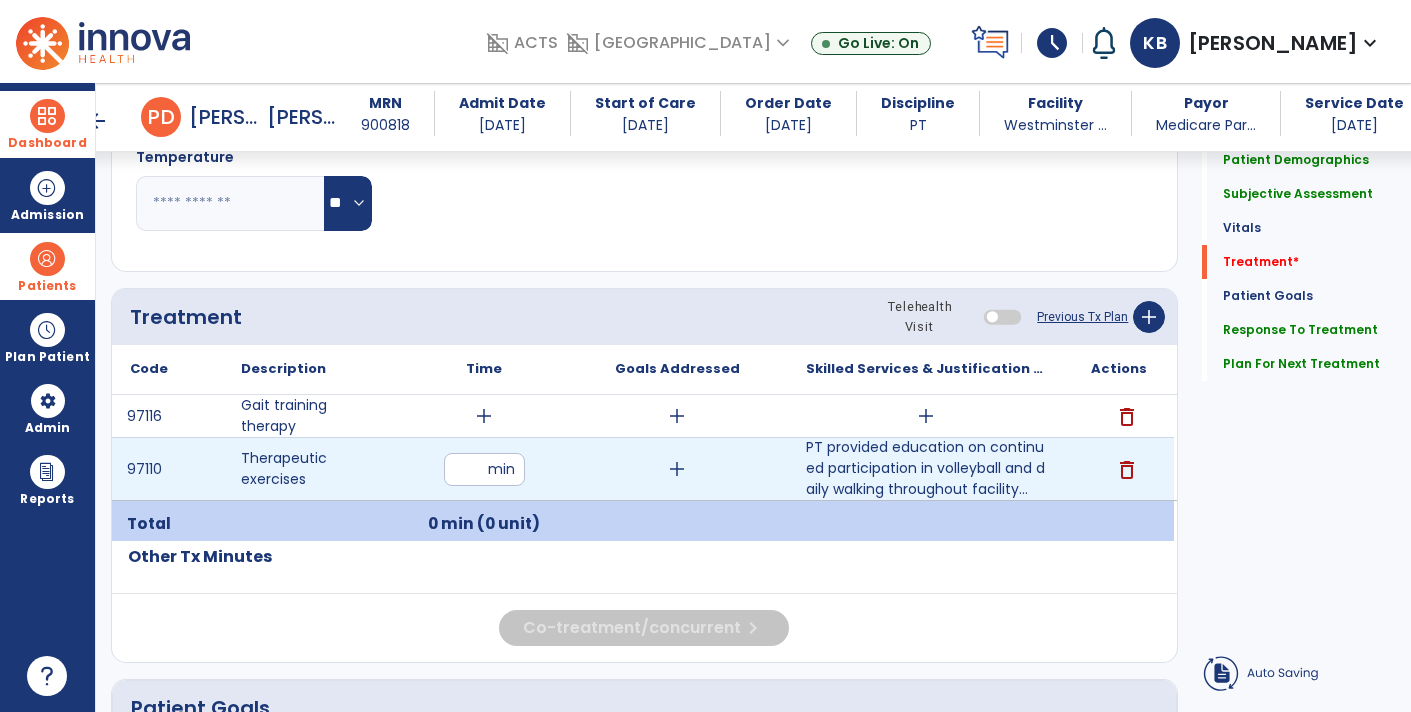type on "**" 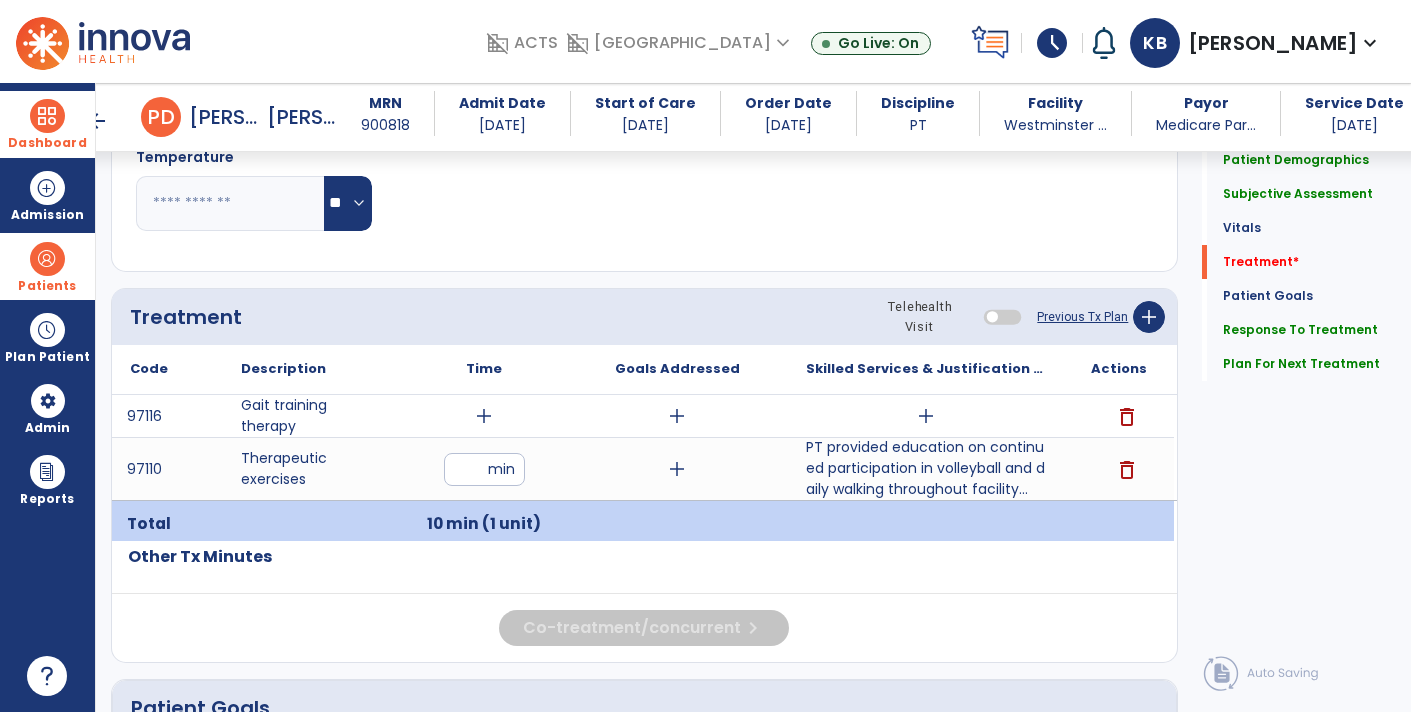 click on "add" at bounding box center [484, 416] 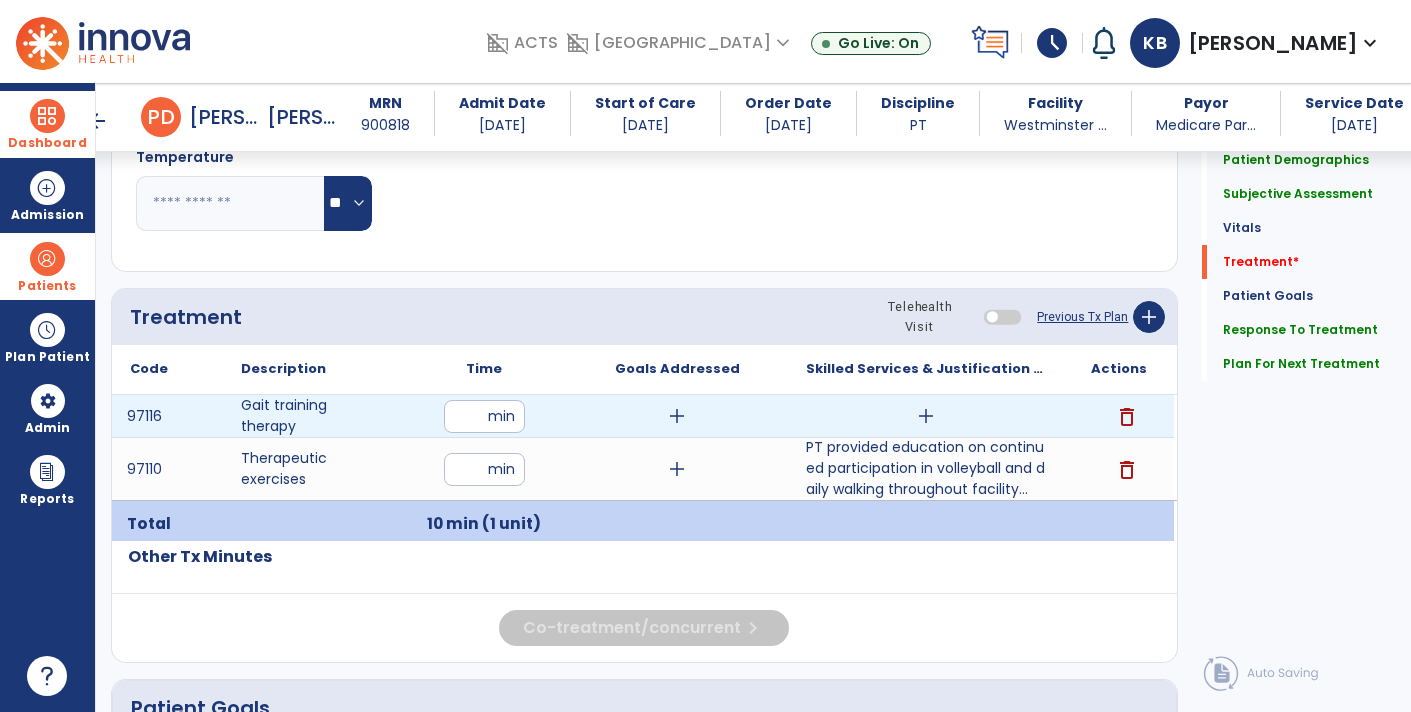 type on "**" 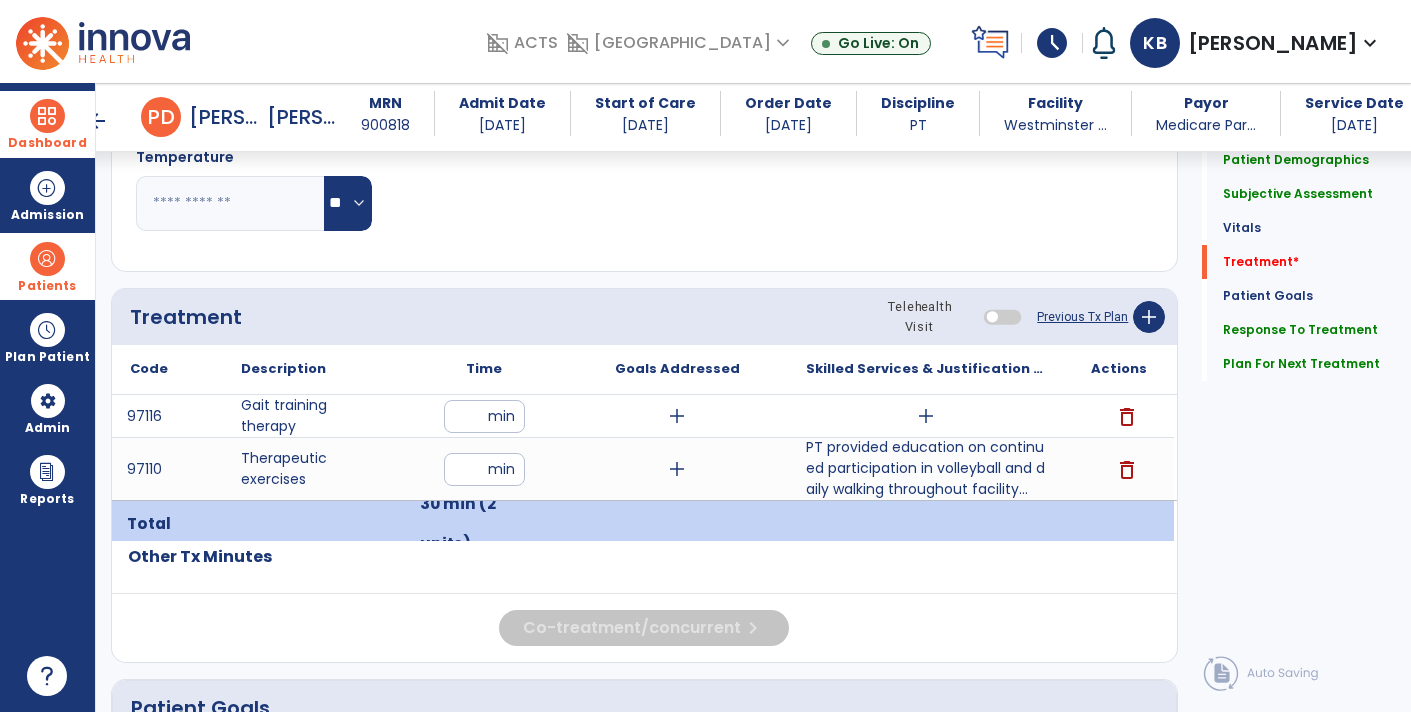 click on "add" at bounding box center [926, 416] 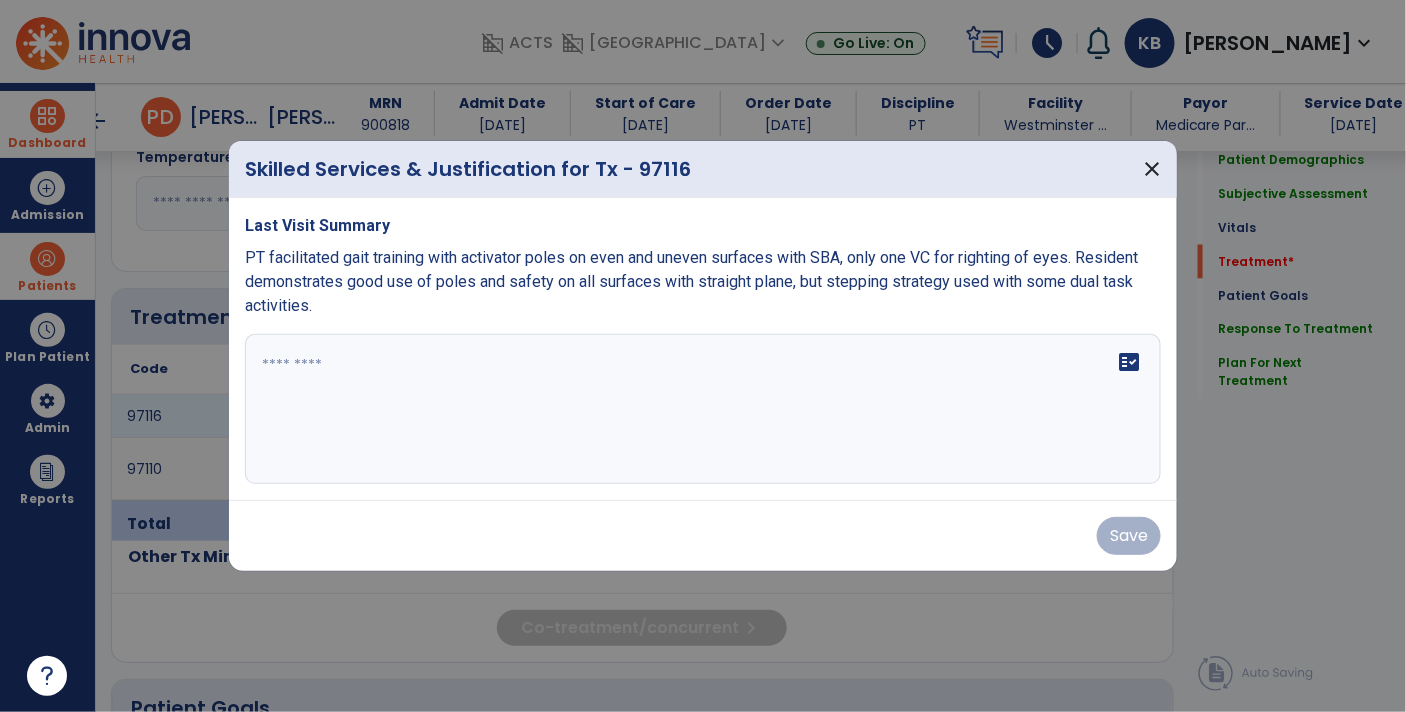 scroll, scrollTop: 961, scrollLeft: 0, axis: vertical 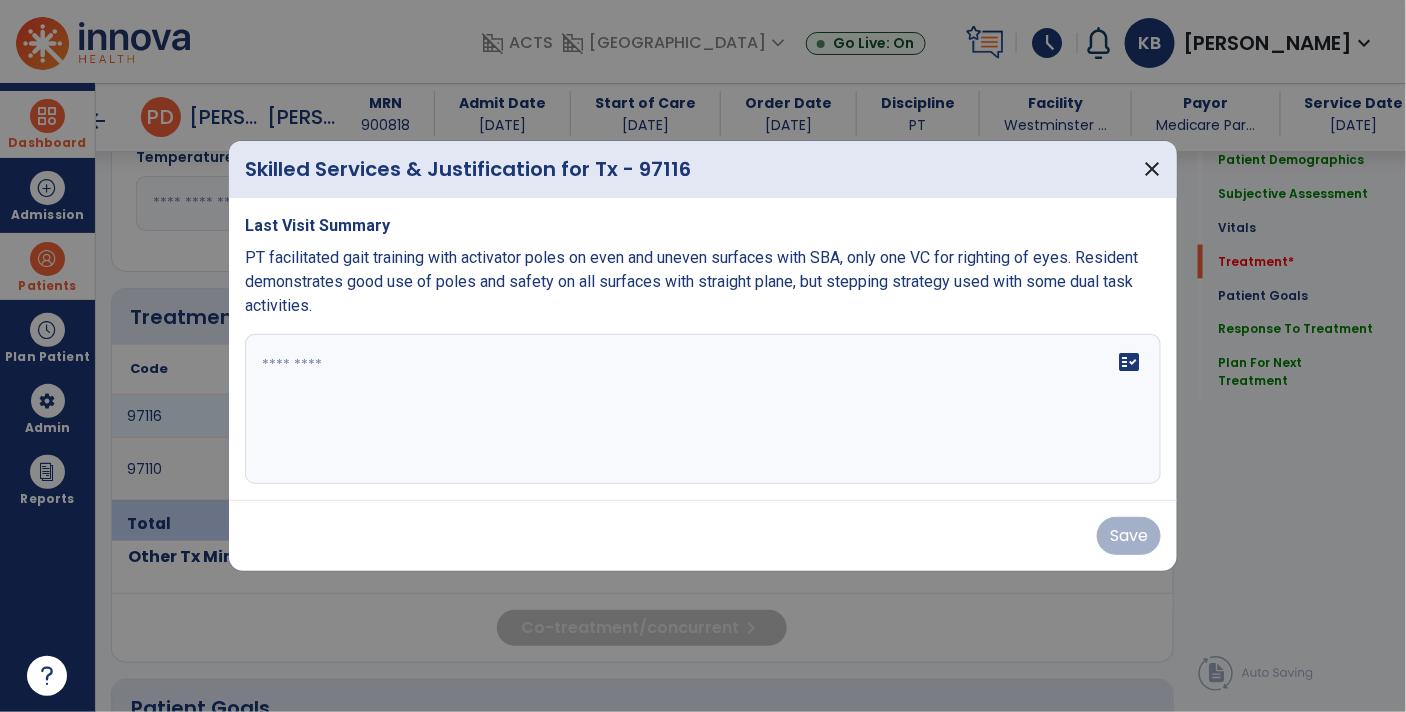 click on "fact_check" at bounding box center (703, 409) 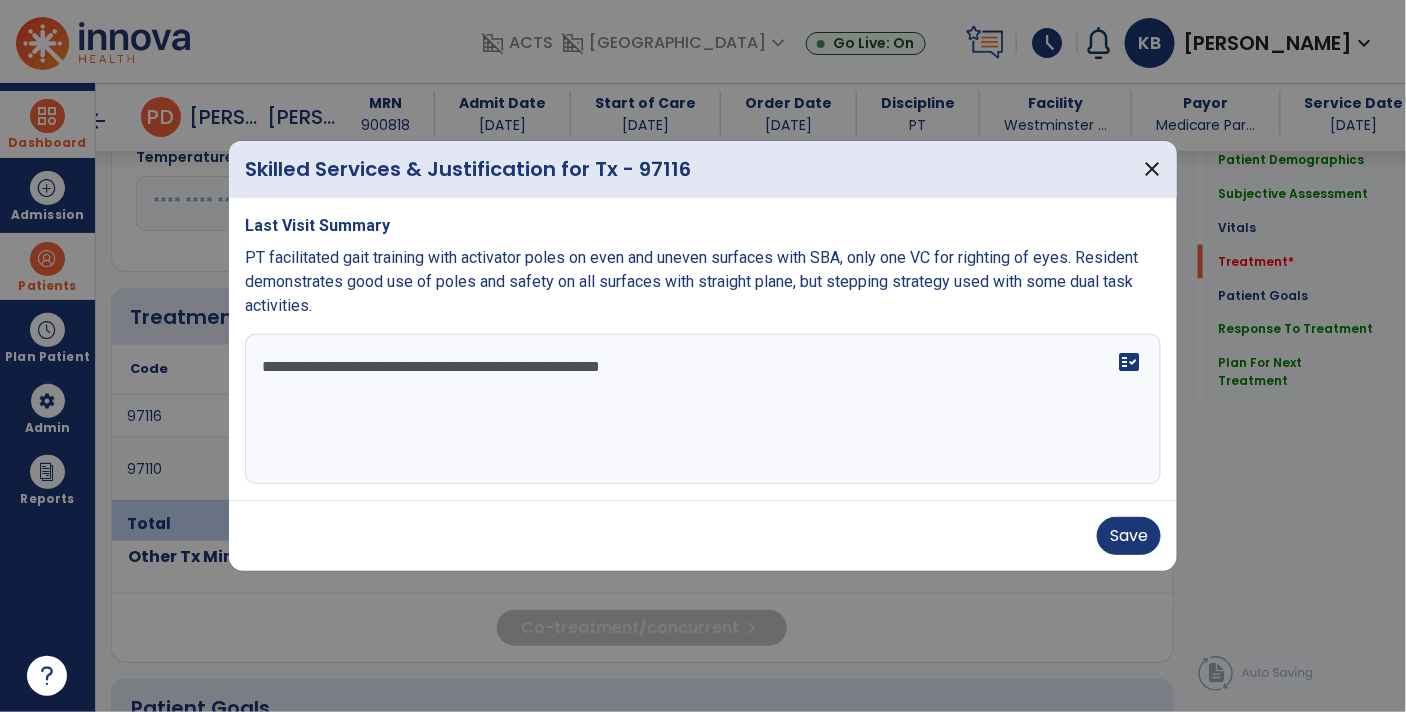 type on "**********" 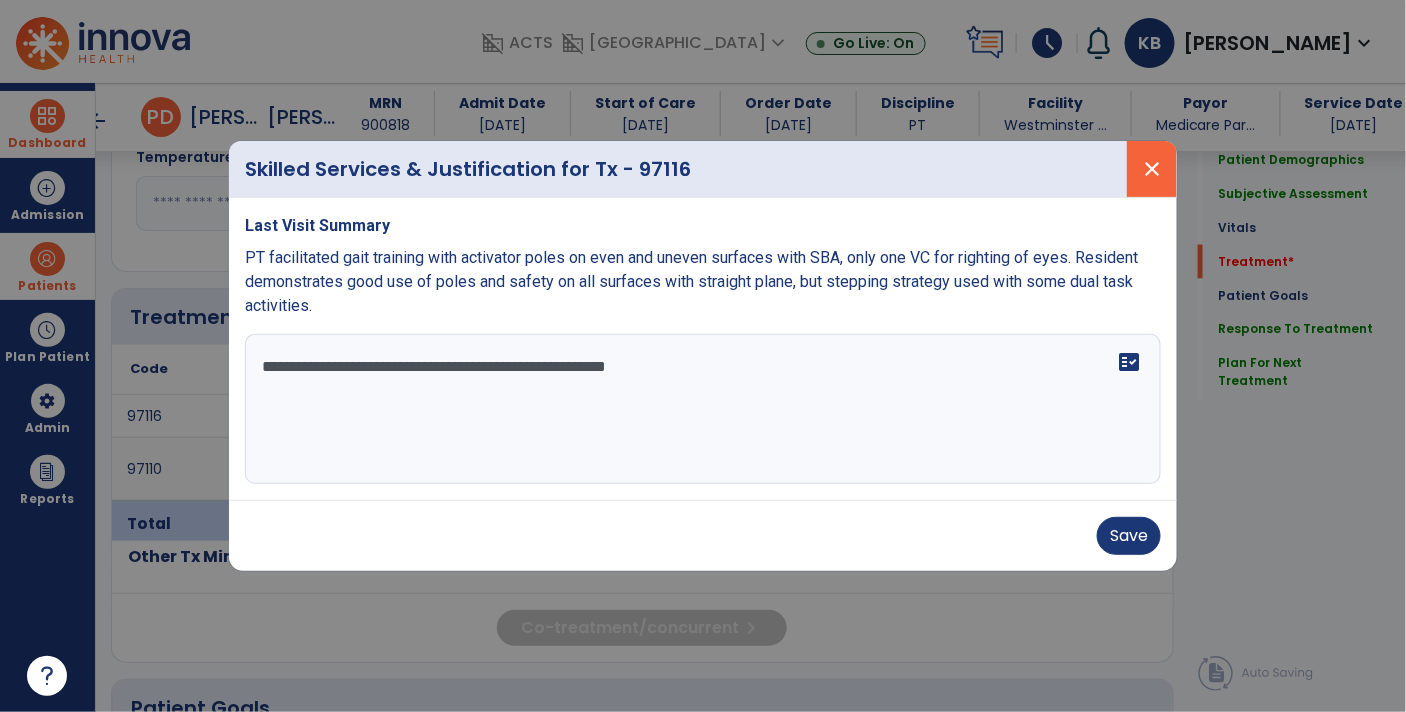 click on "close" at bounding box center (1152, 169) 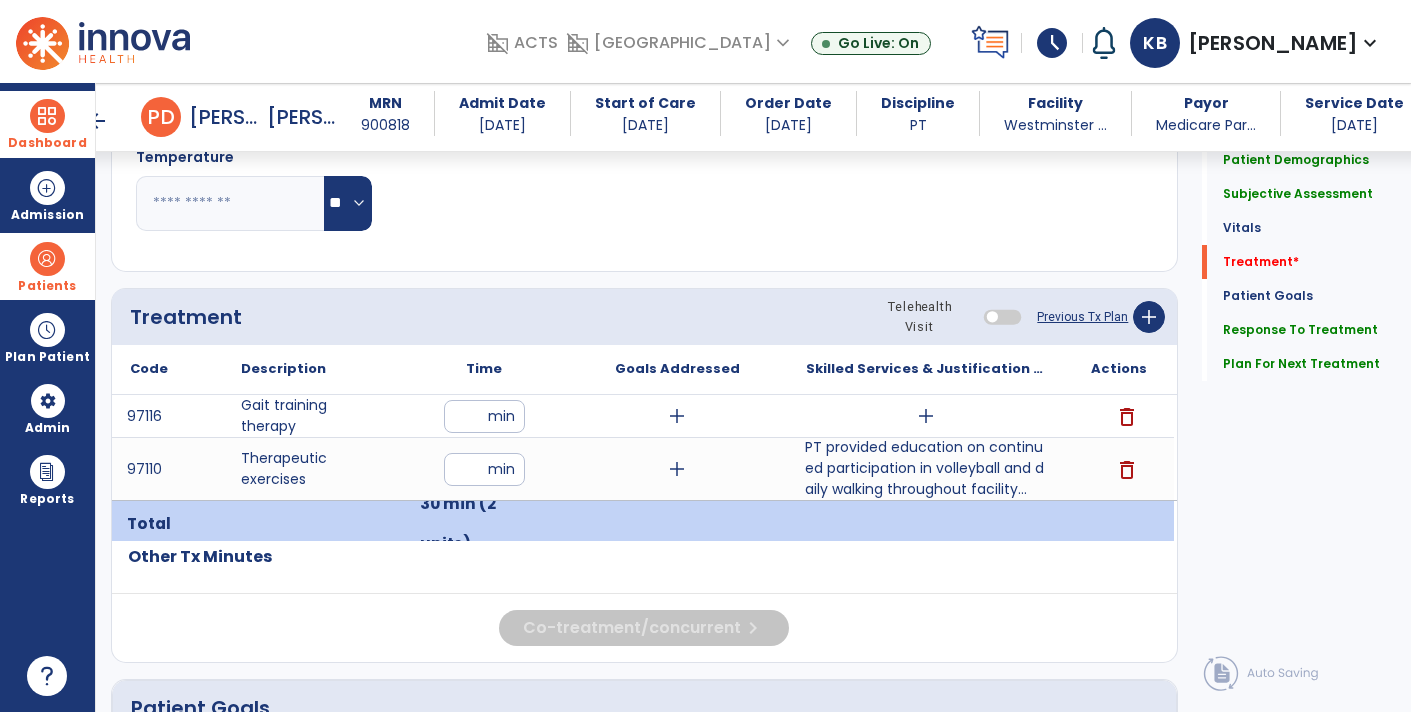 click on "PT provided education on continued participation in volleyball and daily walking throughout facility..." at bounding box center [926, 468] 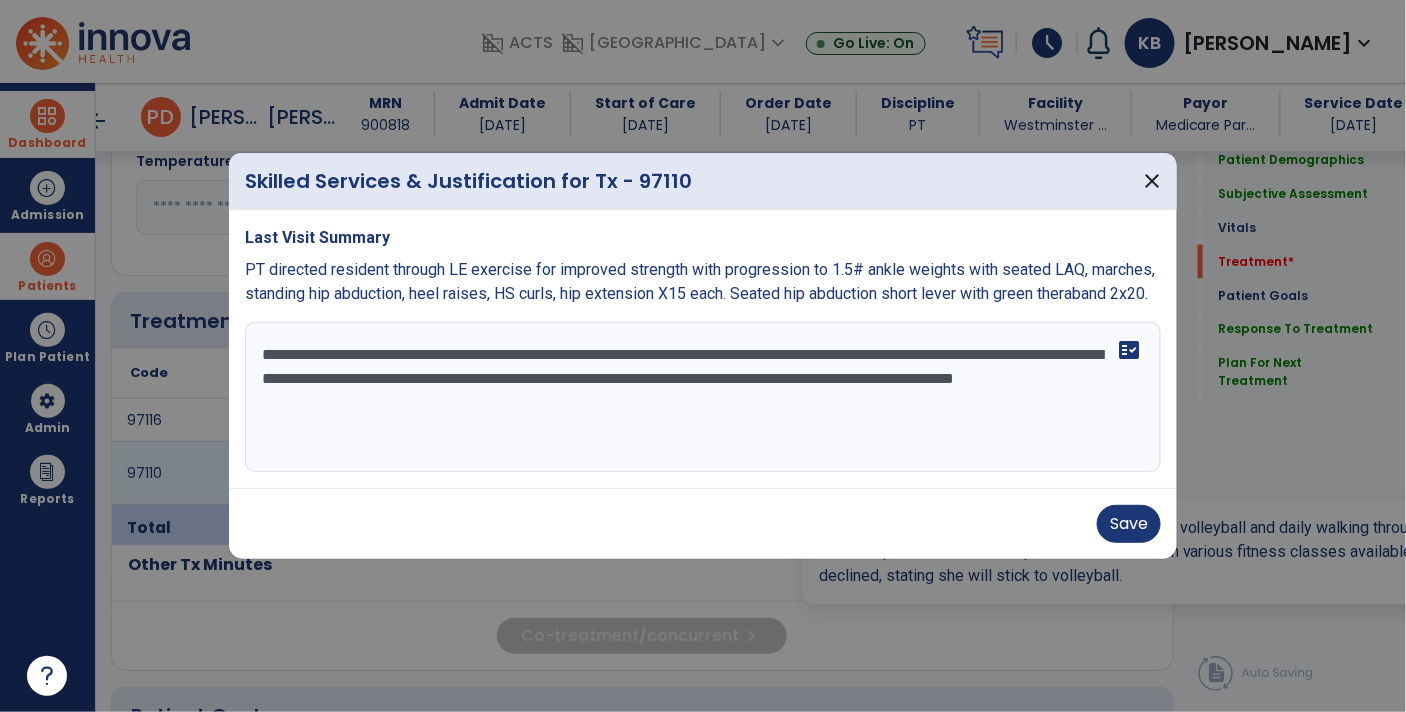 scroll, scrollTop: 961, scrollLeft: 0, axis: vertical 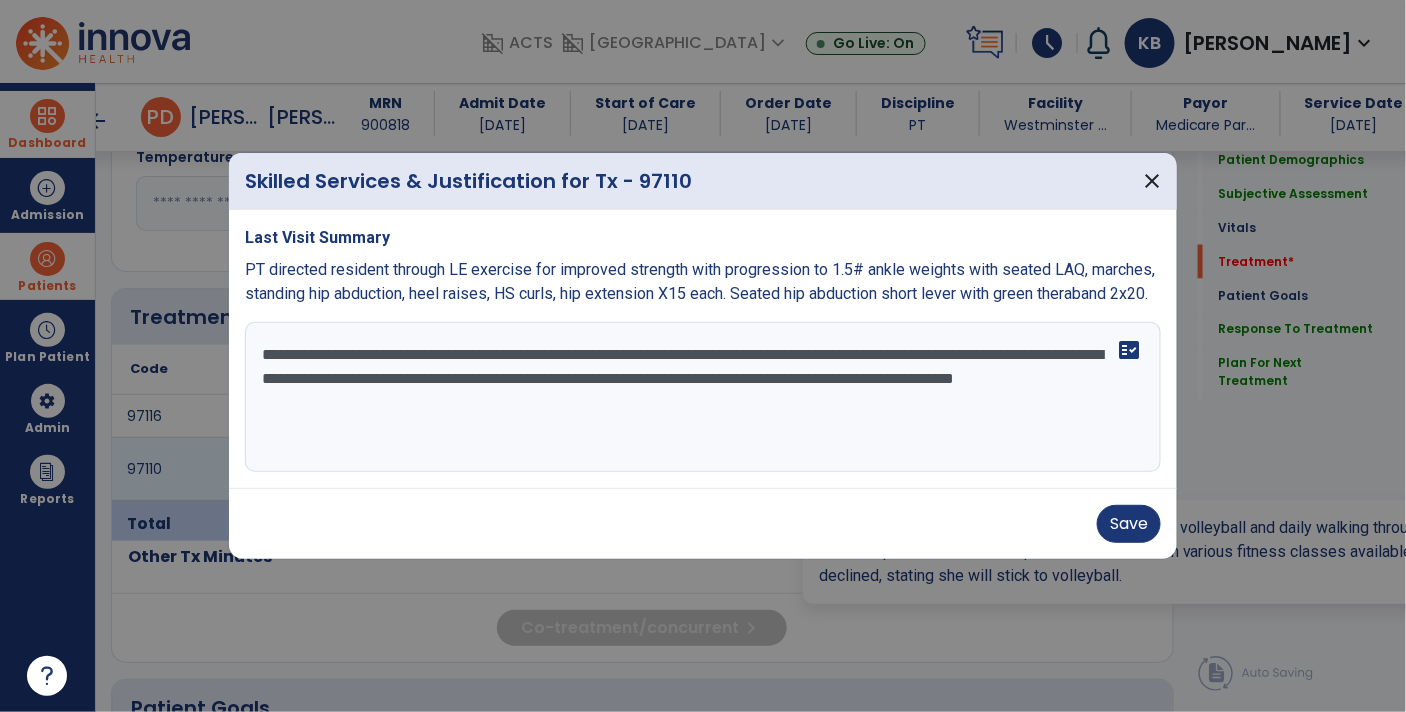 click on "**********" at bounding box center (703, 397) 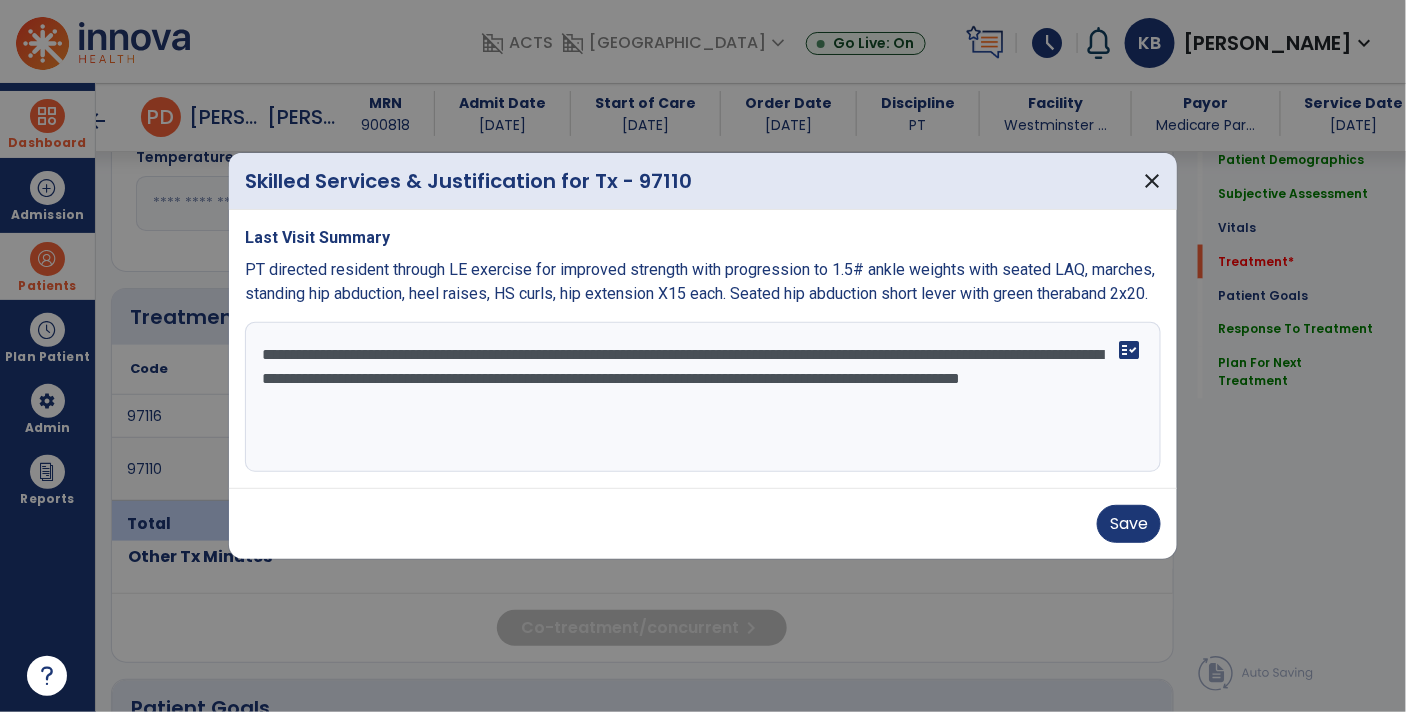 type on "**********" 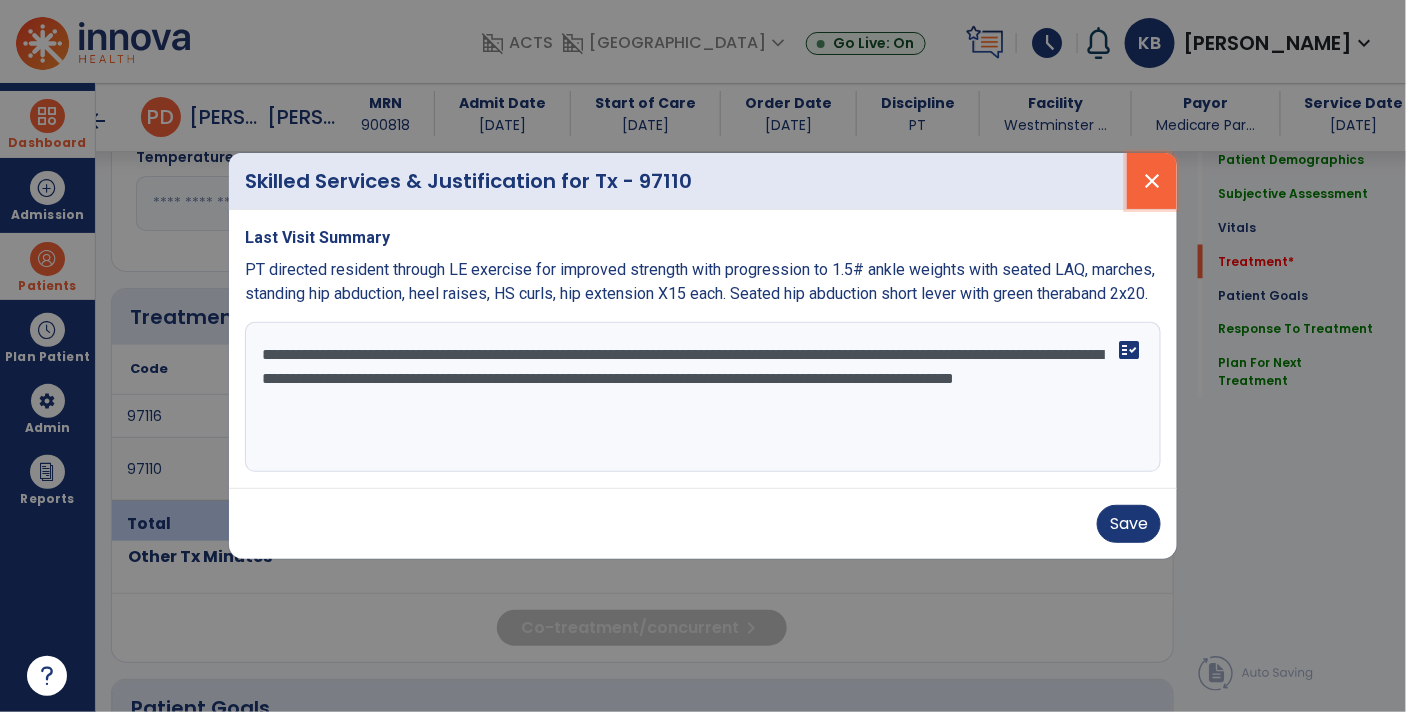 click on "close" at bounding box center (1152, 181) 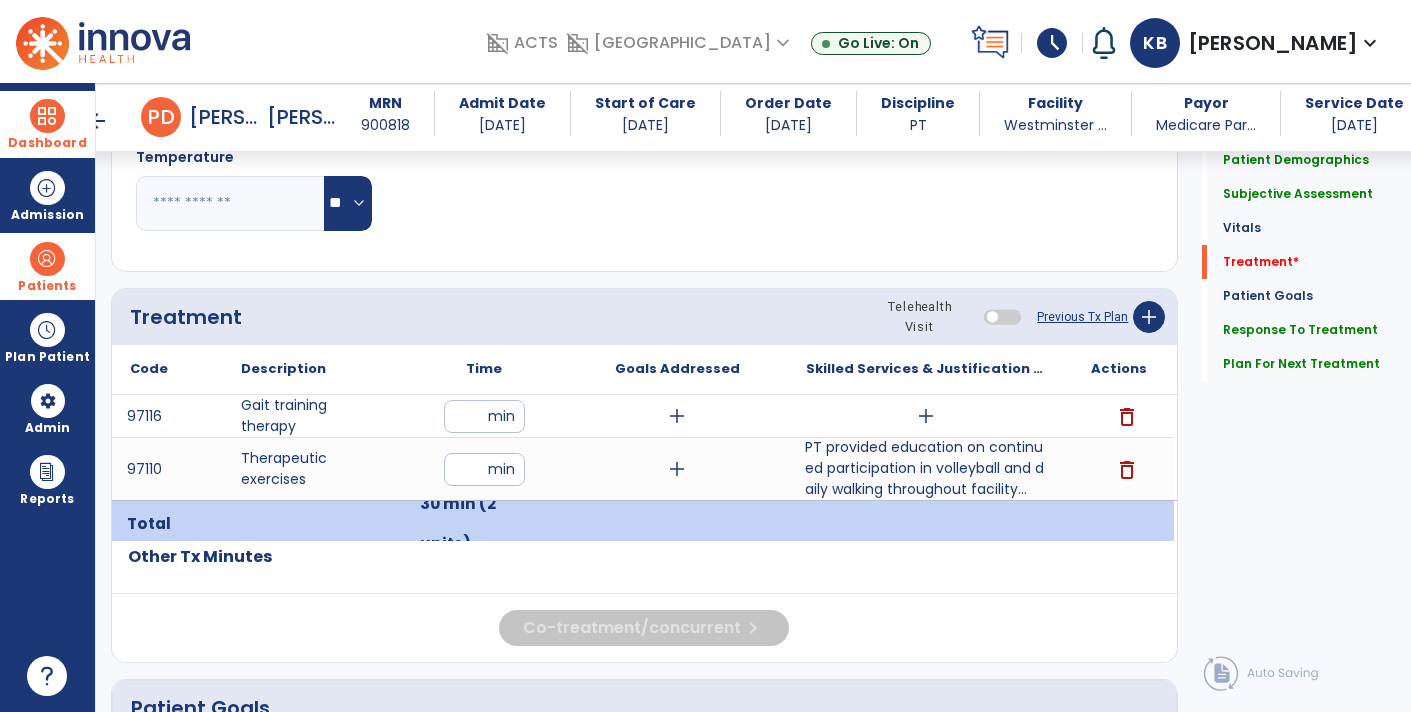 click on "add" at bounding box center (926, 416) 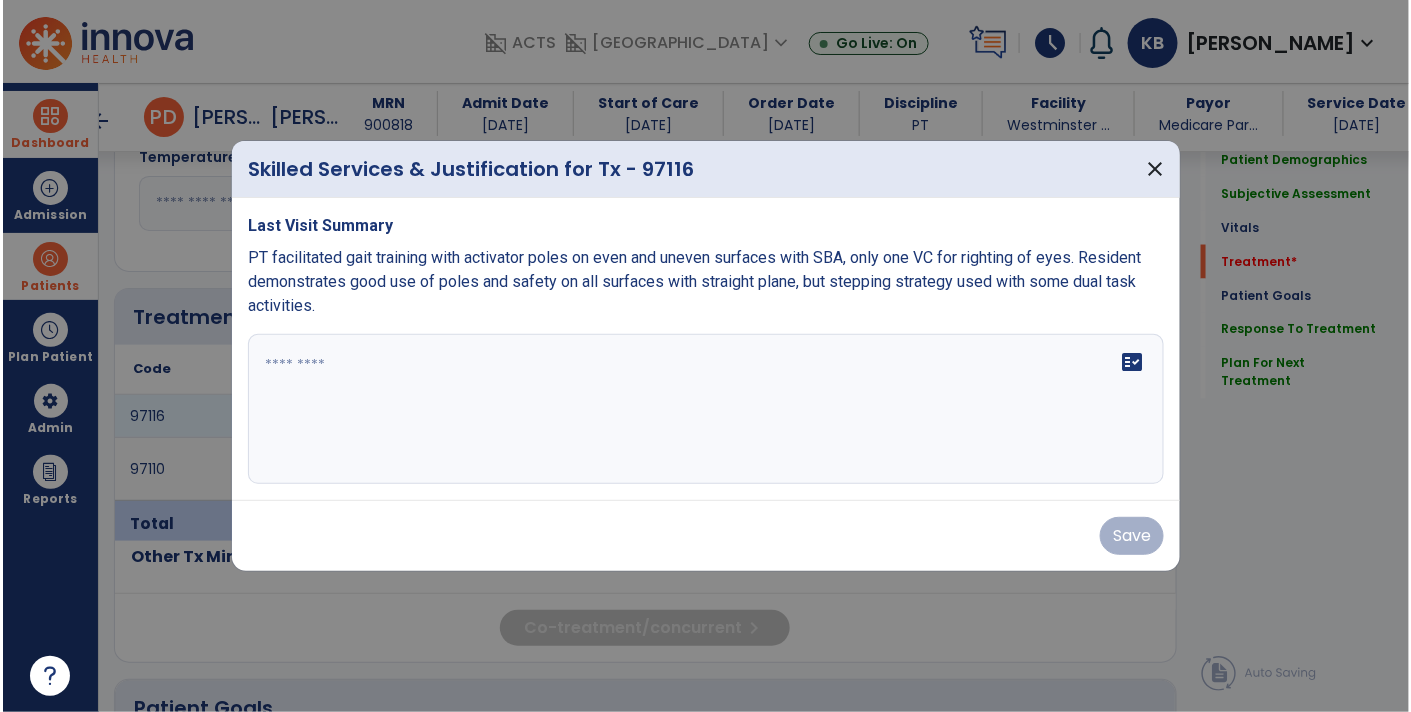 scroll, scrollTop: 961, scrollLeft: 0, axis: vertical 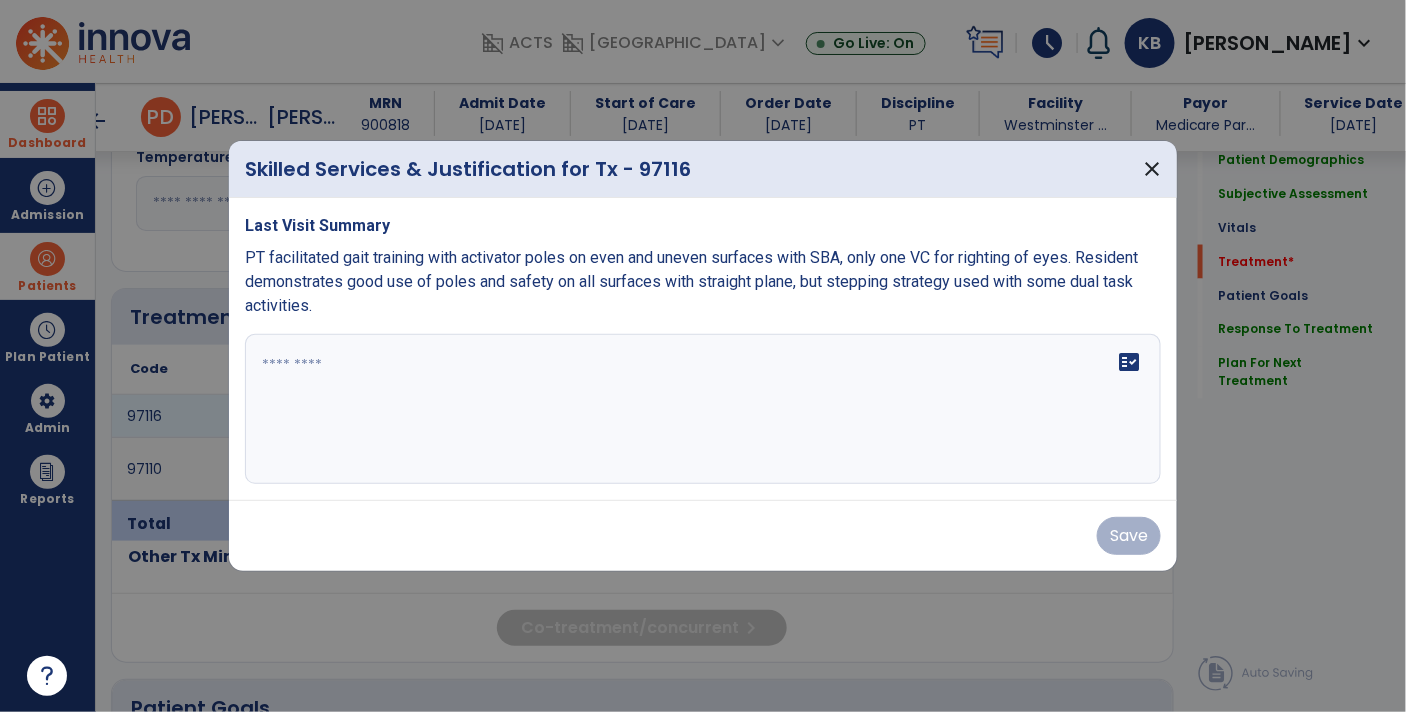 click on "fact_check" at bounding box center (703, 409) 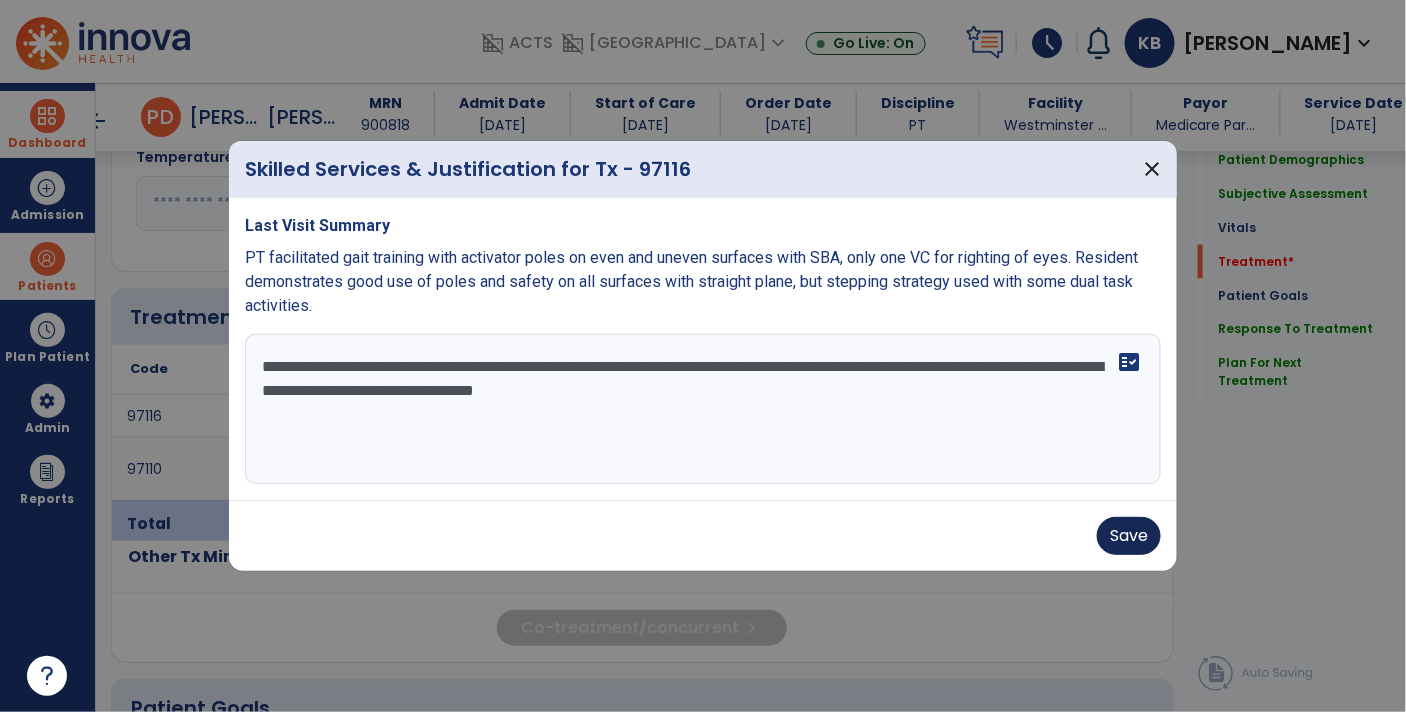 type on "**********" 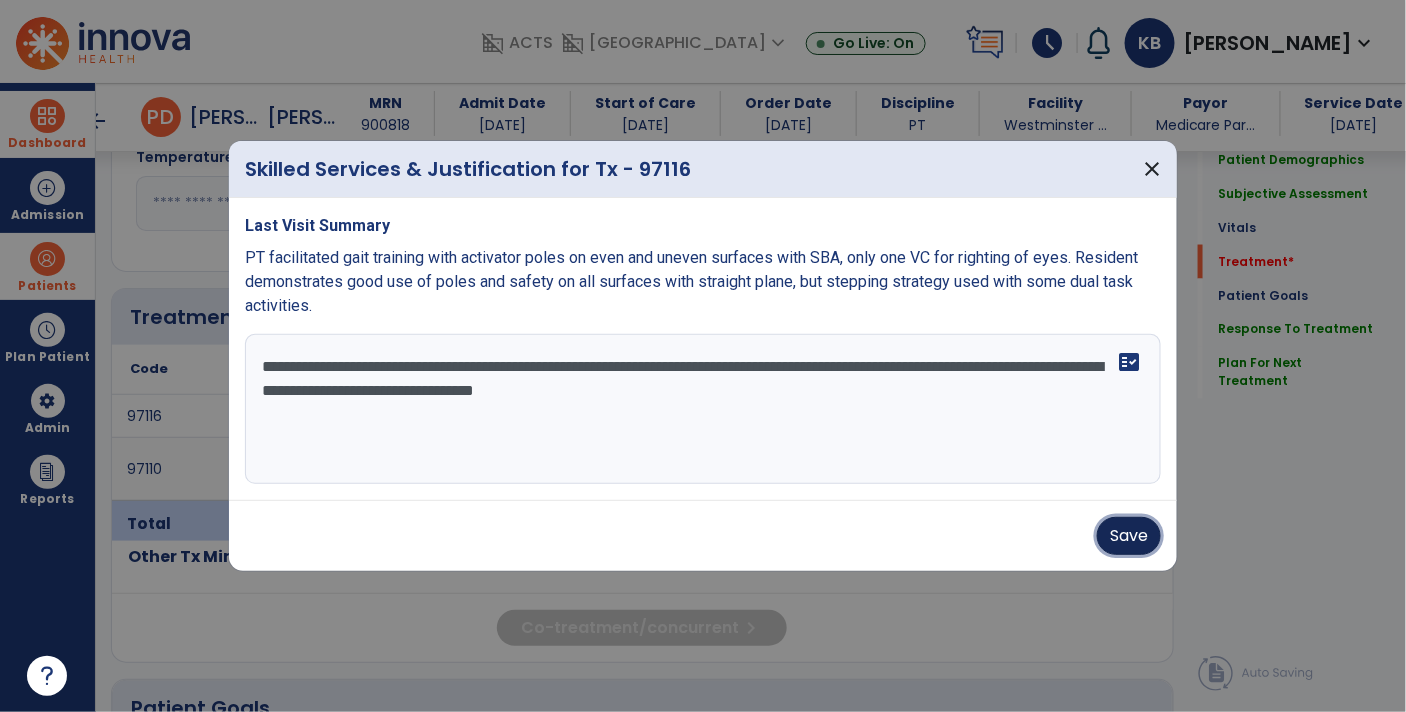 click on "Save" at bounding box center (1129, 536) 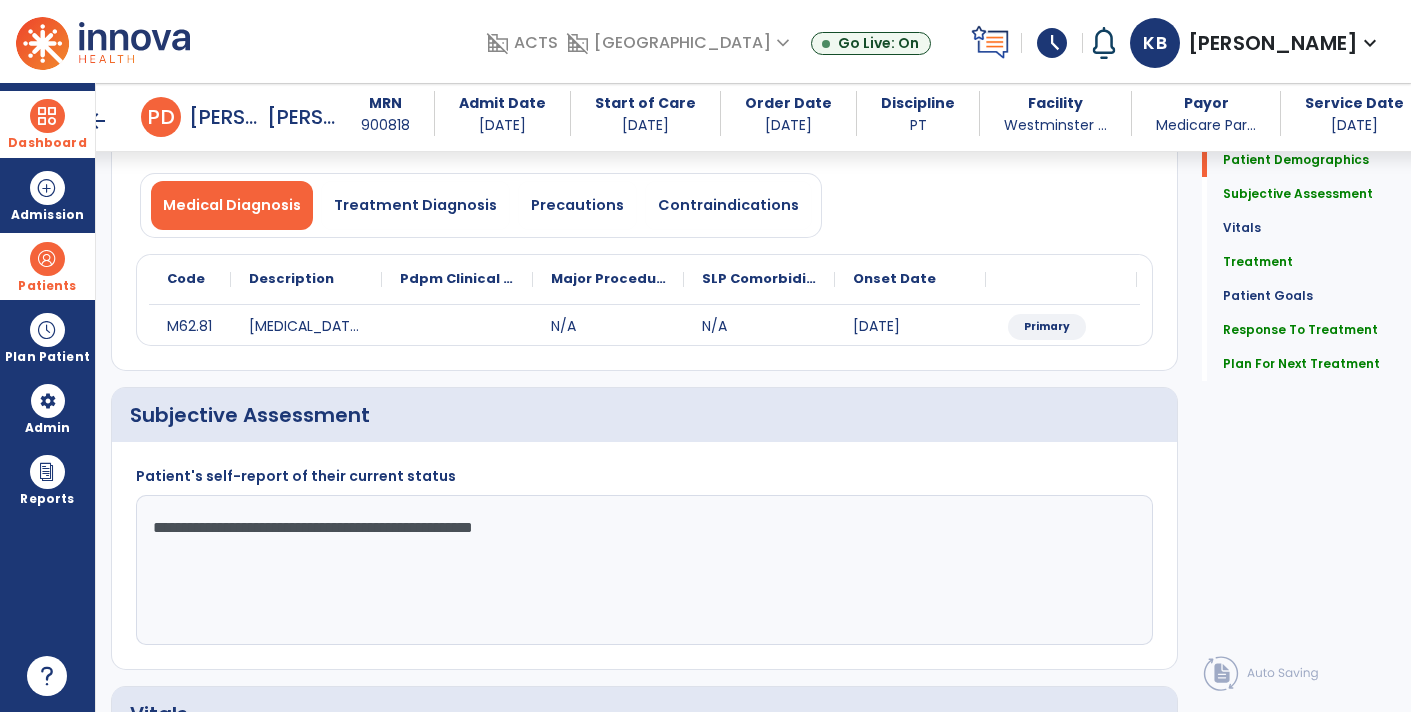 scroll, scrollTop: 118, scrollLeft: 0, axis: vertical 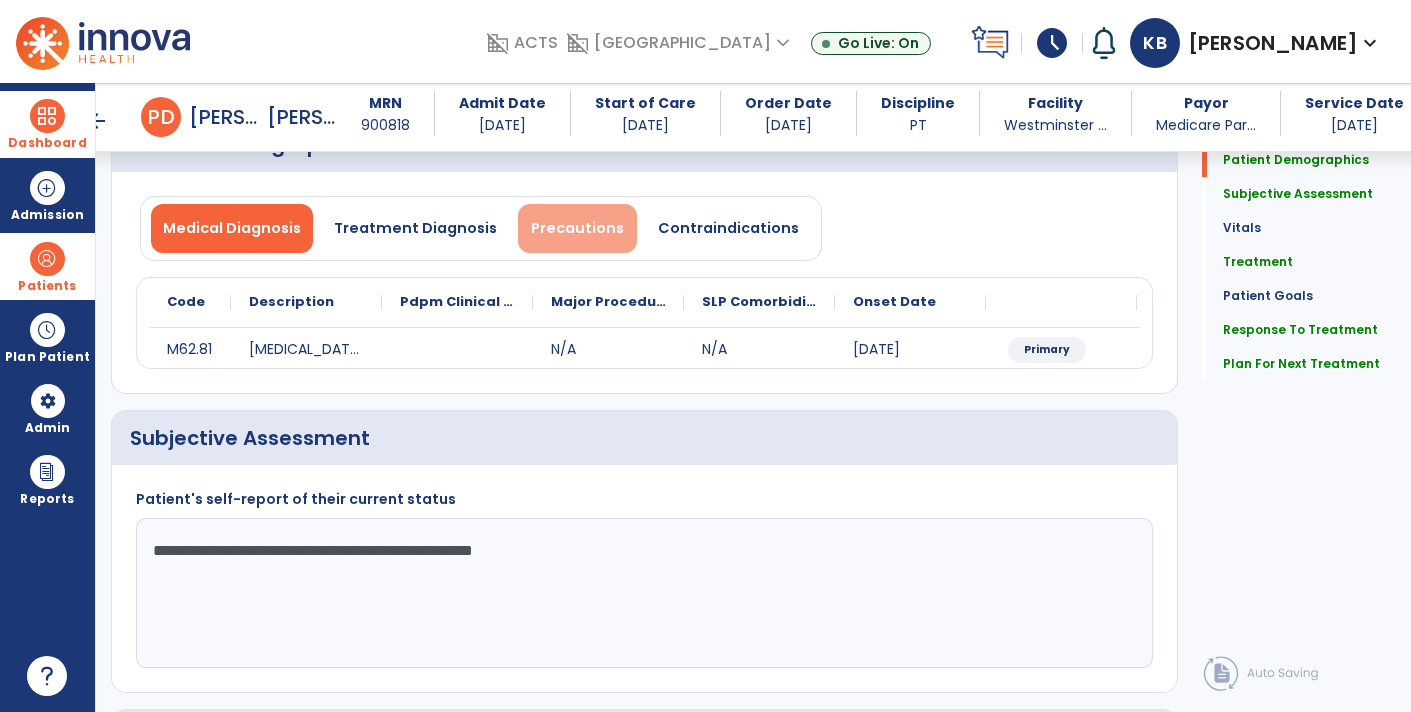 click on "Precautions" at bounding box center (577, 228) 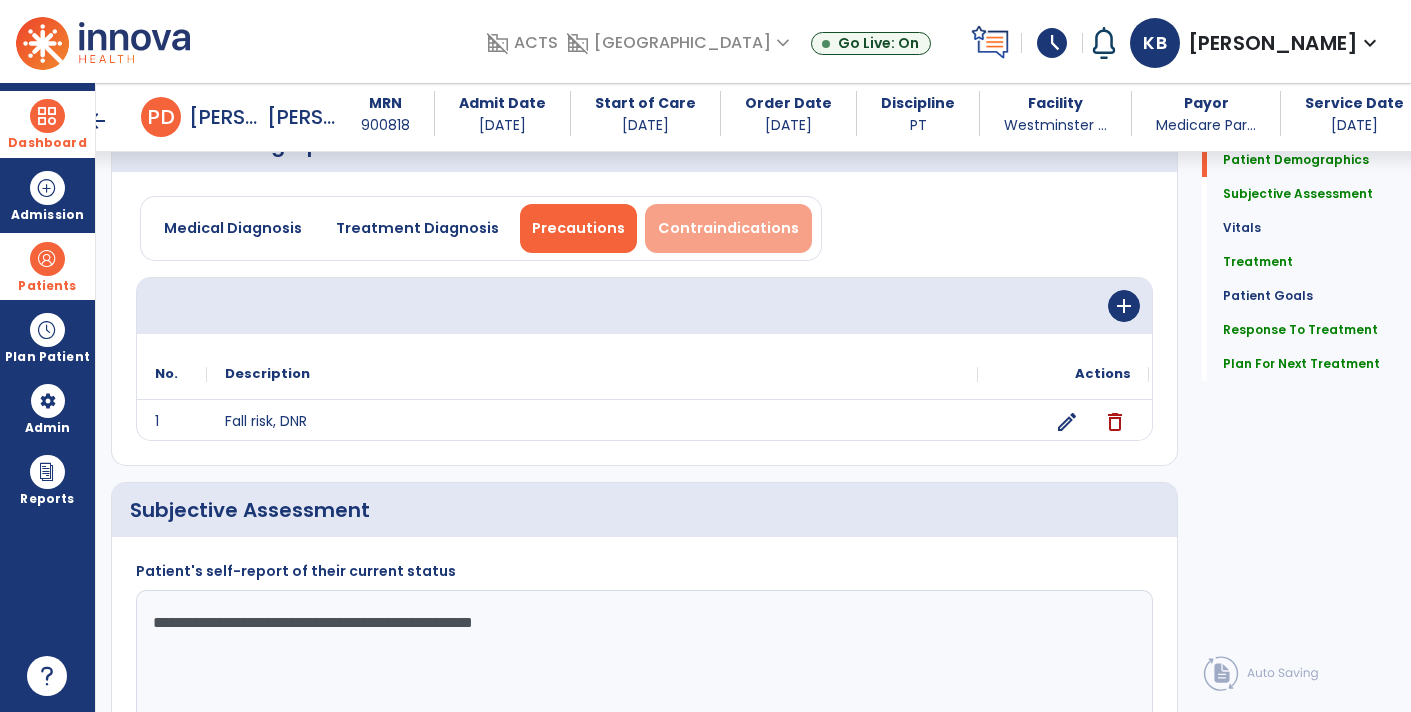 click on "Contraindications" at bounding box center (728, 228) 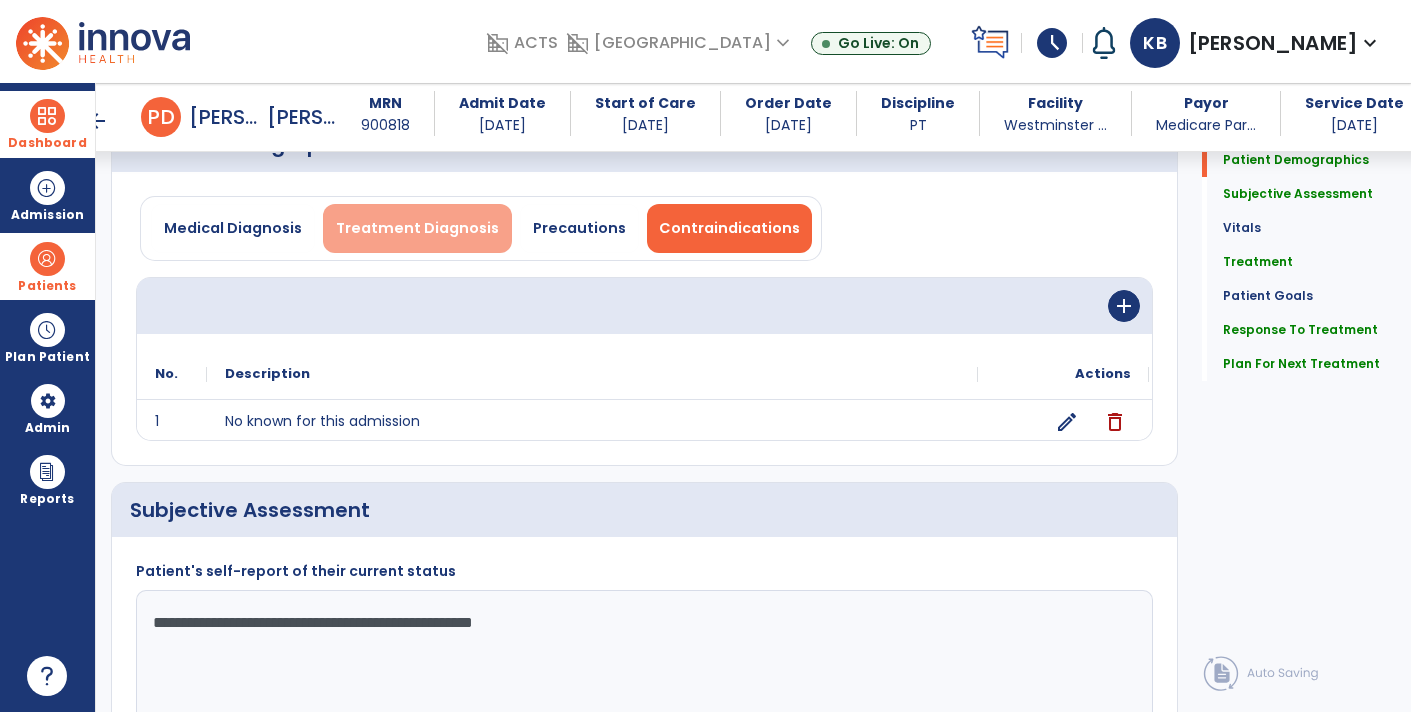 click on "Treatment Diagnosis" at bounding box center (417, 228) 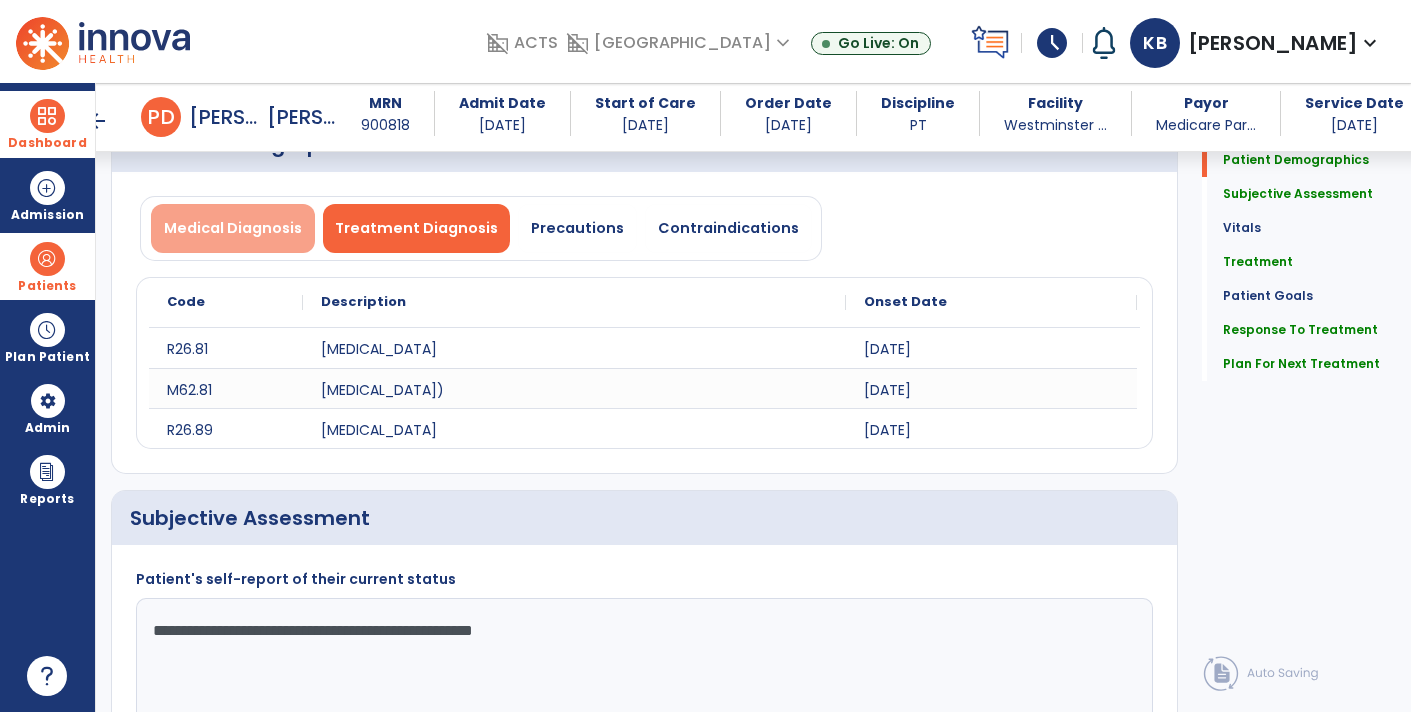 click on "Medical Diagnosis" at bounding box center [233, 228] 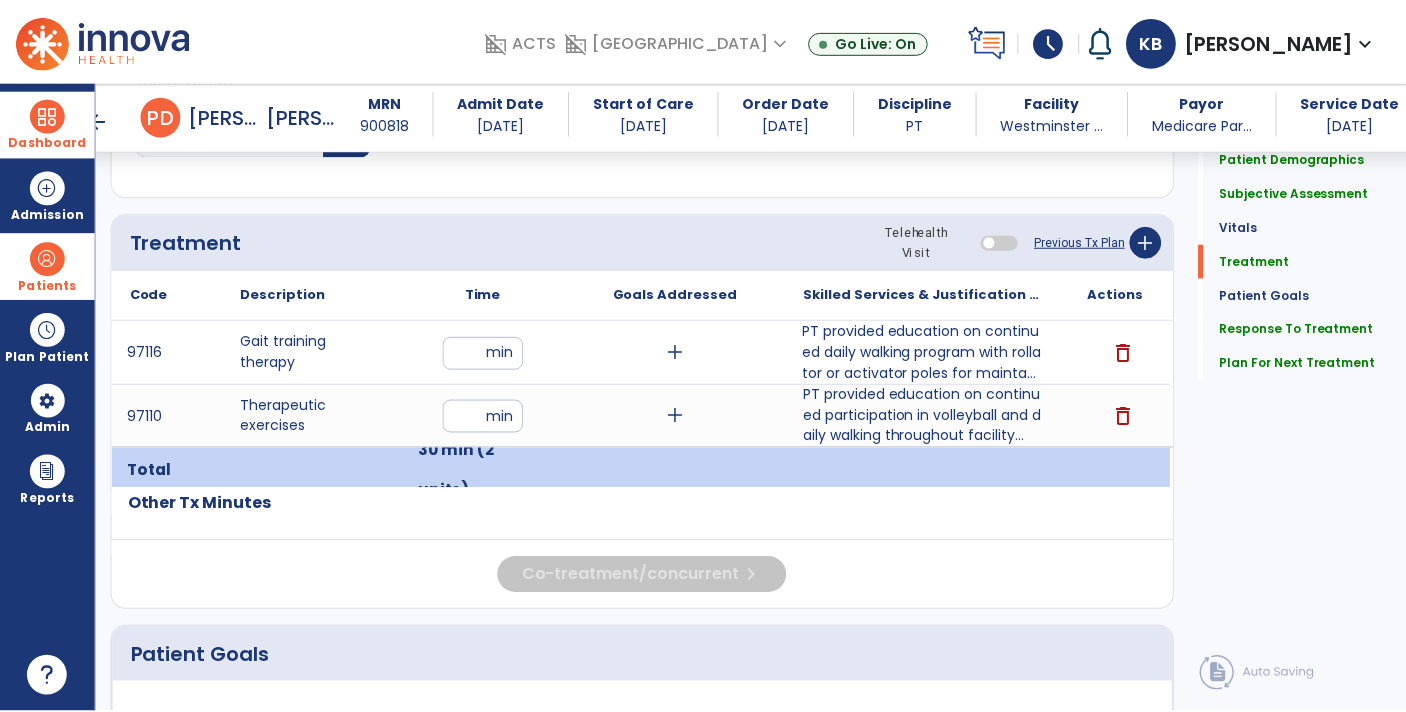 scroll, scrollTop: 1039, scrollLeft: 0, axis: vertical 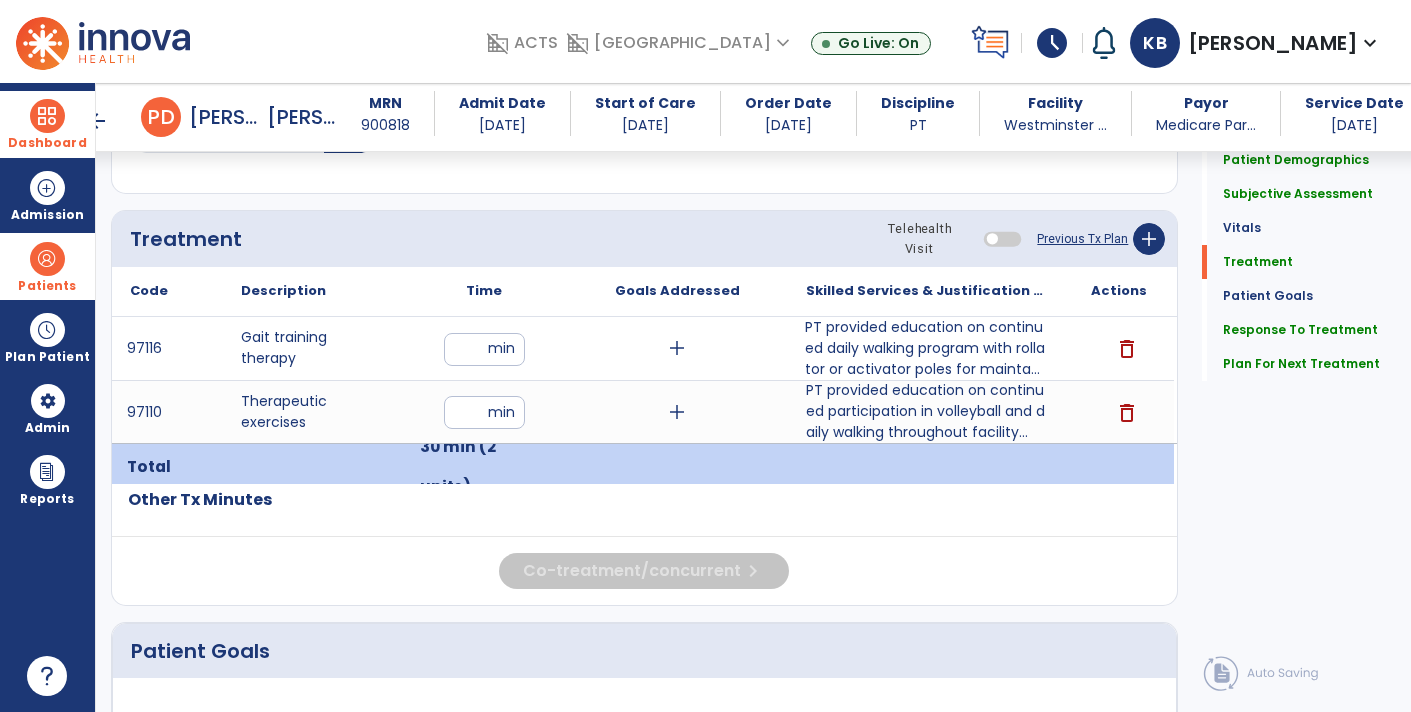 click on "PT provided education on continued daily walking program with rollator or activator poles for mainta..." at bounding box center [926, 348] 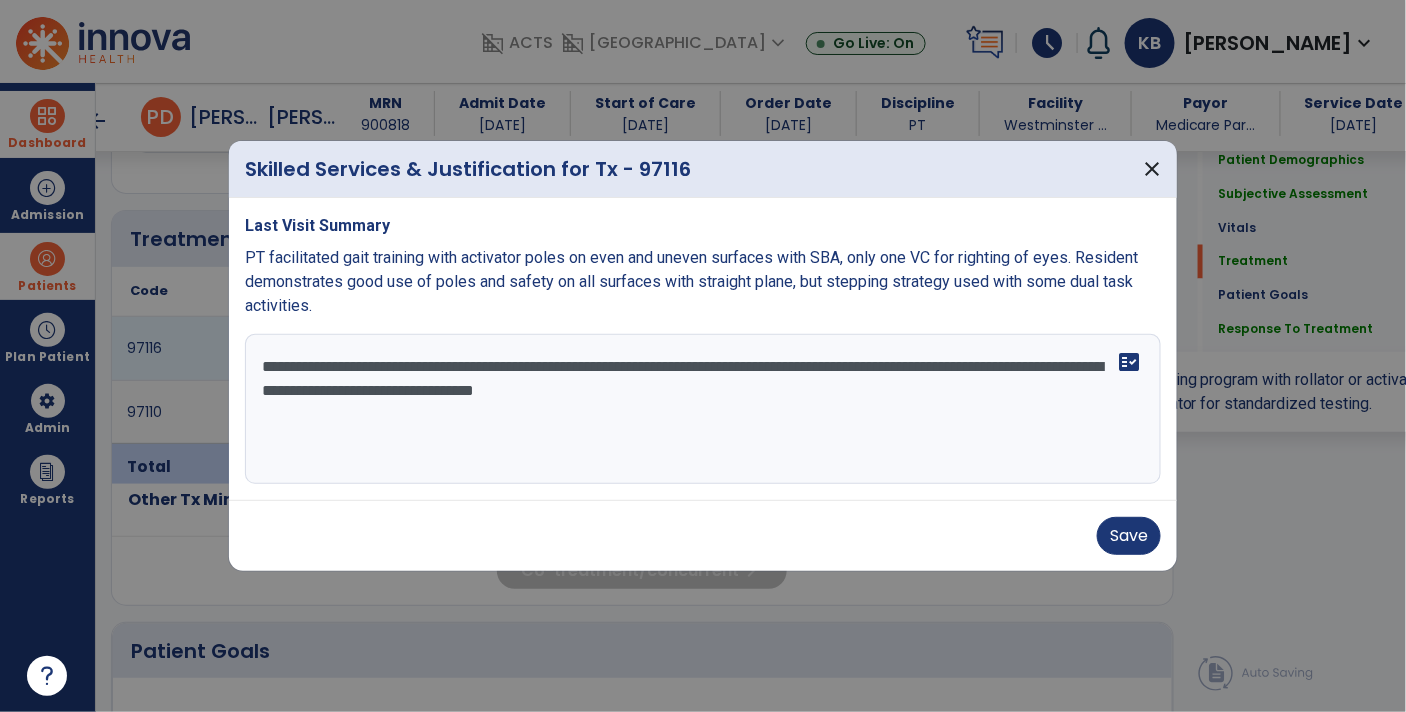 scroll, scrollTop: 1039, scrollLeft: 0, axis: vertical 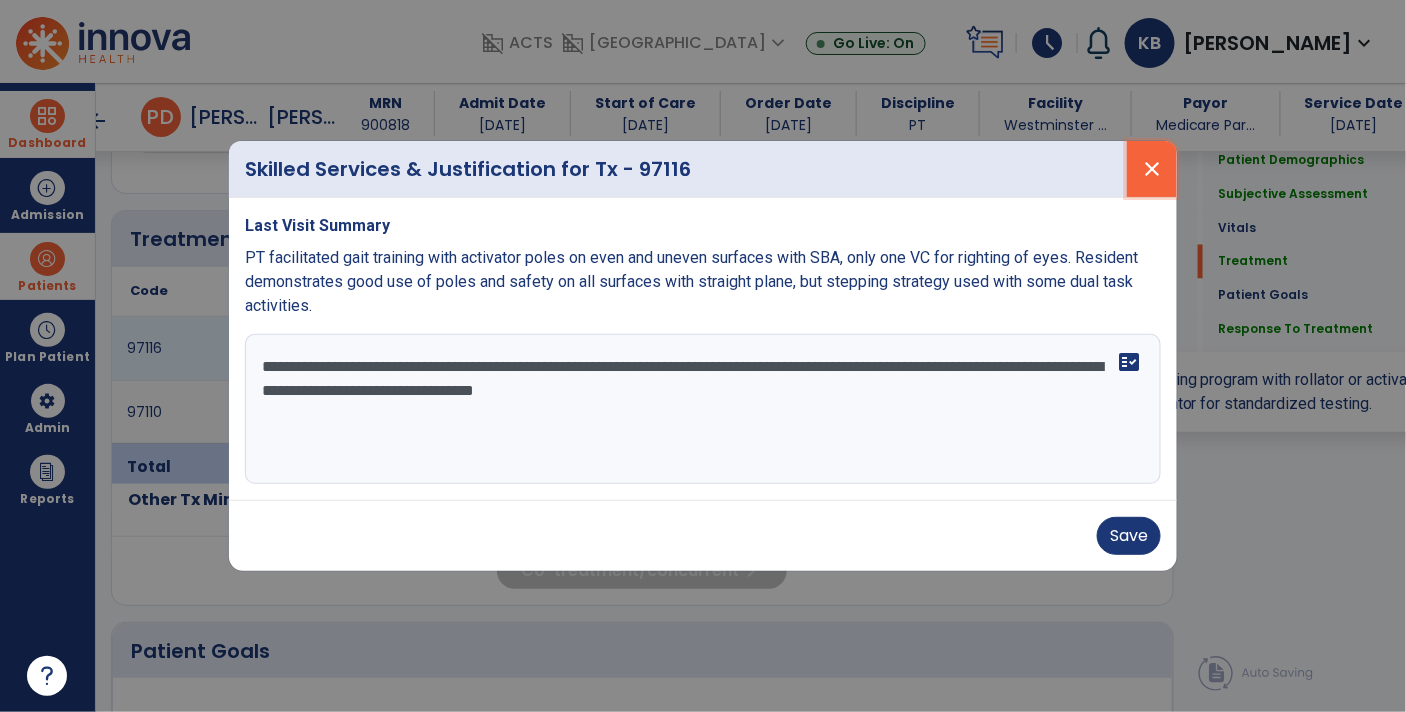 click on "close" at bounding box center (1152, 169) 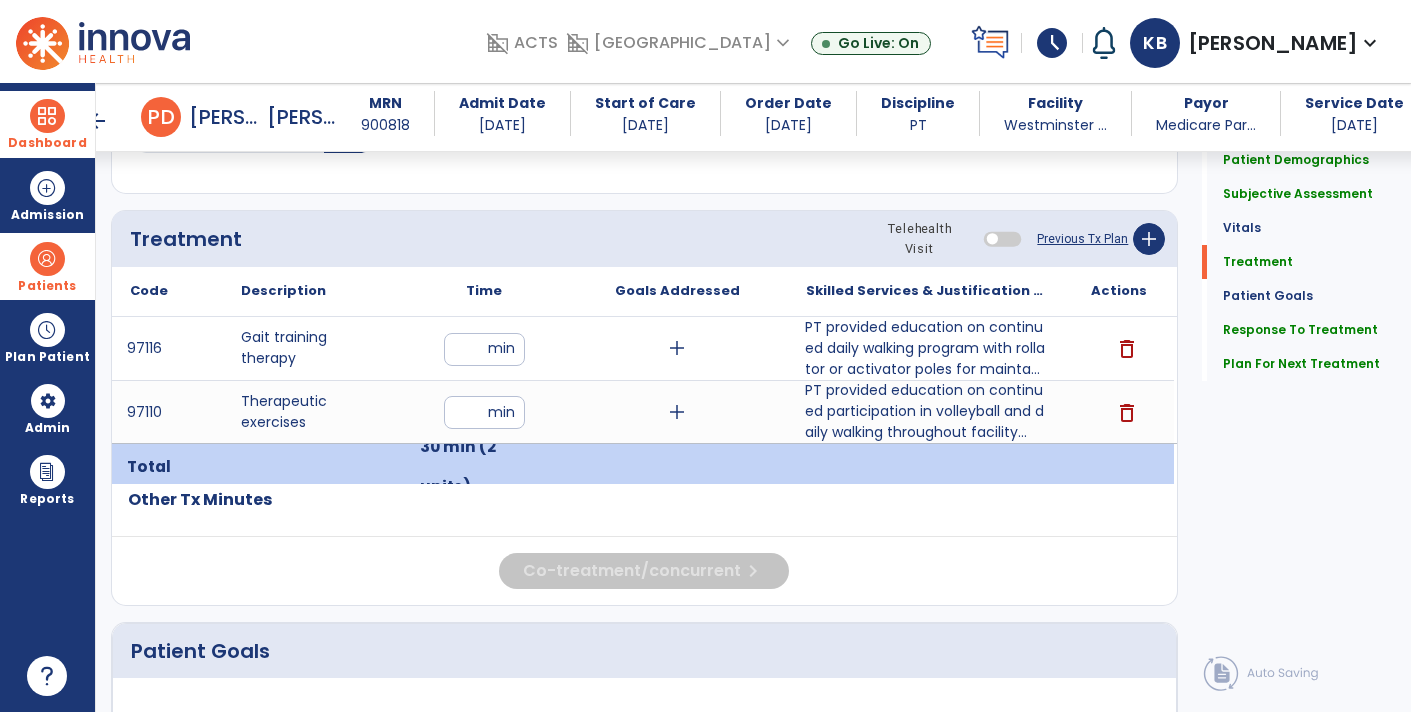 click on "PT provided education on continued participation in volleyball and daily walking throughout facility..." at bounding box center (926, 411) 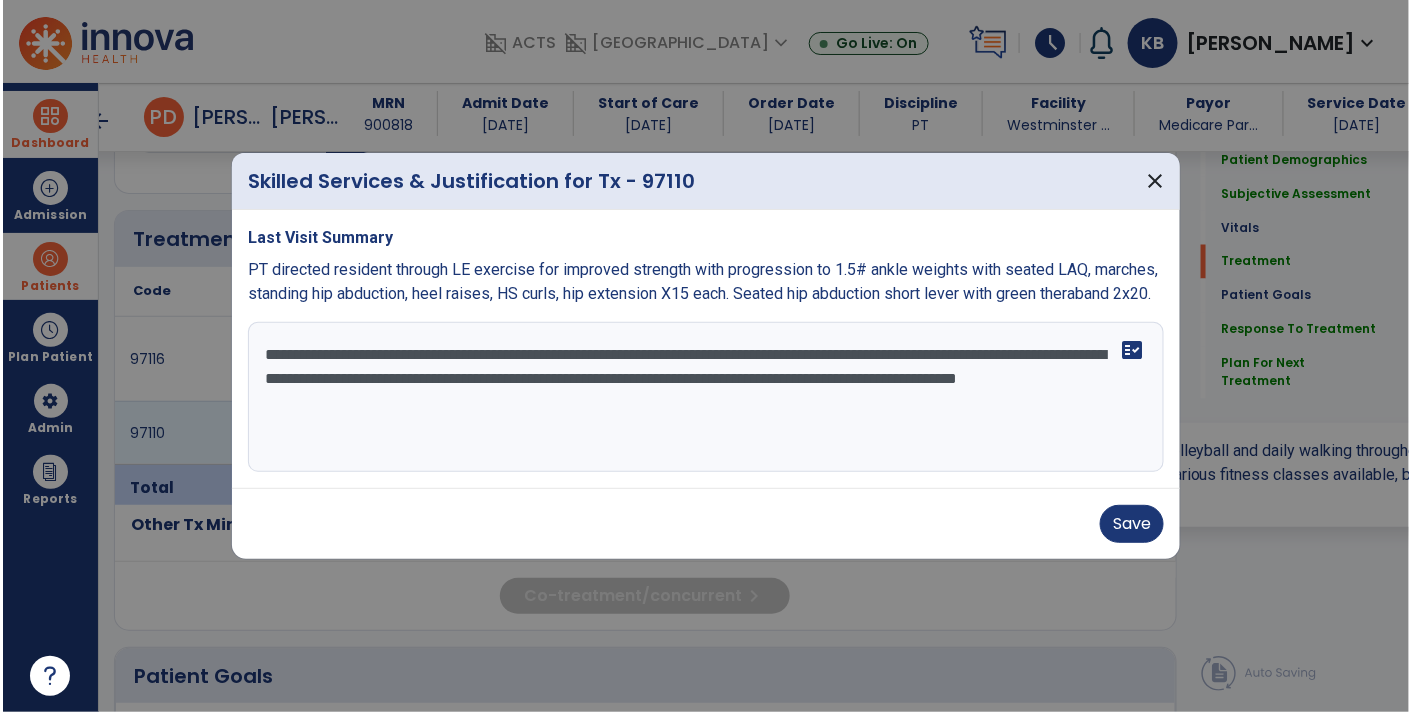 scroll, scrollTop: 1039, scrollLeft: 0, axis: vertical 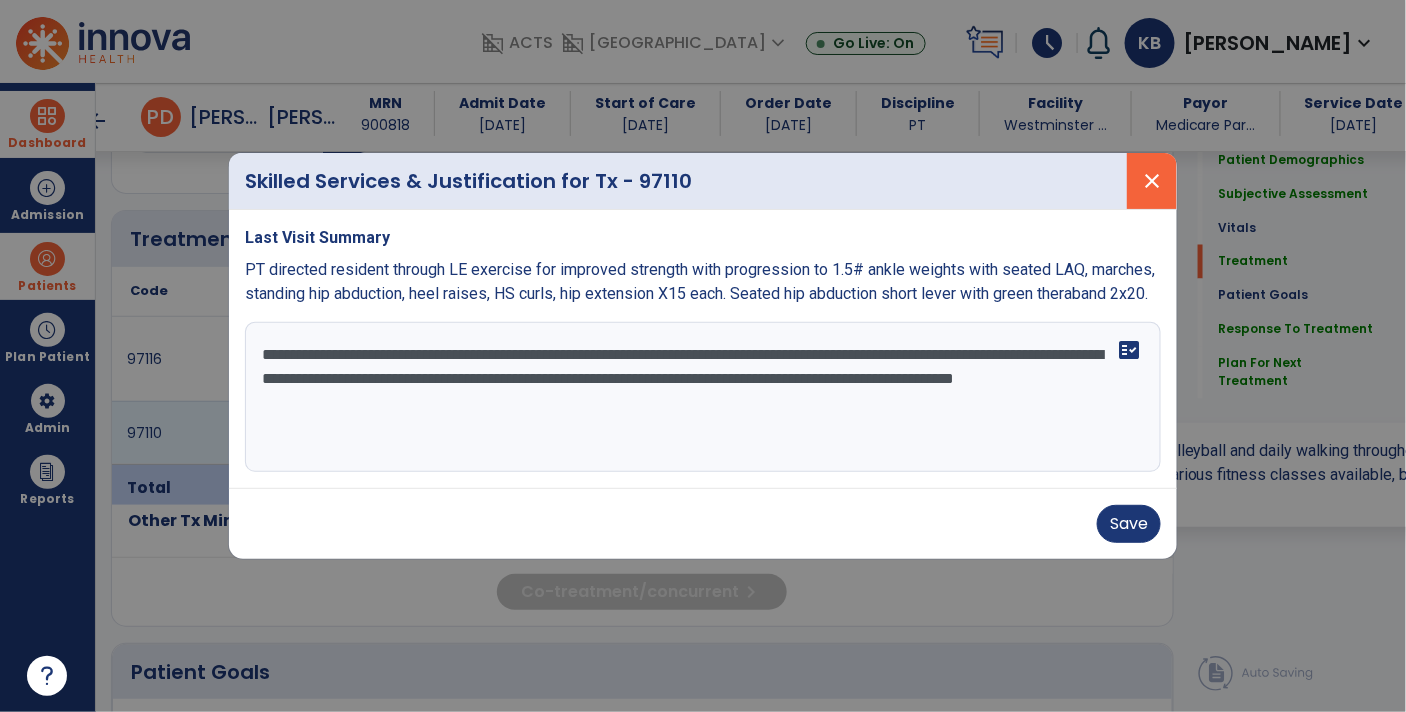 click on "close" at bounding box center (1152, 181) 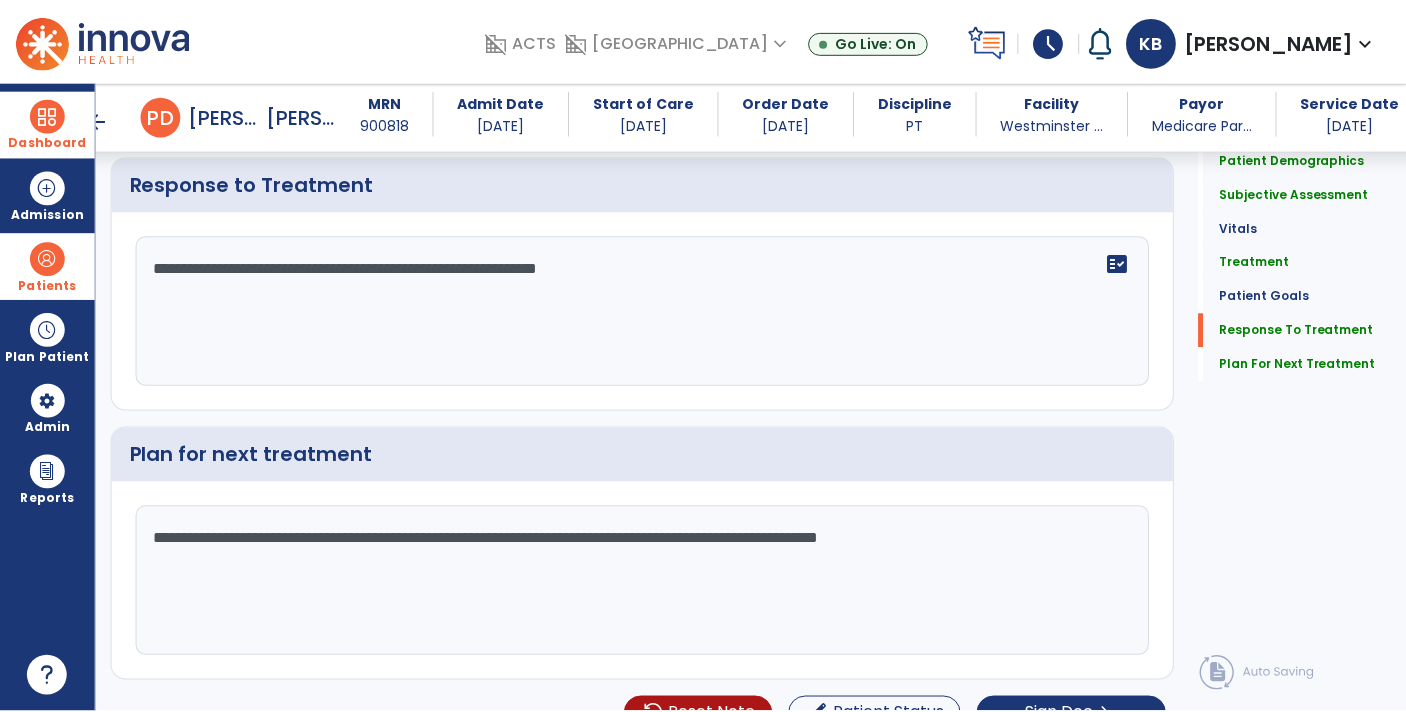 scroll, scrollTop: 2537, scrollLeft: 0, axis: vertical 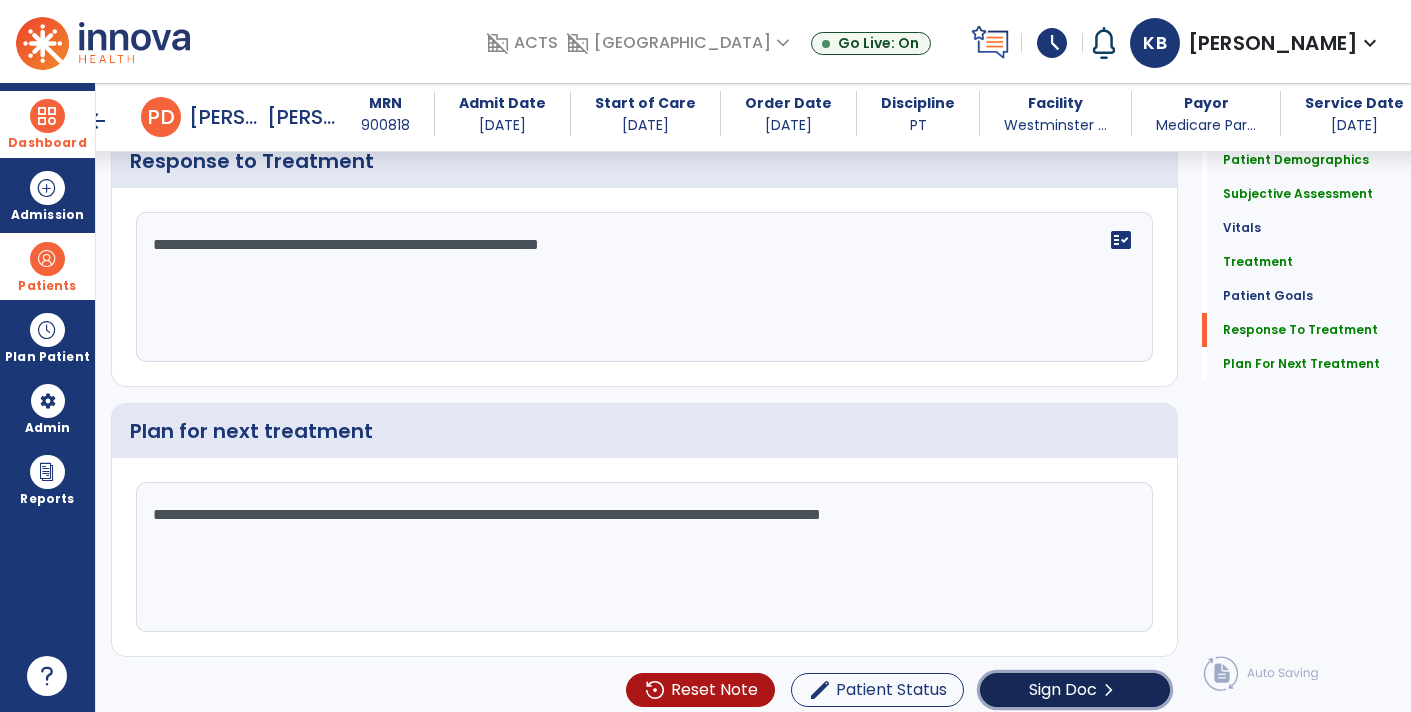 click on "Sign Doc  chevron_right" 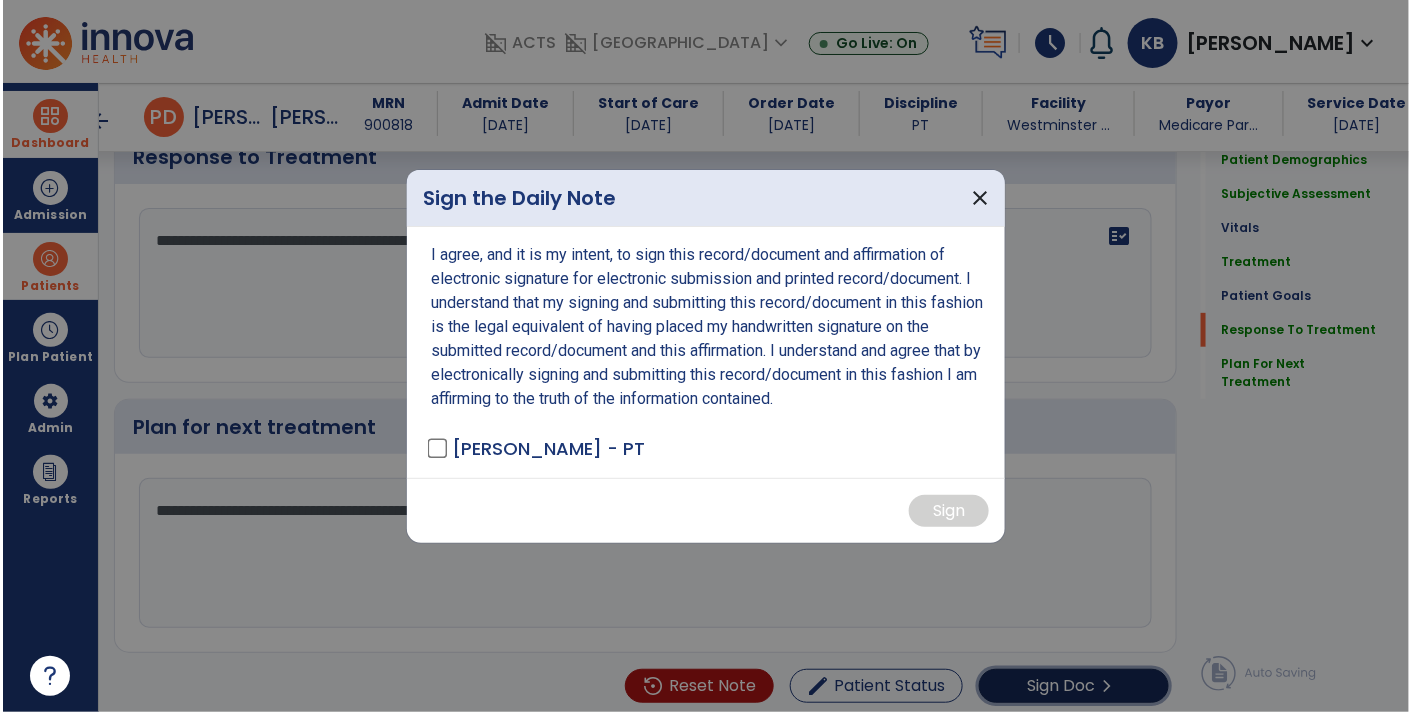 scroll, scrollTop: 2537, scrollLeft: 0, axis: vertical 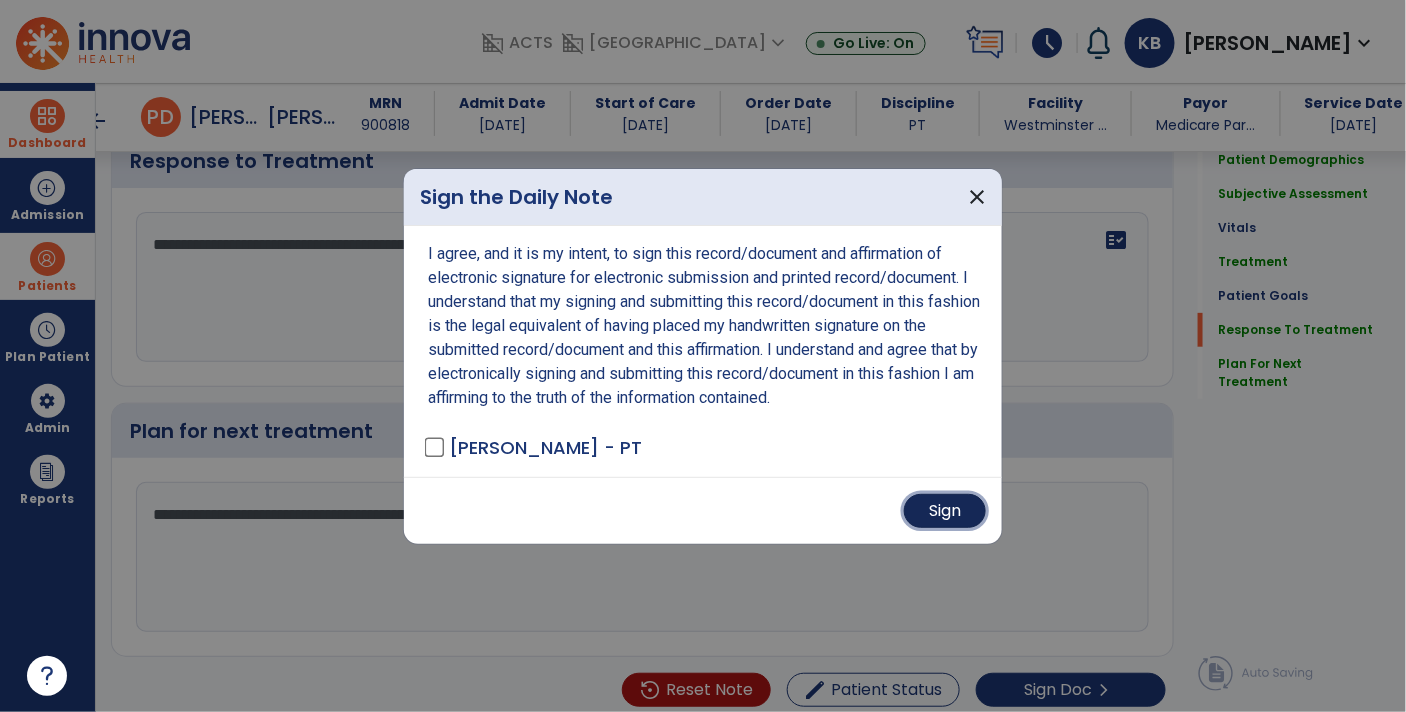 click on "Sign" at bounding box center [945, 511] 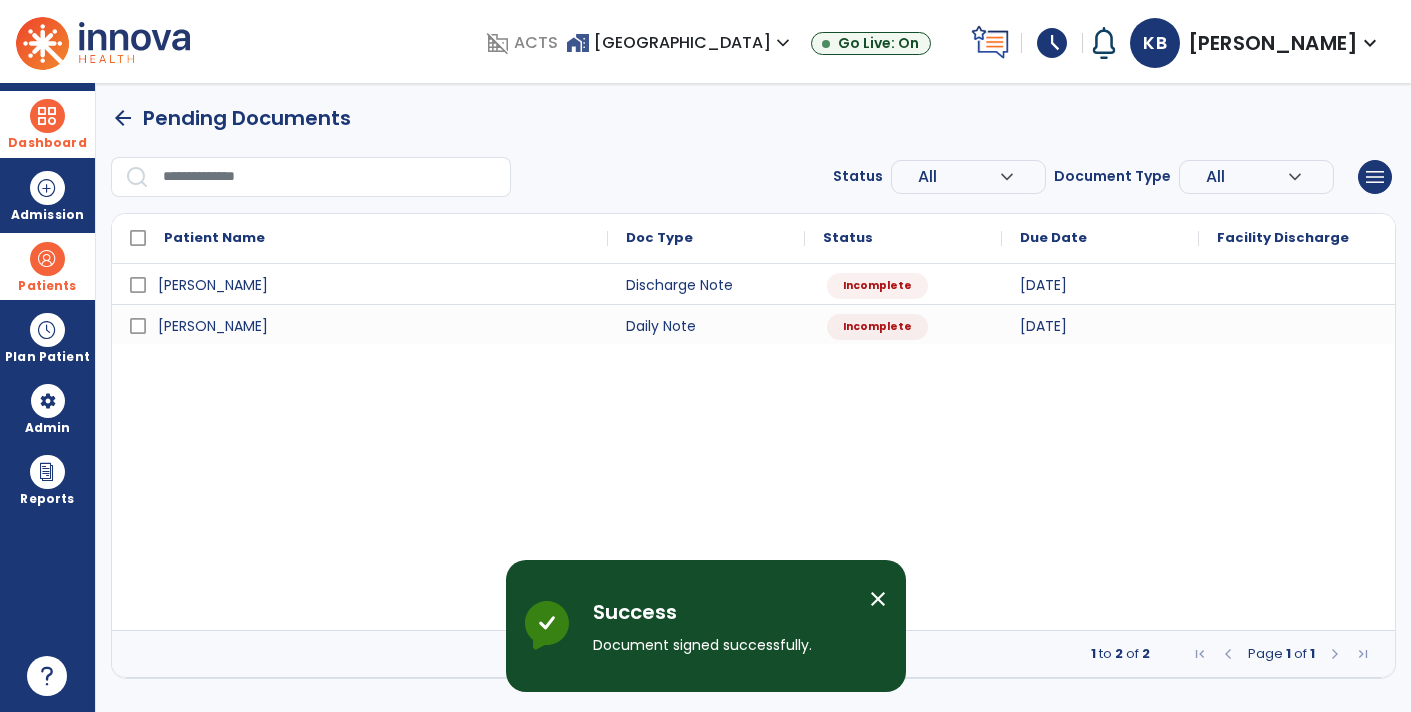 scroll, scrollTop: 0, scrollLeft: 0, axis: both 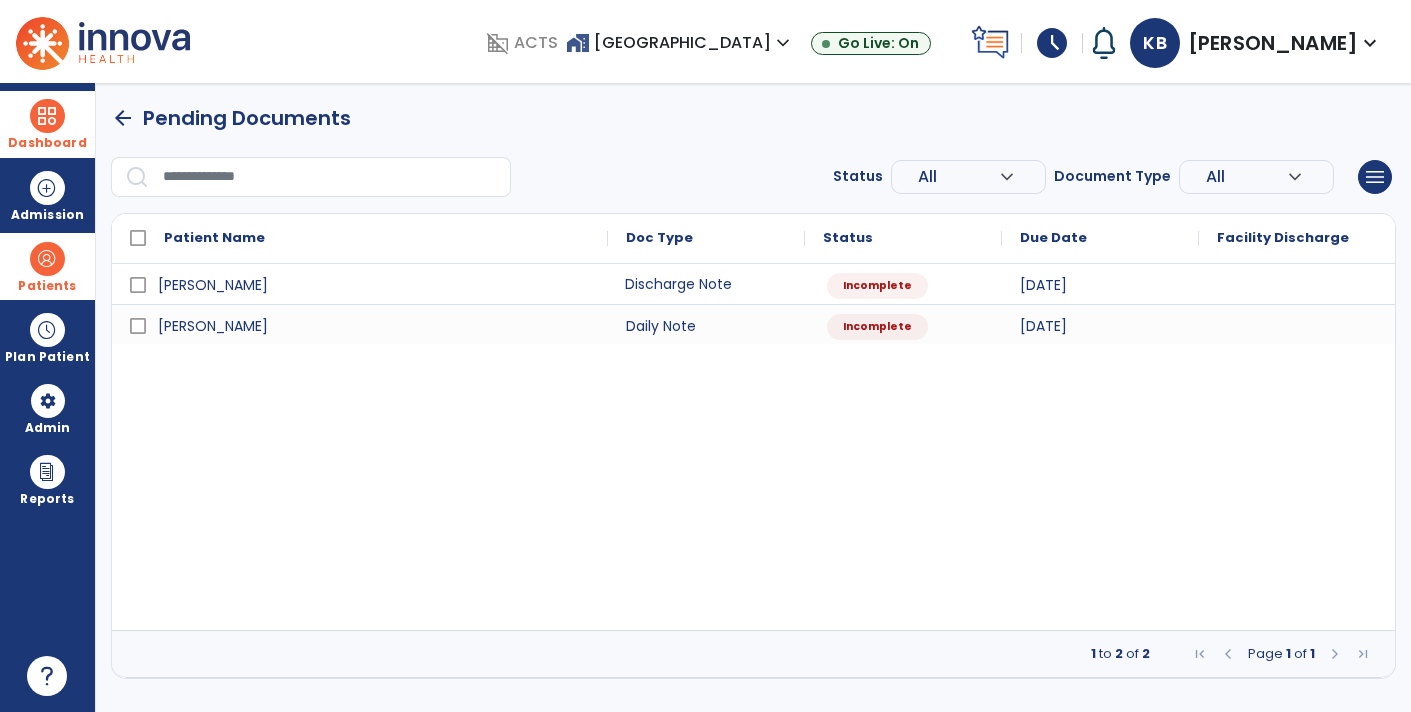 click on "Discharge Note" at bounding box center [706, 284] 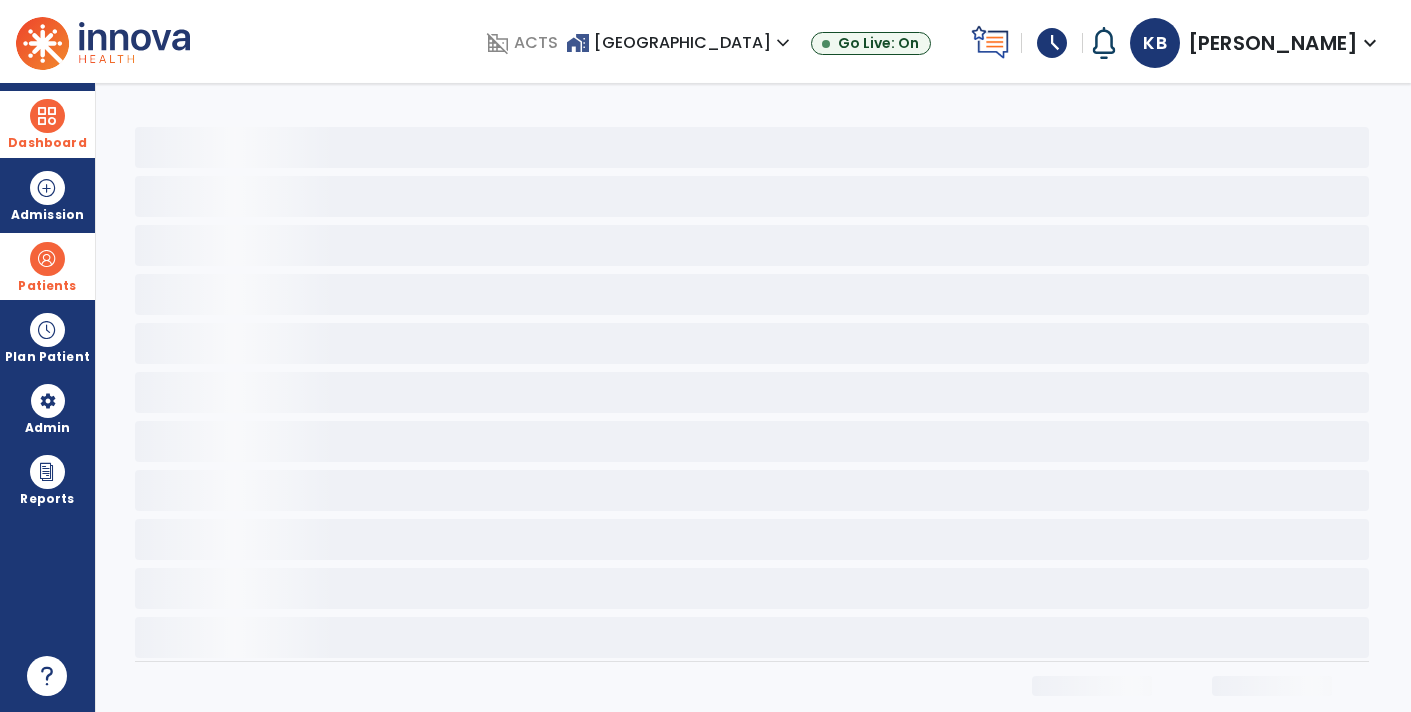 select on "****" 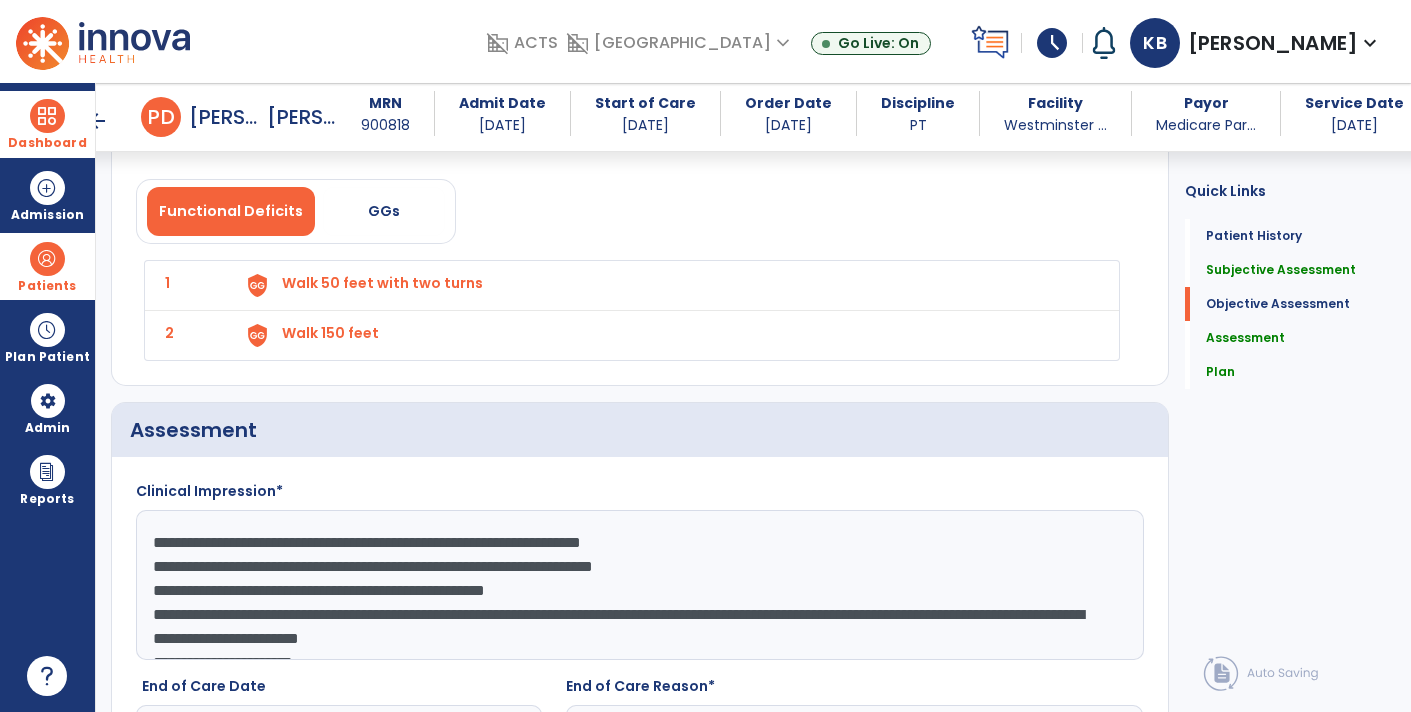 scroll, scrollTop: 1707, scrollLeft: 0, axis: vertical 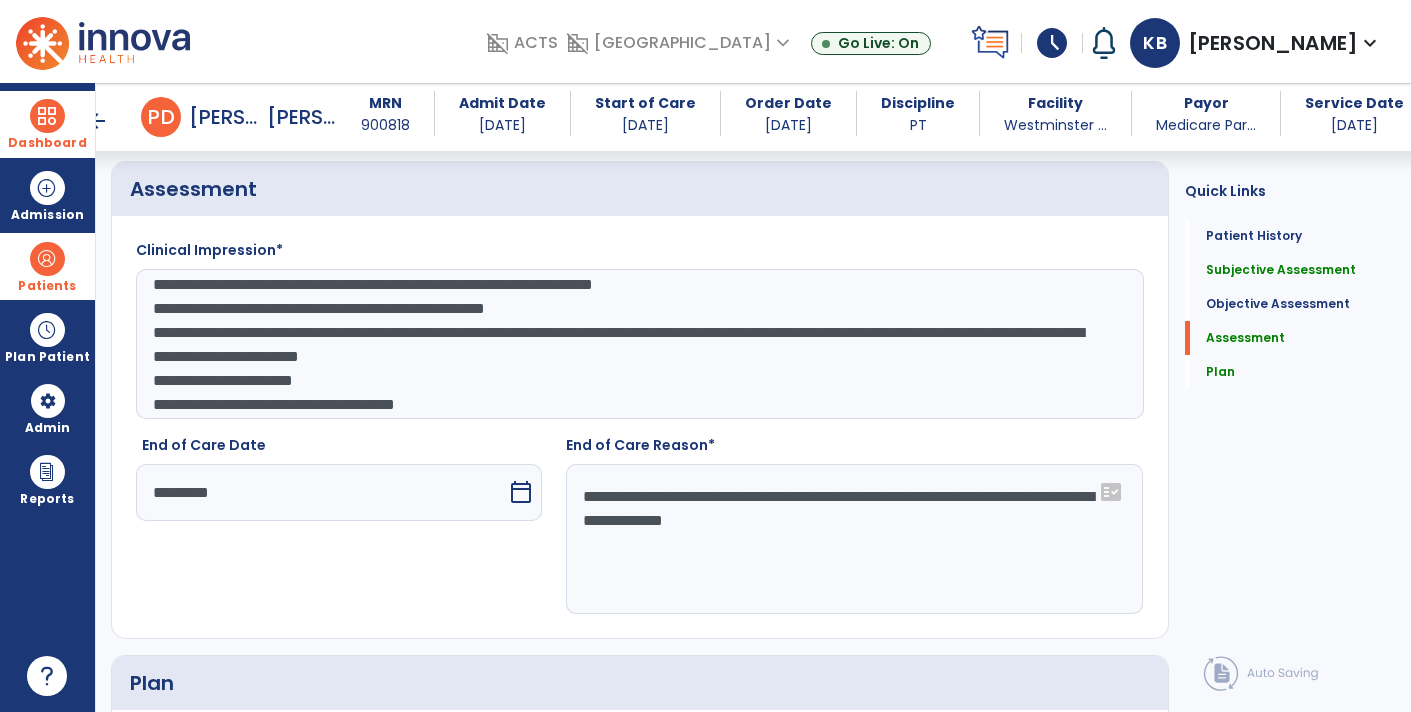 click on "**********" 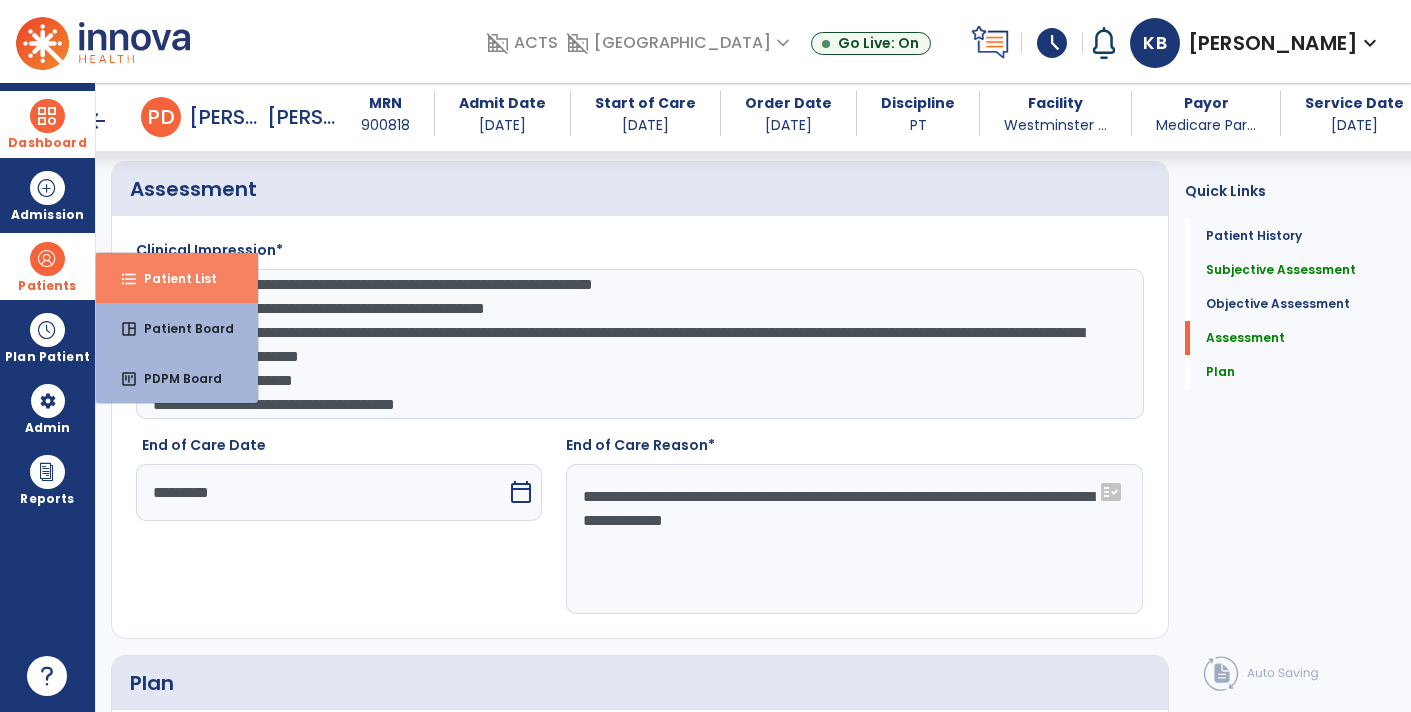 click on "format_list_bulleted  Patient List" at bounding box center (177, 278) 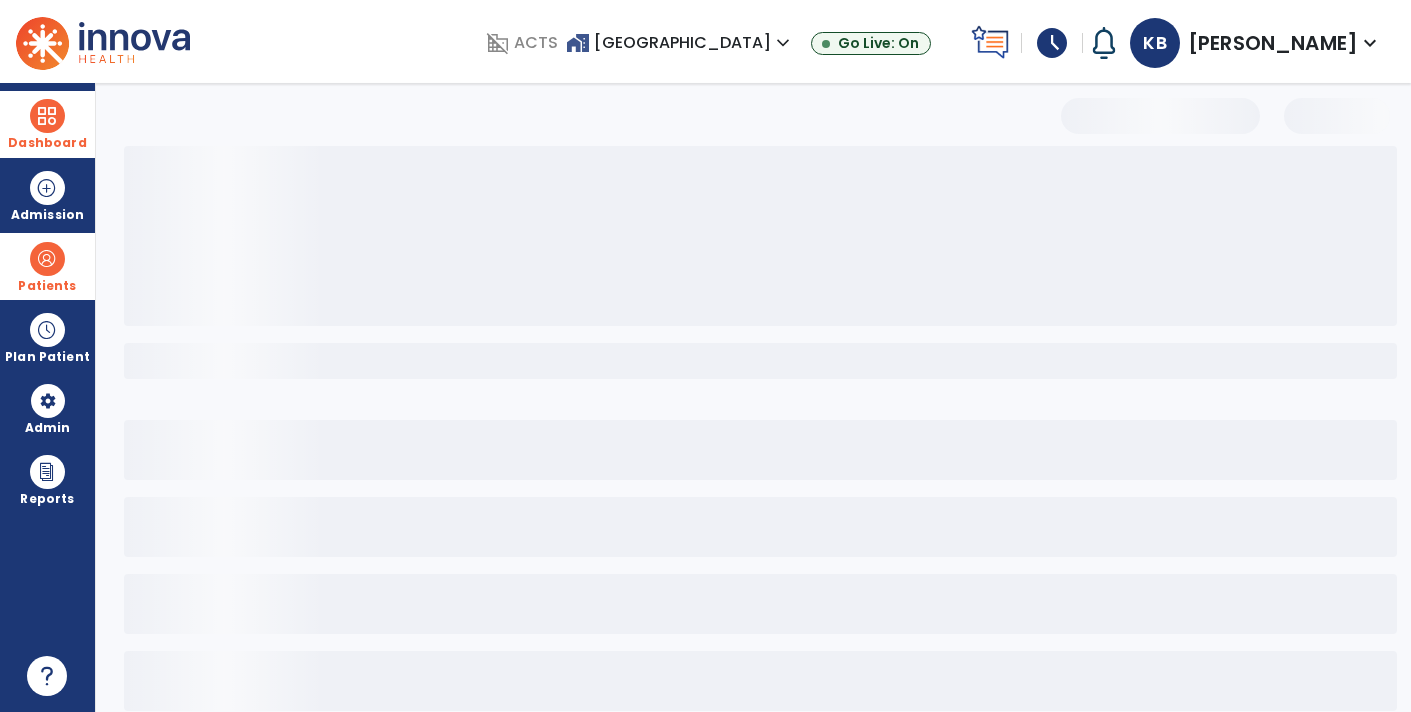 select on "***" 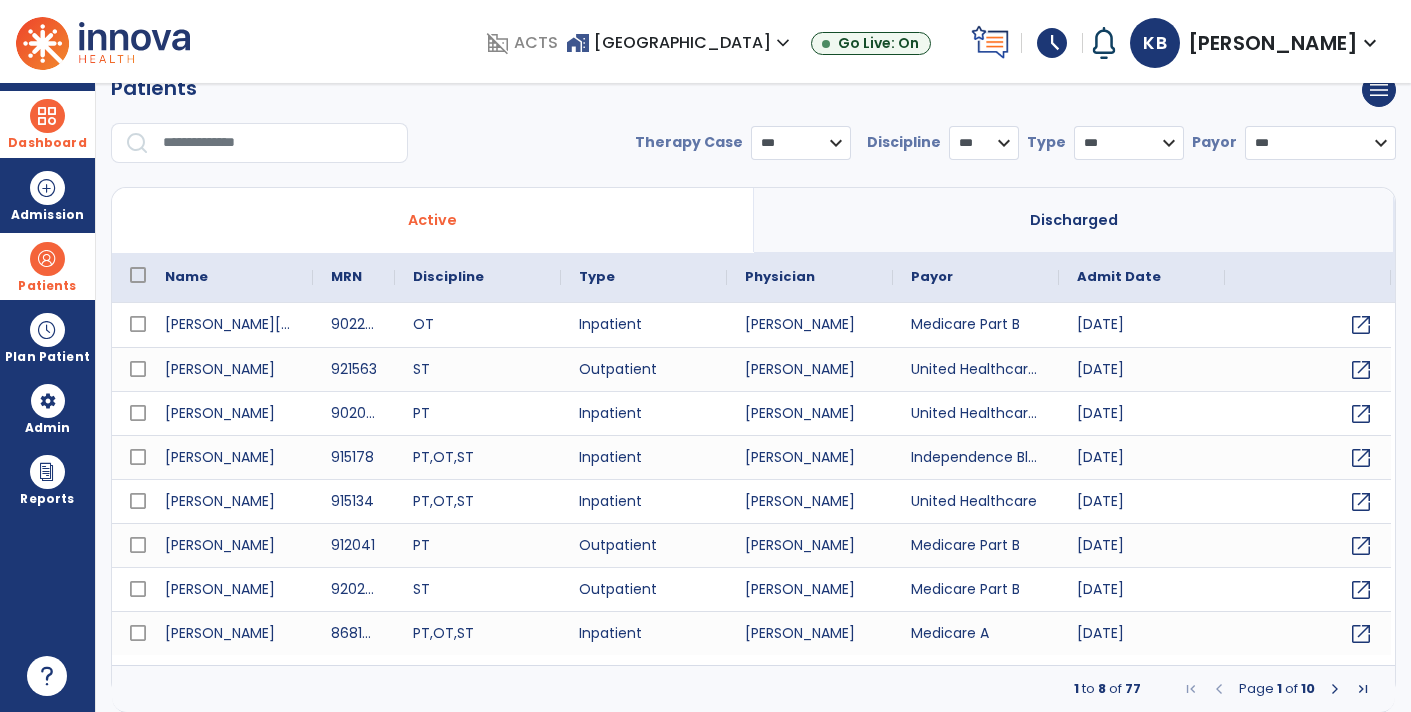 click at bounding box center [278, 143] 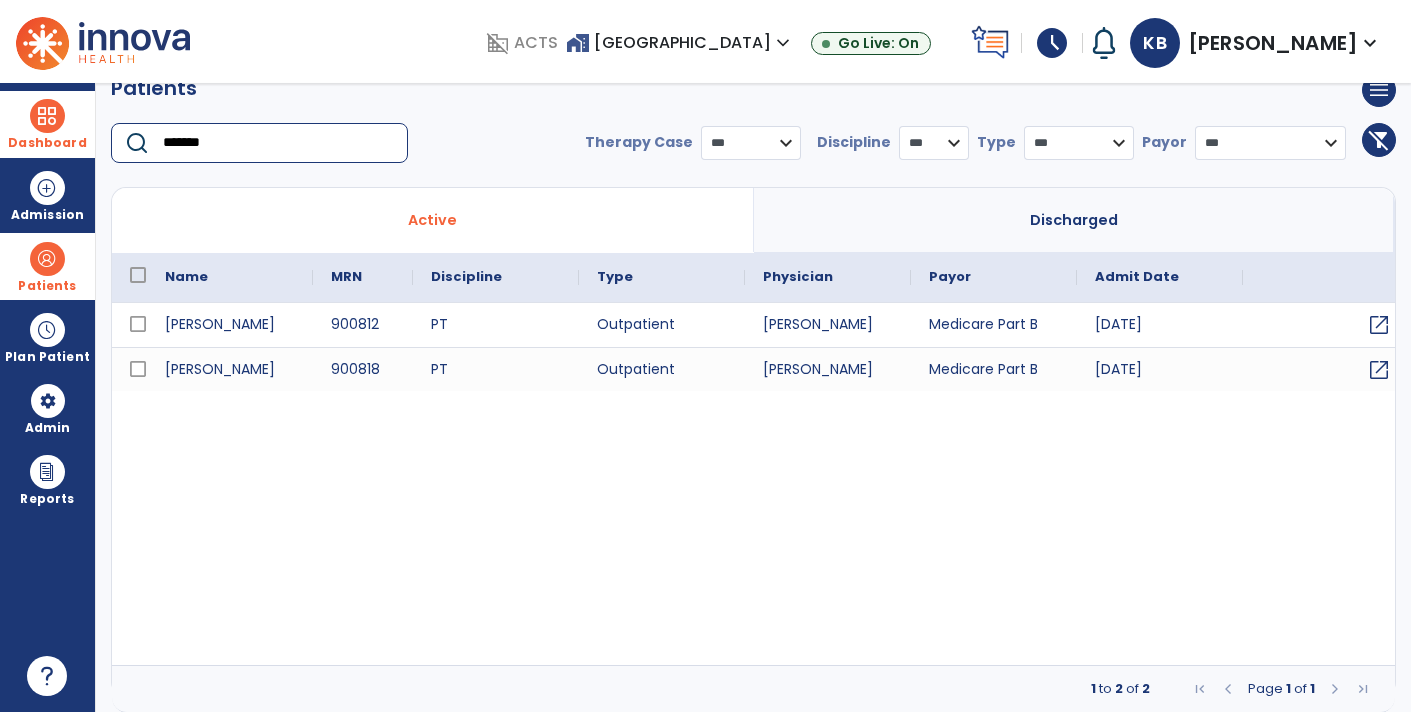 type on "*******" 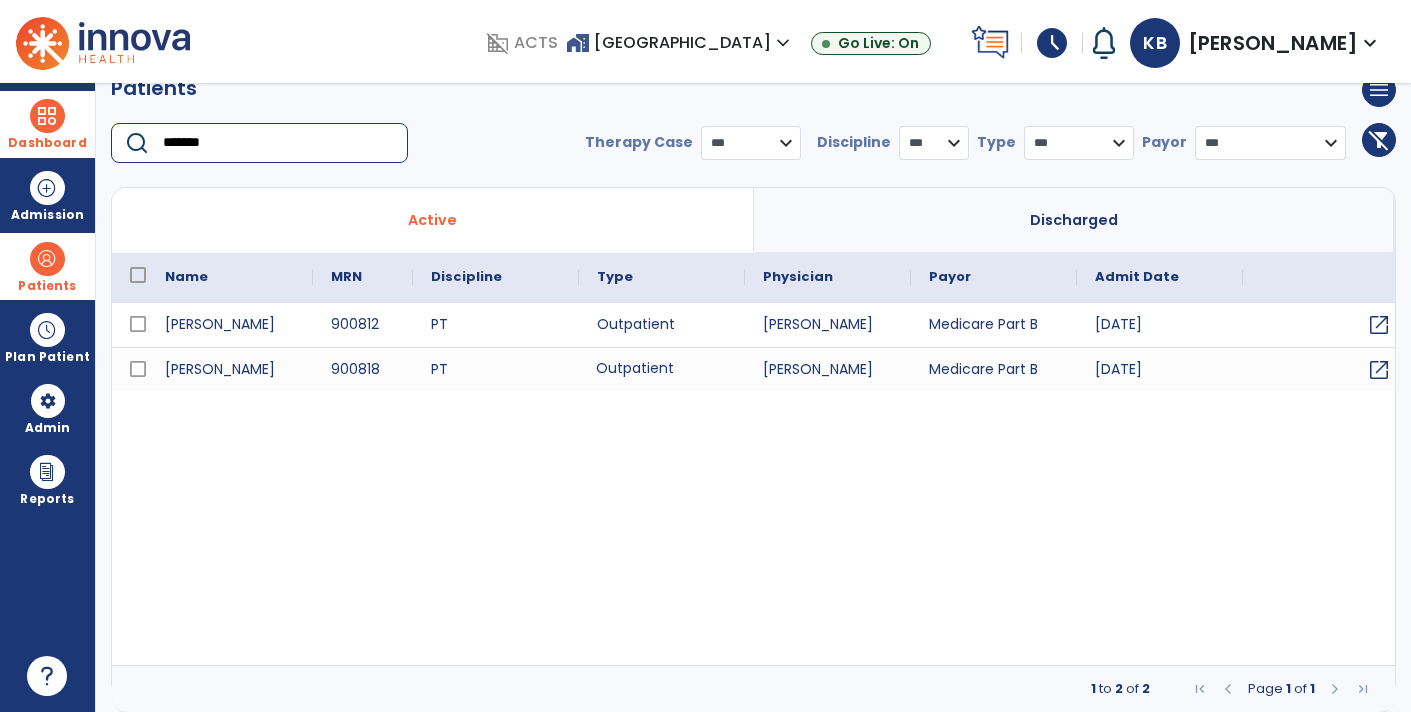 click on "Outpatient" at bounding box center [662, 369] 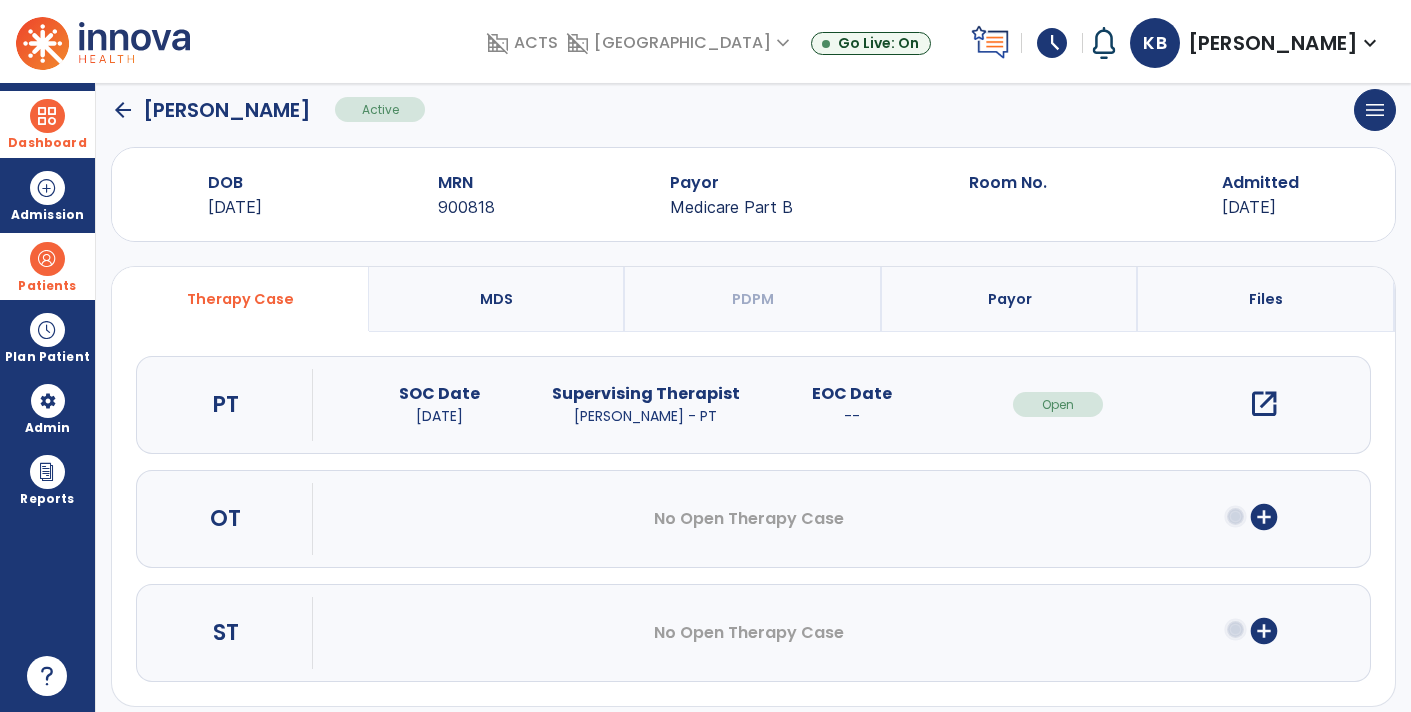 click on "open_in_new" at bounding box center [1264, 404] 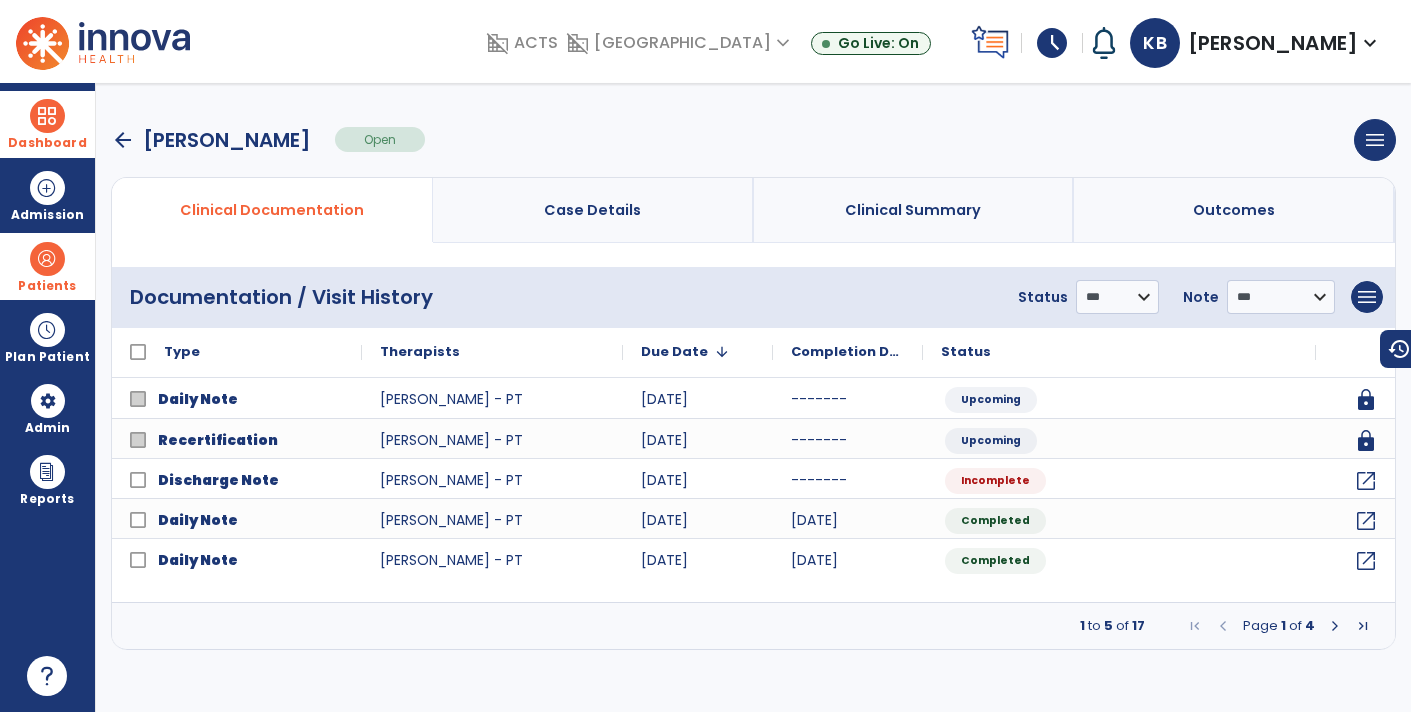 click at bounding box center (1363, 626) 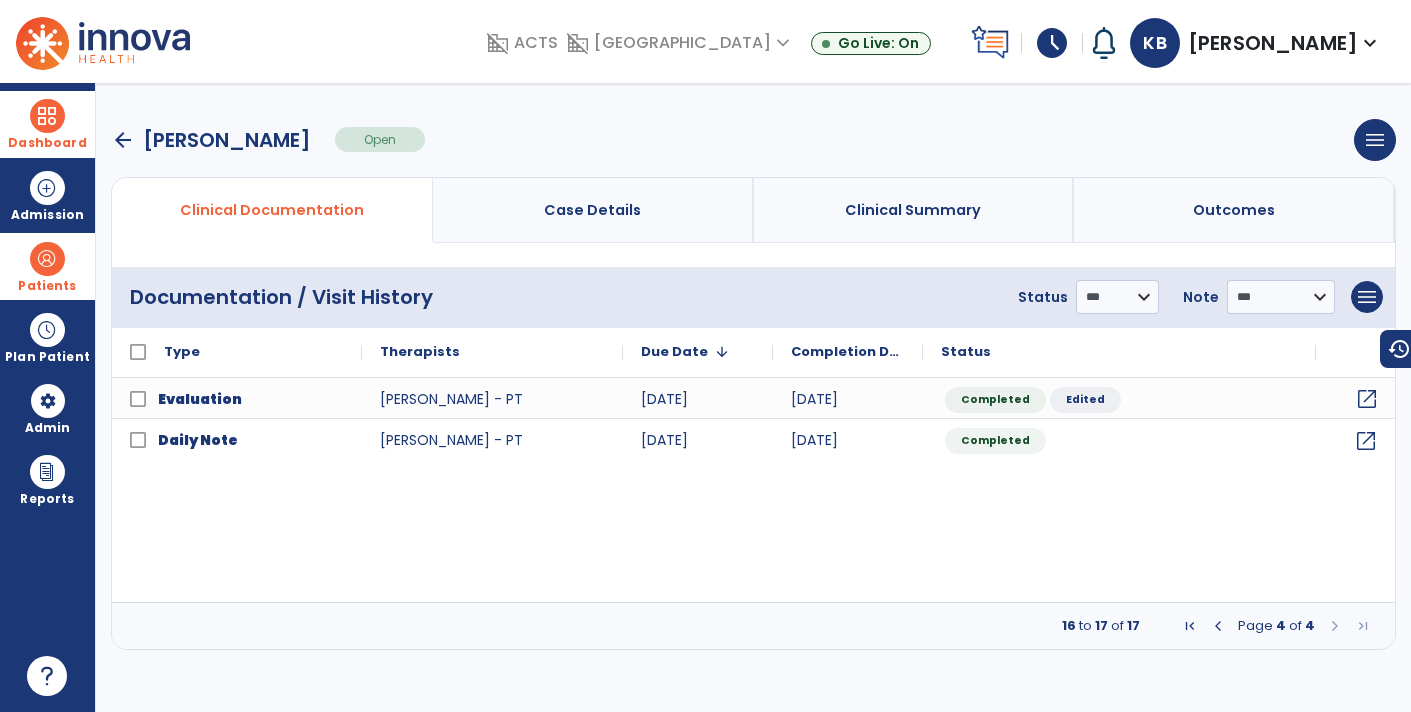 click on "open_in_new" 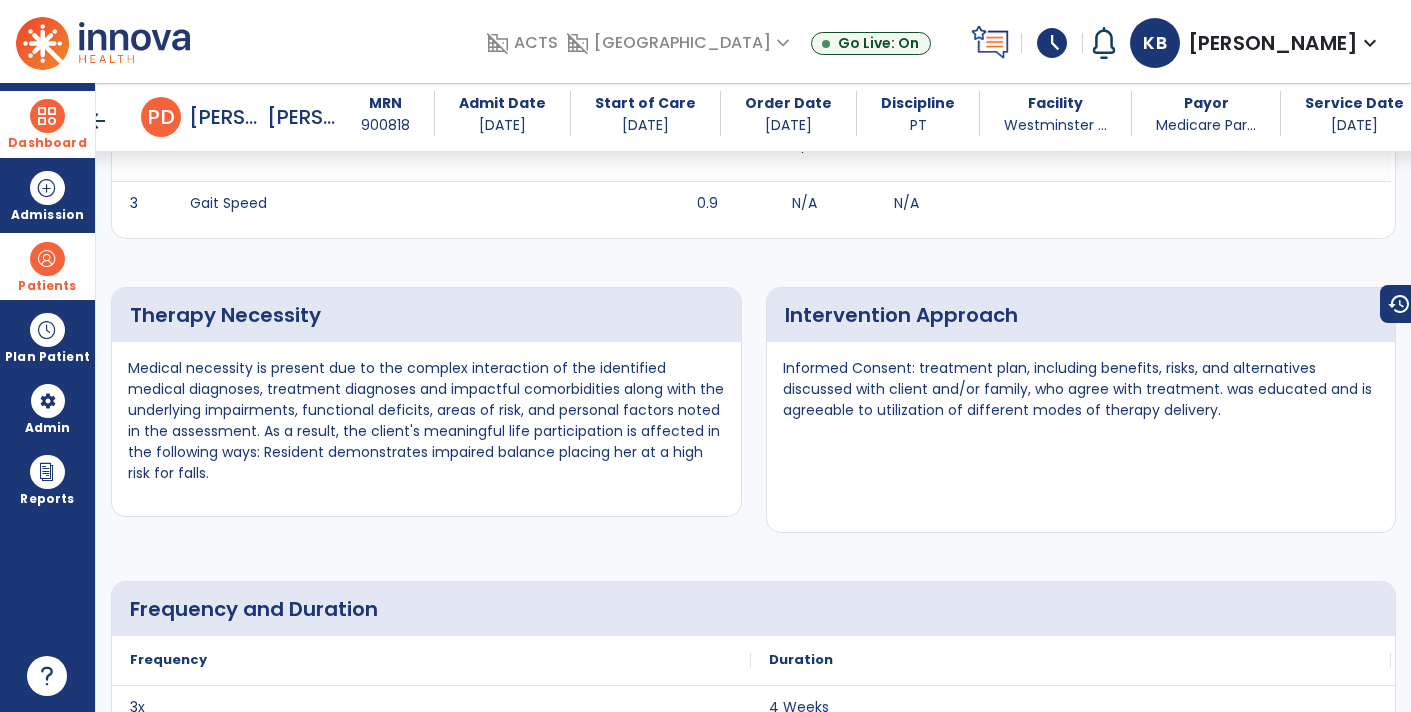 scroll, scrollTop: 3021, scrollLeft: 0, axis: vertical 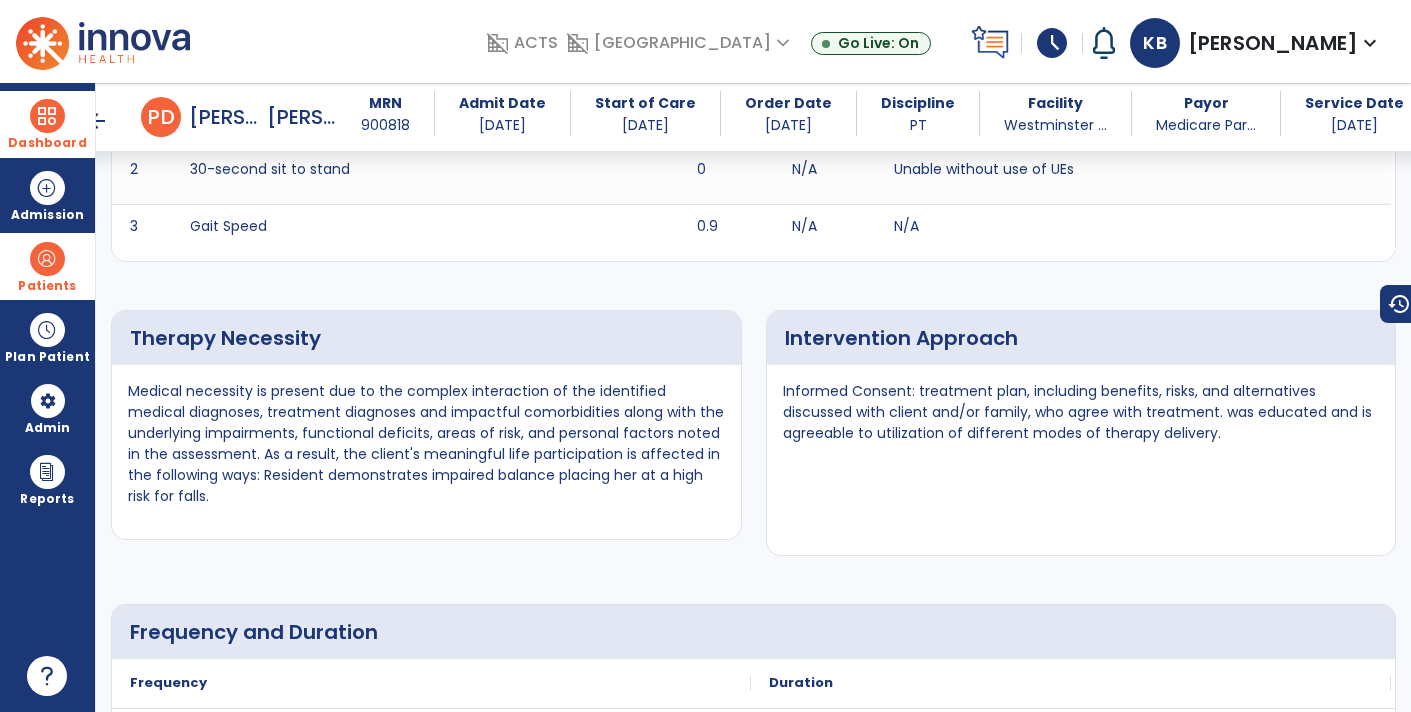 click at bounding box center (47, 116) 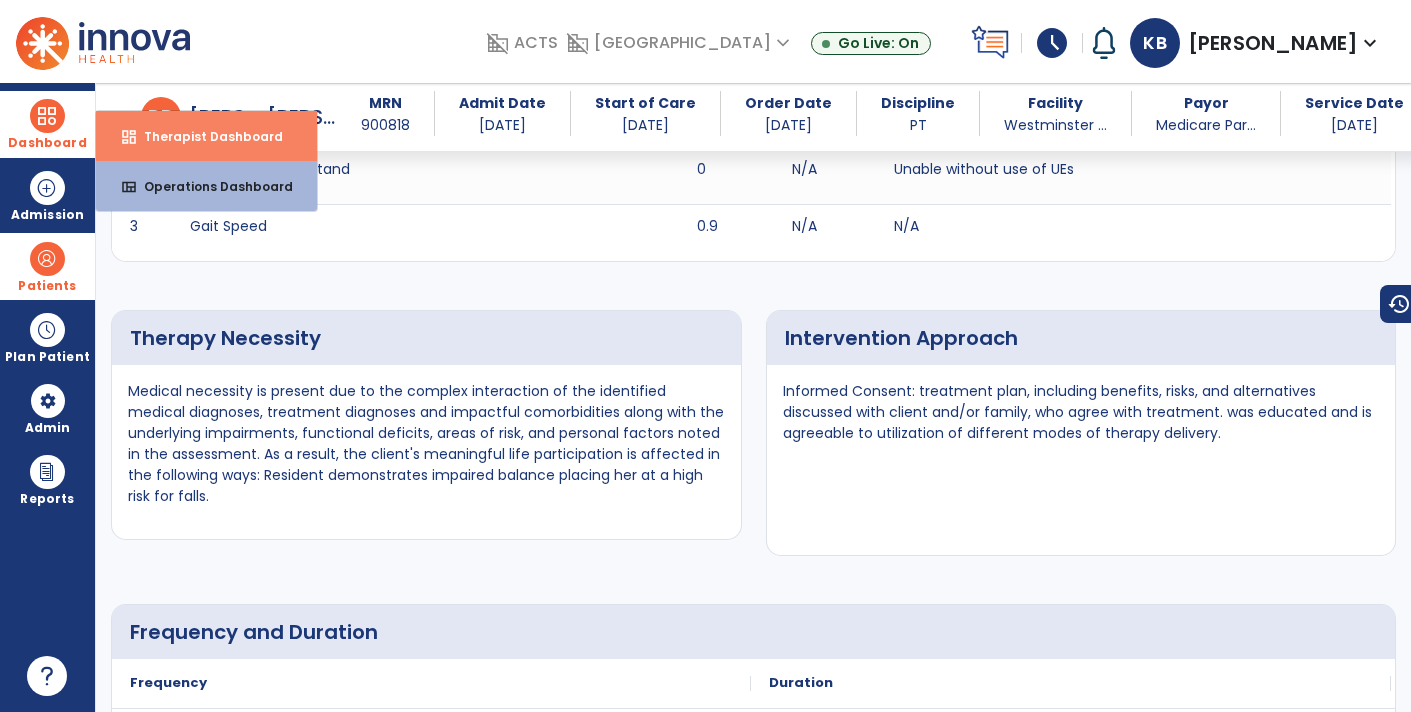 click on "dashboard  Therapist Dashboard" at bounding box center (206, 136) 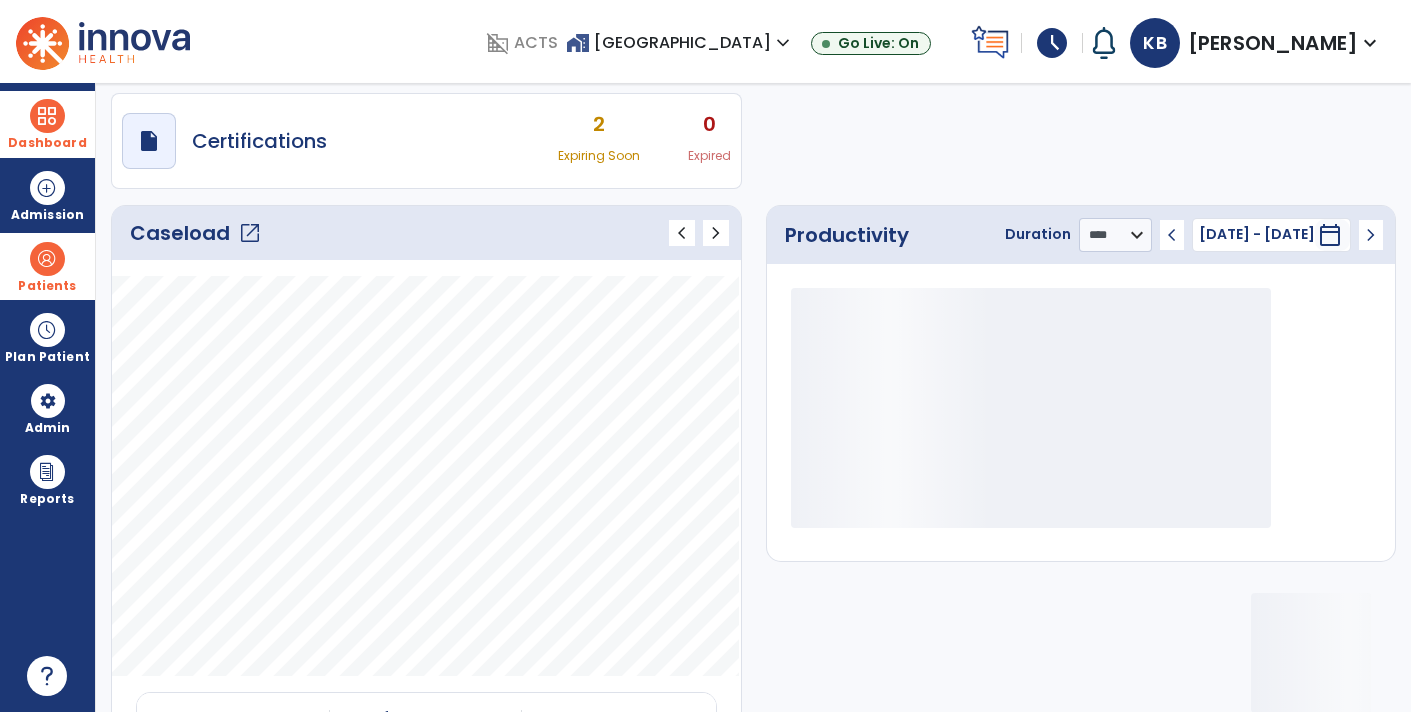 scroll, scrollTop: 0, scrollLeft: 0, axis: both 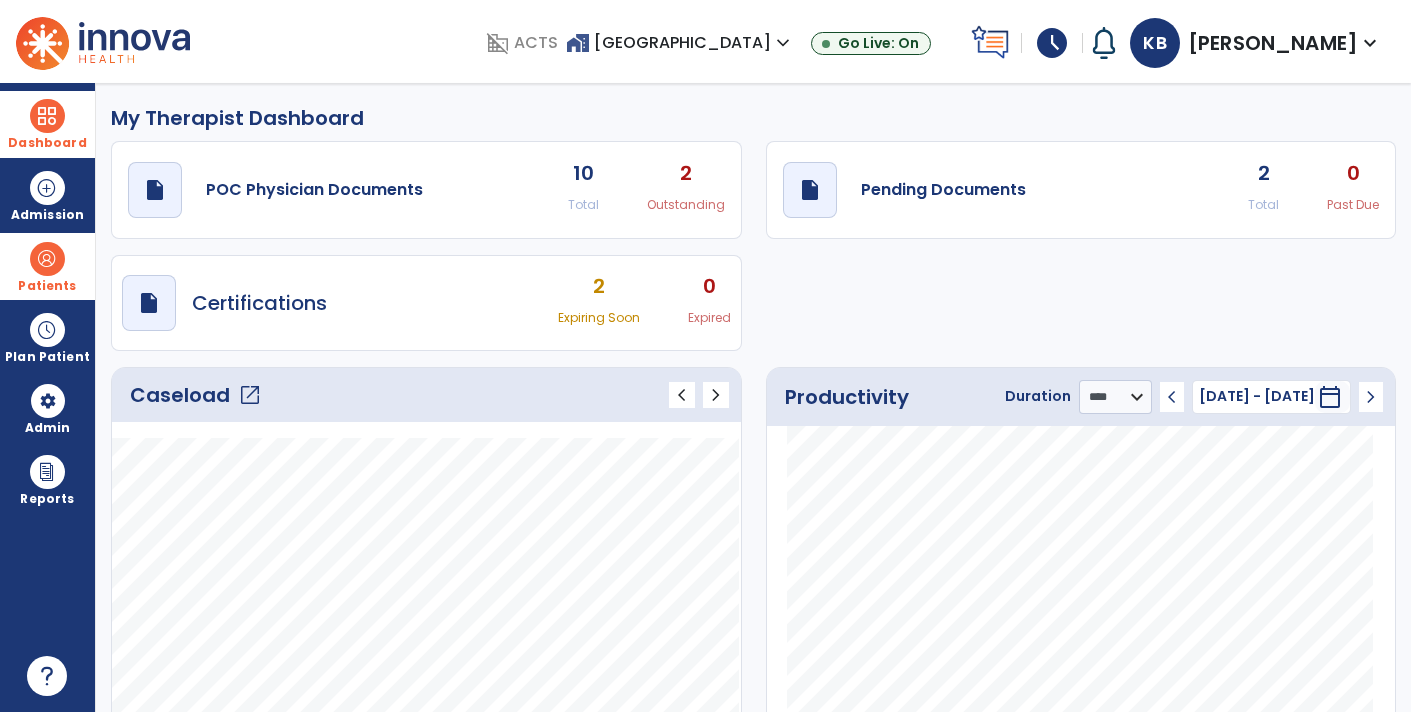 click on "draft   open_in_new  Pending Documents 2 Total 0 Past Due" 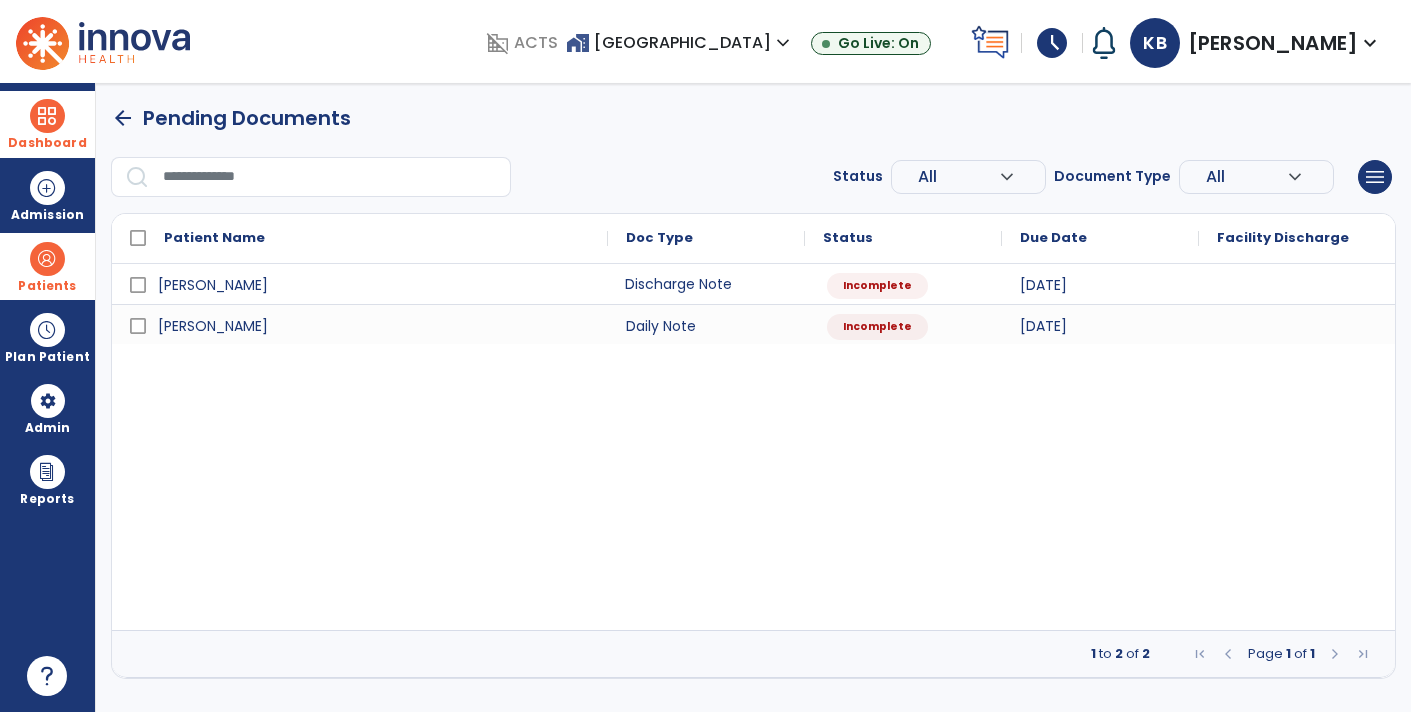 click on "Discharge Note" at bounding box center (706, 284) 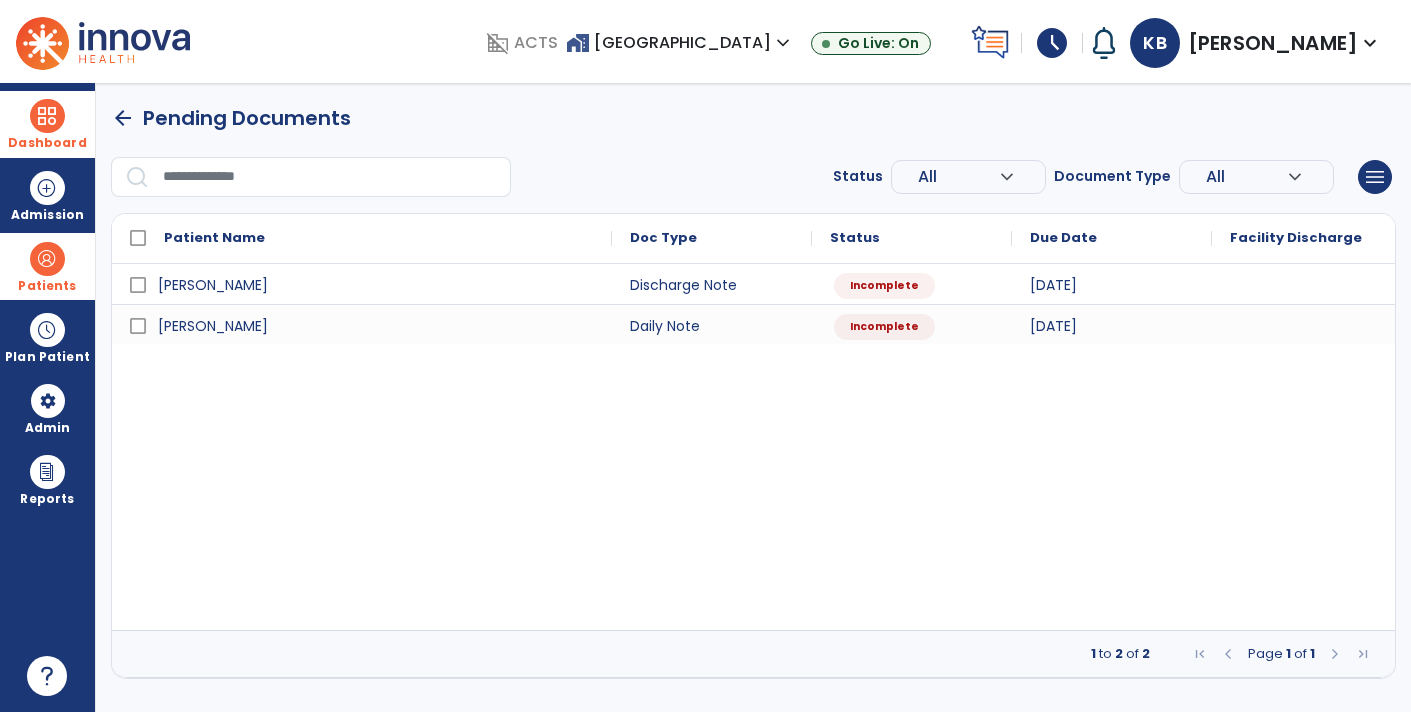 select on "****" 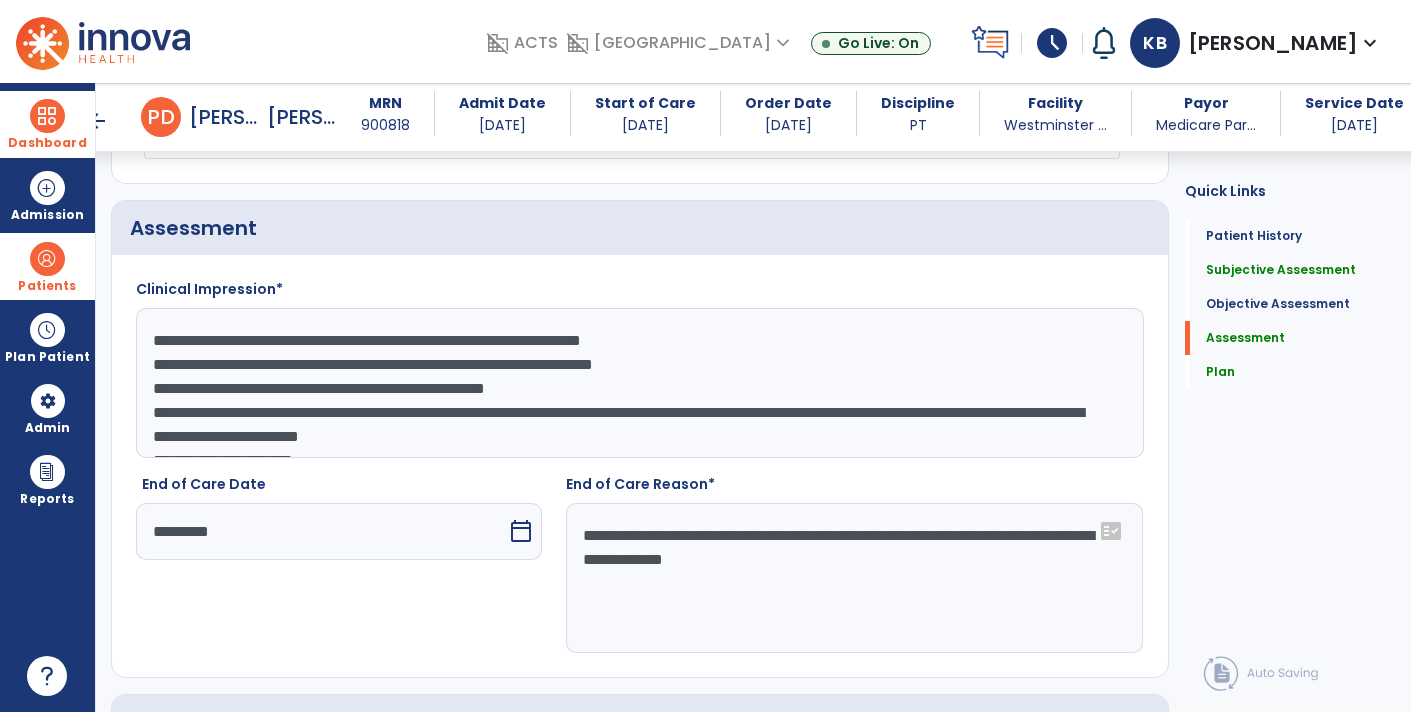 scroll, scrollTop: 1909, scrollLeft: 0, axis: vertical 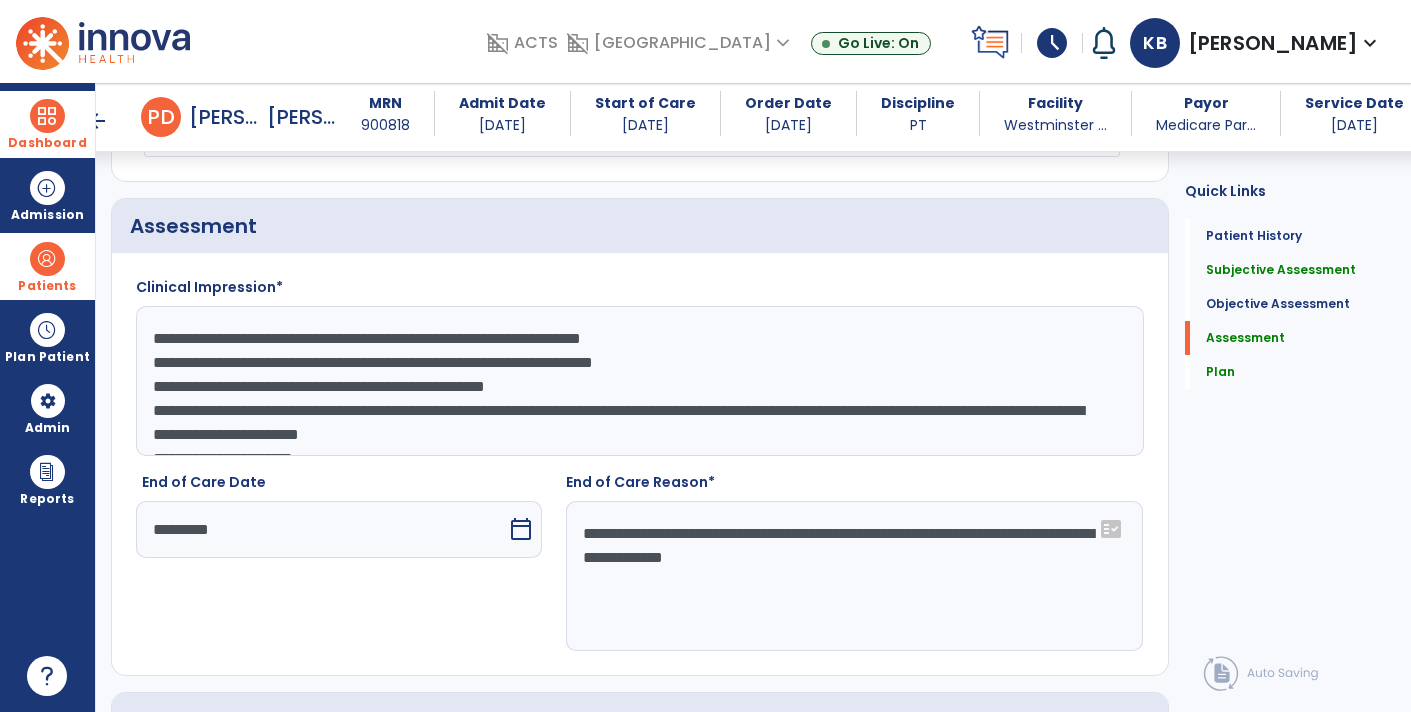 click on "**********" 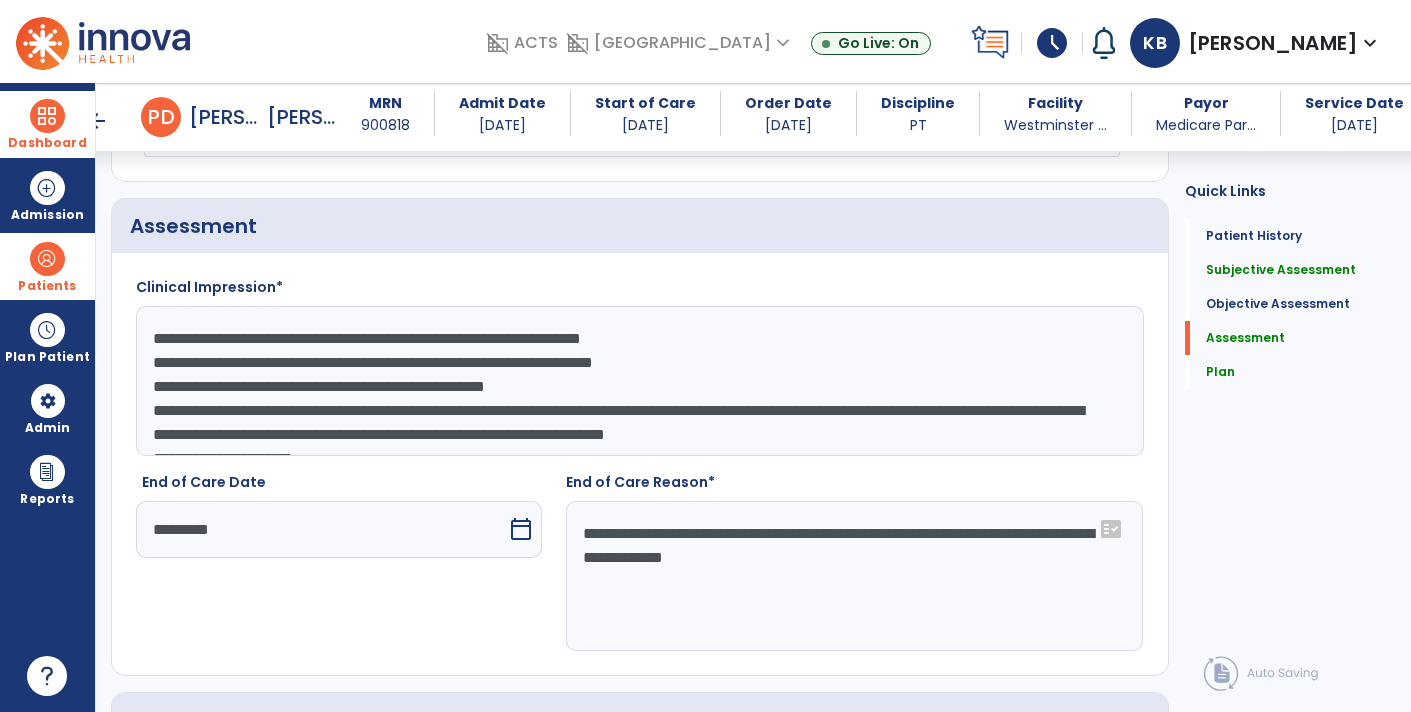 scroll, scrollTop: 15, scrollLeft: 0, axis: vertical 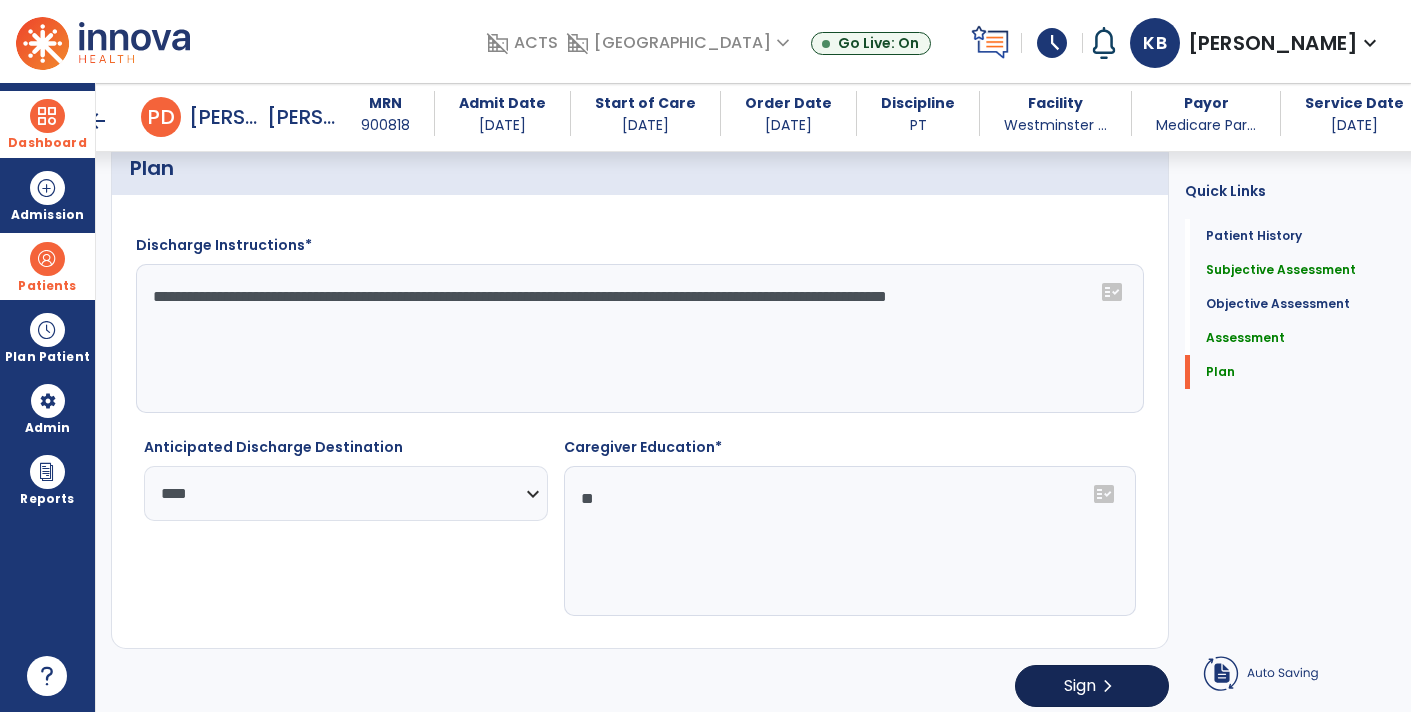 type on "**********" 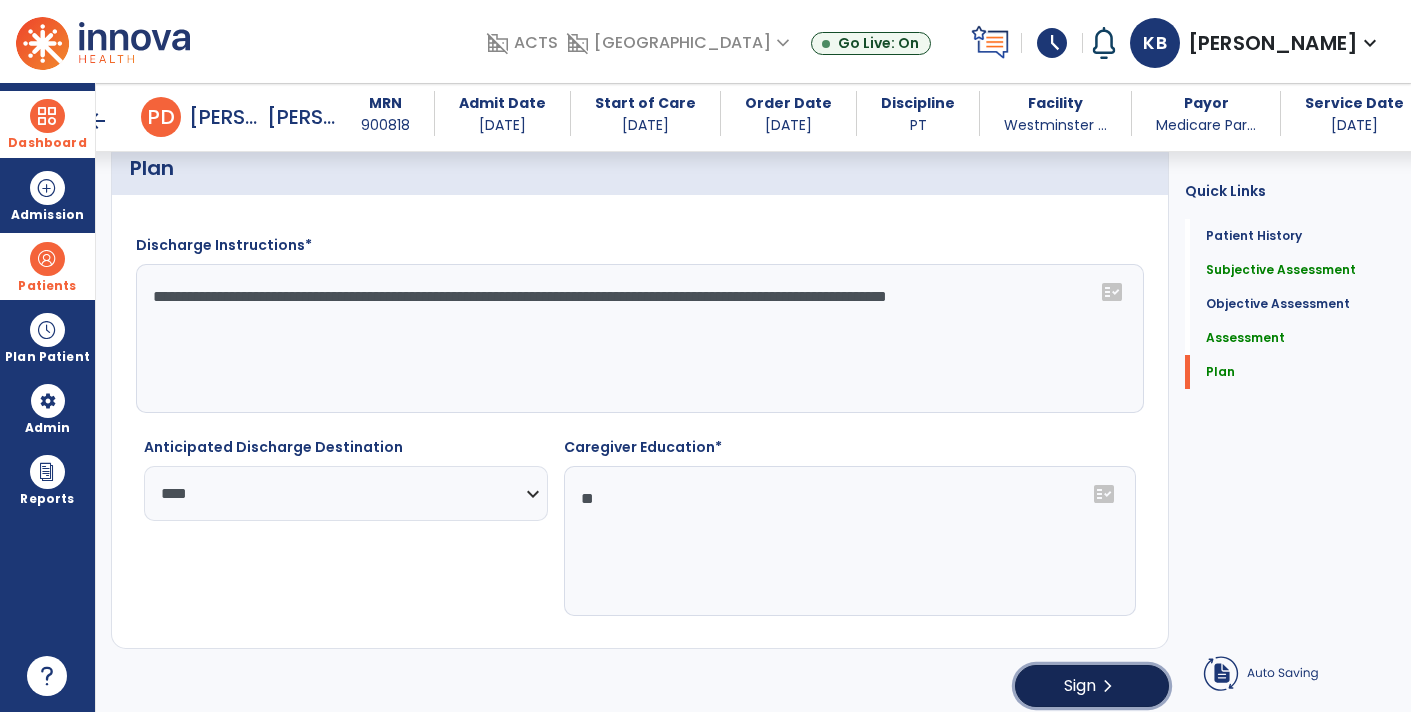 click on "chevron_right" 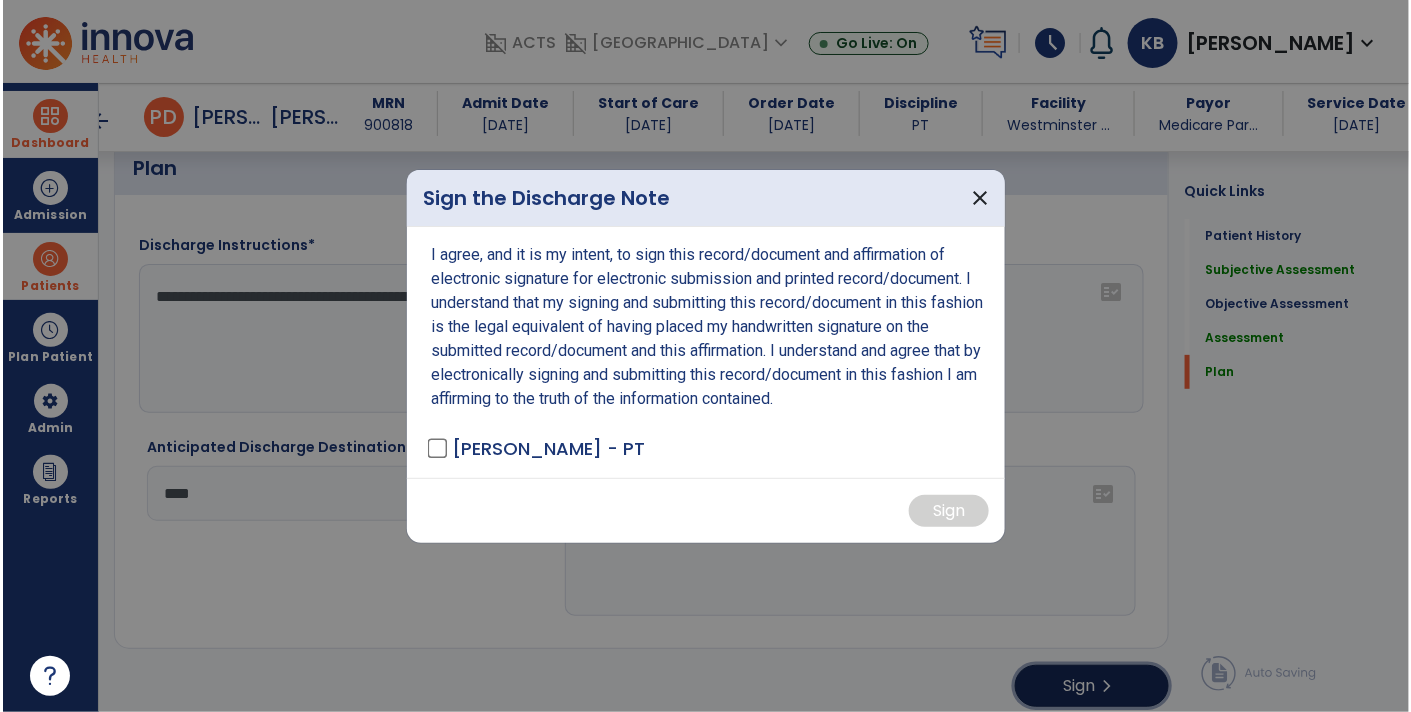 scroll, scrollTop: 2461, scrollLeft: 0, axis: vertical 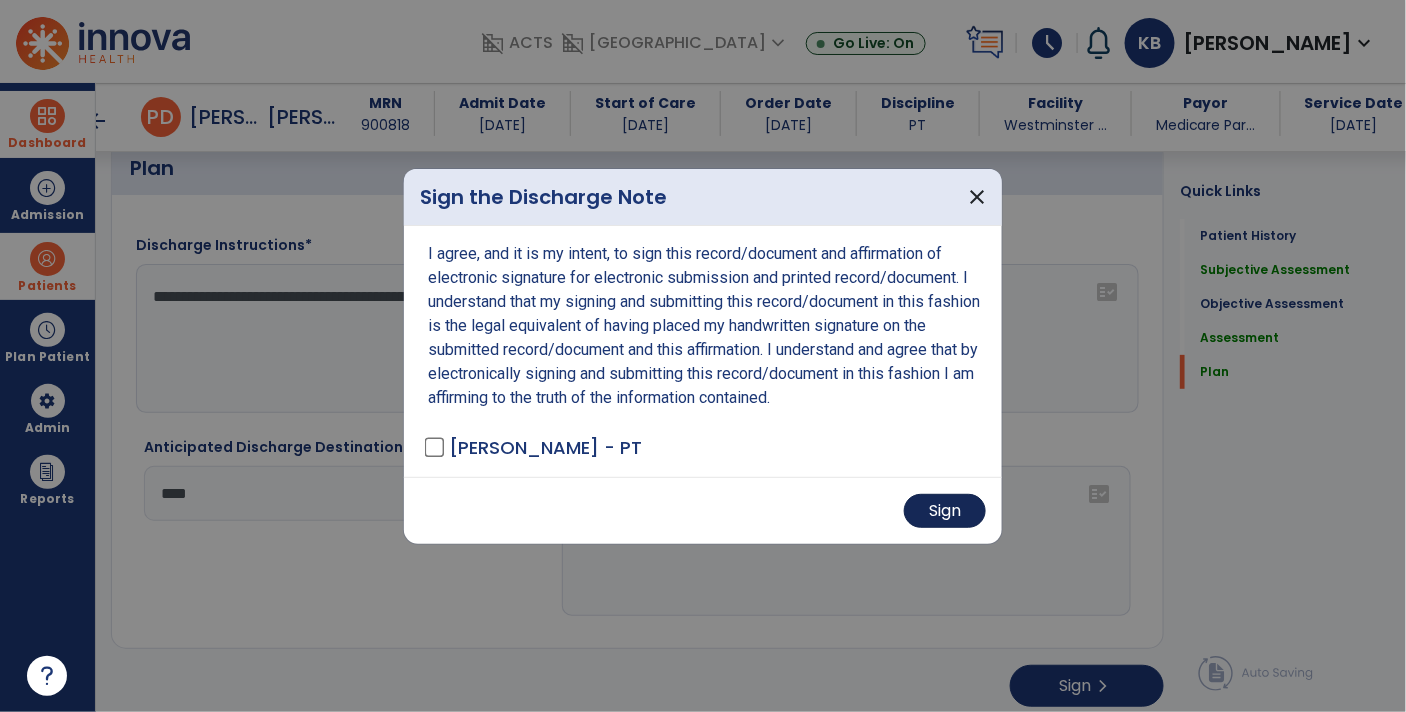 click on "Sign" at bounding box center (945, 511) 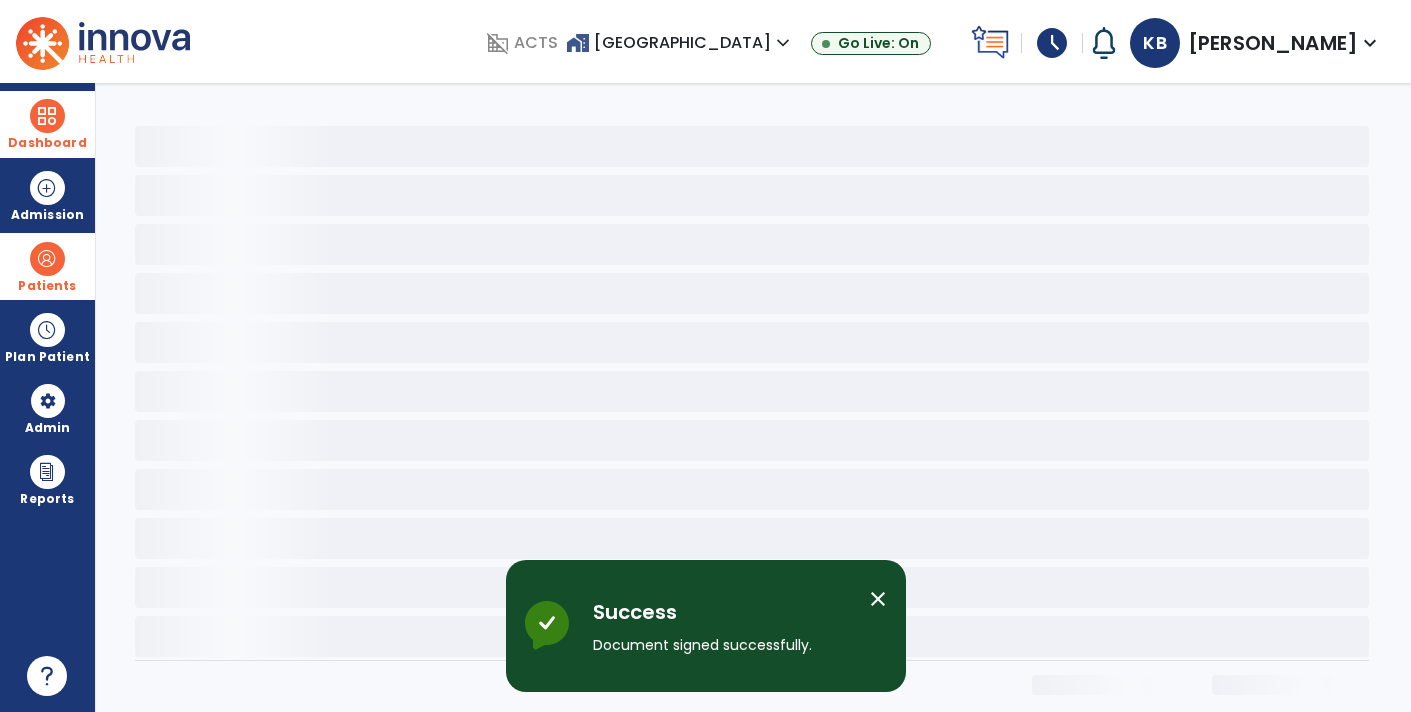 scroll, scrollTop: 0, scrollLeft: 0, axis: both 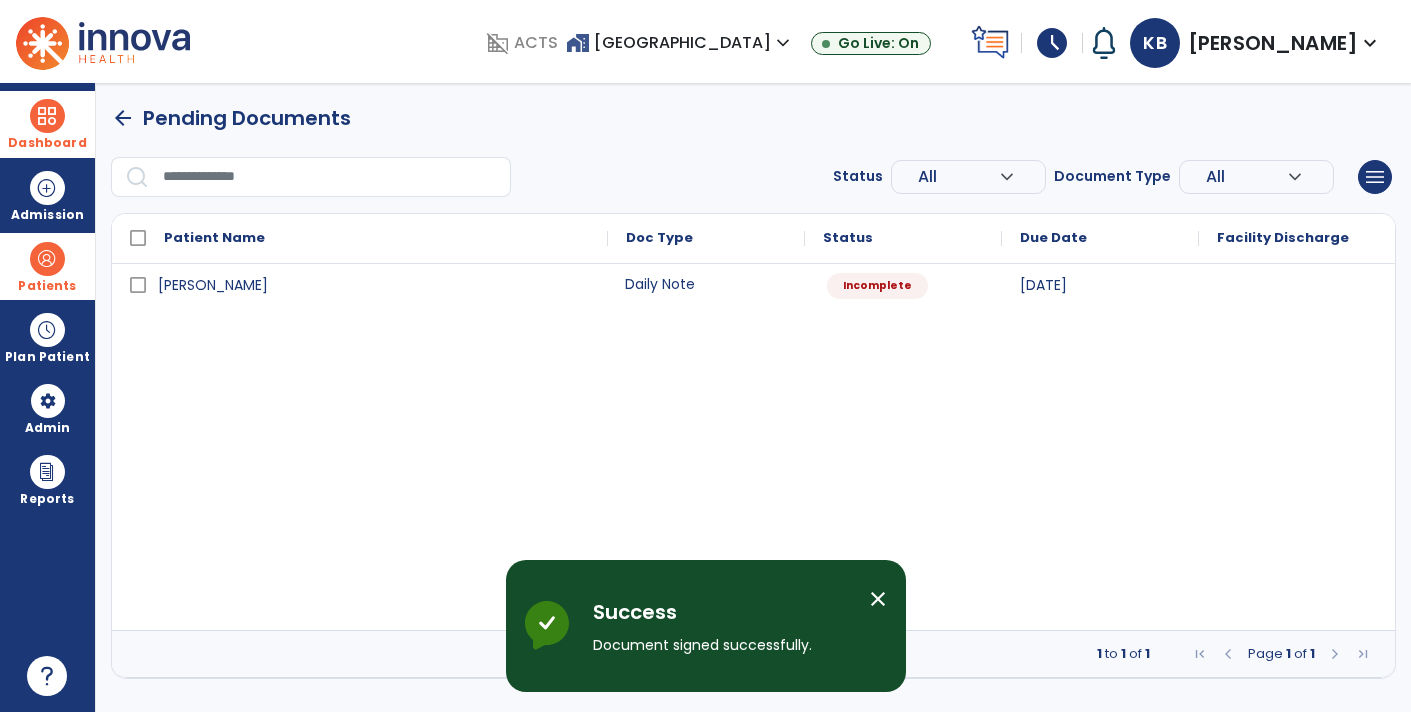 click on "Daily Note" at bounding box center (706, 284) 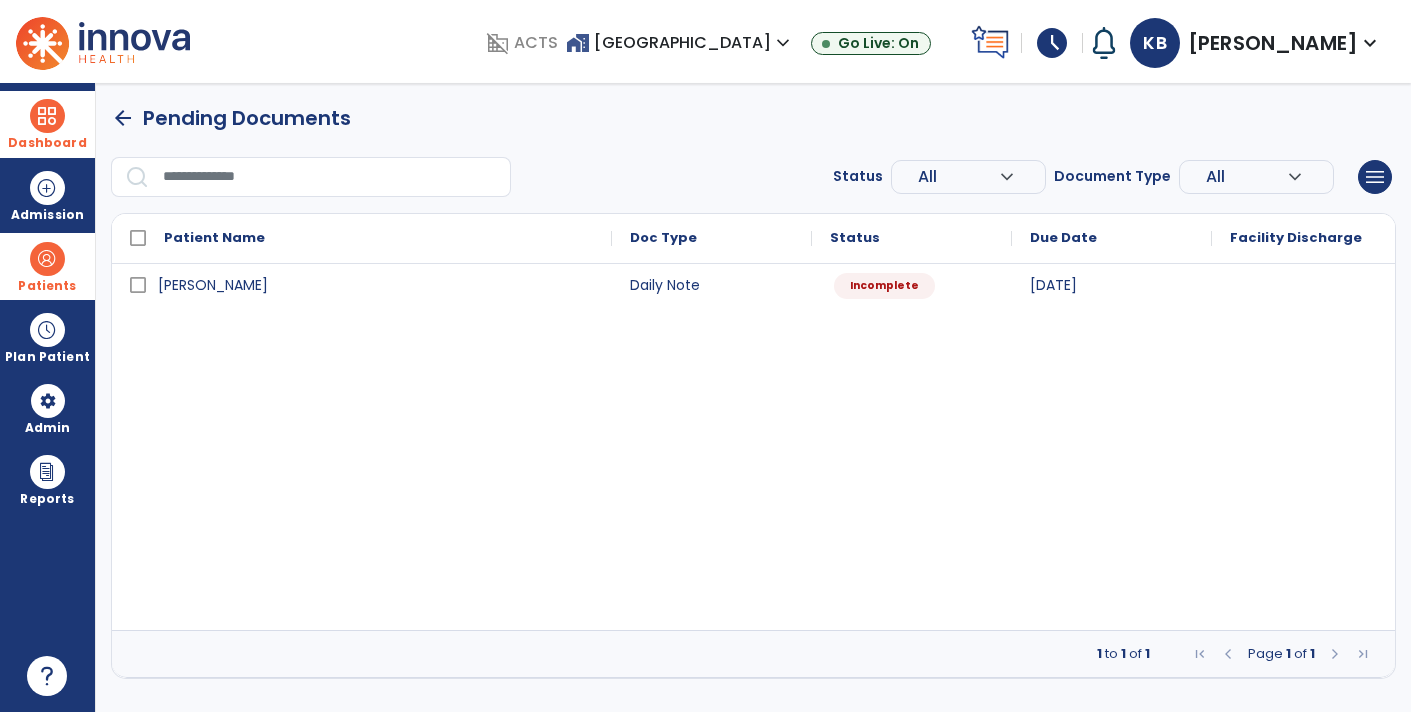 select on "*" 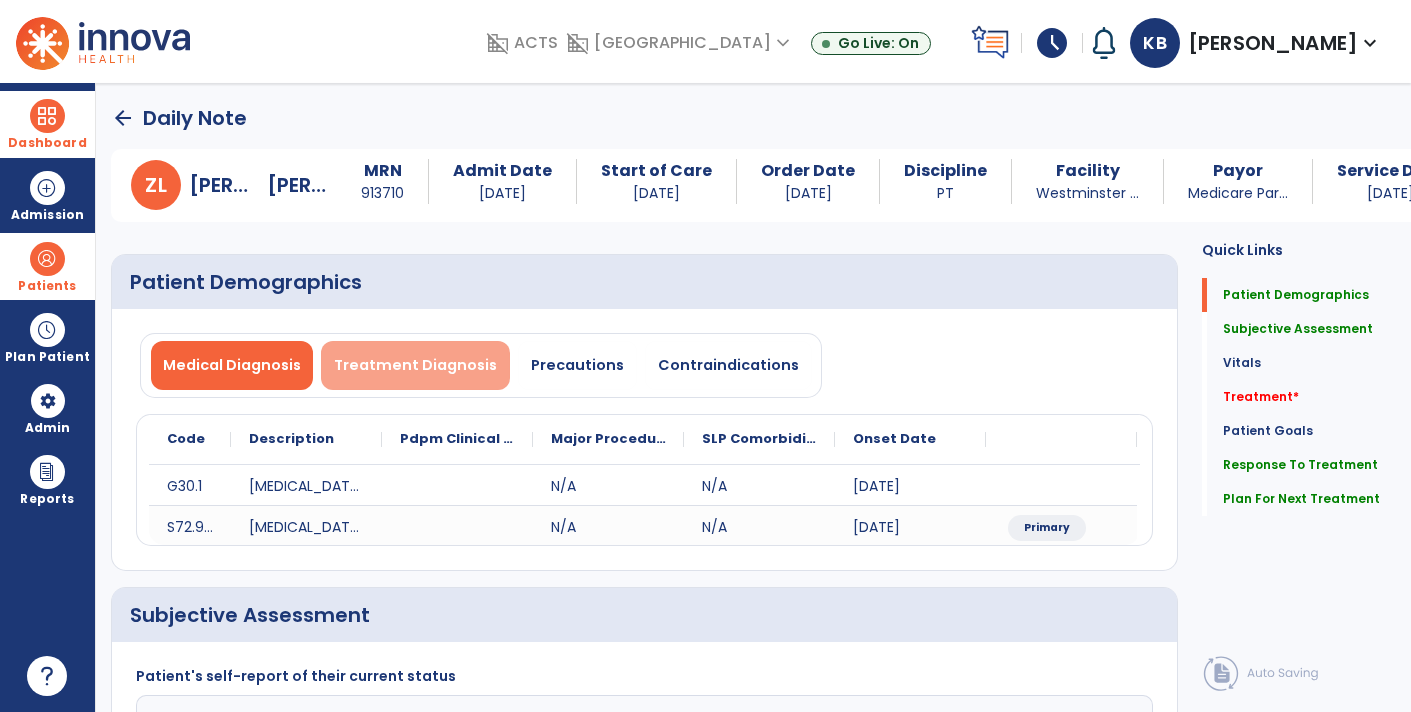 click on "Treatment Diagnosis" at bounding box center (415, 365) 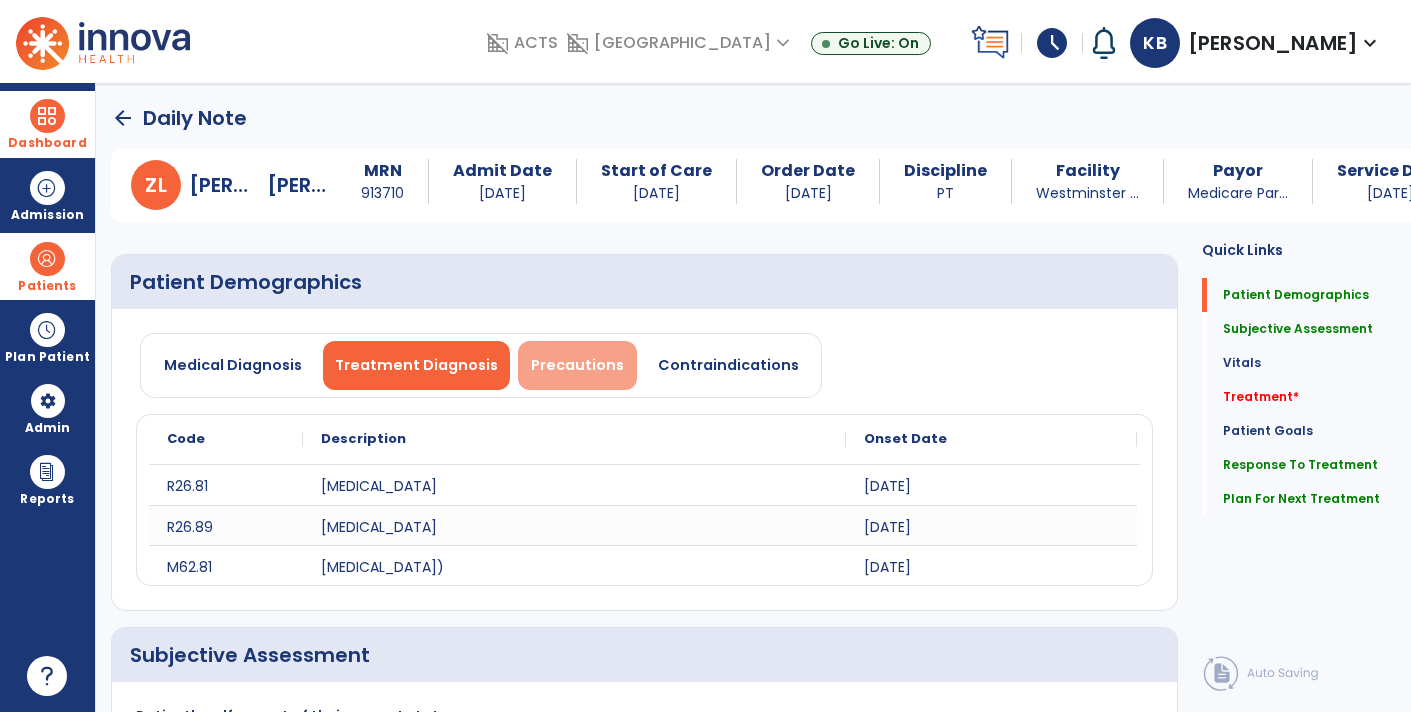 click on "Precautions" at bounding box center [577, 365] 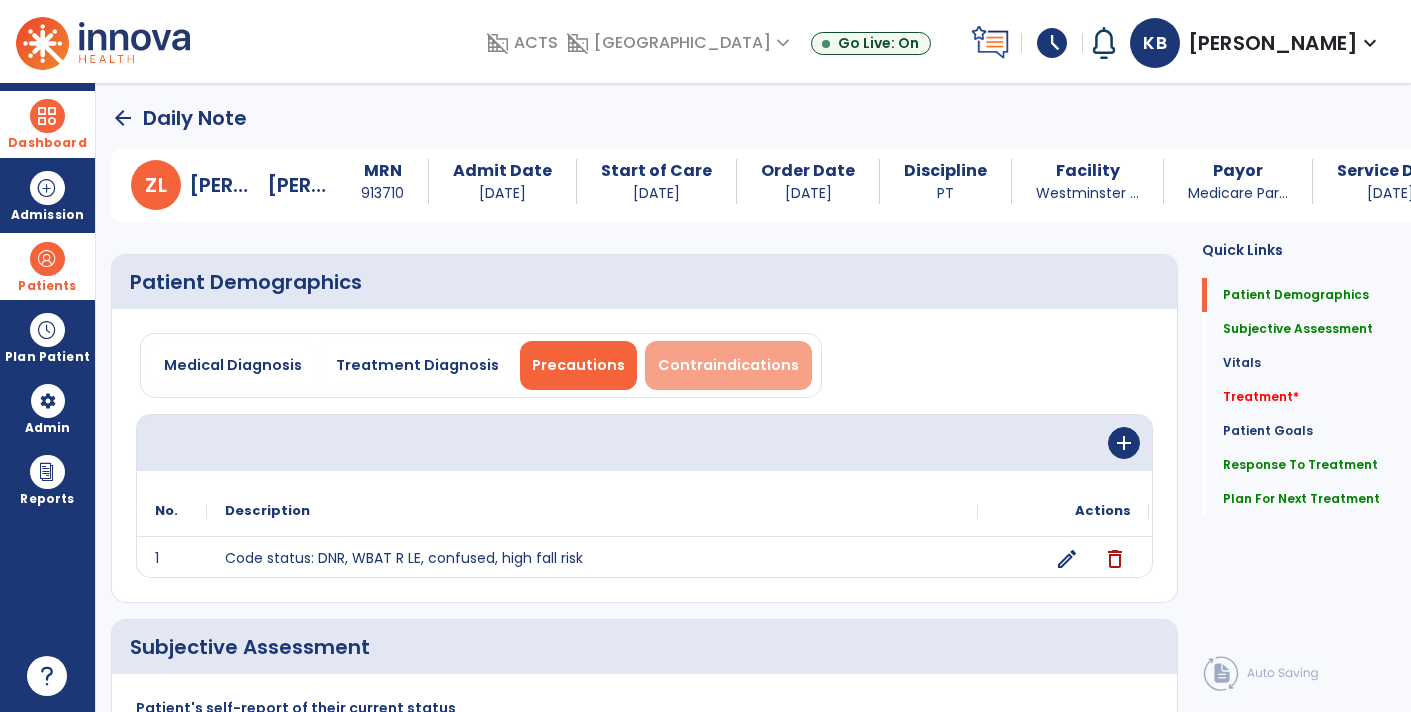 click on "Contraindications" at bounding box center [728, 365] 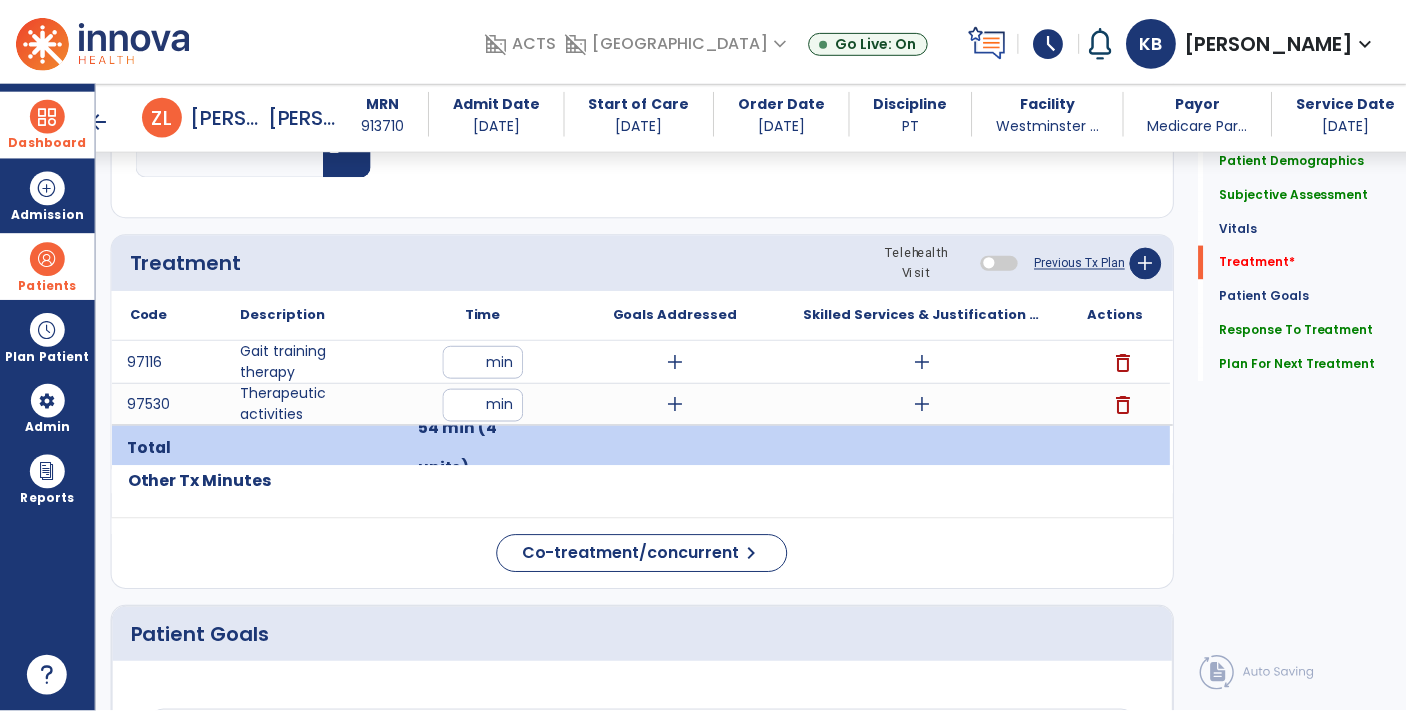scroll, scrollTop: 1086, scrollLeft: 0, axis: vertical 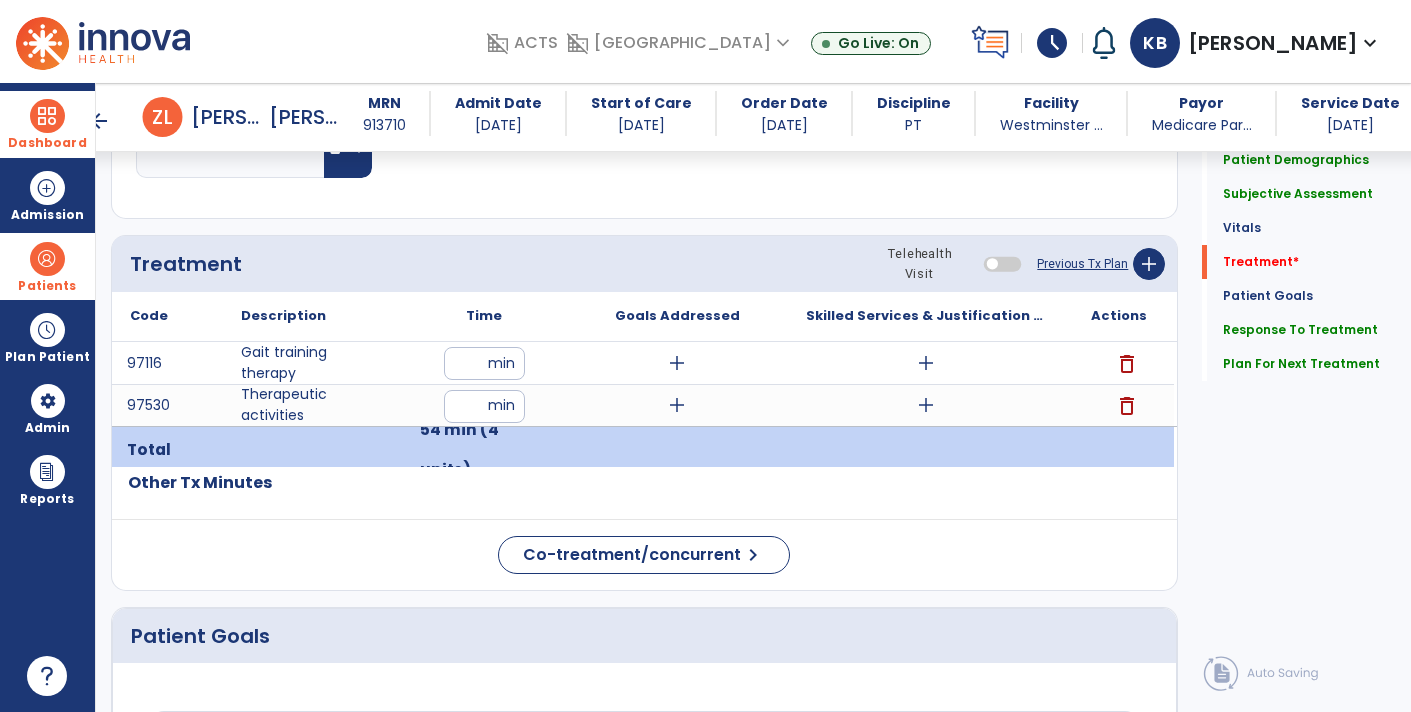 click on "add" at bounding box center [926, 363] 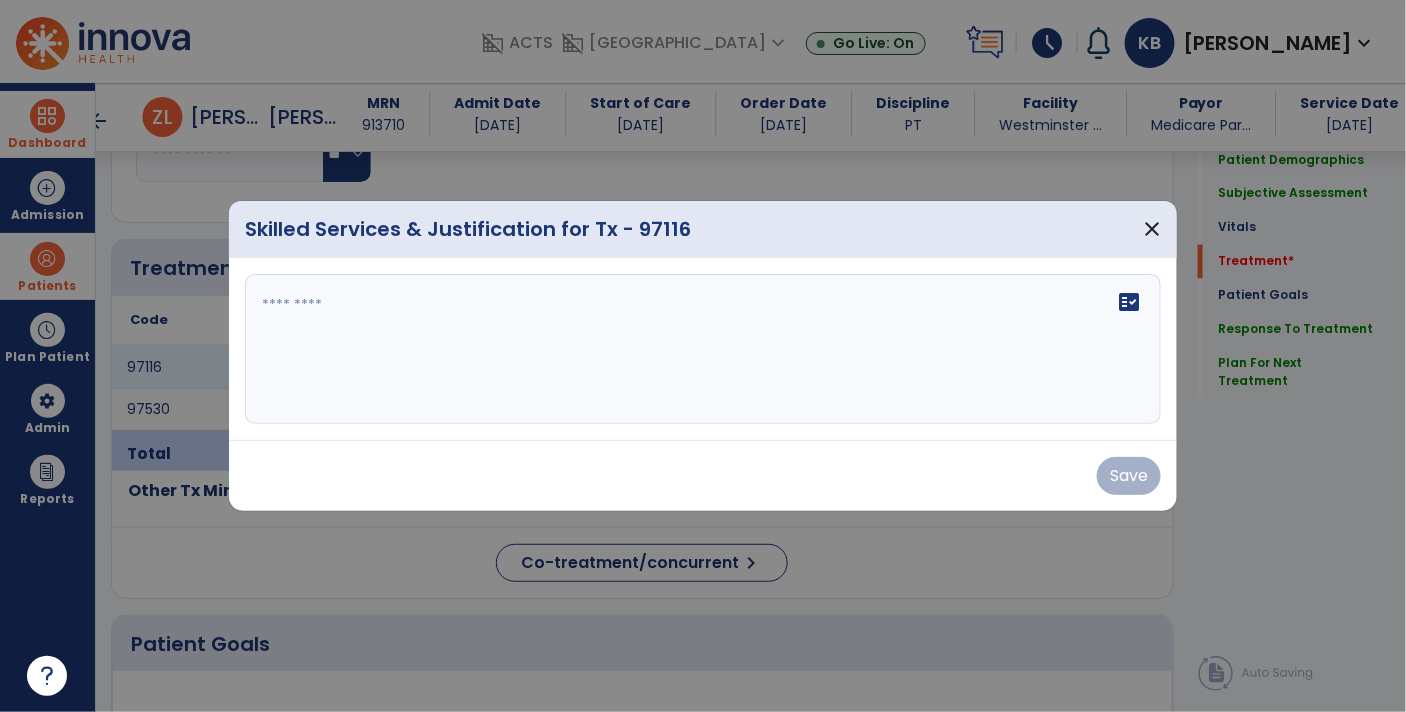 scroll, scrollTop: 1086, scrollLeft: 0, axis: vertical 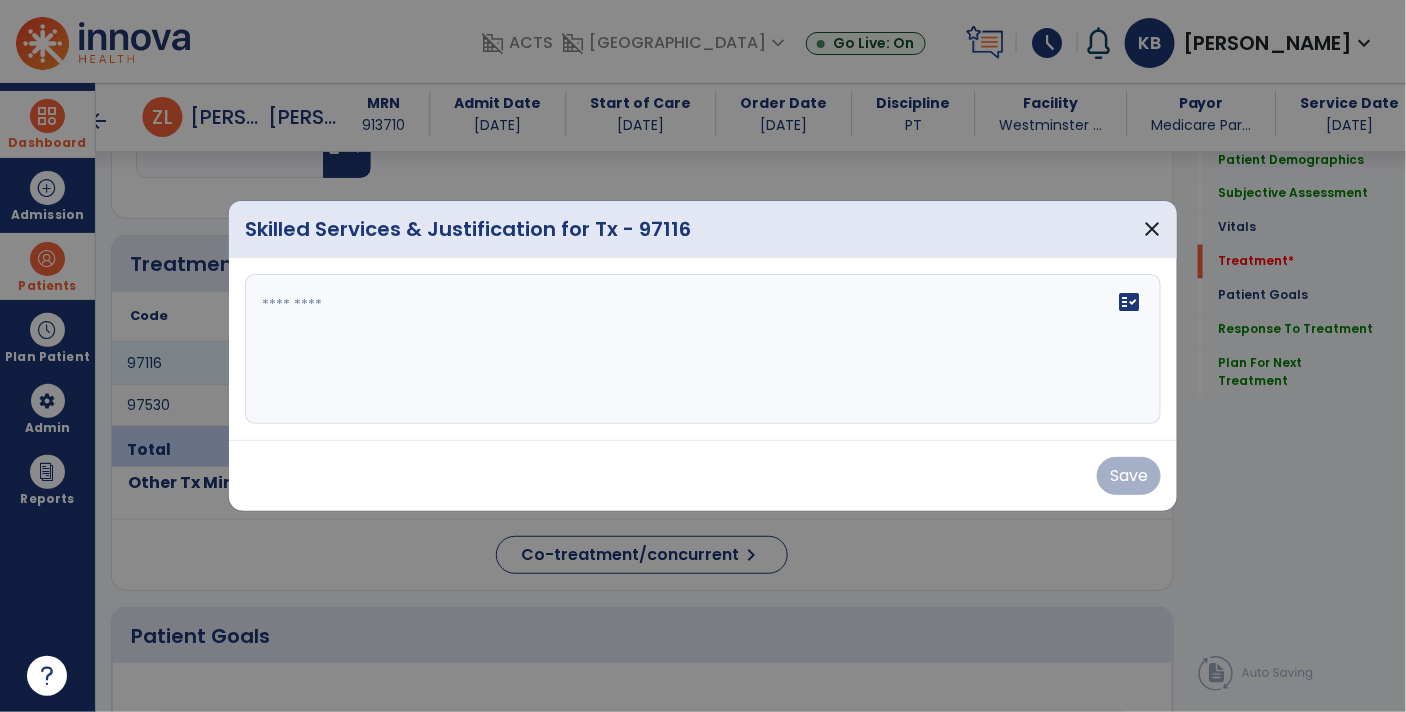 click on "fact_check" at bounding box center [703, 349] 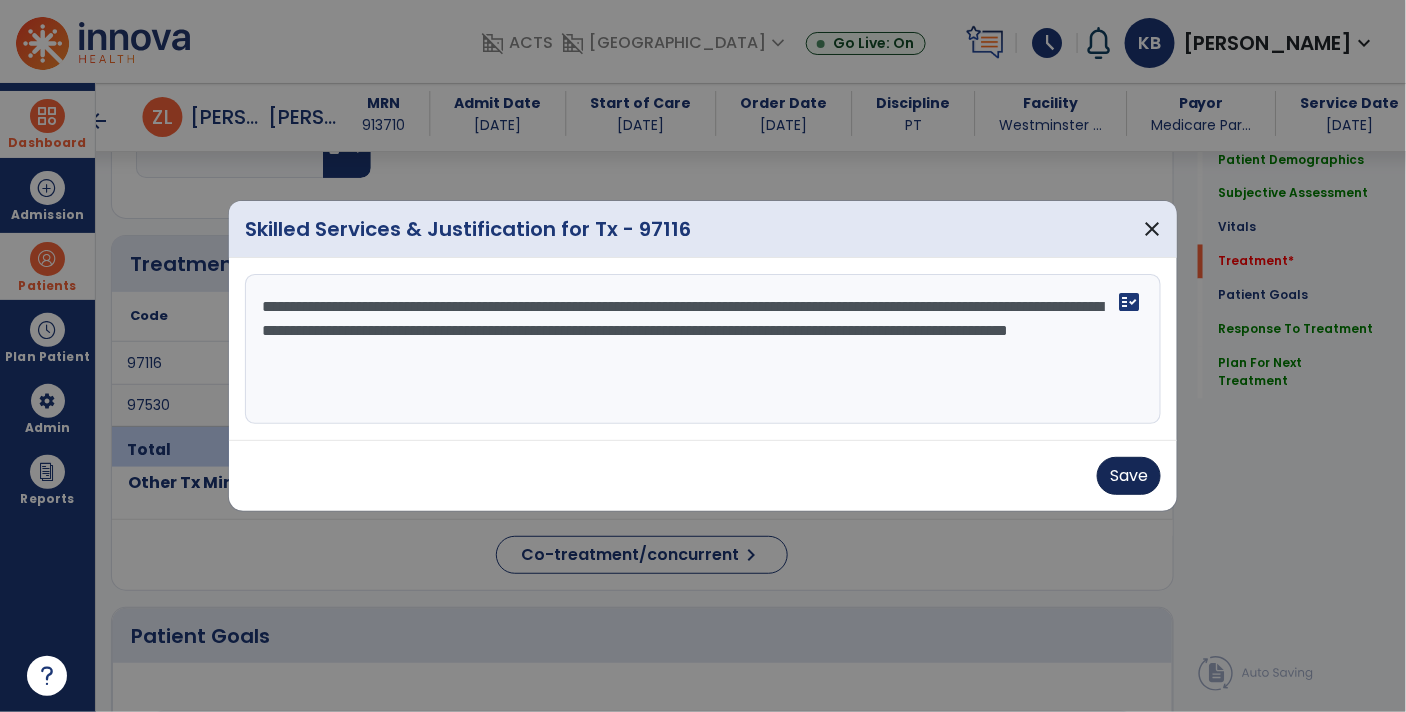 type on "**********" 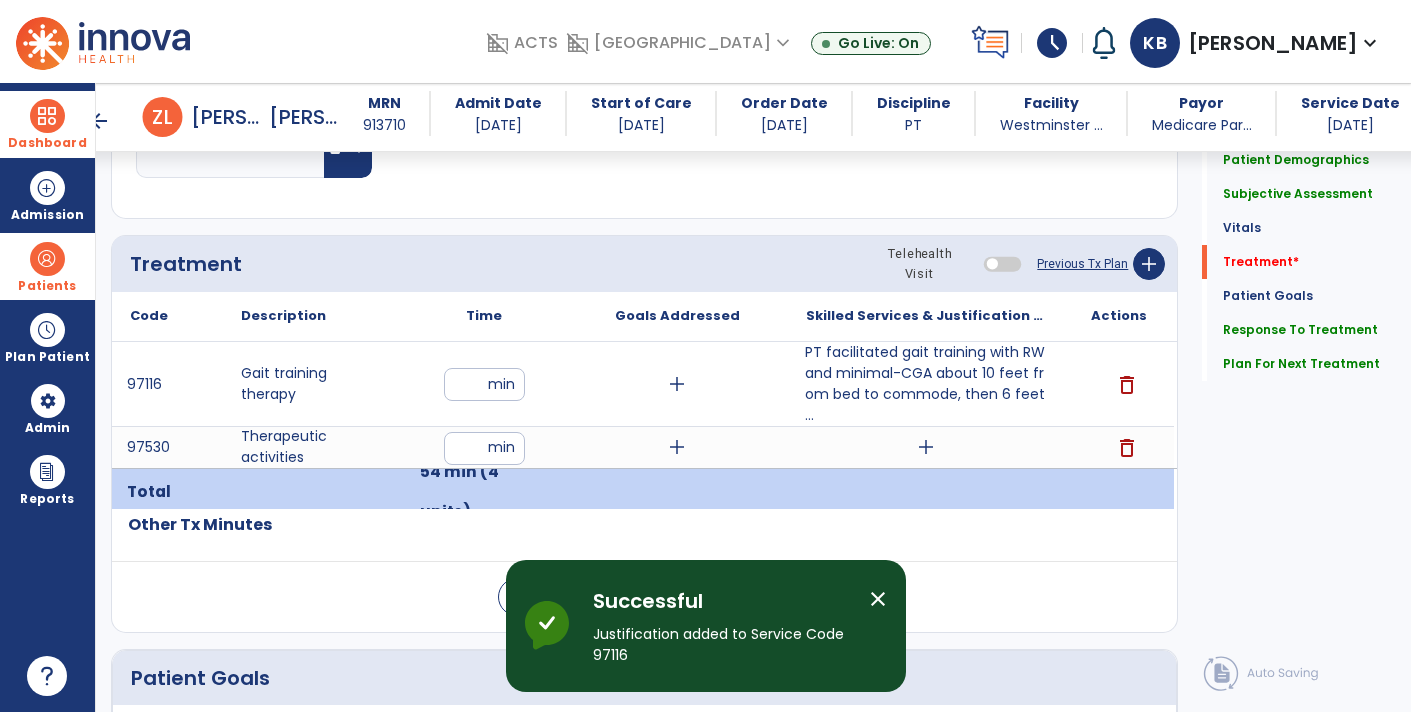 click on "add" at bounding box center [926, 447] 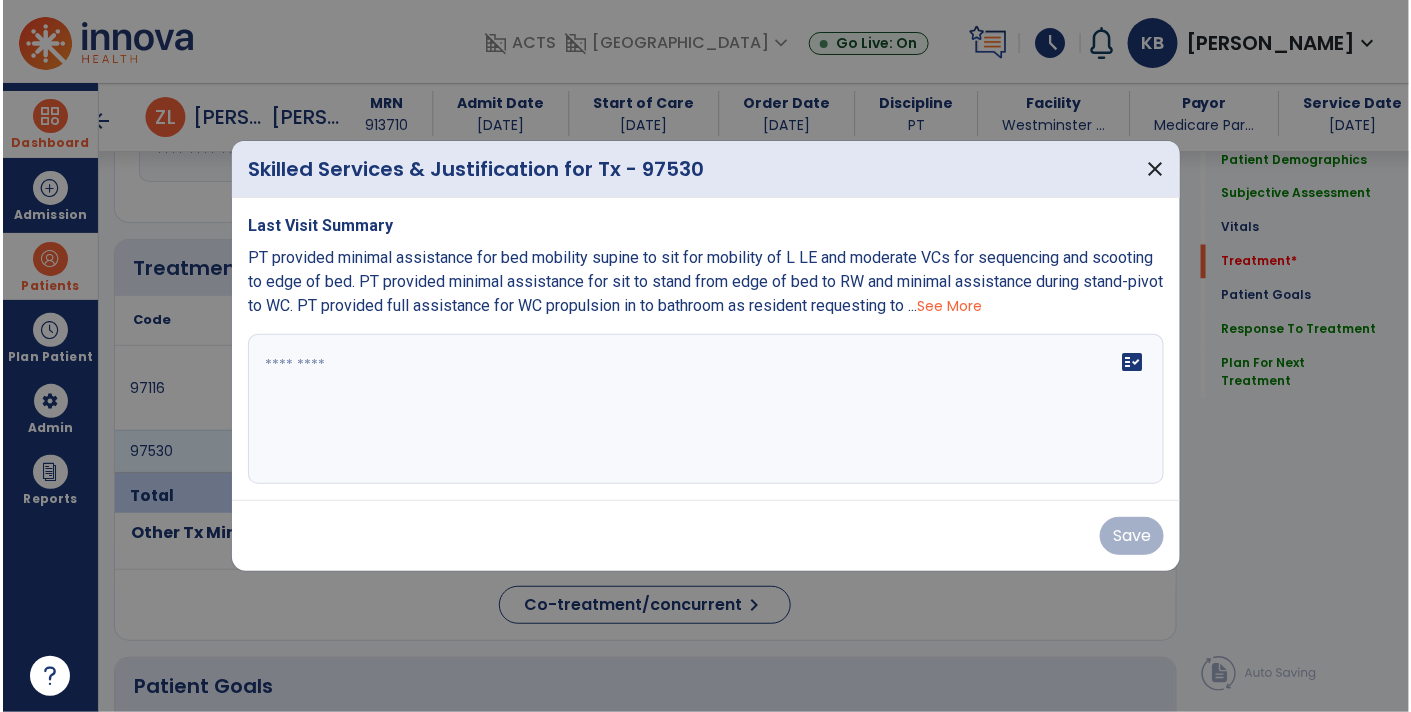 scroll, scrollTop: 1086, scrollLeft: 0, axis: vertical 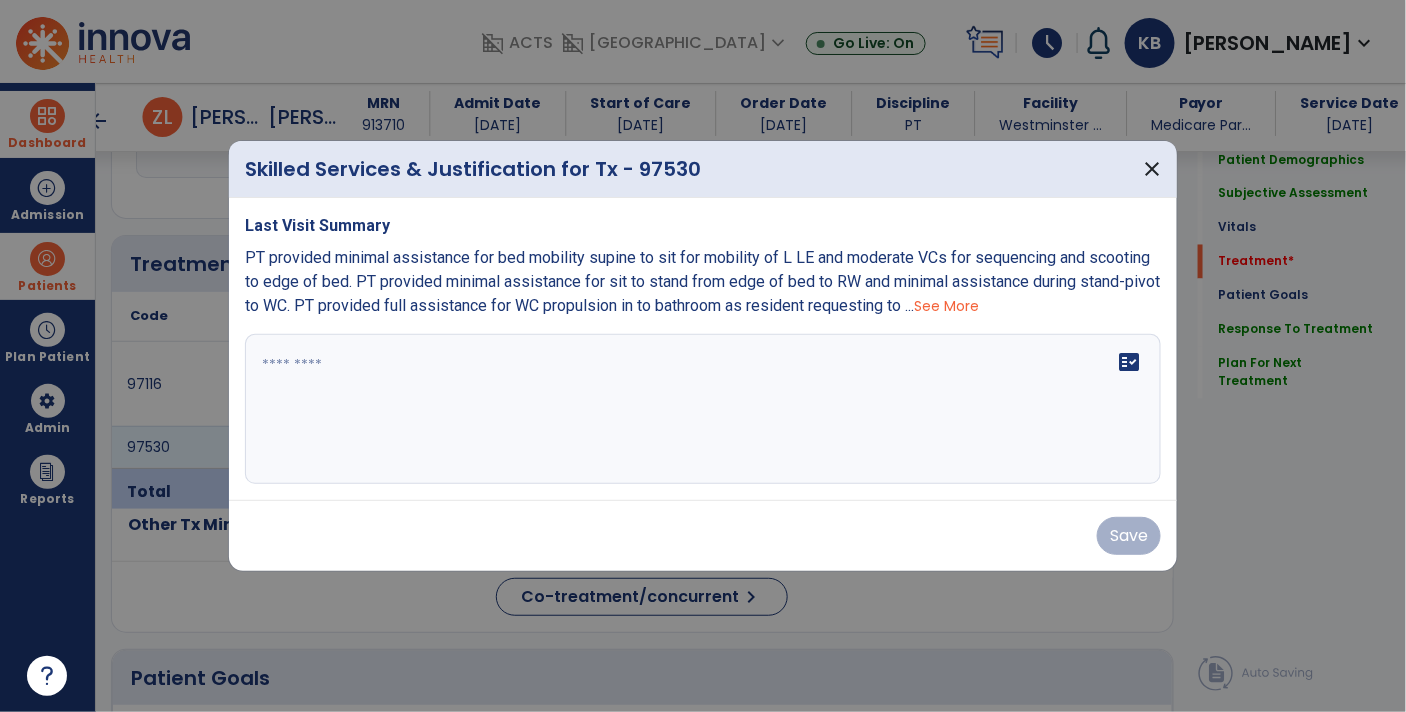 click on "fact_check" at bounding box center [703, 409] 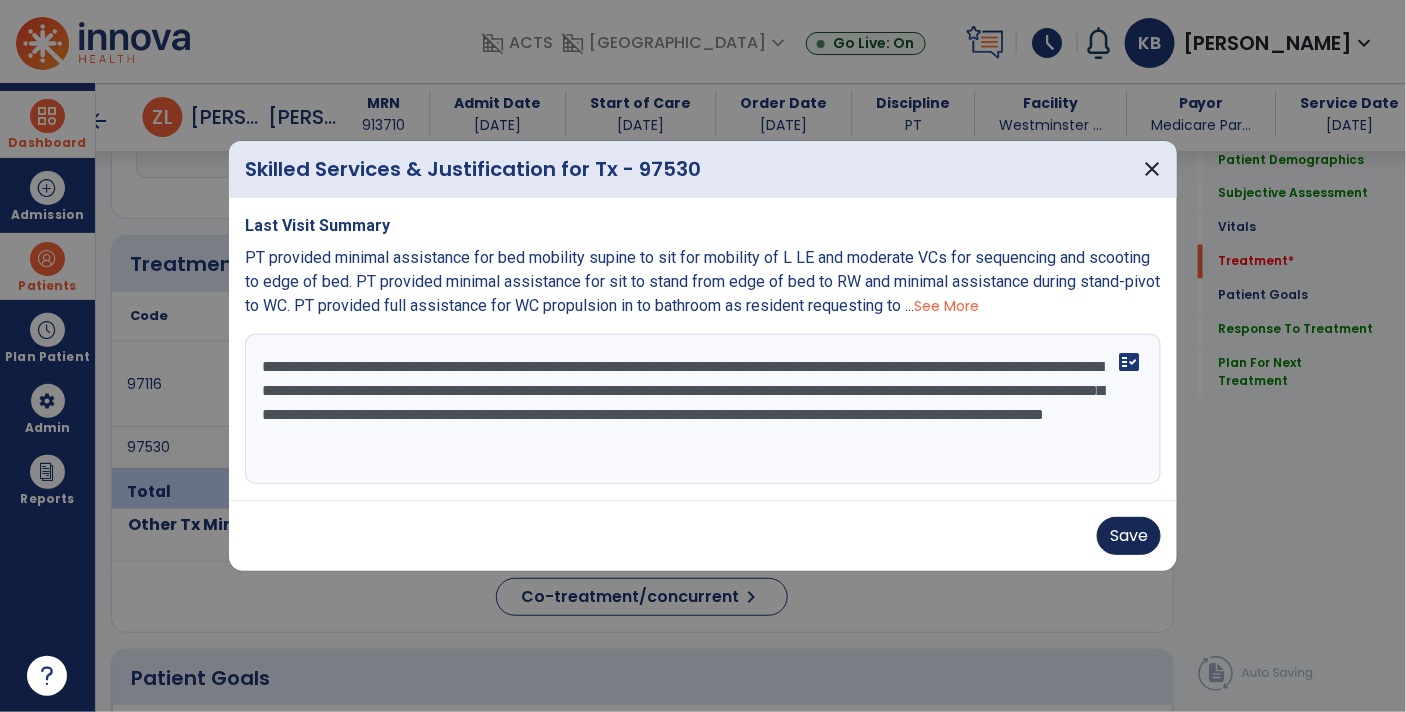 type on "**********" 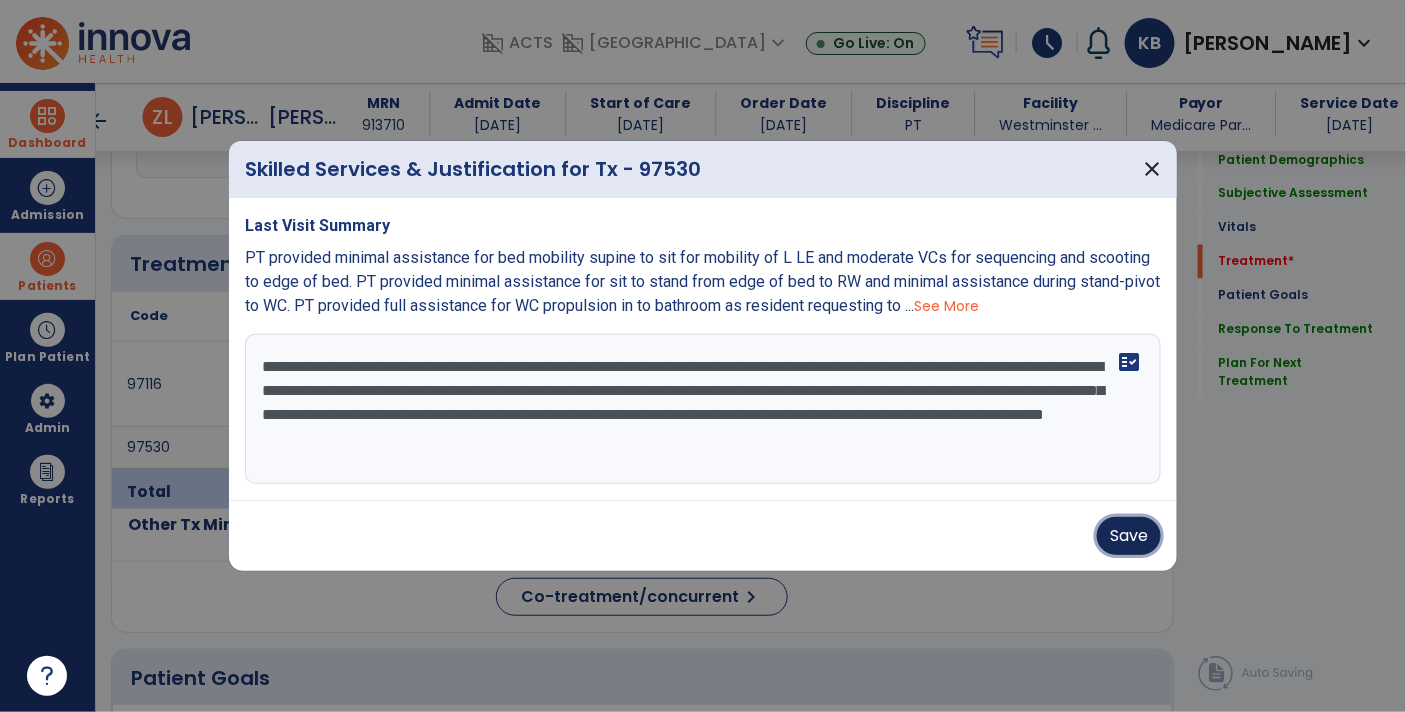 click on "Save" at bounding box center (1129, 536) 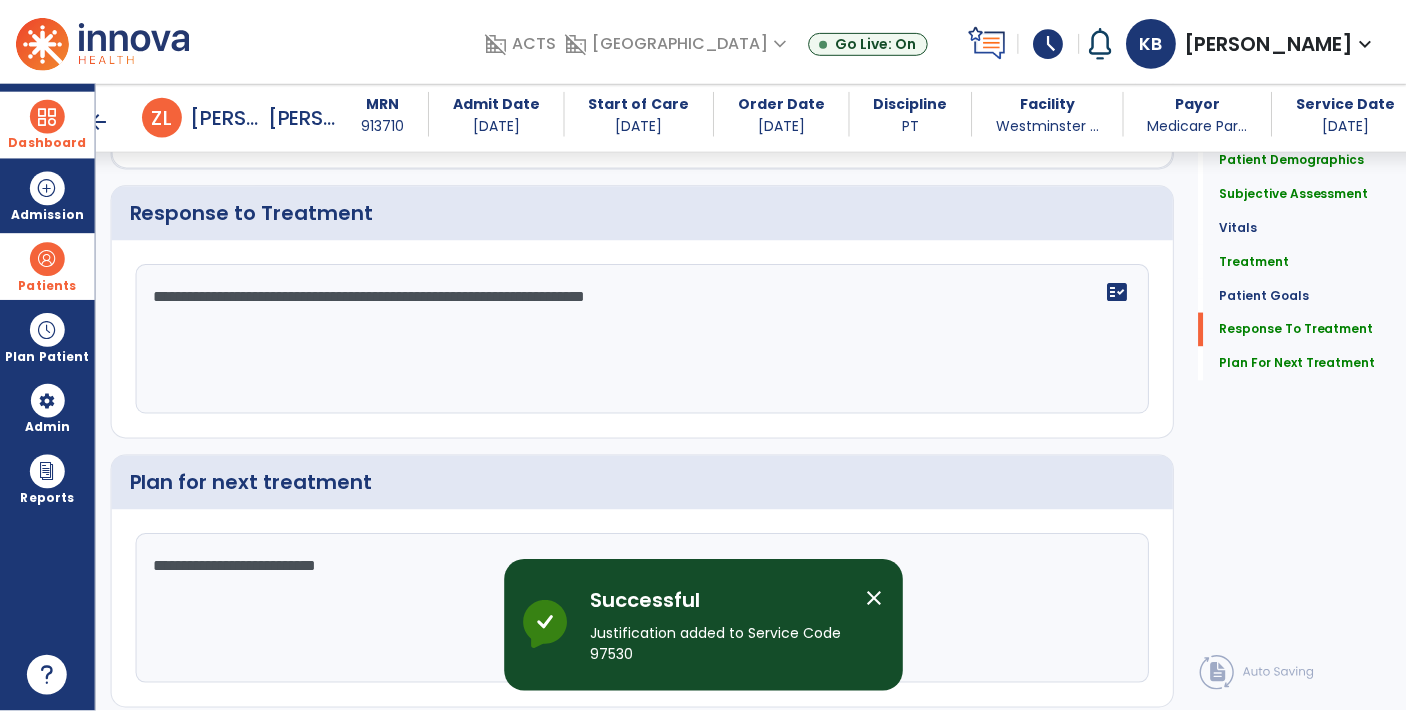scroll, scrollTop: 2765, scrollLeft: 0, axis: vertical 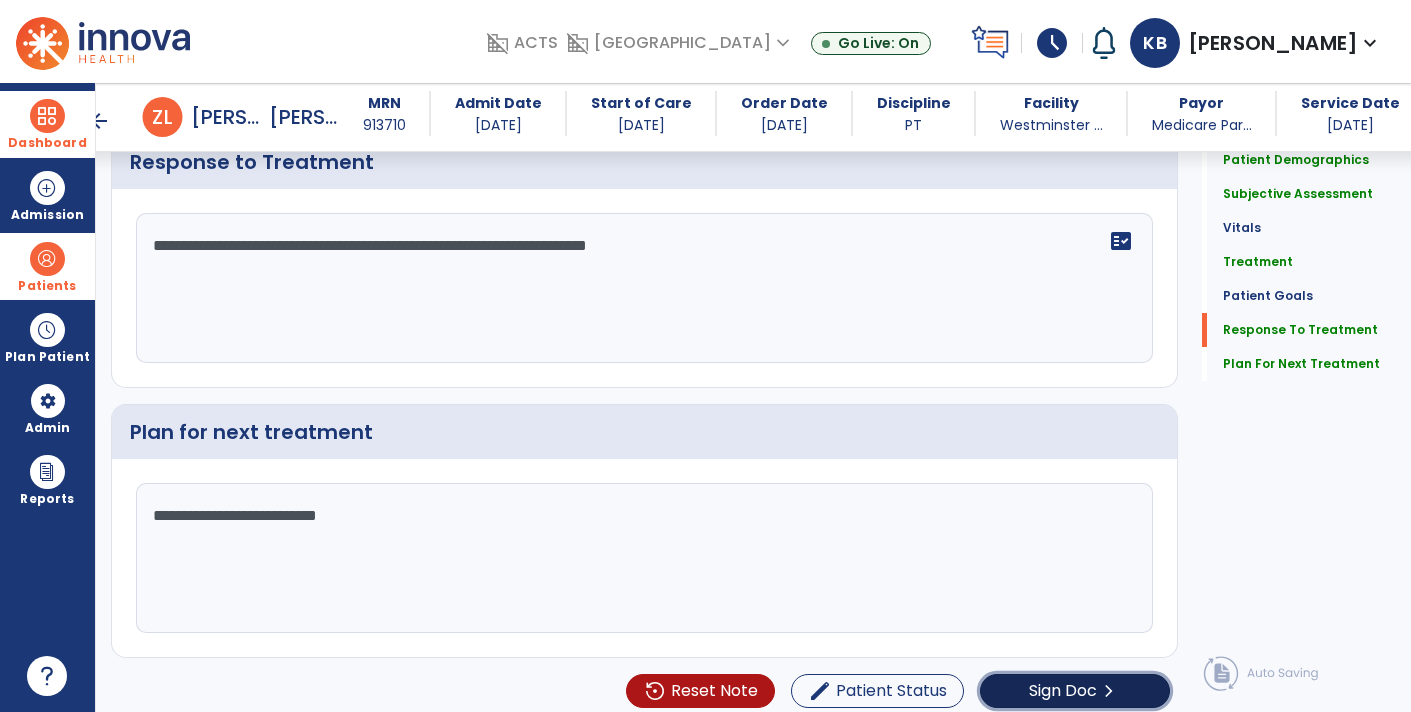 click on "Sign Doc  chevron_right" 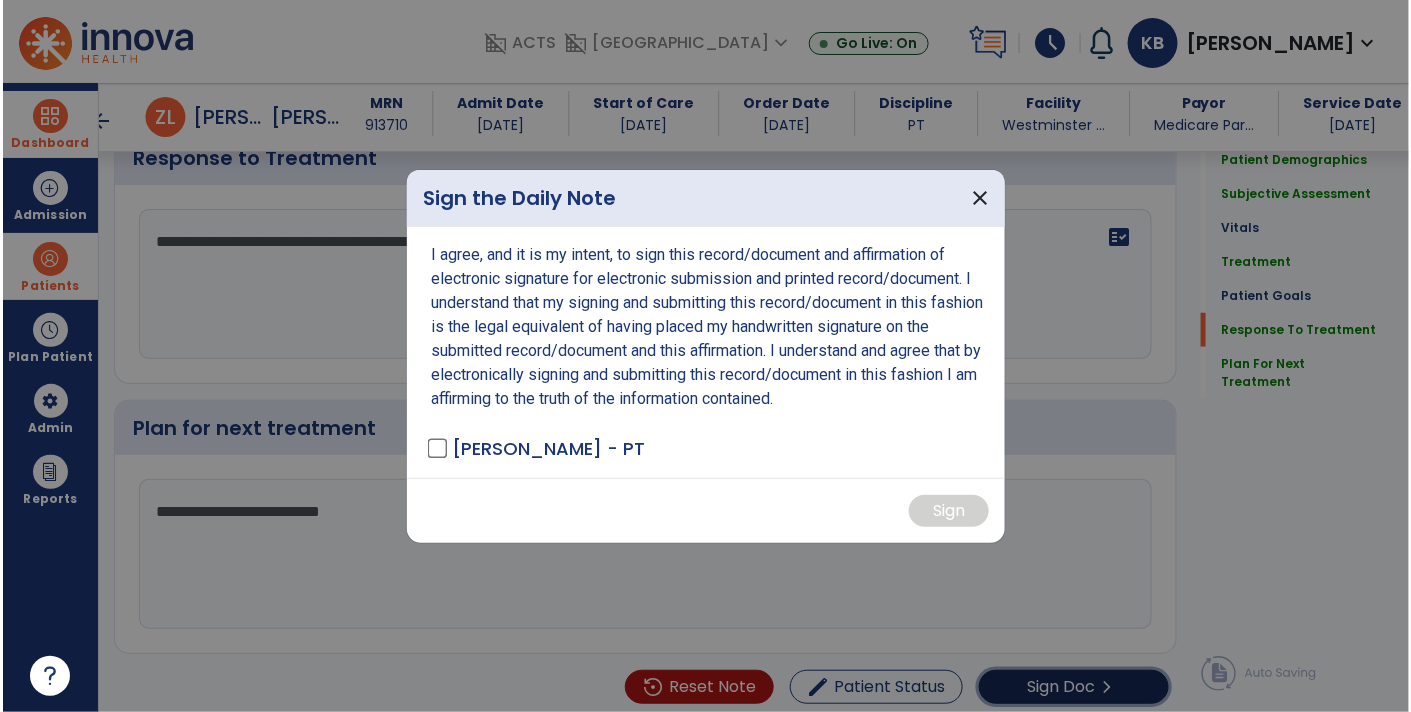 scroll, scrollTop: 2765, scrollLeft: 0, axis: vertical 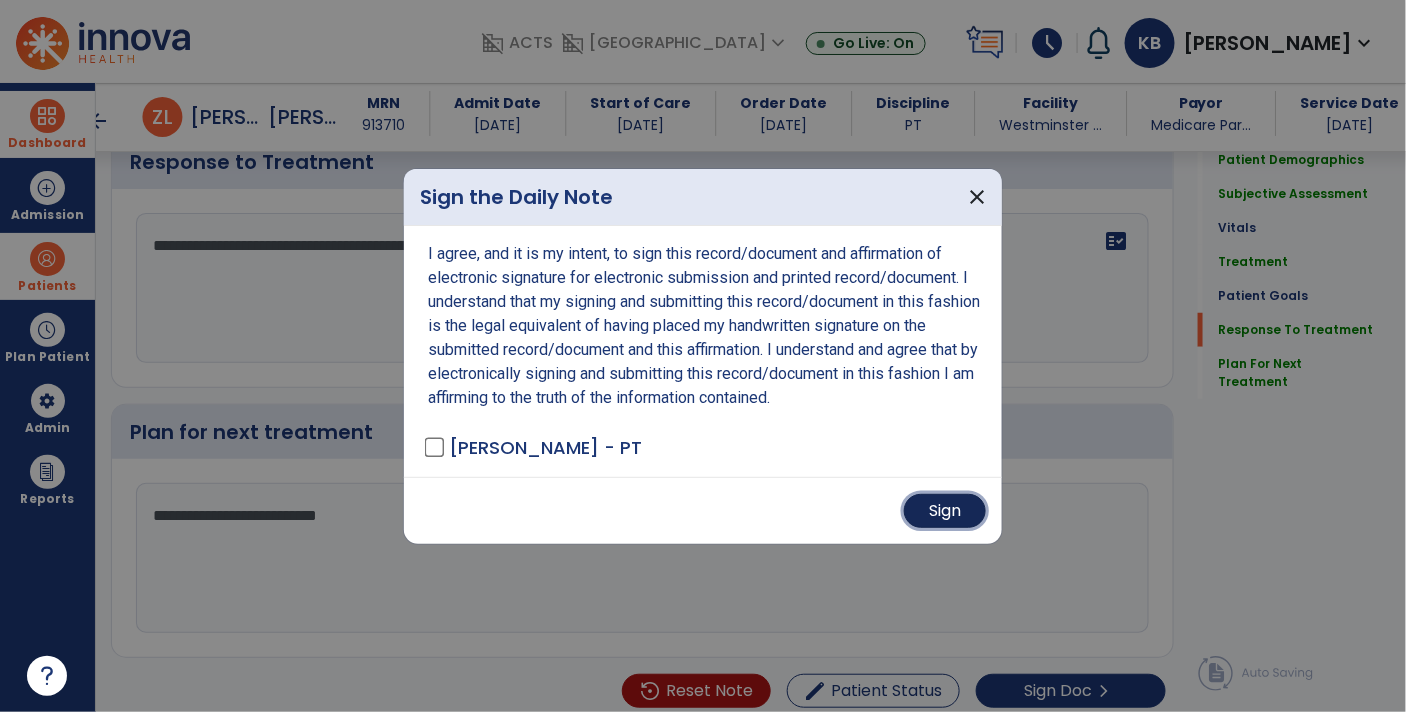 click on "Sign" at bounding box center (945, 511) 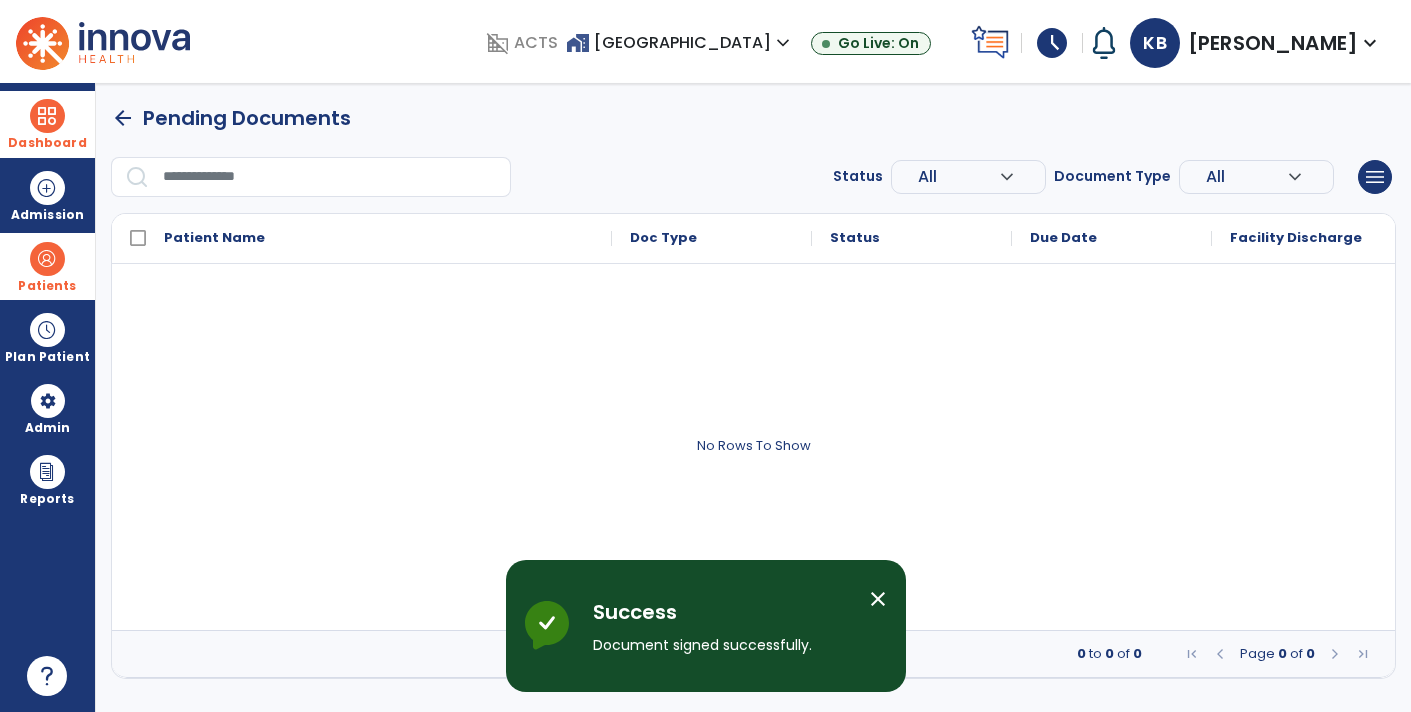 scroll, scrollTop: 0, scrollLeft: 0, axis: both 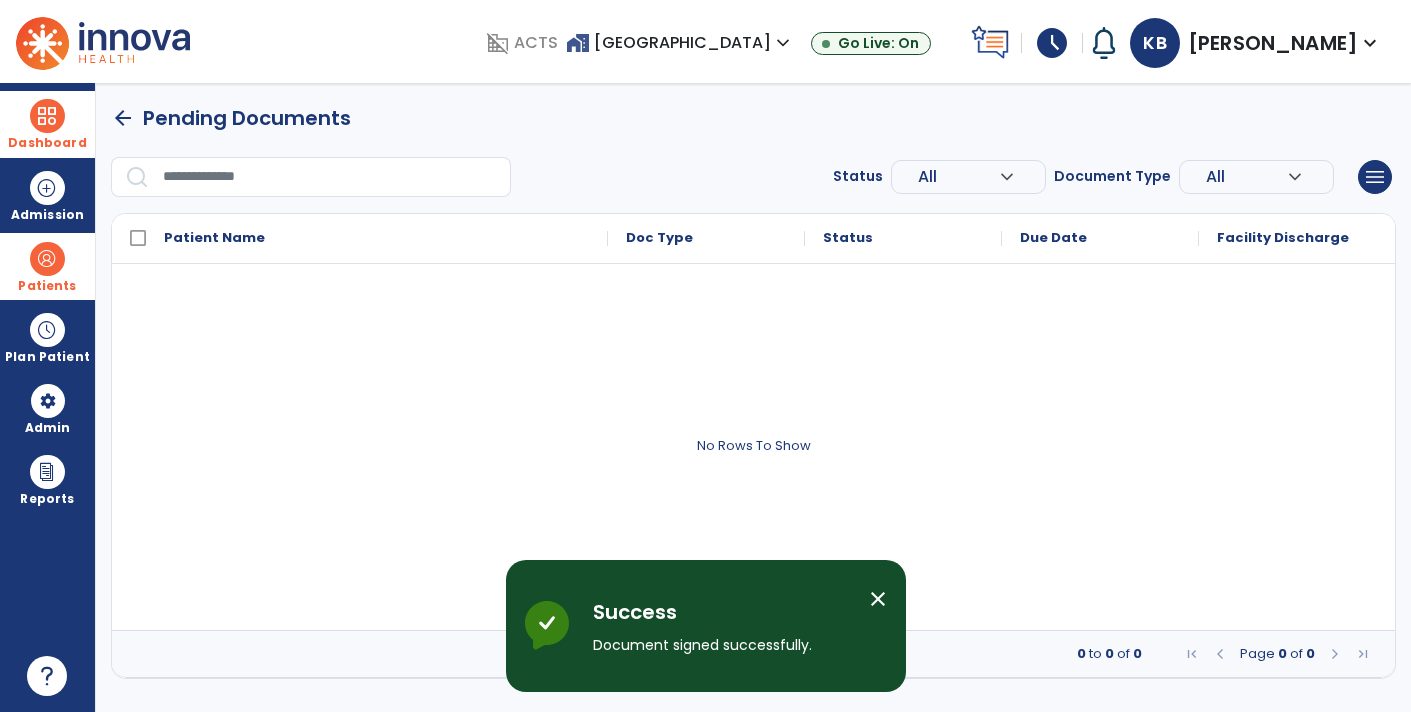 click at bounding box center (47, 116) 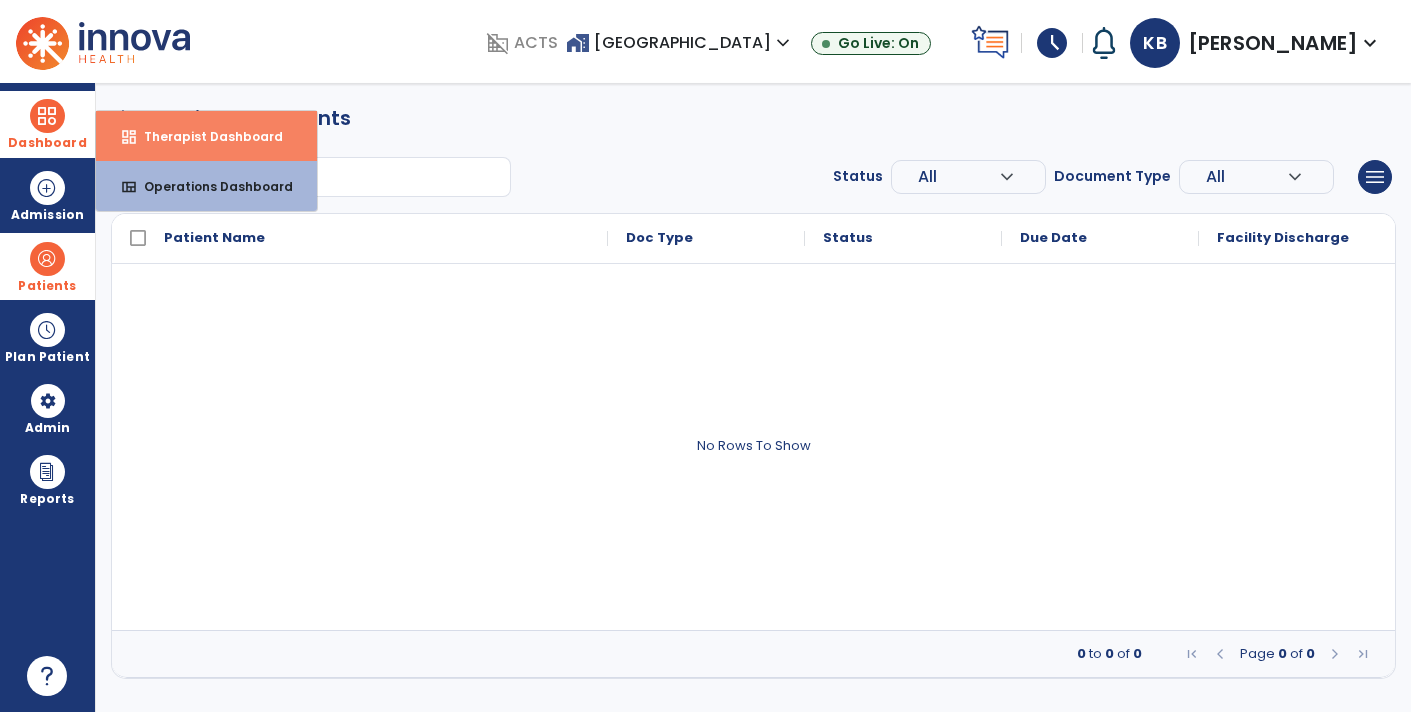 click on "Therapist Dashboard" at bounding box center (205, 136) 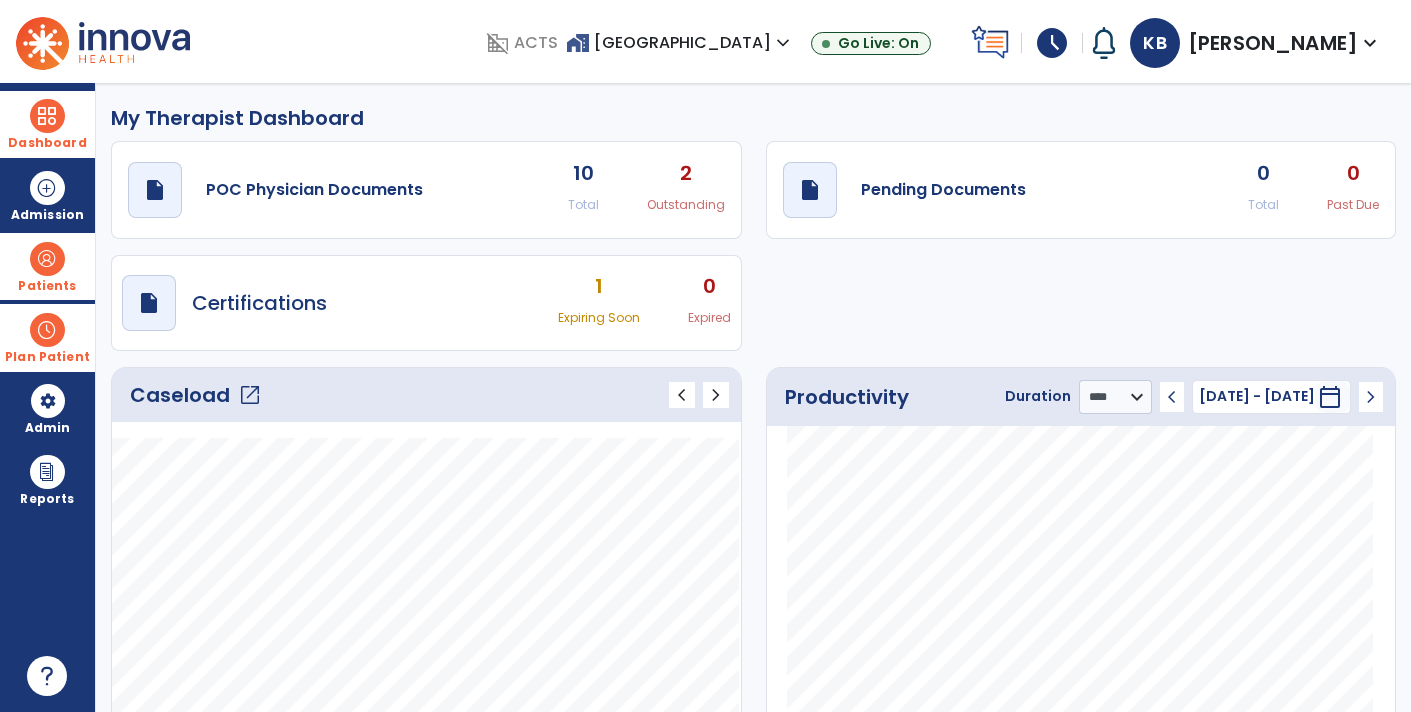 click at bounding box center (47, 330) 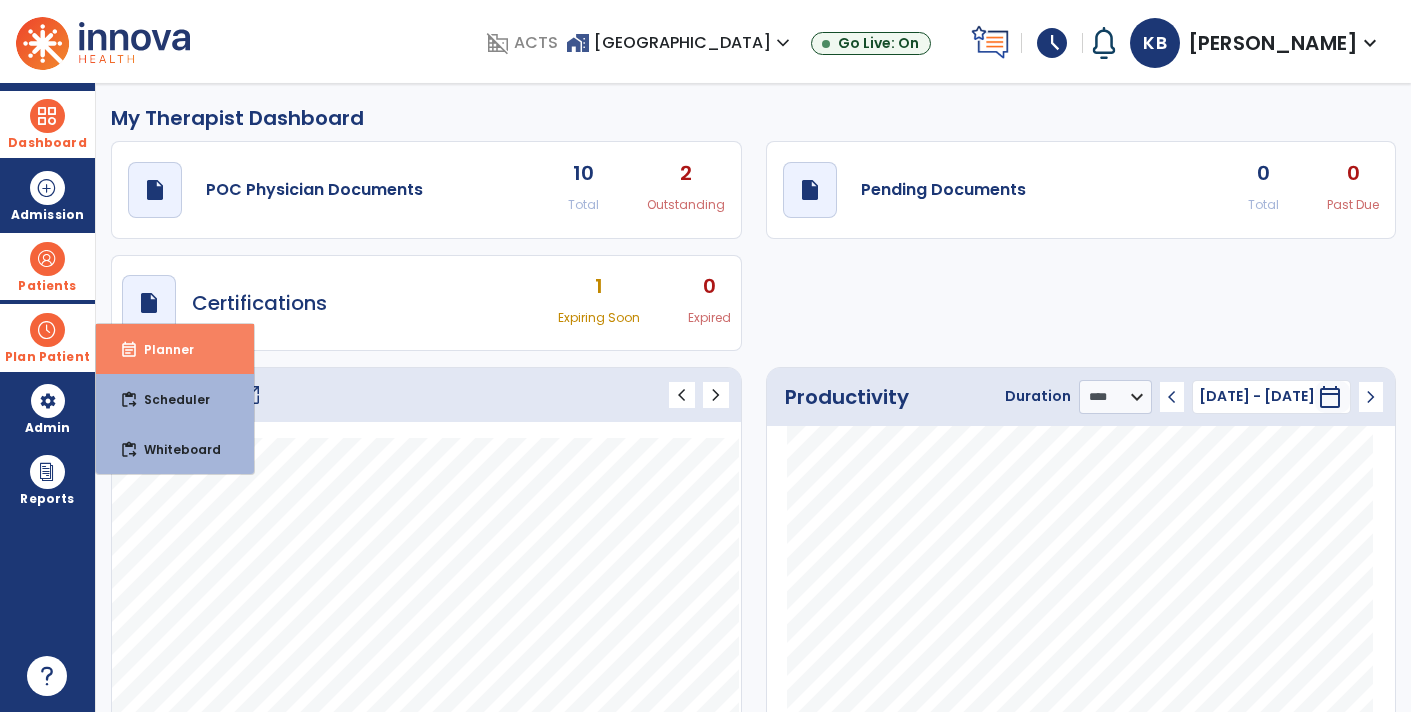 click on "Planner" at bounding box center [161, 349] 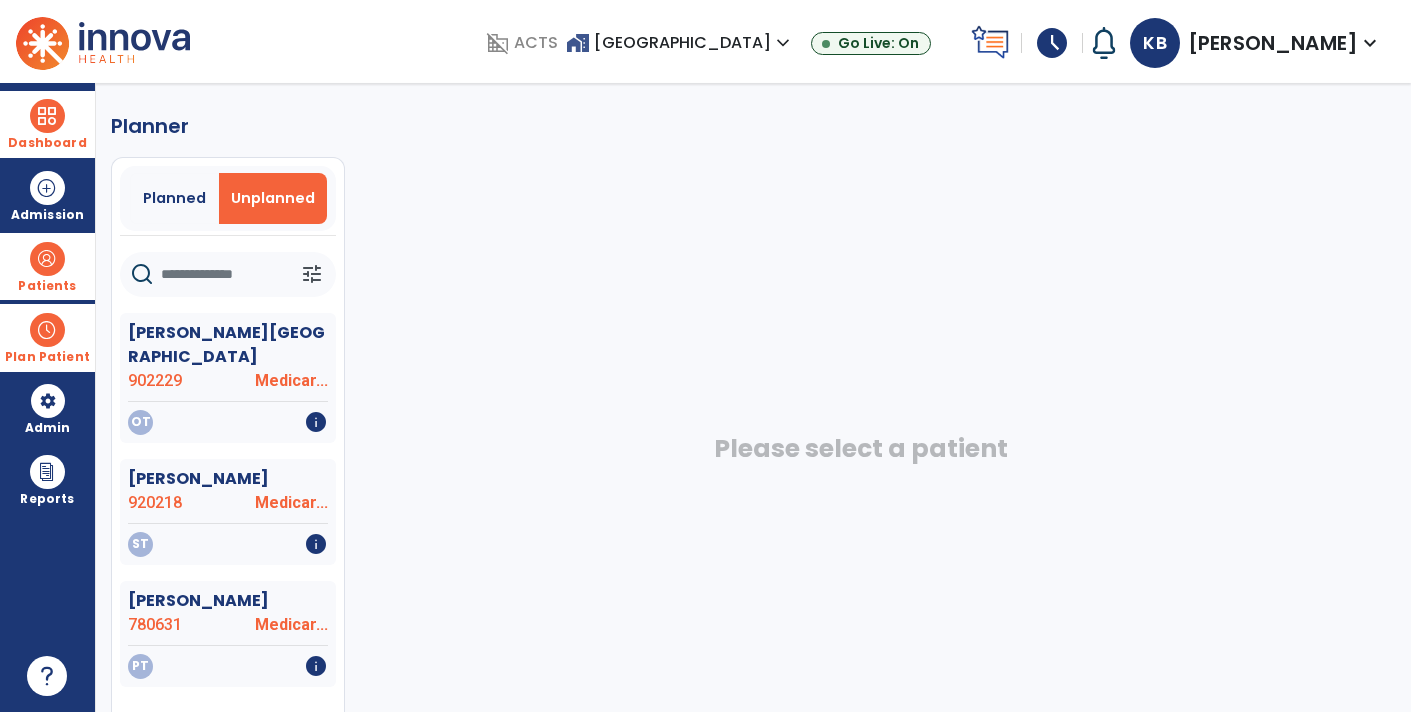 scroll, scrollTop: 3, scrollLeft: 0, axis: vertical 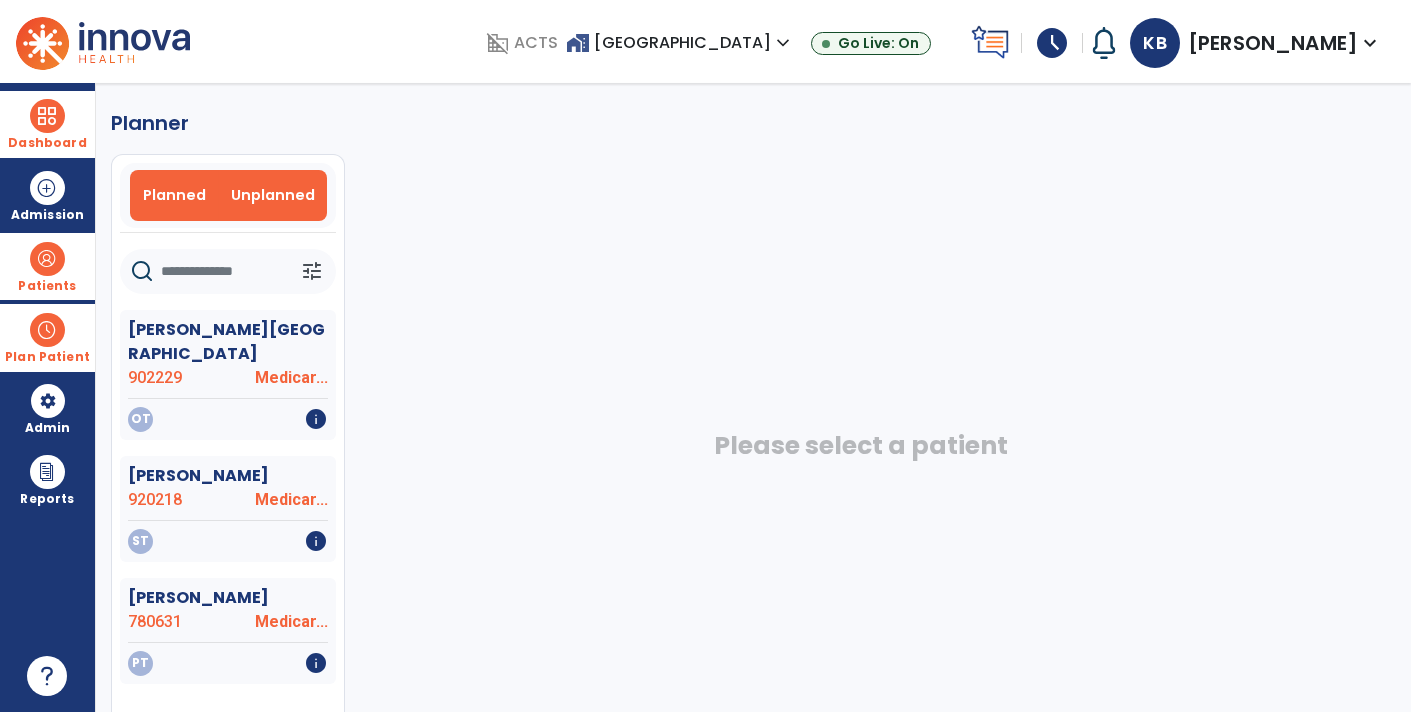 click on "Planned" at bounding box center (174, 195) 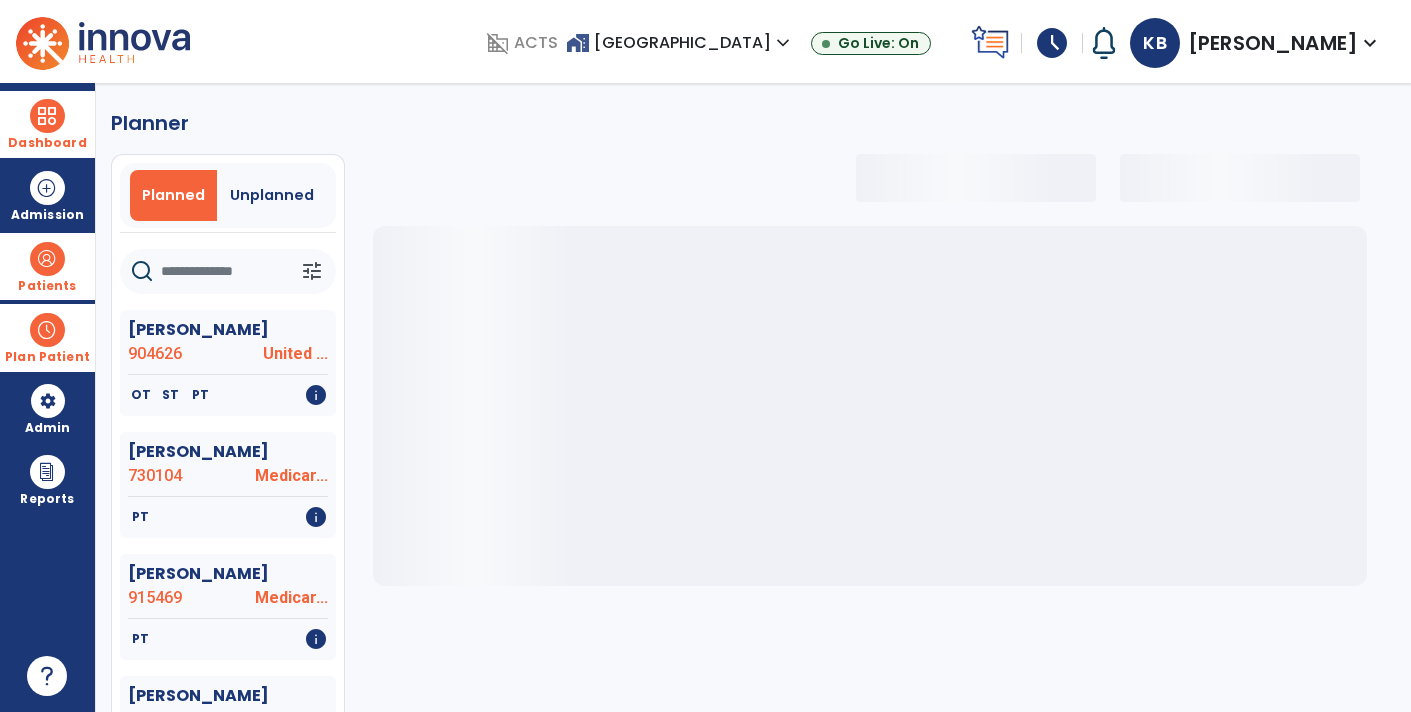 select on "***" 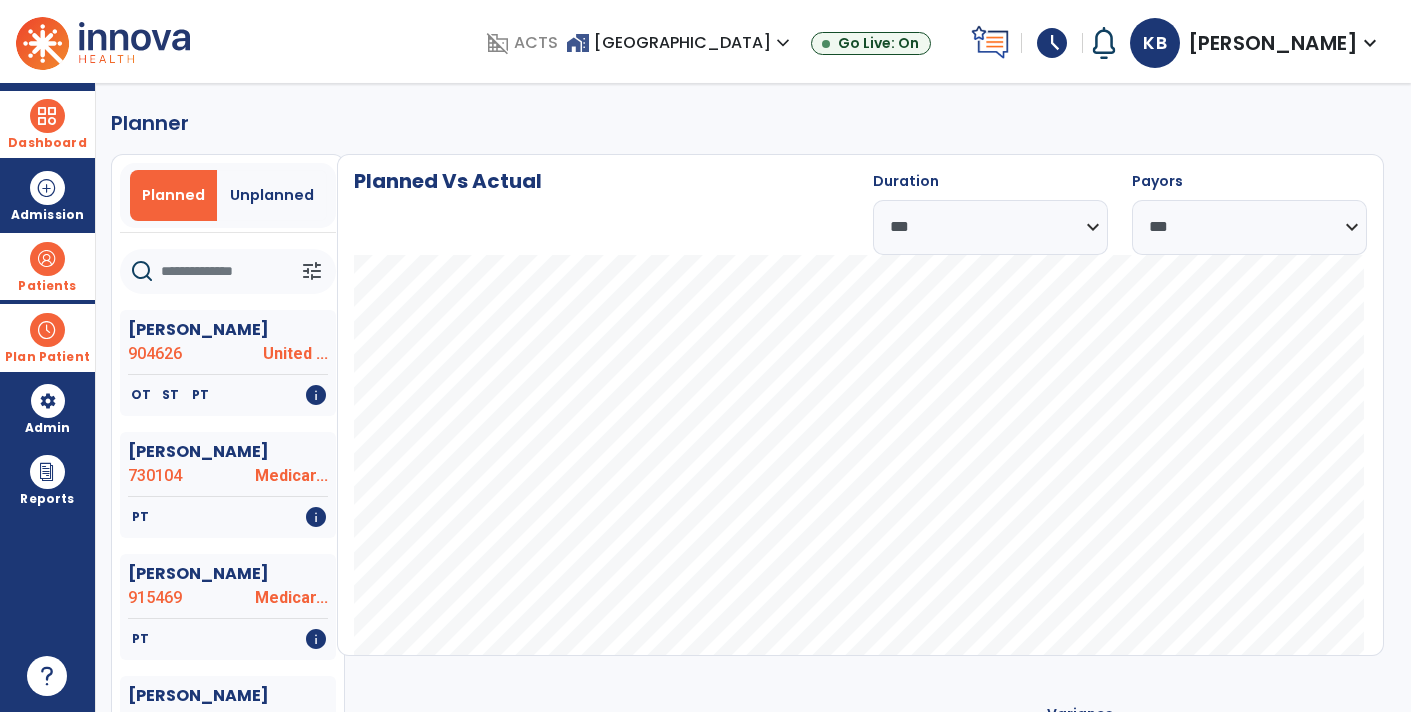 click 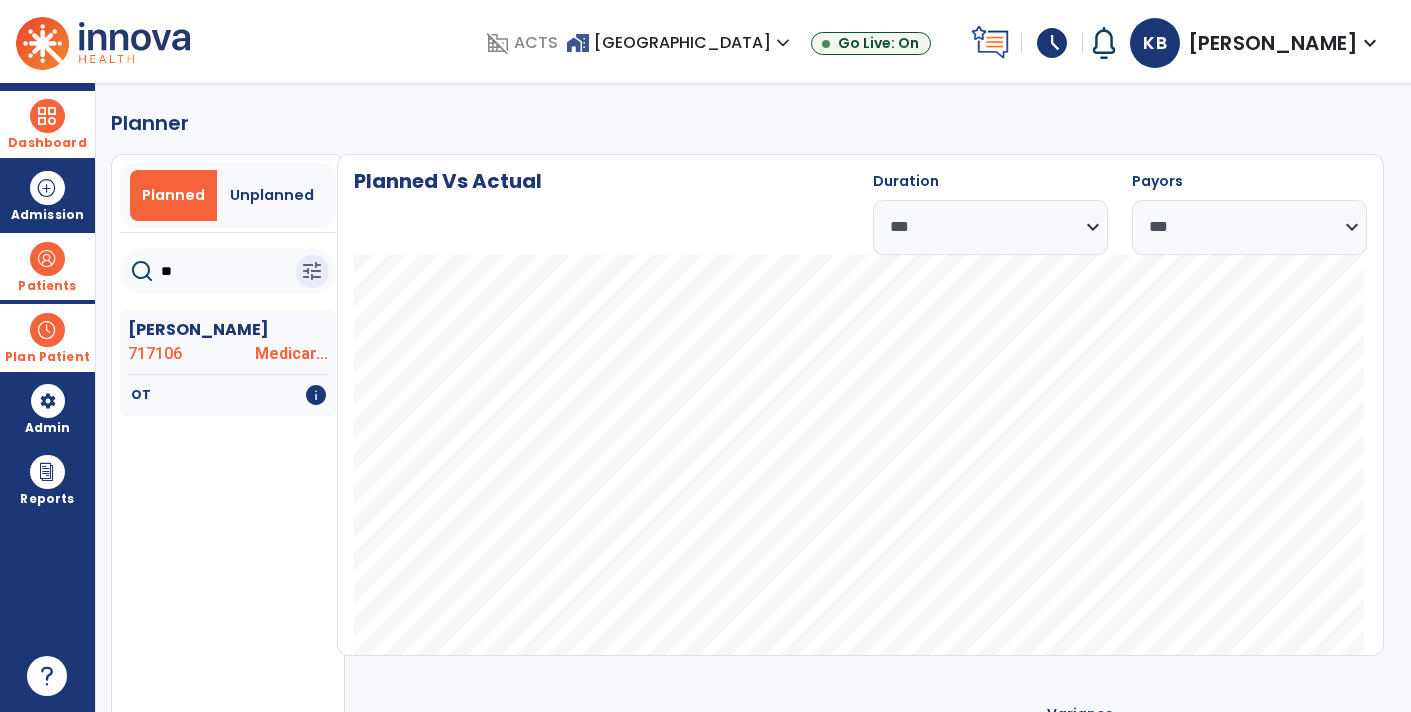 type on "*" 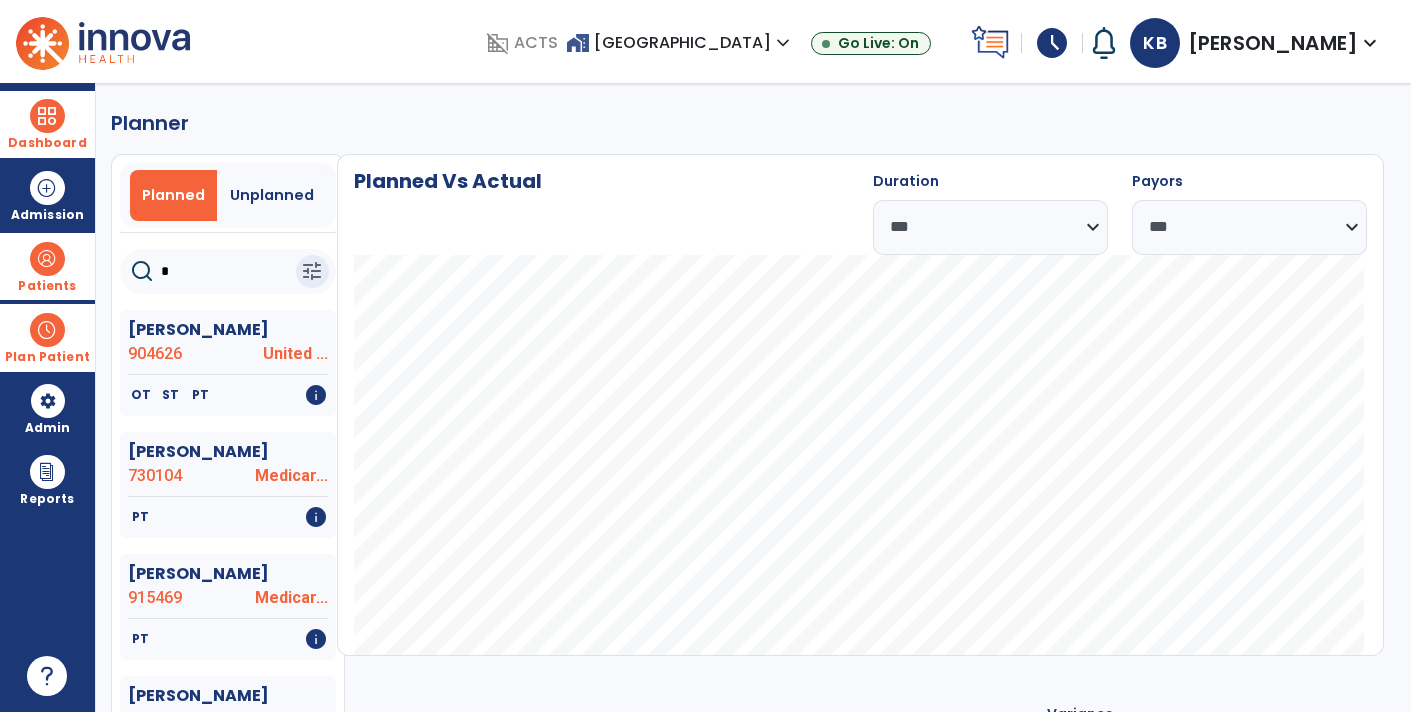 type 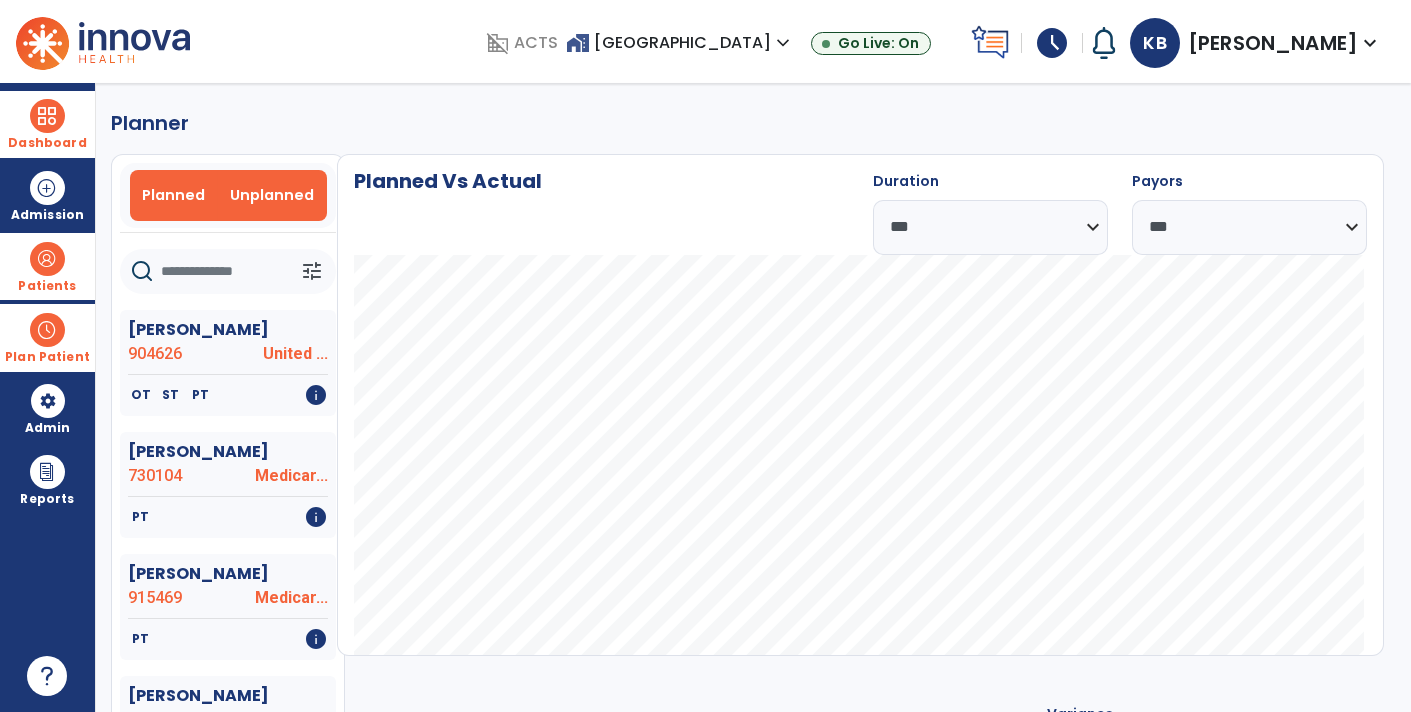 click on "Unplanned" at bounding box center [272, 195] 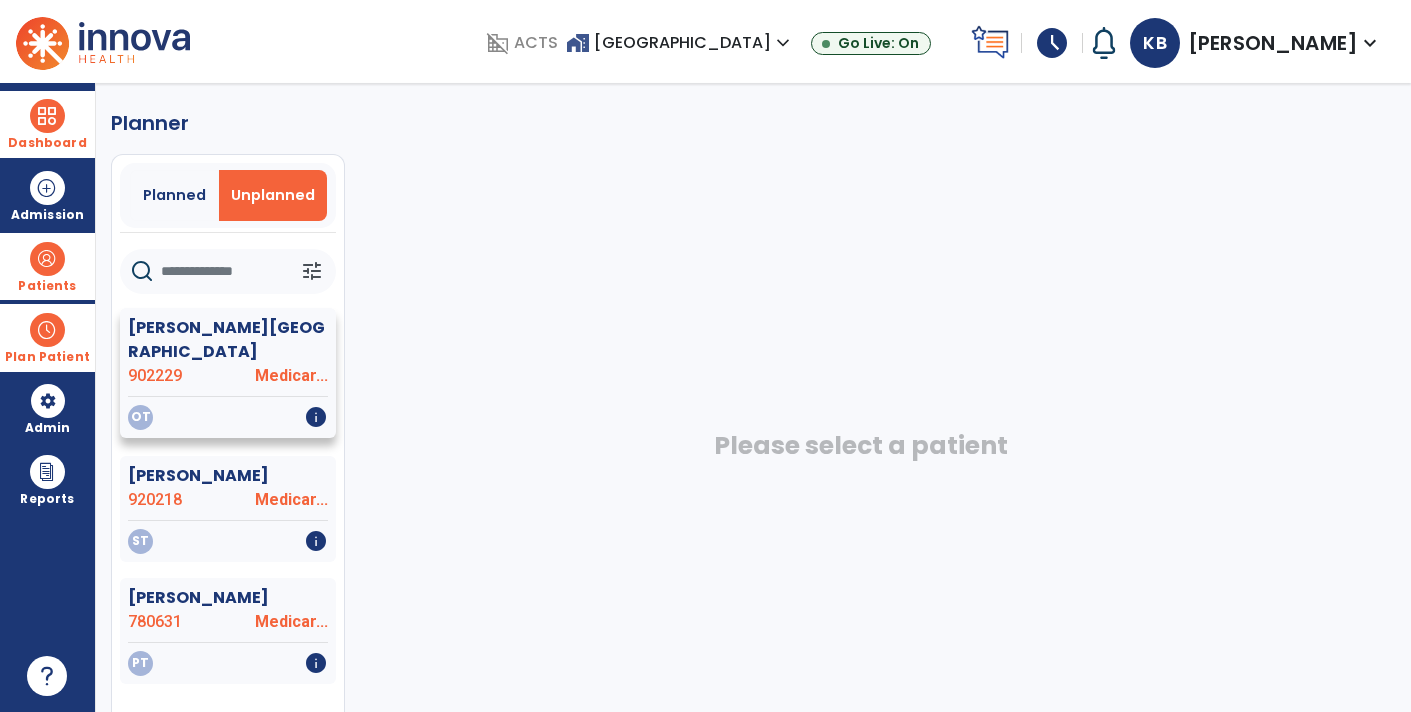 click on "Medicar..." 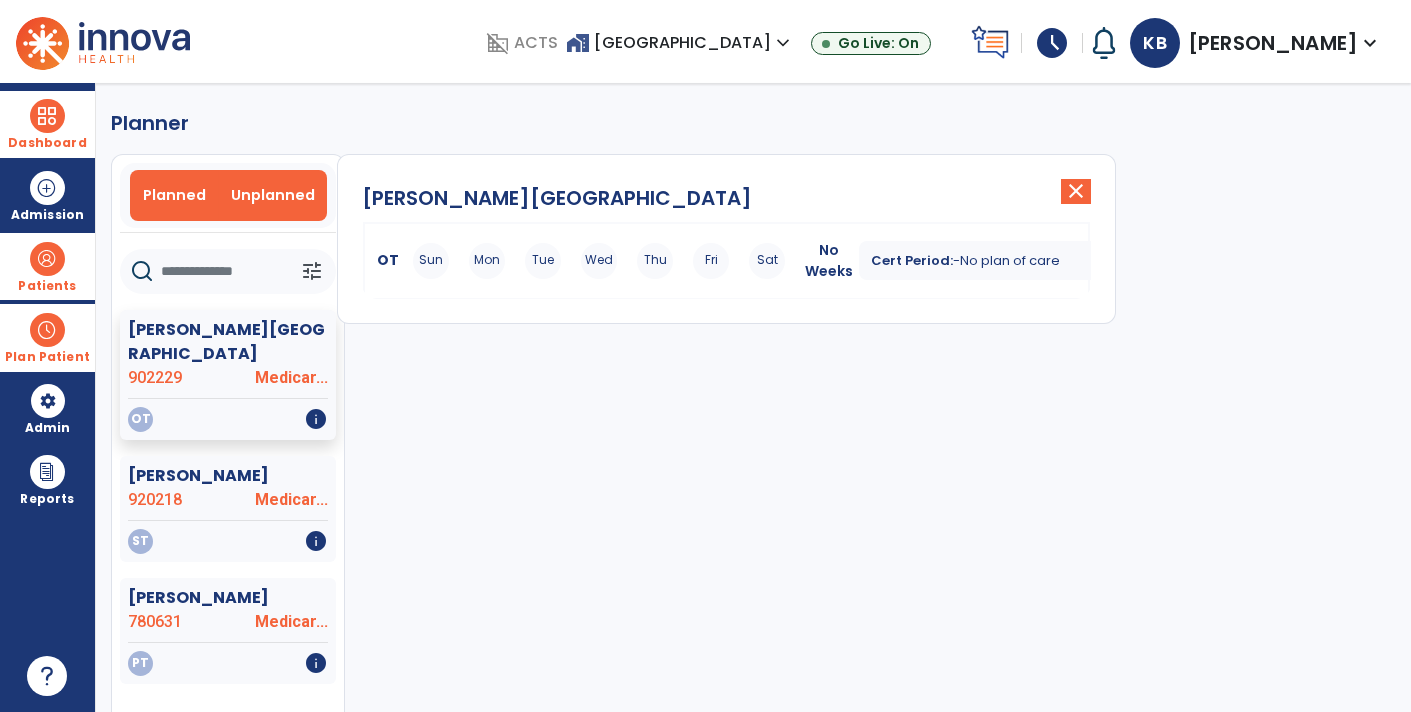 click on "Planned" at bounding box center [174, 195] 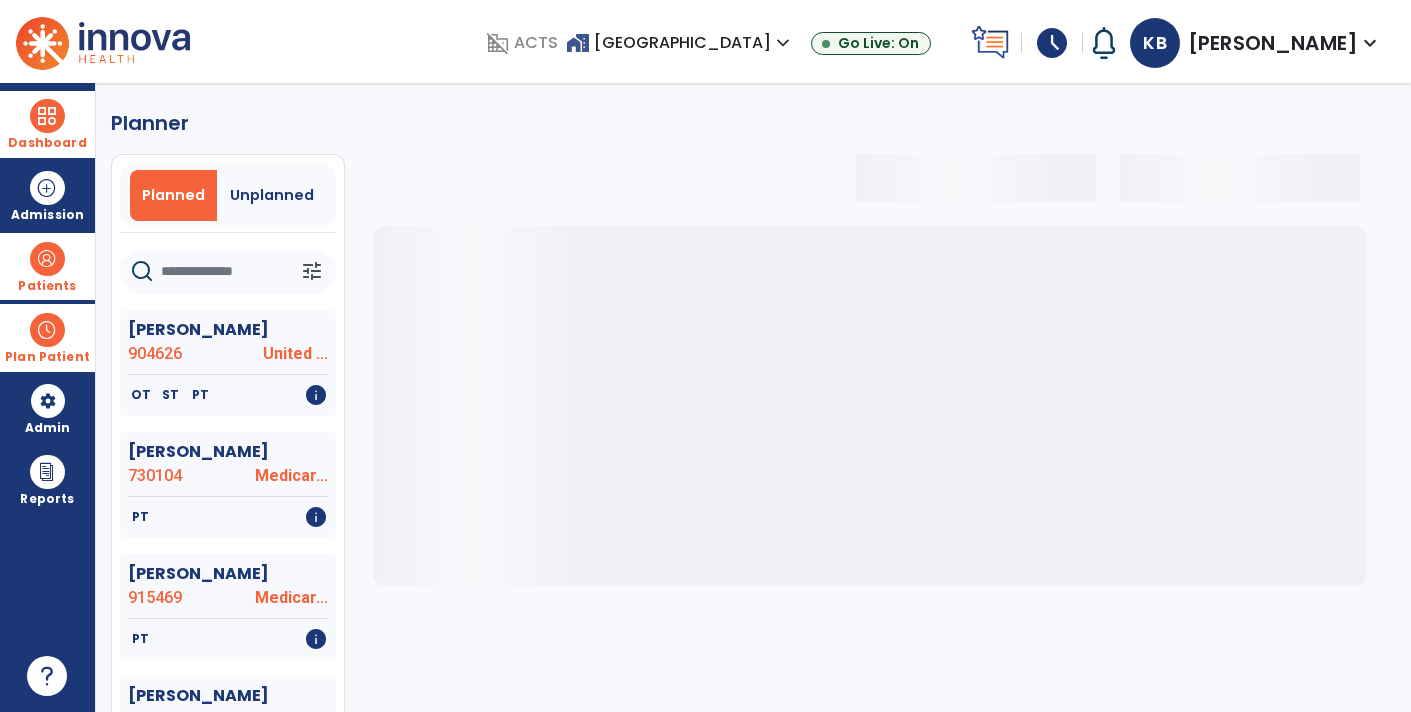 click 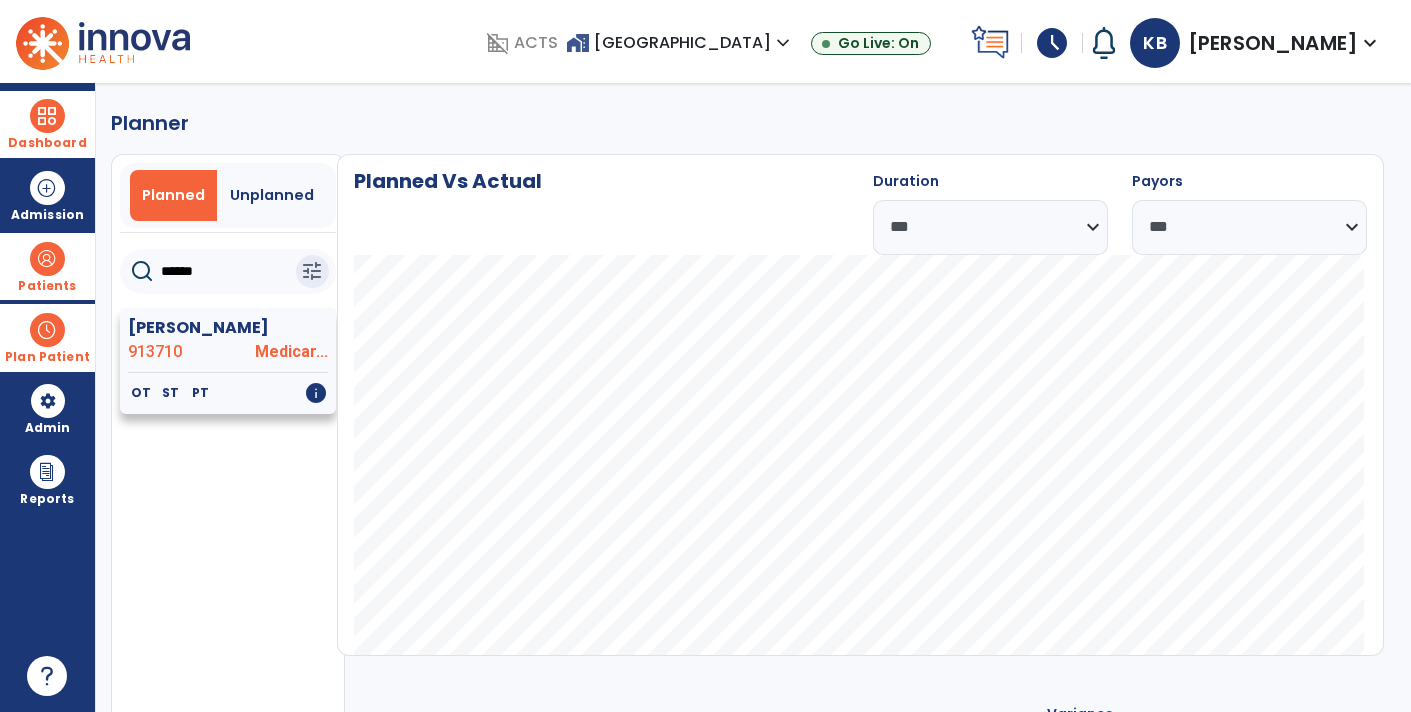 click on "info" 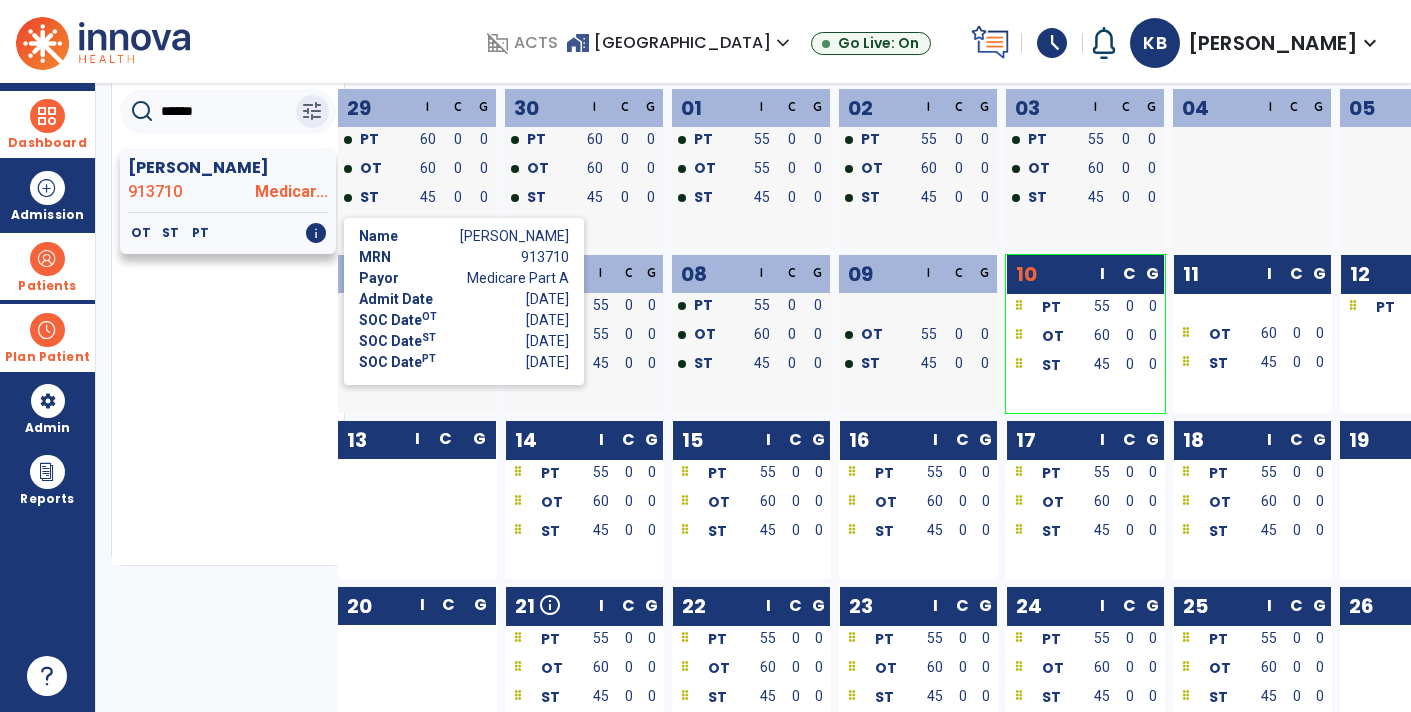 scroll, scrollTop: 172, scrollLeft: 0, axis: vertical 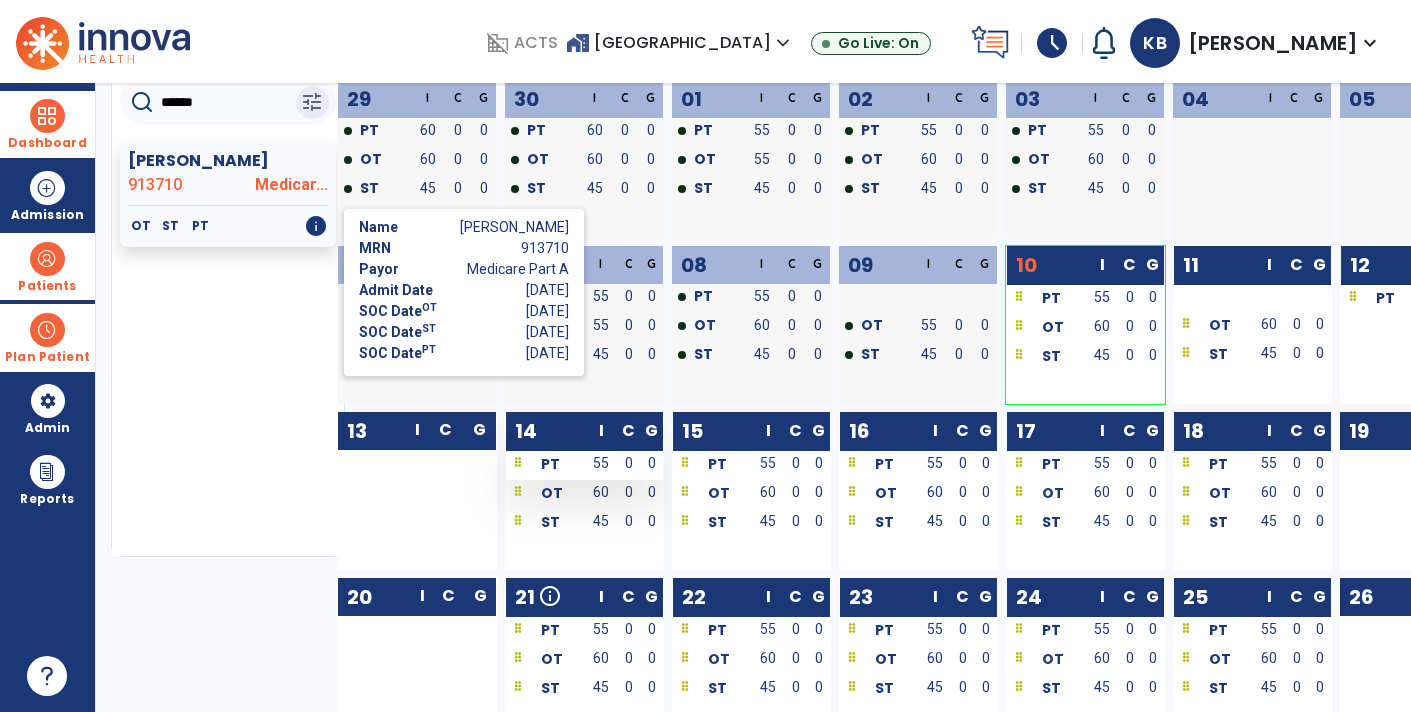 click on "PT" at bounding box center [545, 463] 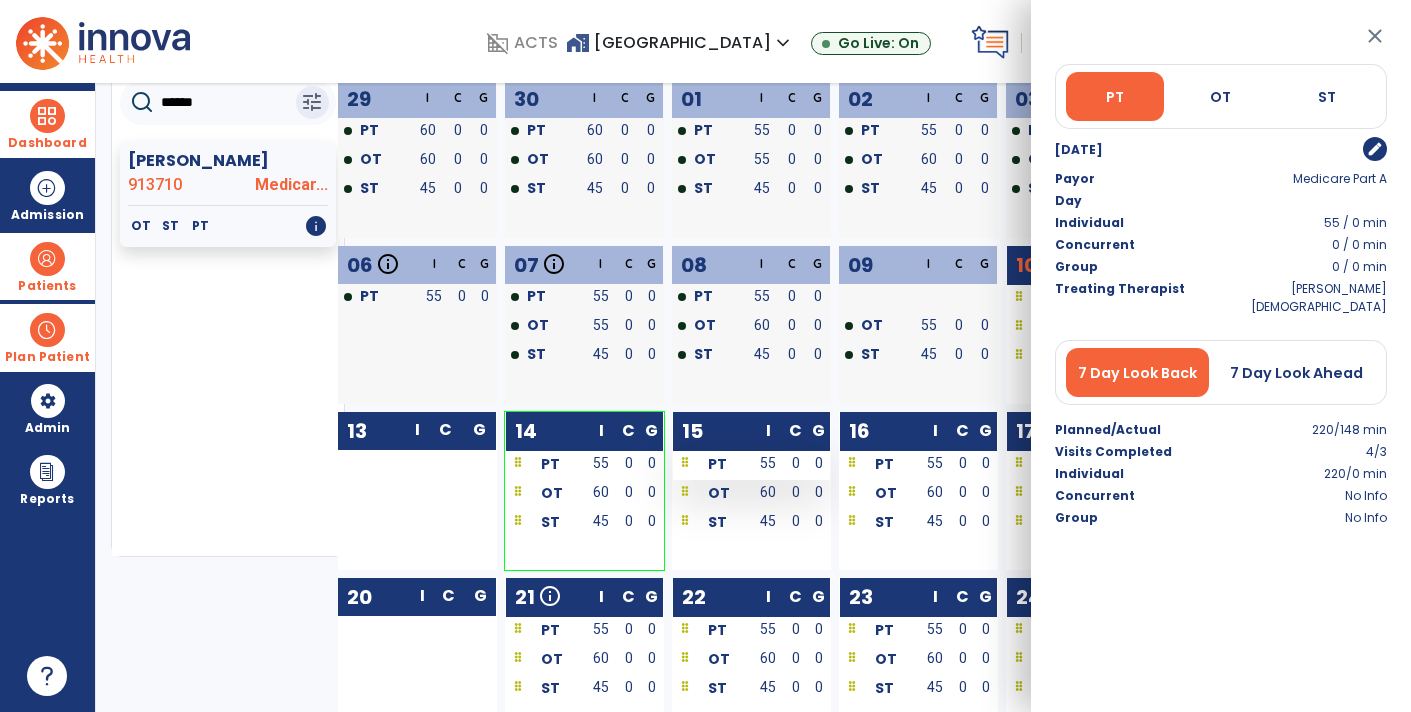 click on "PT" at bounding box center (717, 464) 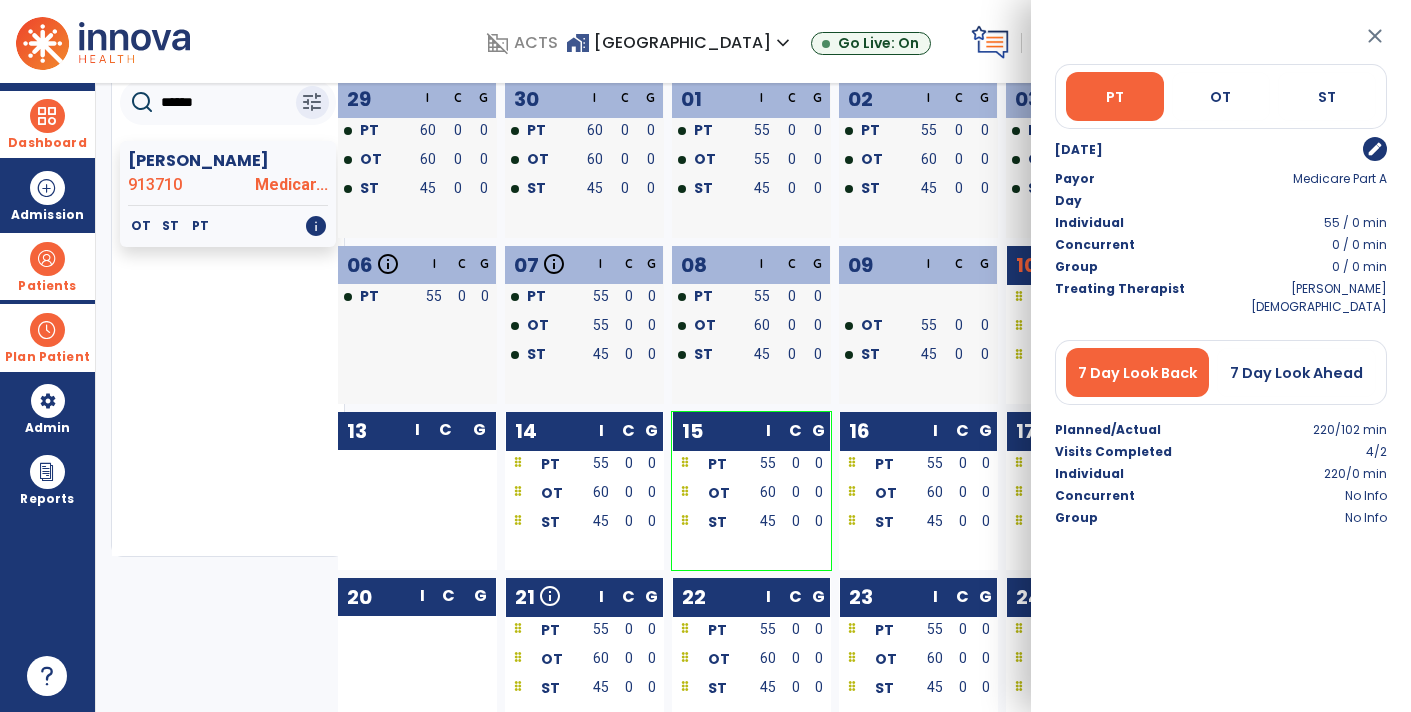 click on "17" 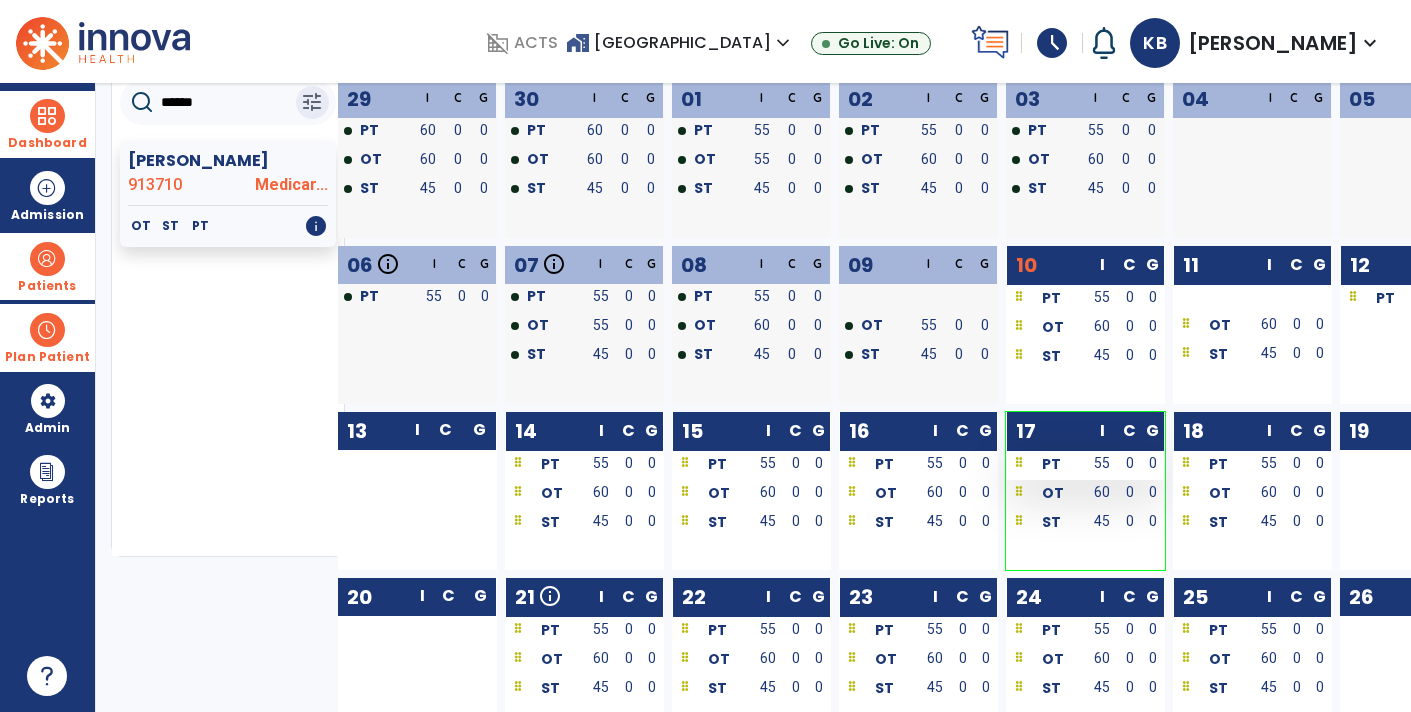 click on "PT" at bounding box center (1046, 463) 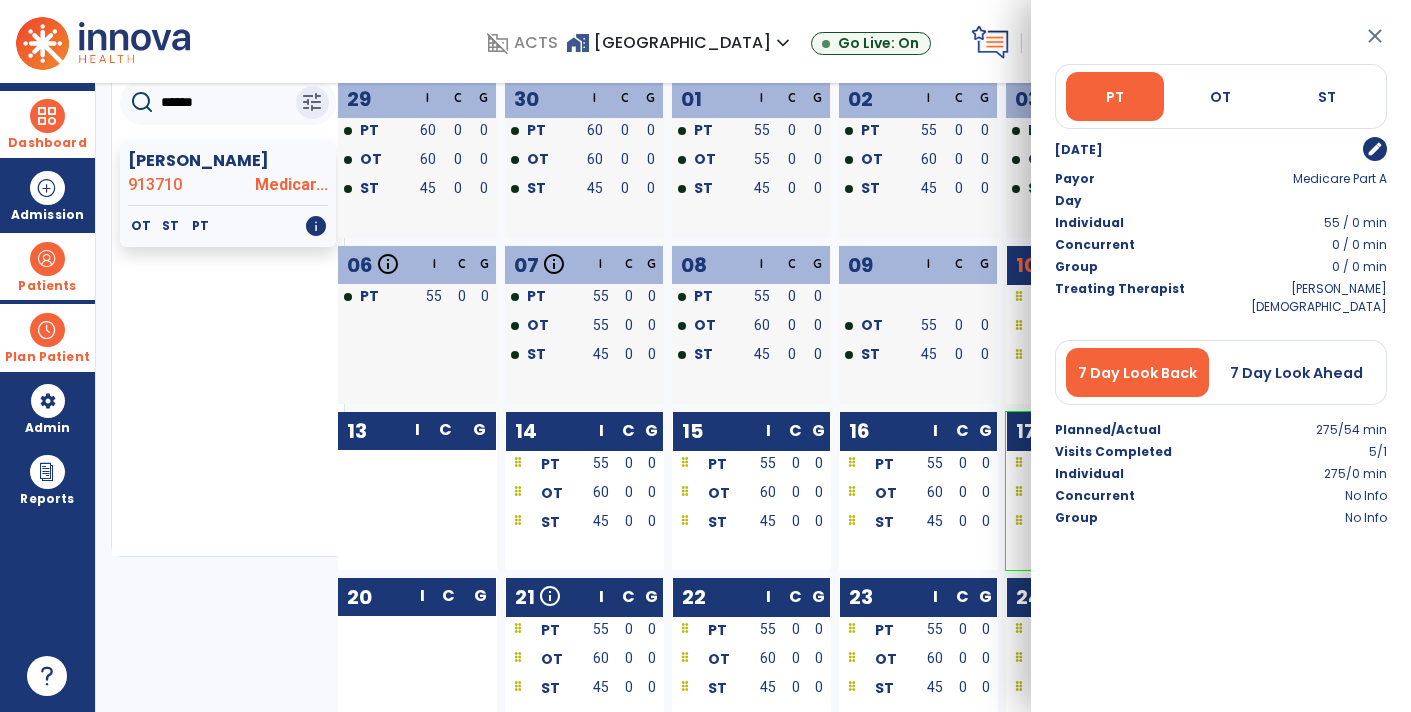 click on "close" at bounding box center (1375, 36) 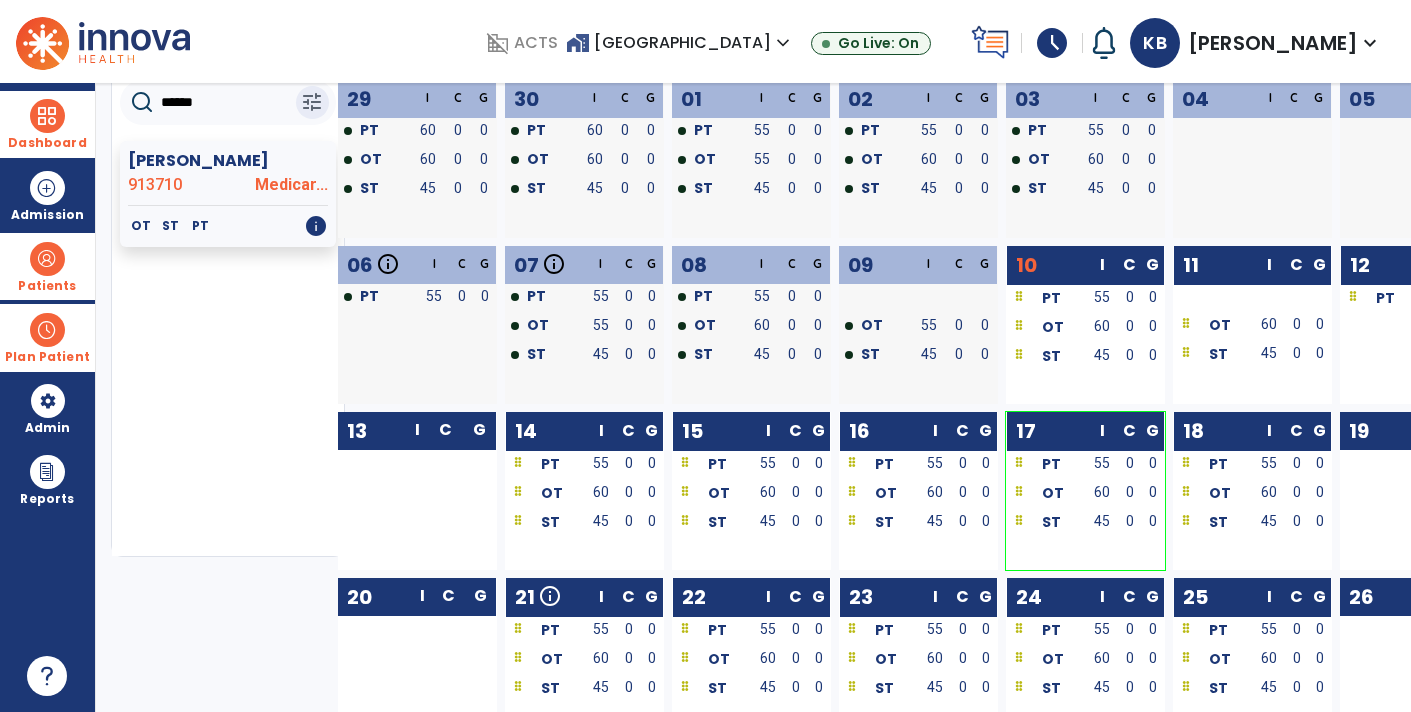 click on "******" 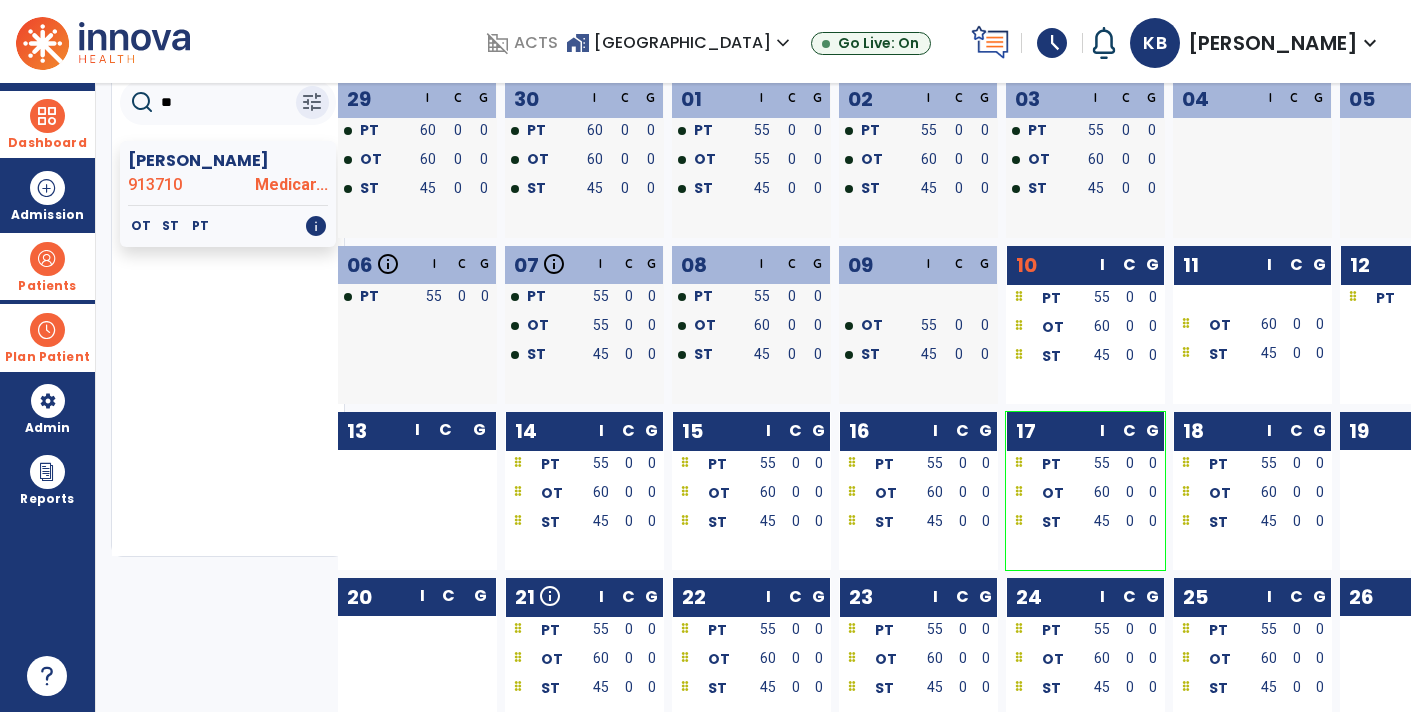 type on "*" 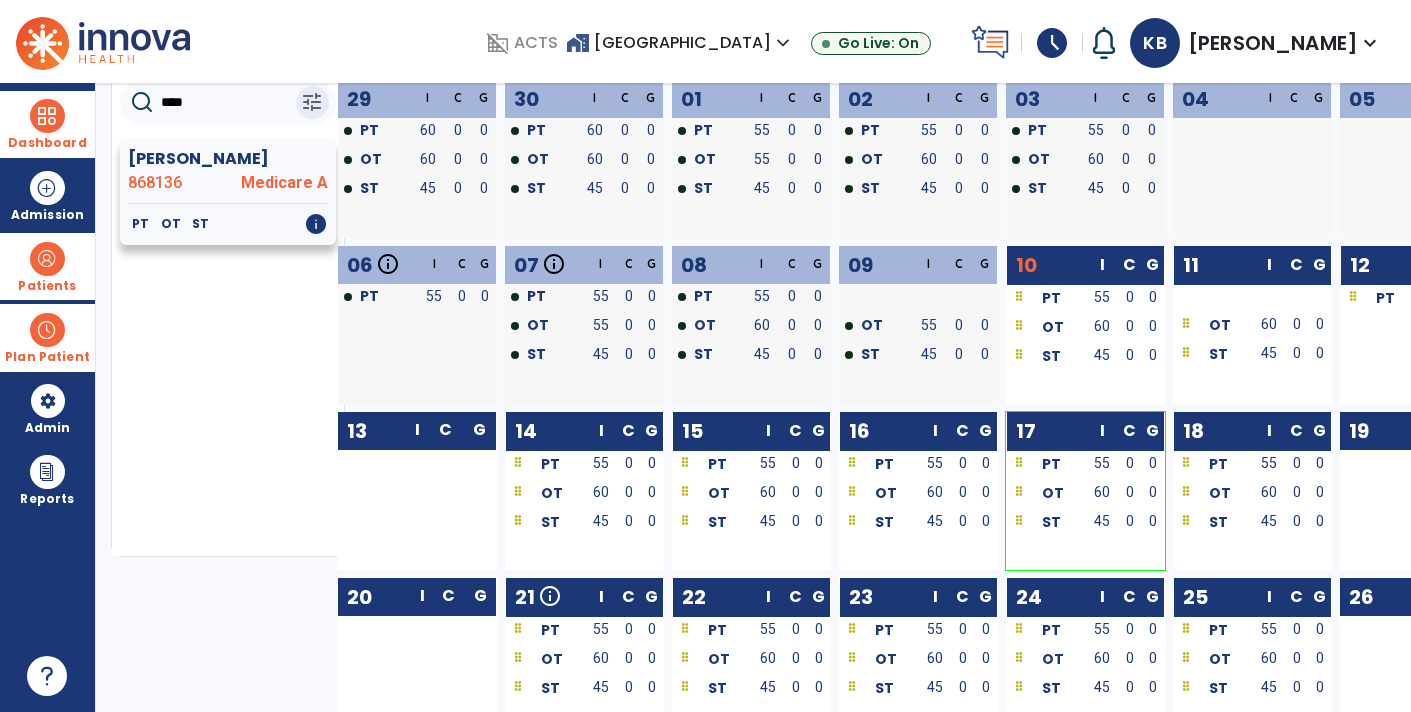 type on "****" 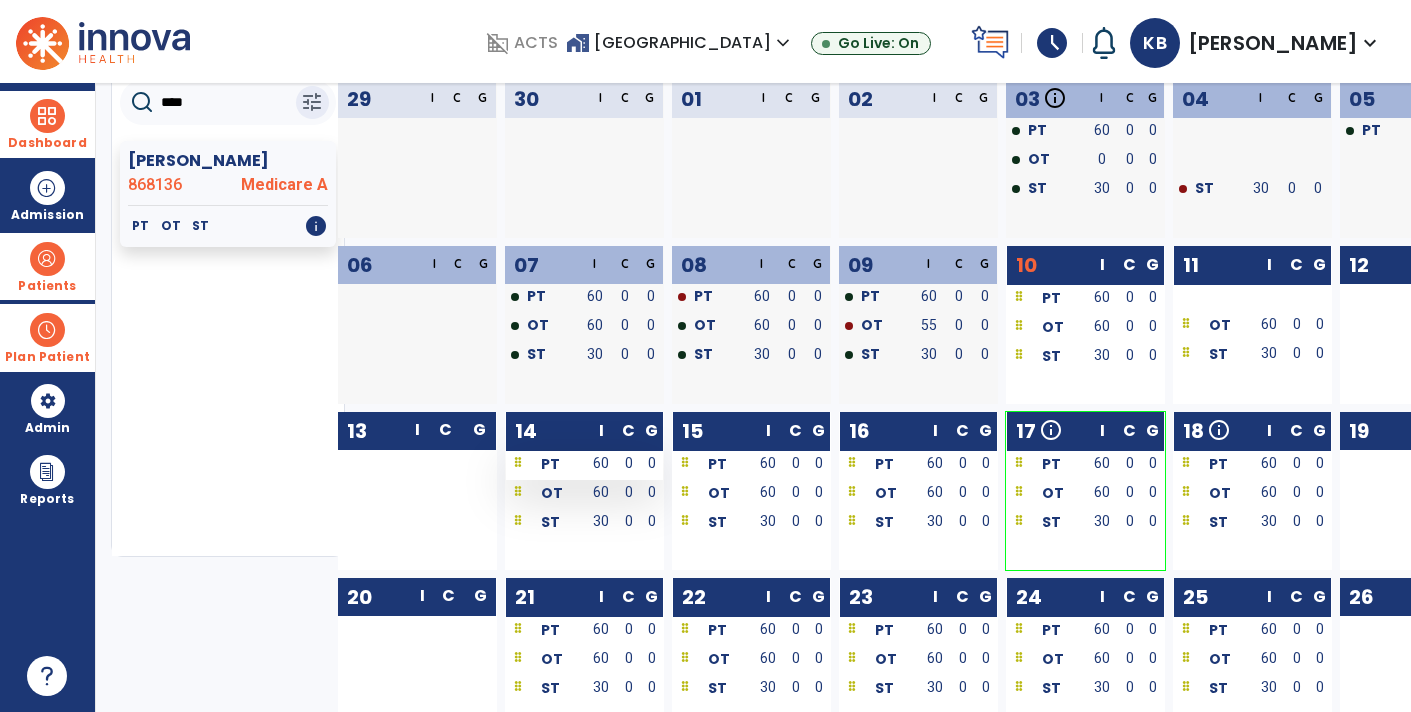 click on "60" at bounding box center [601, 463] 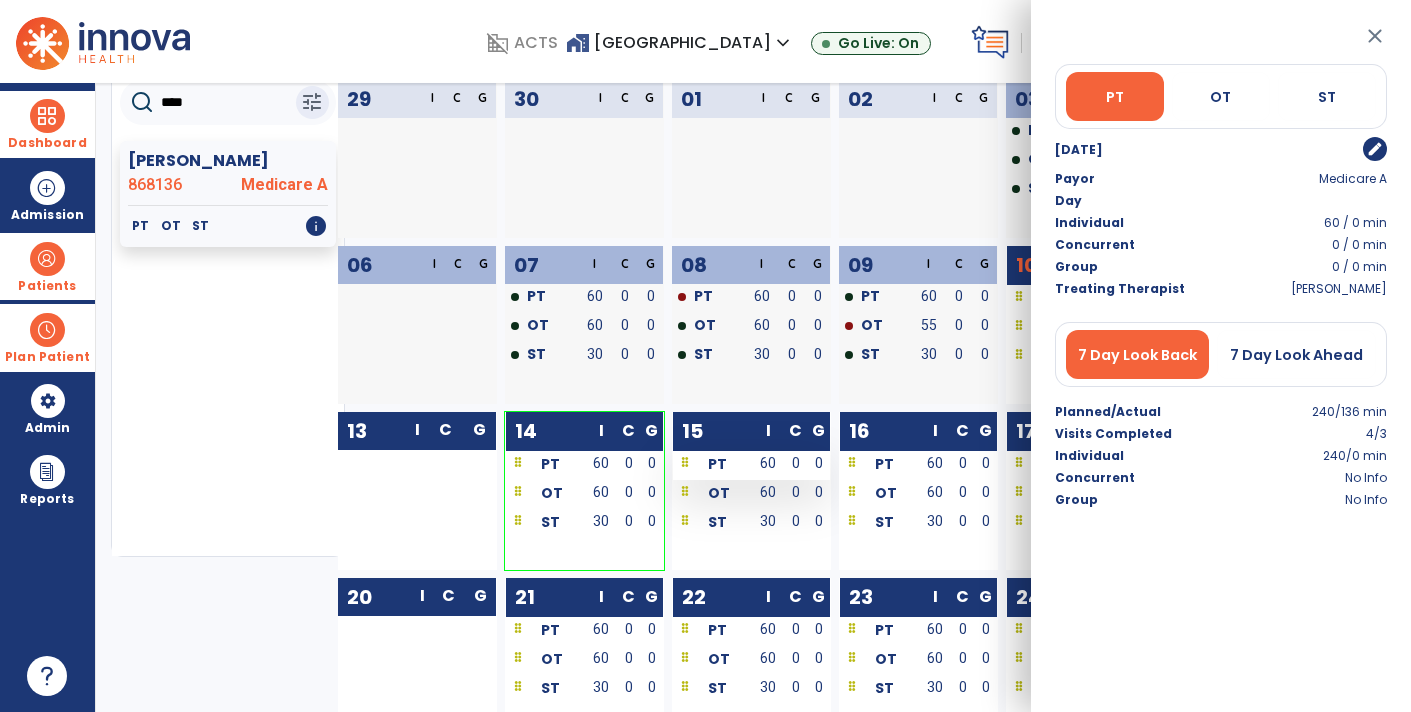 click on "PT" at bounding box center (712, 463) 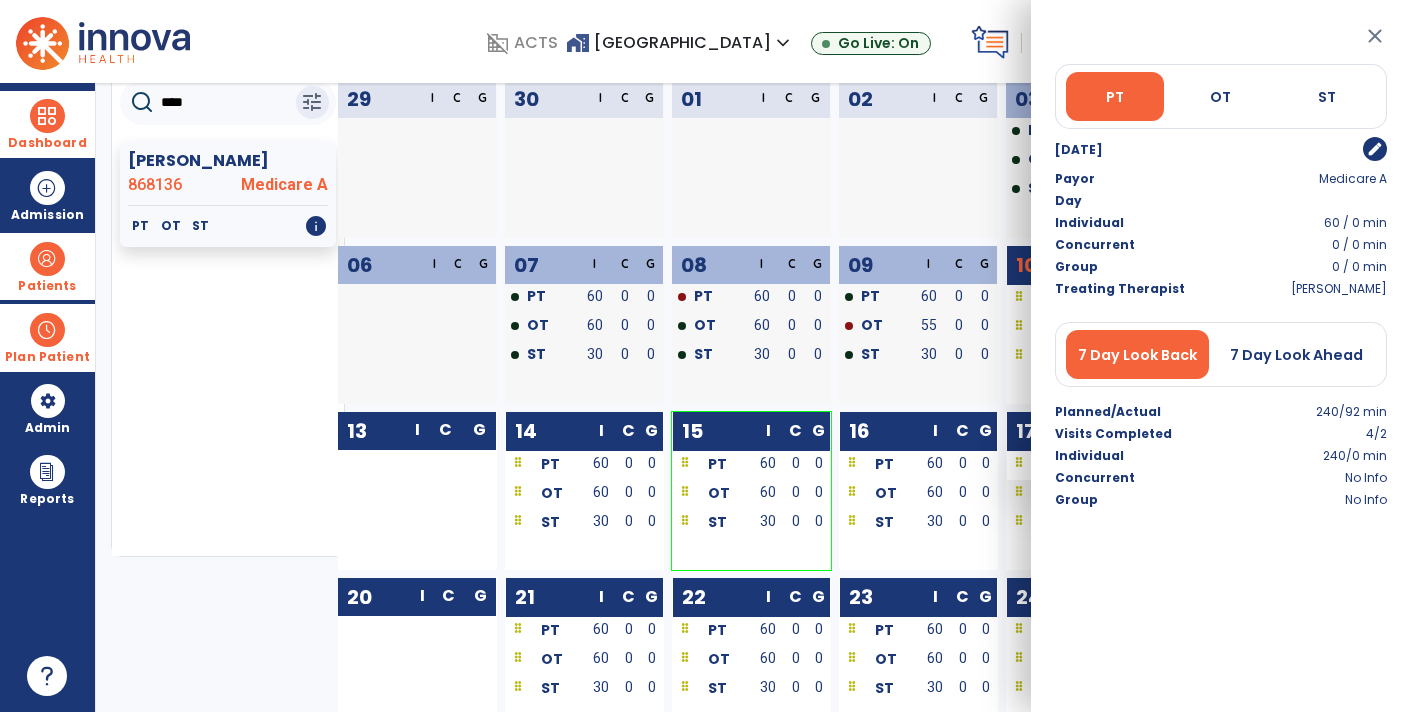 click at bounding box center [1019, 464] 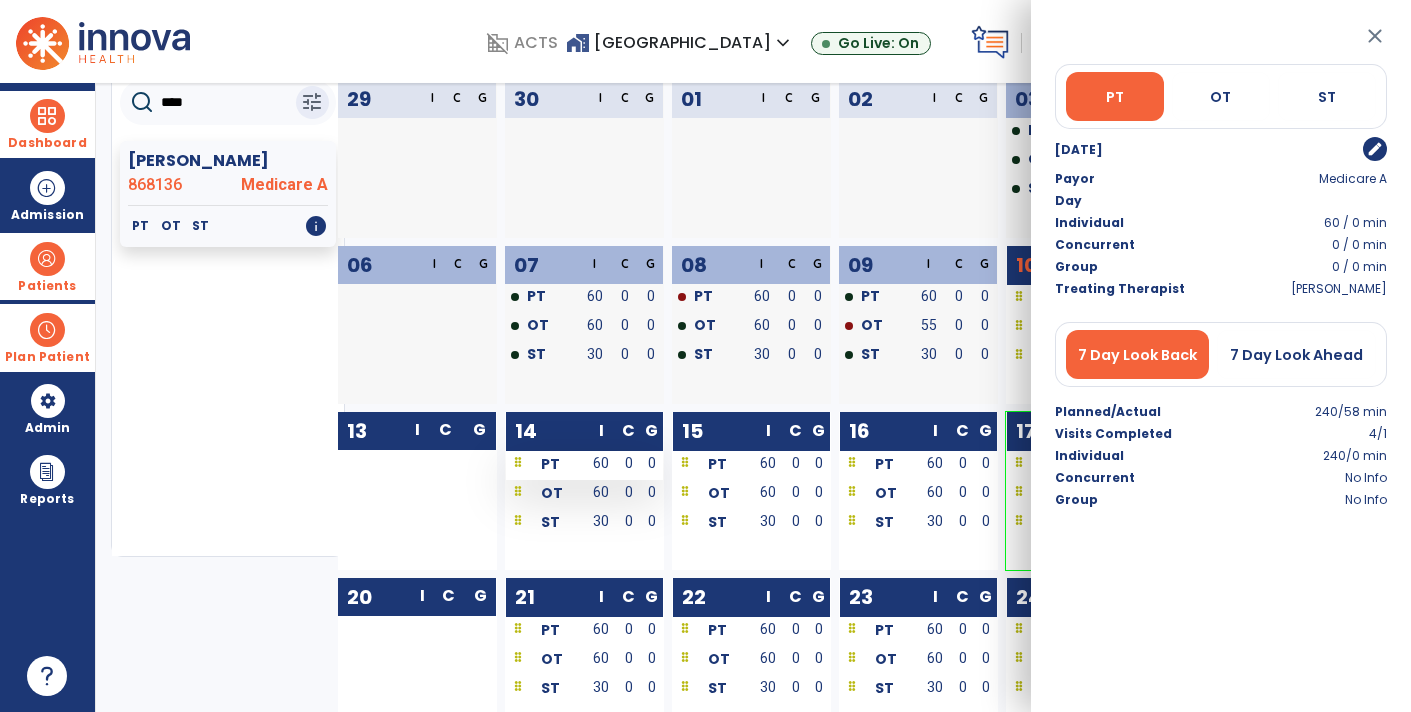 click on "PT" at bounding box center [545, 463] 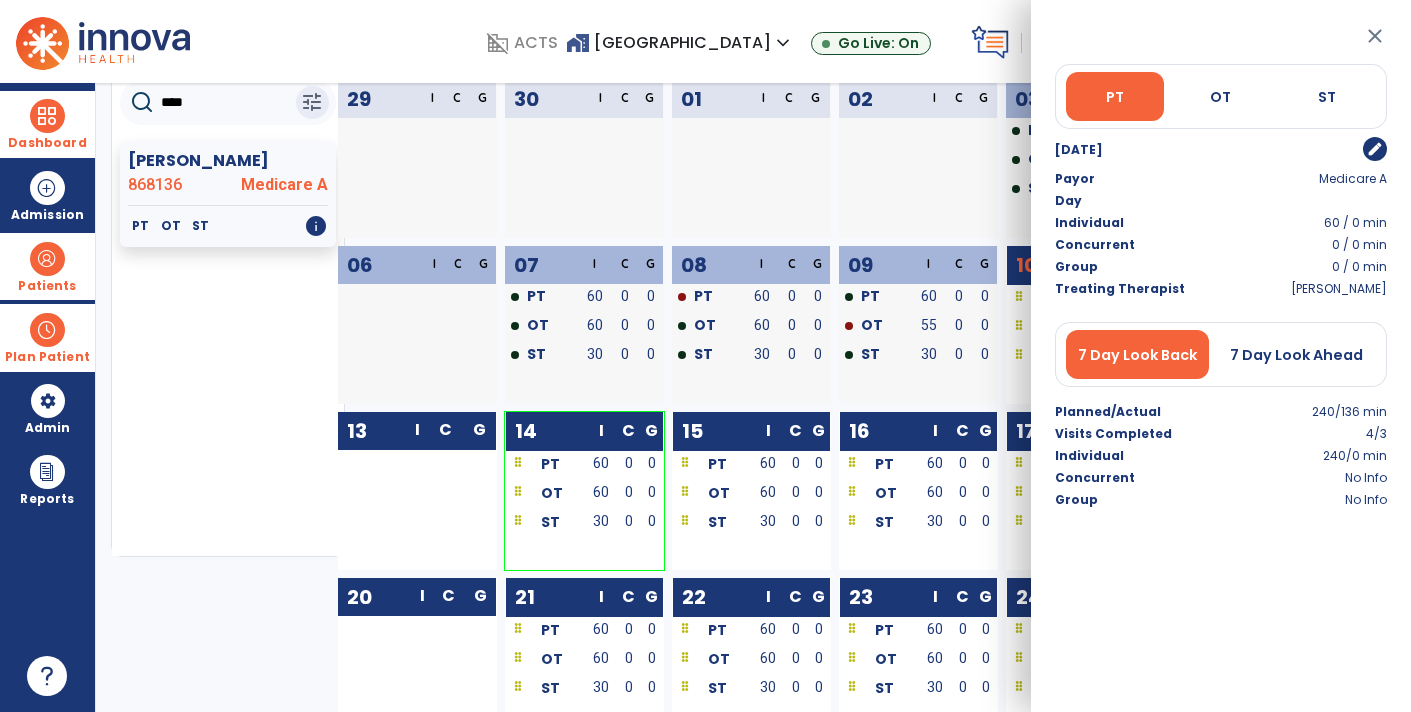 click at bounding box center [47, 330] 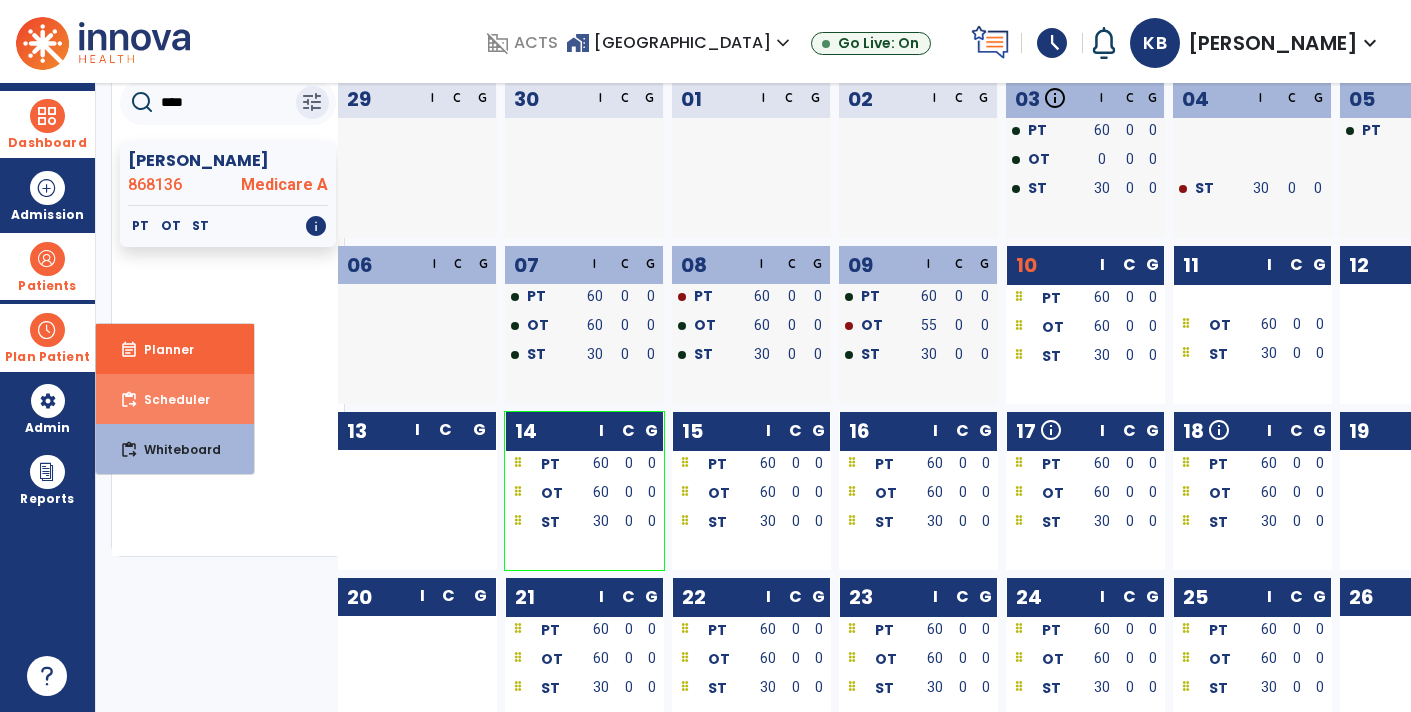 click on "Scheduler" at bounding box center [169, 399] 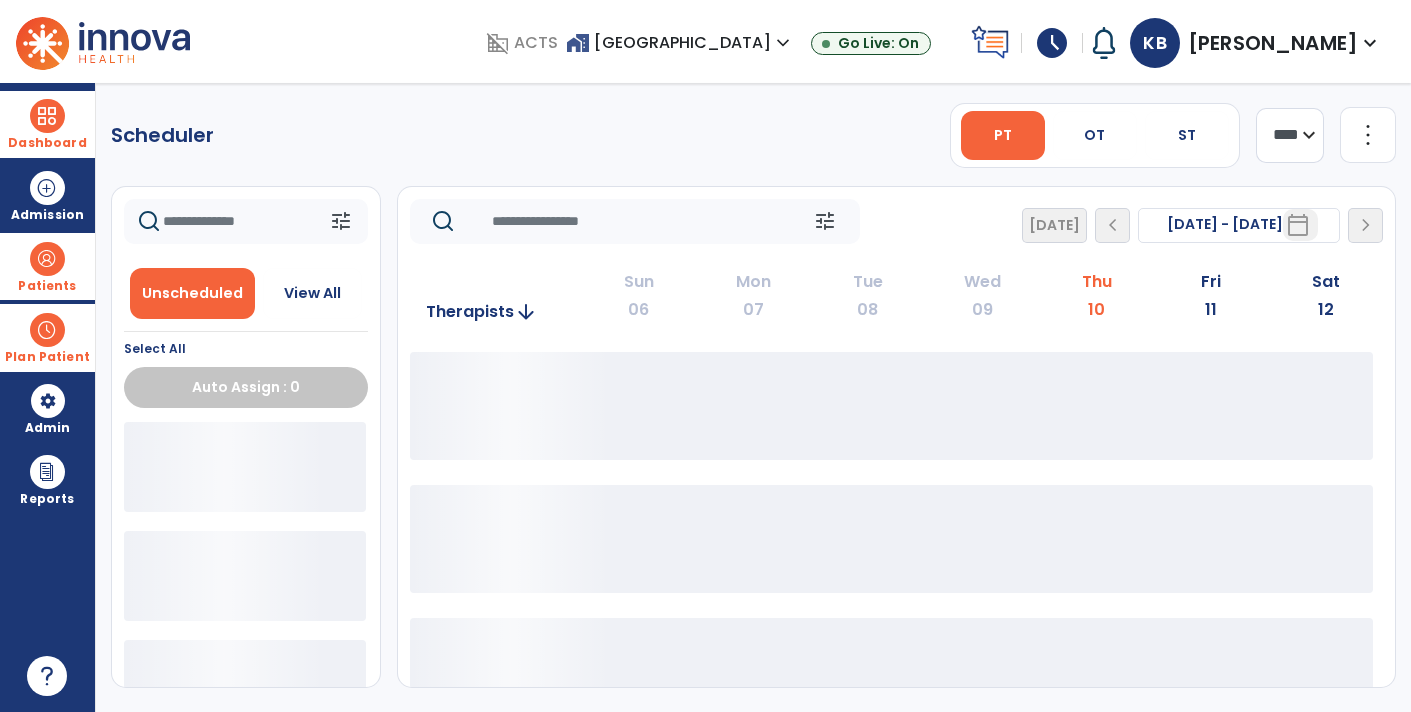 scroll, scrollTop: 0, scrollLeft: 0, axis: both 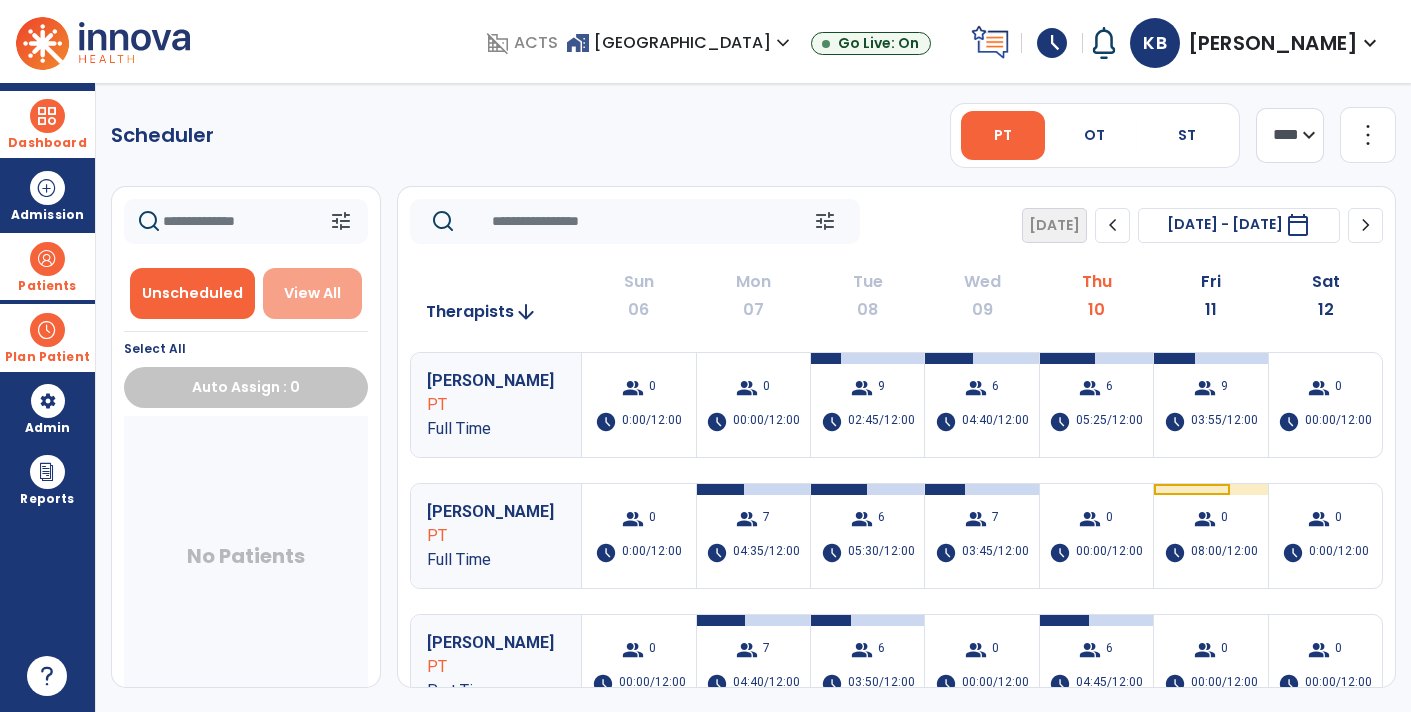 click on "View All" at bounding box center [312, 293] 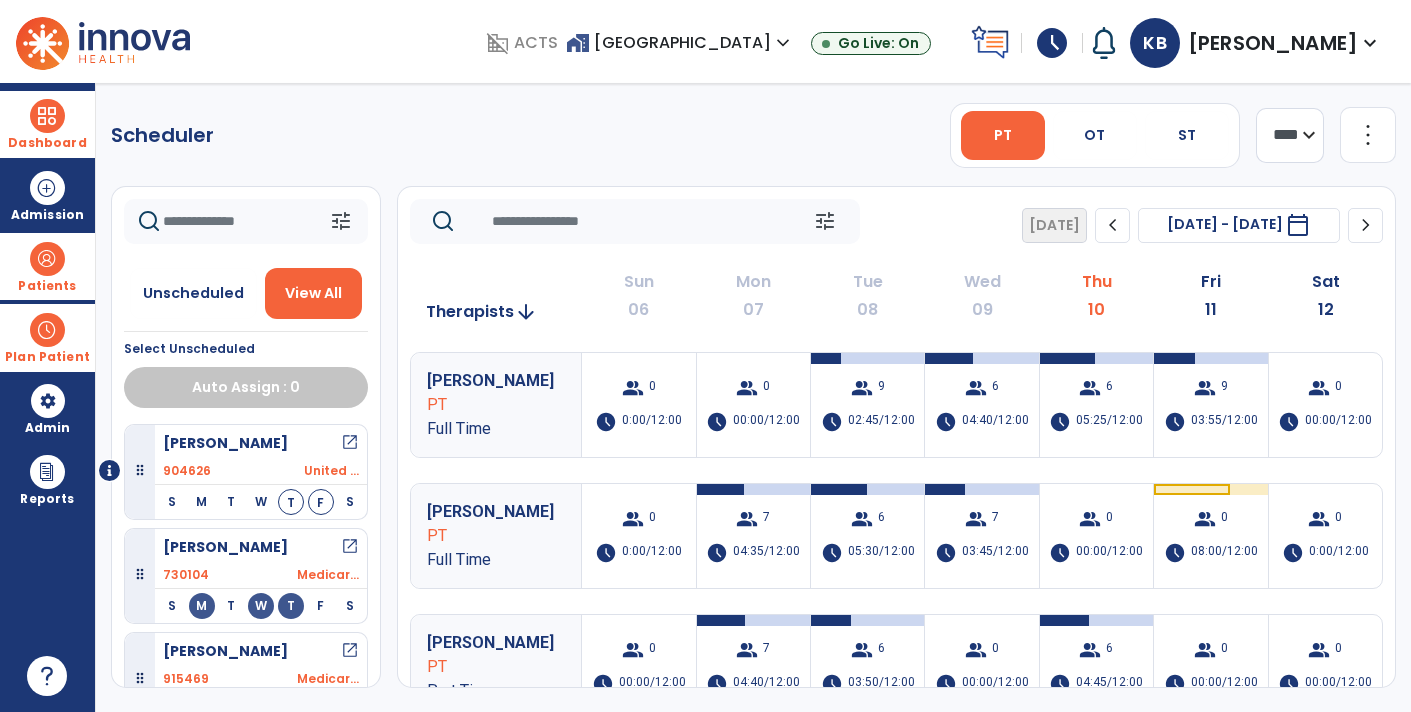click 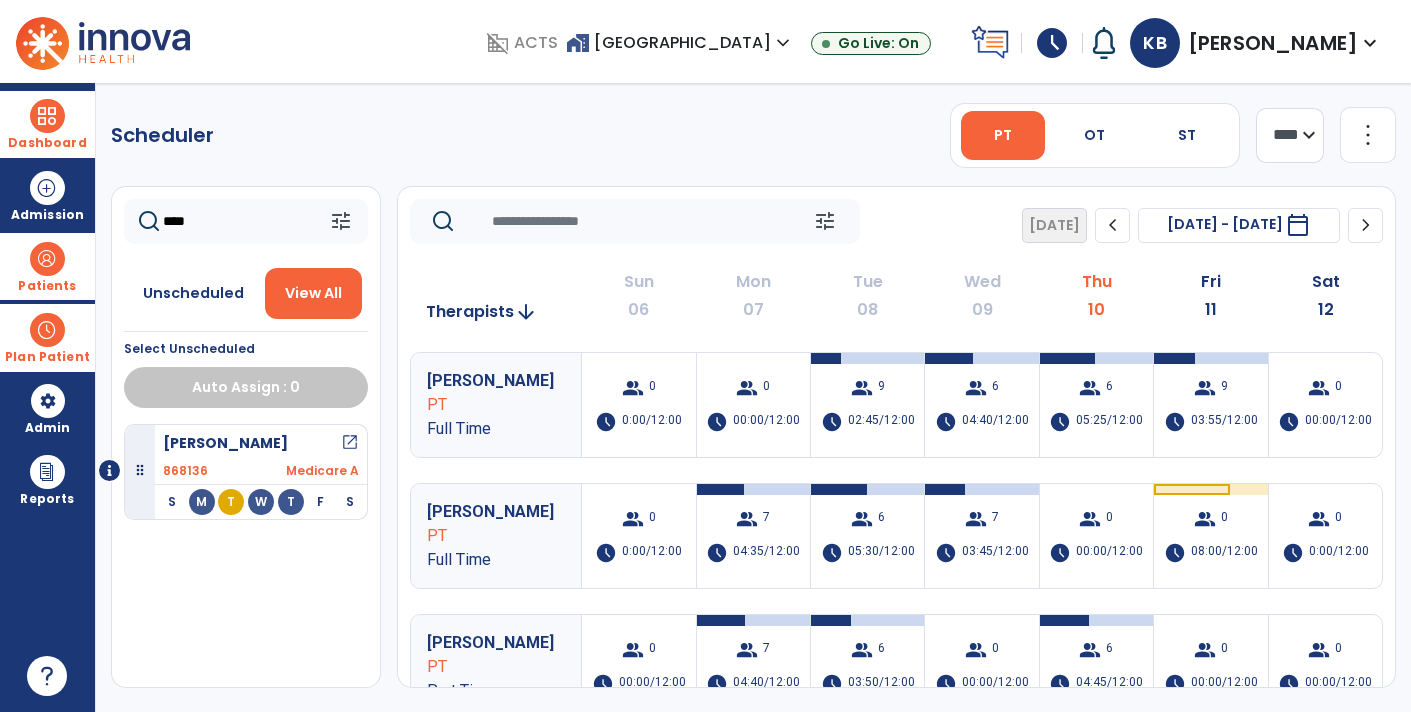 type on "****" 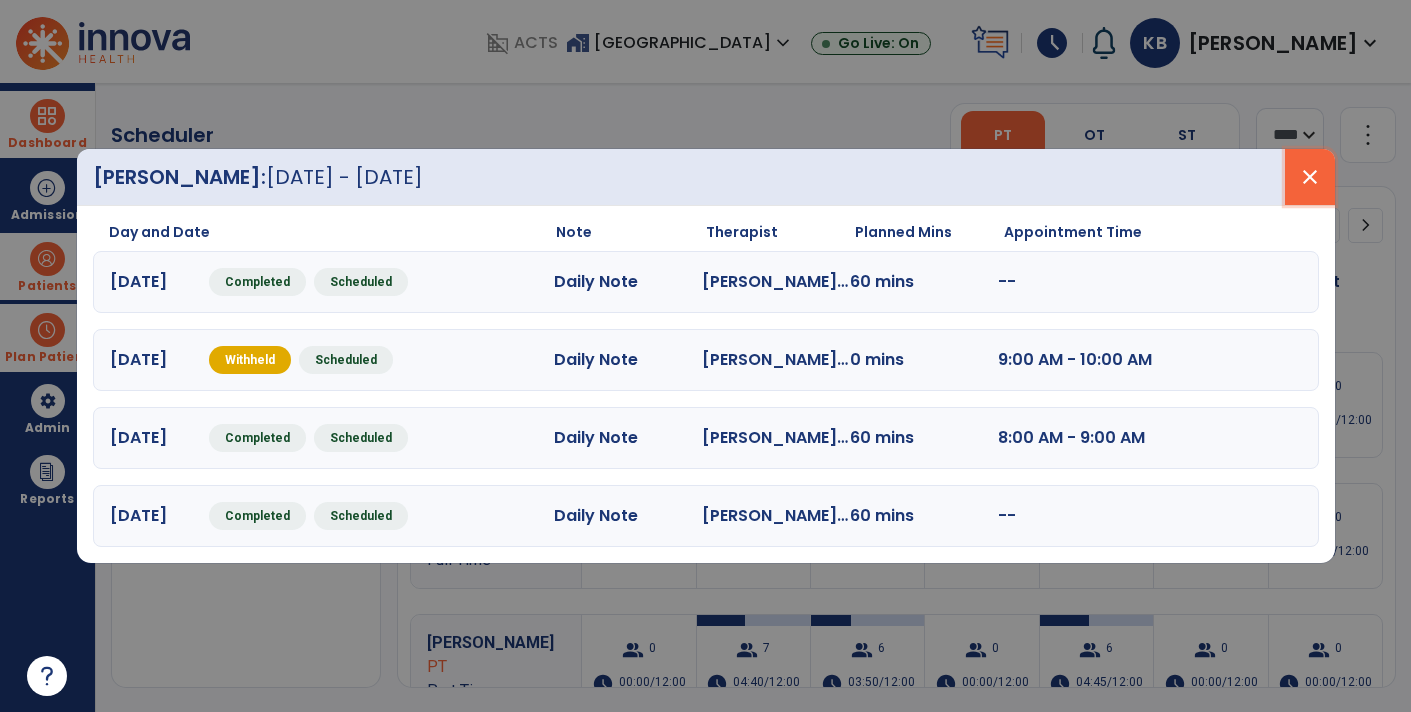 click on "close" at bounding box center (1310, 177) 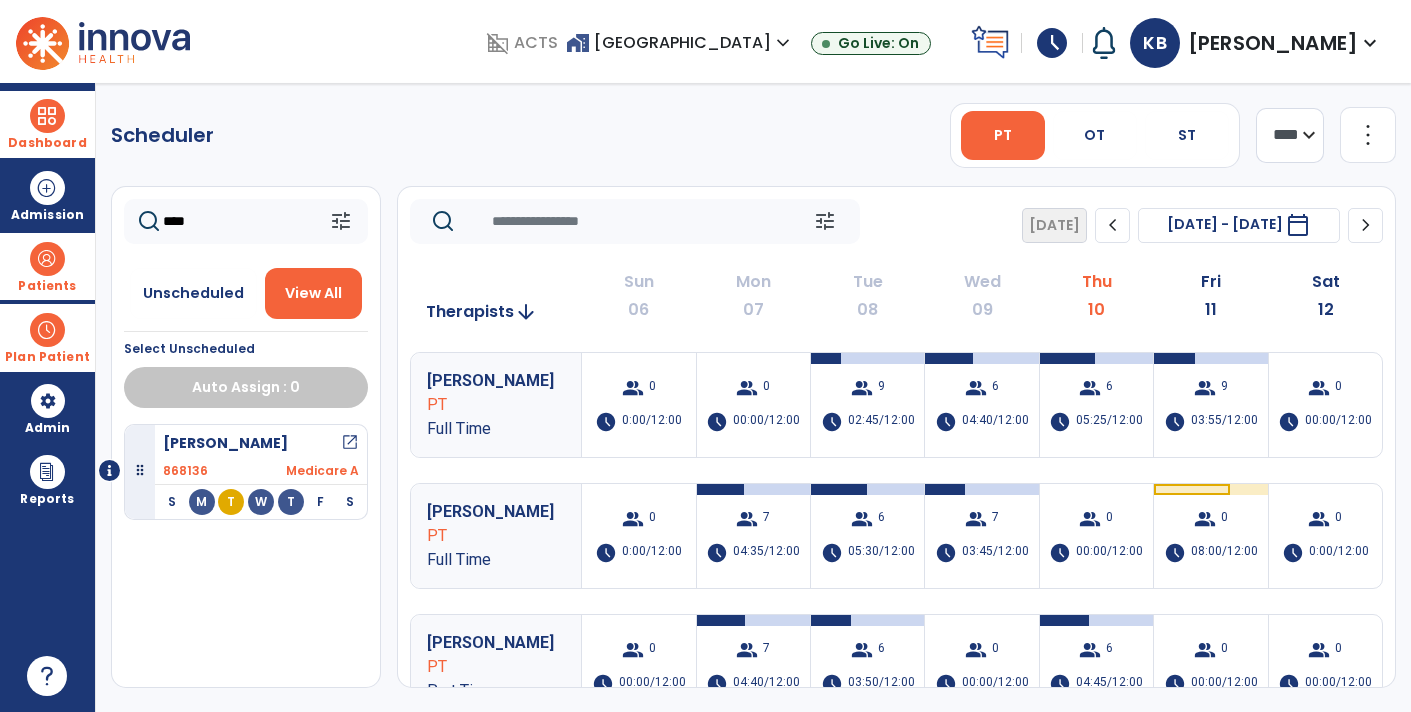 click on "chevron_right" 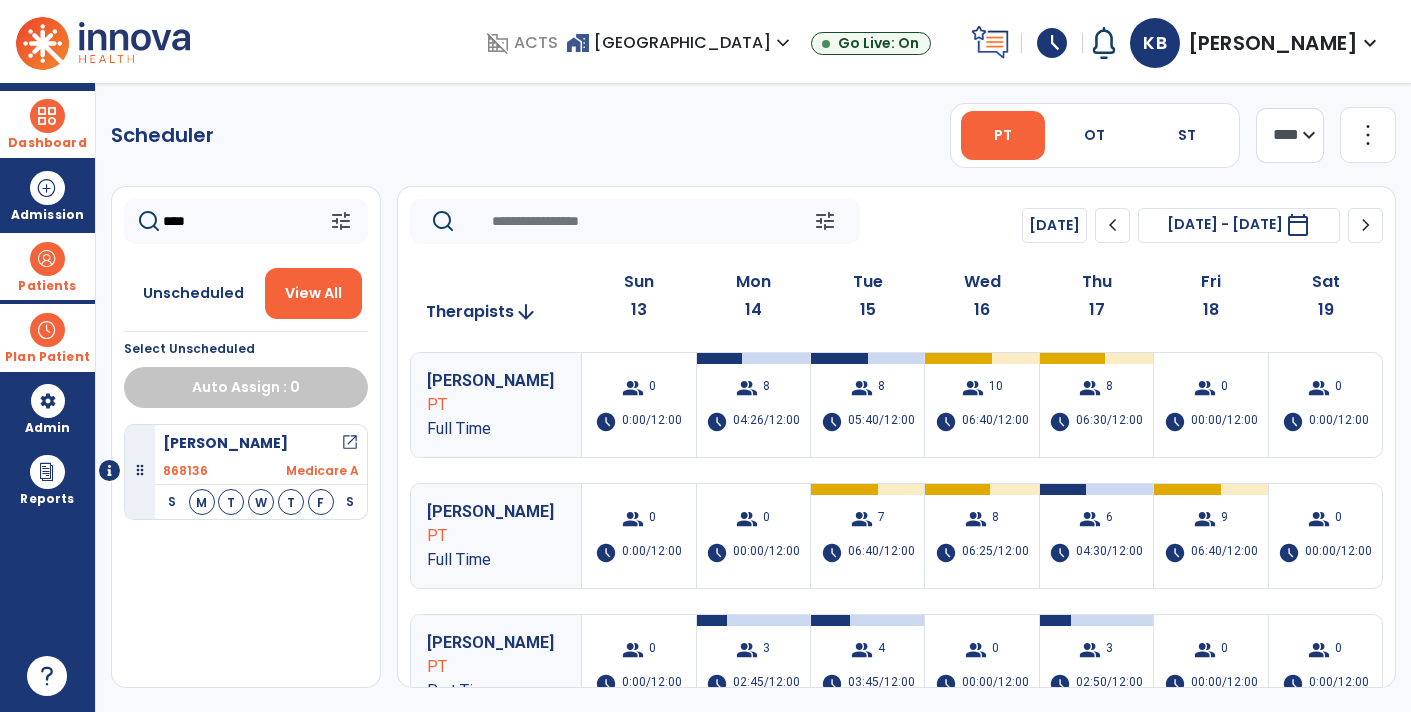 click on "open_in_new" at bounding box center (350, 443) 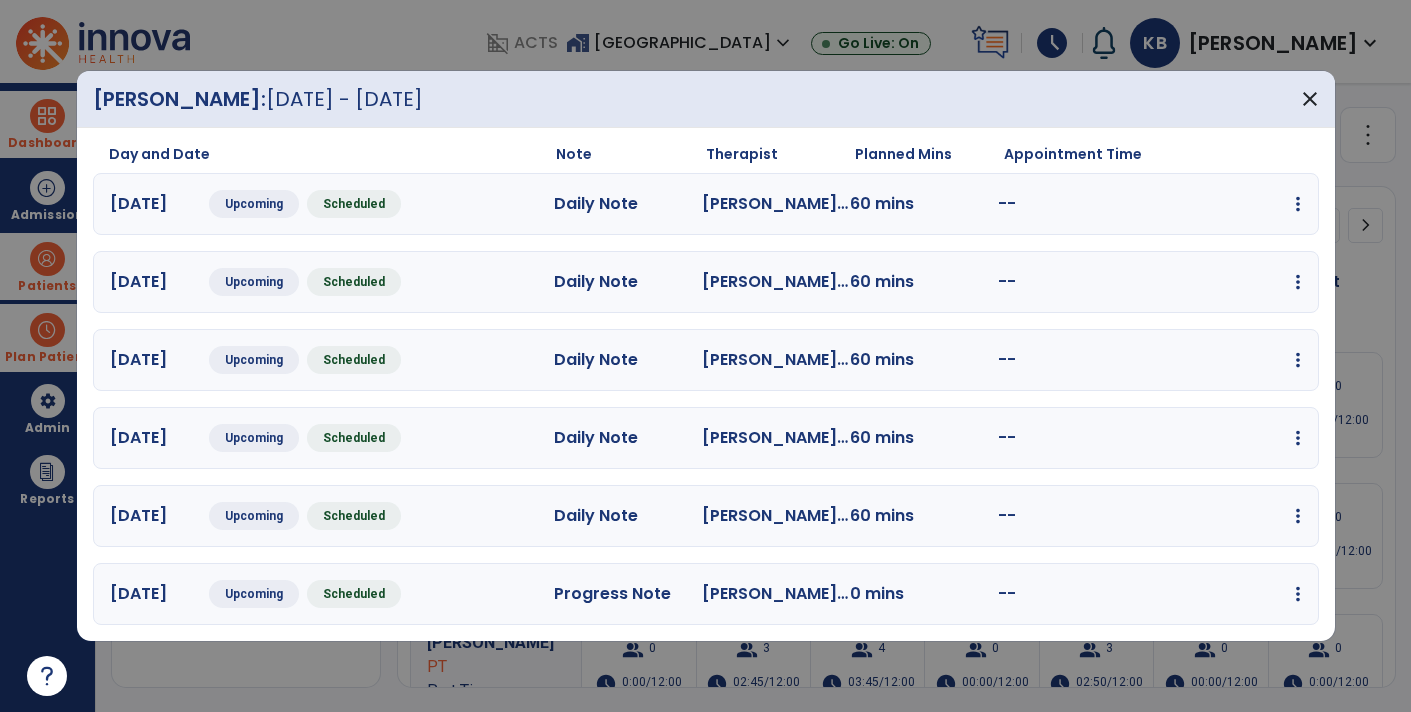click at bounding box center [1298, 204] 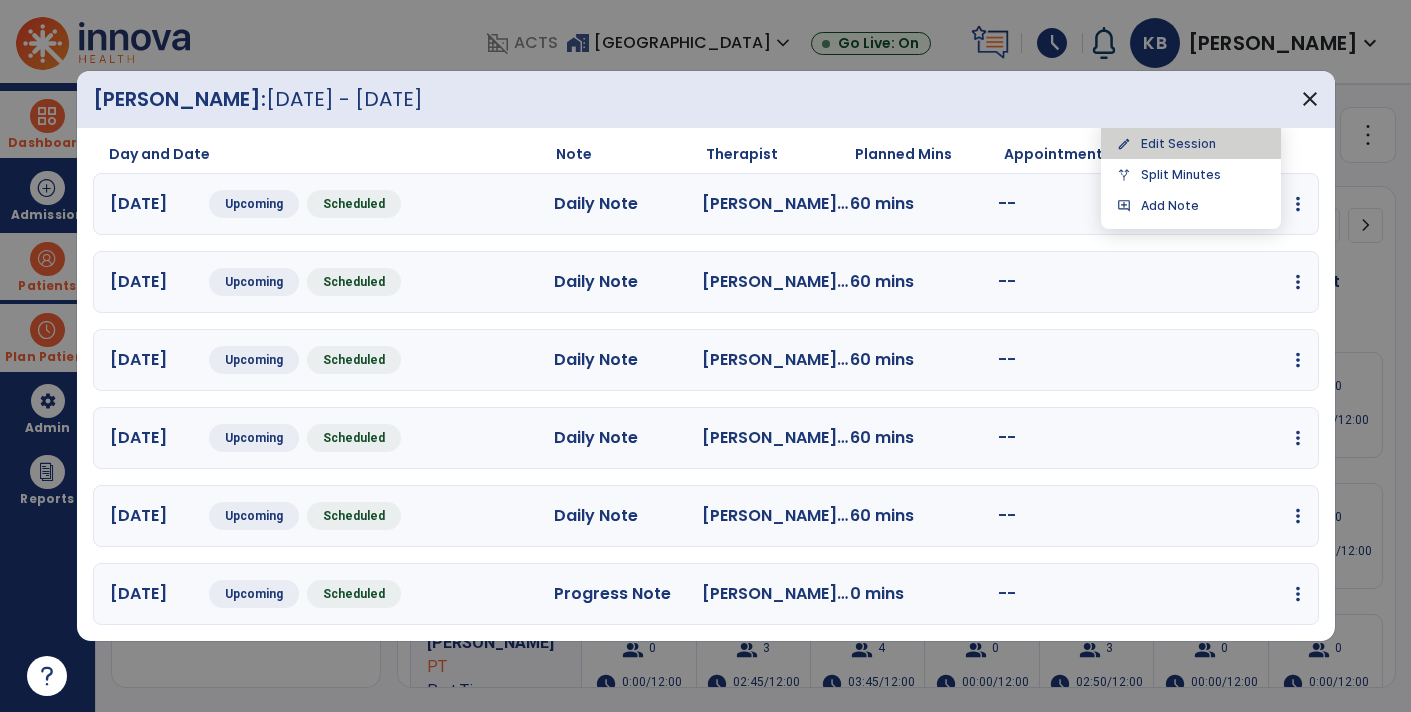 click on "edit   Edit Session" at bounding box center [1191, 143] 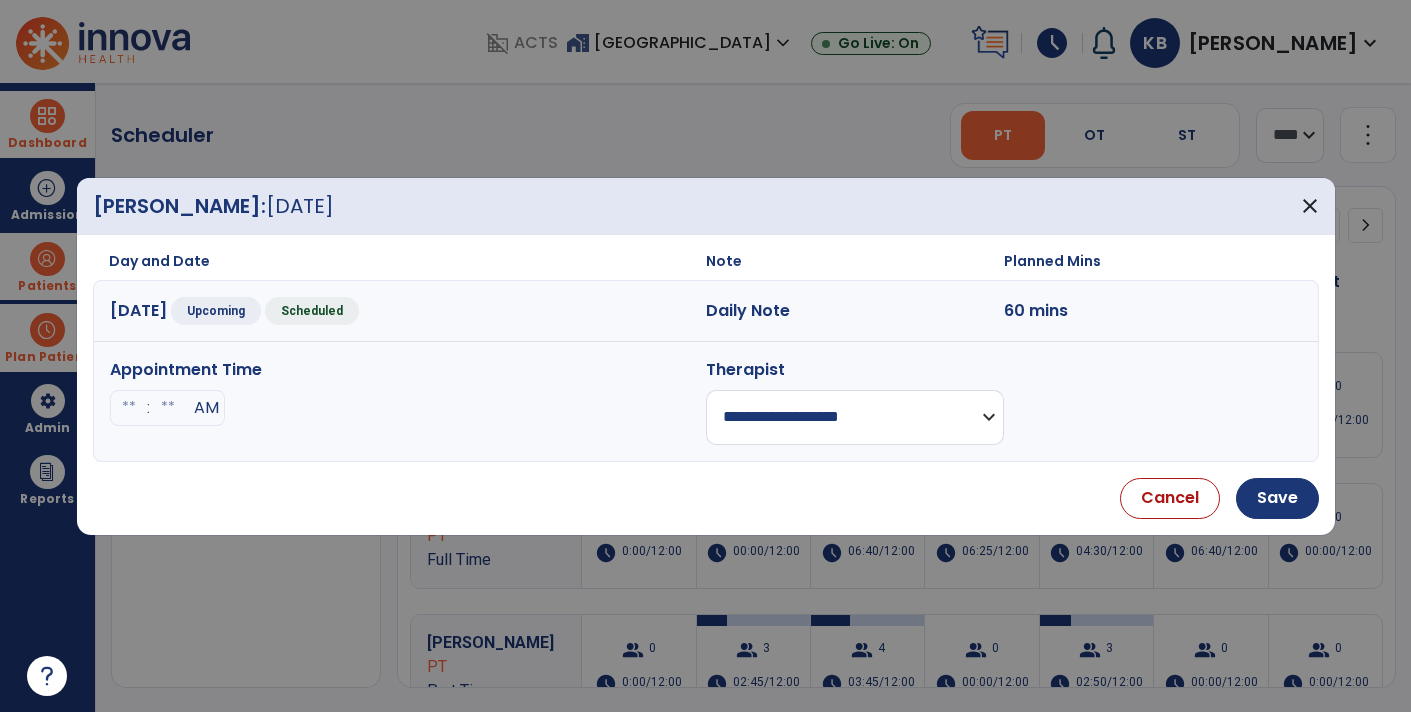 click on "**********" at bounding box center [855, 417] 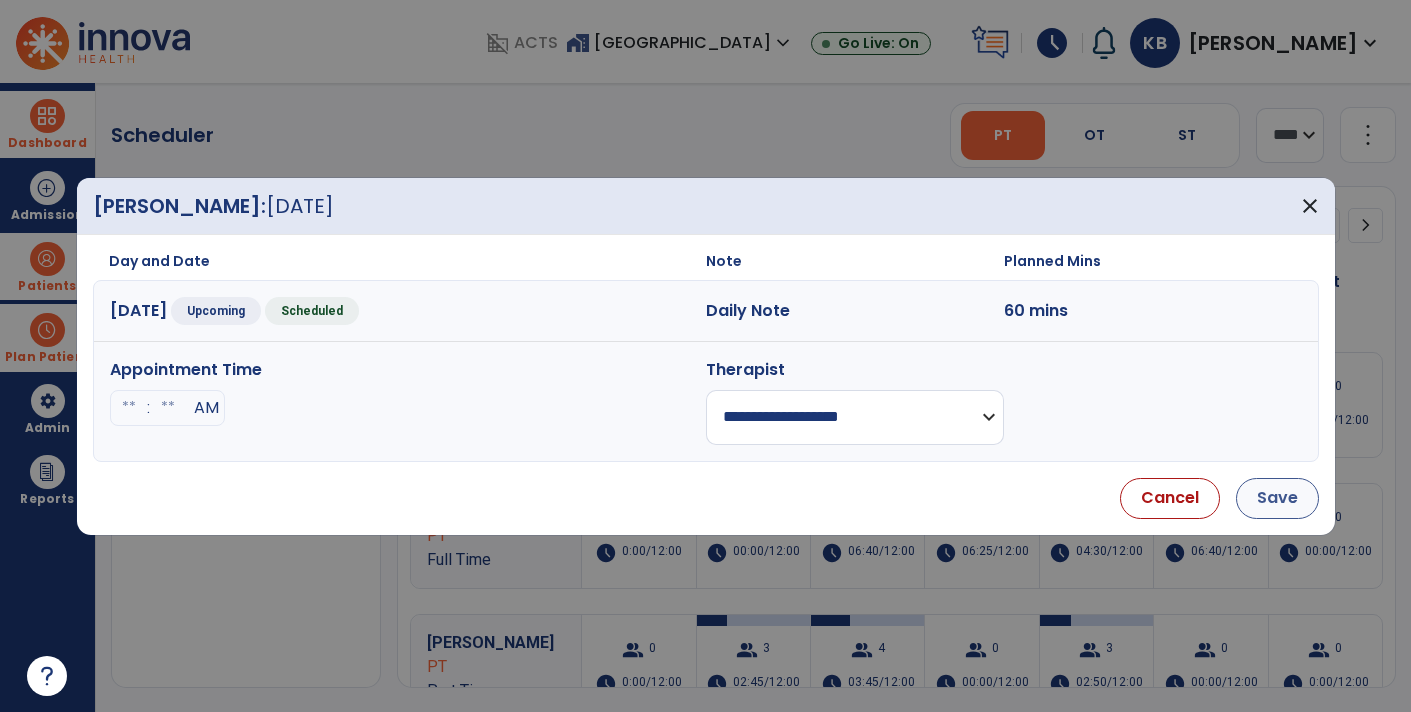 click on "Save" at bounding box center [1277, 498] 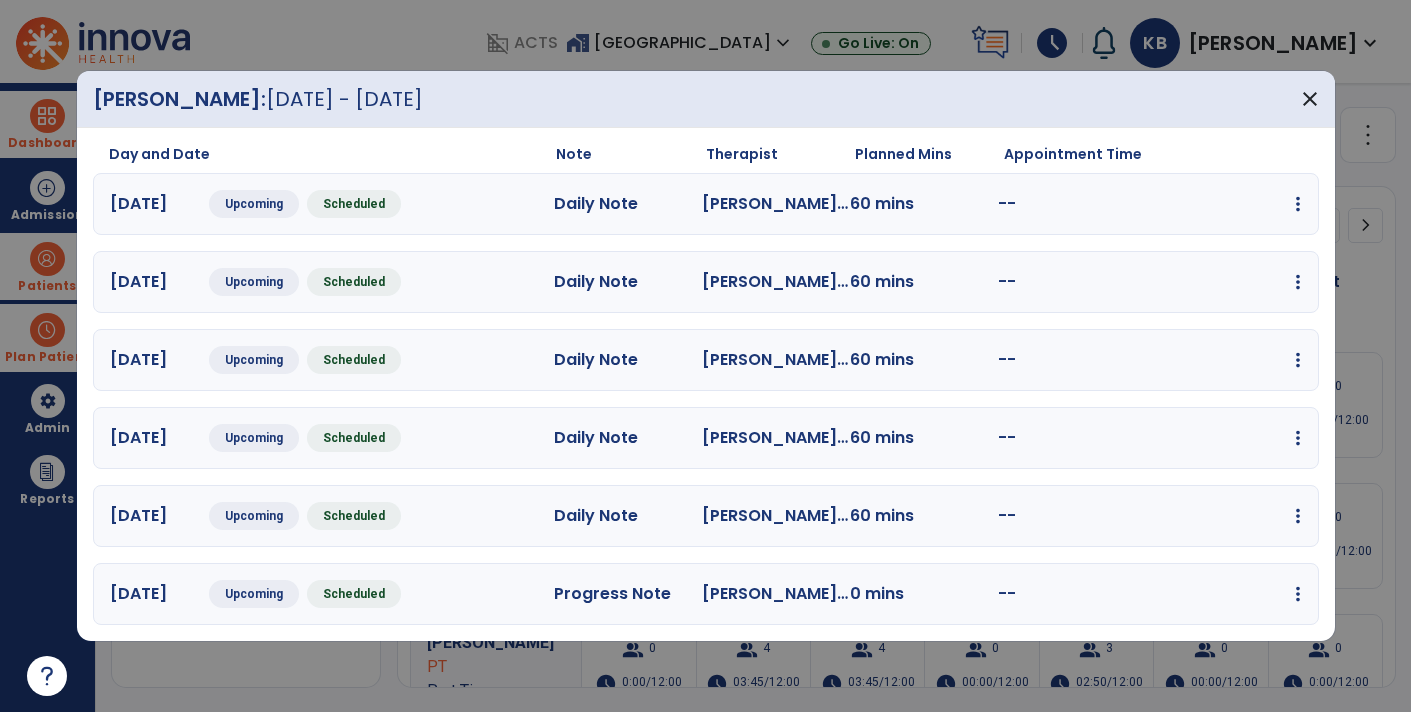 click at bounding box center [1298, 204] 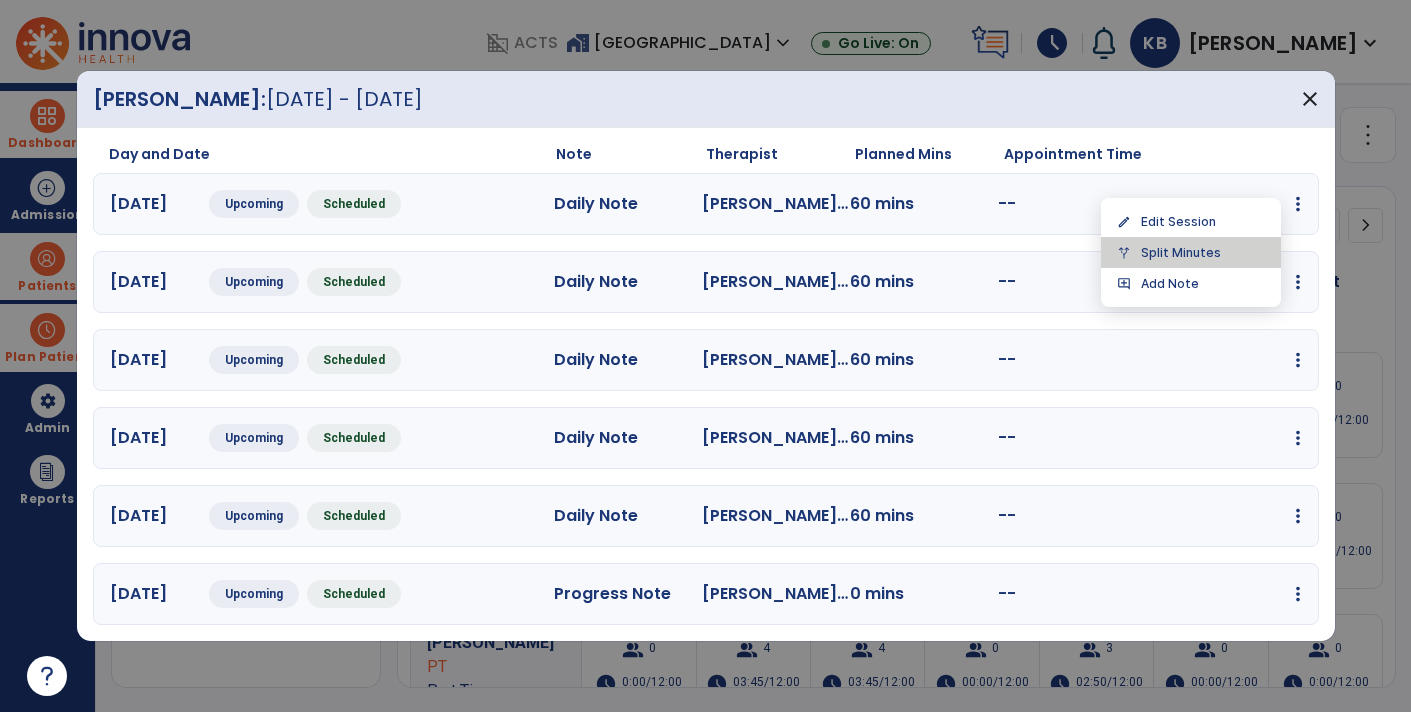 click on "alt_route   Split Minutes" at bounding box center (1191, 252) 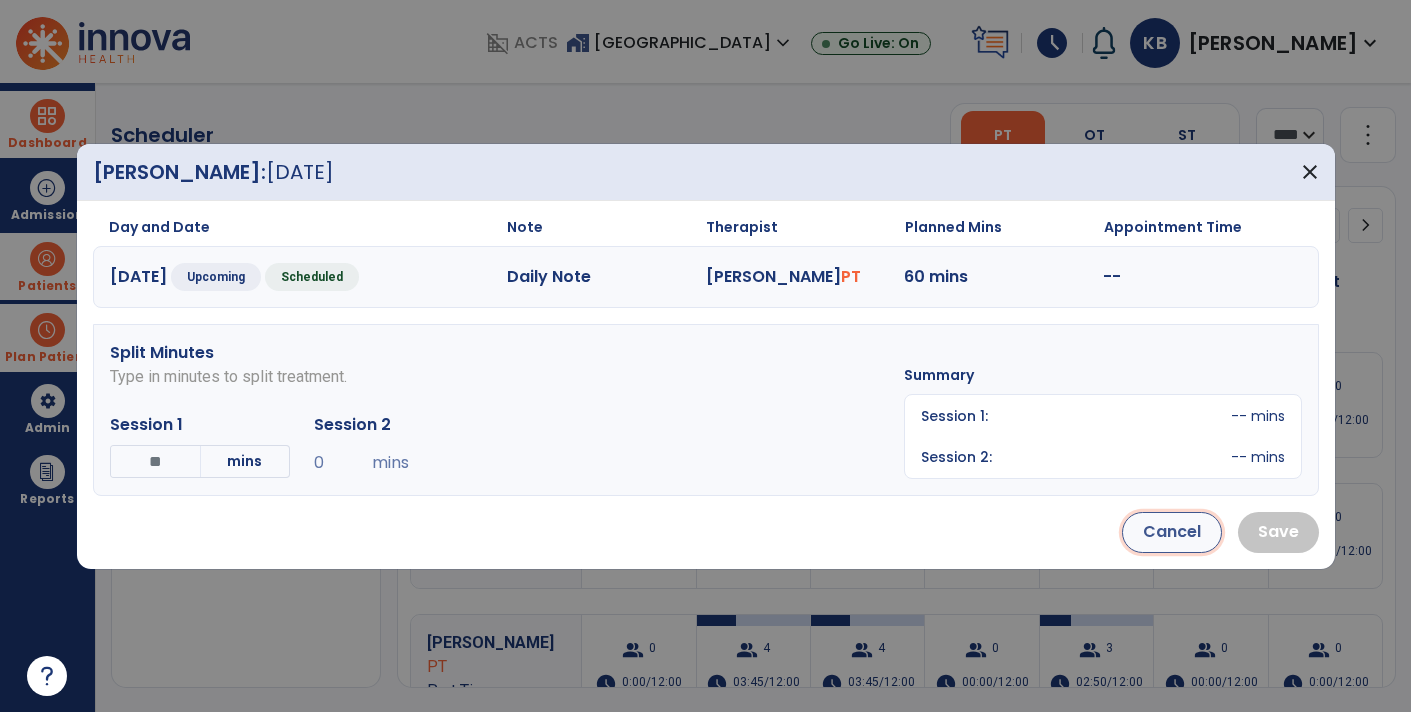 click on "Cancel" at bounding box center (1172, 532) 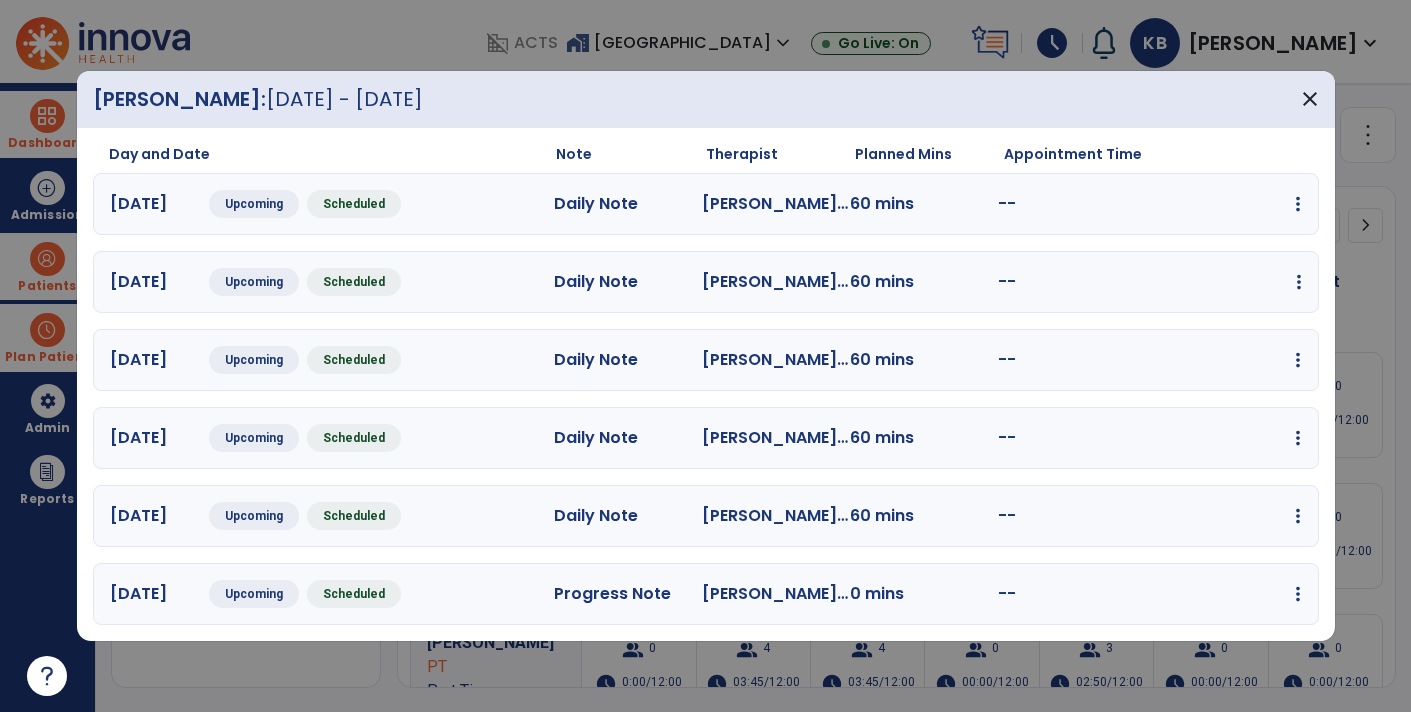 click at bounding box center (1298, 204) 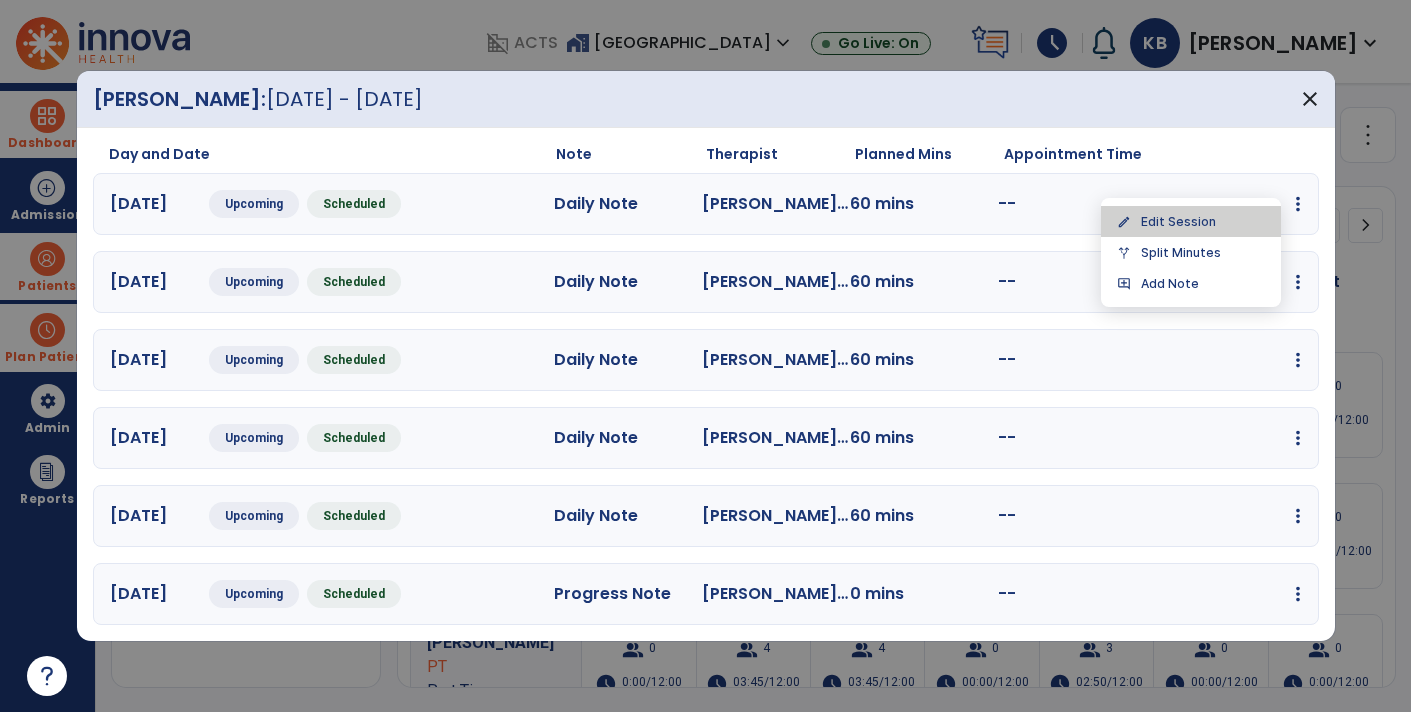click on "edit   Edit Session" at bounding box center (1191, 221) 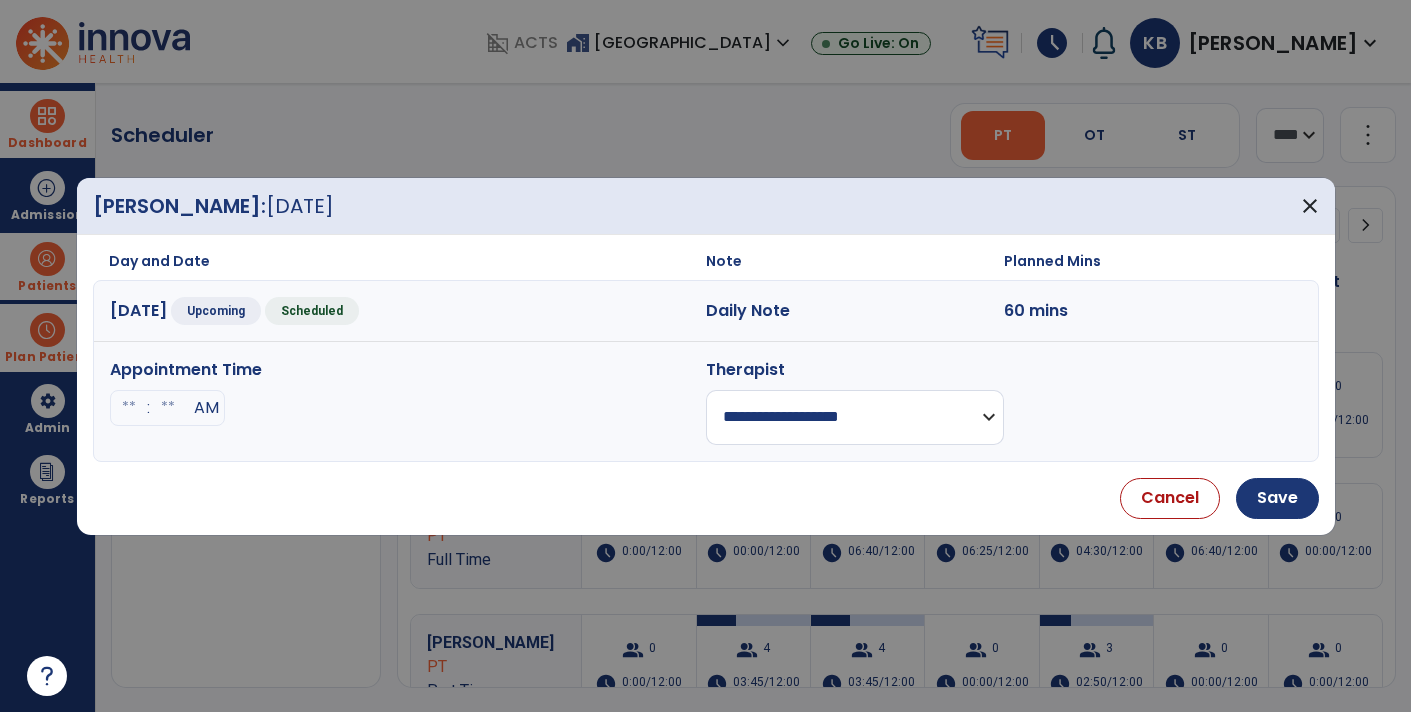 click on "**********" at bounding box center [855, 417] 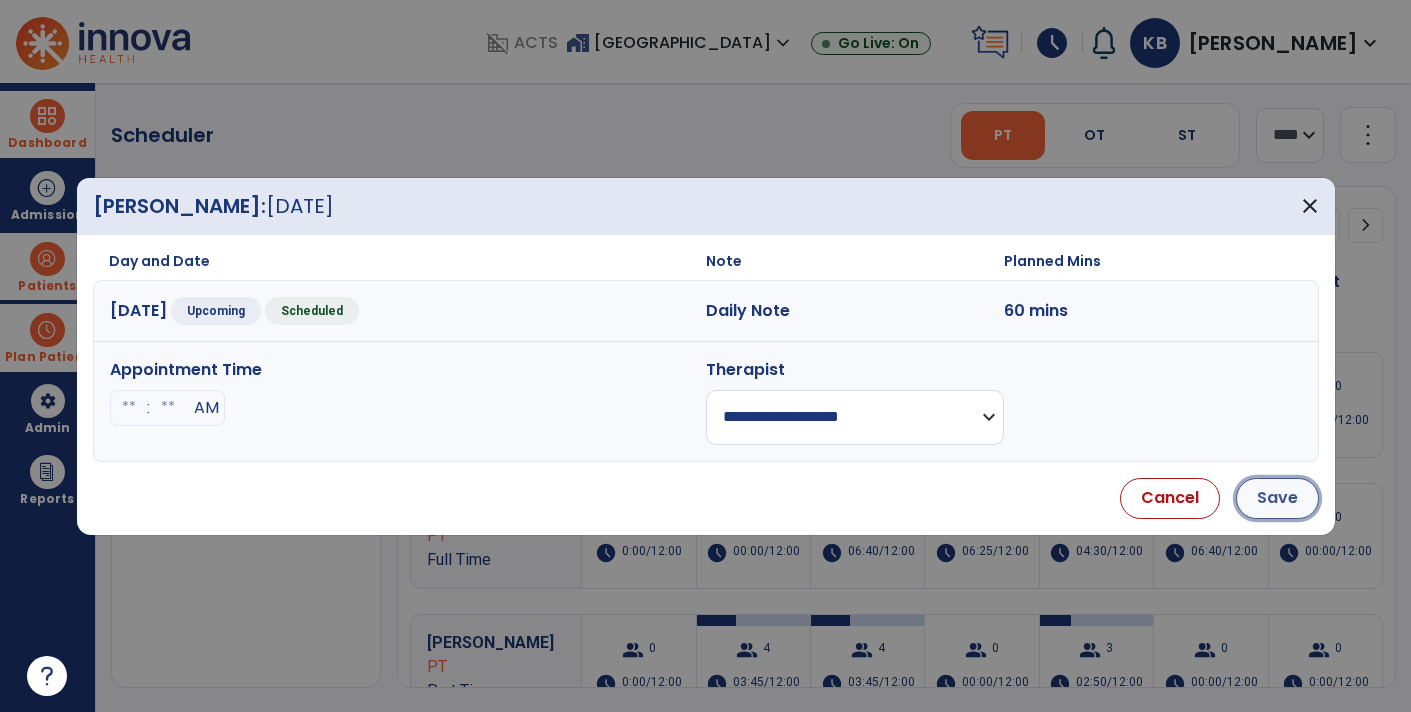 click on "Save" at bounding box center [1277, 498] 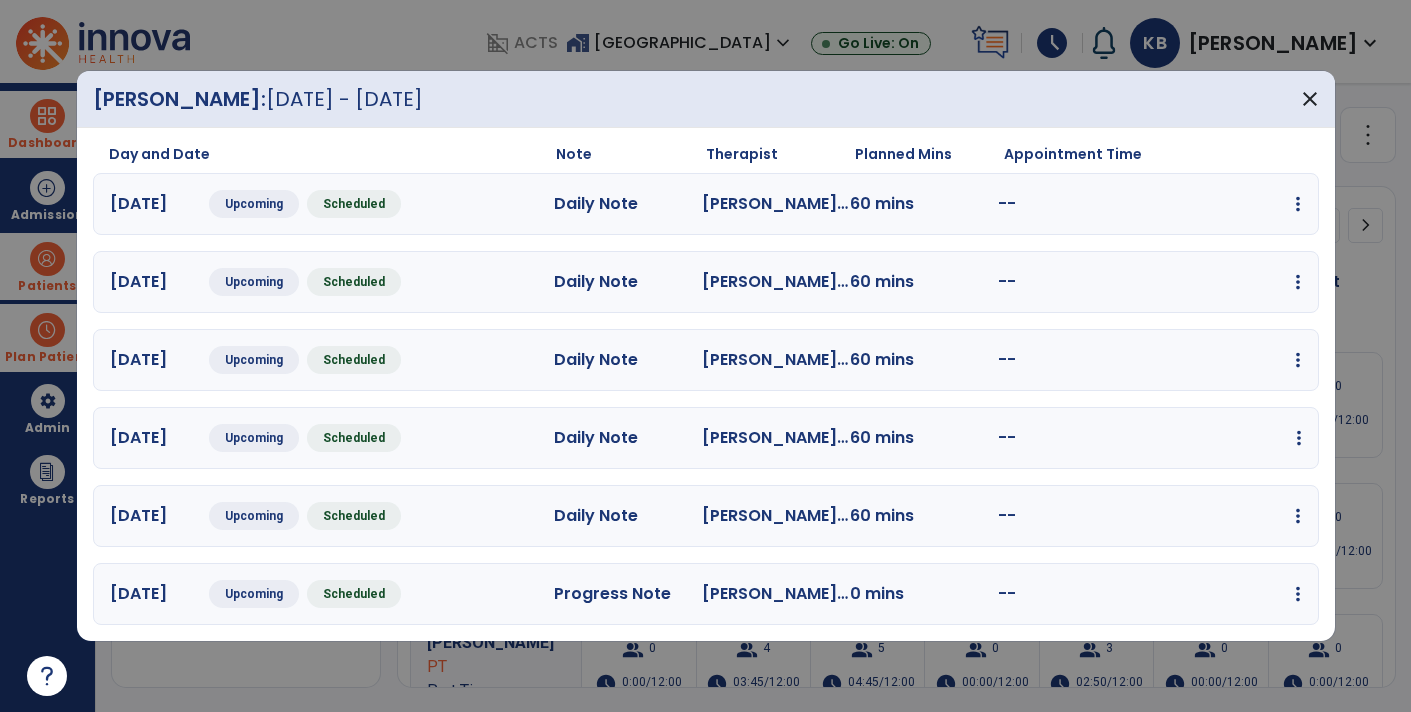 click at bounding box center (1298, 204) 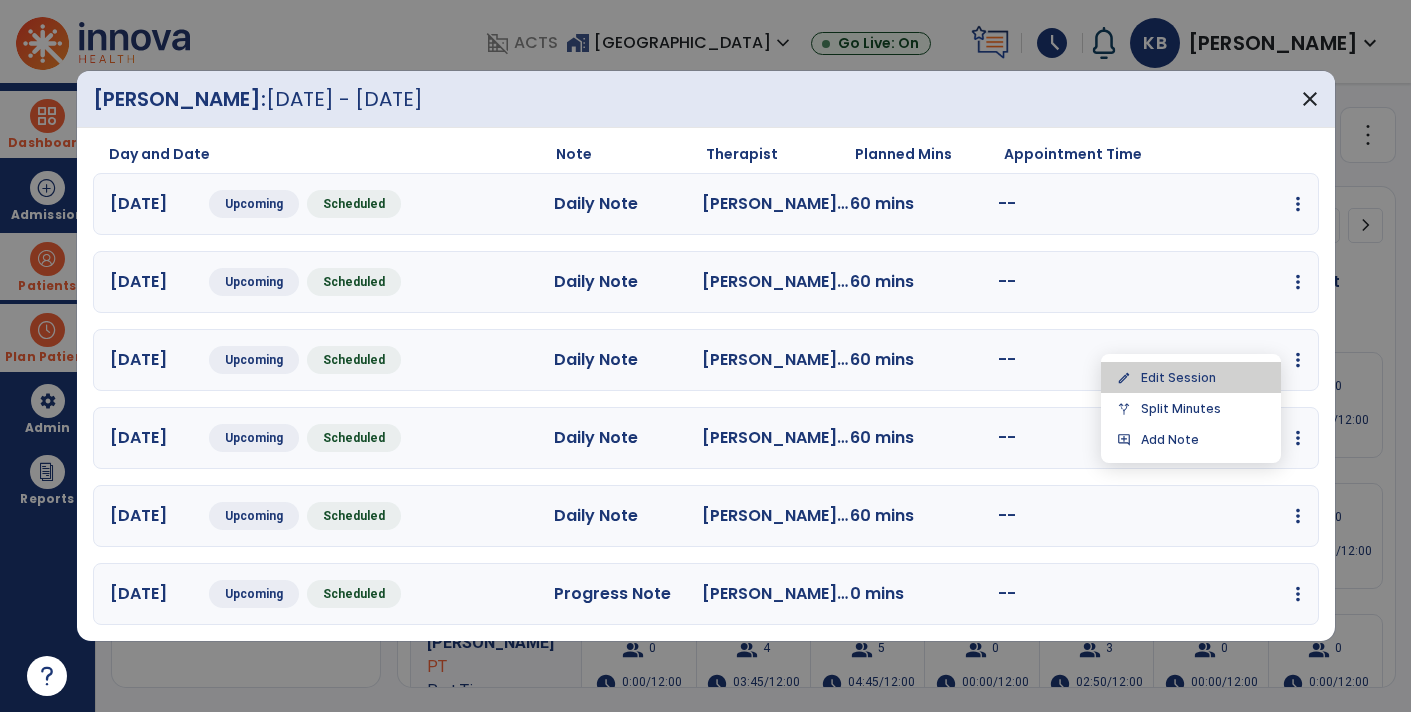 click on "edit   Edit Session" at bounding box center [1191, 377] 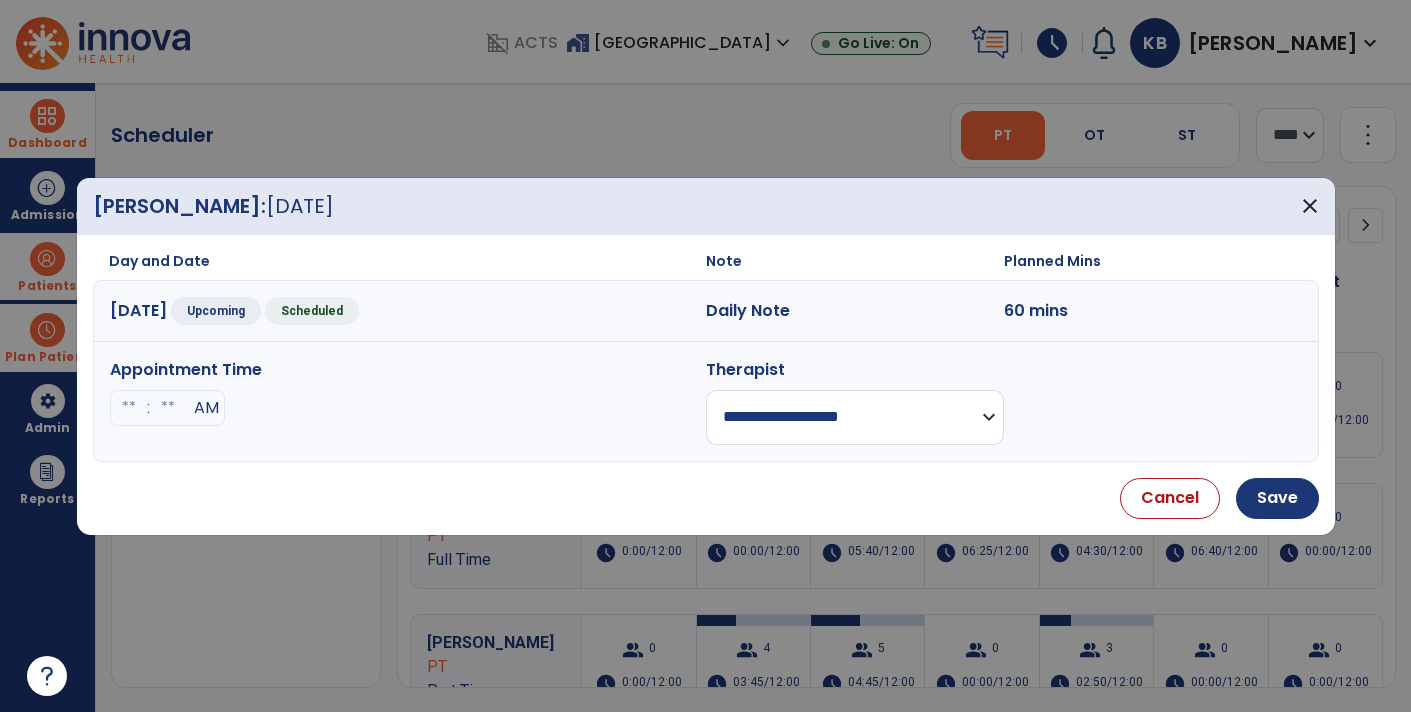 click on "**********" at bounding box center [855, 417] 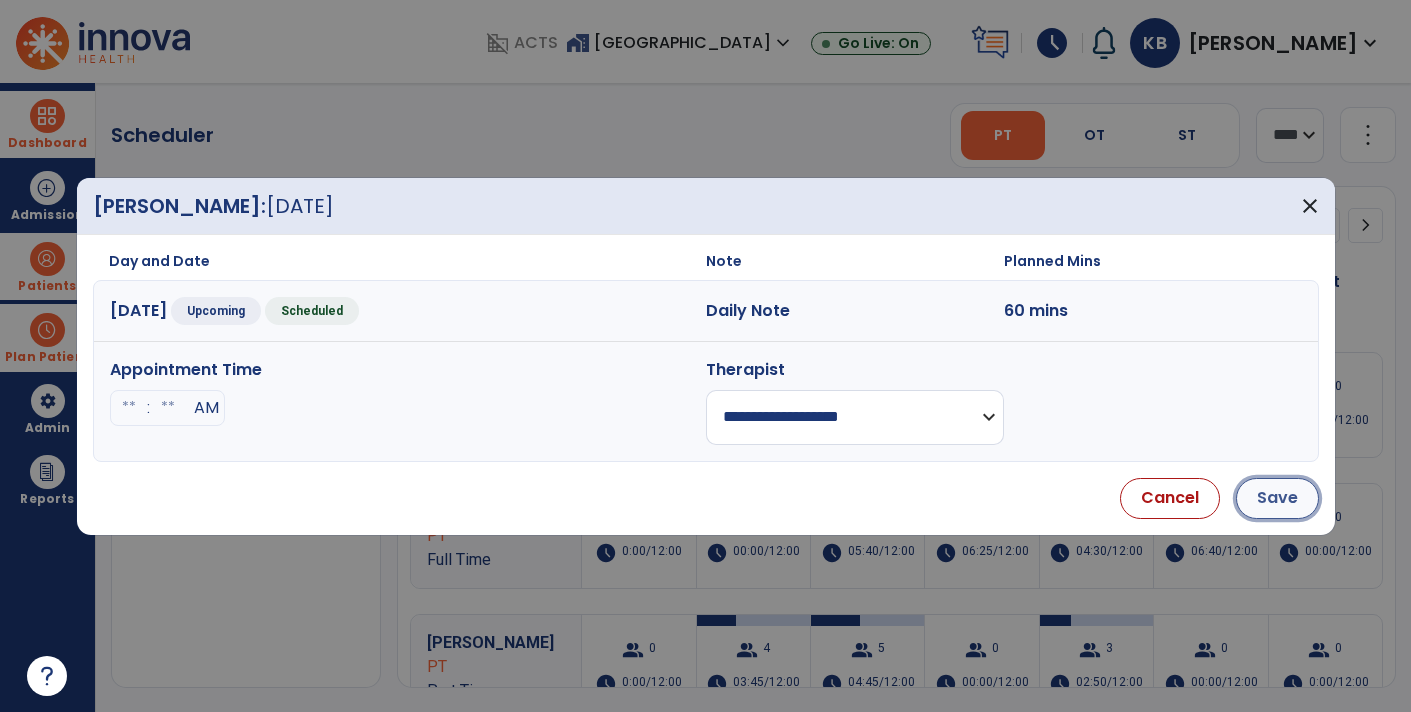 click on "Save" at bounding box center [1277, 498] 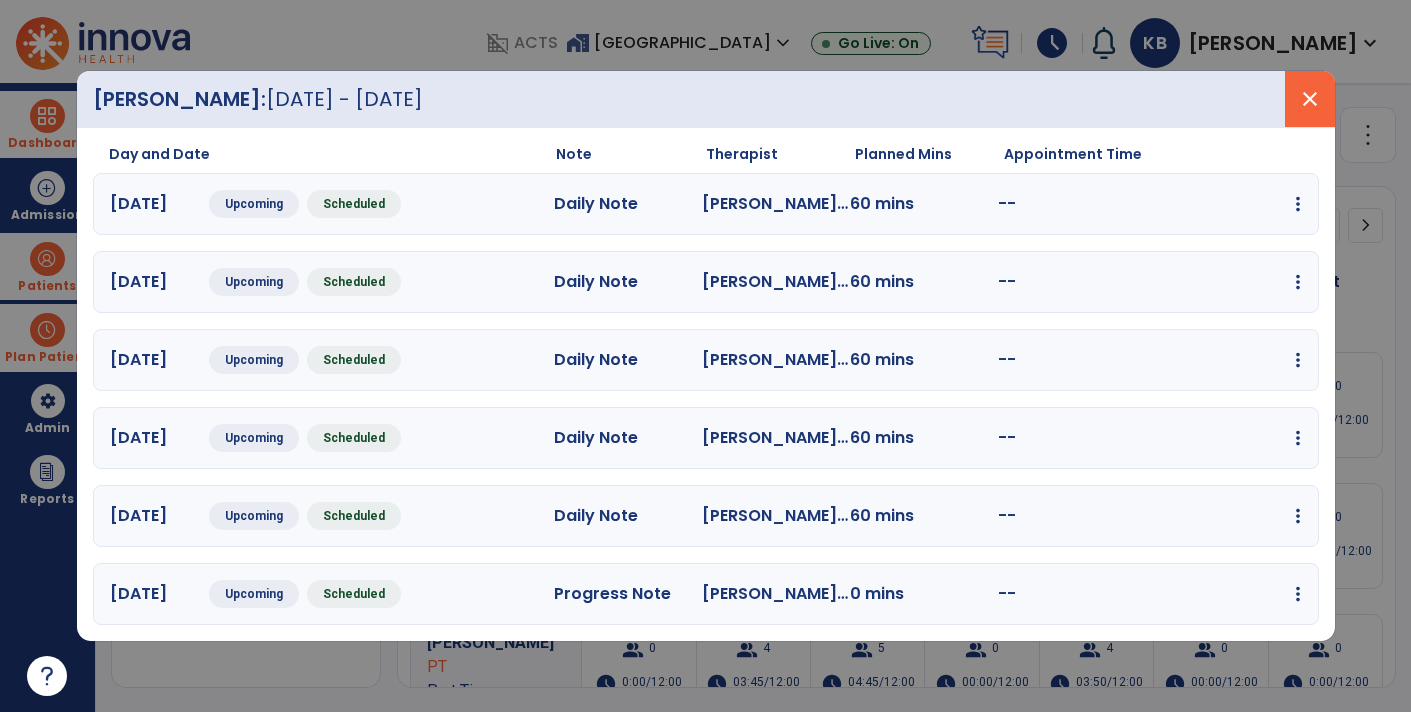 click on "close" at bounding box center [1310, 99] 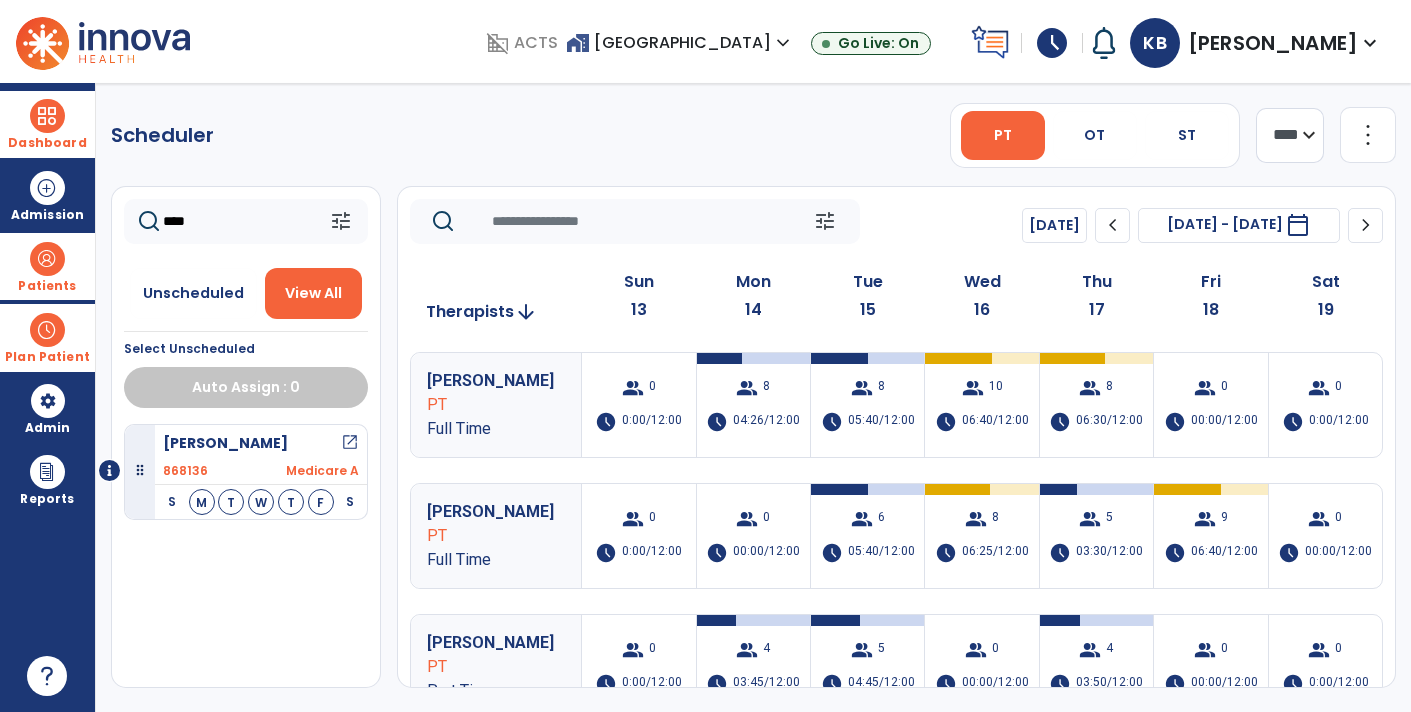 click at bounding box center [47, 330] 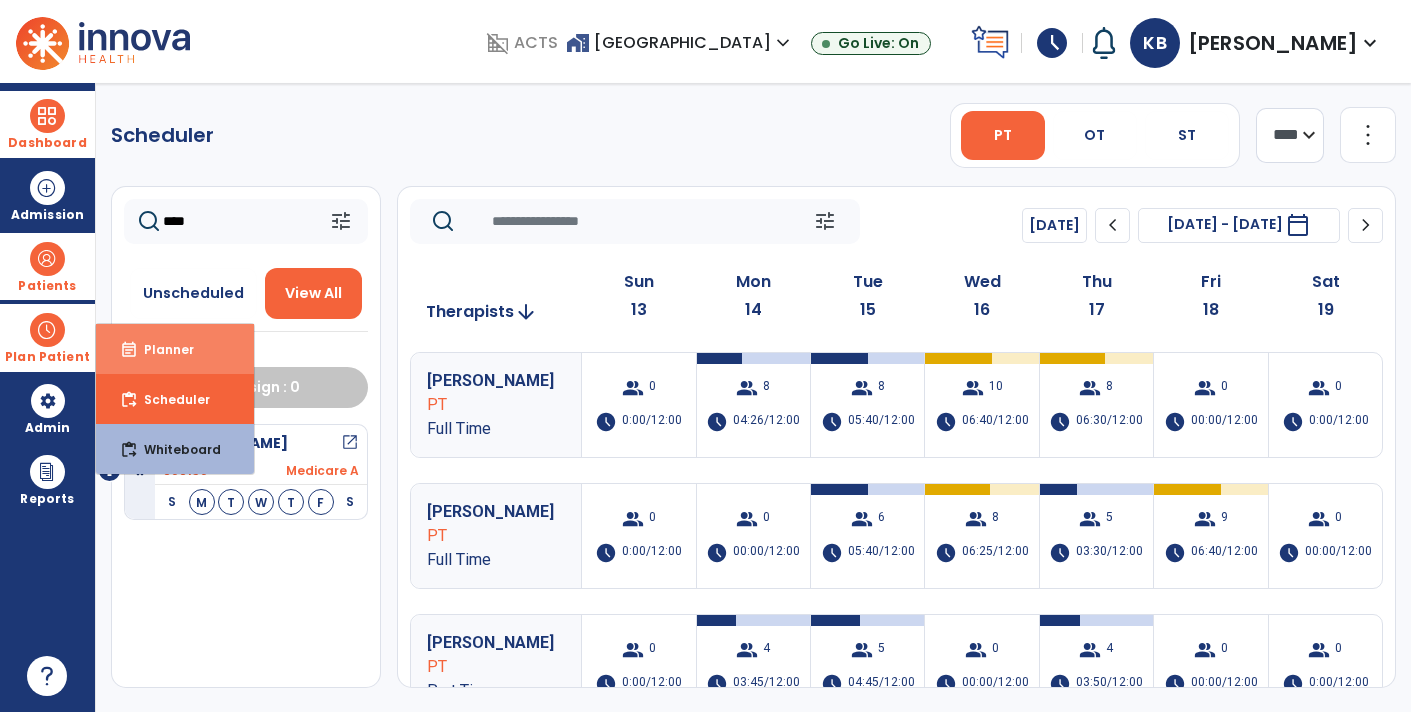 click on "event_note  Planner" at bounding box center [175, 349] 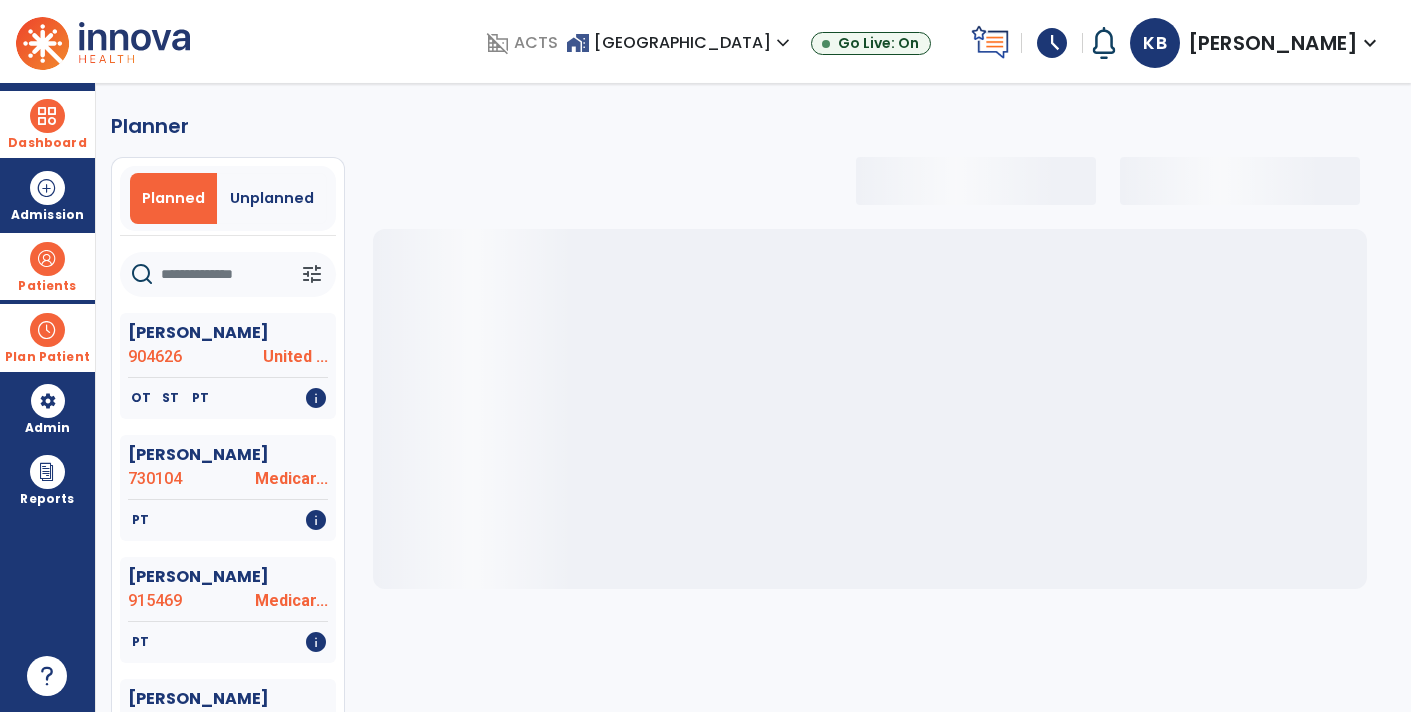 select on "***" 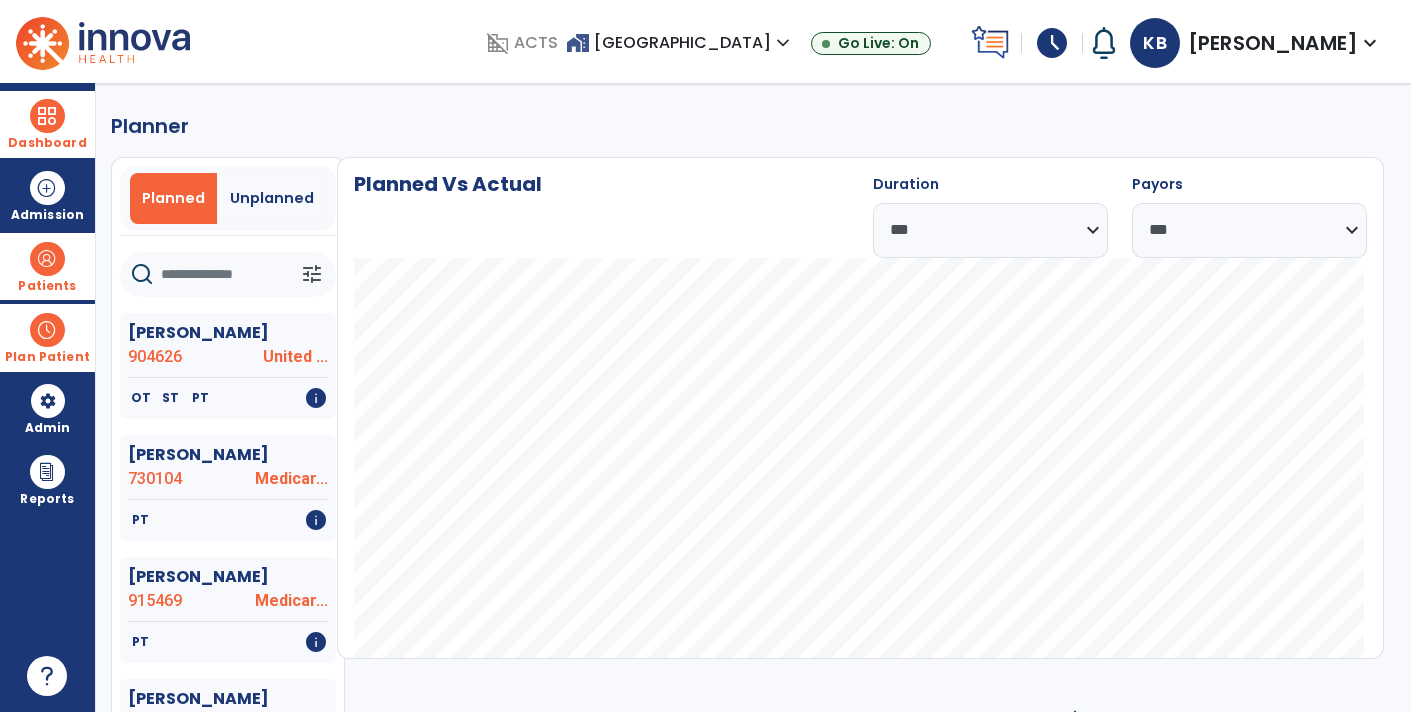 click 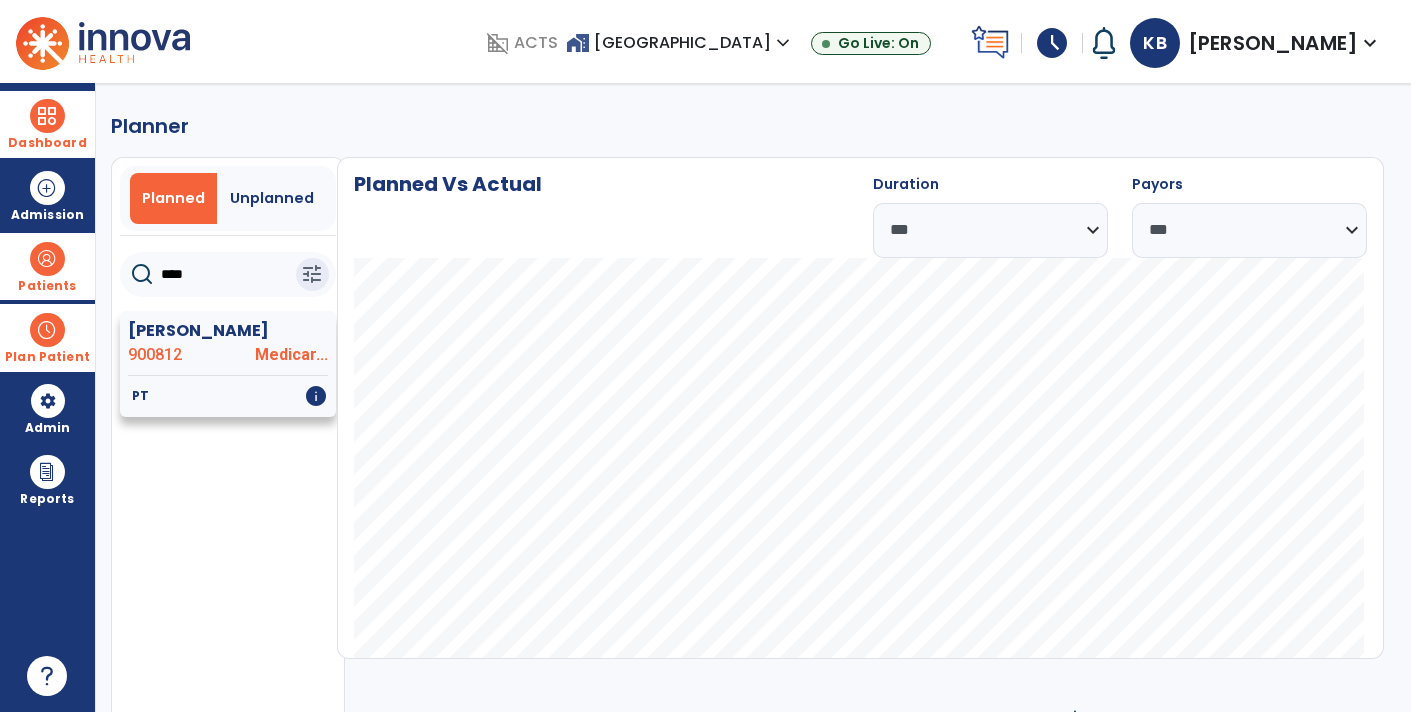 click on "Medicar..." 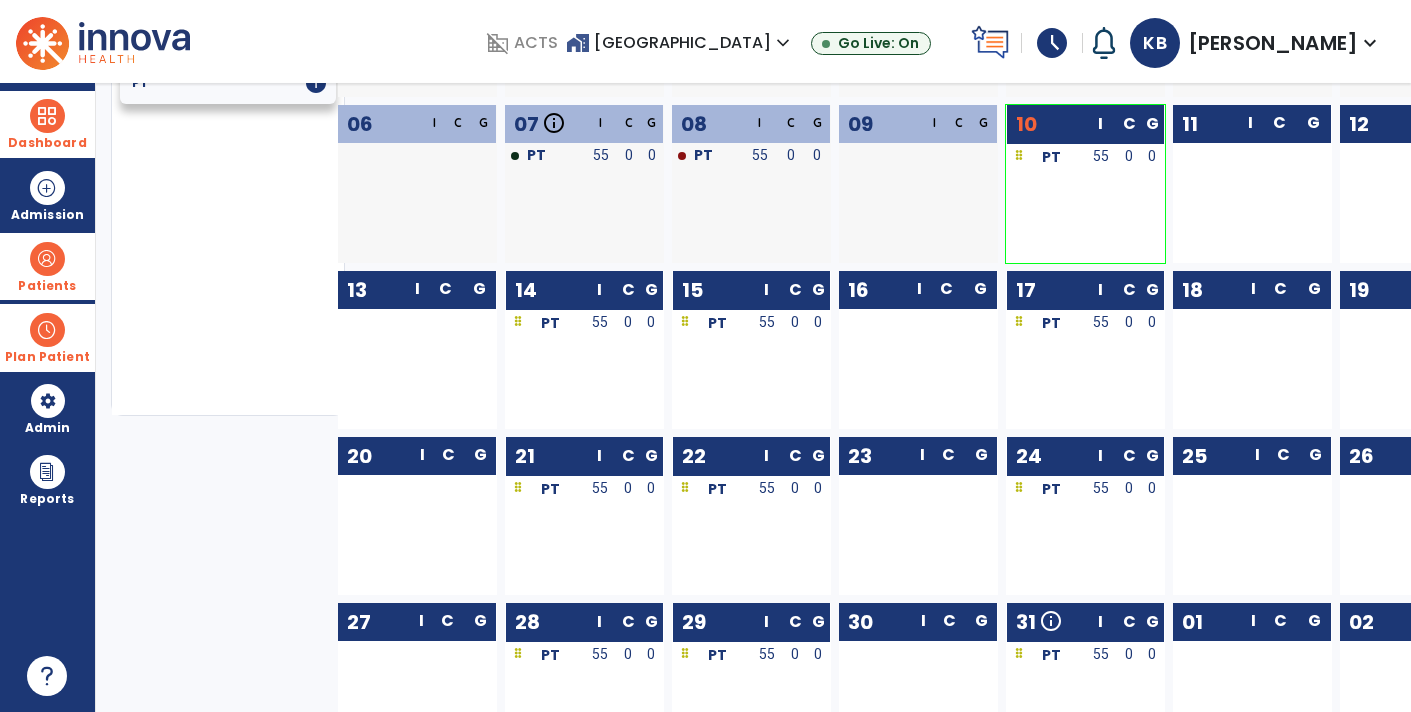 scroll, scrollTop: 314, scrollLeft: 0, axis: vertical 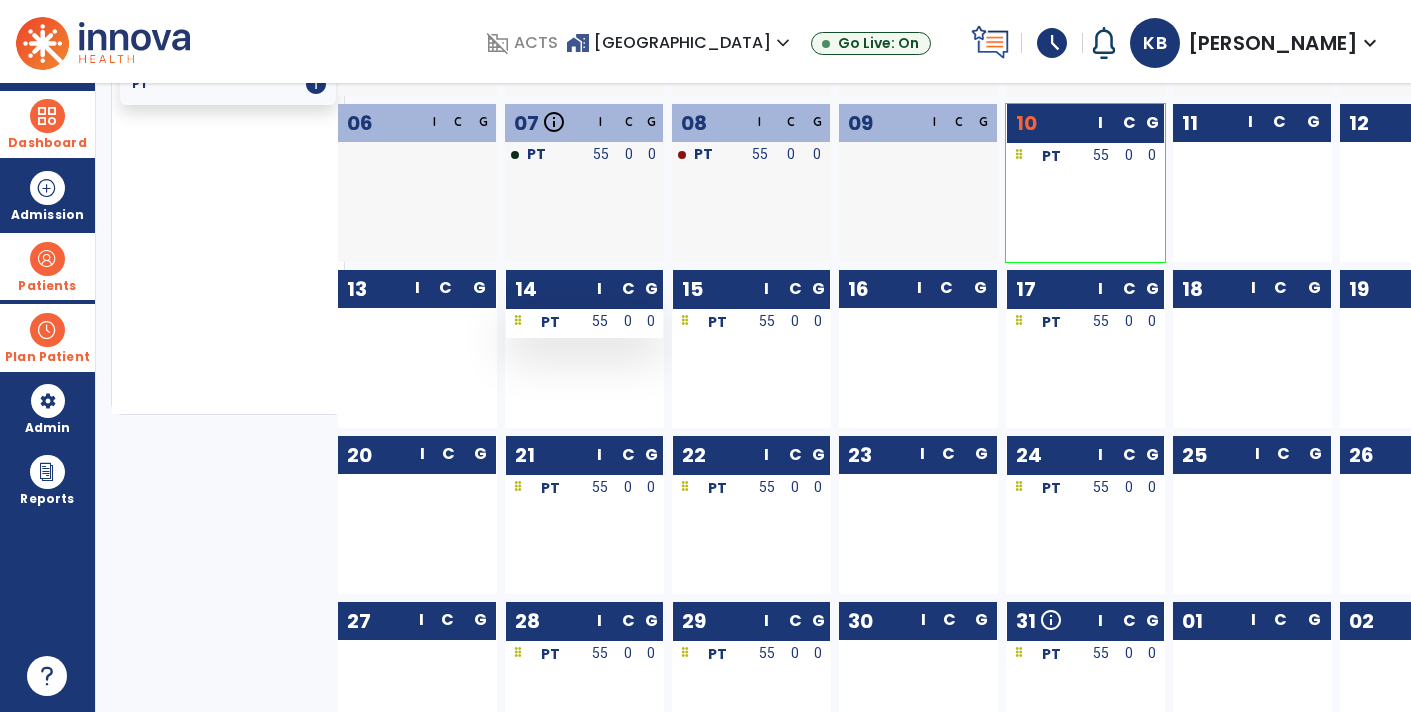 click on "55" at bounding box center [600, 321] 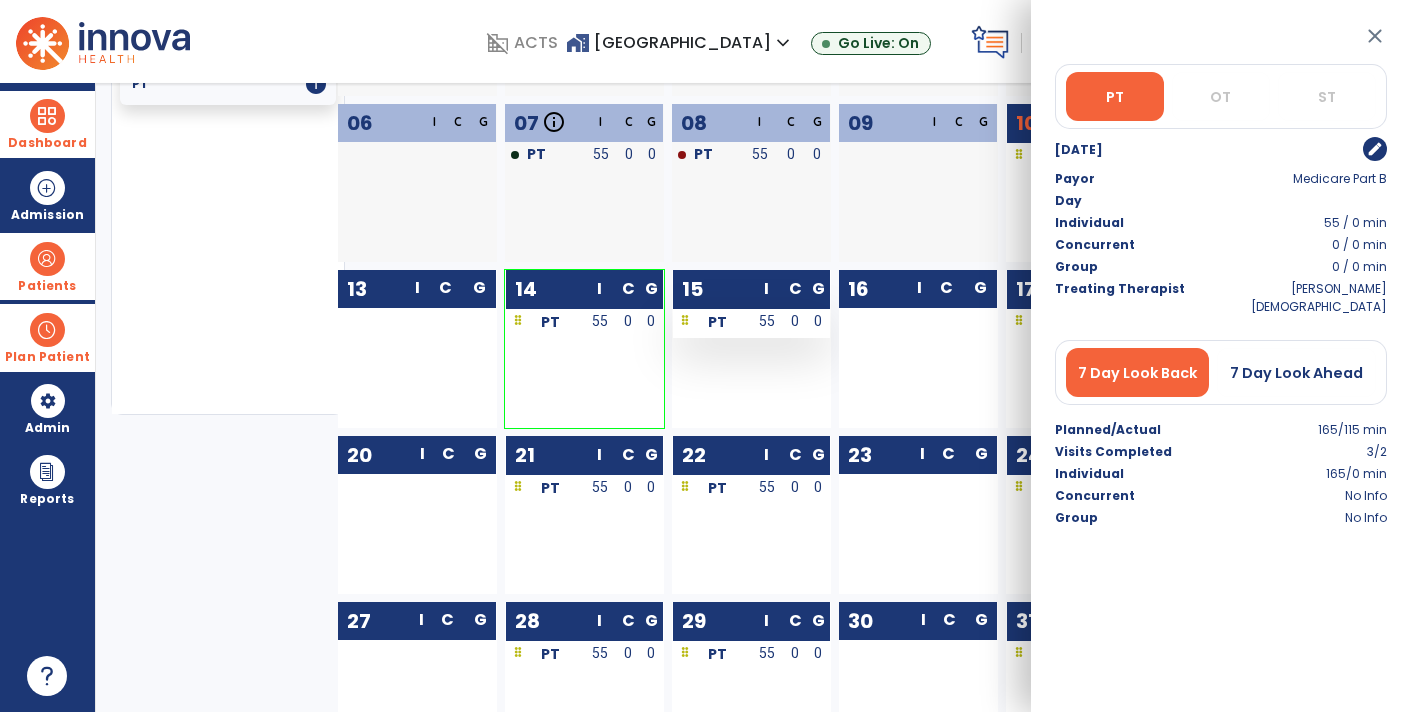 click on "55" at bounding box center (767, 323) 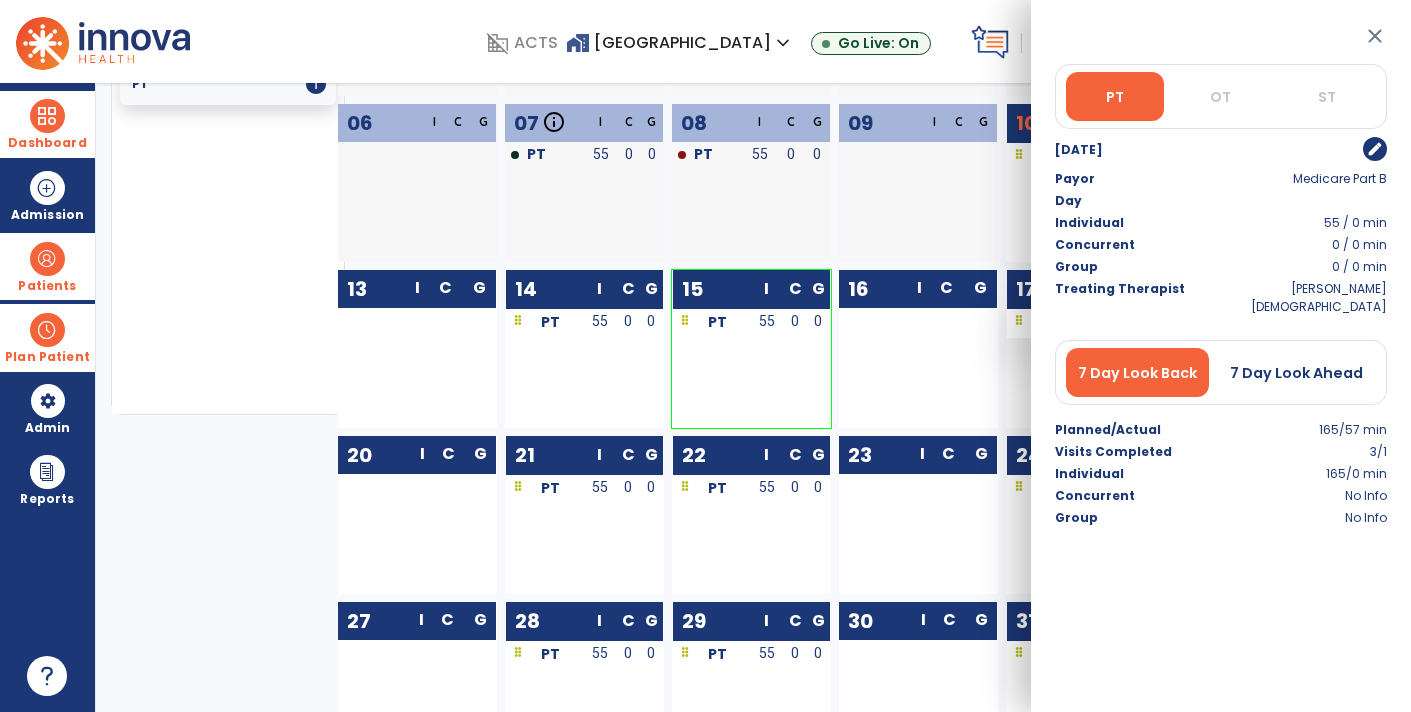 click on "PT" at bounding box center (1045, 321) 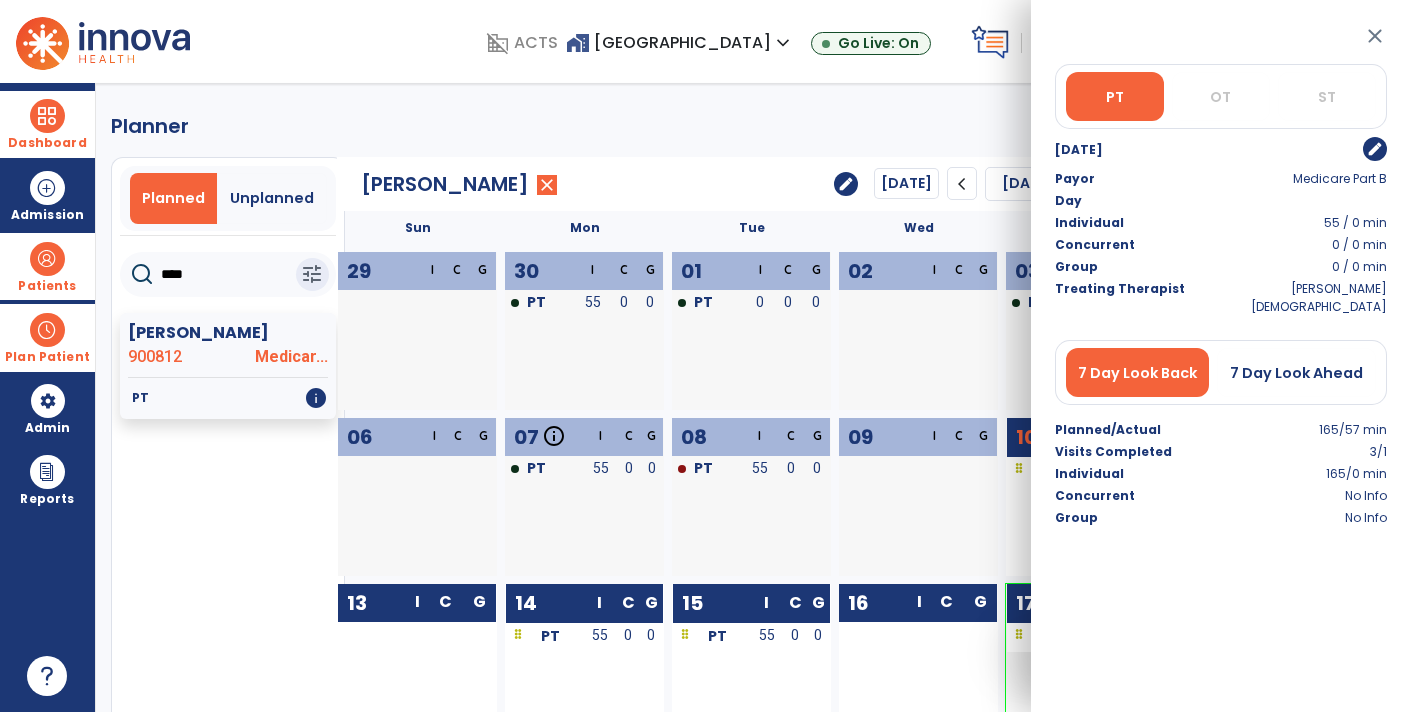 scroll, scrollTop: 8, scrollLeft: 0, axis: vertical 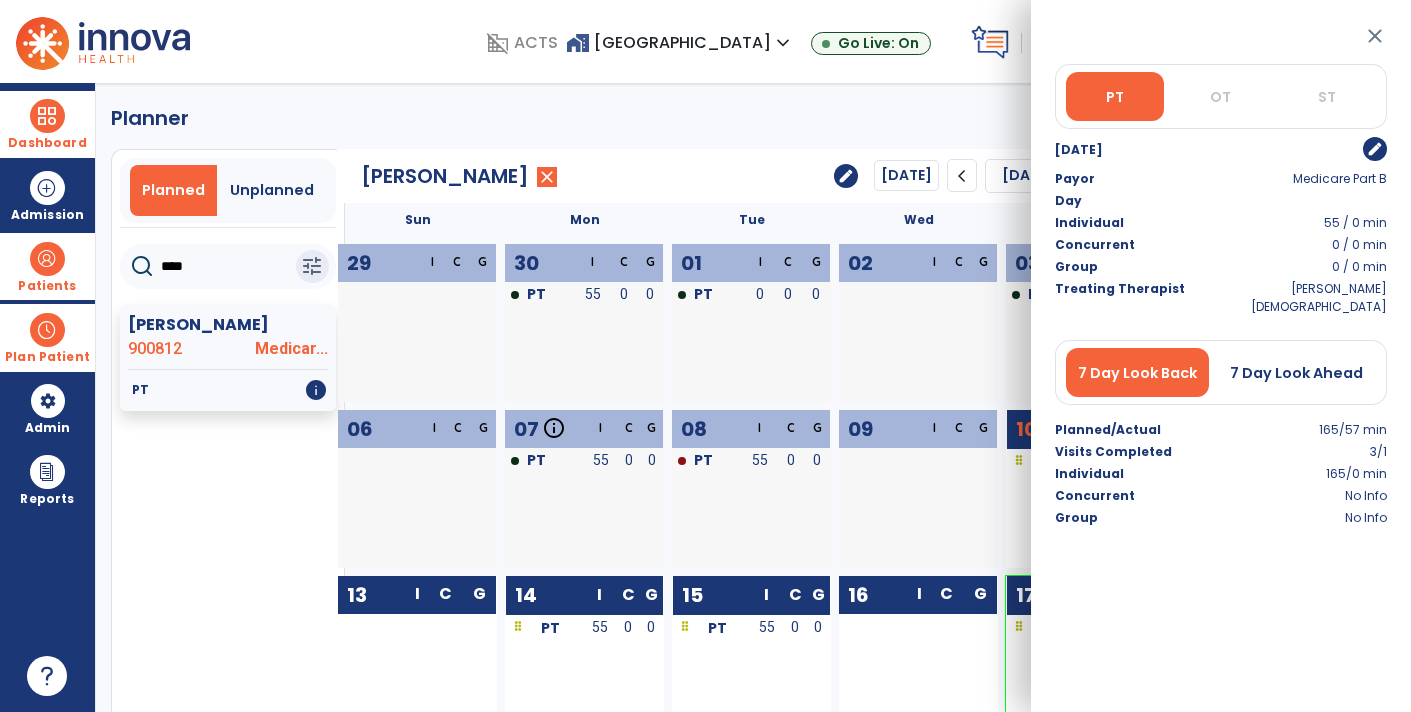 click on "****" 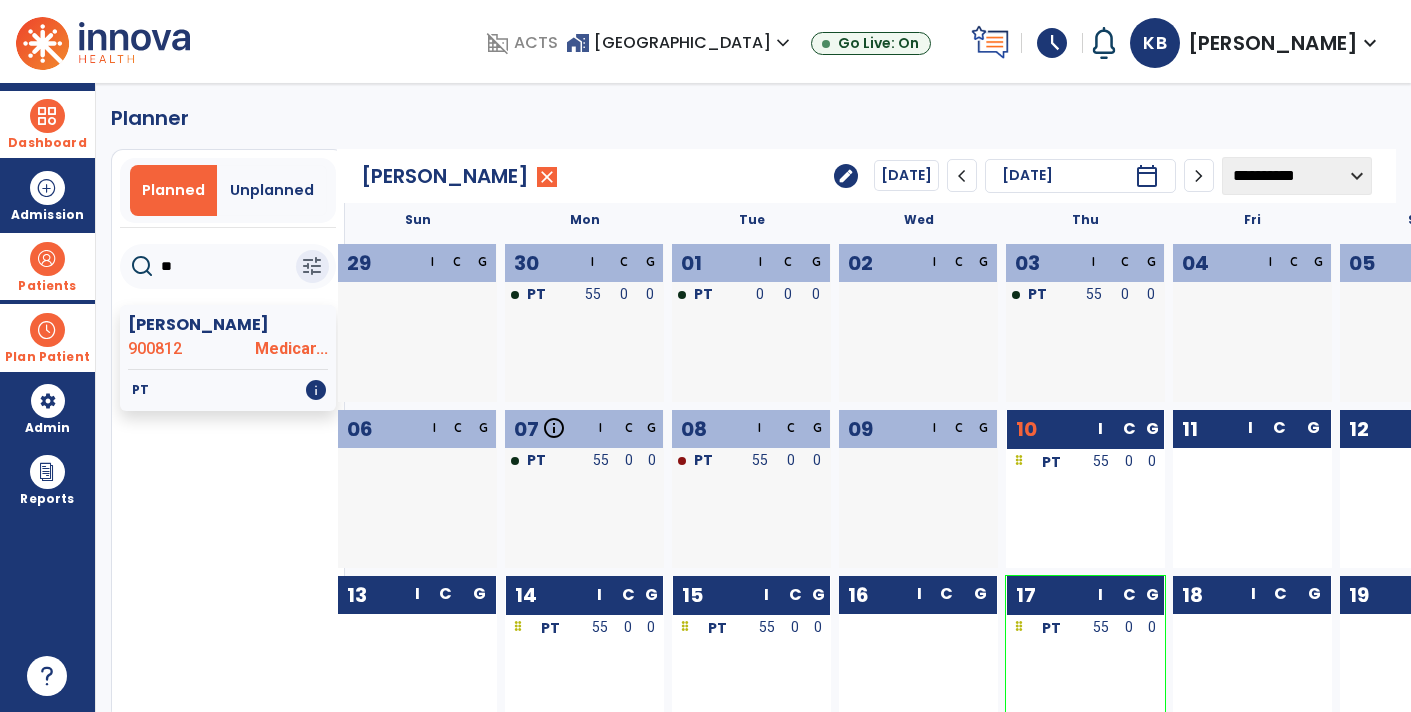 type on "*" 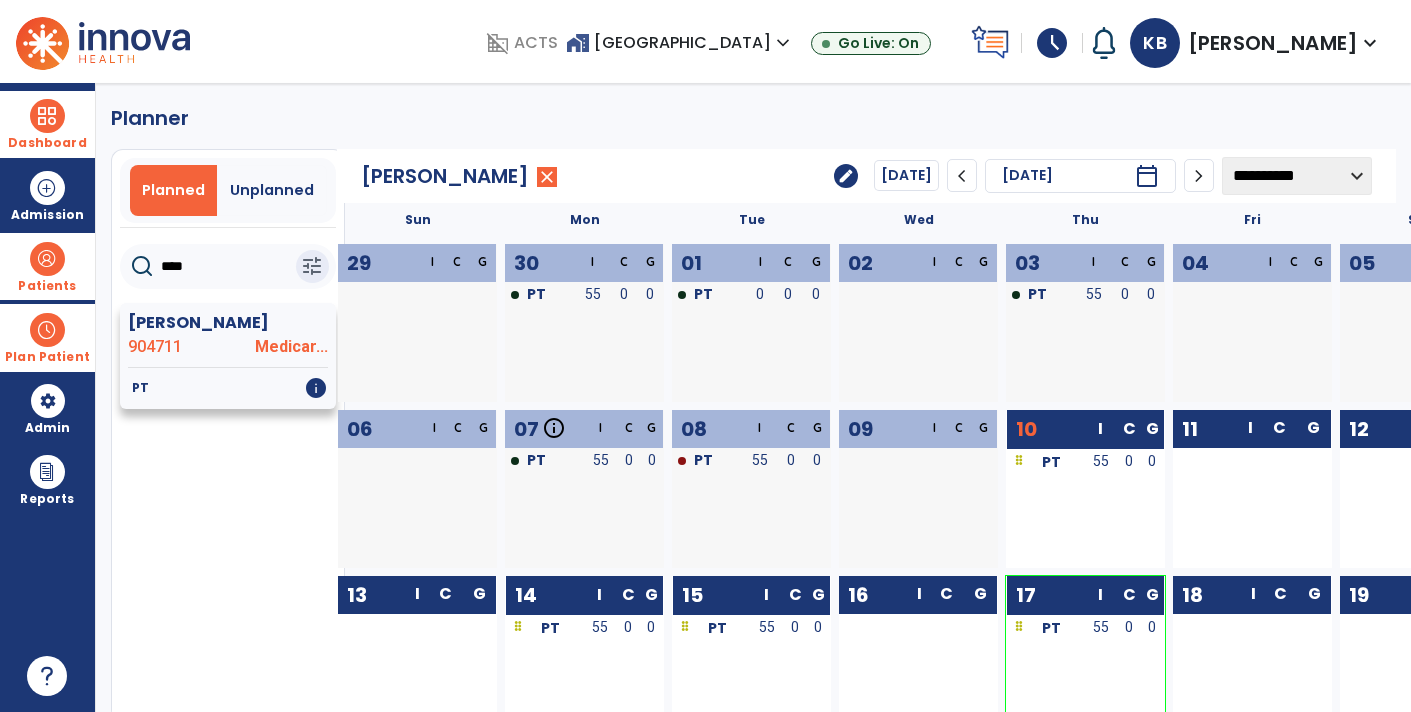 type on "****" 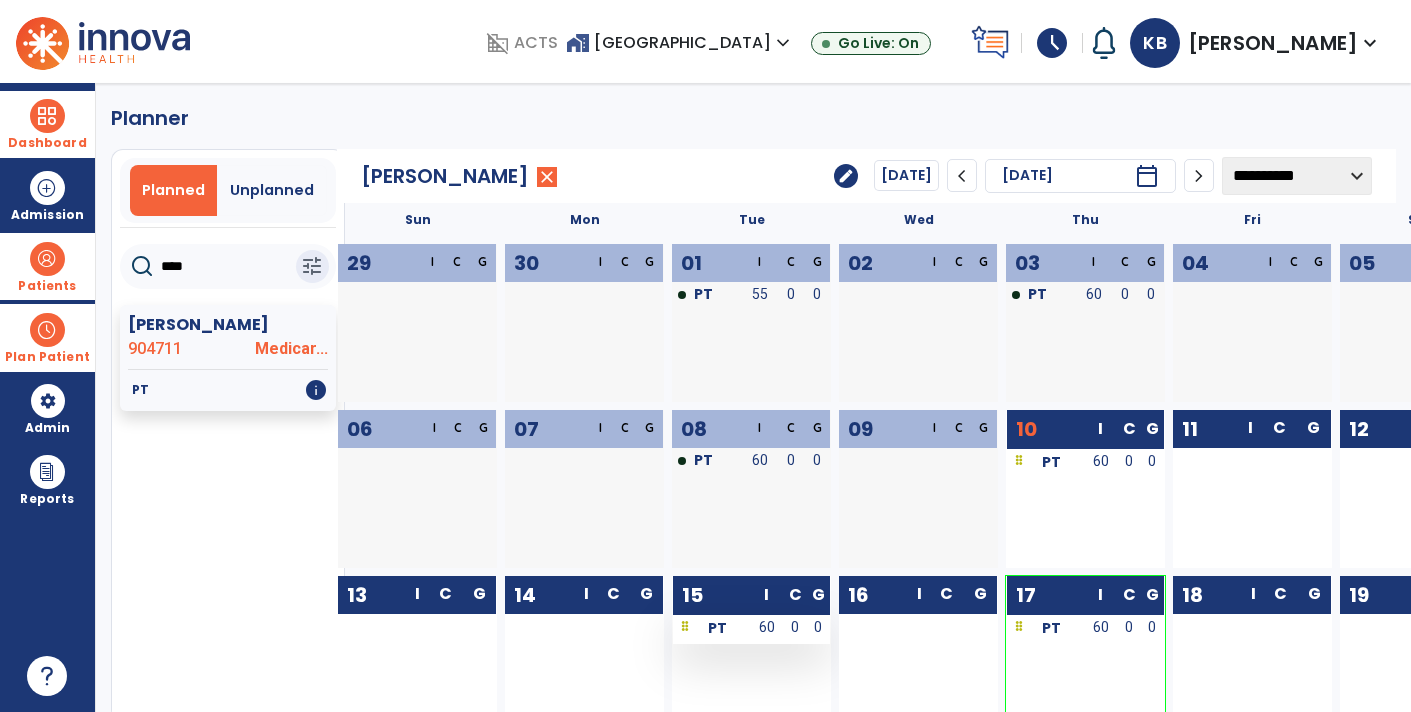 click on "PT" at bounding box center [711, 627] 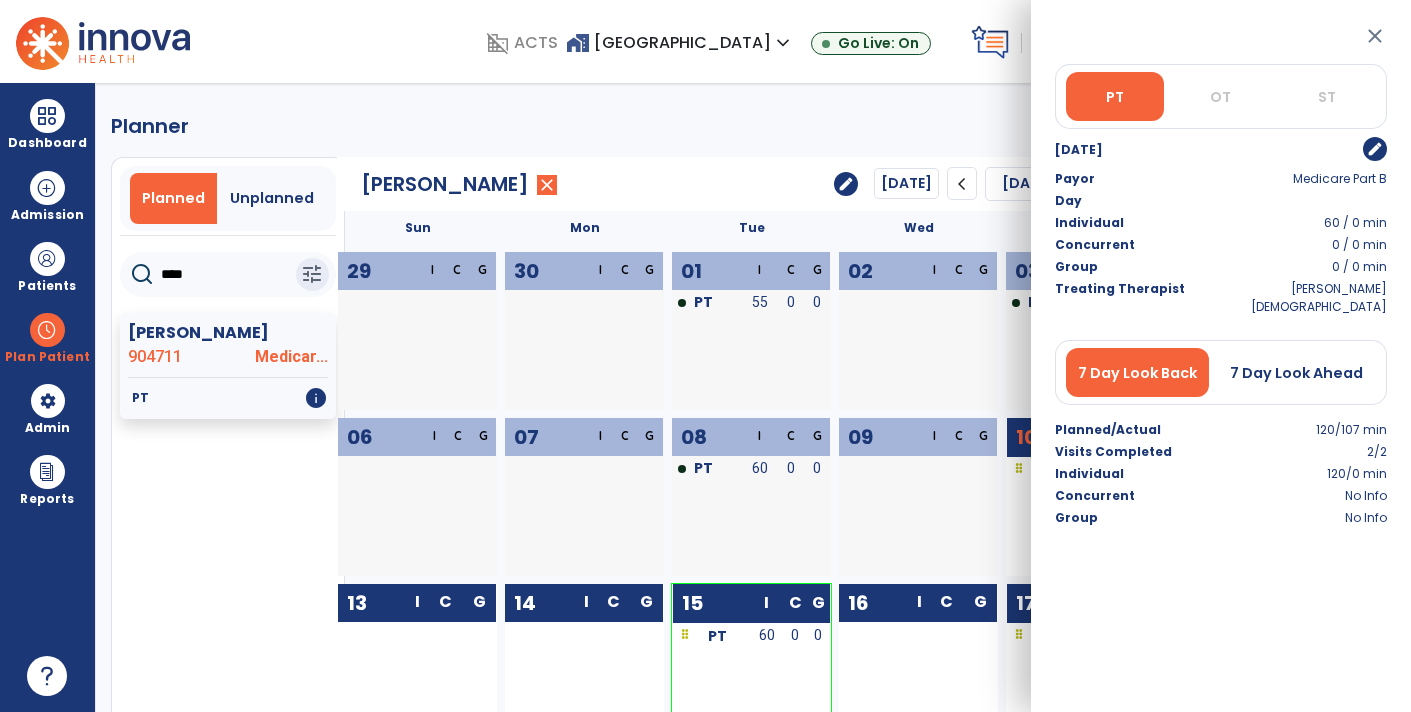 scroll, scrollTop: 0, scrollLeft: 0, axis: both 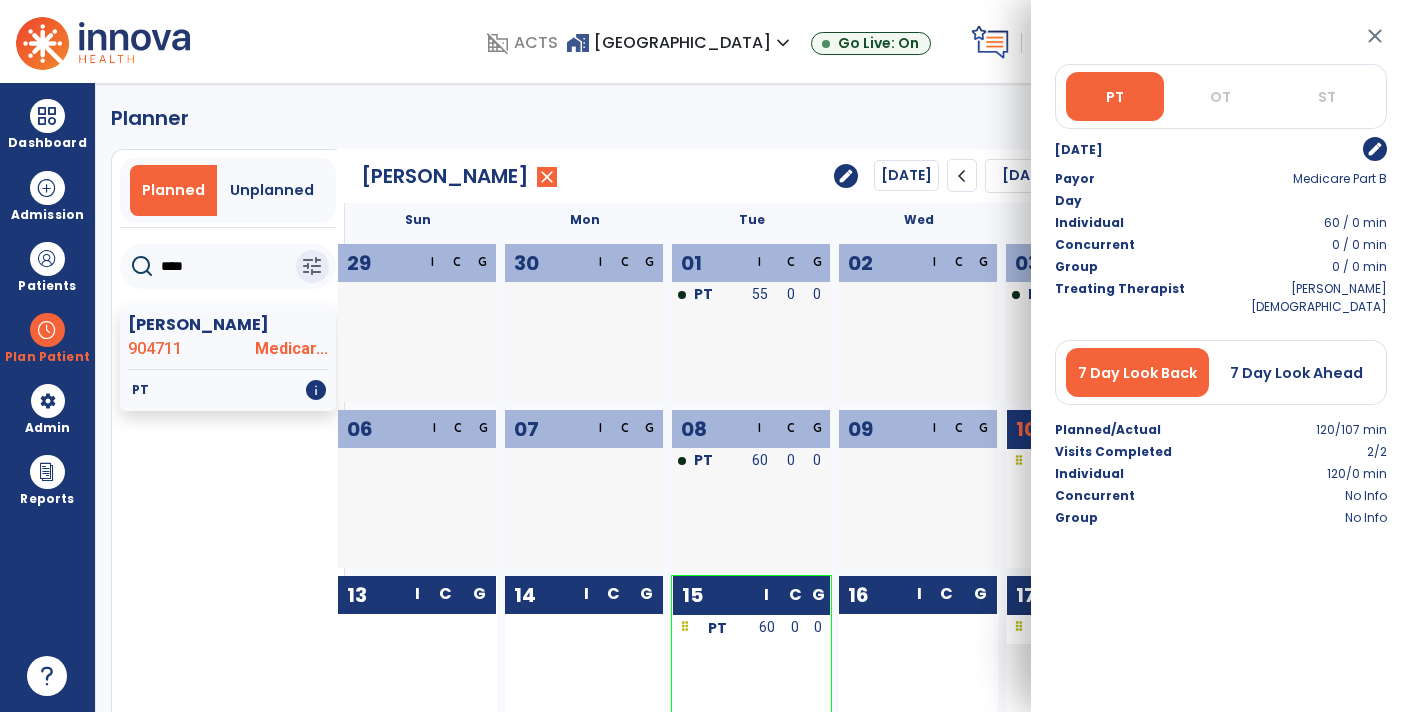 click on "PT" at bounding box center (1045, 627) 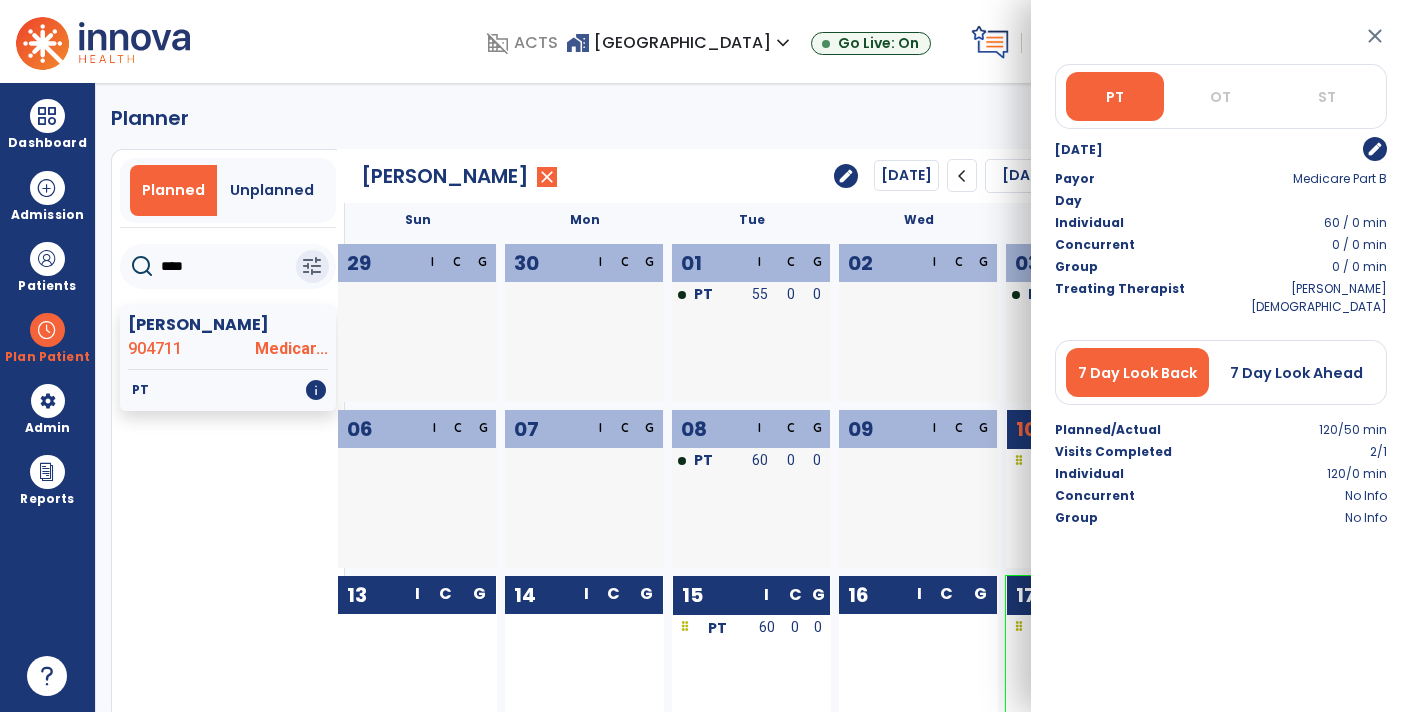 click on "close" at bounding box center (1375, 36) 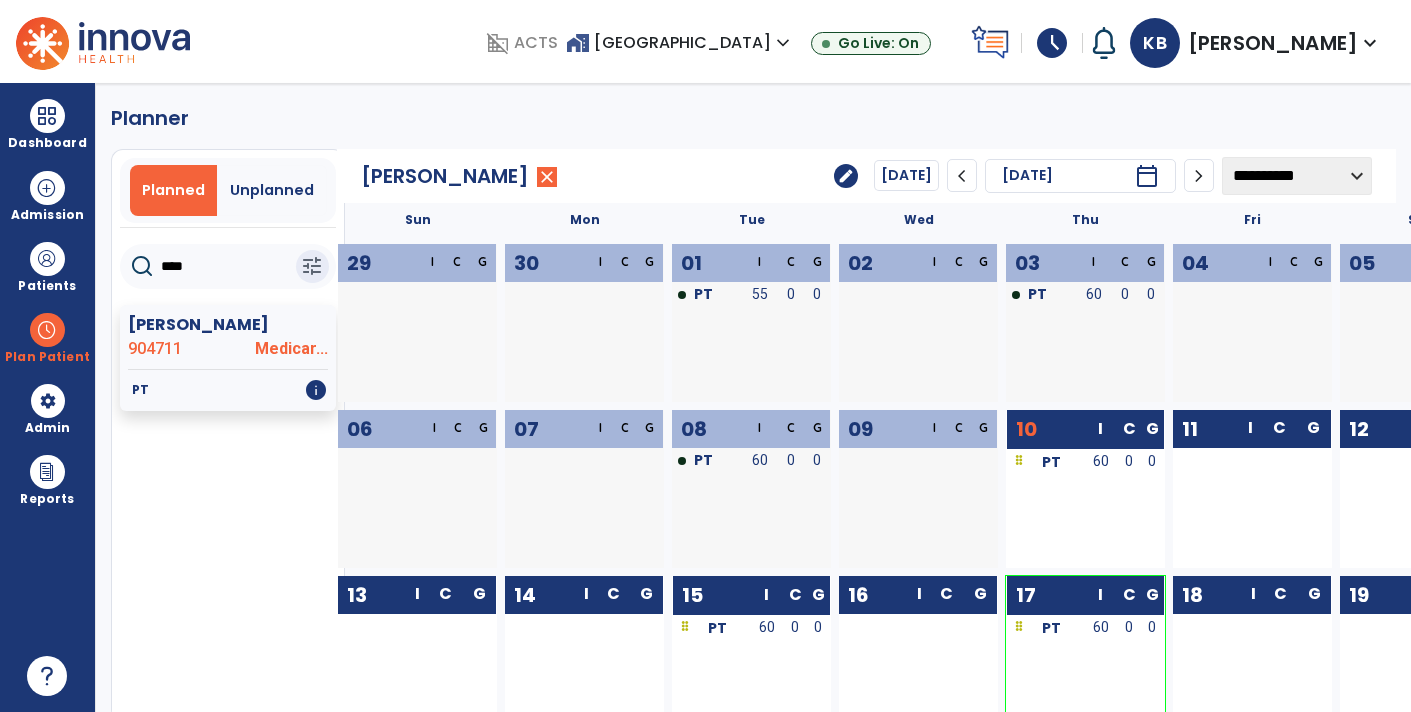 click on "****" 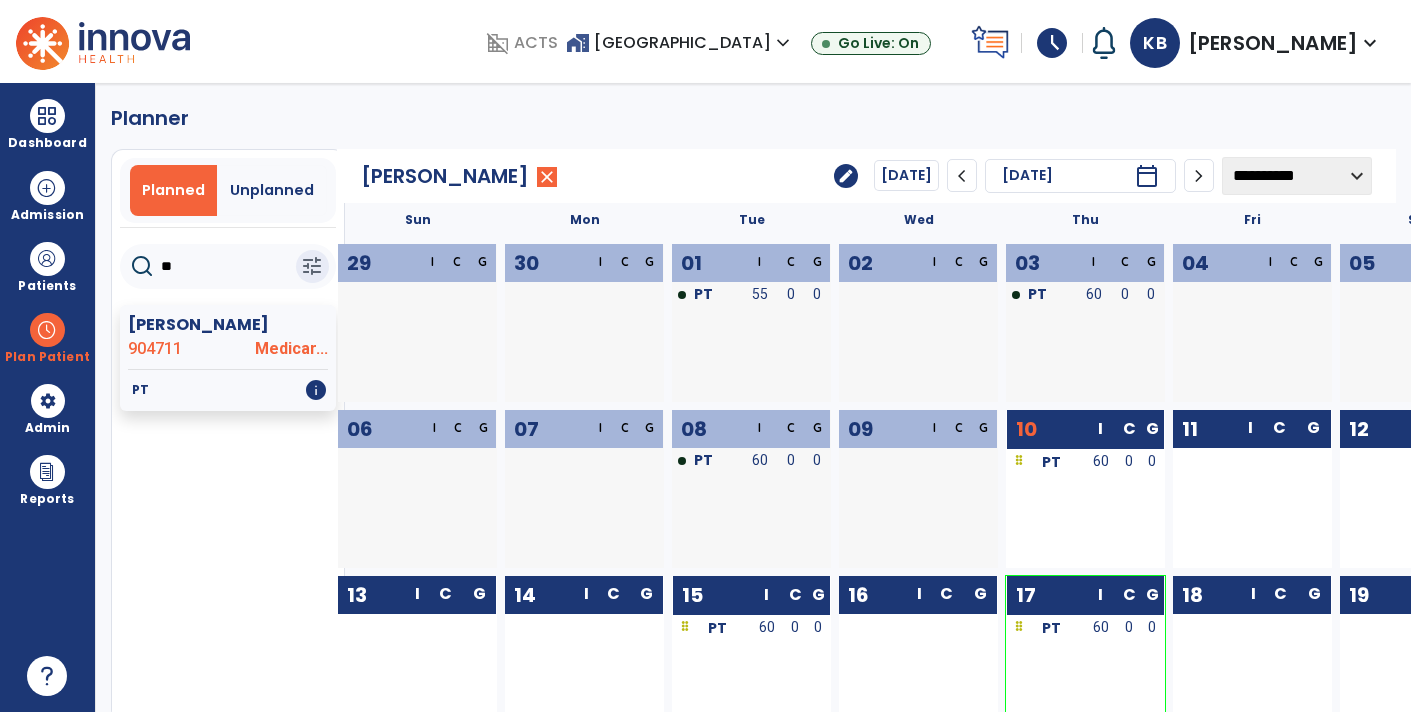 type on "*" 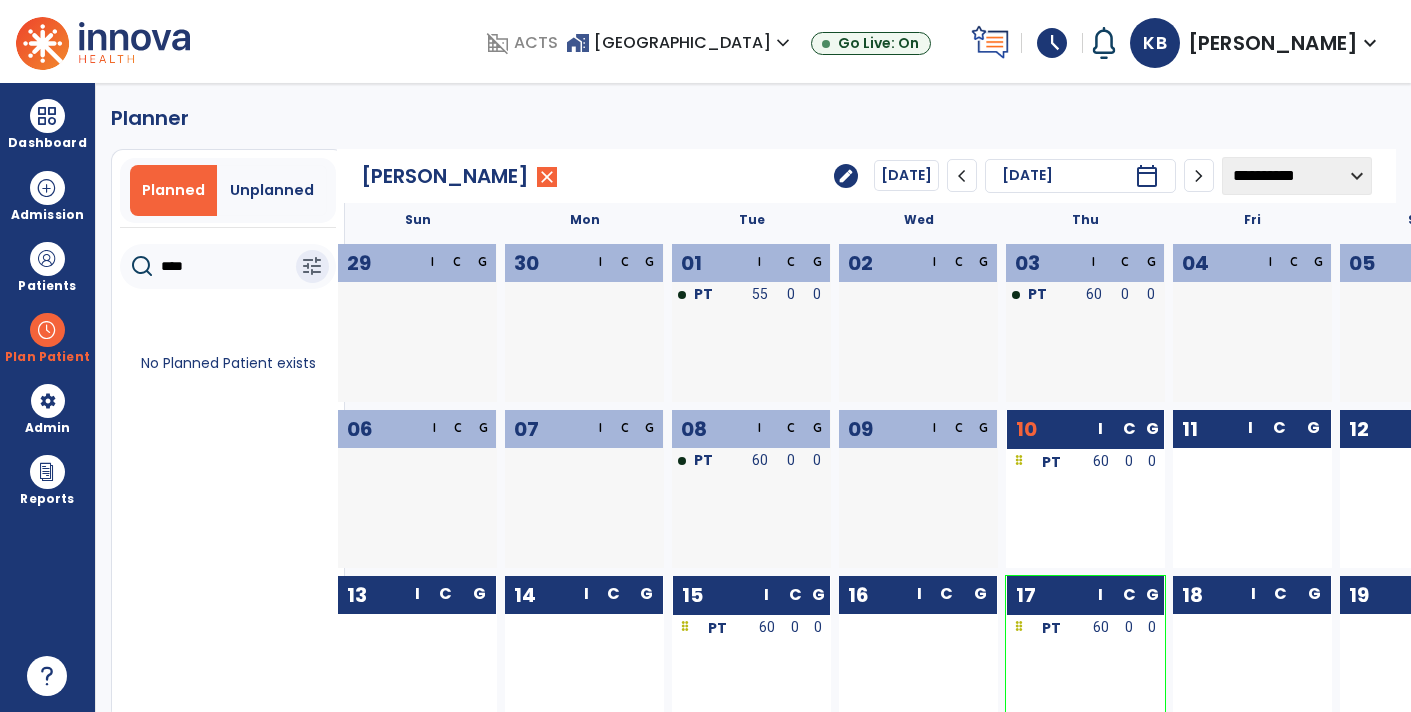 type on "*****" 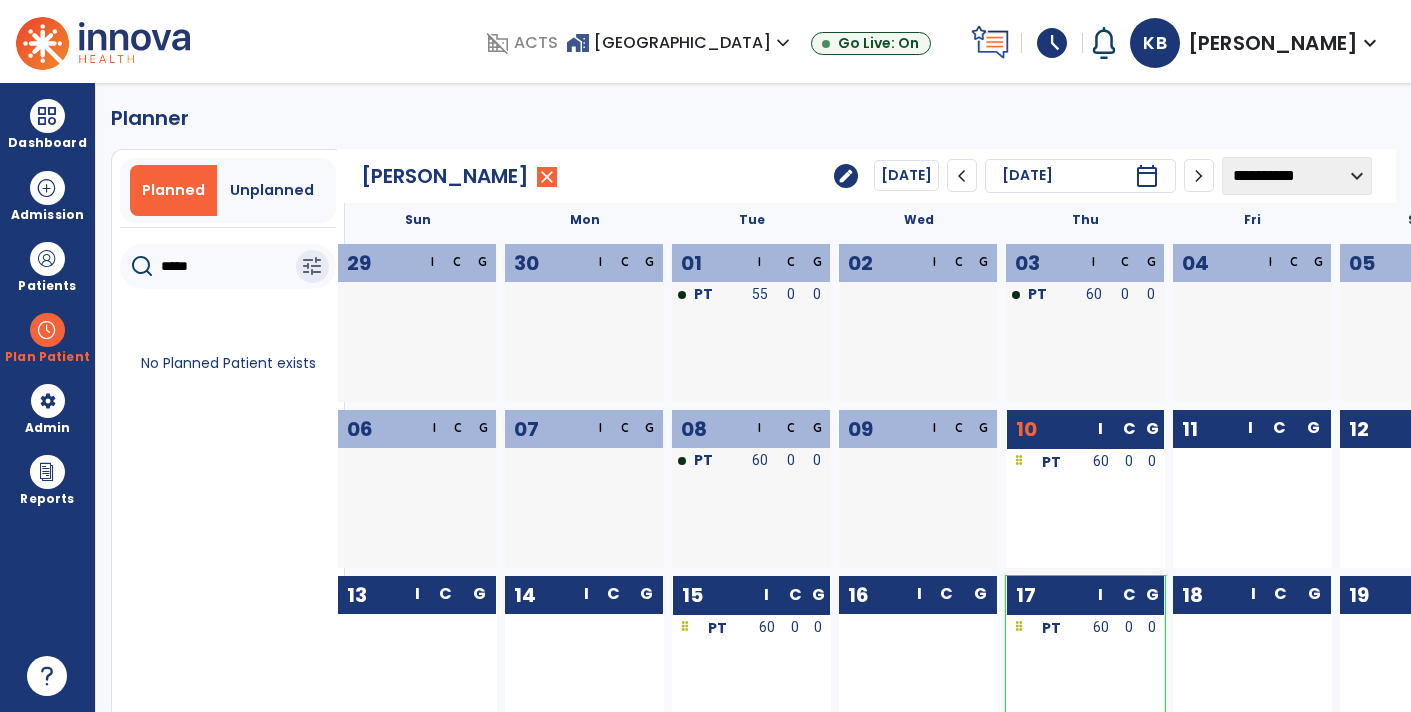 click on "*****" 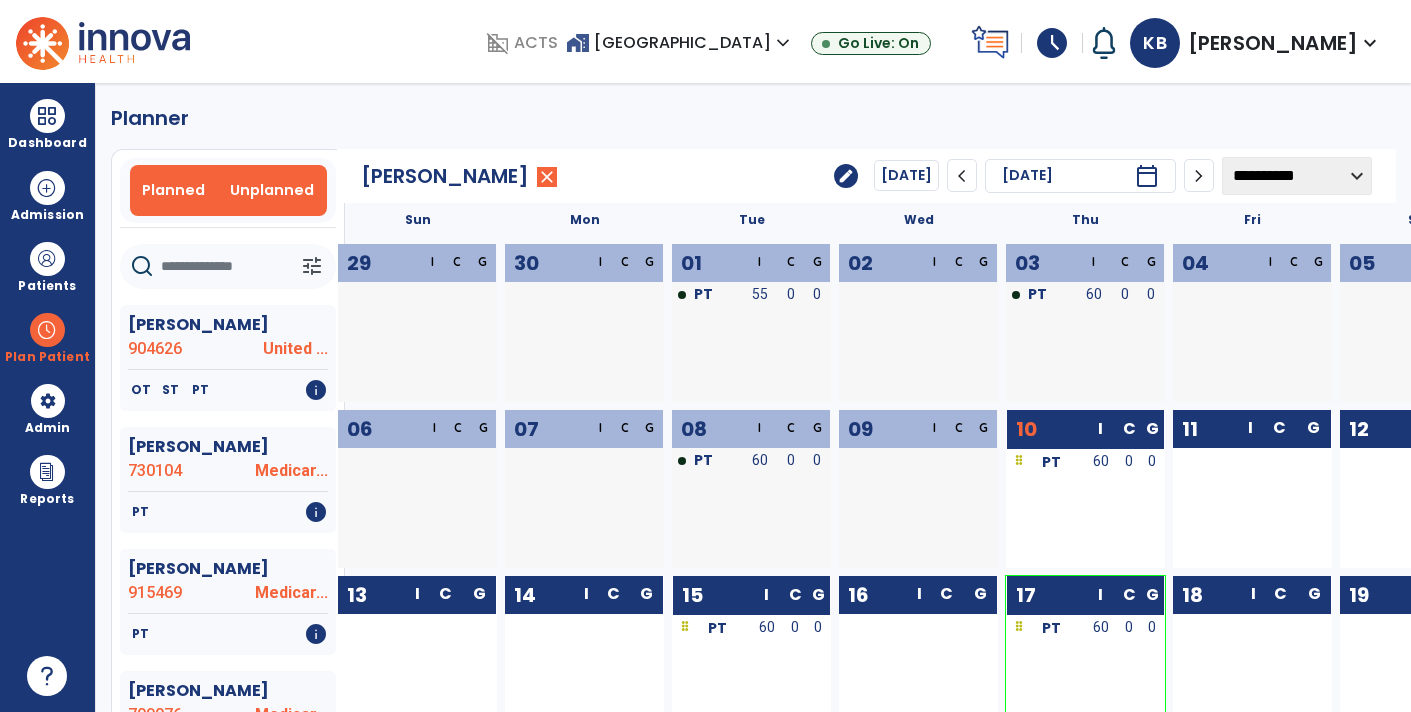click on "Unplanned" at bounding box center (272, 190) 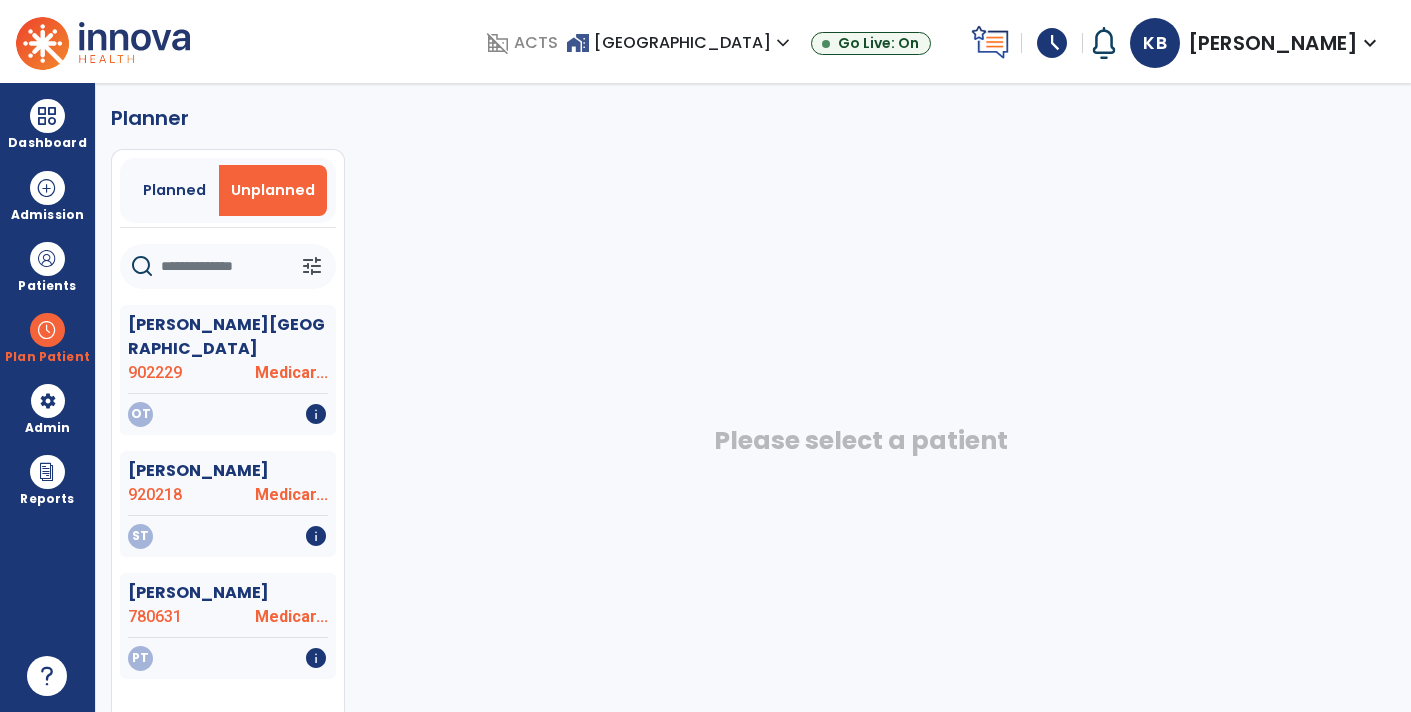 click 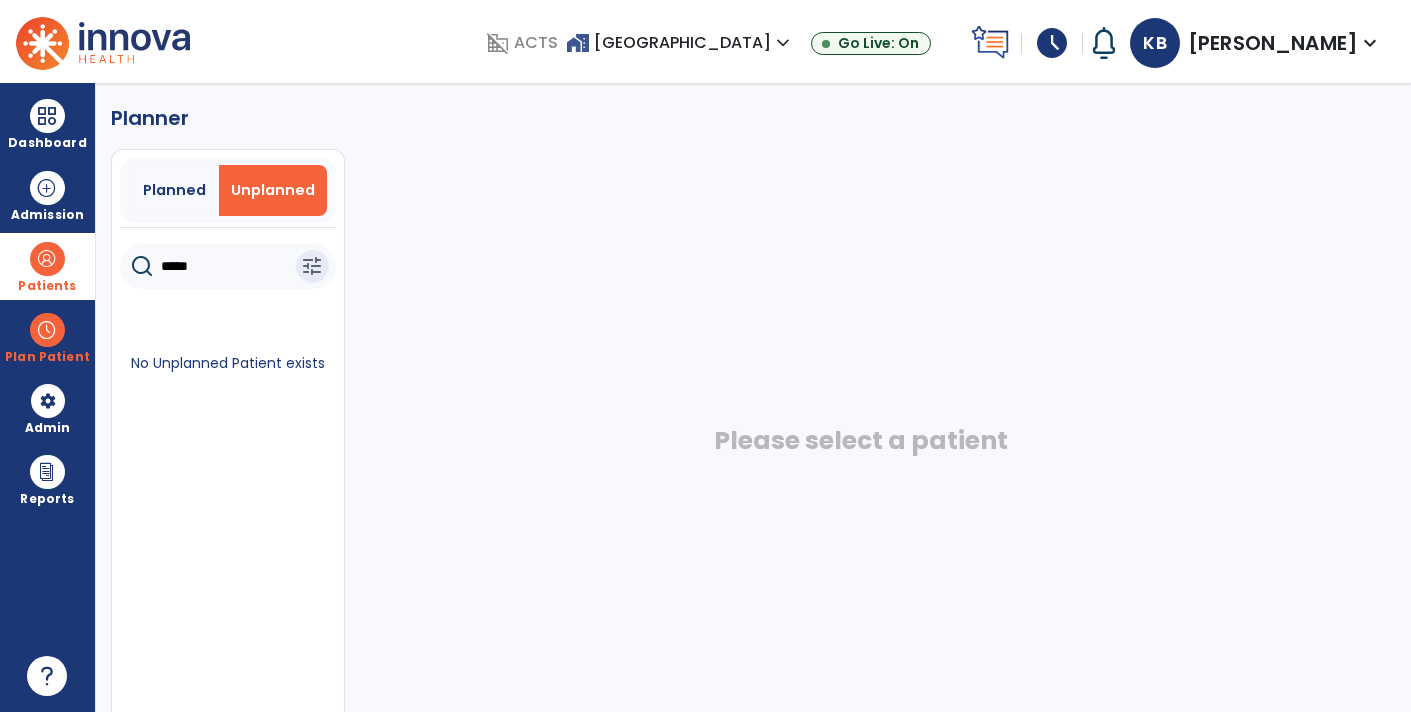 type on "*****" 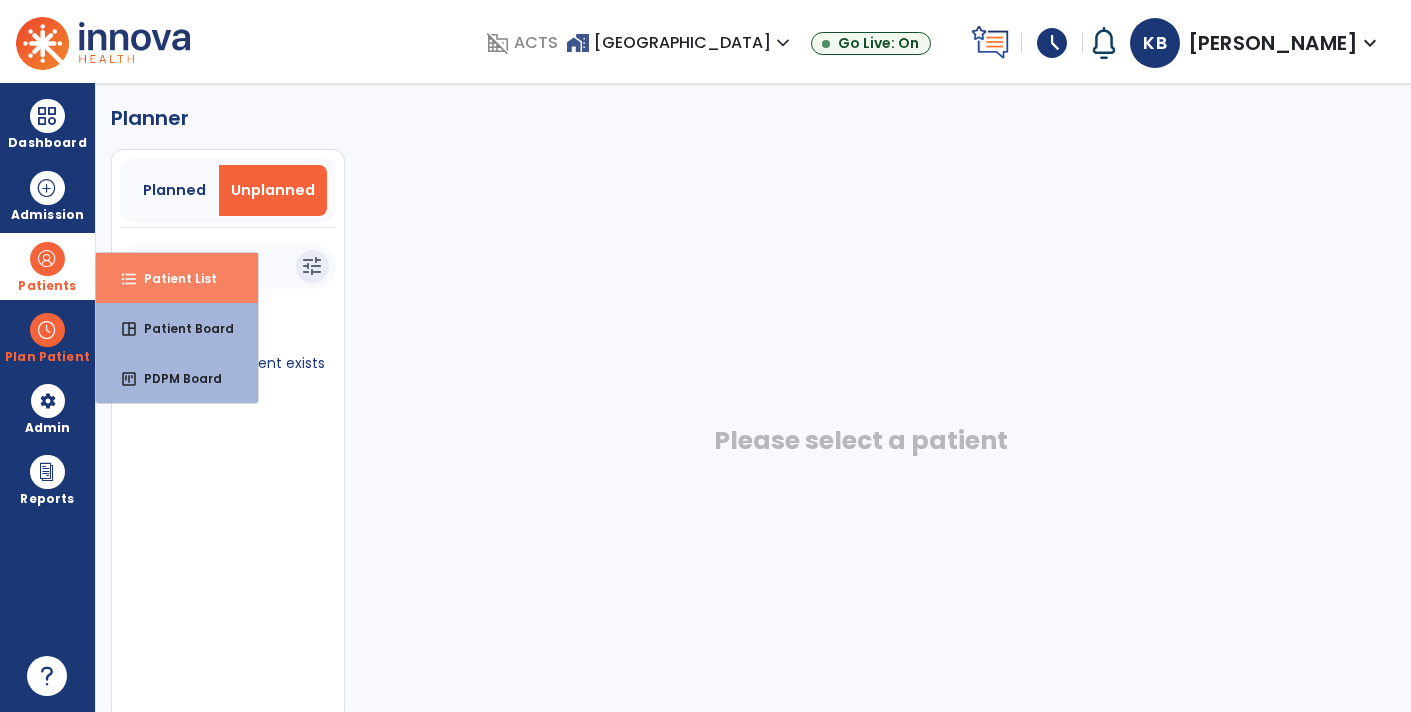 click on "format_list_bulleted  Patient List" at bounding box center (177, 278) 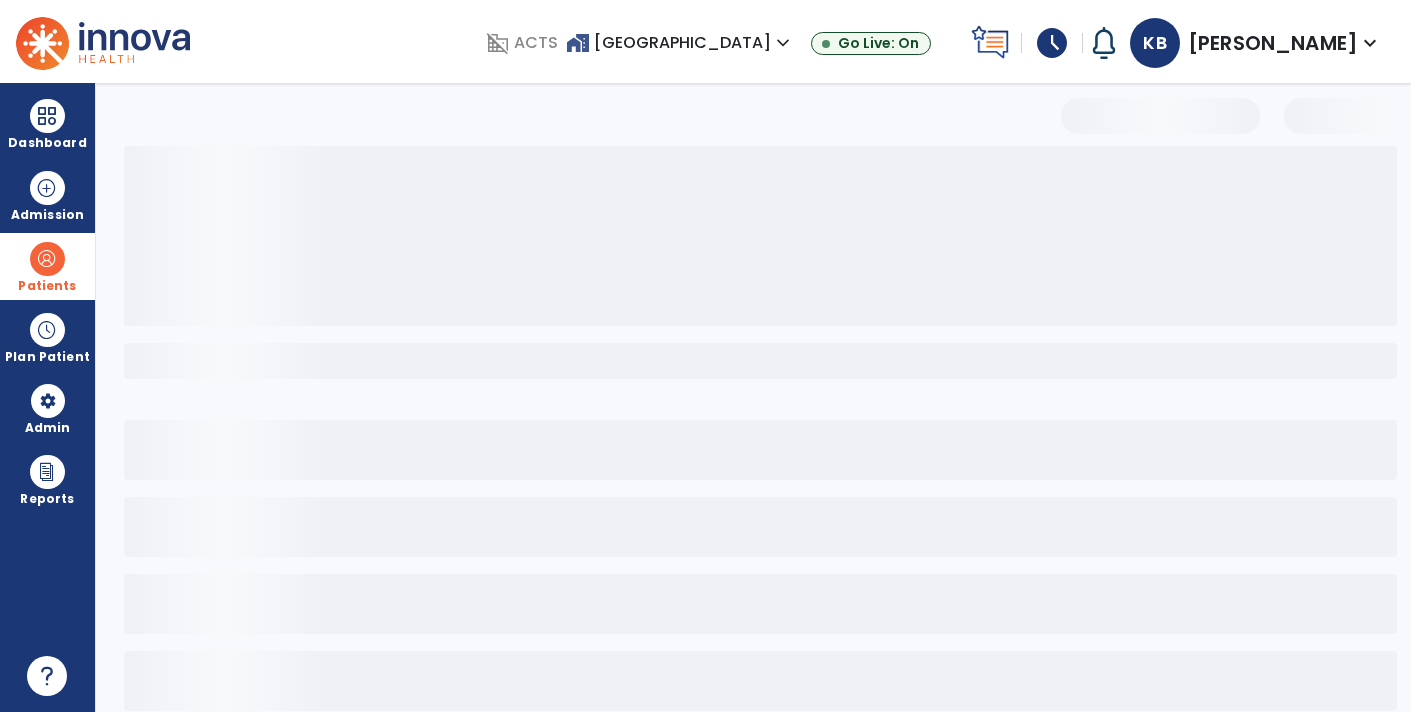 scroll, scrollTop: 0, scrollLeft: 0, axis: both 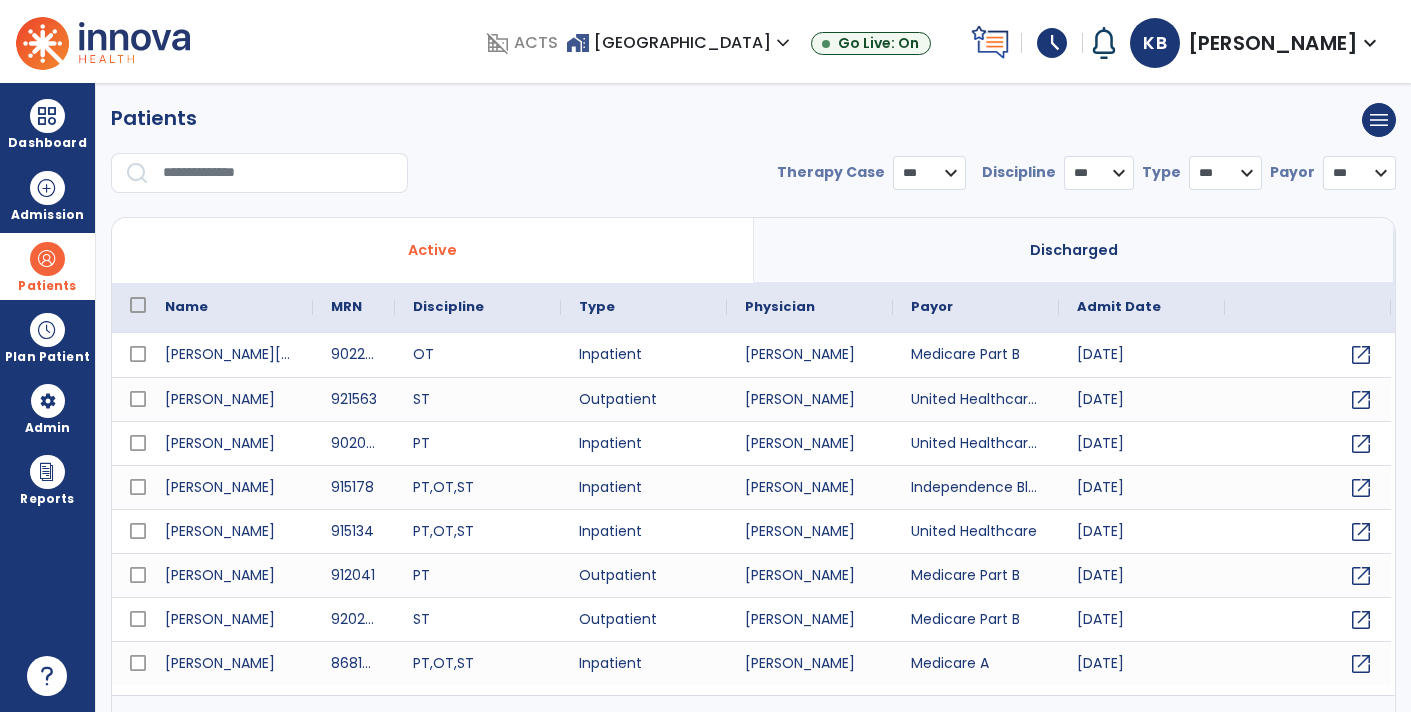 click at bounding box center [278, 173] 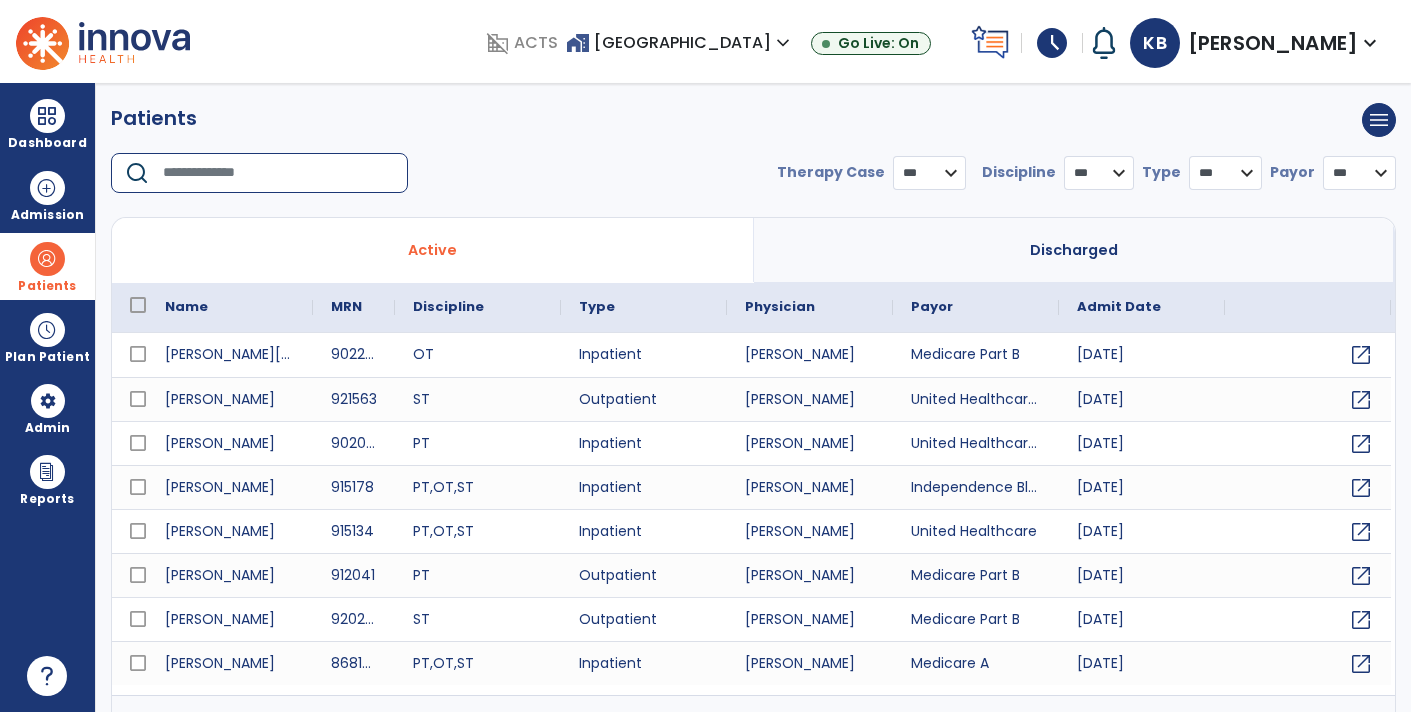 type on "*" 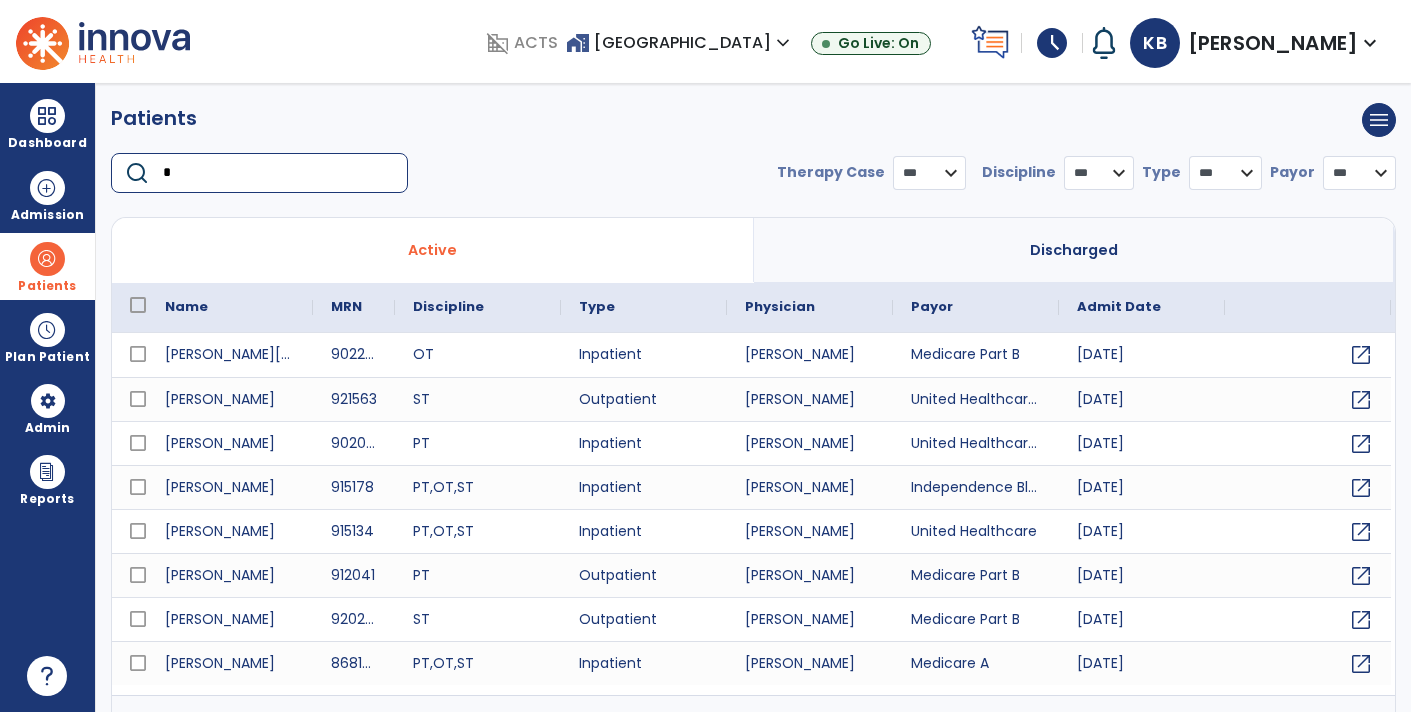 select on "***" 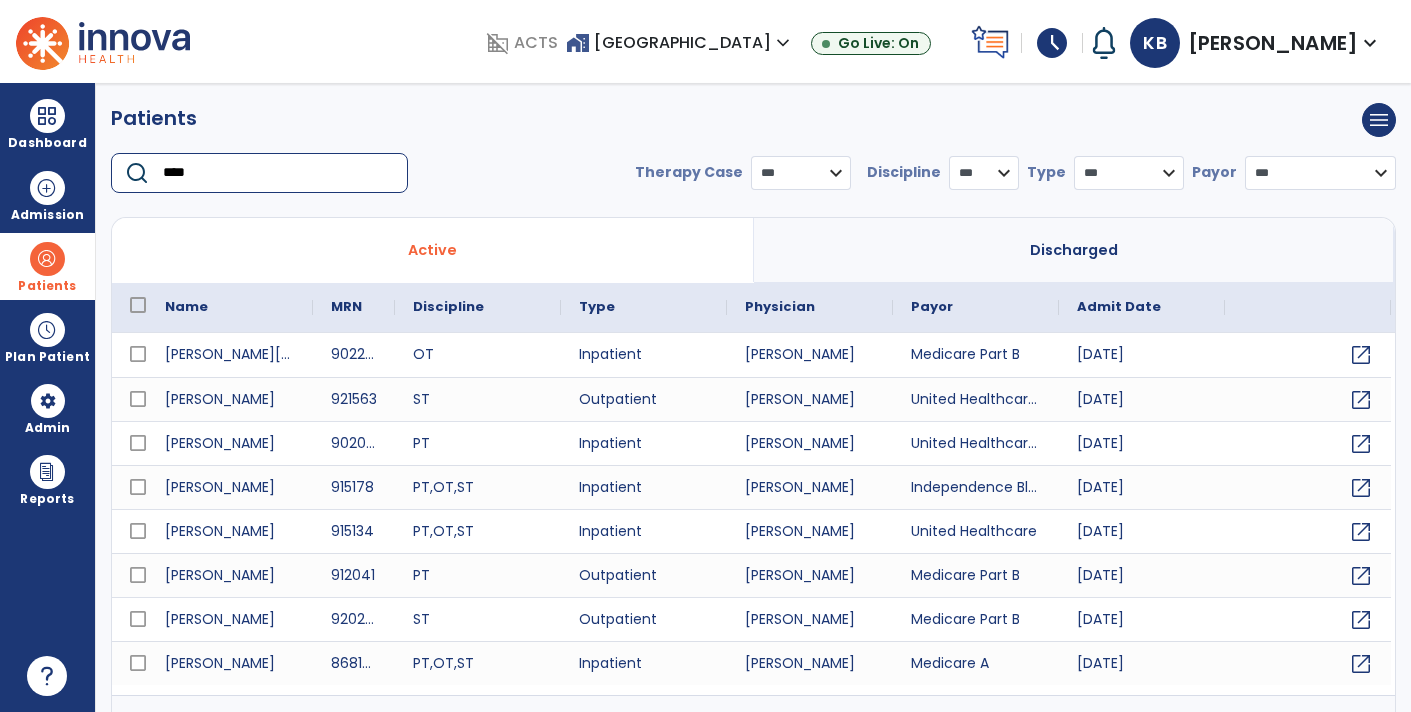 type on "*****" 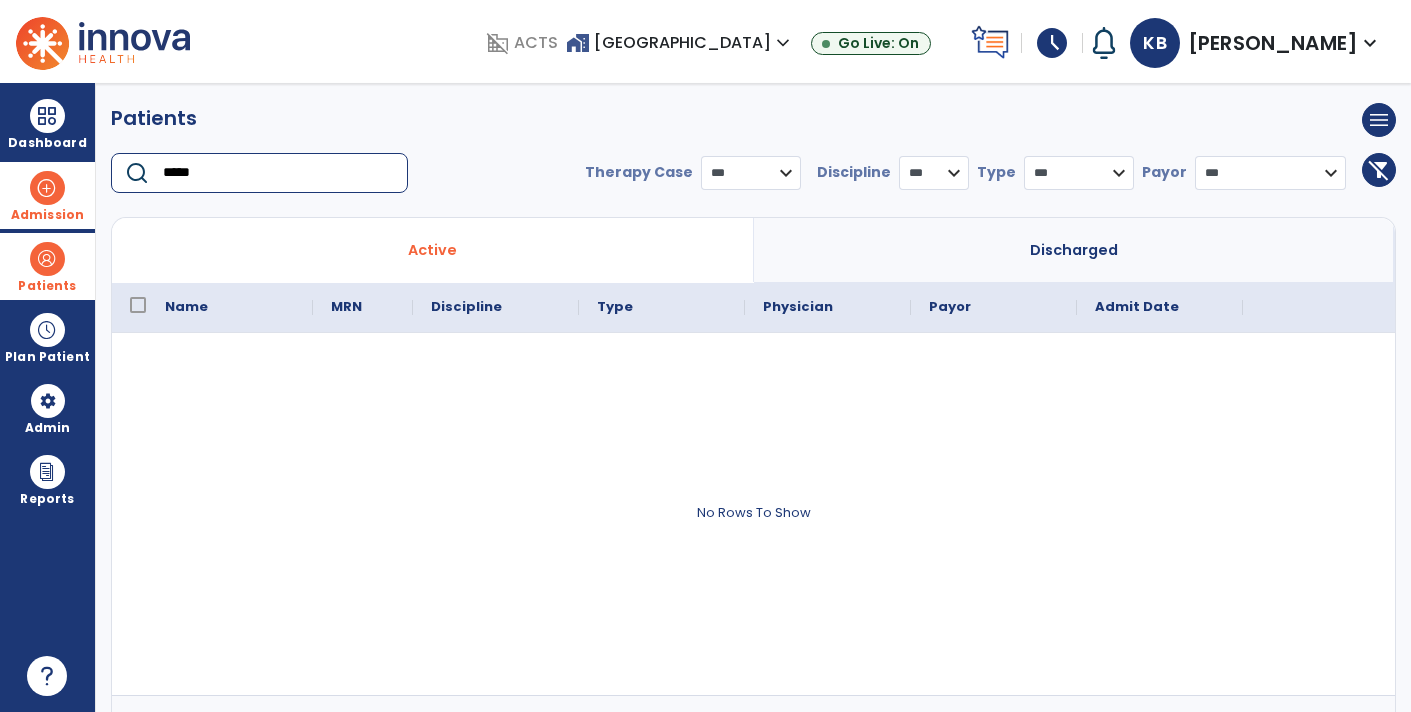click on "Admission" at bounding box center (47, 215) 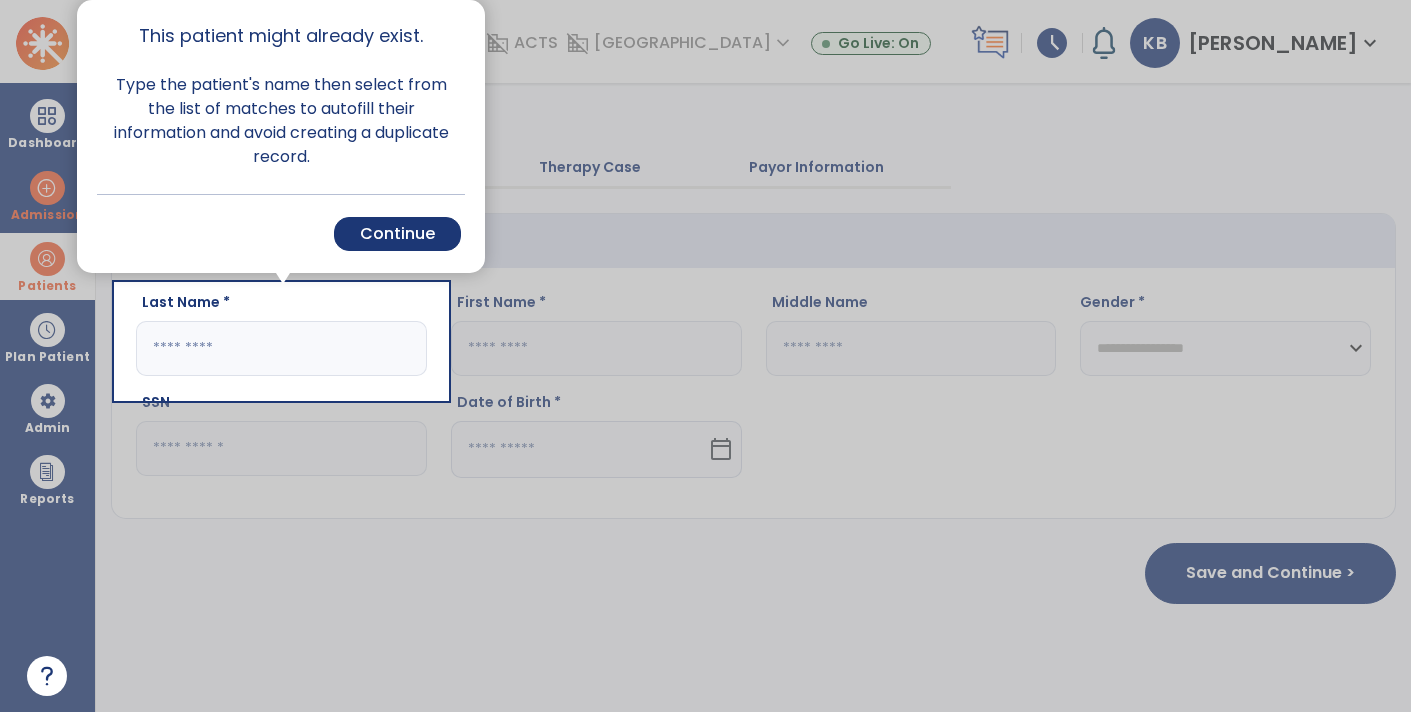click 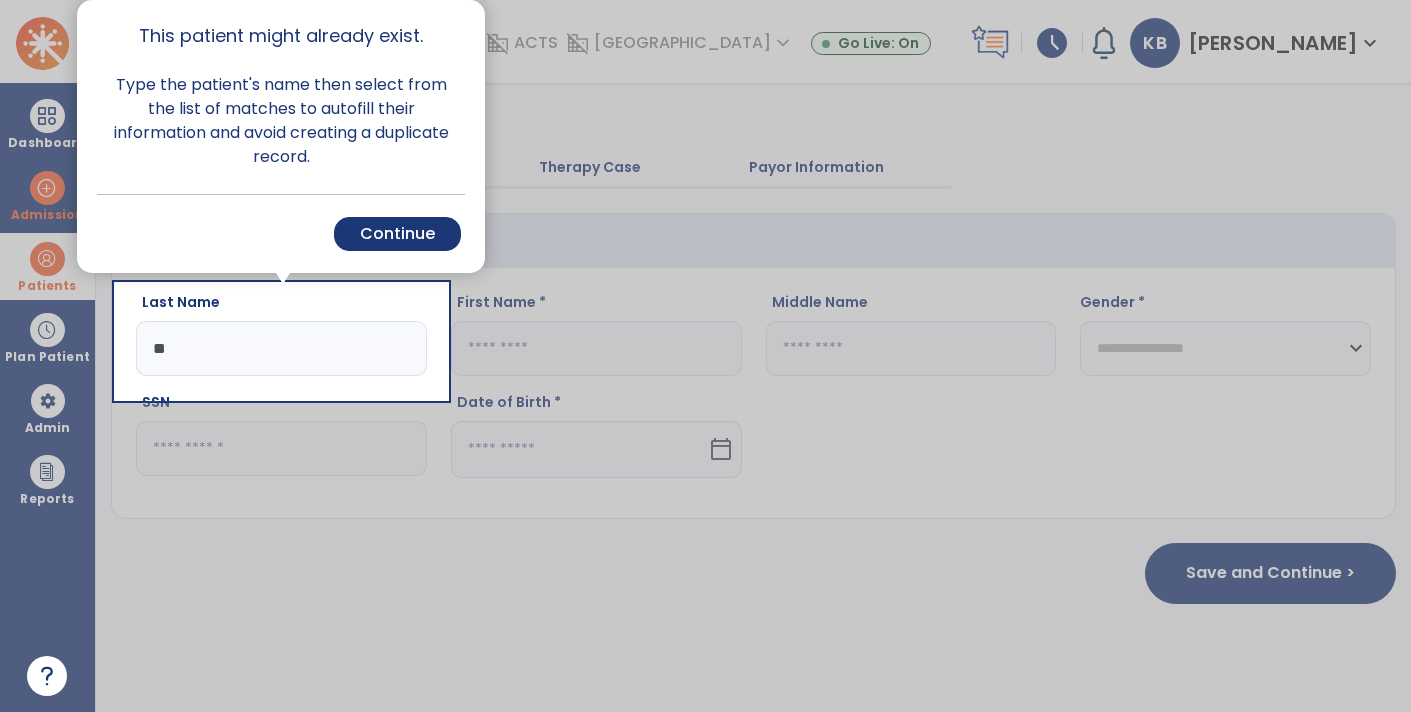 type on "*" 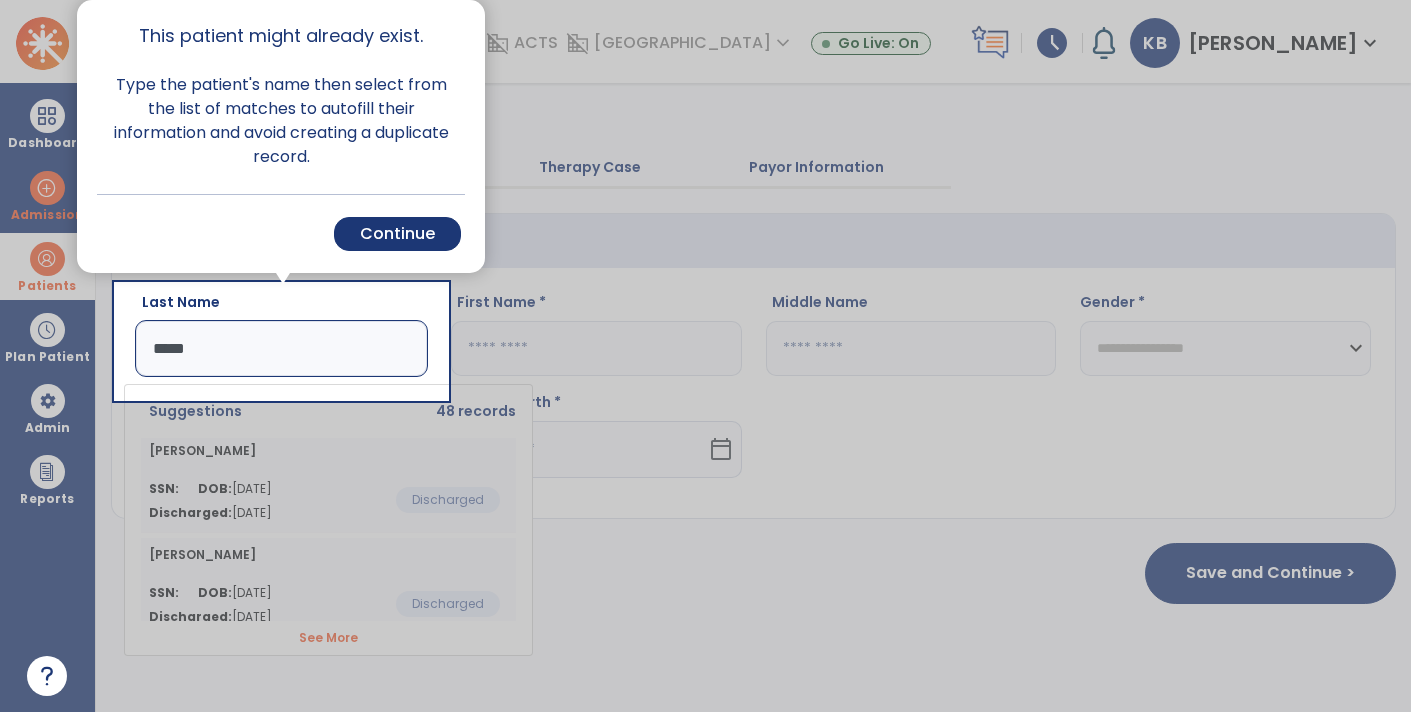 type on "*****" 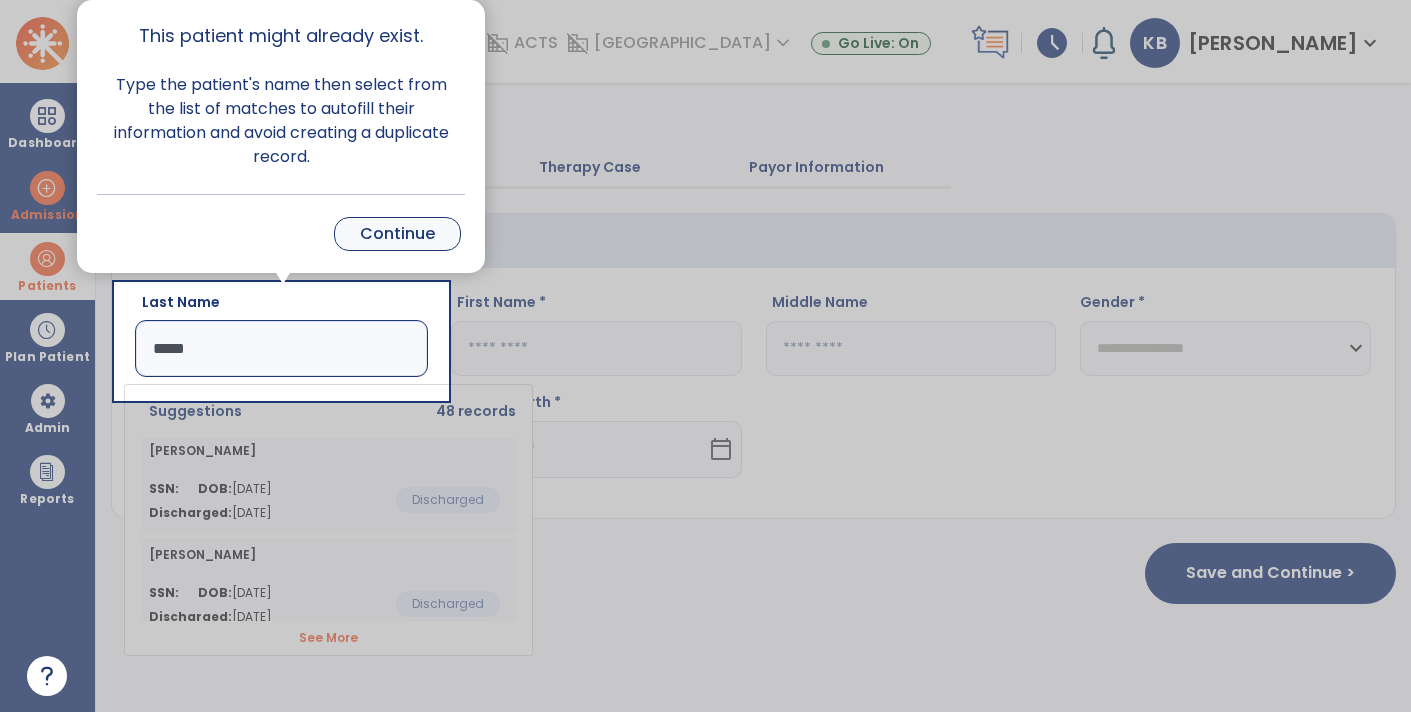 click on "Continue" at bounding box center [397, 234] 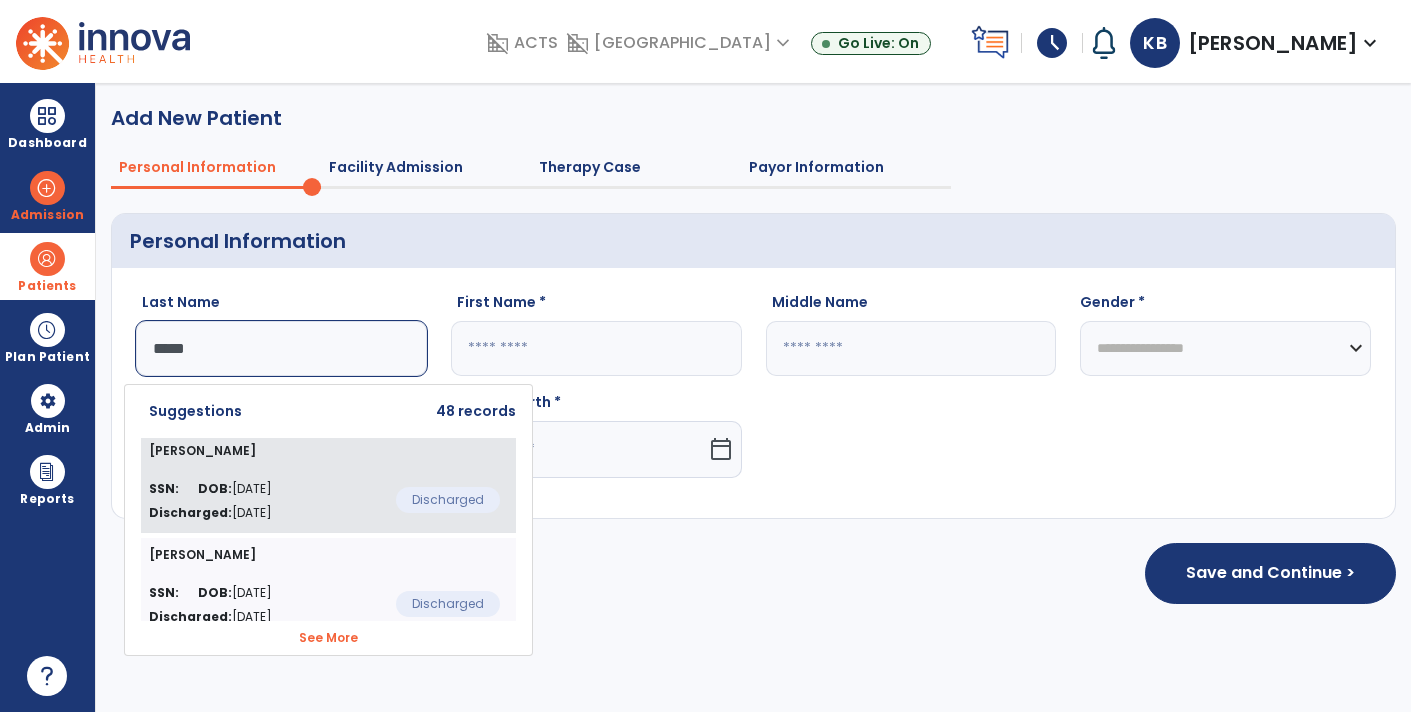 click on "SSN:   DOB:  10/19/1942 Discharged:  Apr 26, 2025  Discharged" 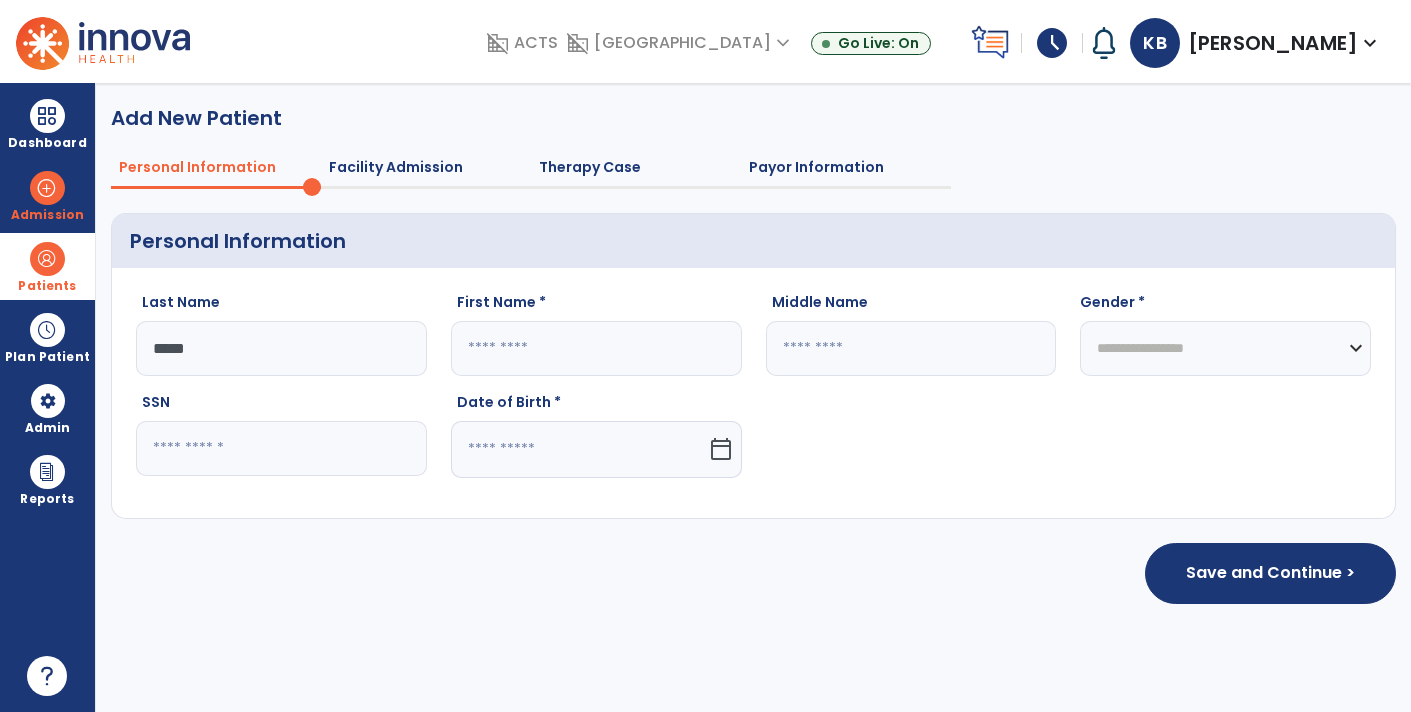 type on "*****" 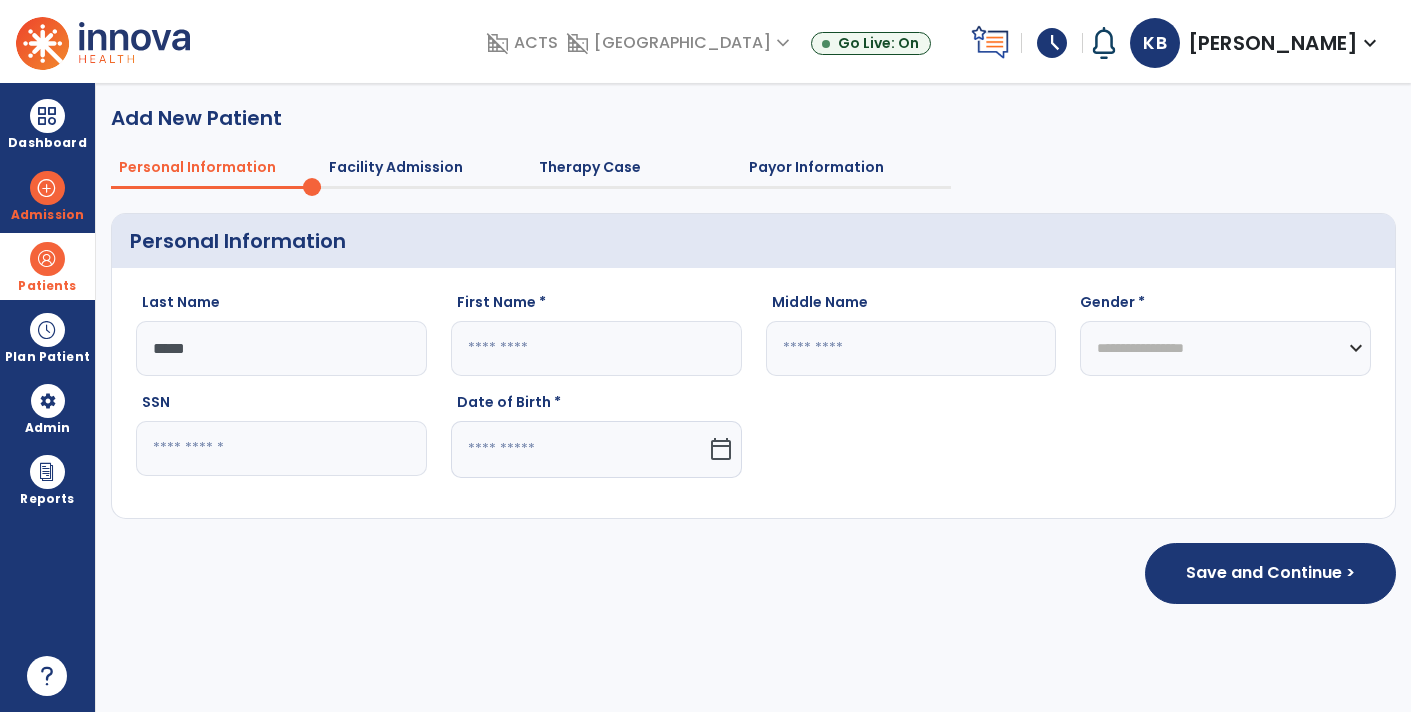select on "****" 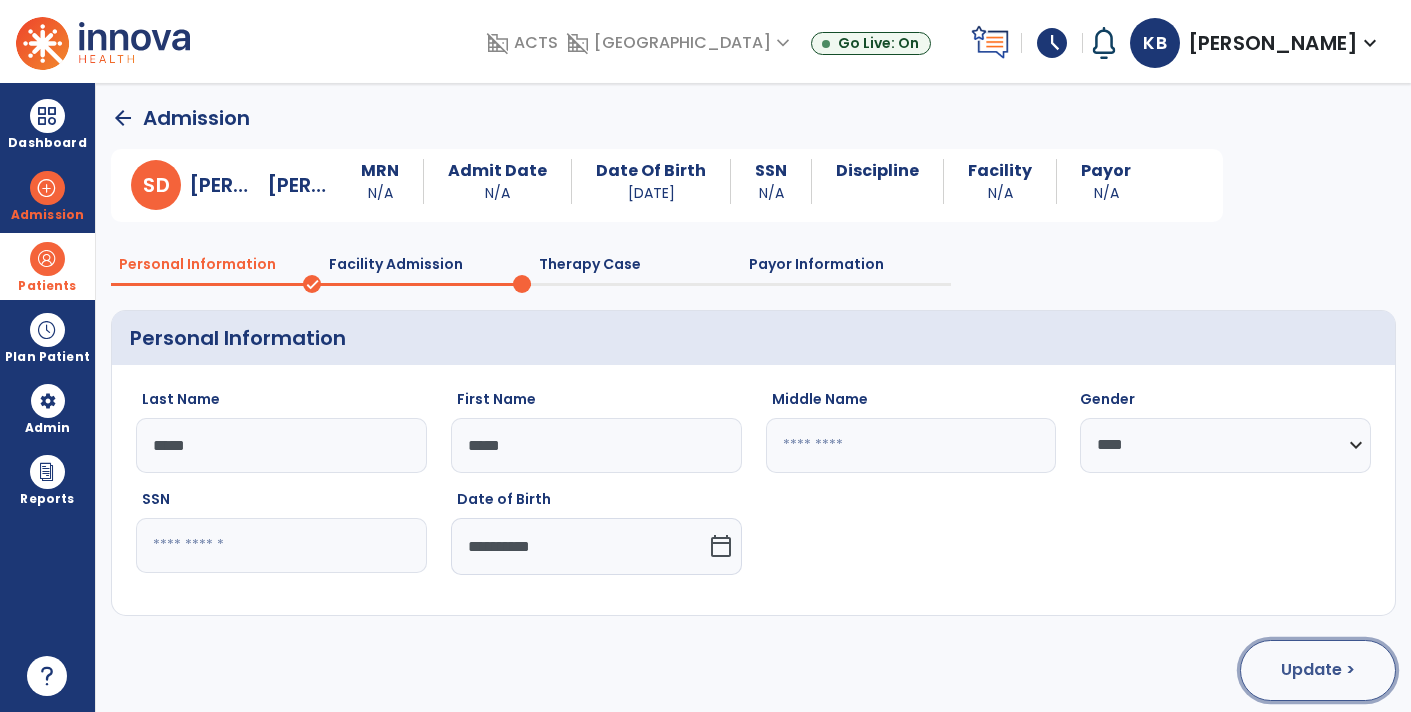 click on "Update >" 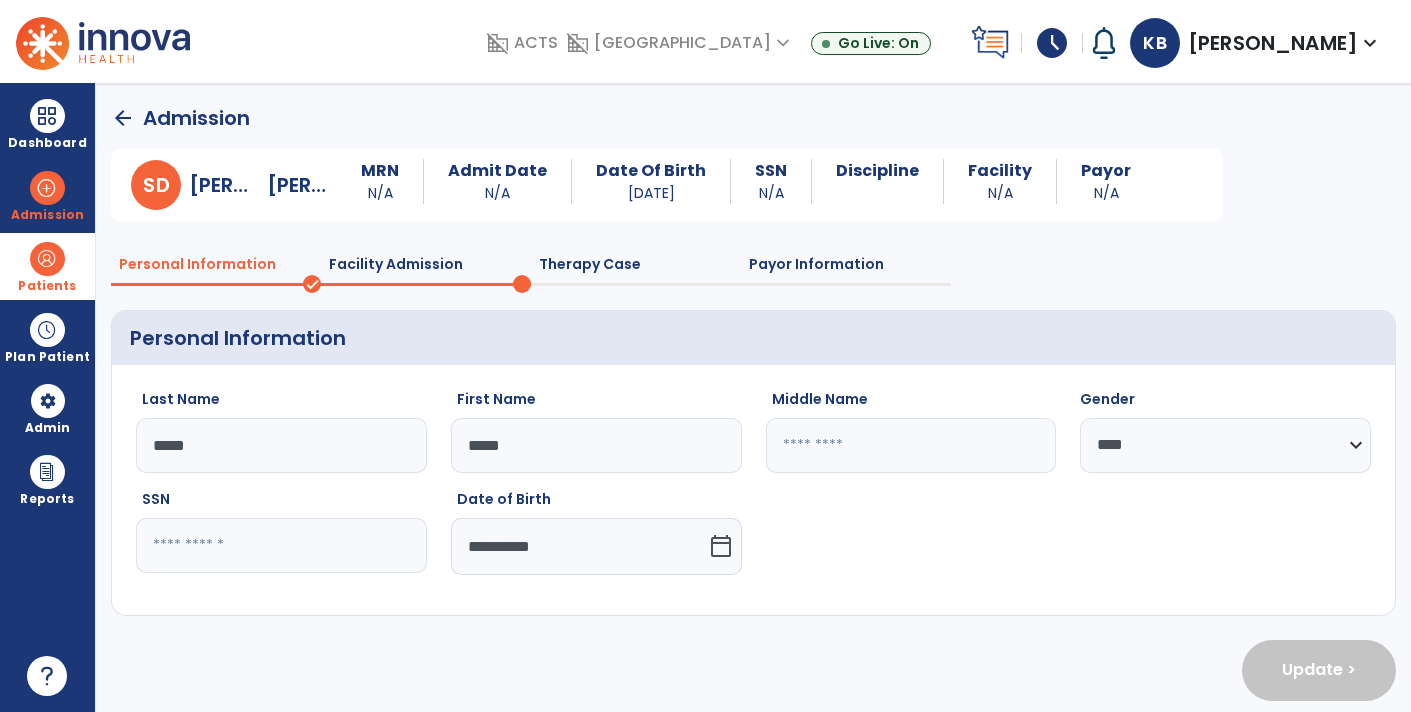 select on "**********" 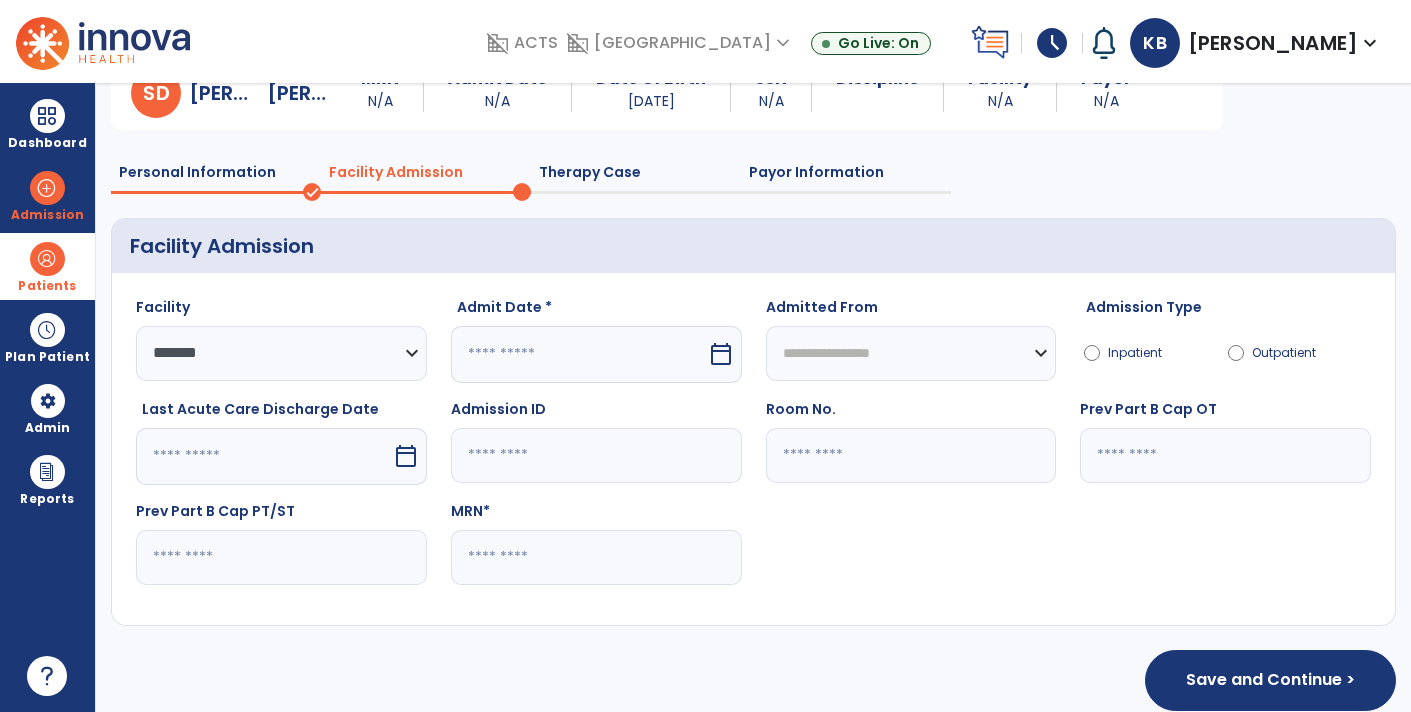 scroll, scrollTop: 113, scrollLeft: 0, axis: vertical 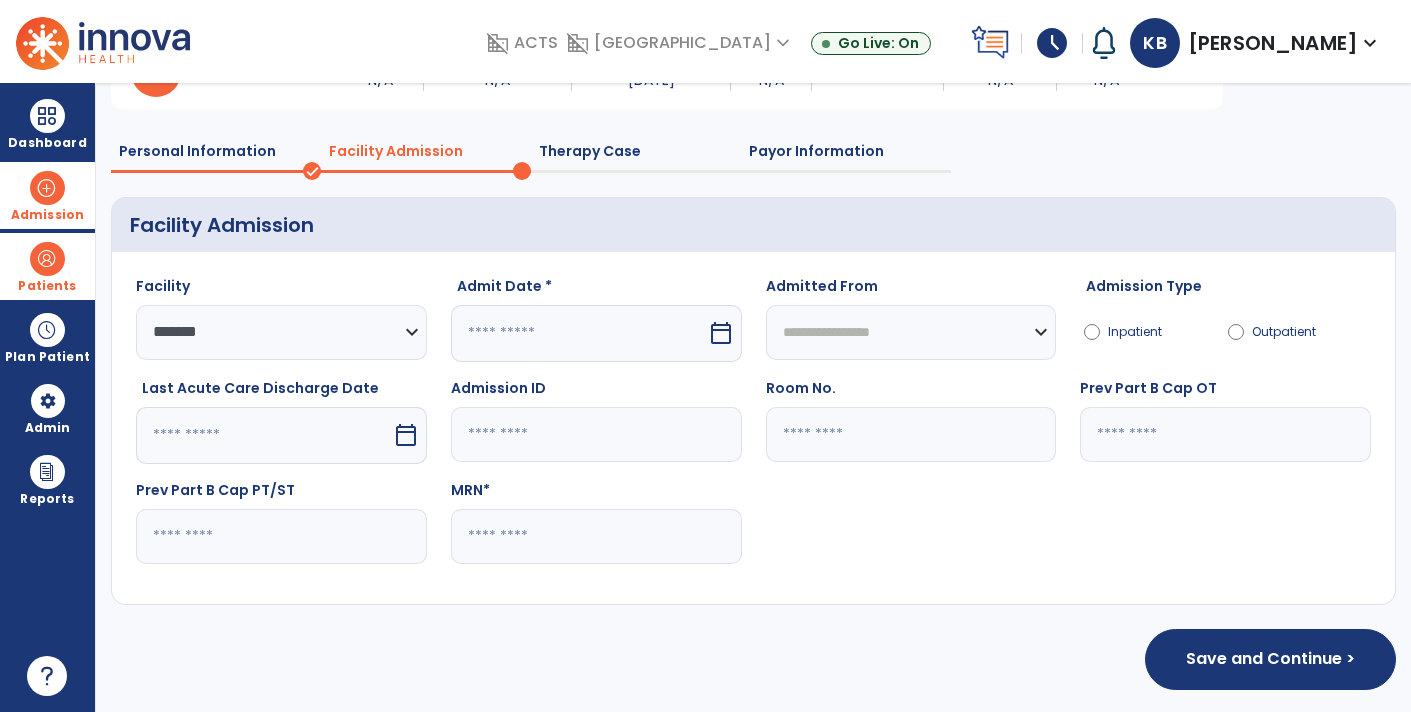 click at bounding box center (47, 188) 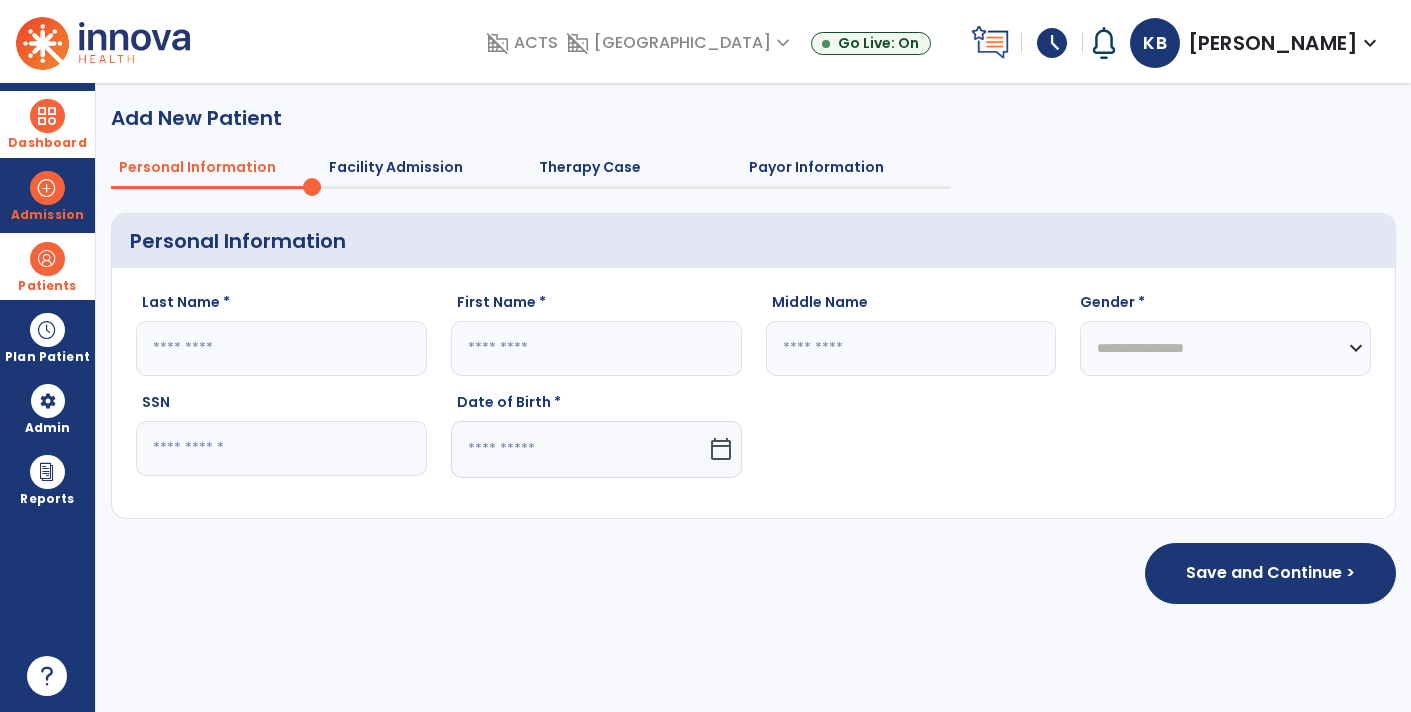 click at bounding box center (47, 116) 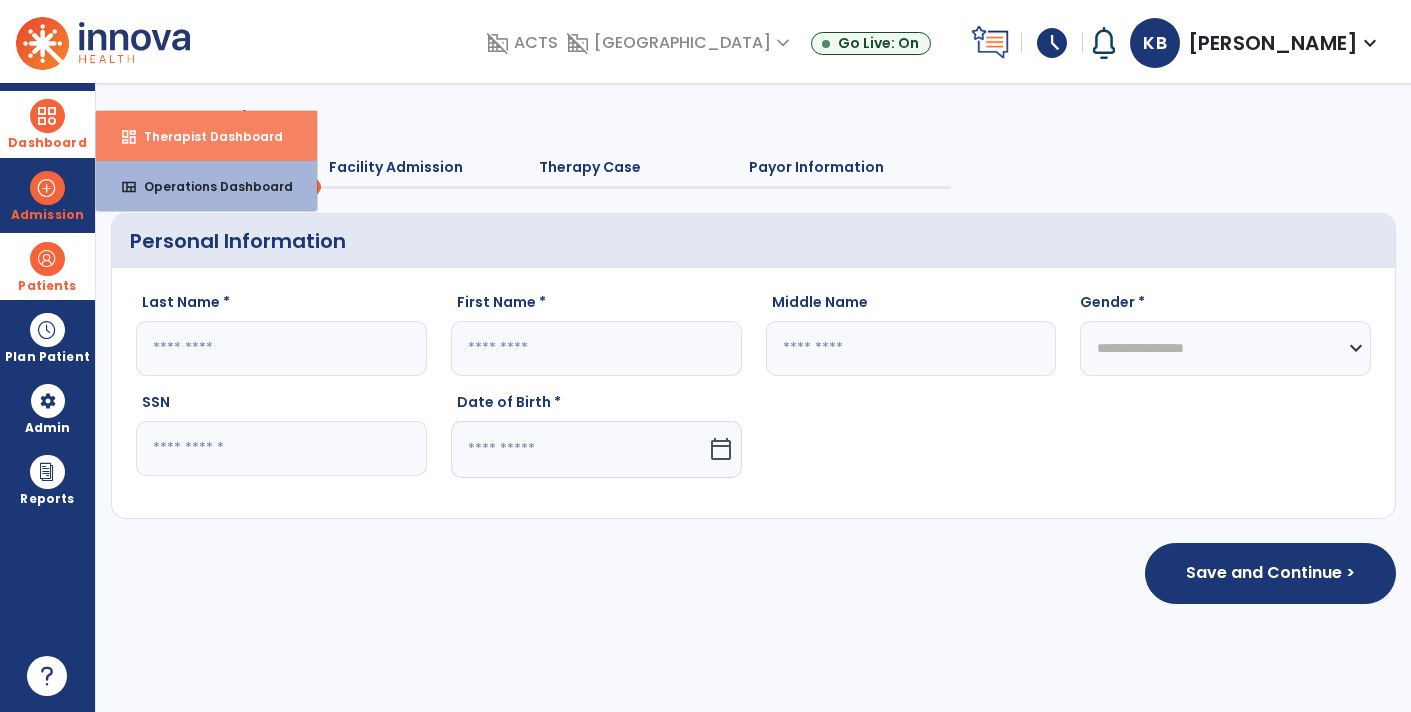 click on "dashboard  Therapist Dashboard" at bounding box center (206, 136) 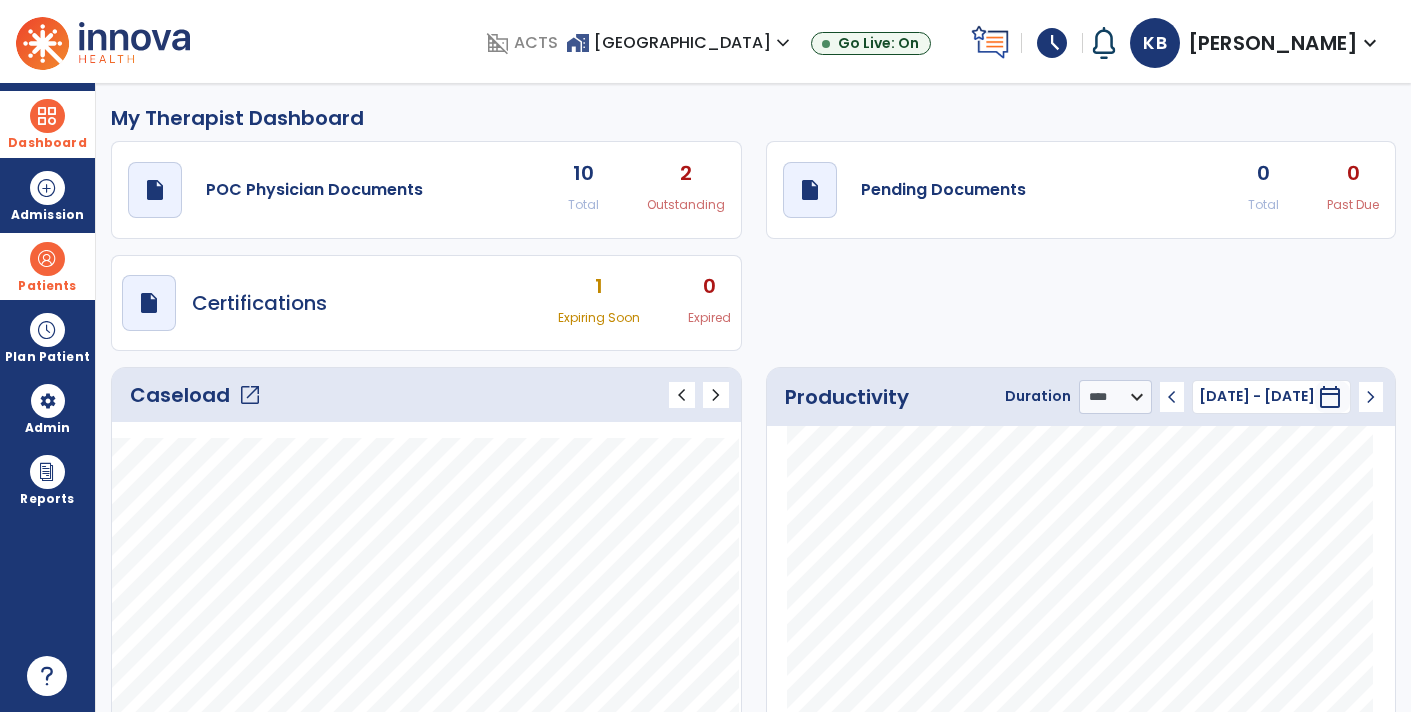 click on "Patients" at bounding box center (47, 286) 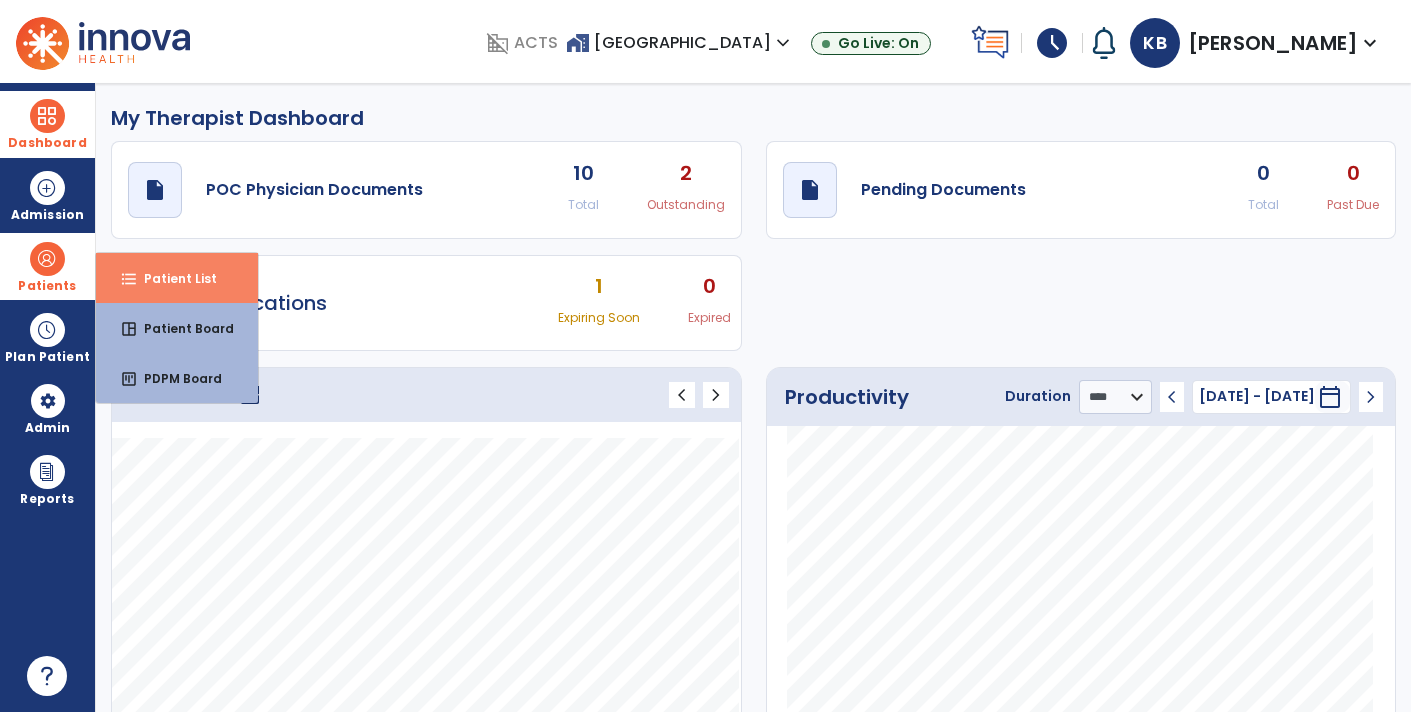 click on "Patient List" at bounding box center [172, 278] 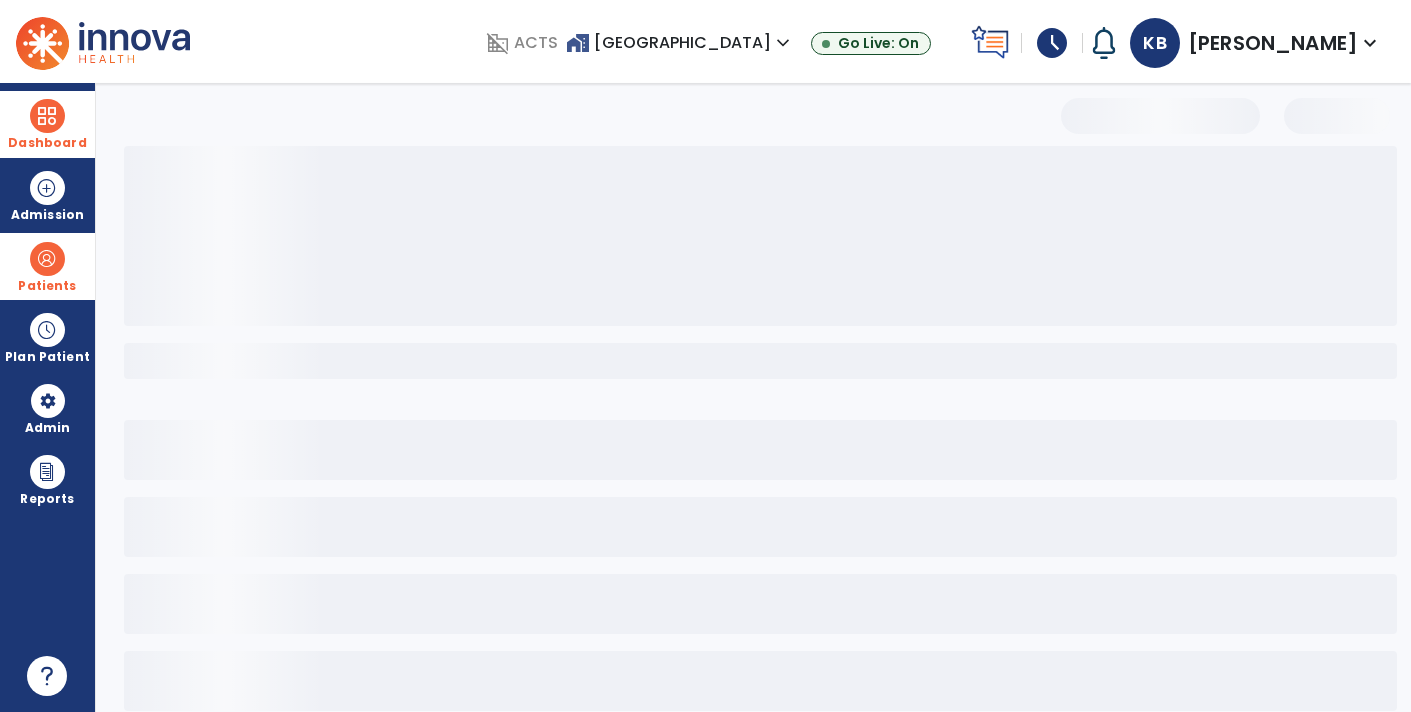 select on "***" 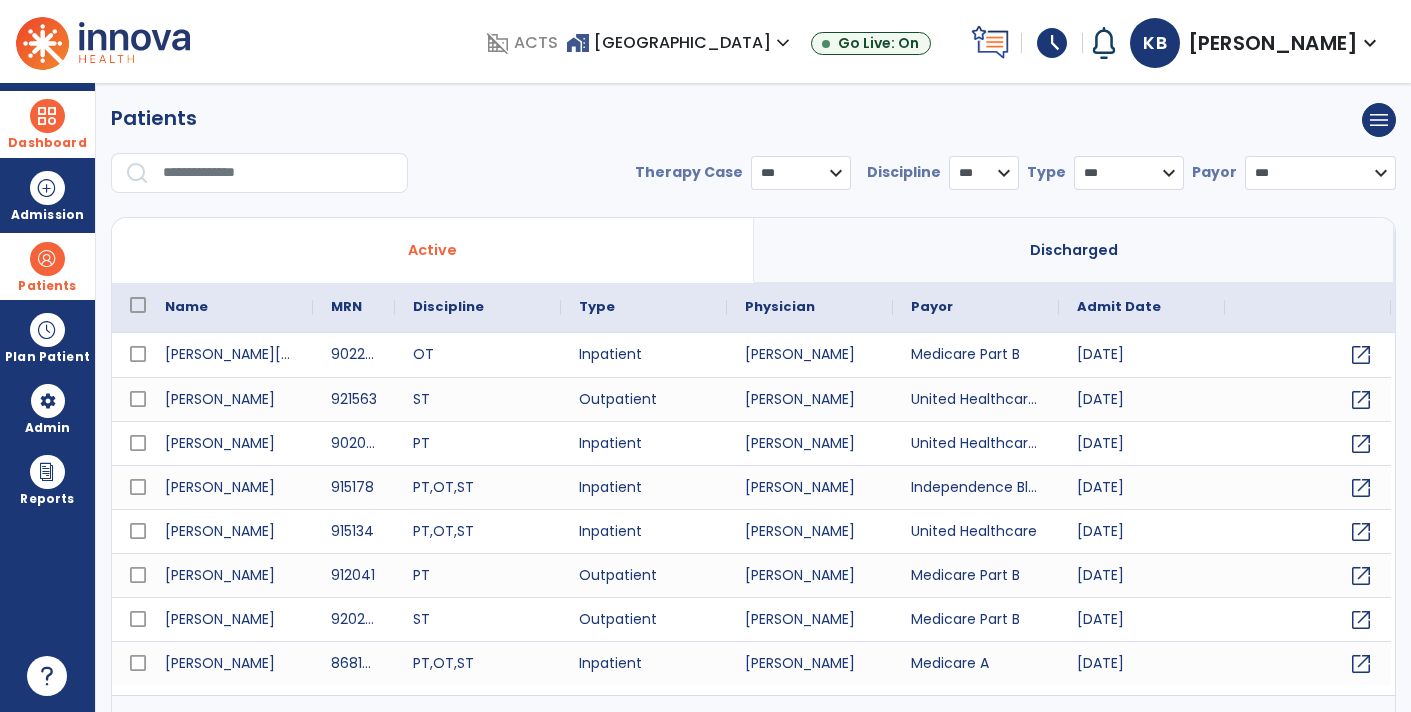 click on "* *** ** ** **" at bounding box center [984, 173] 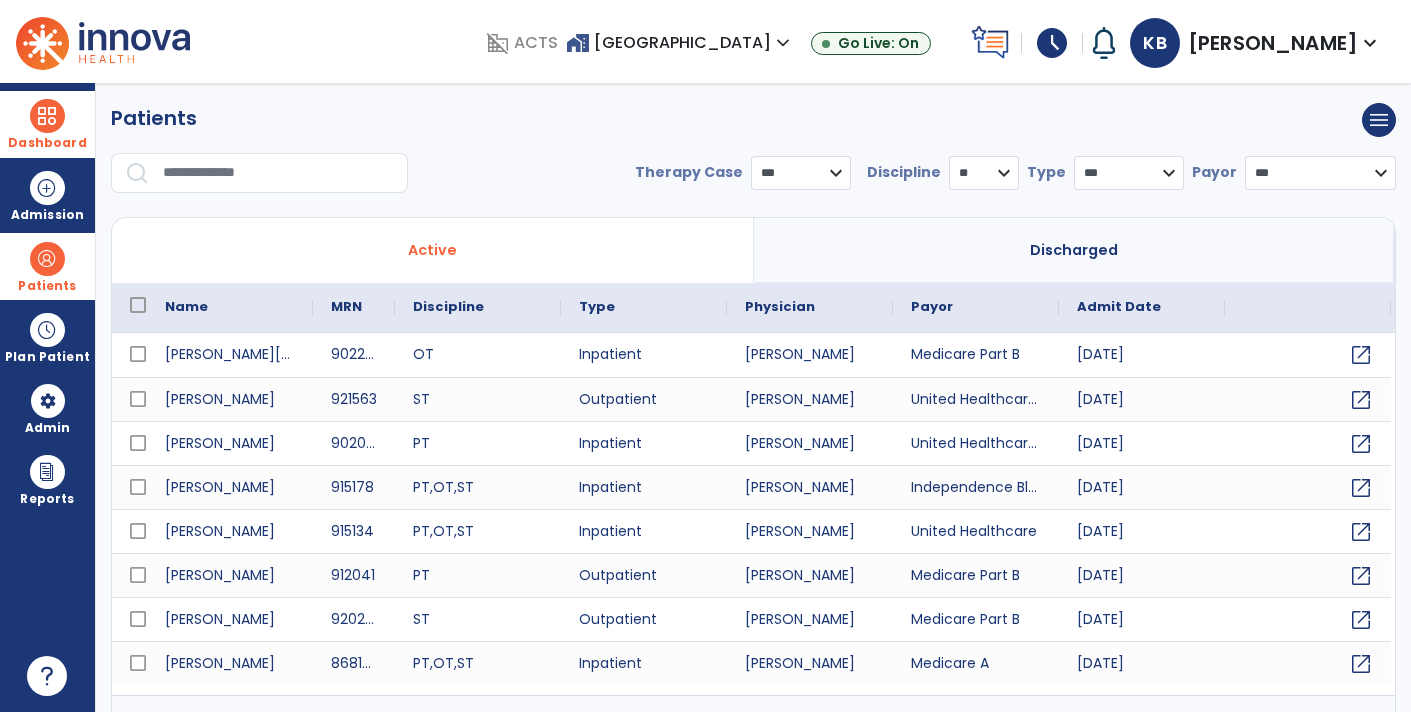 click on "* *** ** ** **" at bounding box center (984, 173) 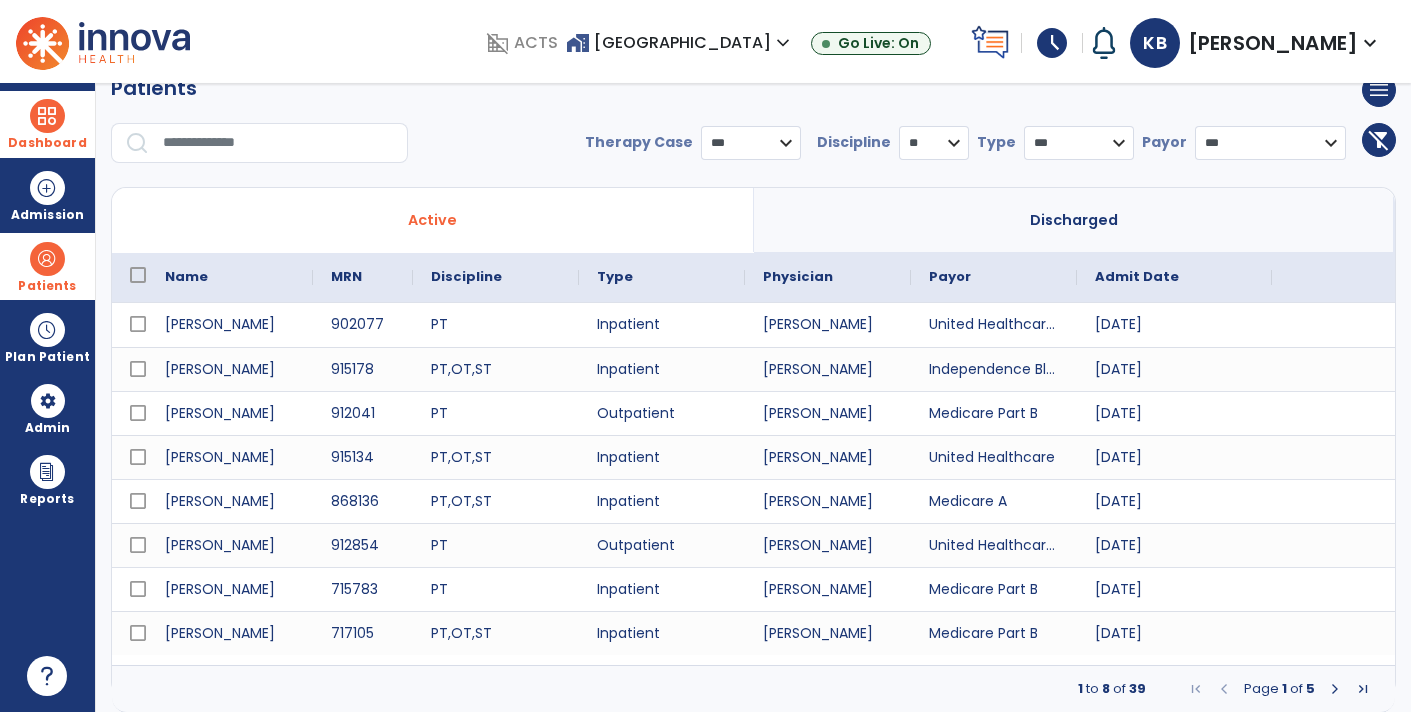 scroll, scrollTop: 0, scrollLeft: 0, axis: both 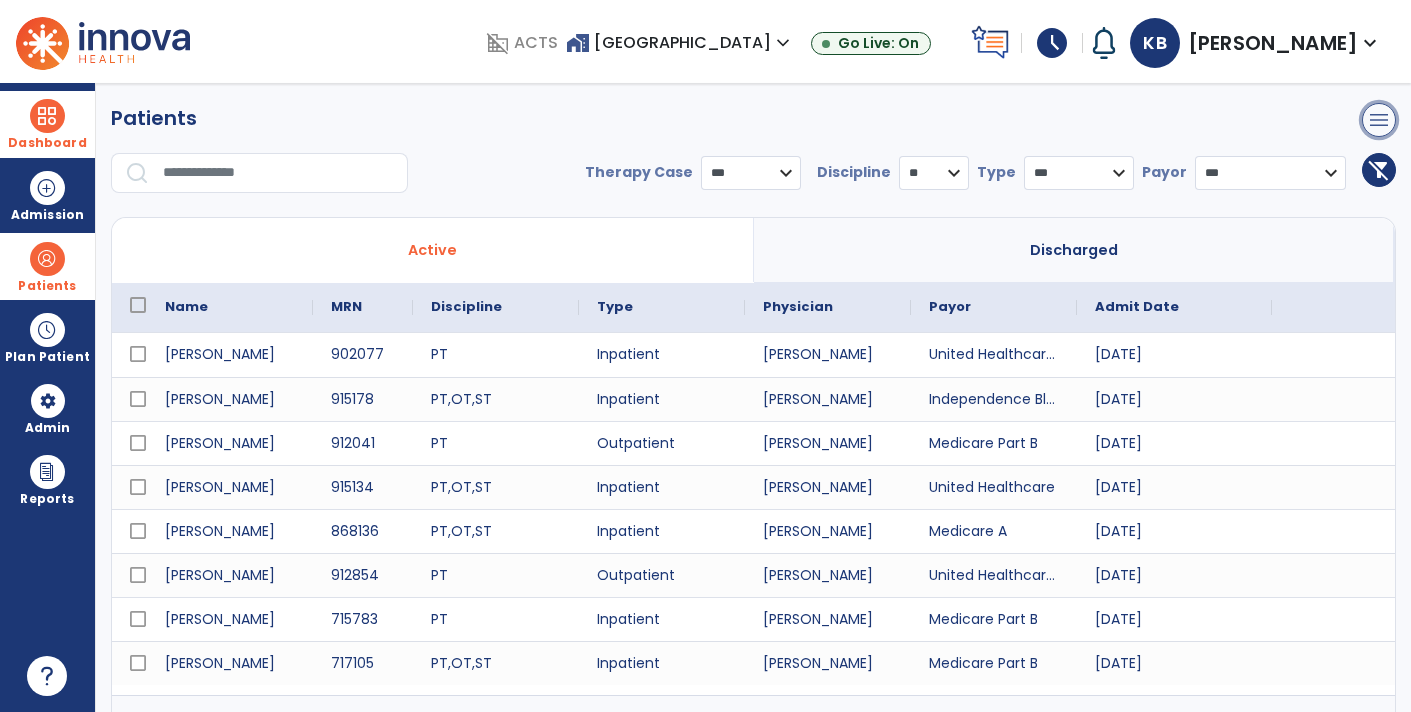 click on "menu" at bounding box center (1379, 120) 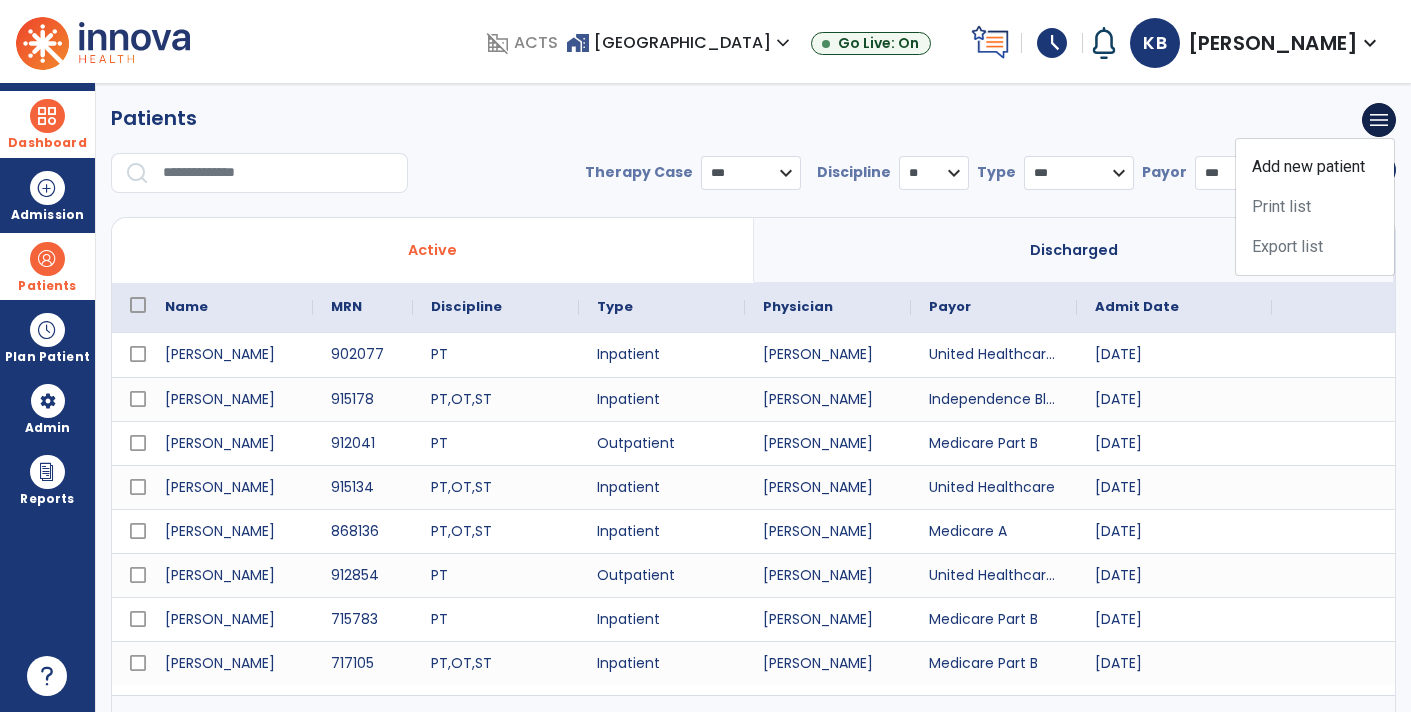 click on "Patients   filter_alt_off   menu   Add new patient   Print list   Export list" at bounding box center [753, 120] 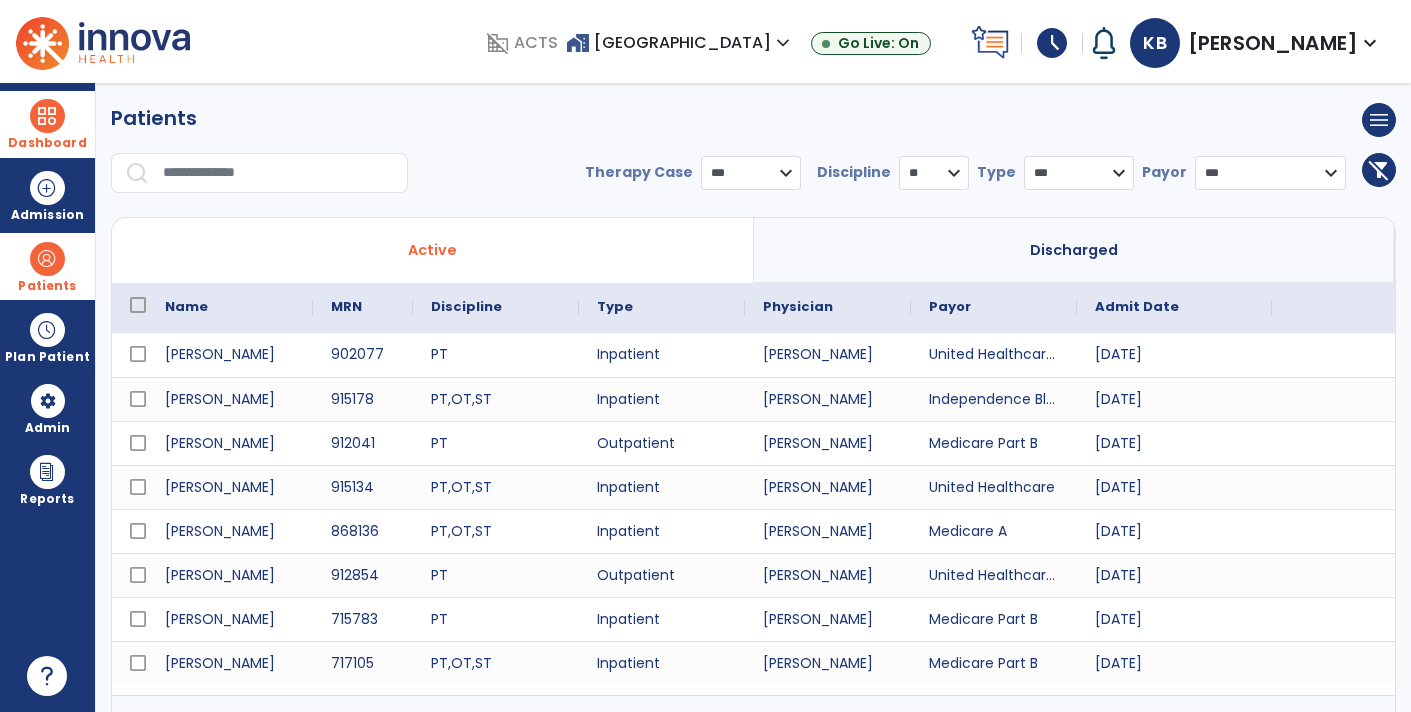 click on "*** **** ******" at bounding box center [751, 173] 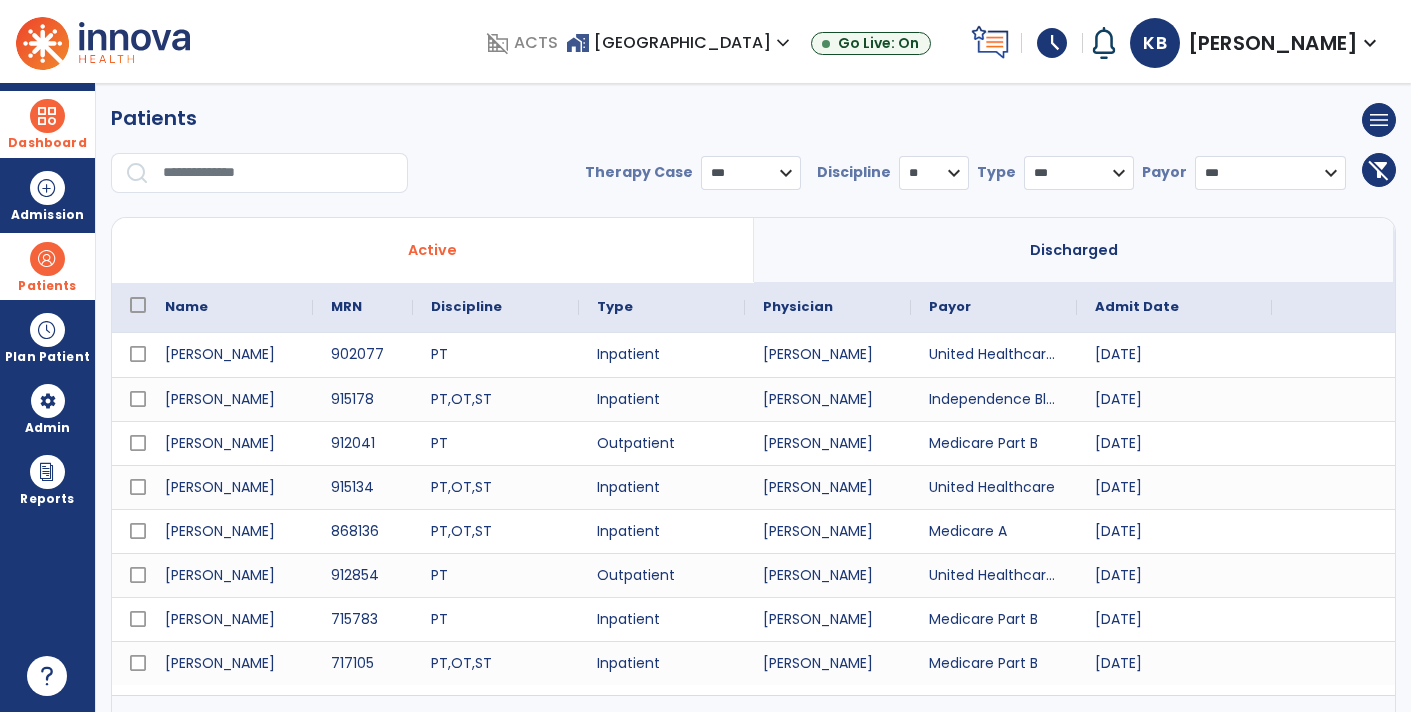 select on "****" 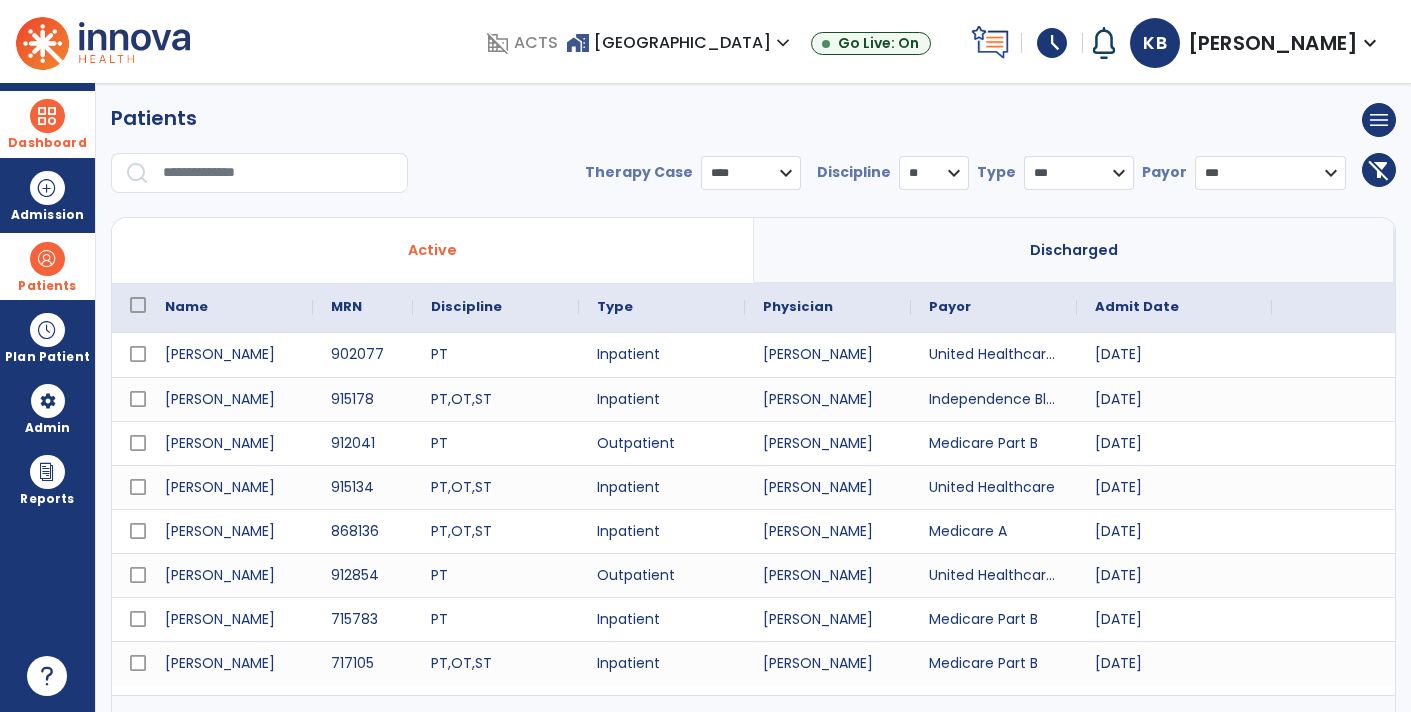 click on "*** **** ******" at bounding box center (751, 173) 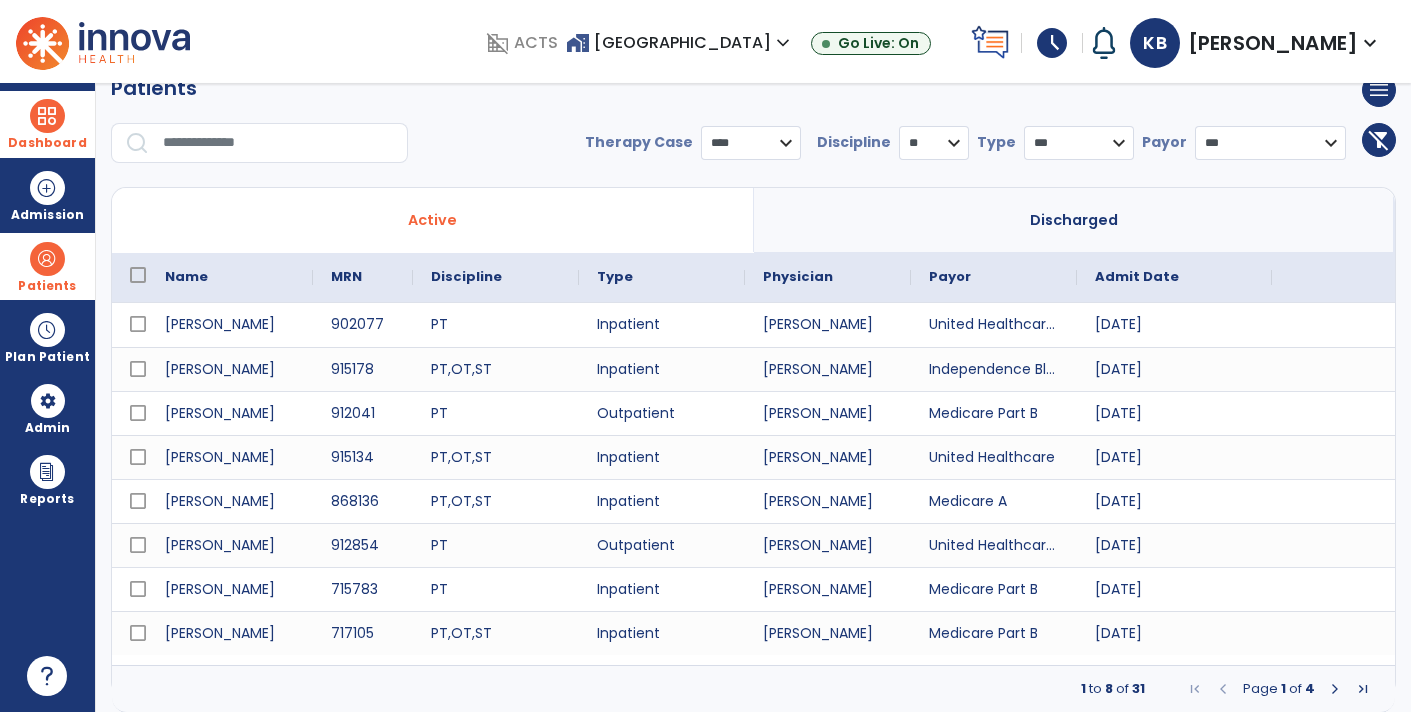 click on "open_in_new" at bounding box center [1355, 589] 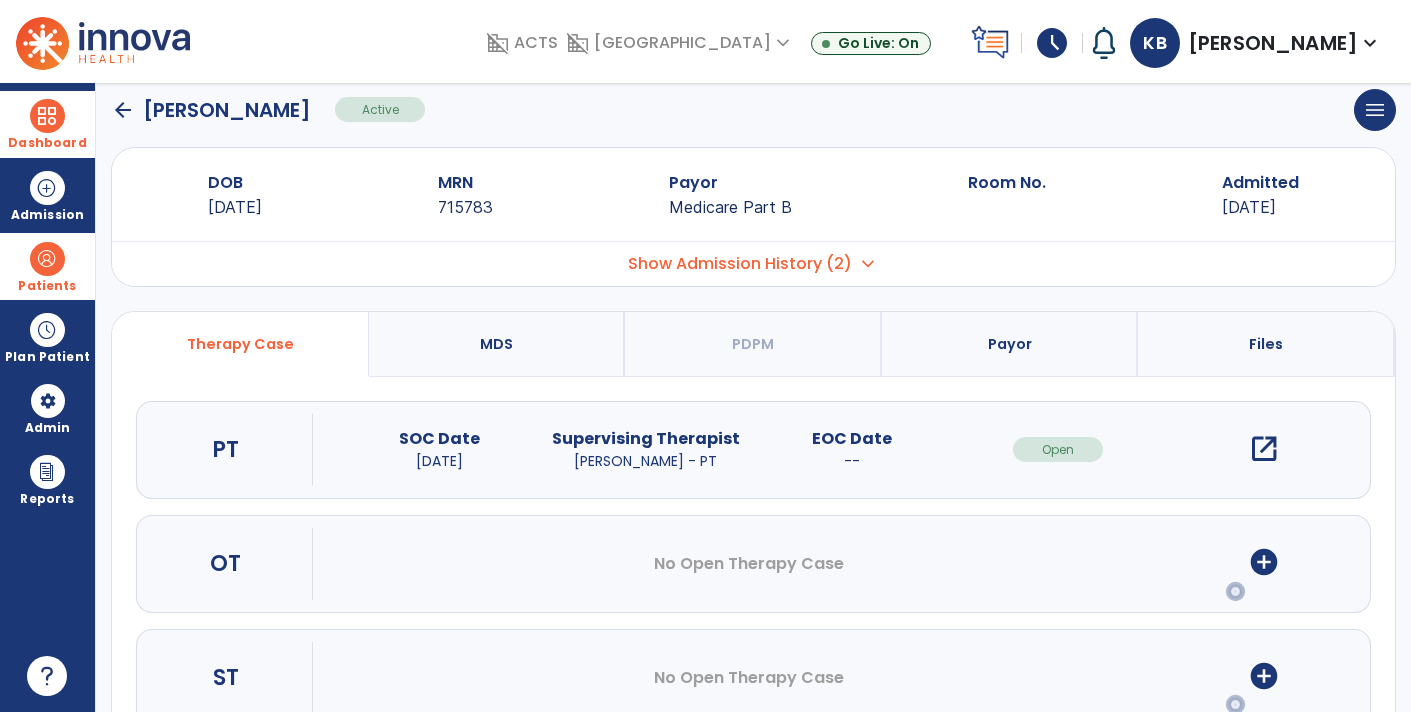 scroll, scrollTop: 0, scrollLeft: 0, axis: both 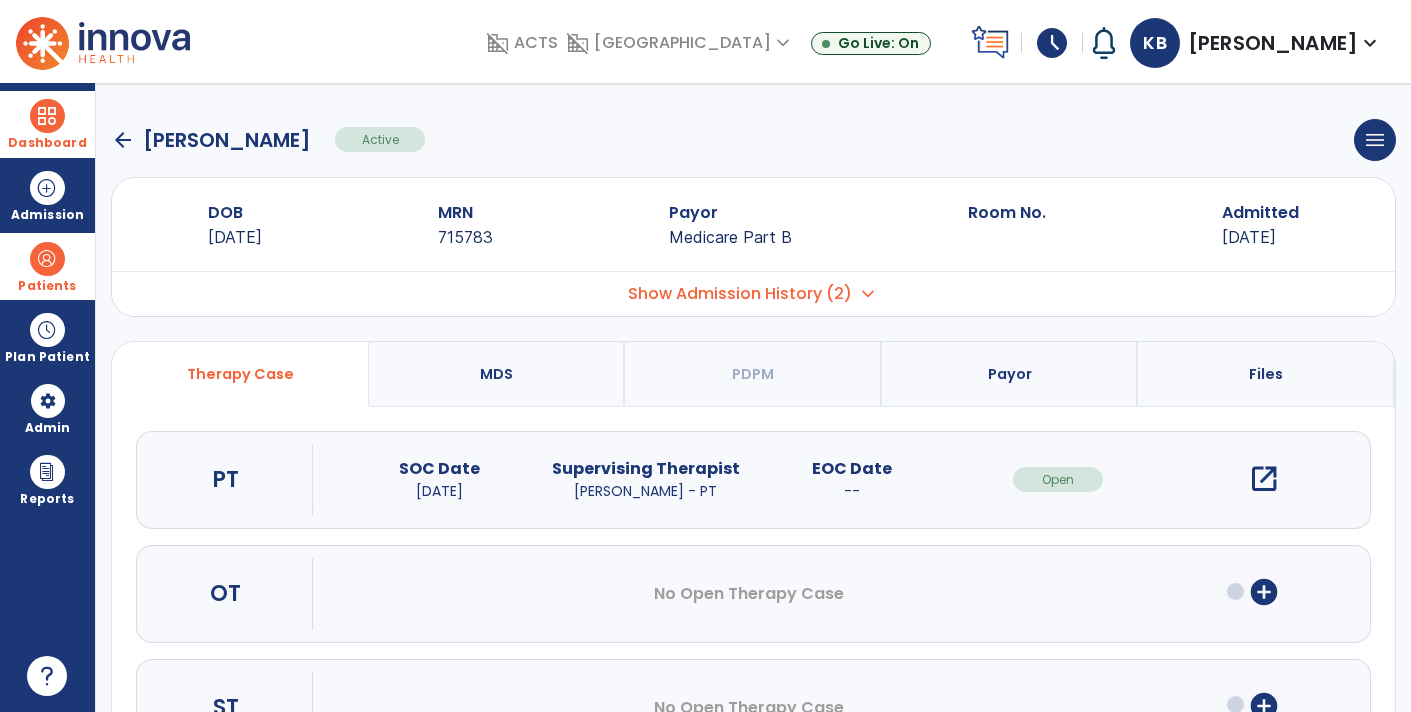click on "open_in_new" at bounding box center (1264, 479) 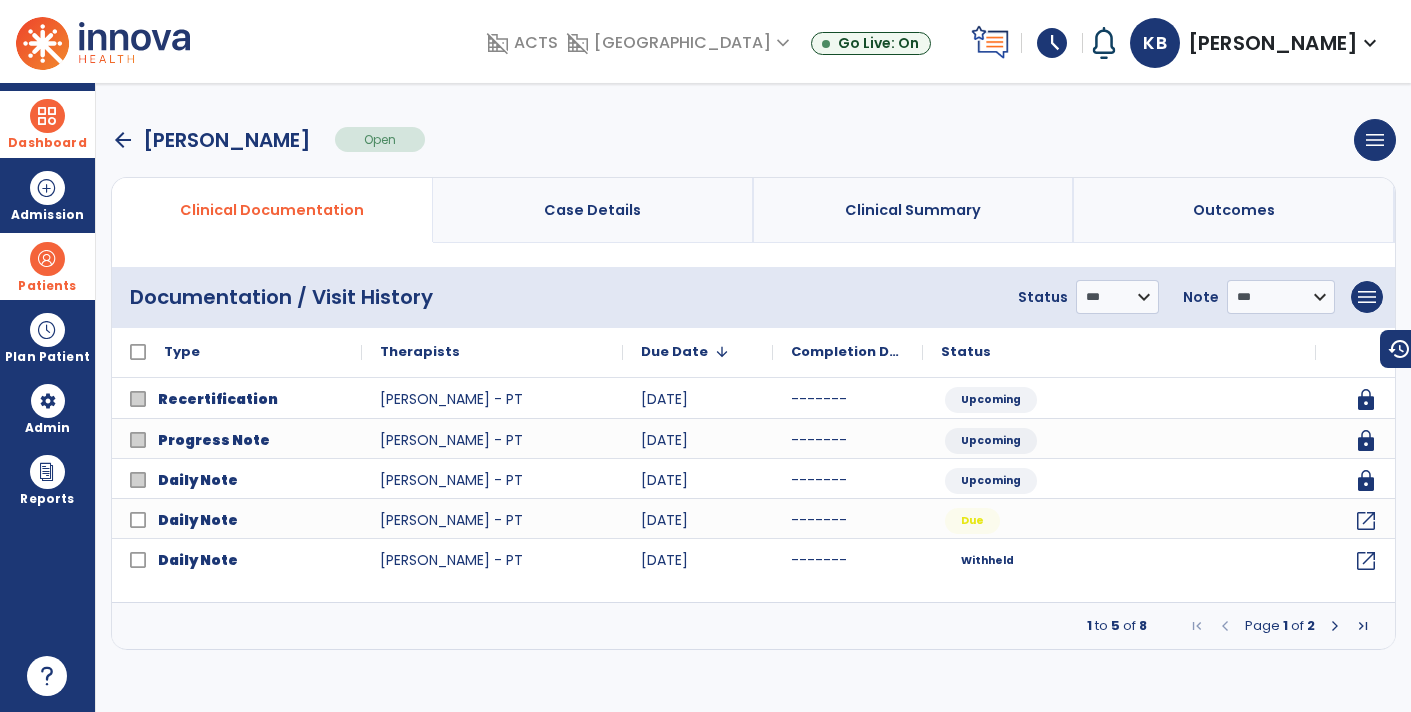 click on "arrow_back" at bounding box center [123, 140] 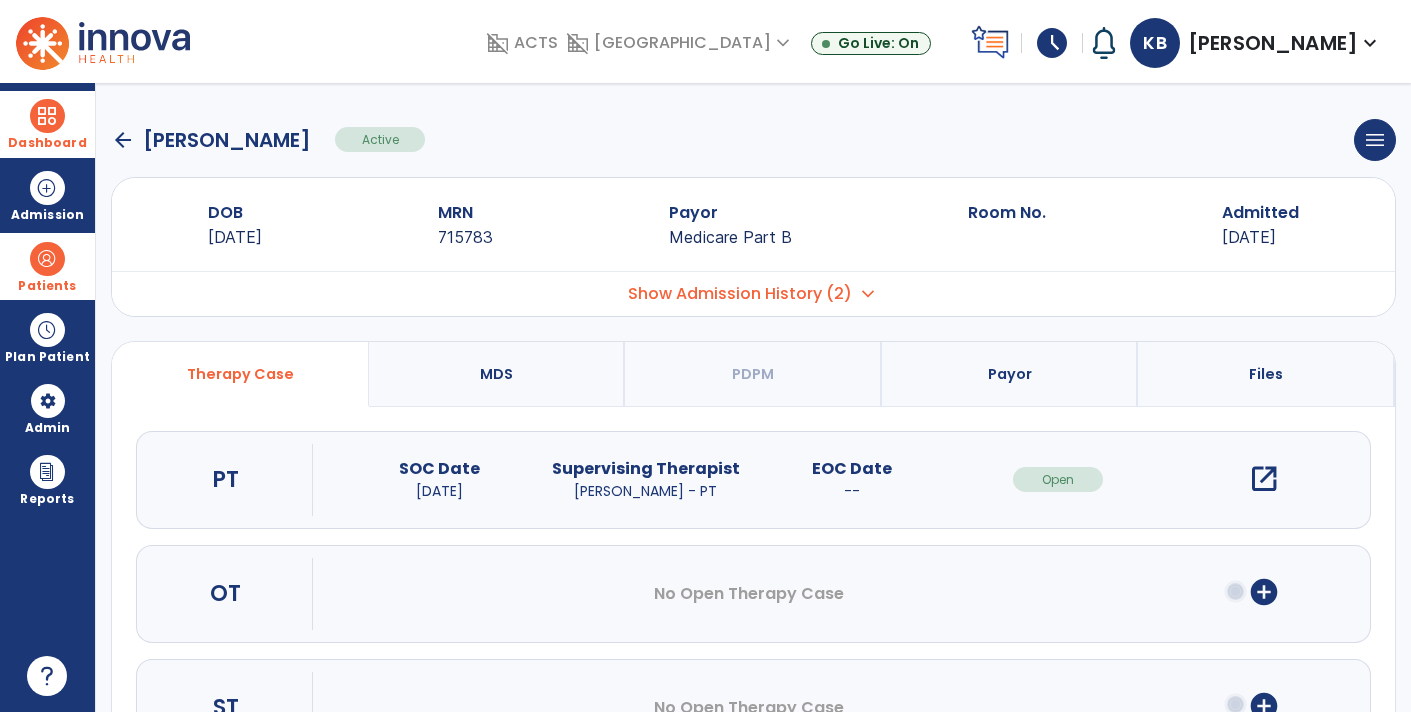 click on "arrow_back" 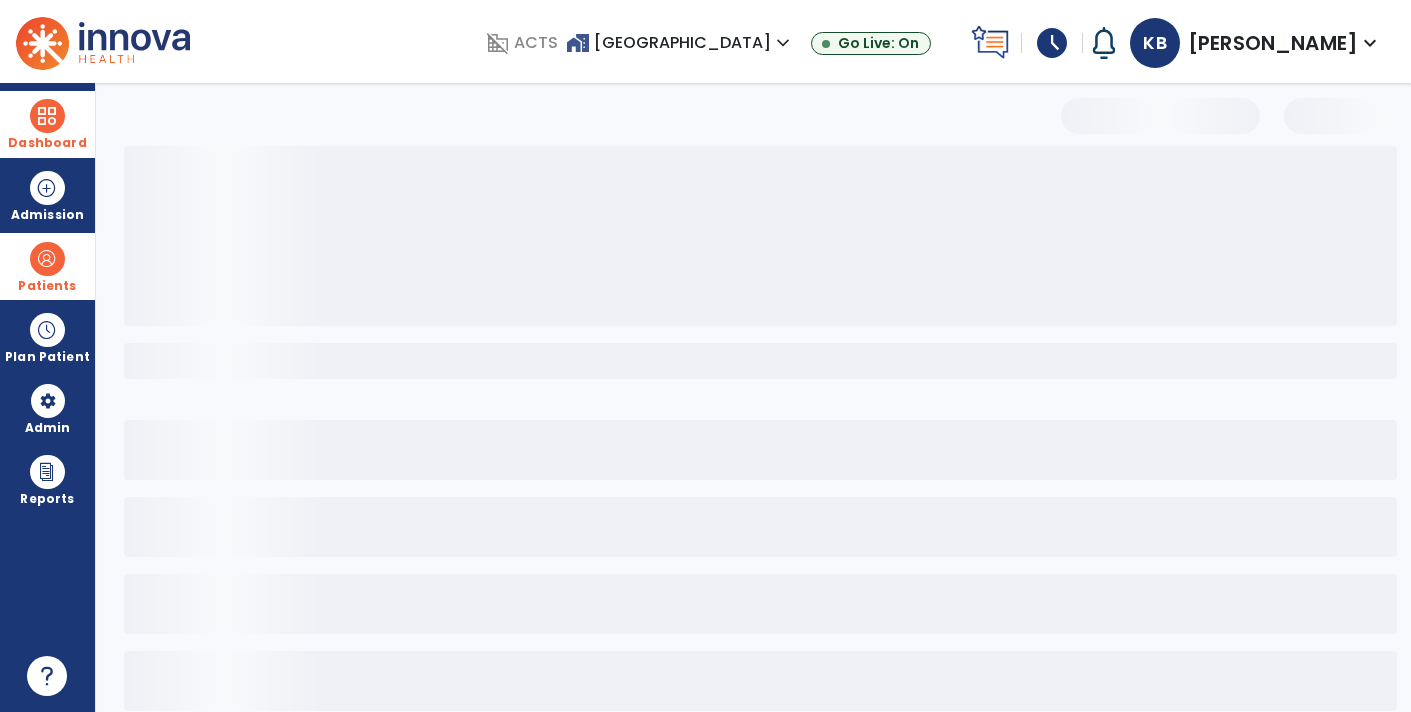 select on "***" 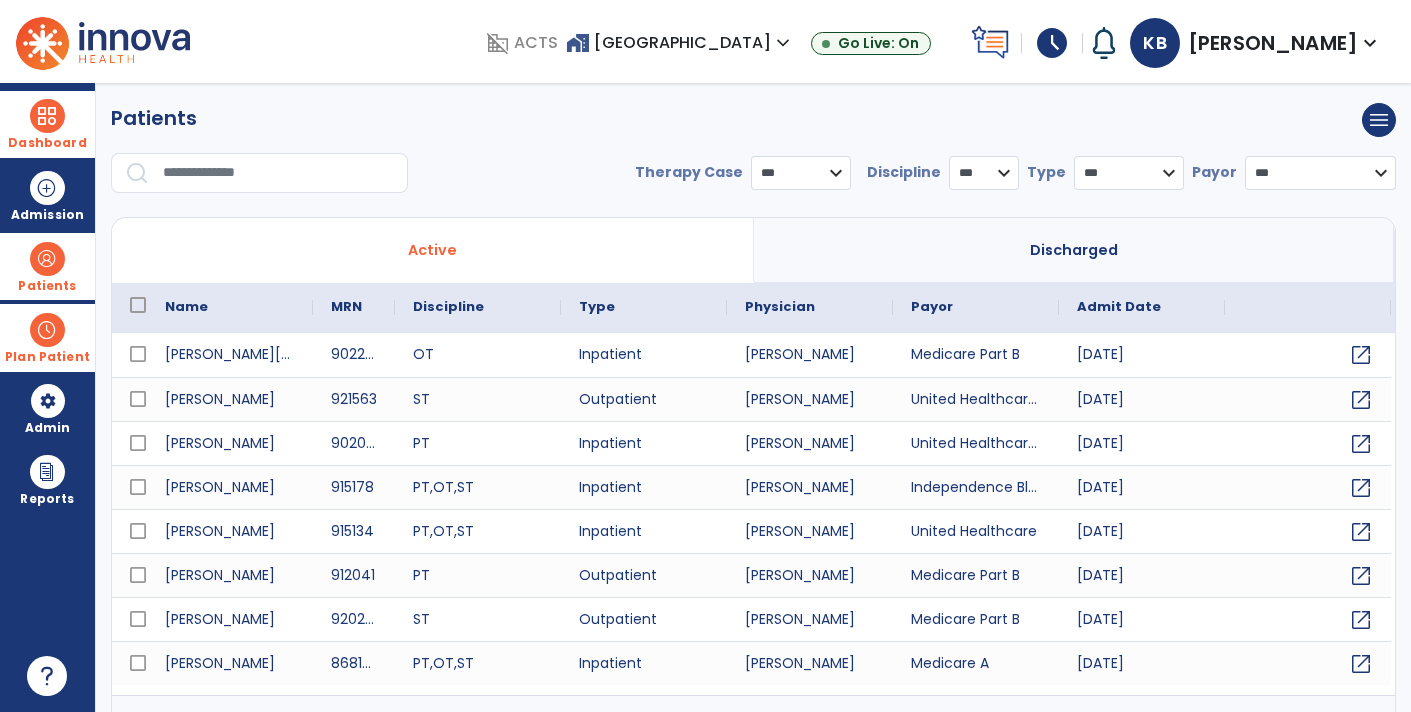 click at bounding box center [47, 330] 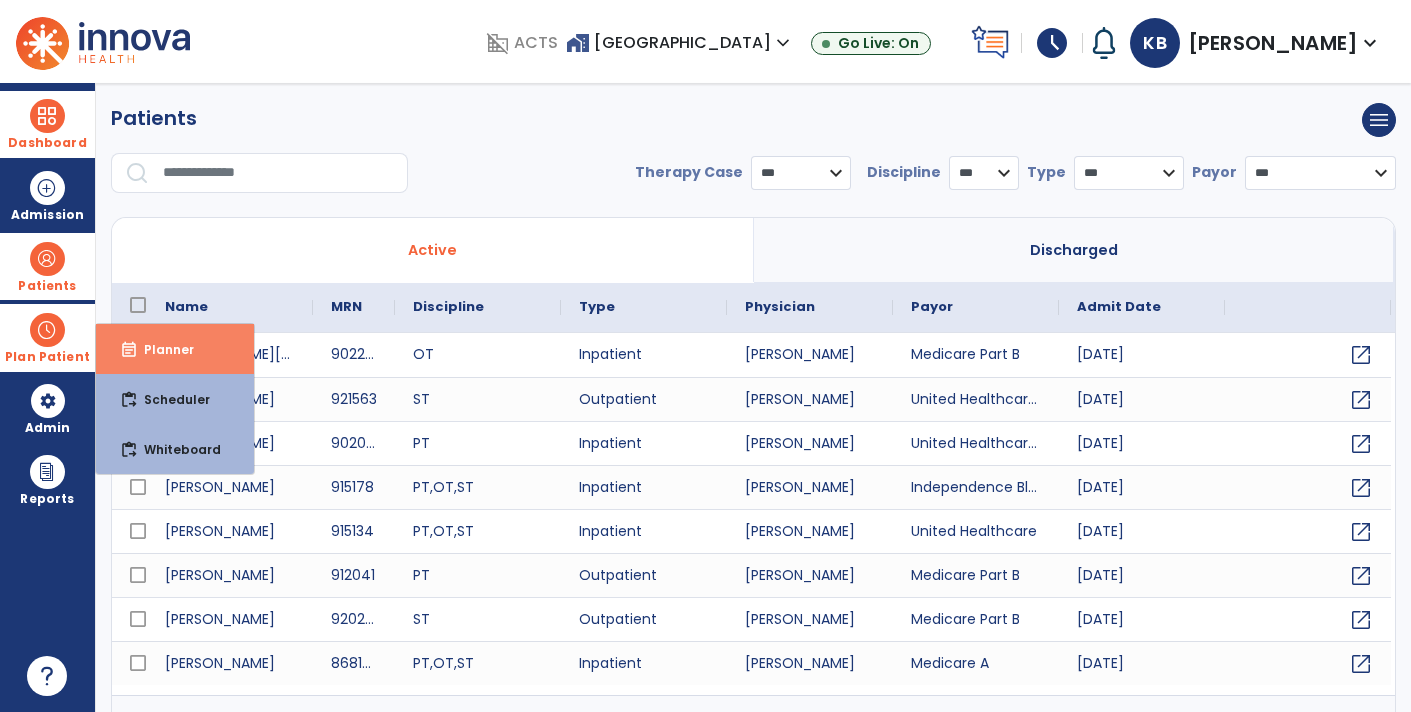 click on "Planner" at bounding box center (161, 349) 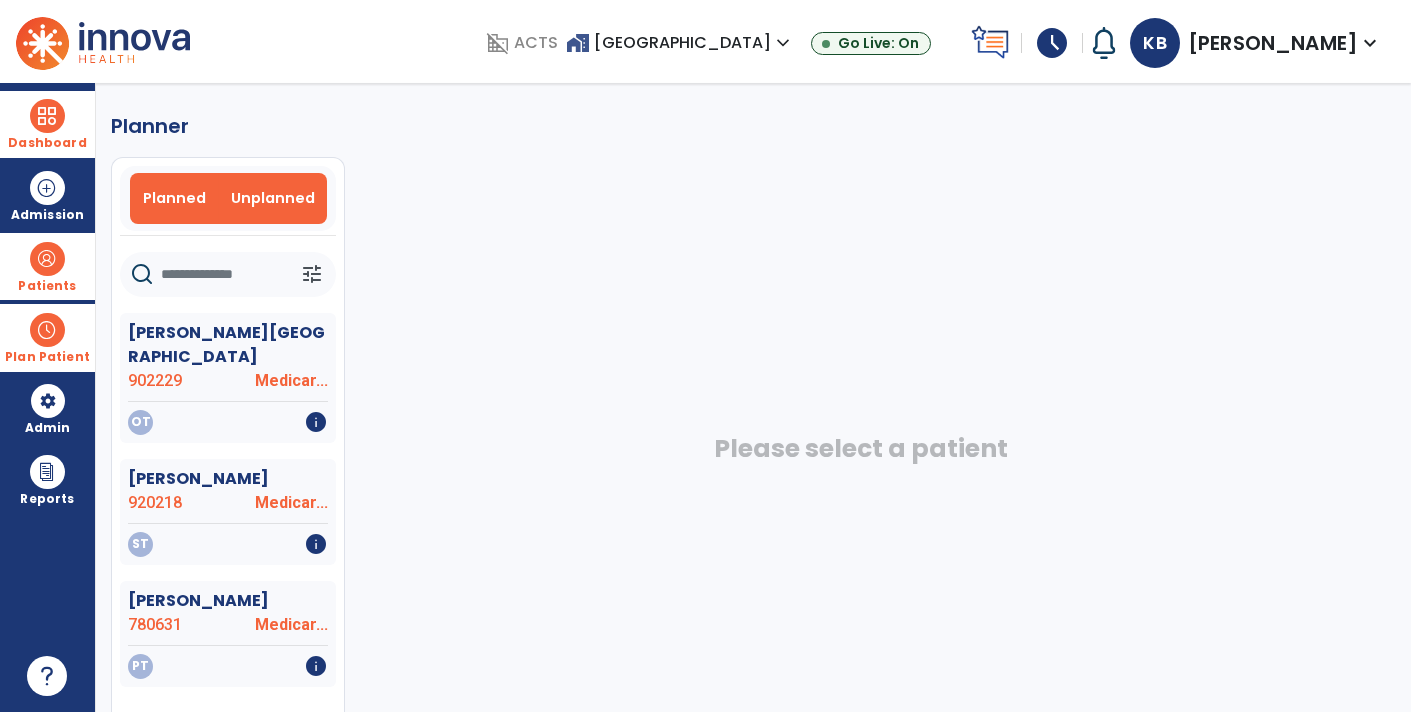 click on "Planned" at bounding box center [174, 198] 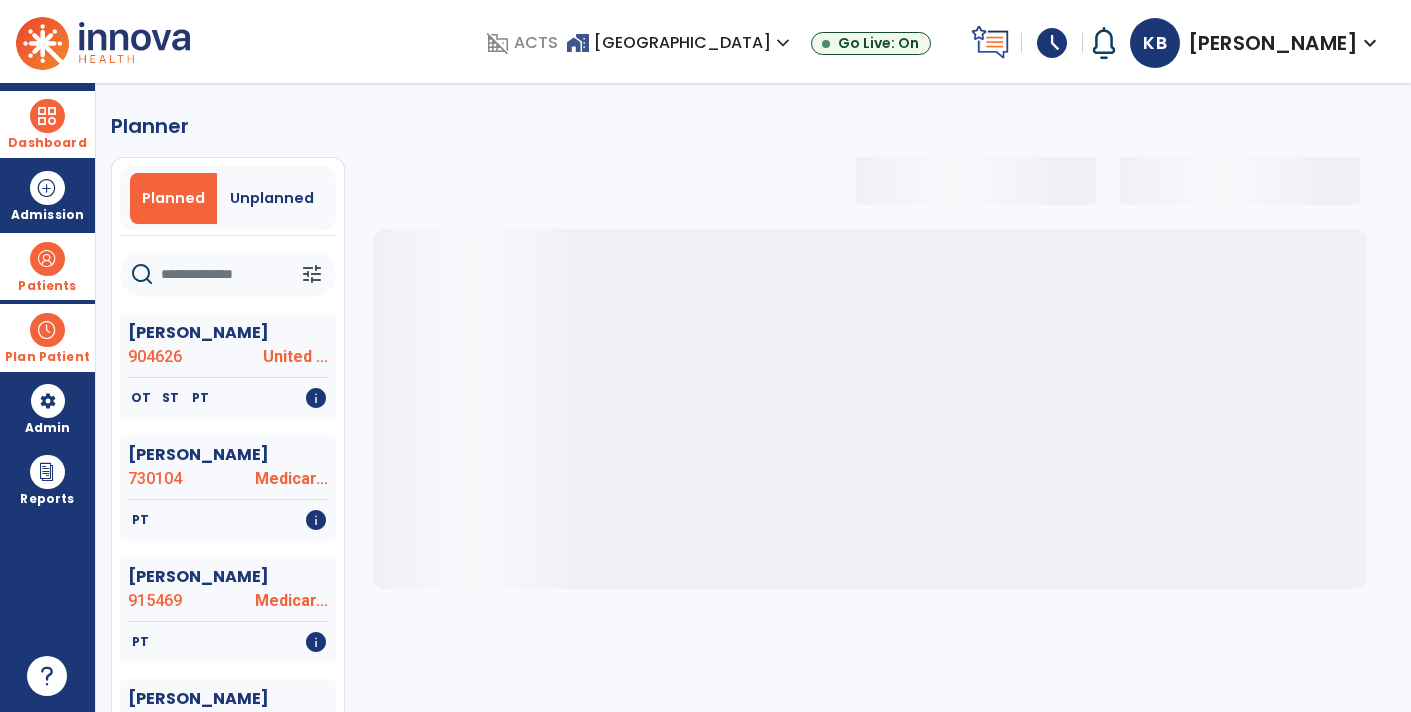 click 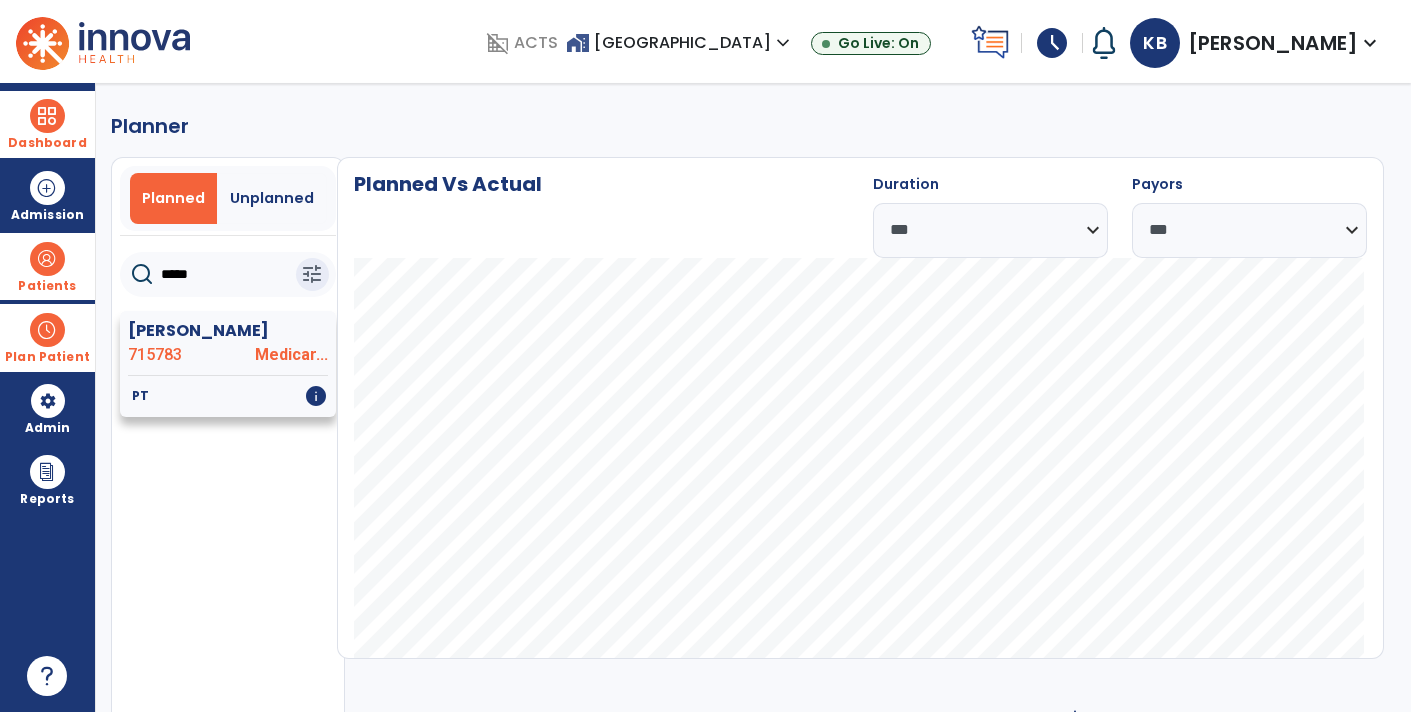 type on "*****" 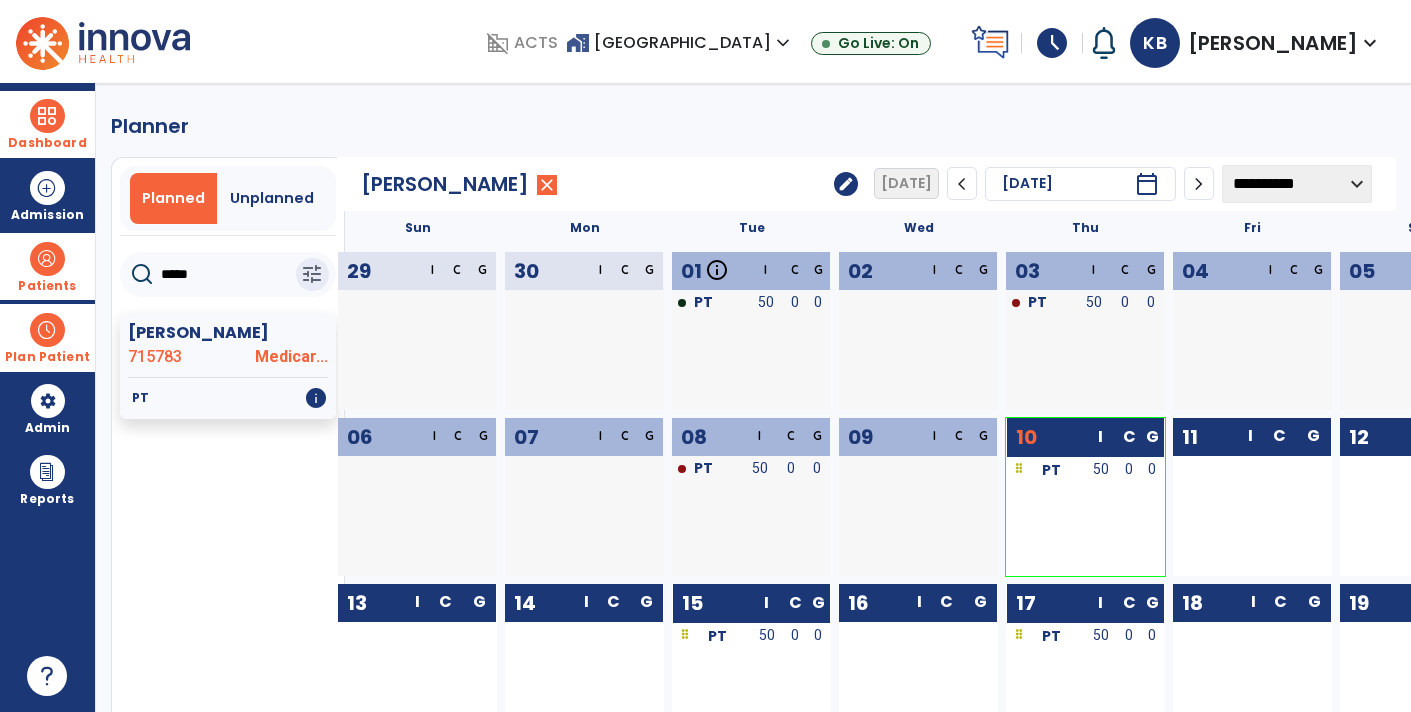 click at bounding box center (47, 259) 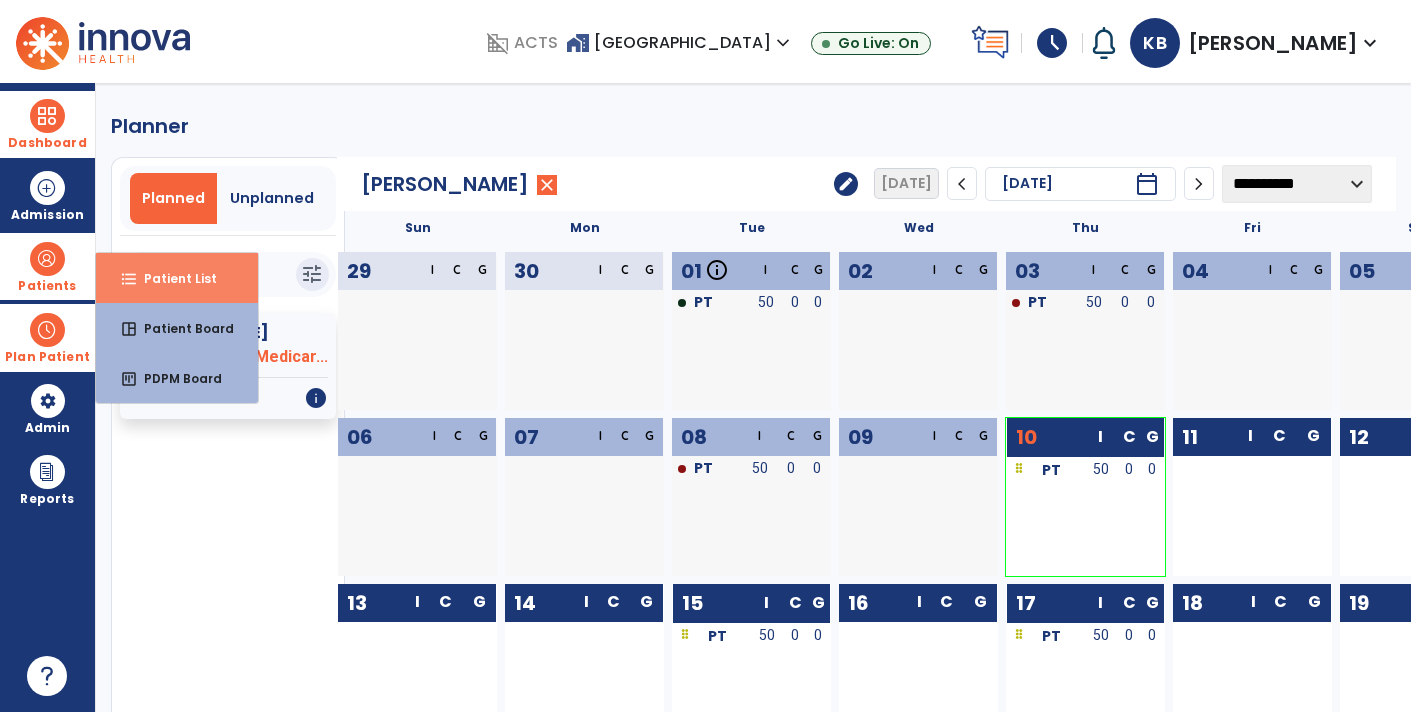 click on "Patient List" at bounding box center [172, 278] 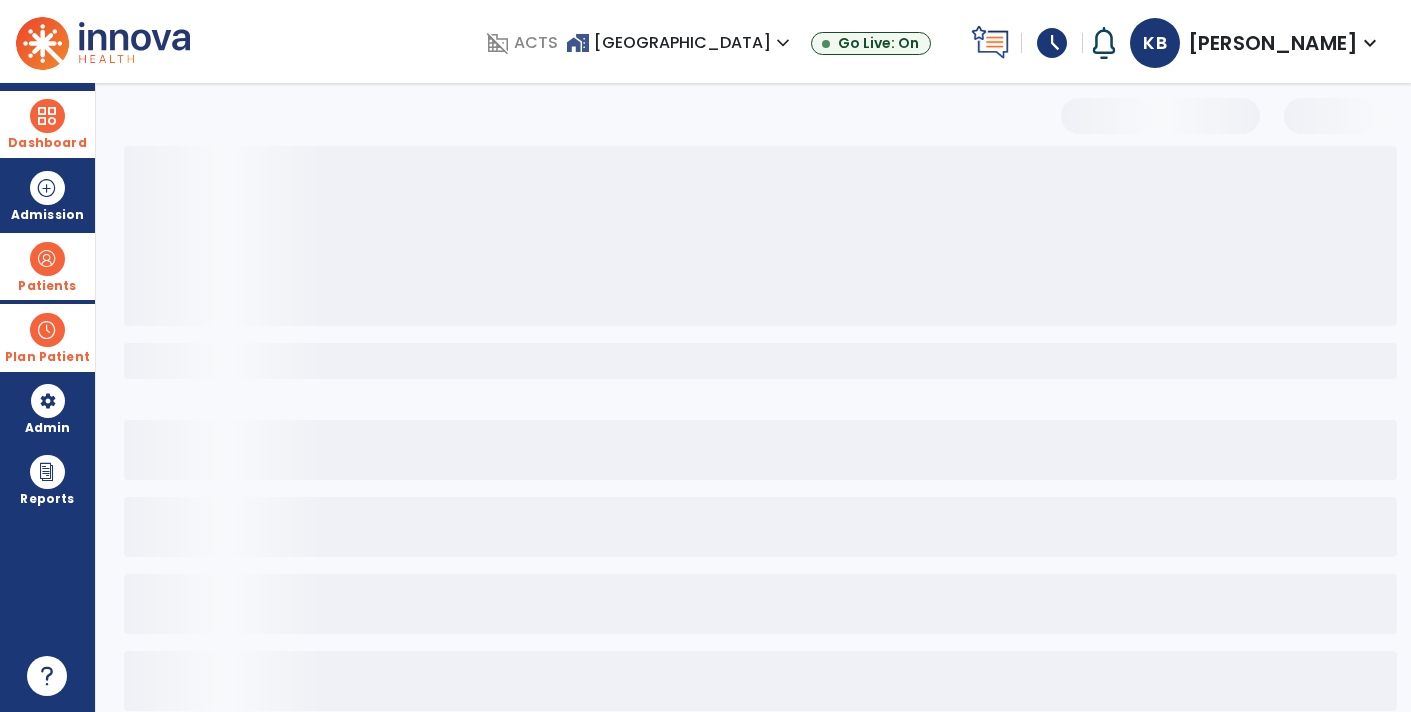 select on "***" 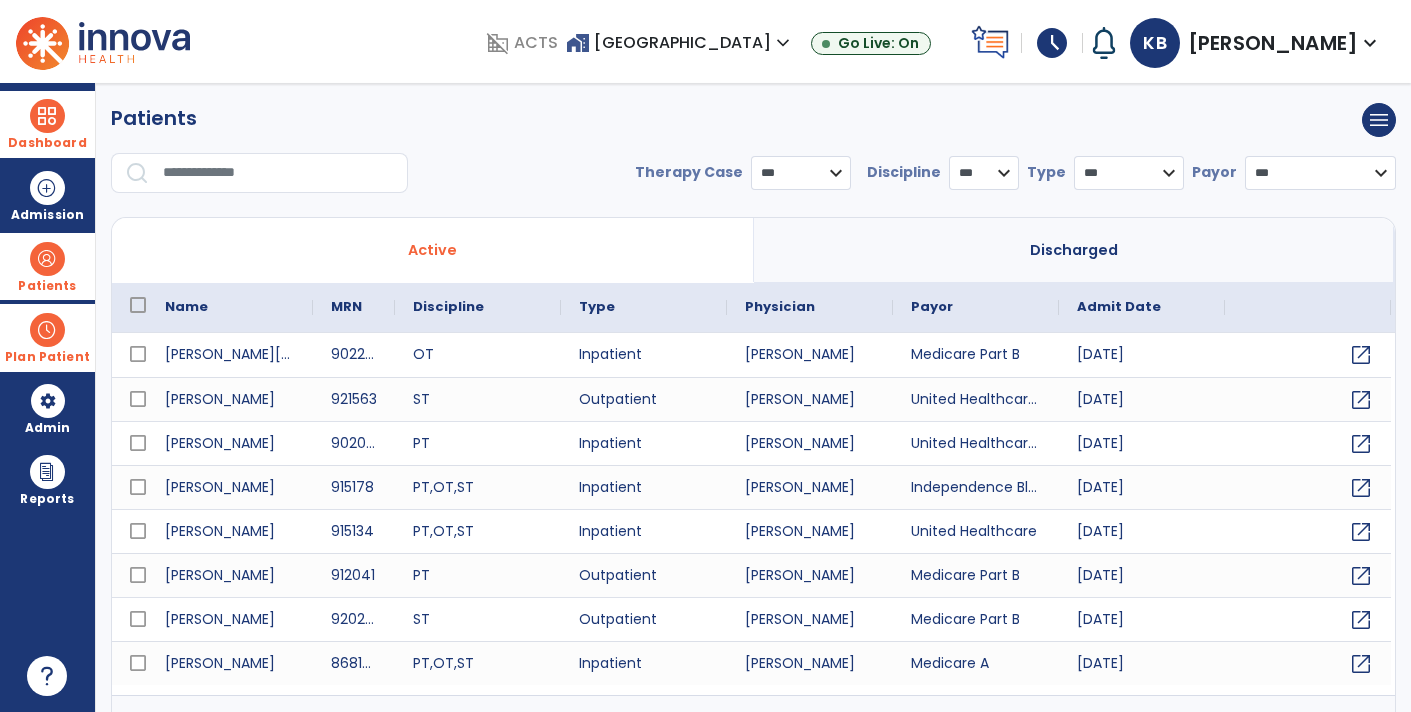 click on "*** **** ******" at bounding box center [801, 173] 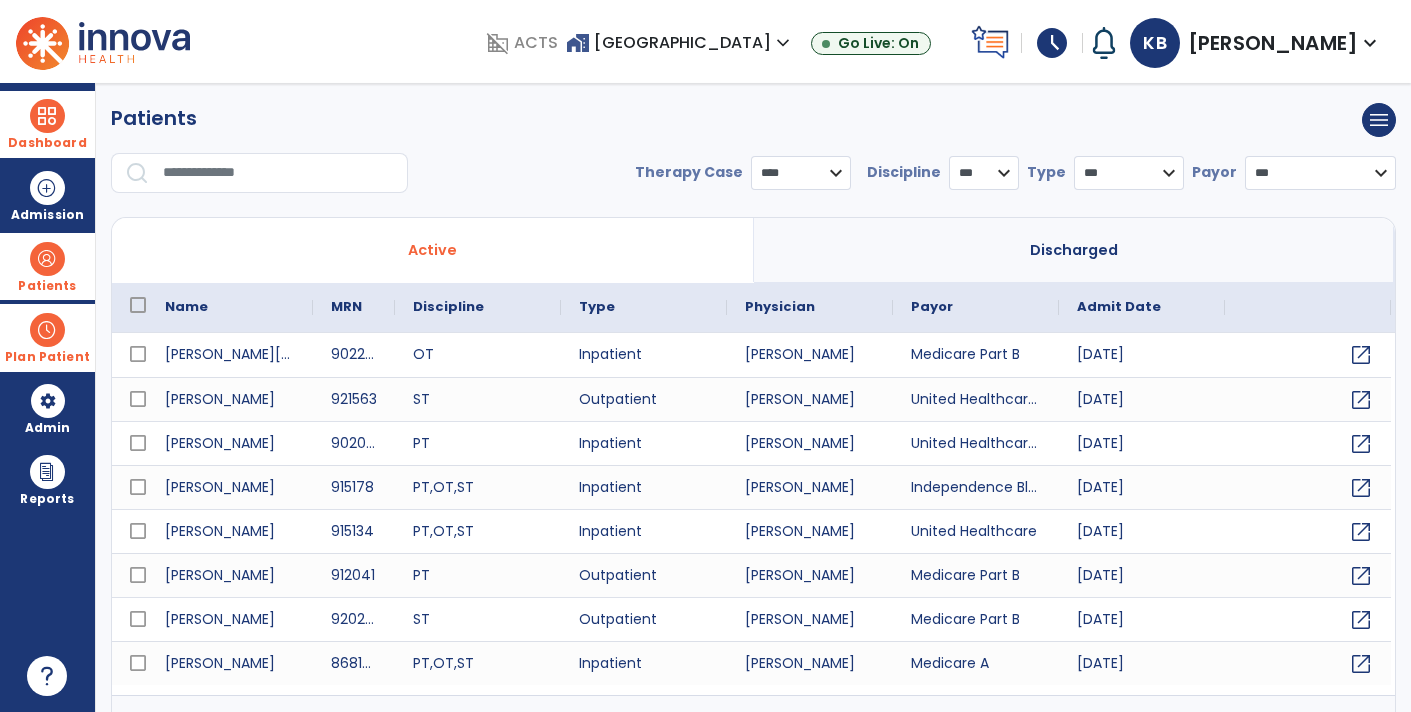 click on "*** **** ******" at bounding box center (801, 173) 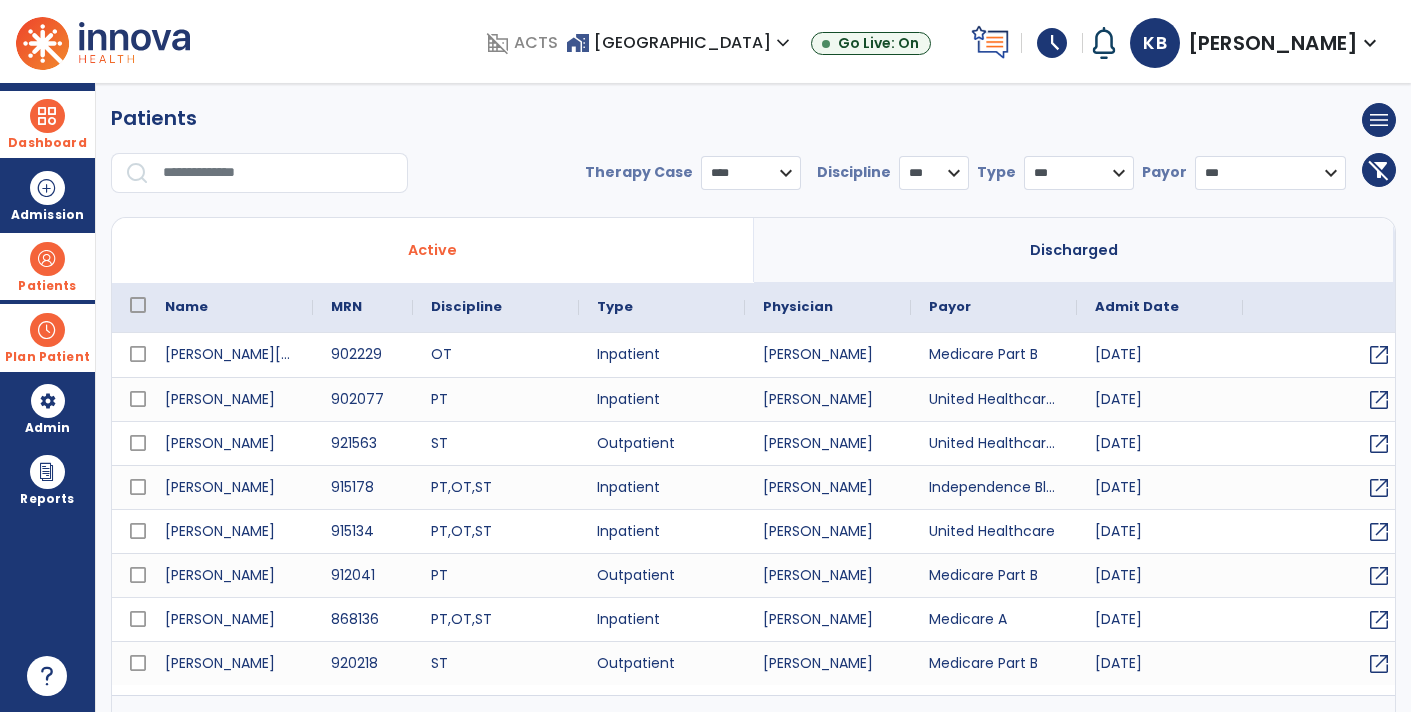 click on "* *** ** ** **" at bounding box center [934, 173] 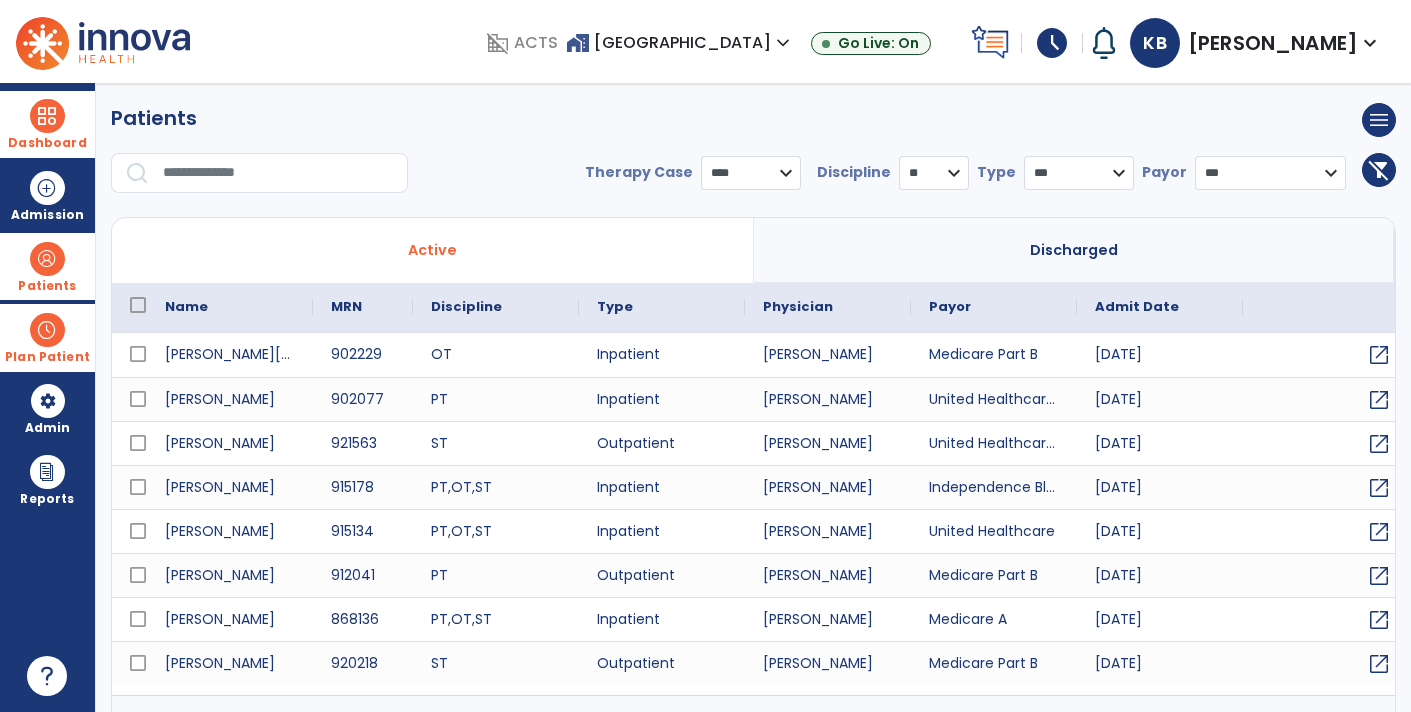 click on "* *** ** ** **" at bounding box center (934, 173) 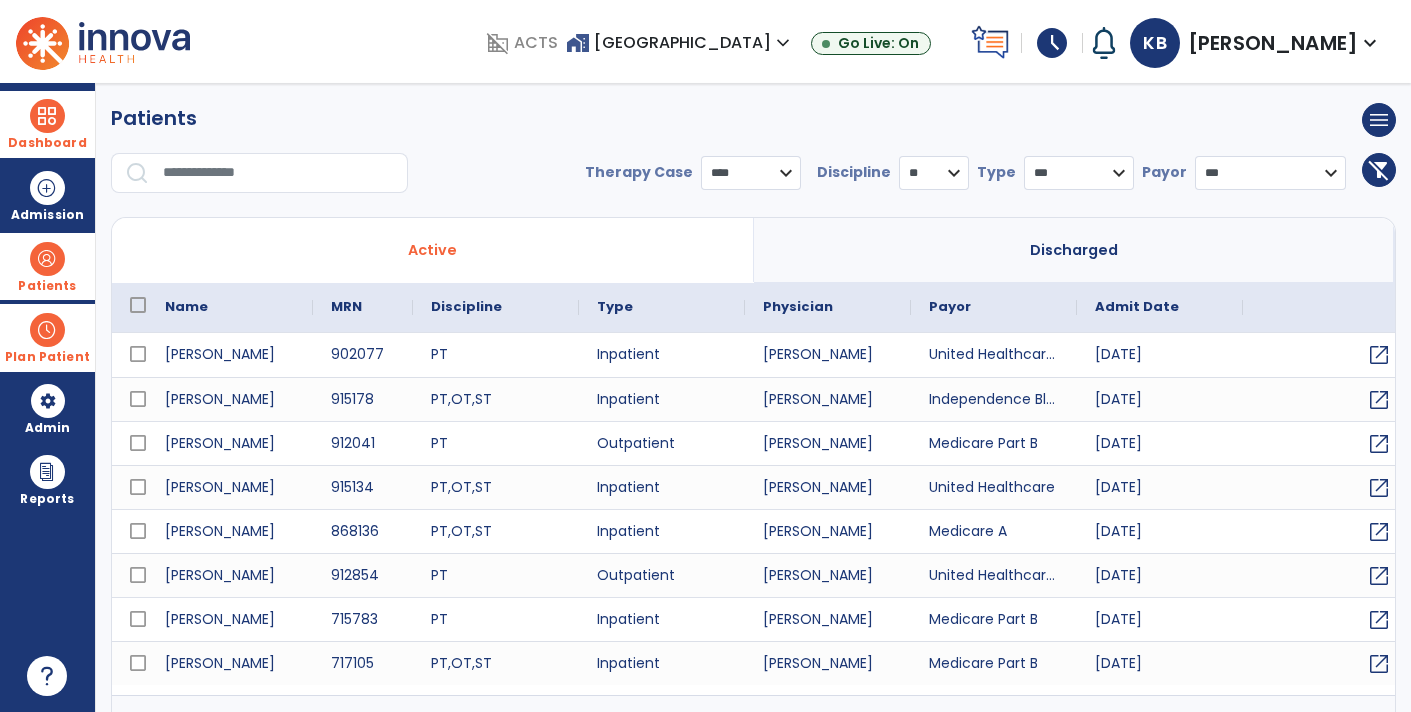 scroll, scrollTop: 30, scrollLeft: 0, axis: vertical 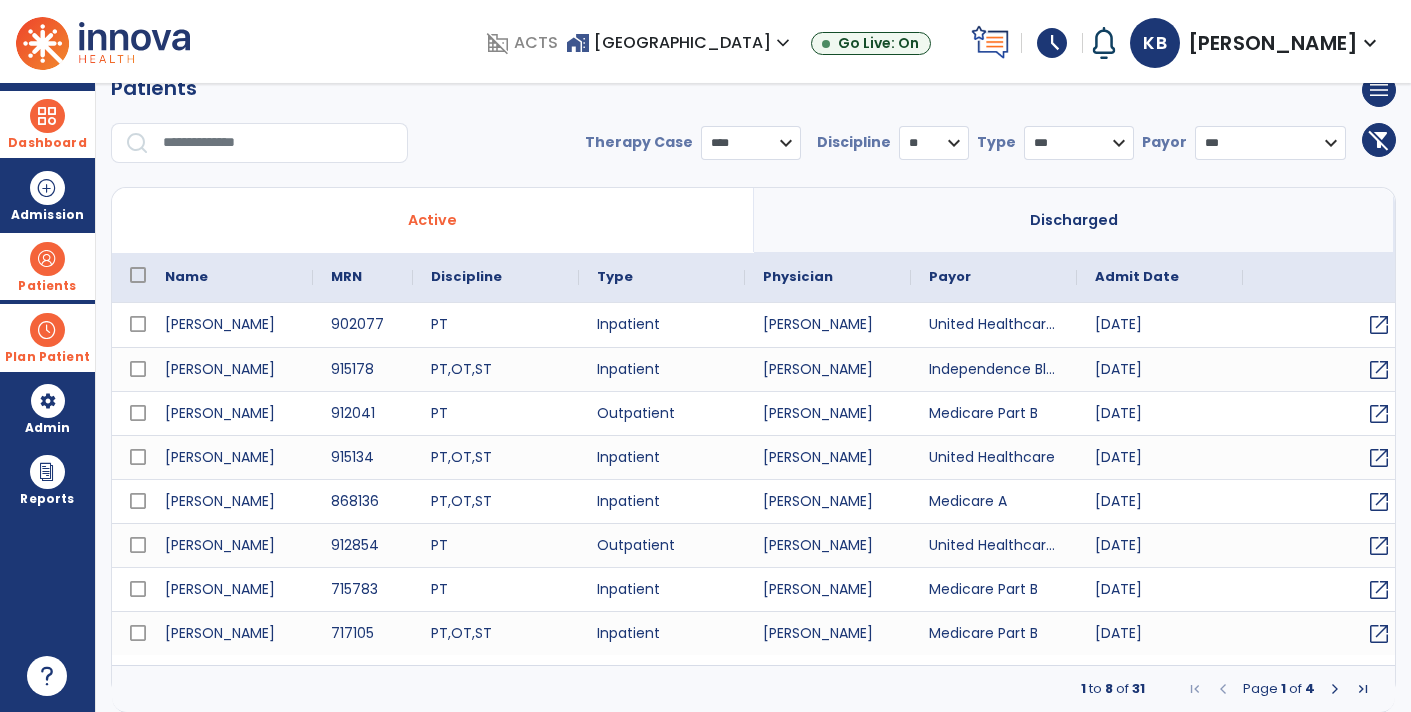 click at bounding box center (1335, 689) 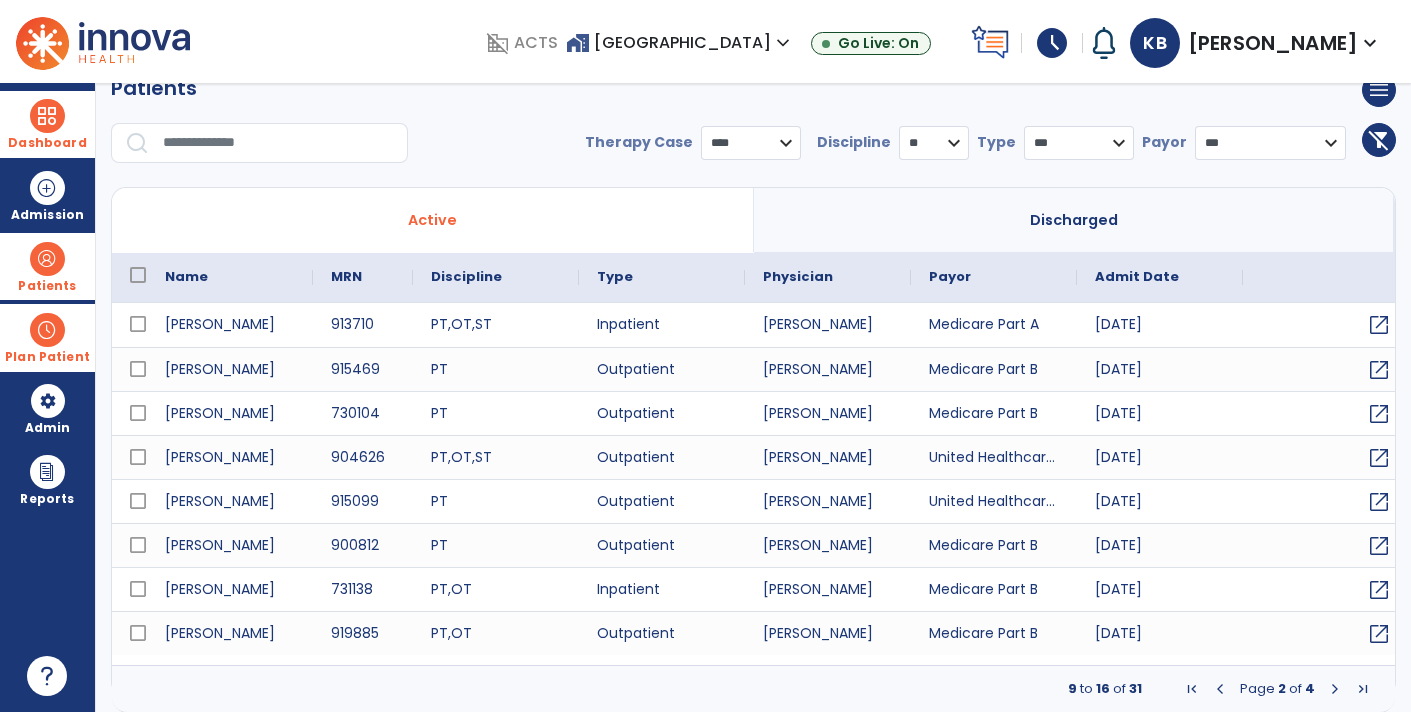 click at bounding box center [47, 330] 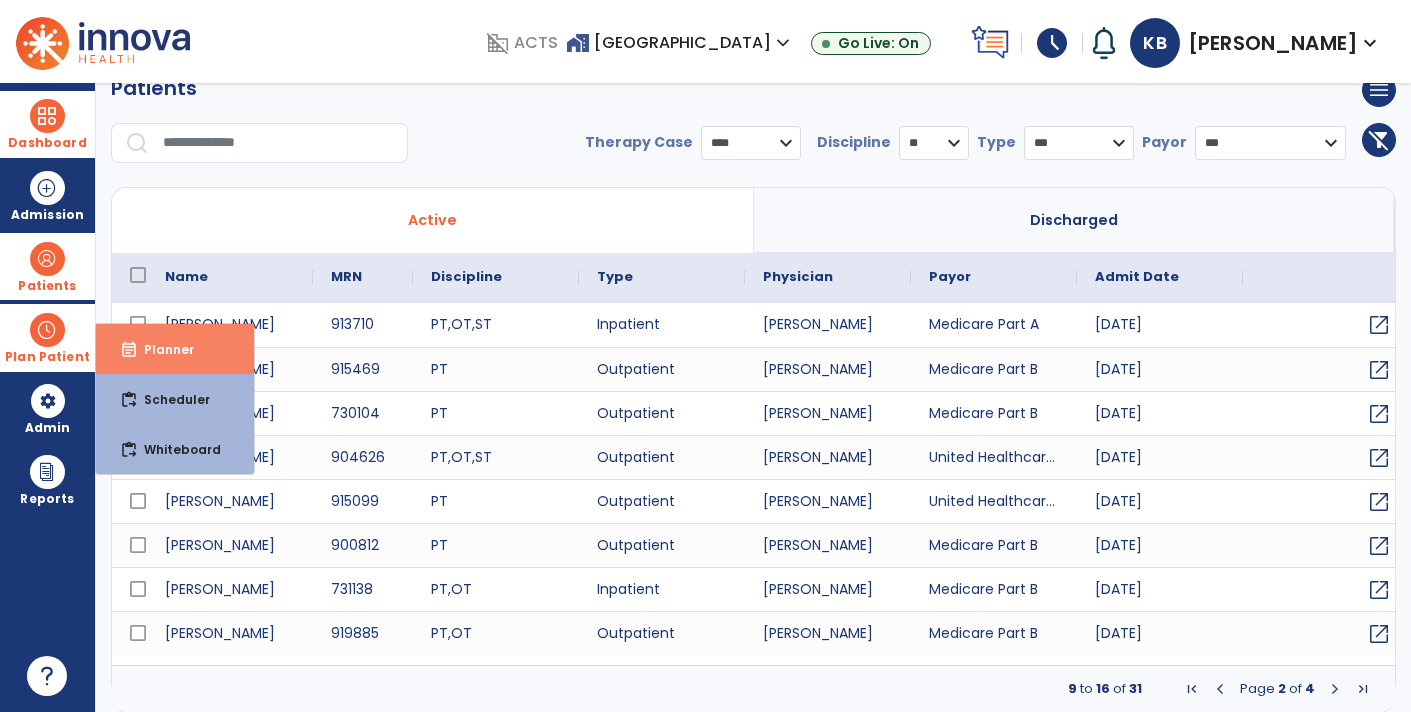 click on "Planner" at bounding box center [161, 349] 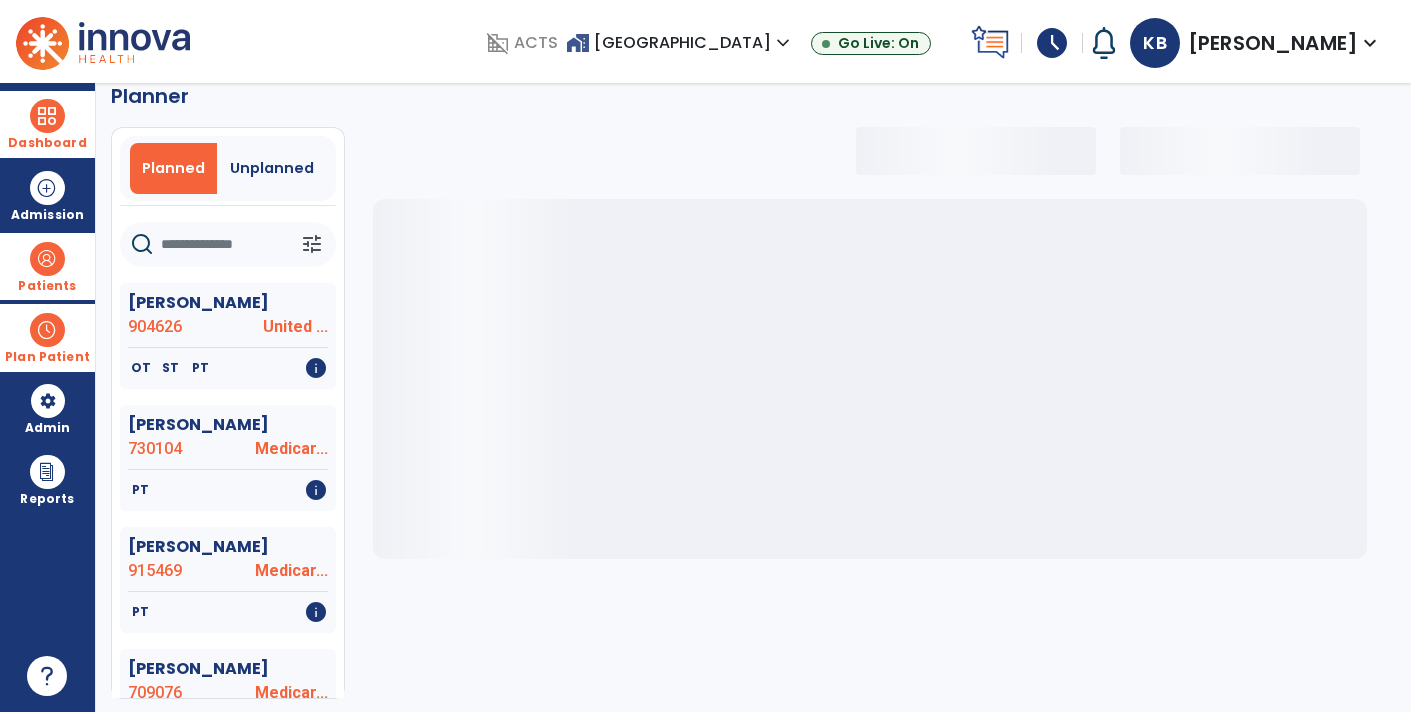 select on "***" 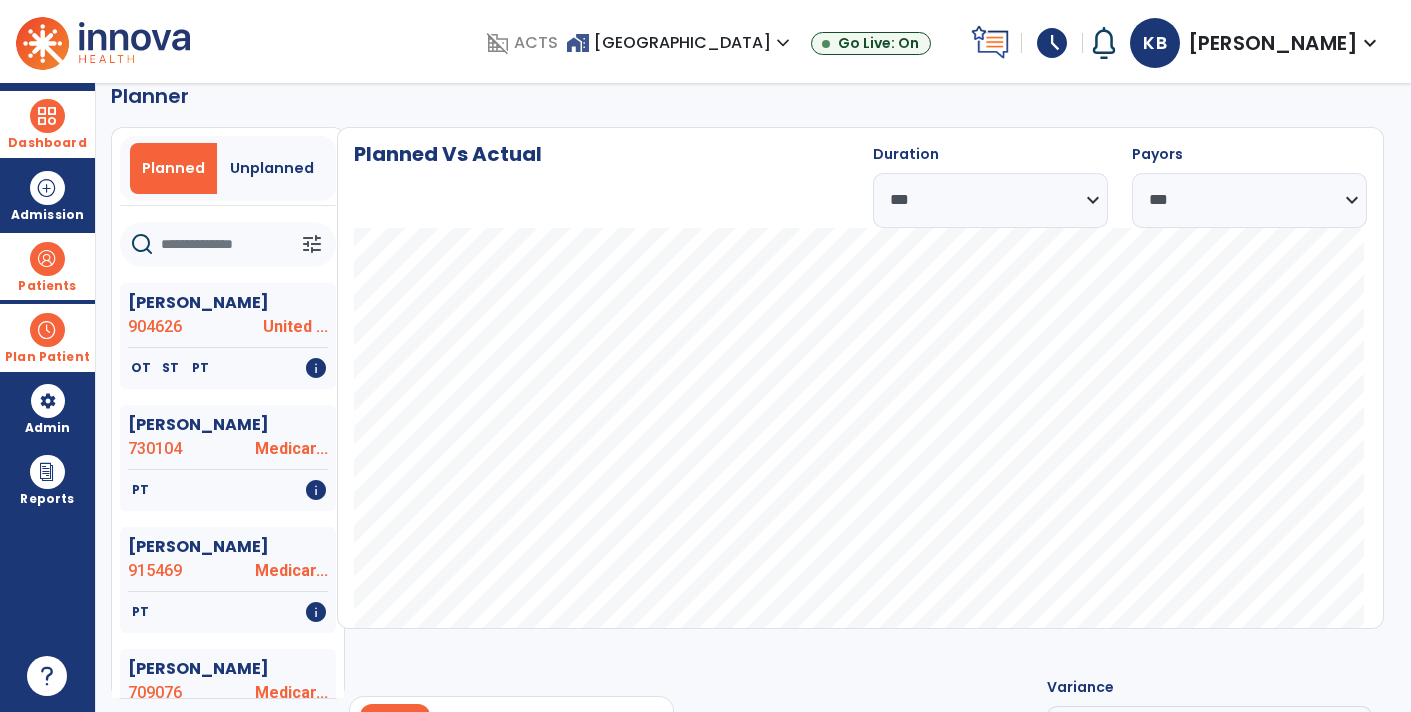 click 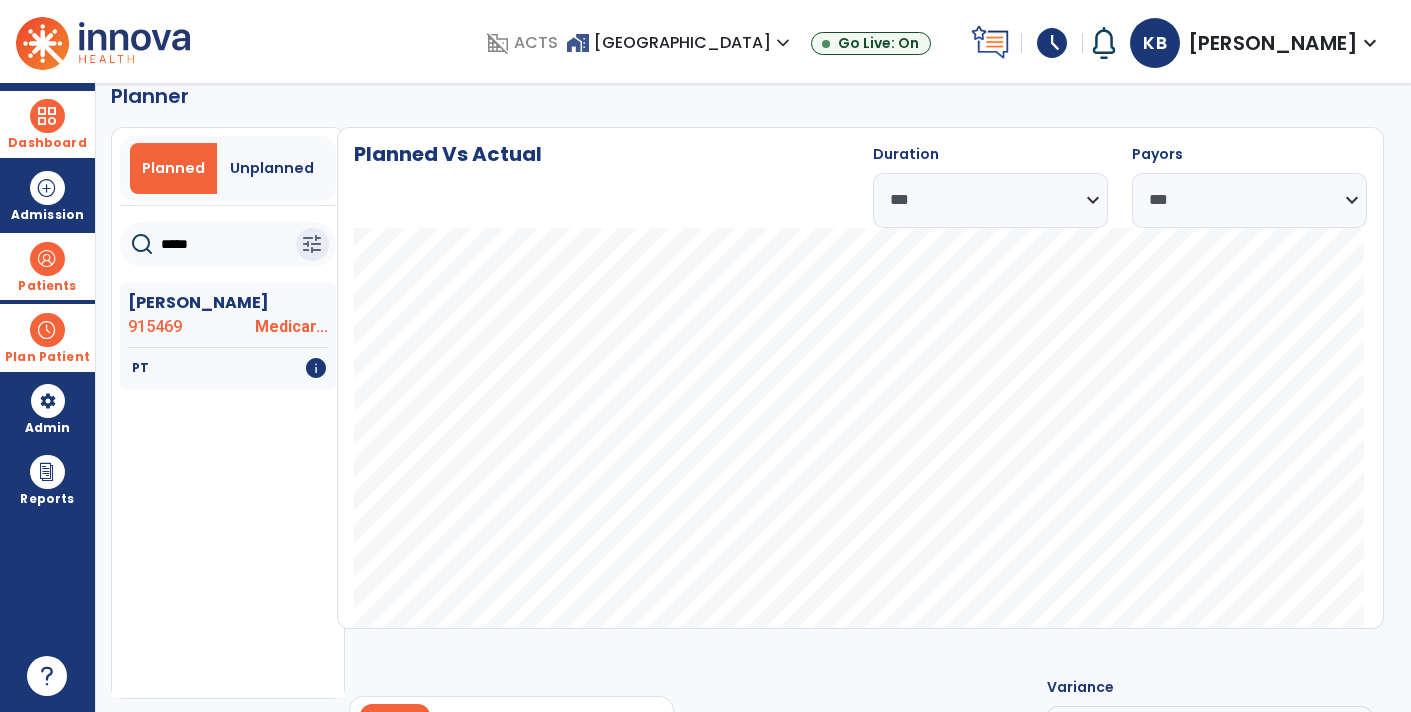 type on "*****" 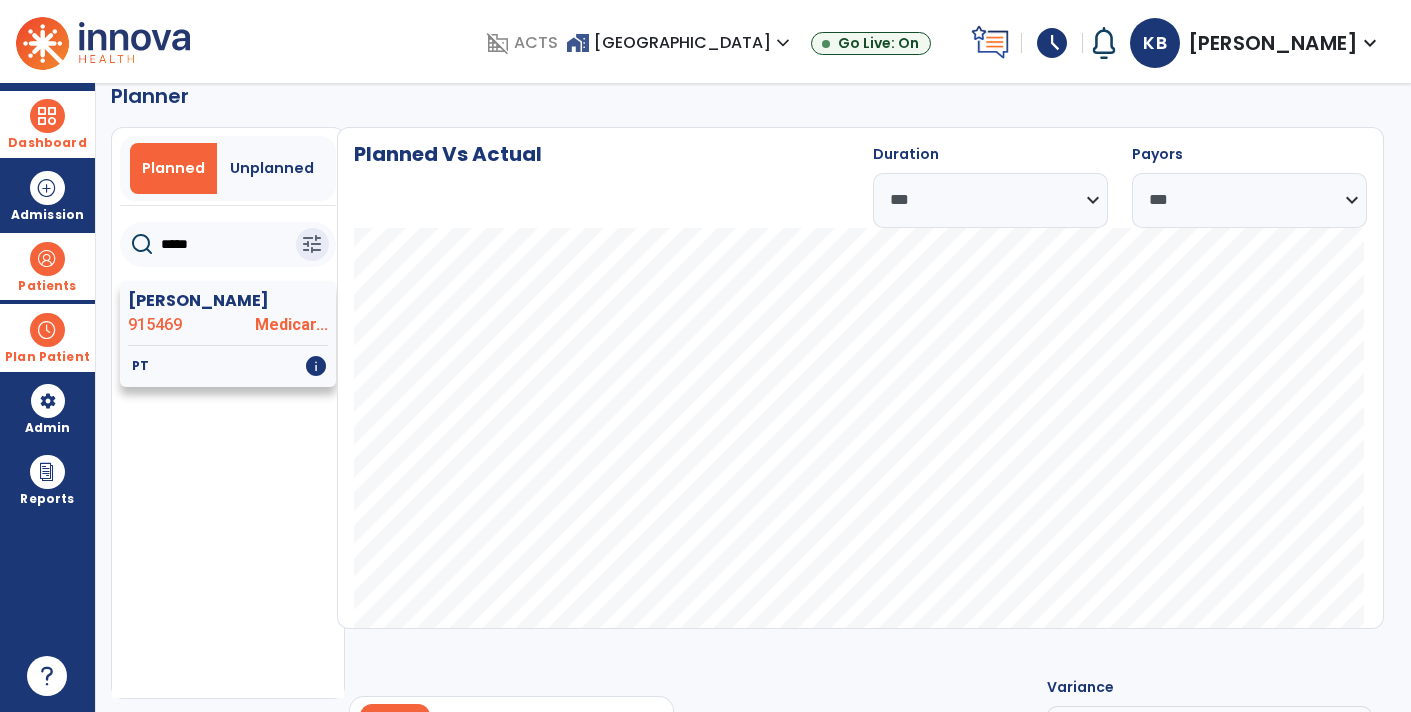 click on "[PERSON_NAME]" 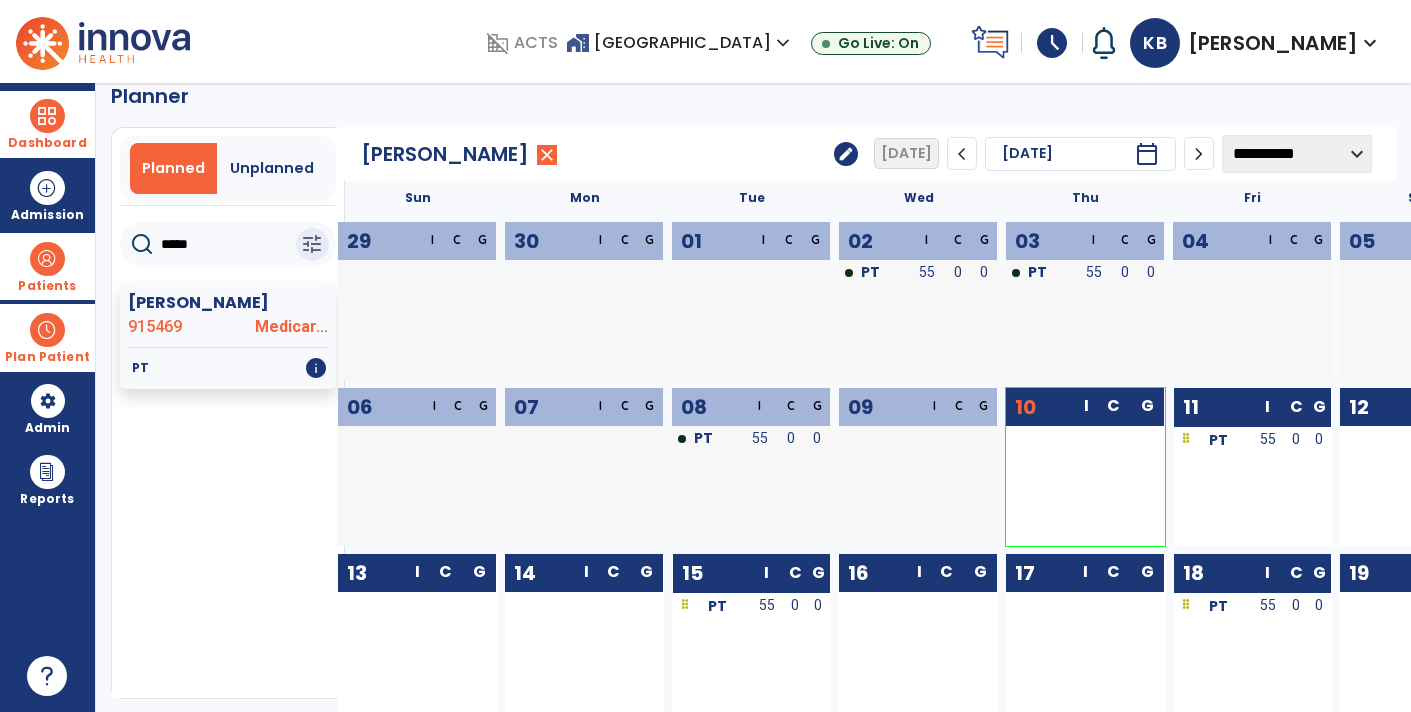 click on "Patients" at bounding box center (47, 266) 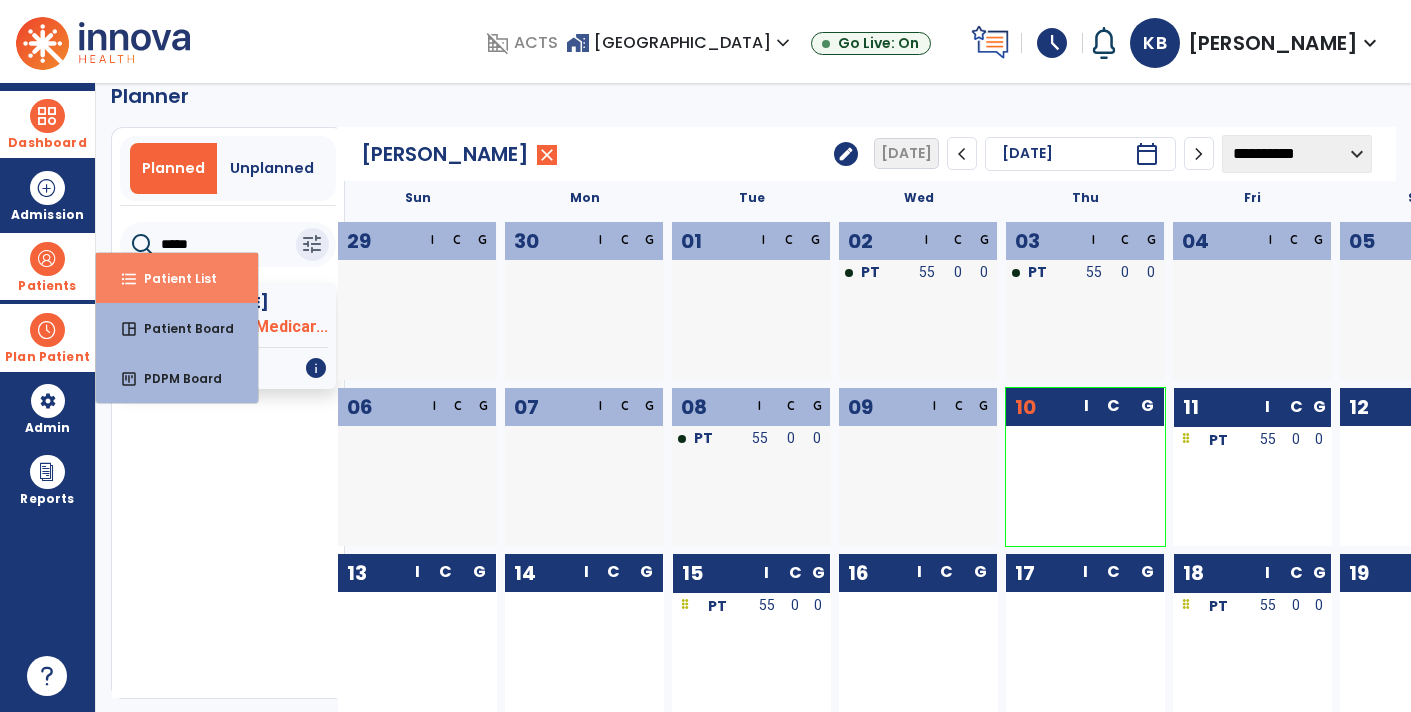 click on "Patient List" at bounding box center [172, 278] 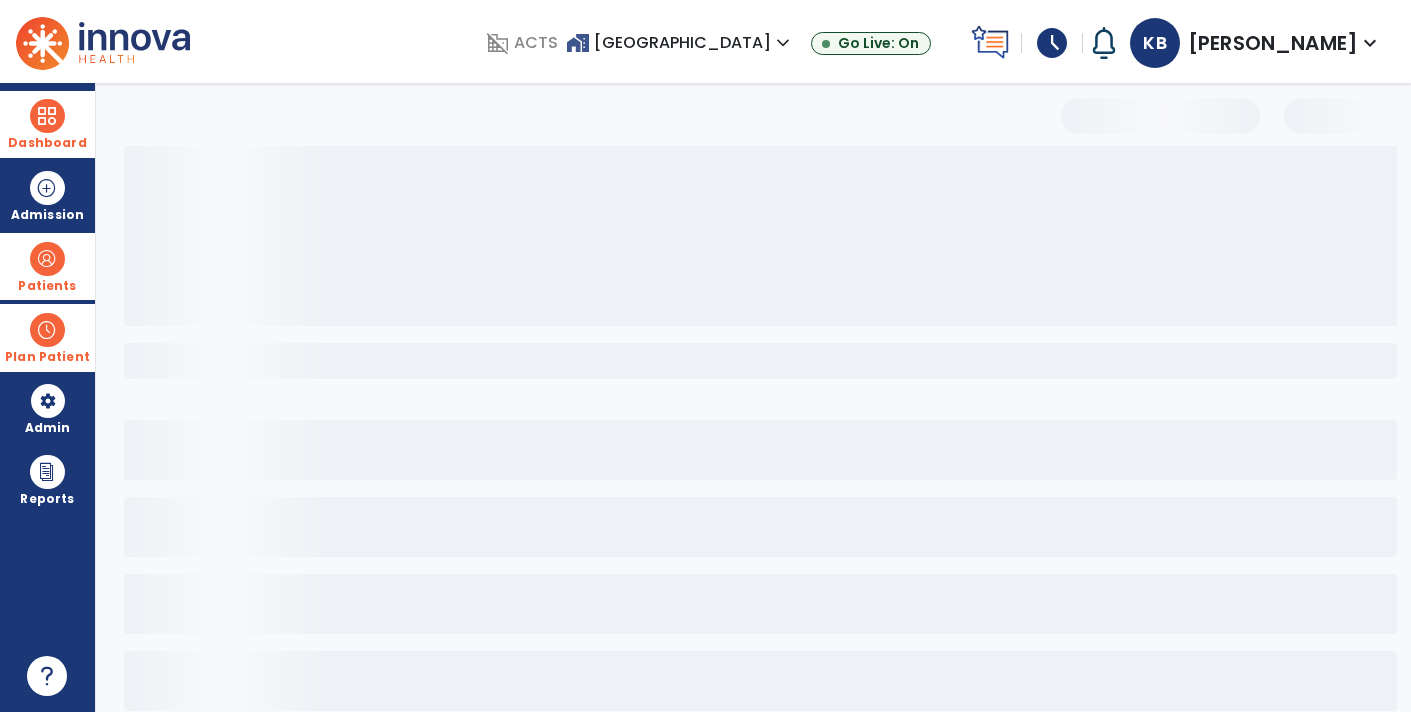 scroll, scrollTop: 0, scrollLeft: 0, axis: both 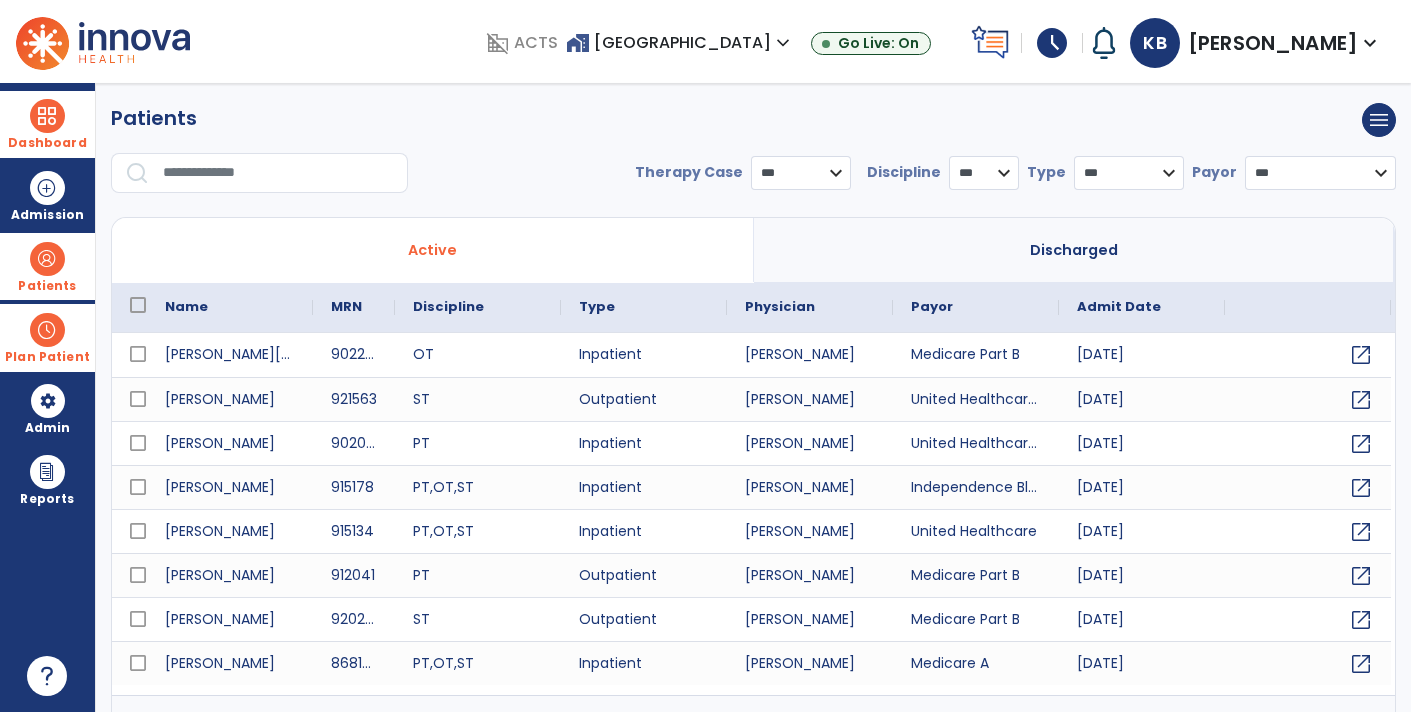 click on "*** **** ******" at bounding box center [801, 173] 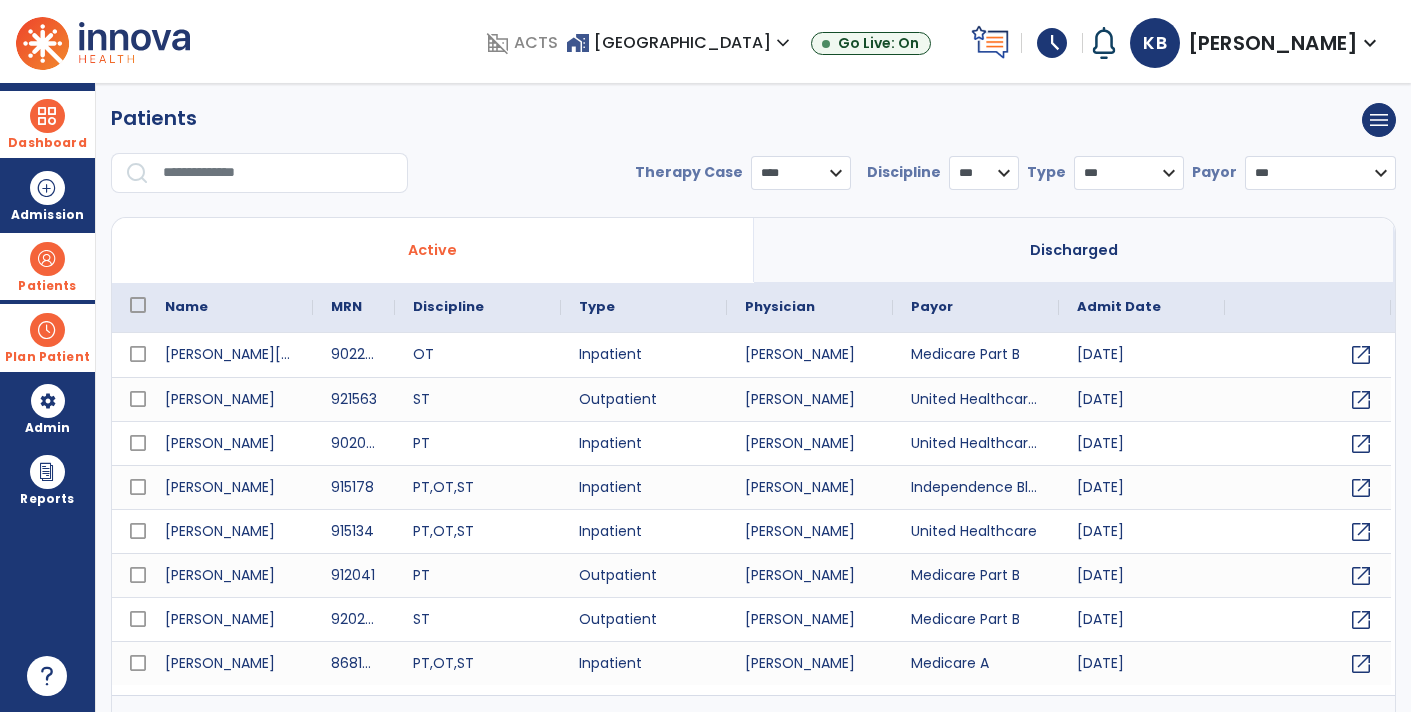 click on "*** **** ******" at bounding box center [801, 173] 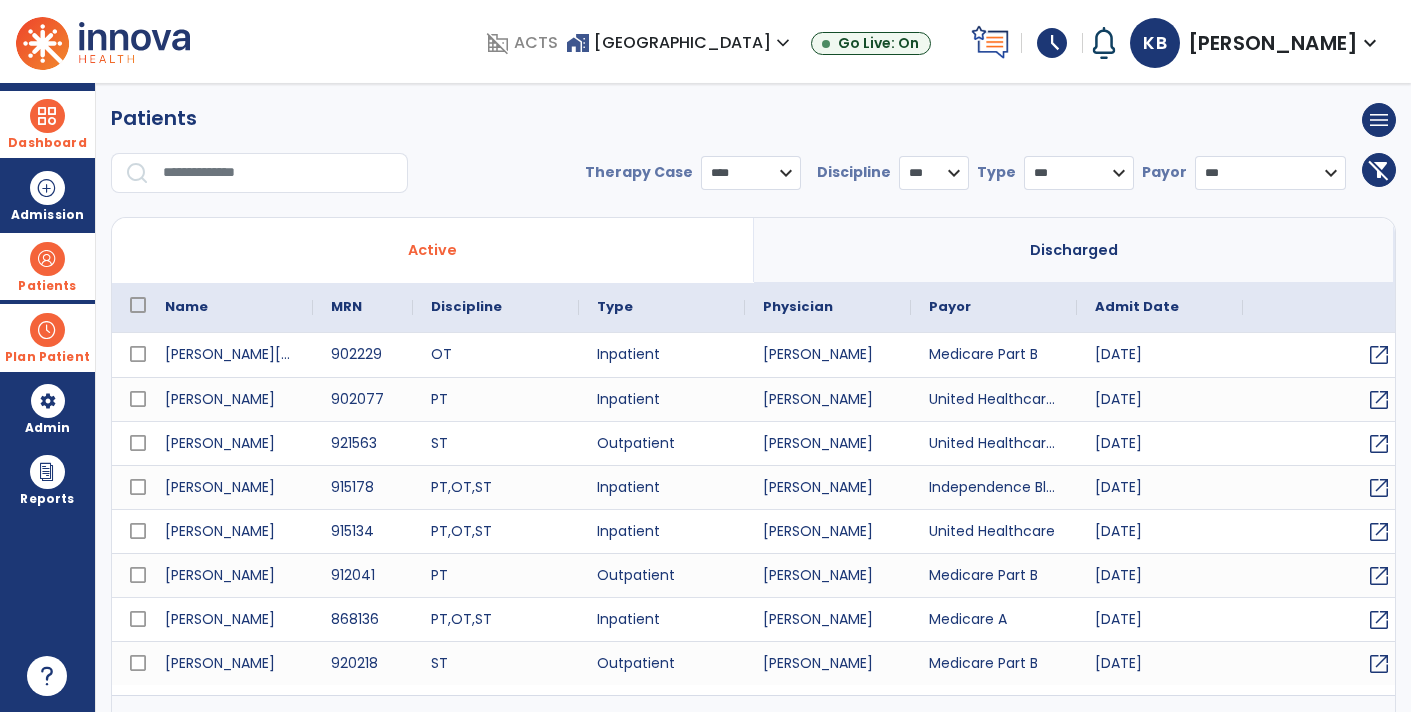 click on "* *** ** ** **" at bounding box center [934, 173] 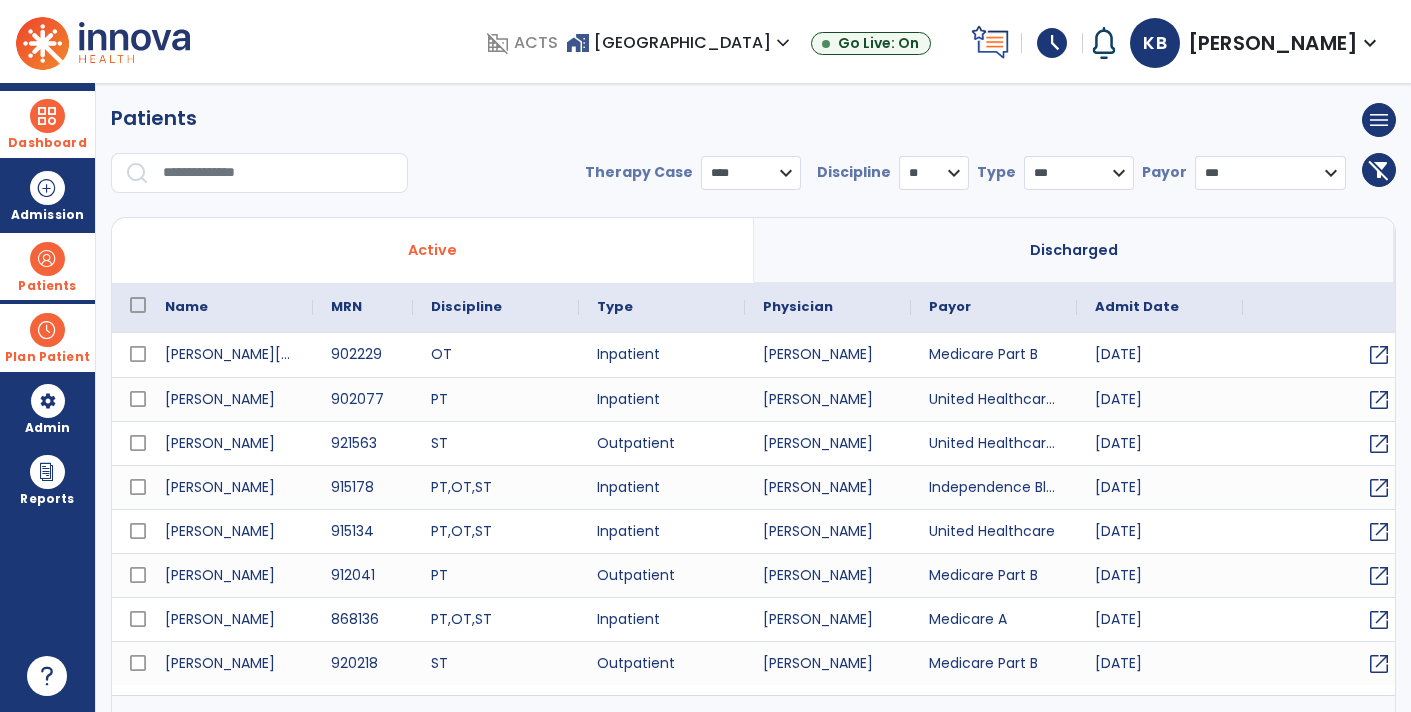 click on "* *** ** ** **" at bounding box center (934, 173) 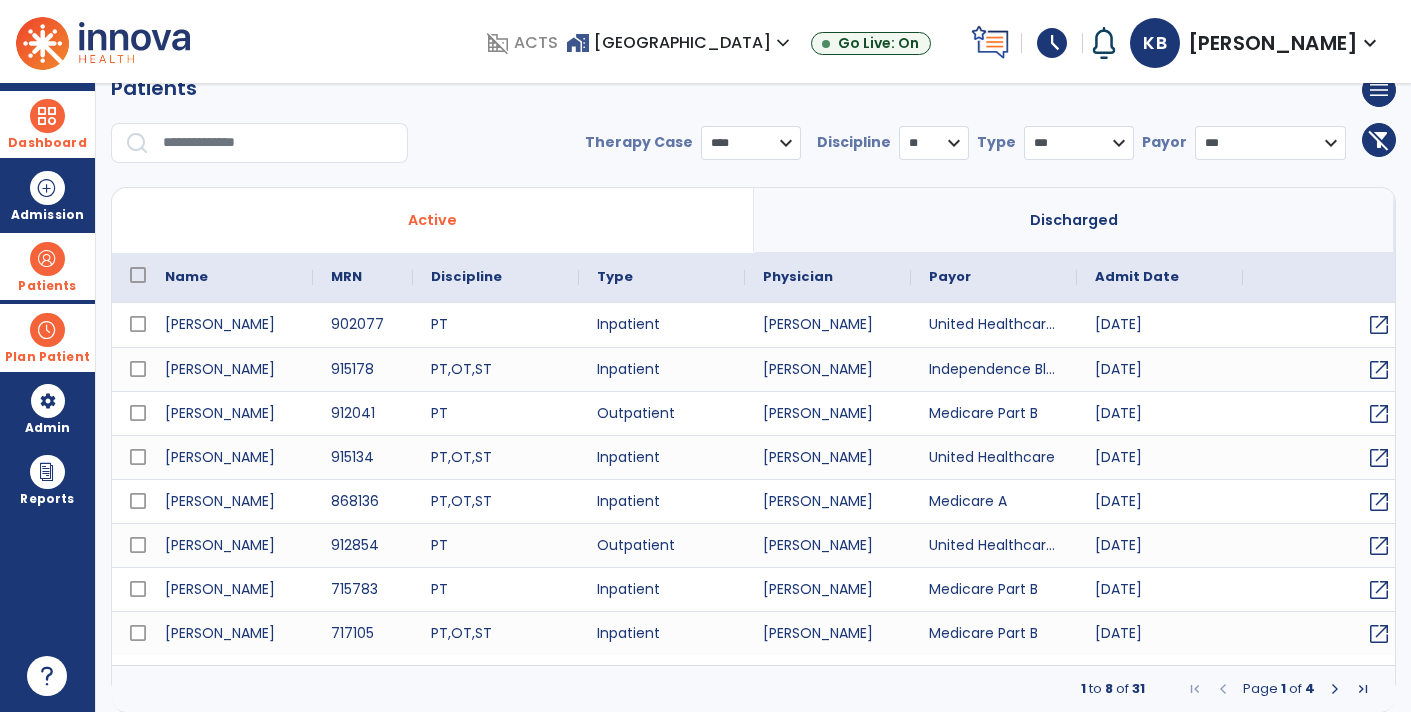scroll, scrollTop: 29, scrollLeft: 0, axis: vertical 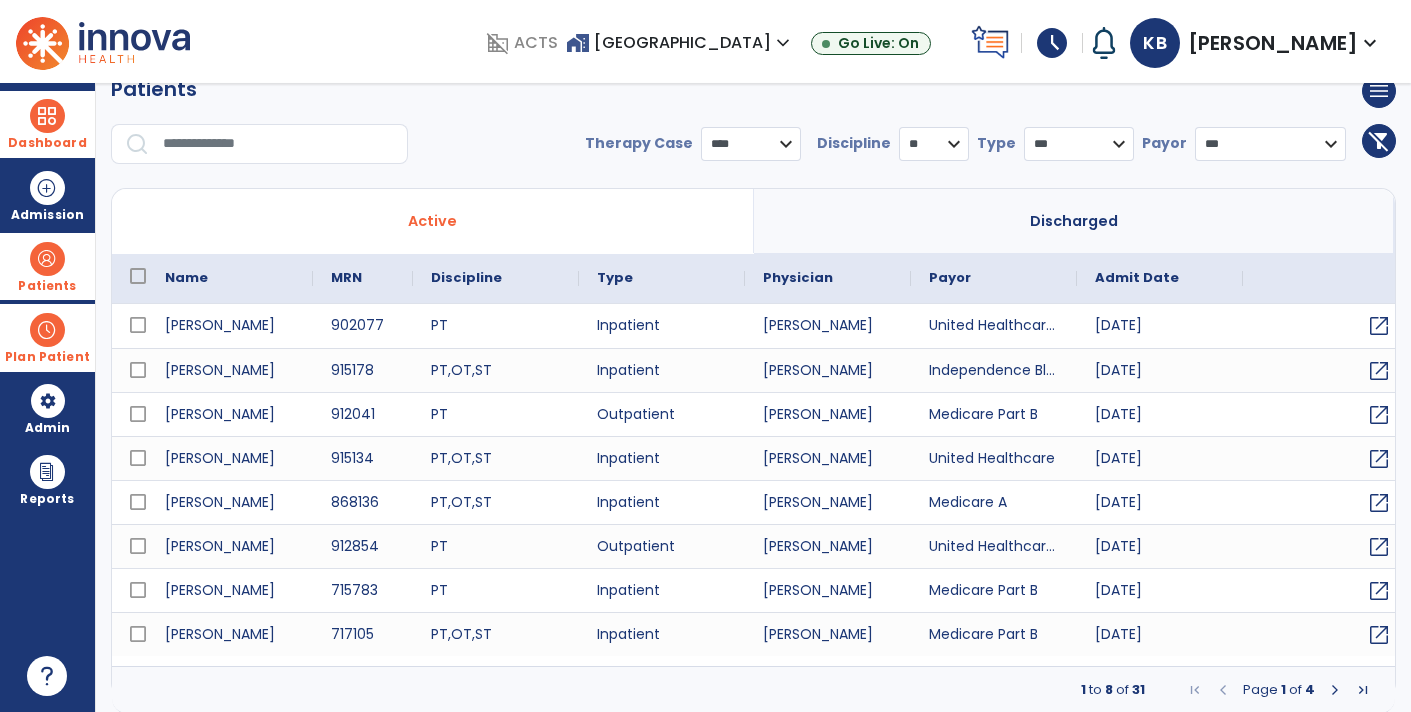 click at bounding box center [1335, 690] 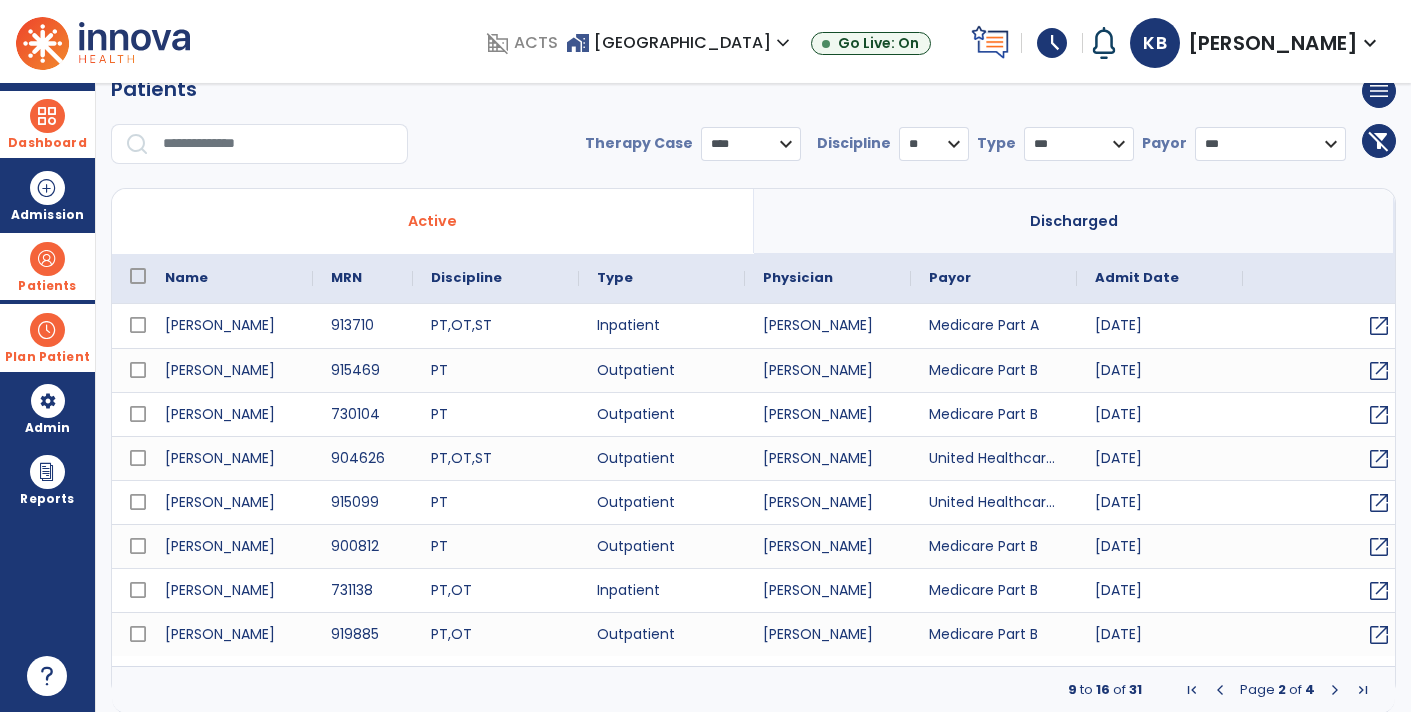click at bounding box center [47, 330] 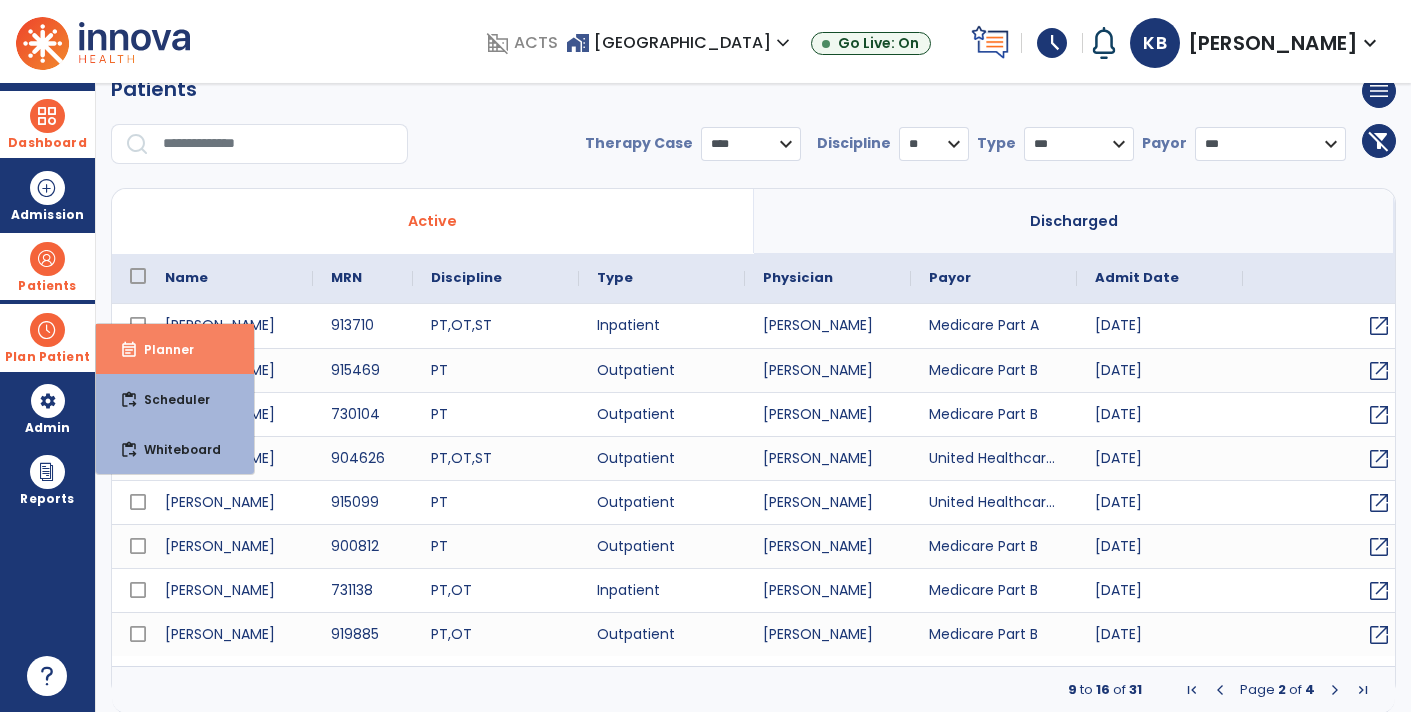 click on "event_note  Planner" at bounding box center [175, 349] 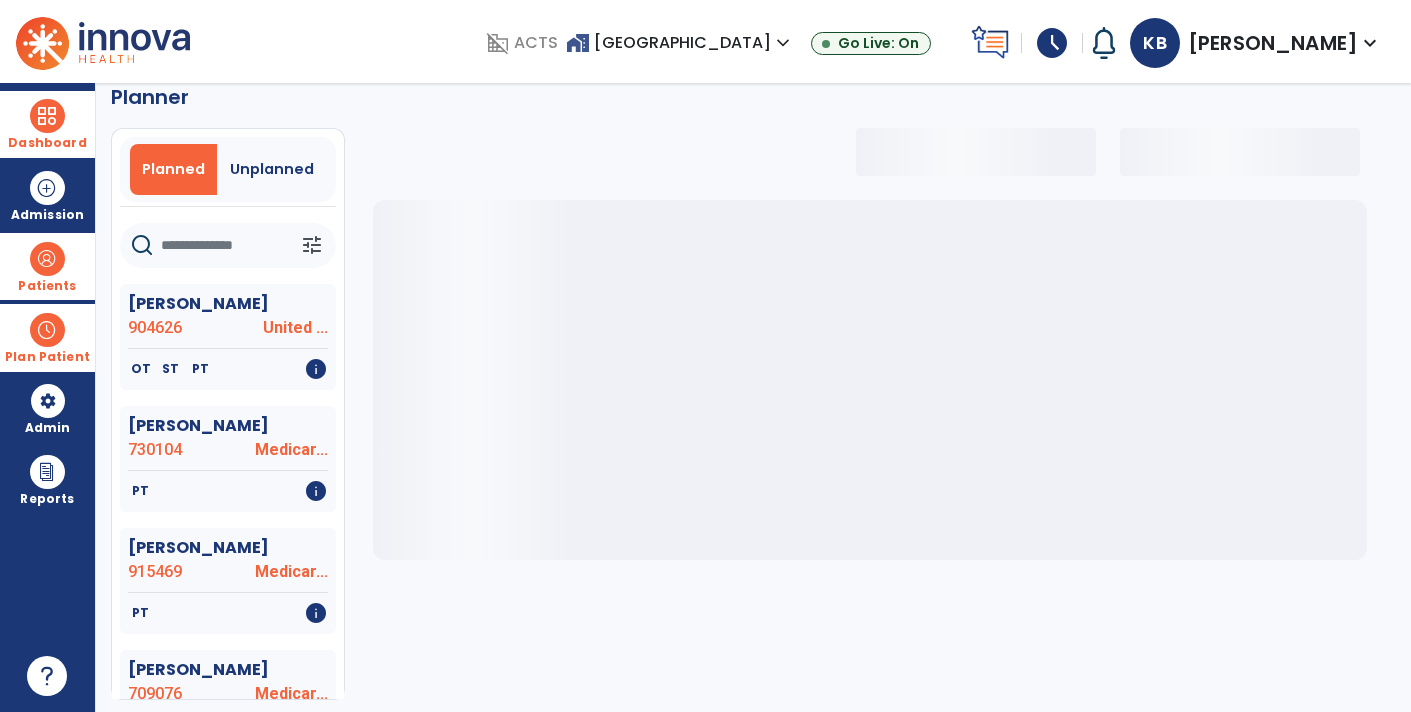 click 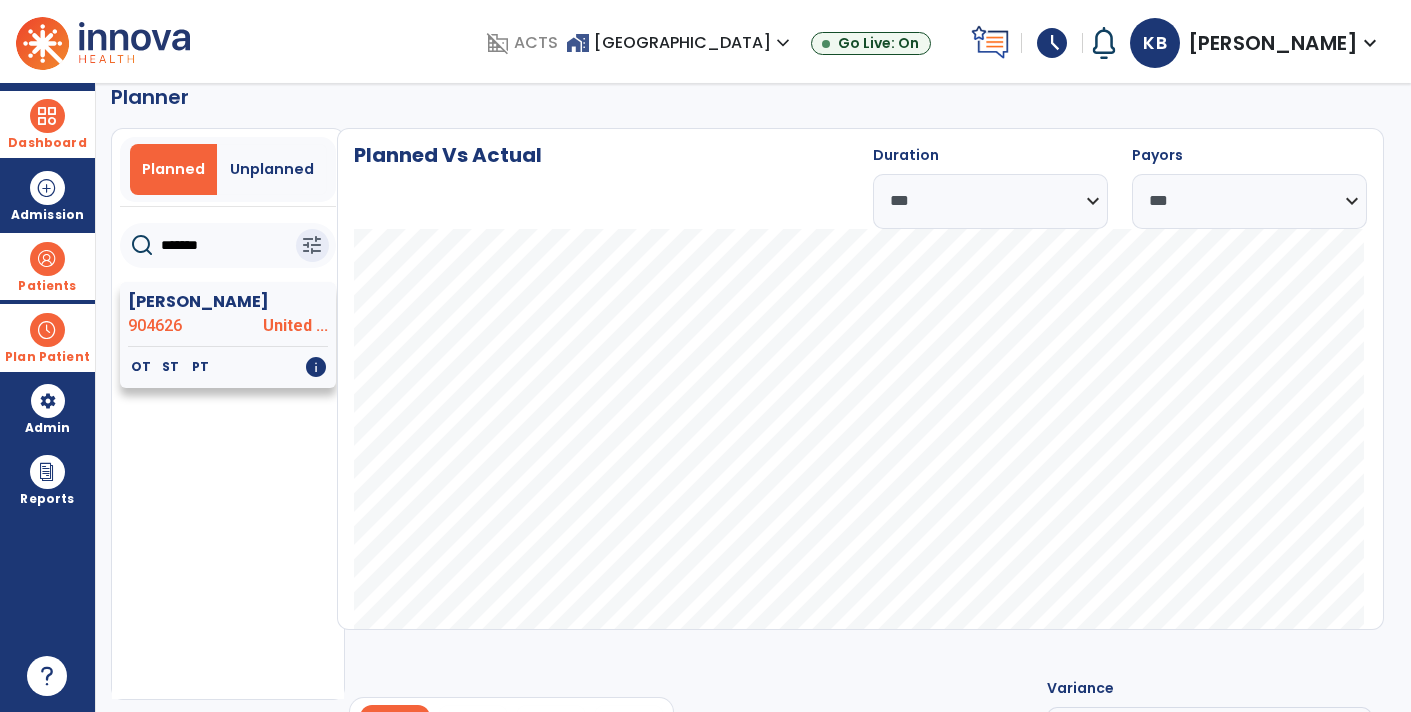 type on "*******" 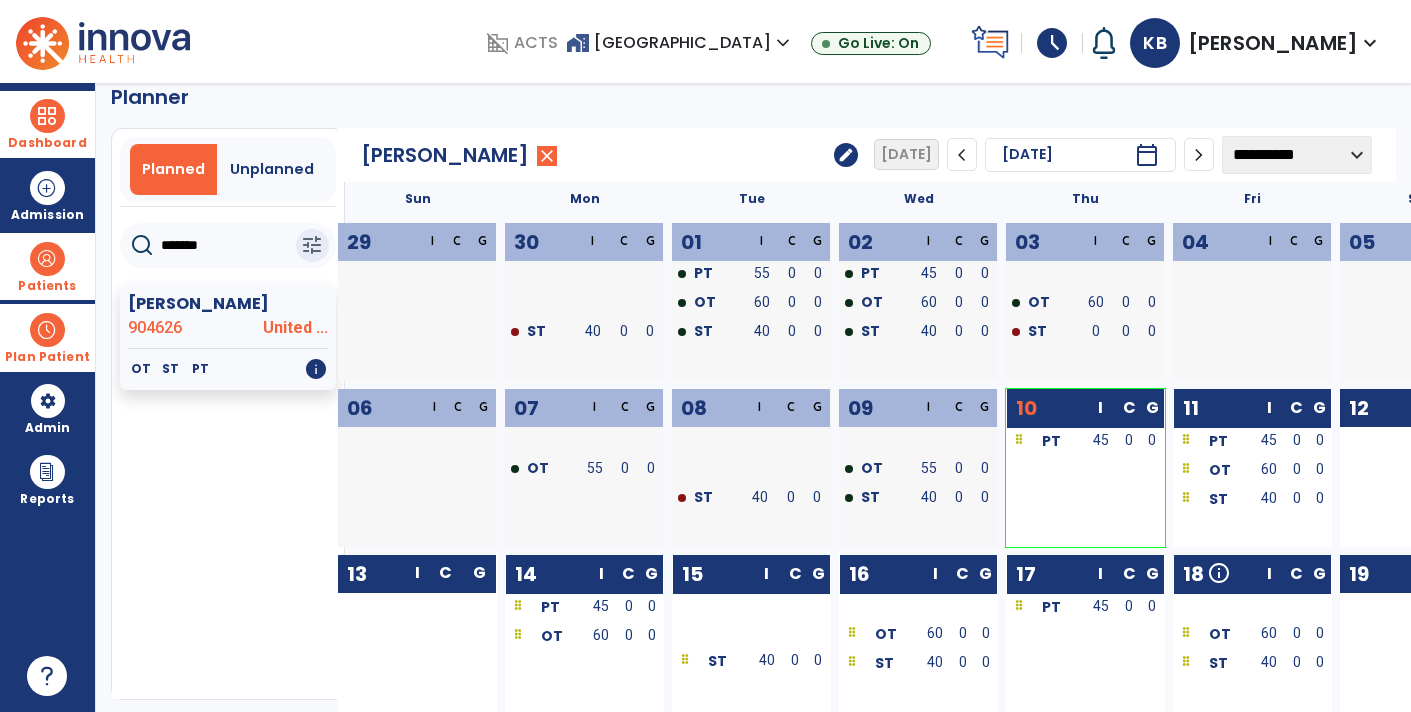 click at bounding box center [47, 330] 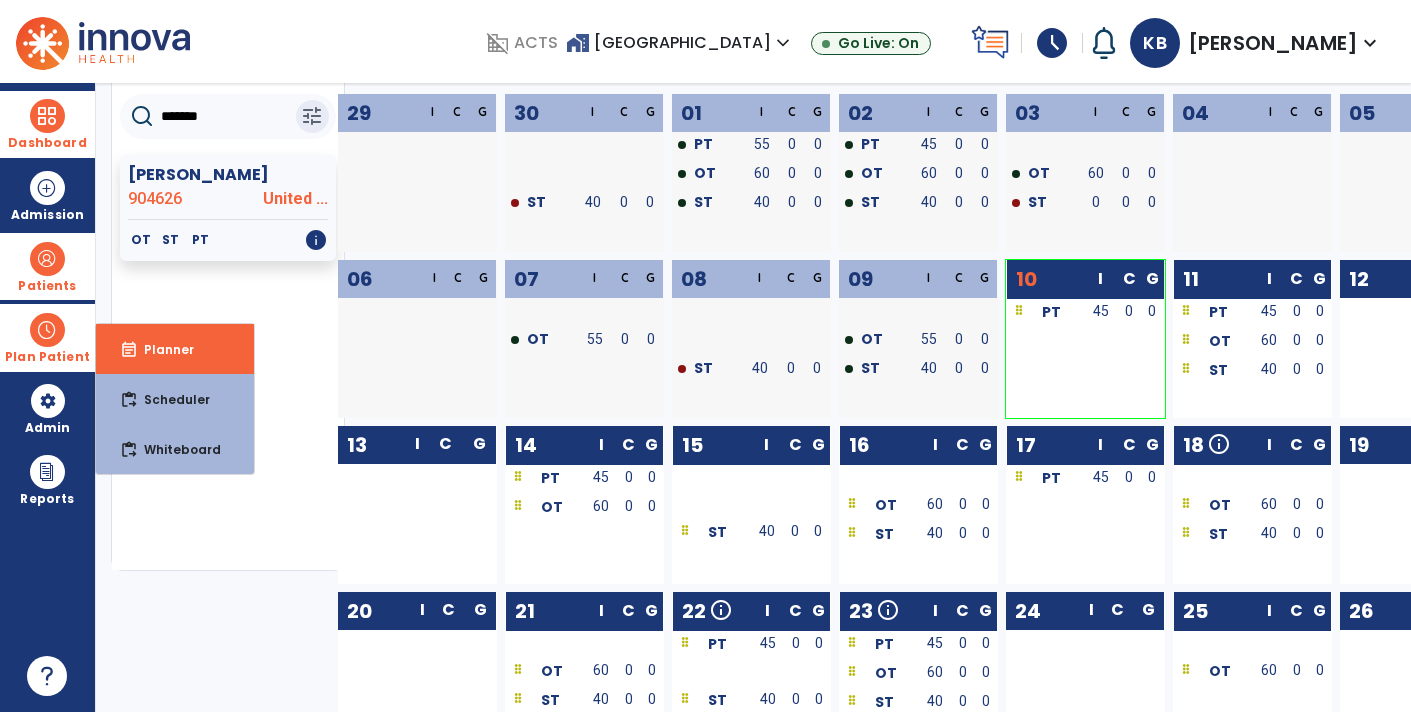 scroll, scrollTop: 0, scrollLeft: 0, axis: both 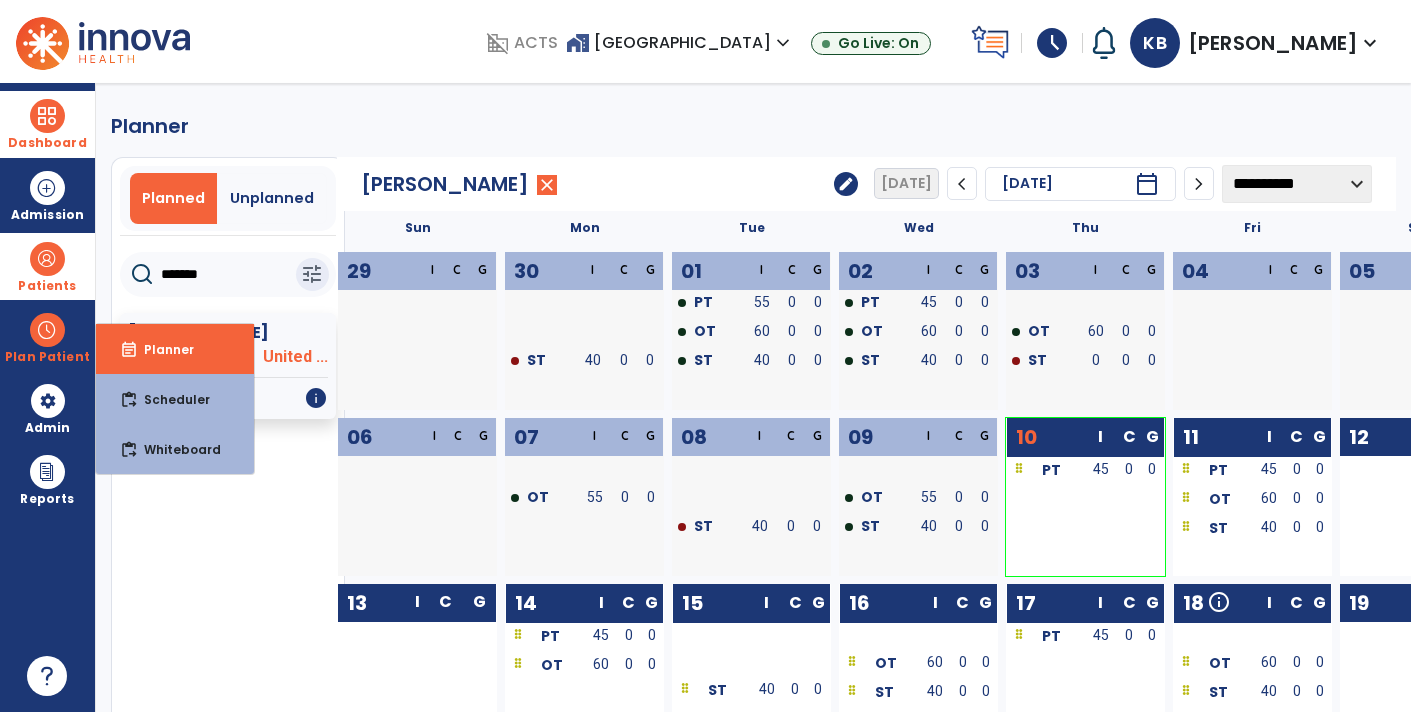 click on "edit" 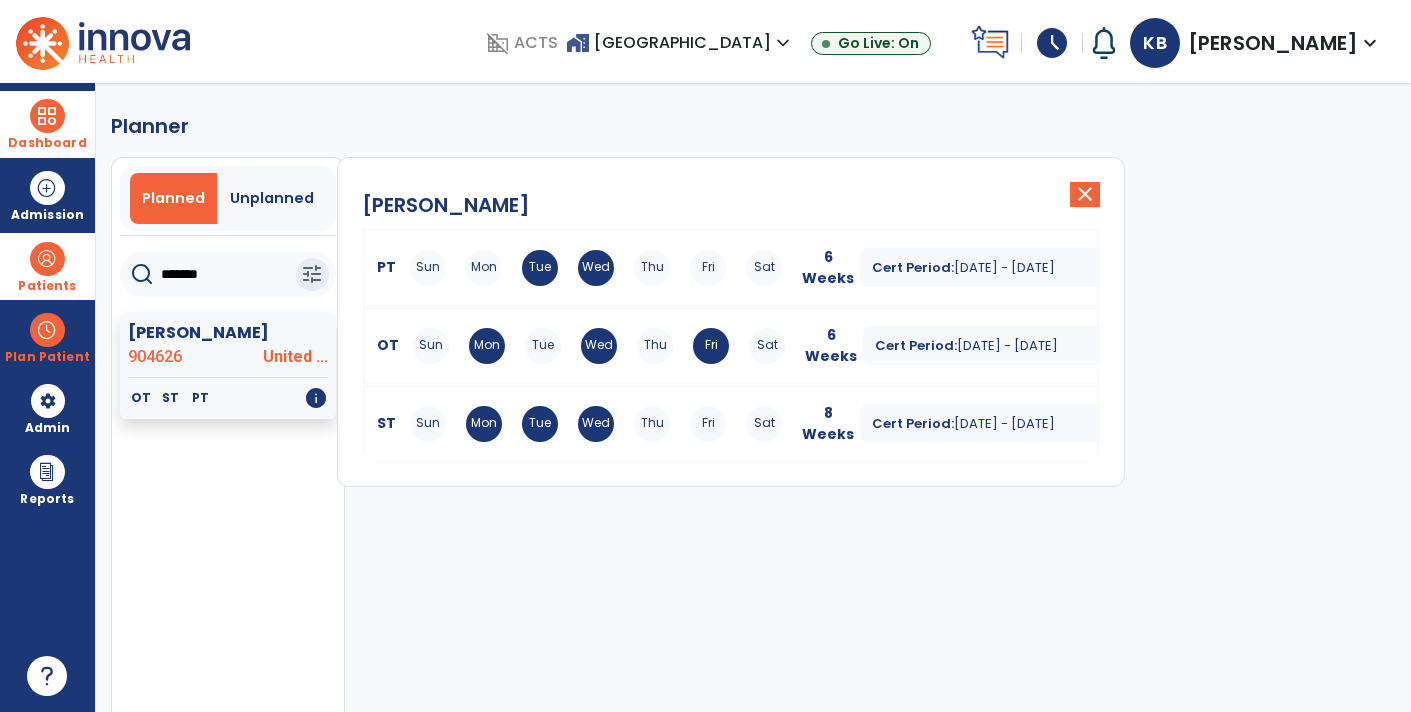 click on "close" 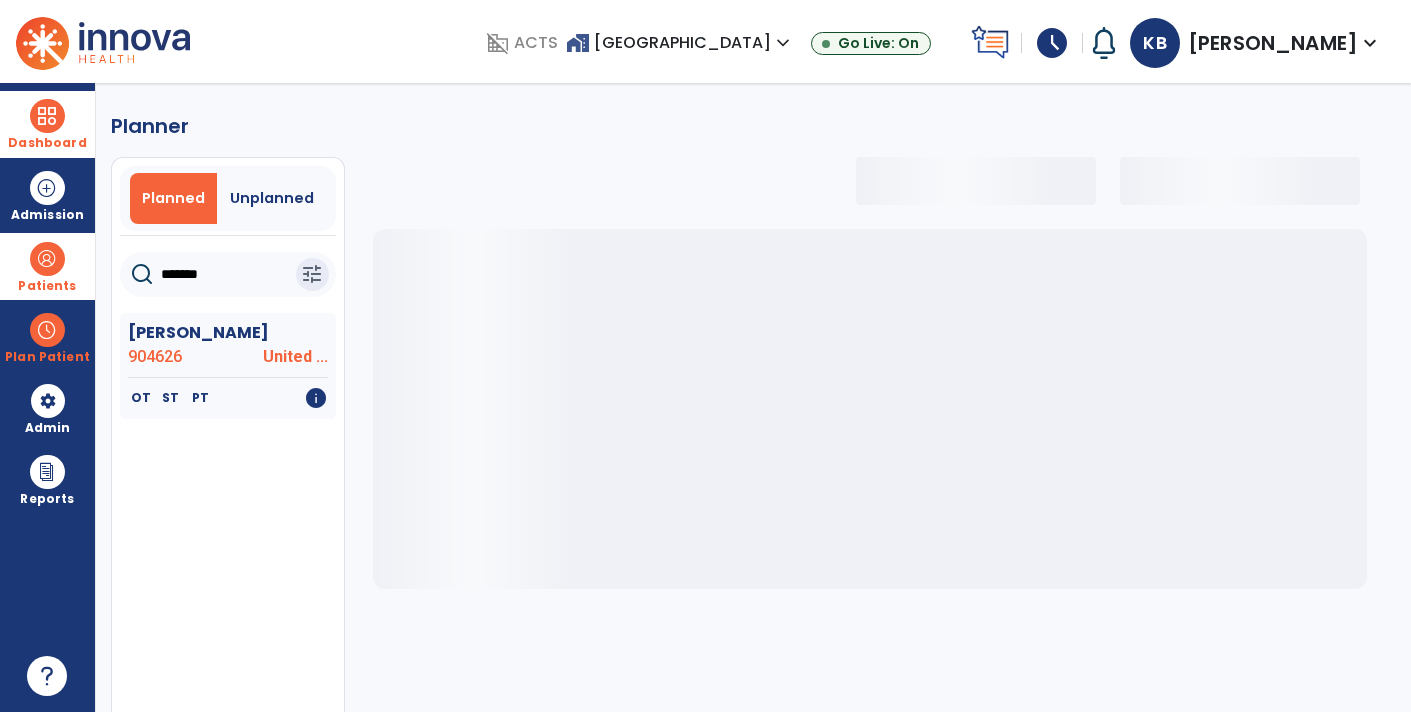 select on "***" 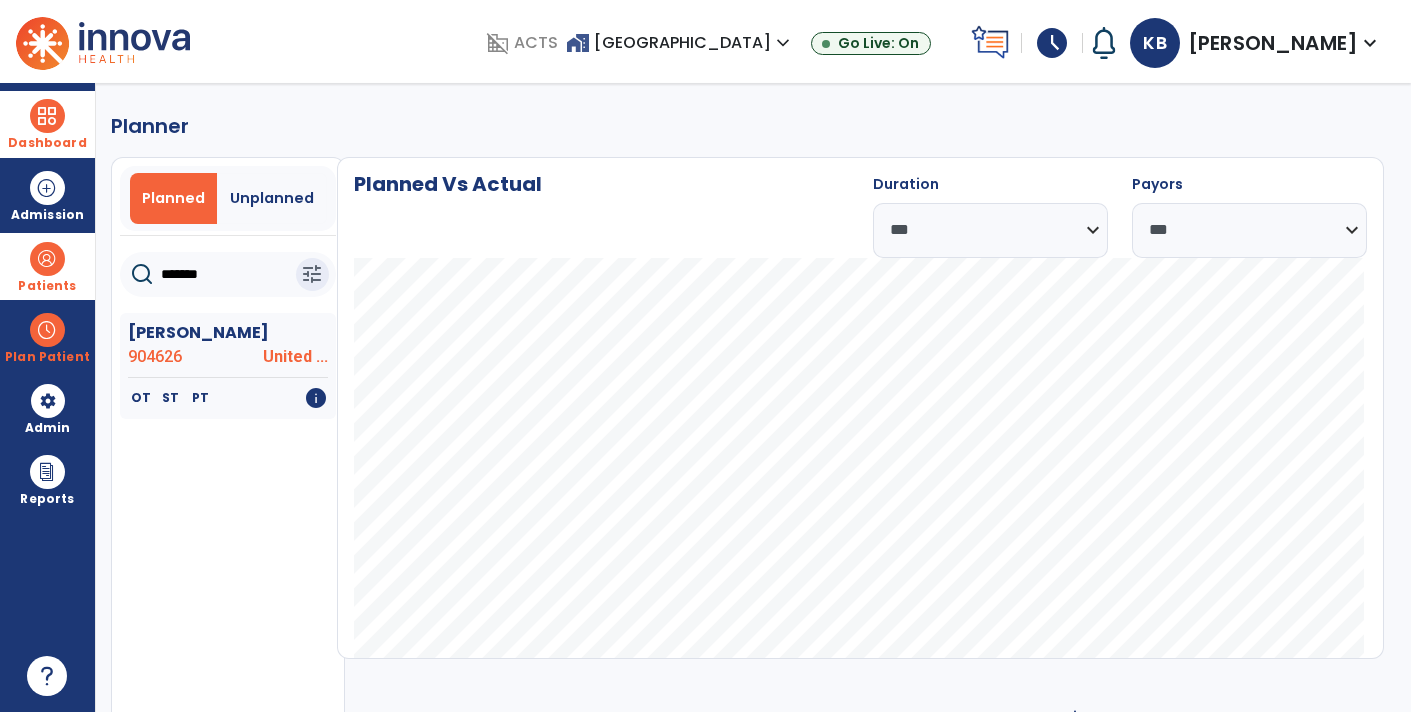 click on "Patients" at bounding box center (47, 266) 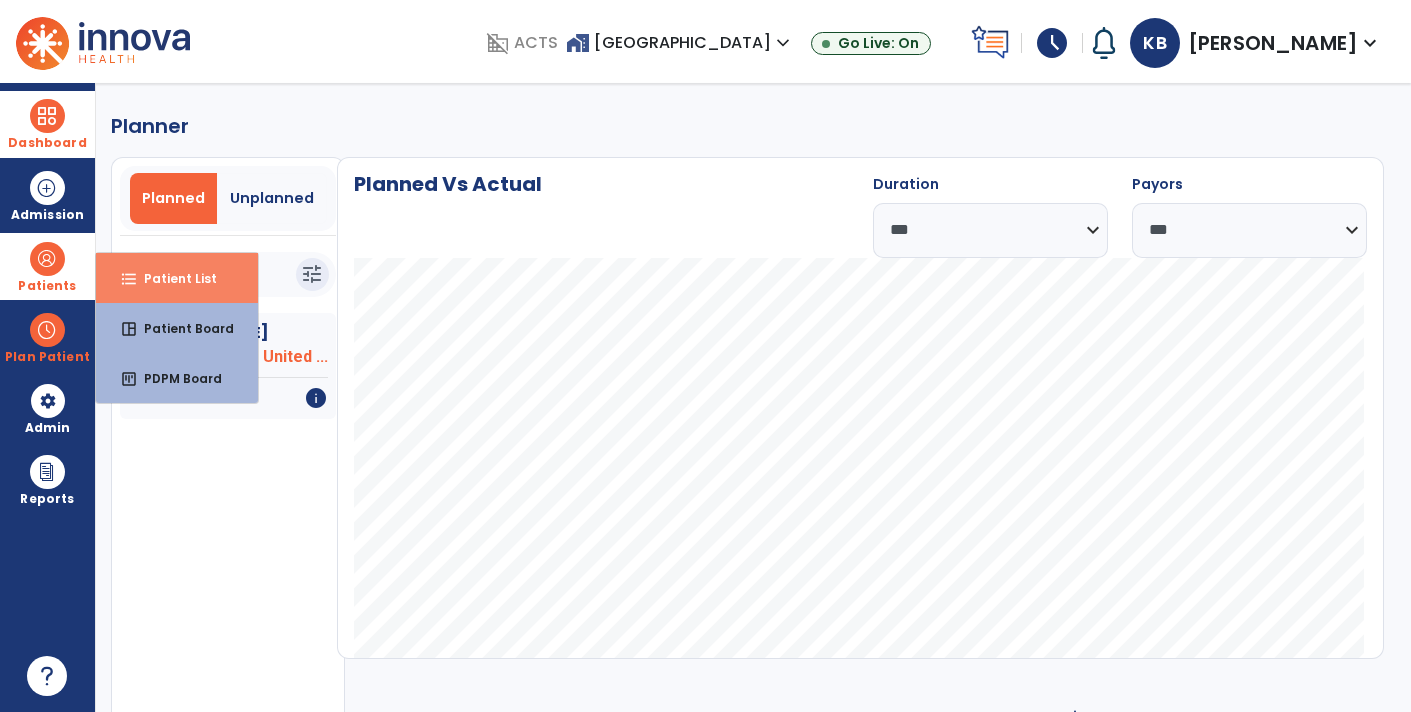 click on "format_list_bulleted  Patient List" at bounding box center (177, 278) 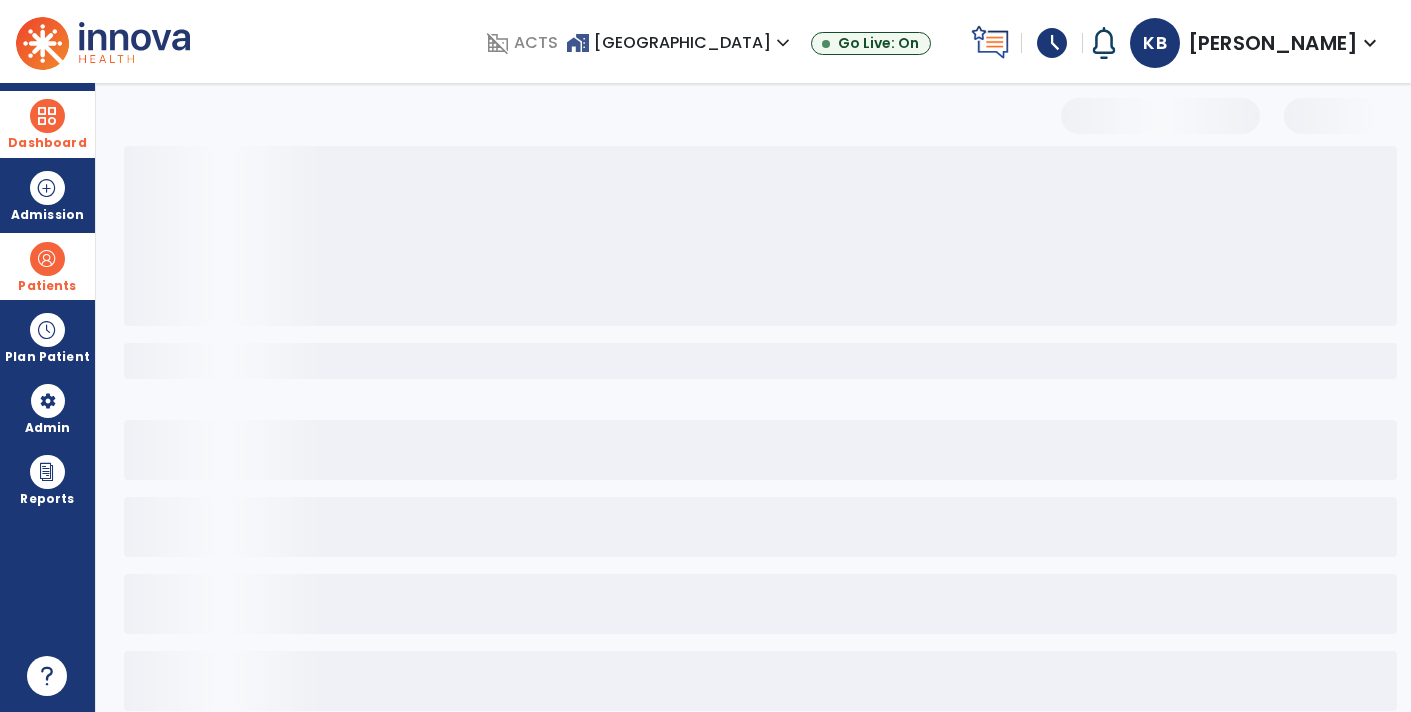 select on "***" 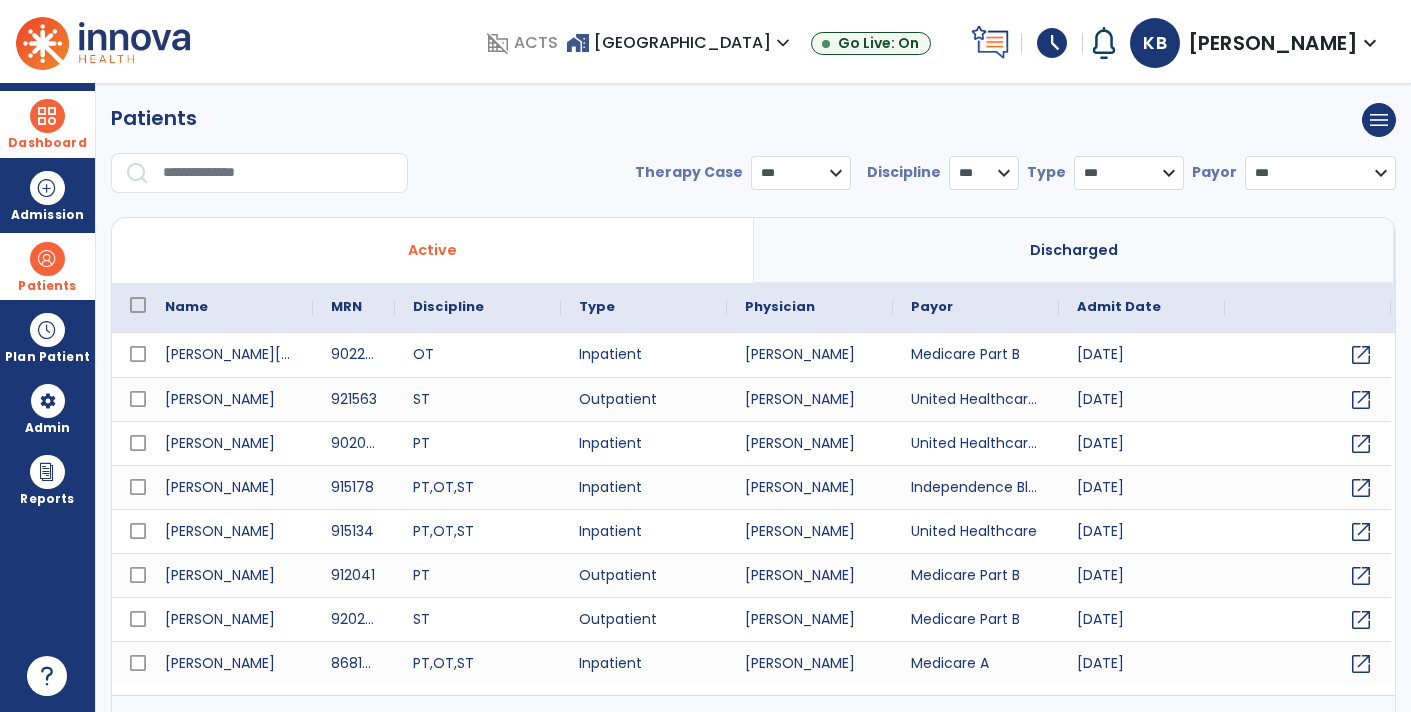 click on "*** **** ******" at bounding box center (801, 173) 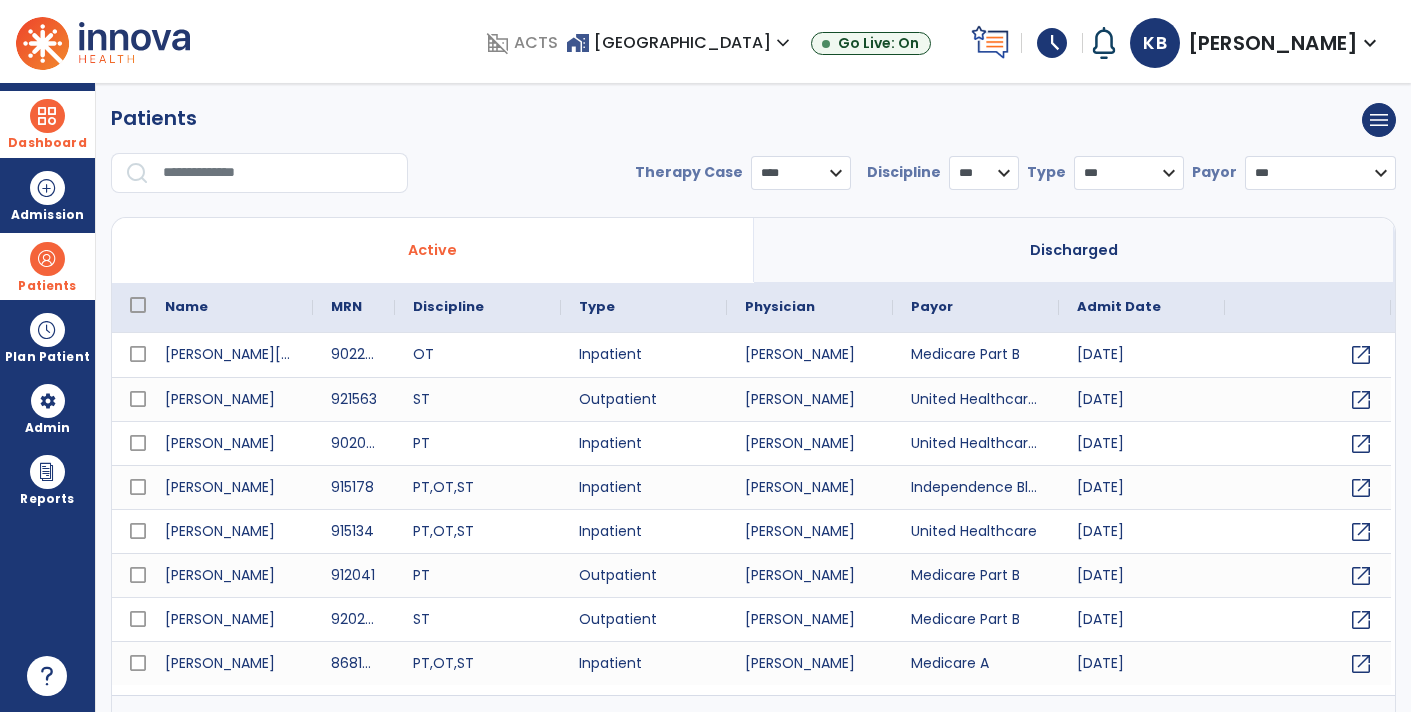 click on "*** **** ******" at bounding box center (801, 173) 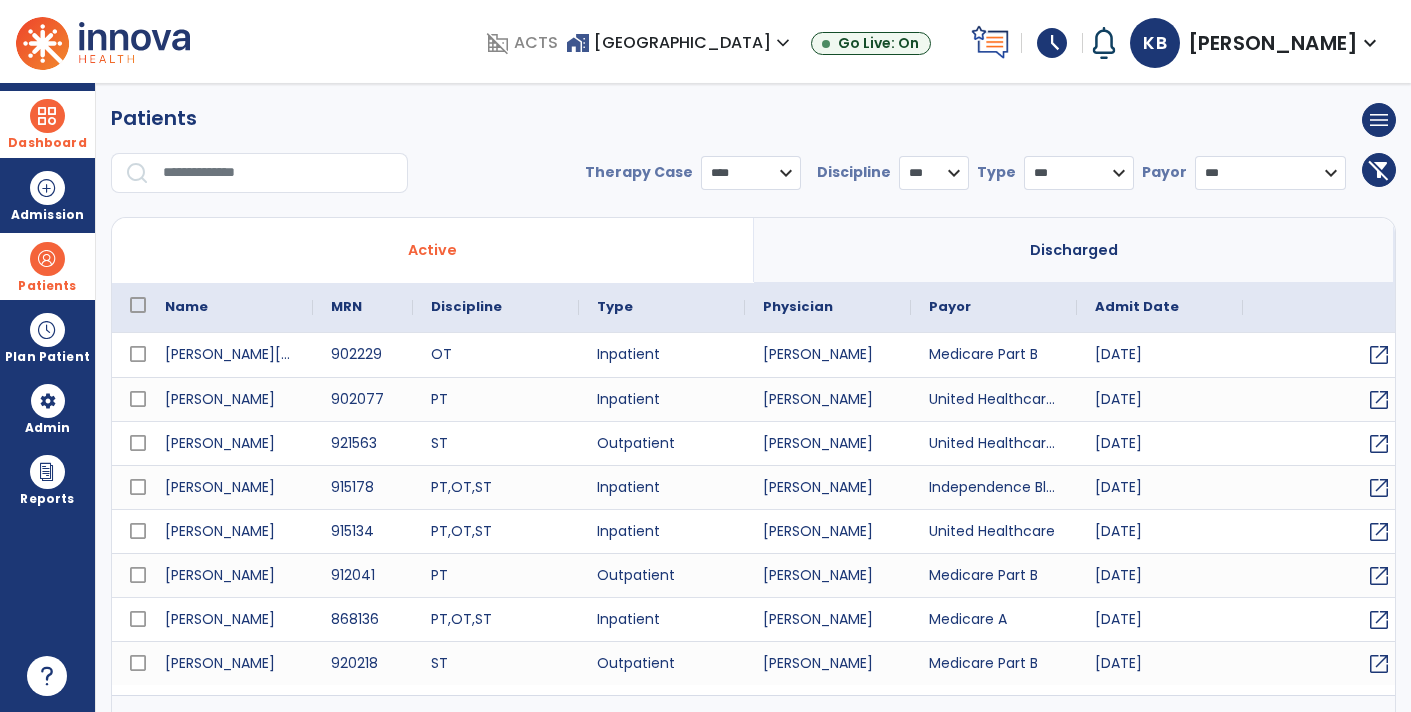 click on "* *** ** ** **" at bounding box center [934, 173] 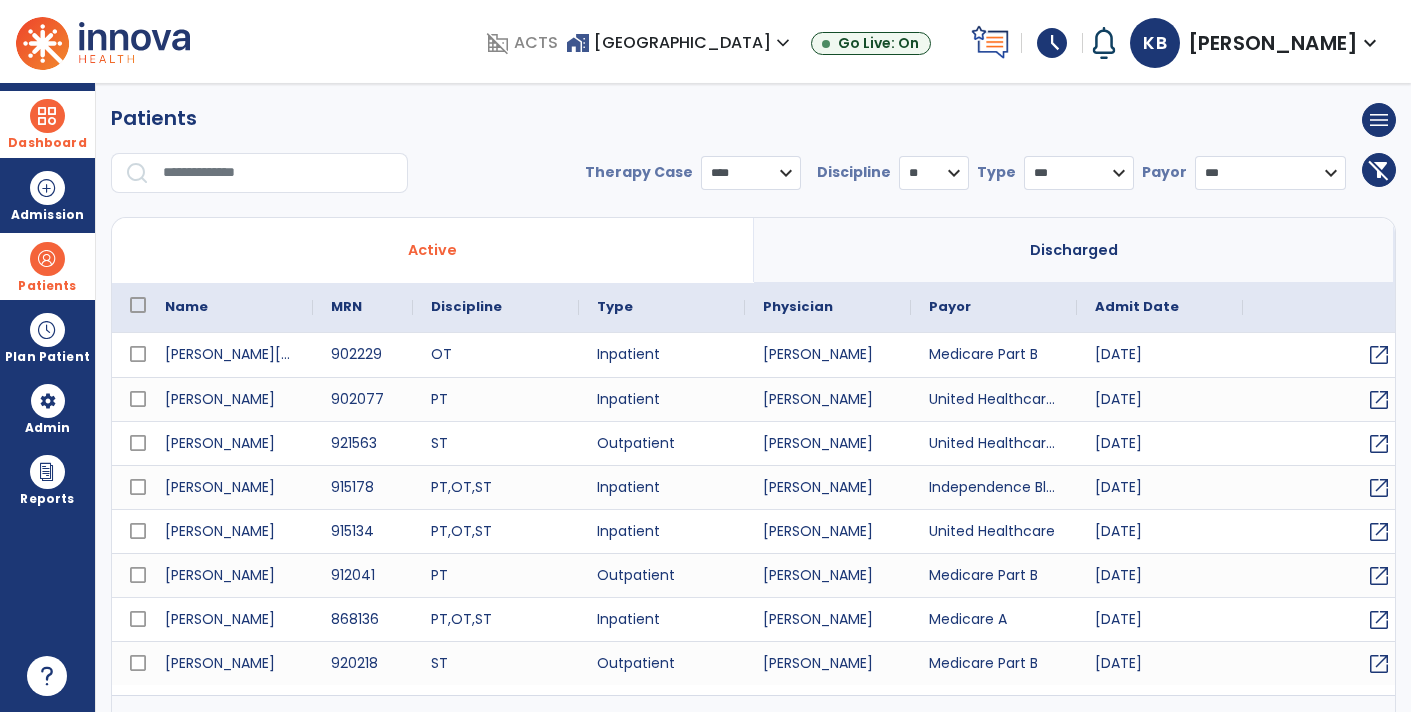 click on "* *** ** ** **" at bounding box center [934, 173] 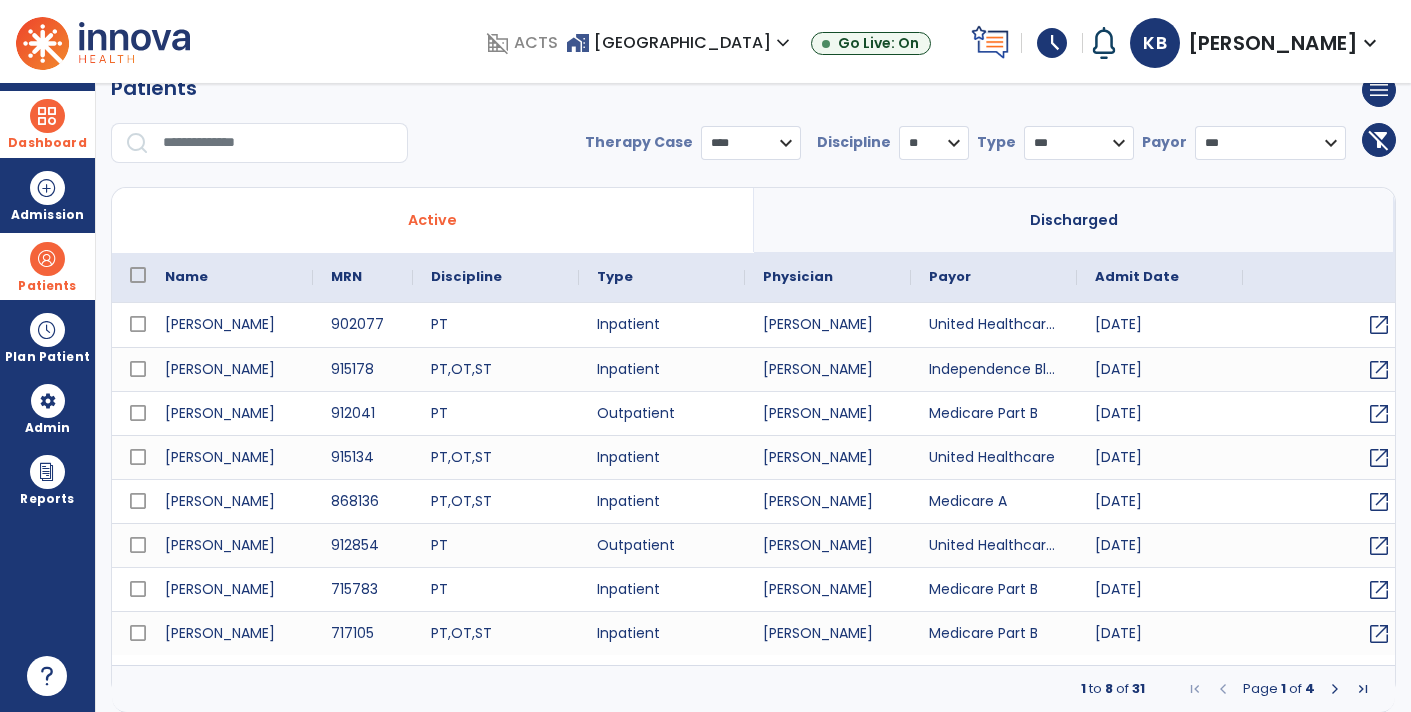 scroll, scrollTop: 21, scrollLeft: 0, axis: vertical 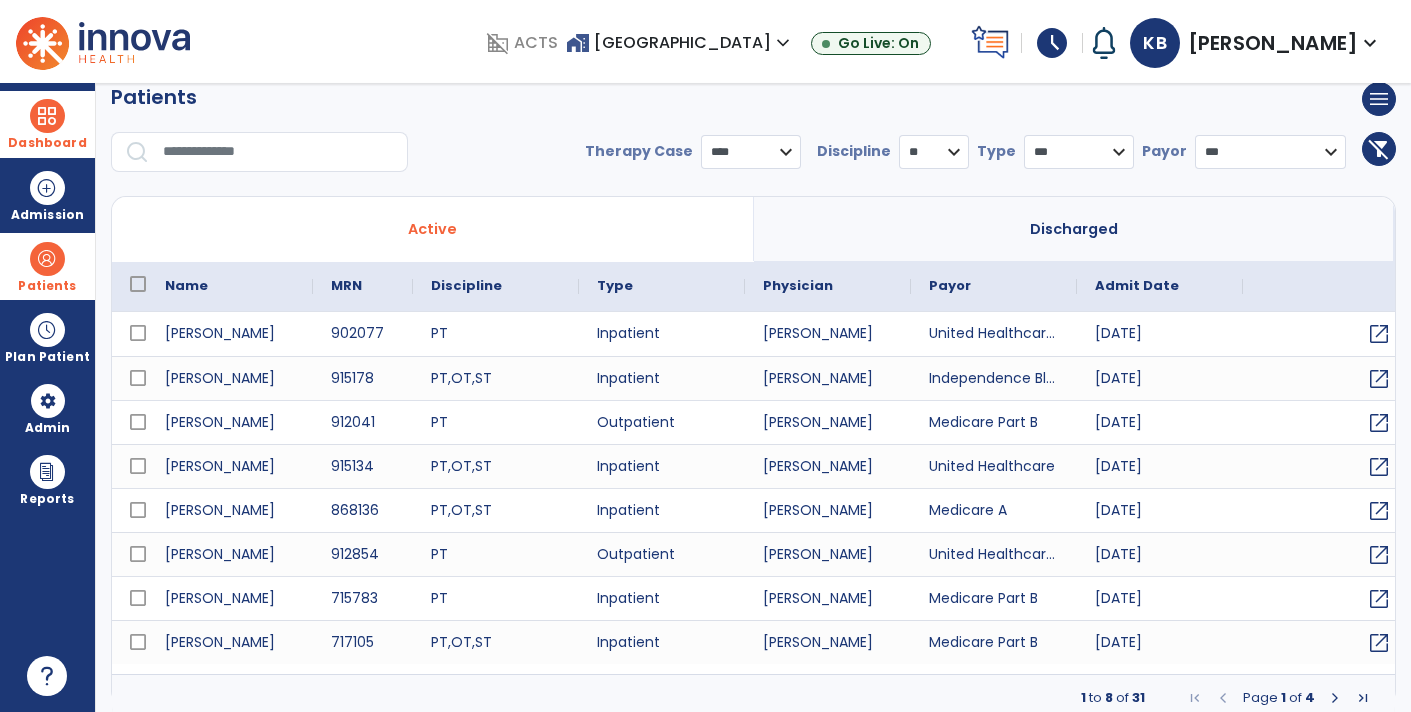click at bounding box center (1335, 698) 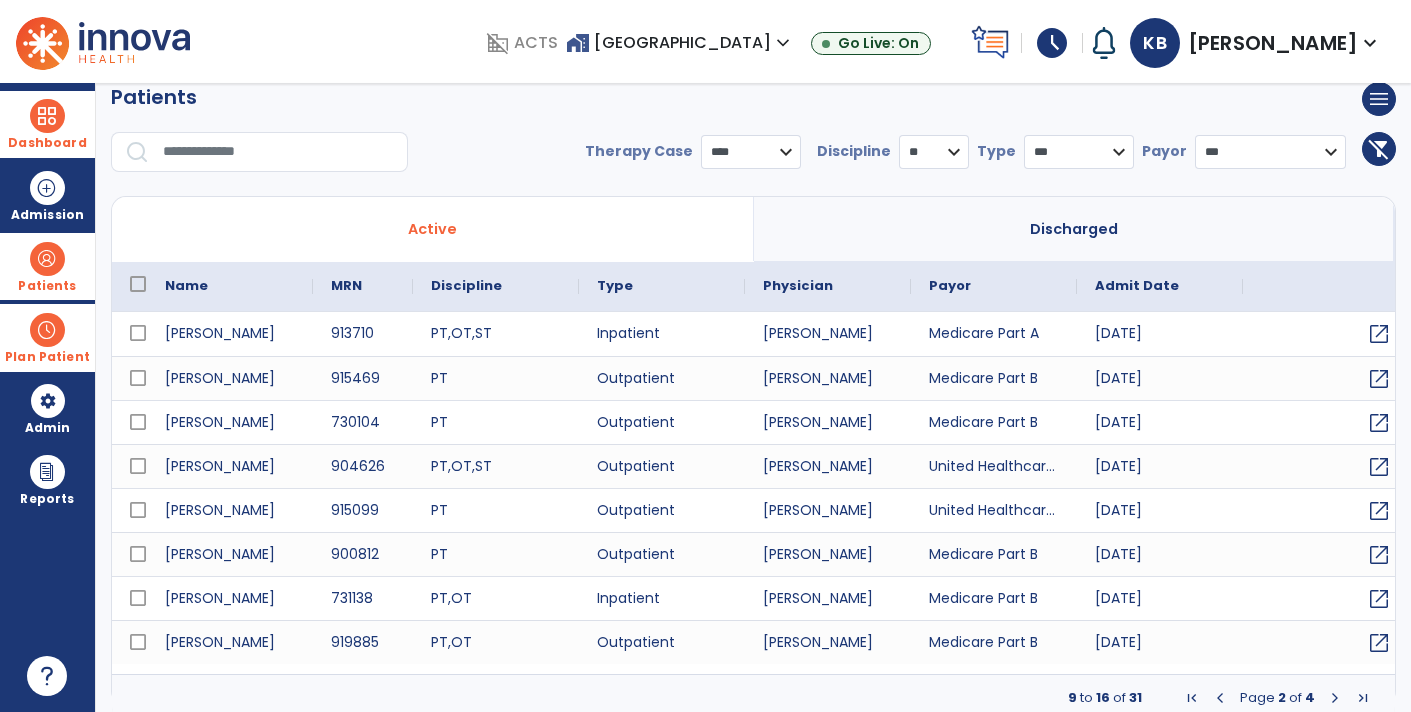 click on "Plan Patient" at bounding box center [47, 266] 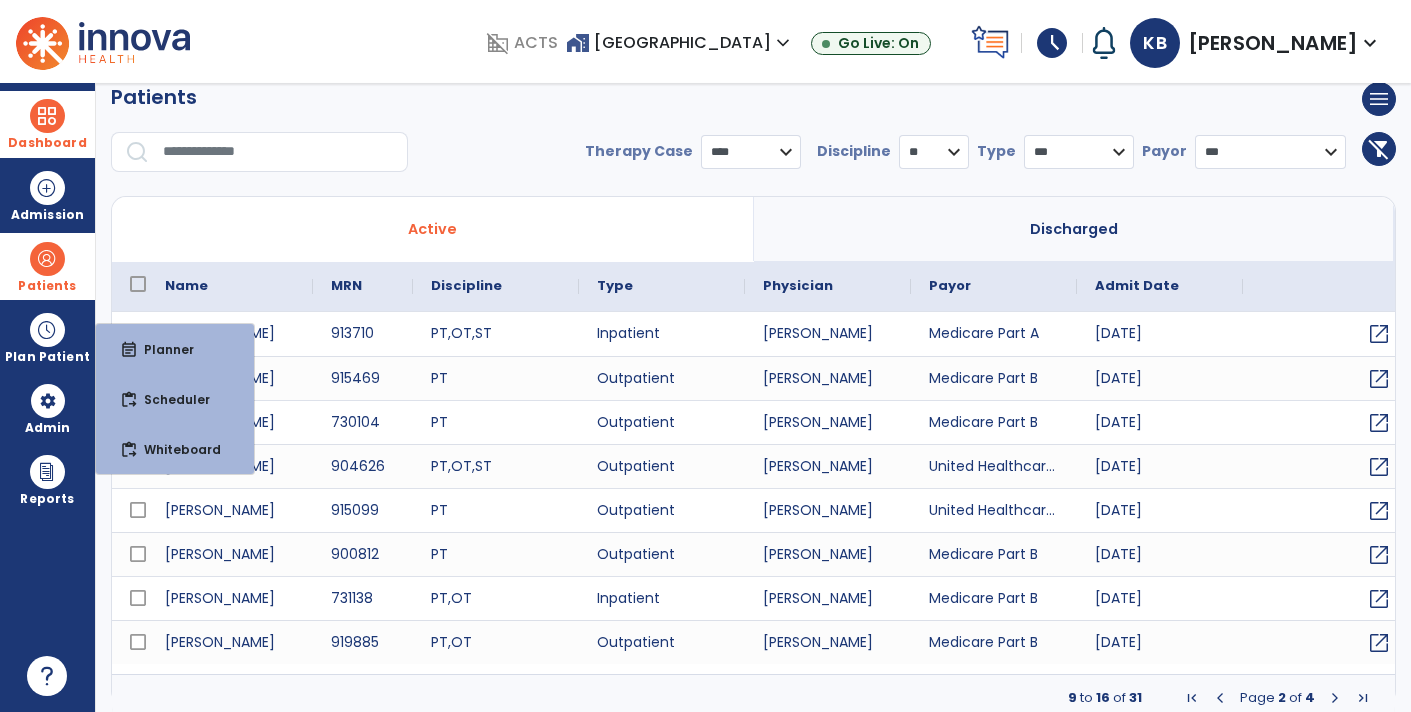 click at bounding box center [278, 152] 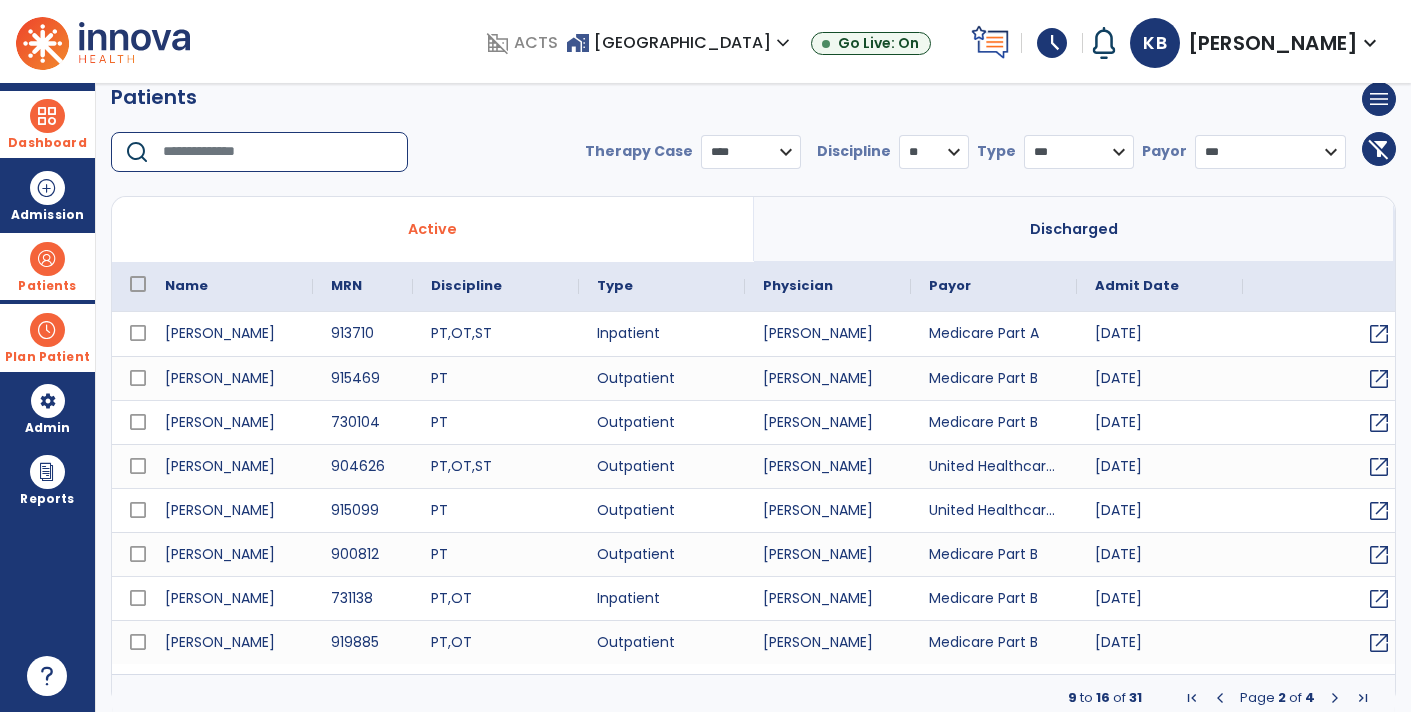 click on "Plan Patient" at bounding box center [47, 266] 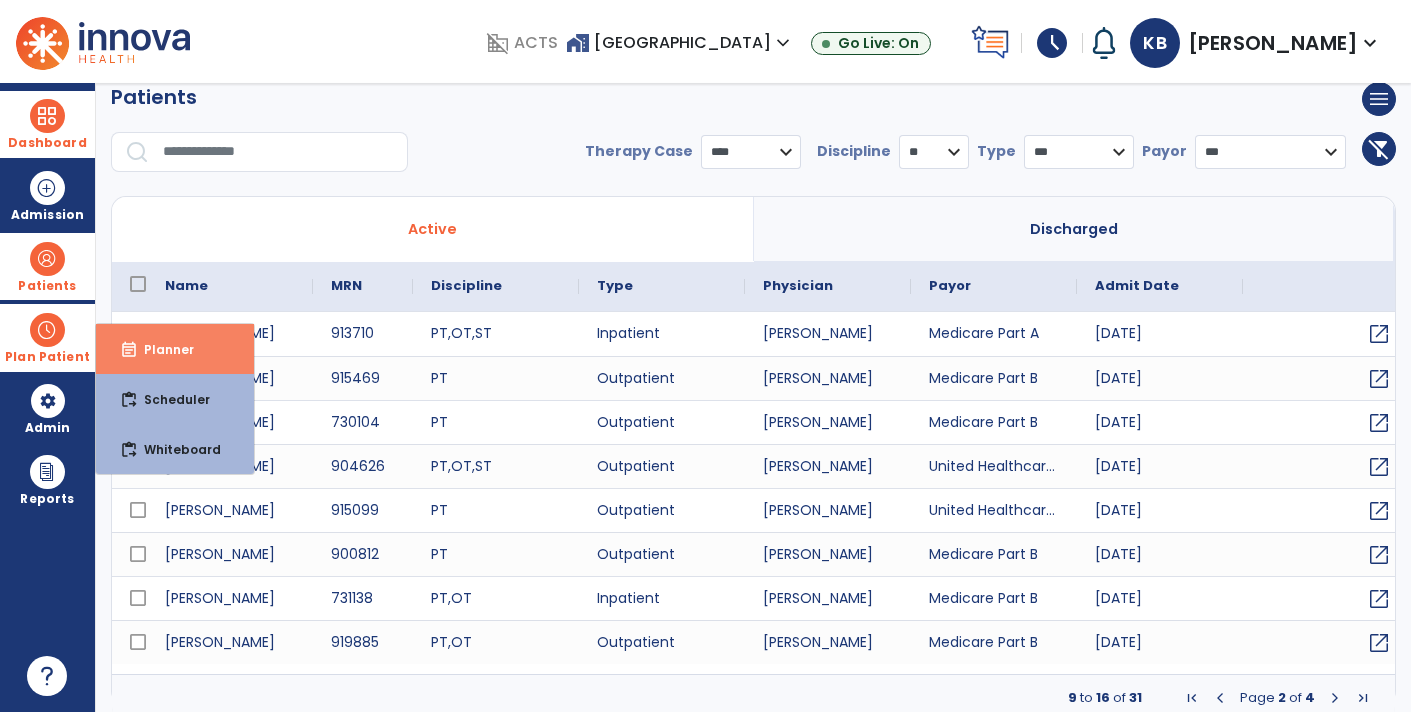 click on "Planner" at bounding box center [161, 349] 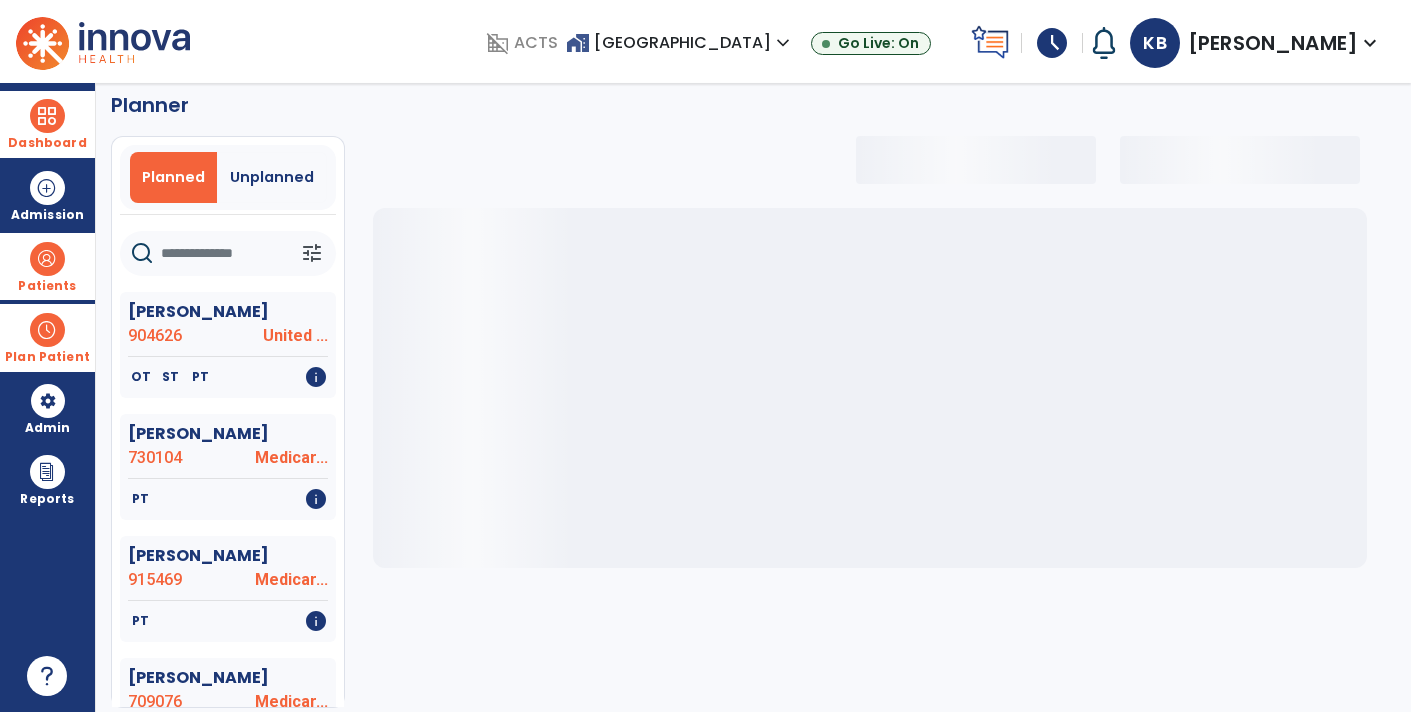 select on "***" 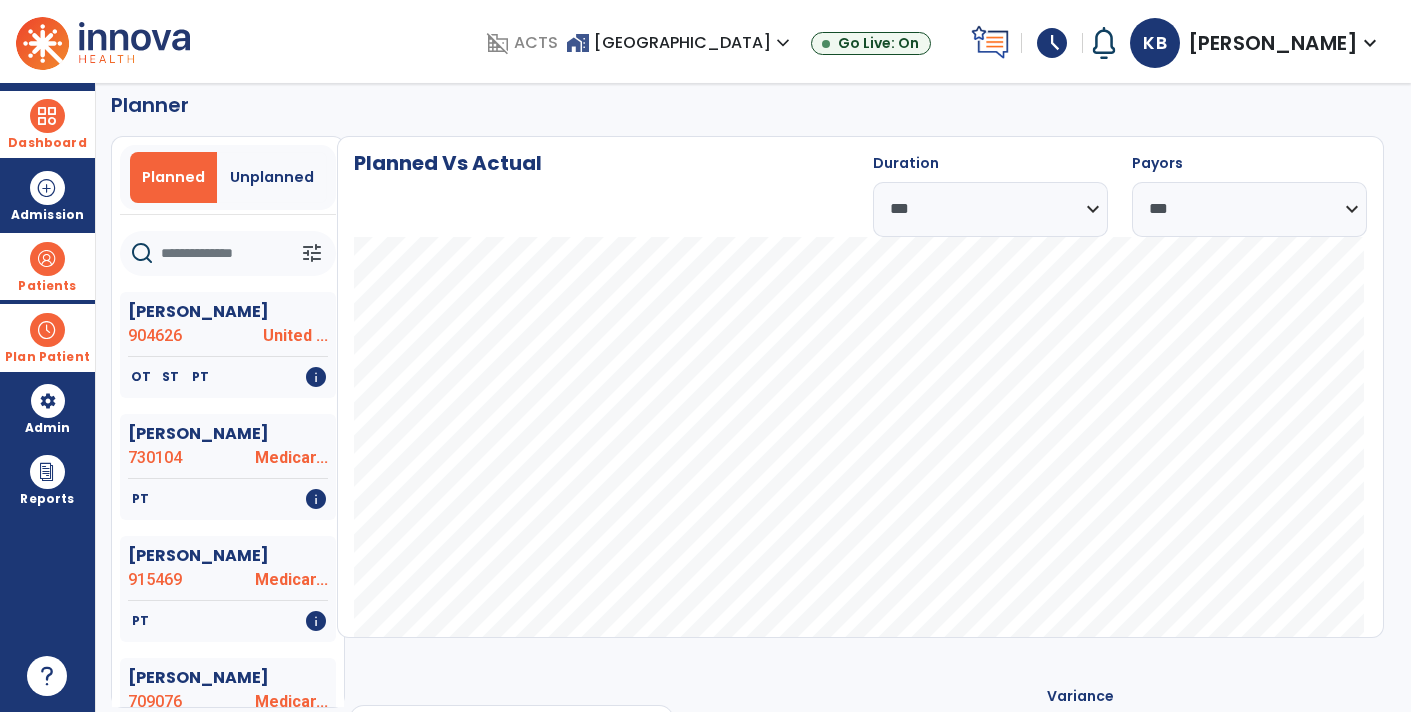 click 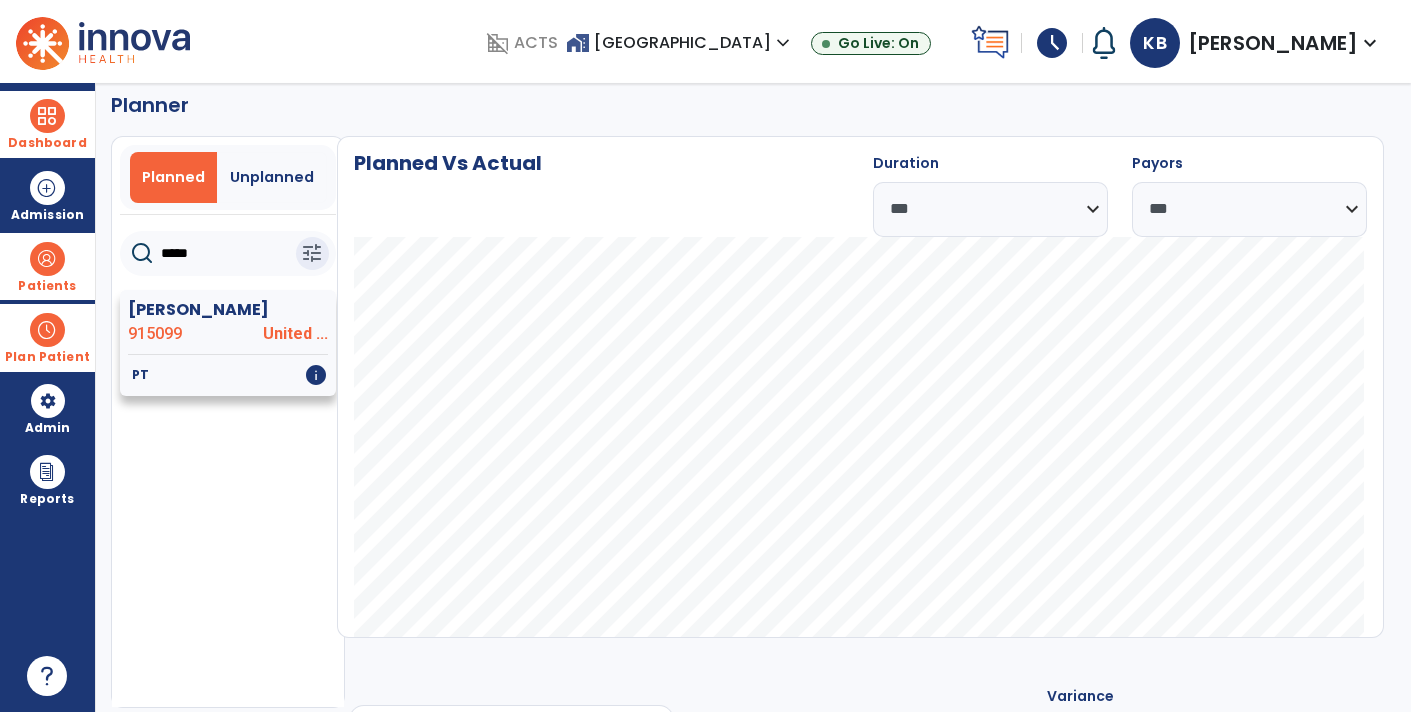 type on "*****" 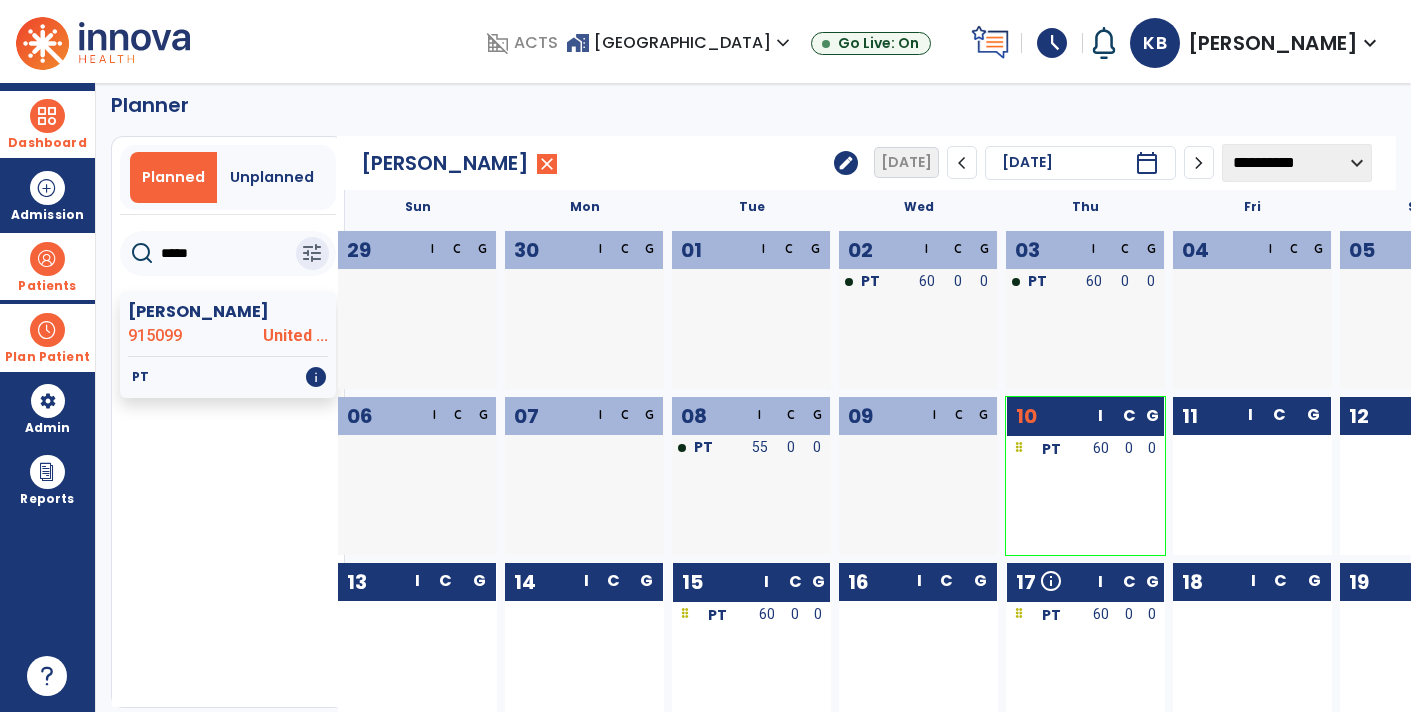 click on "edit" 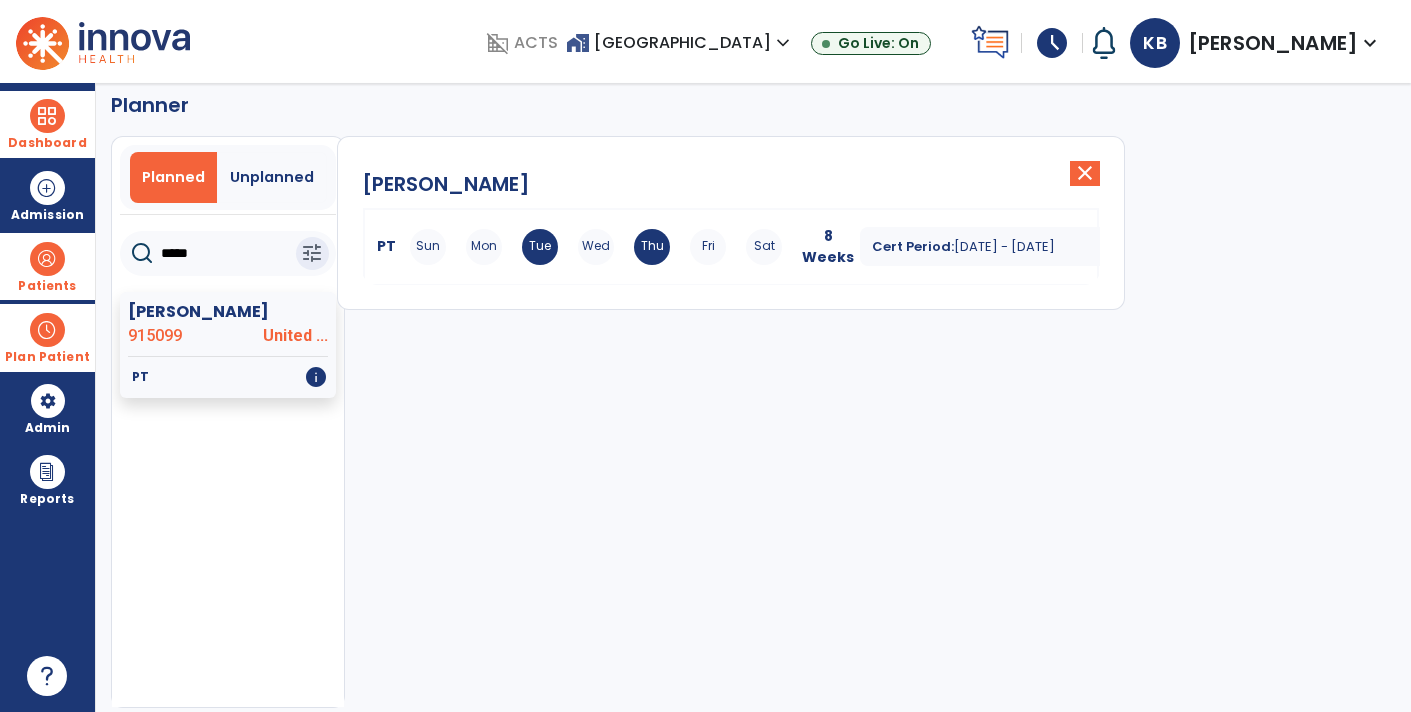 click on "close" 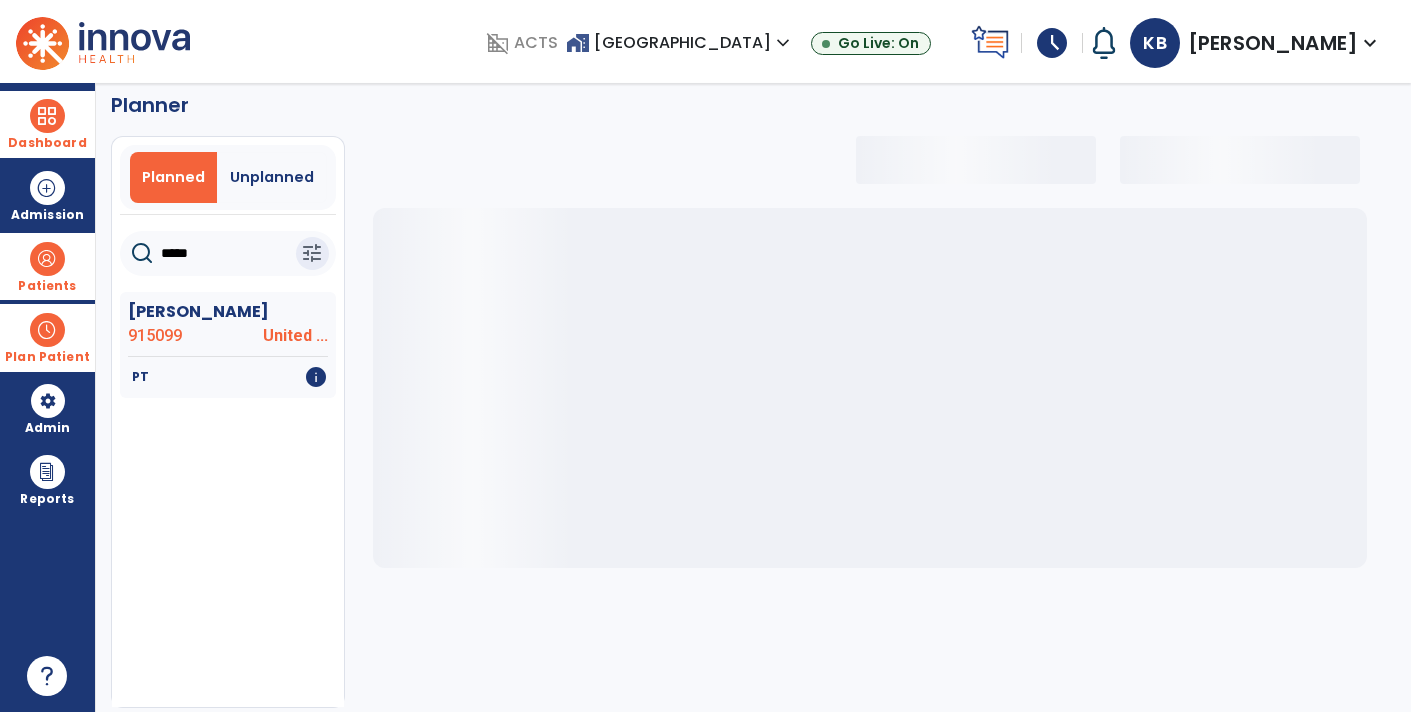 select on "***" 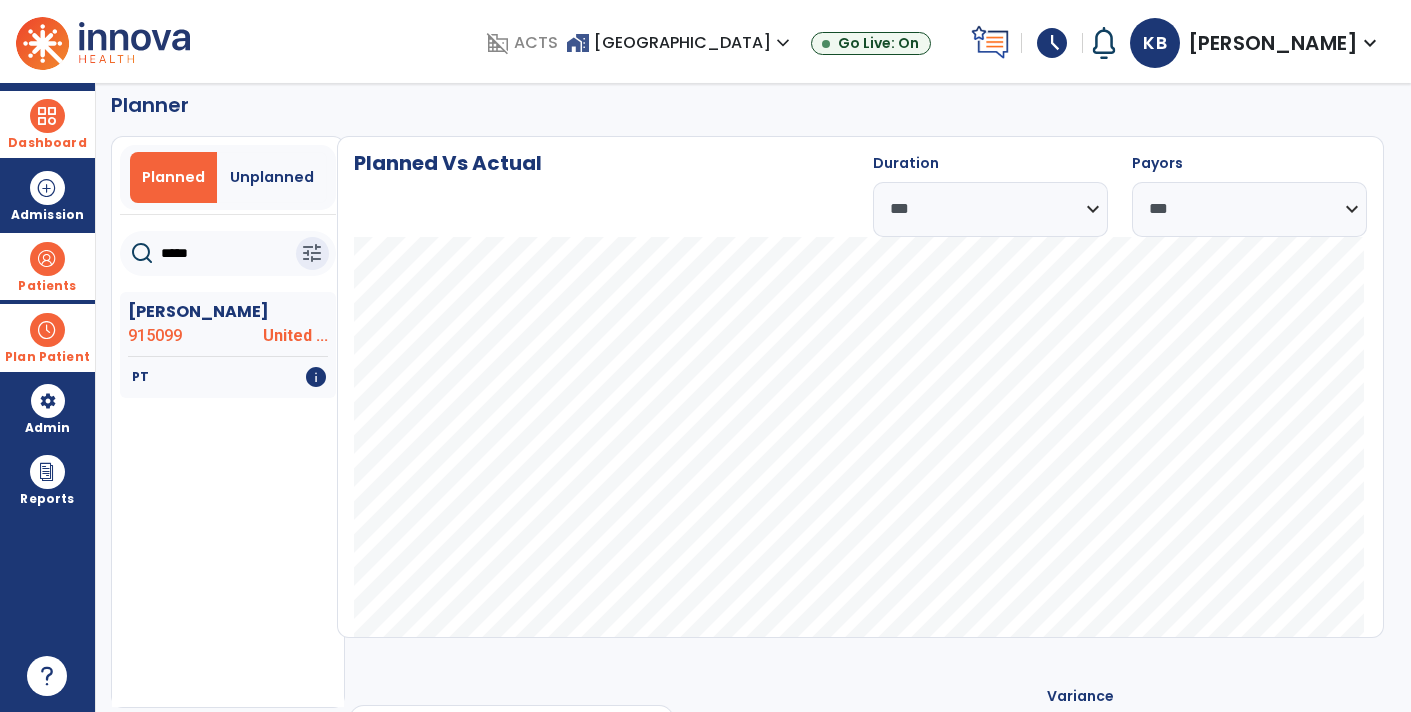 click at bounding box center [47, 330] 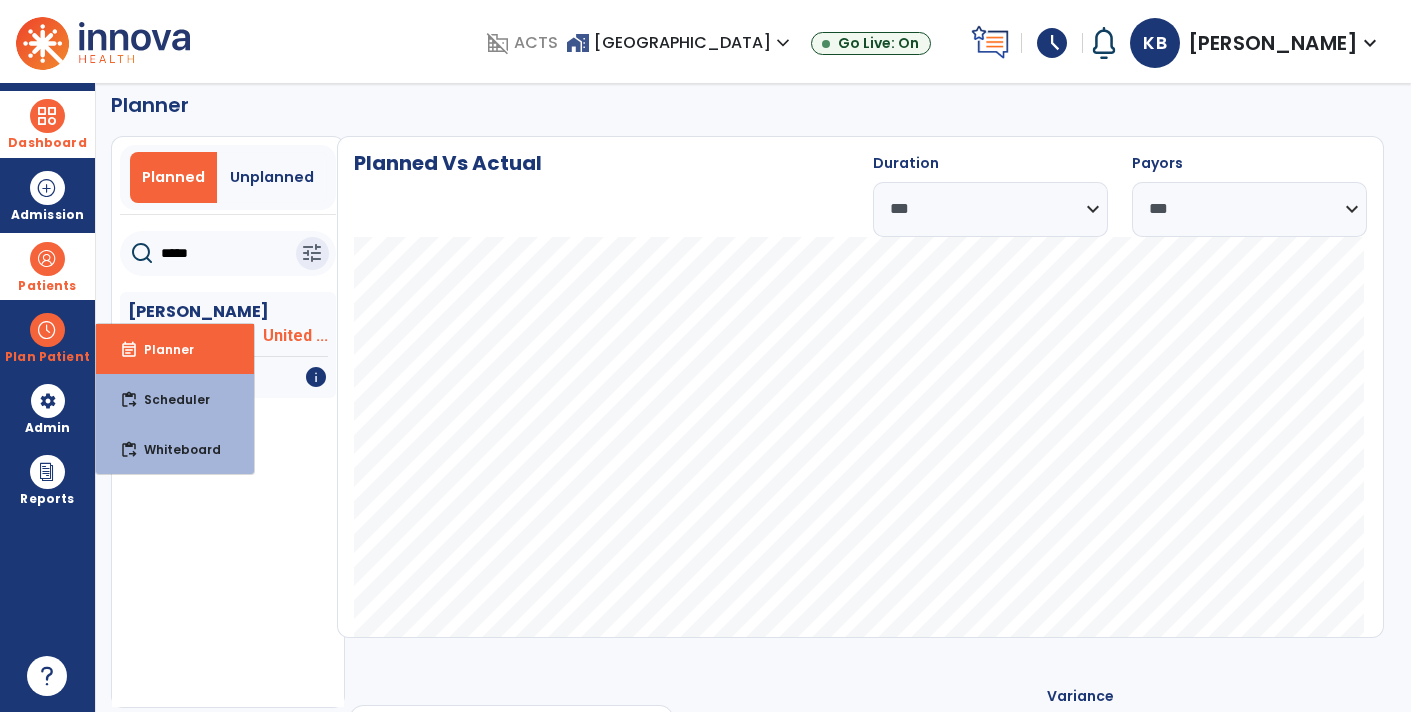 click at bounding box center [47, 259] 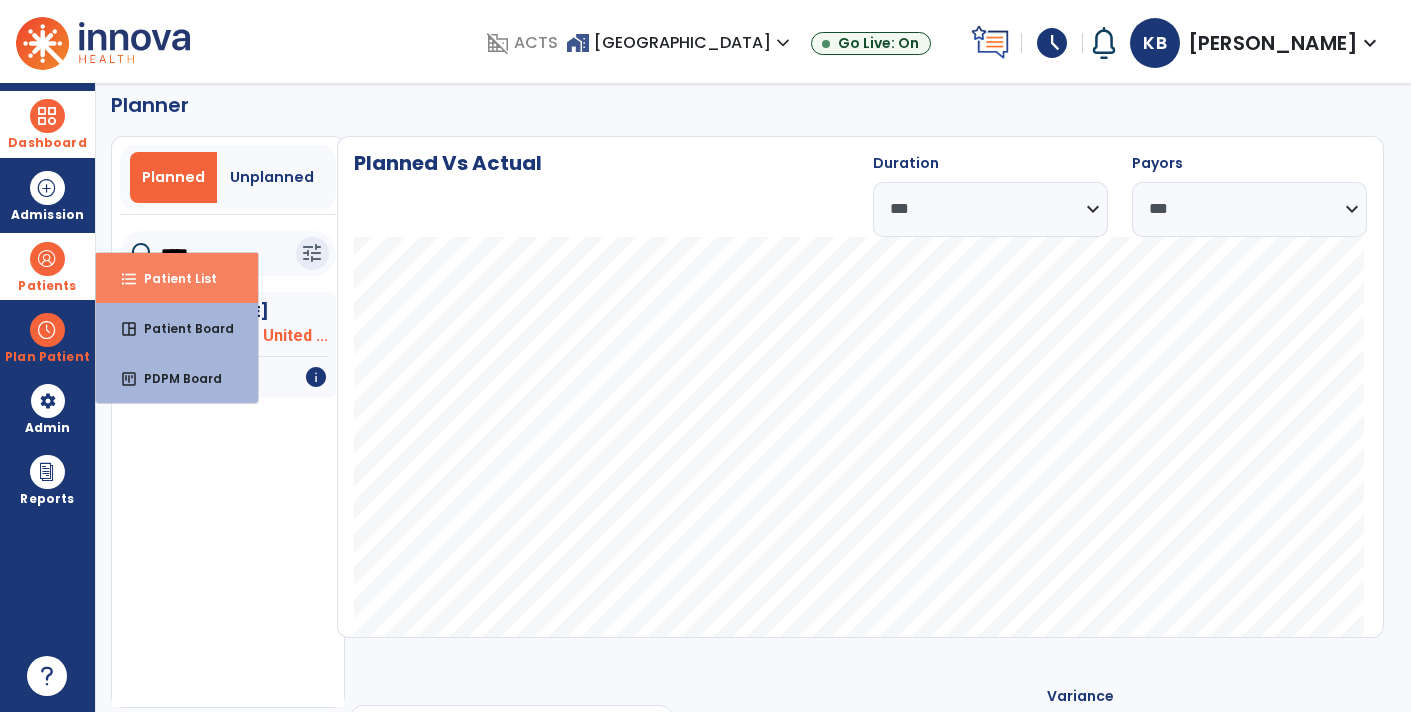 click on "Patient List" at bounding box center (172, 278) 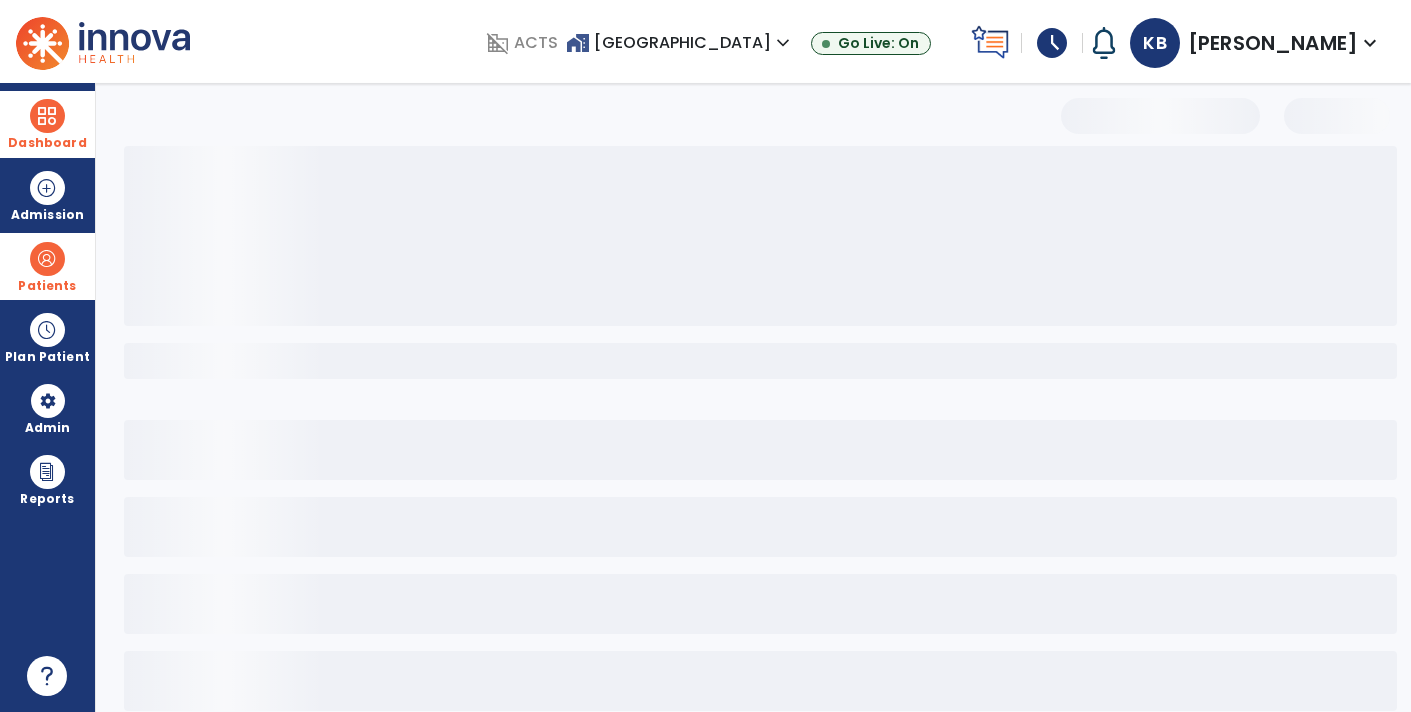 scroll, scrollTop: 0, scrollLeft: 0, axis: both 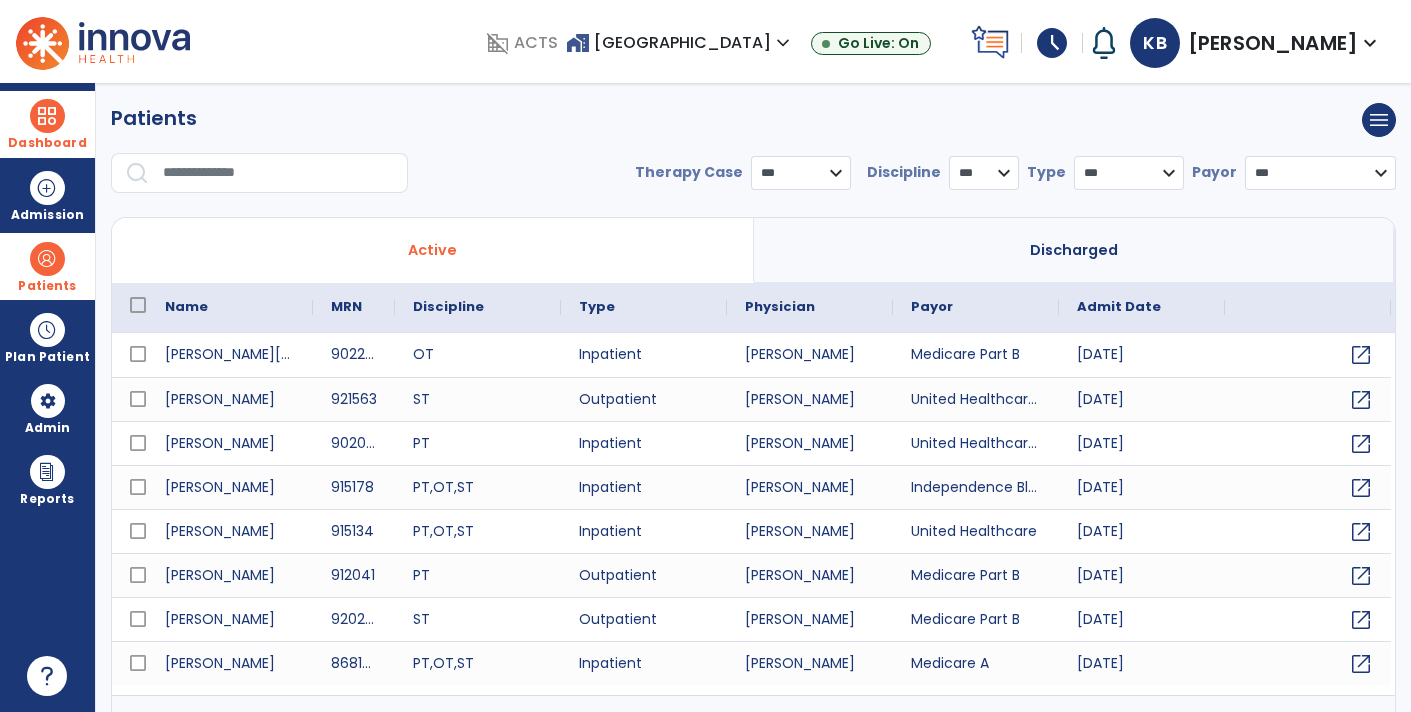 click on "*** **** ******" at bounding box center [801, 173] 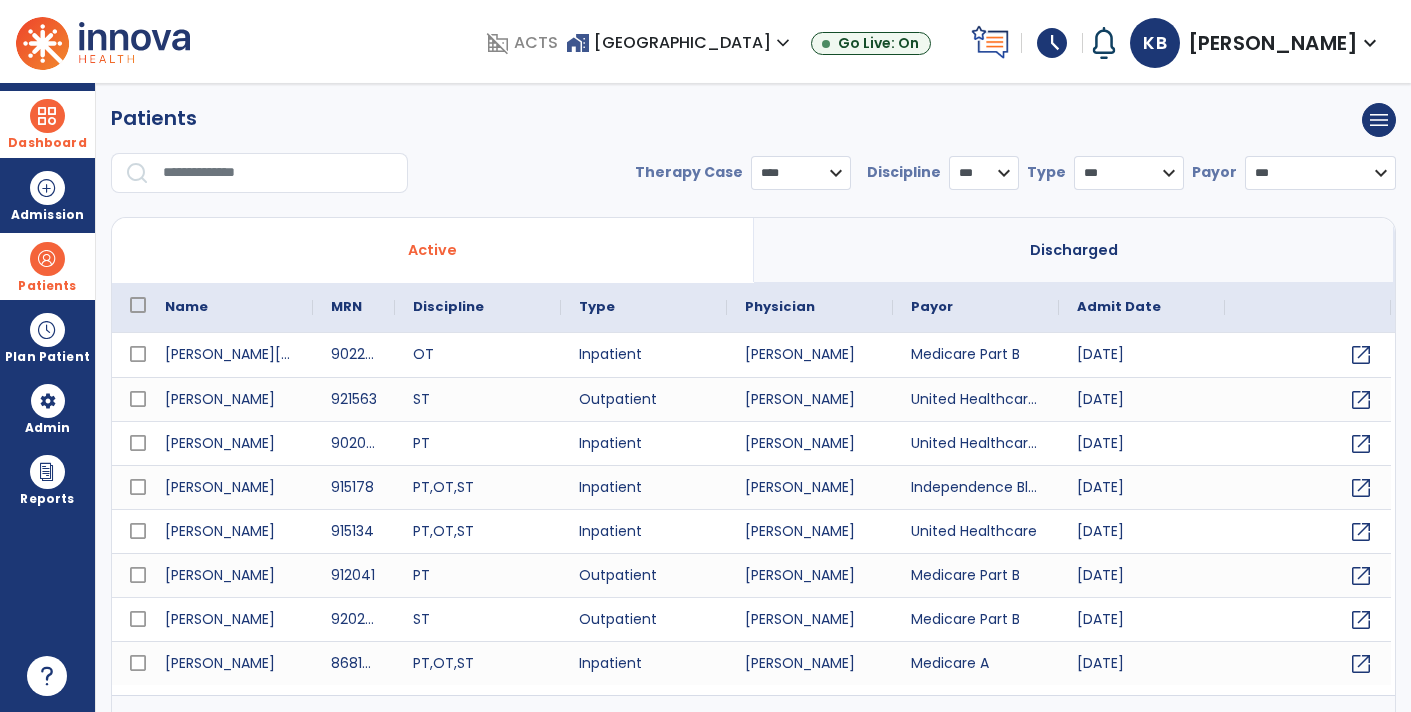 click on "*** **** ******" at bounding box center (801, 173) 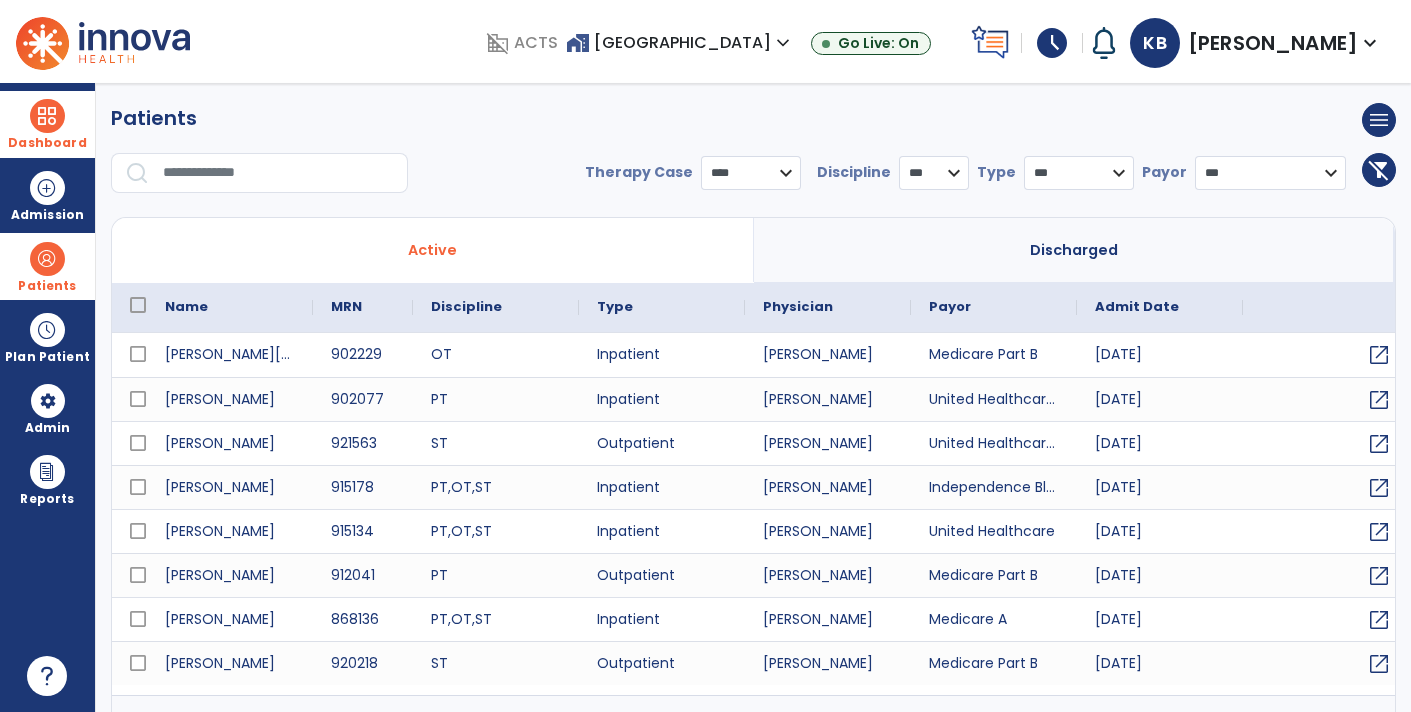 click on "* *** ** ** **" at bounding box center [934, 173] 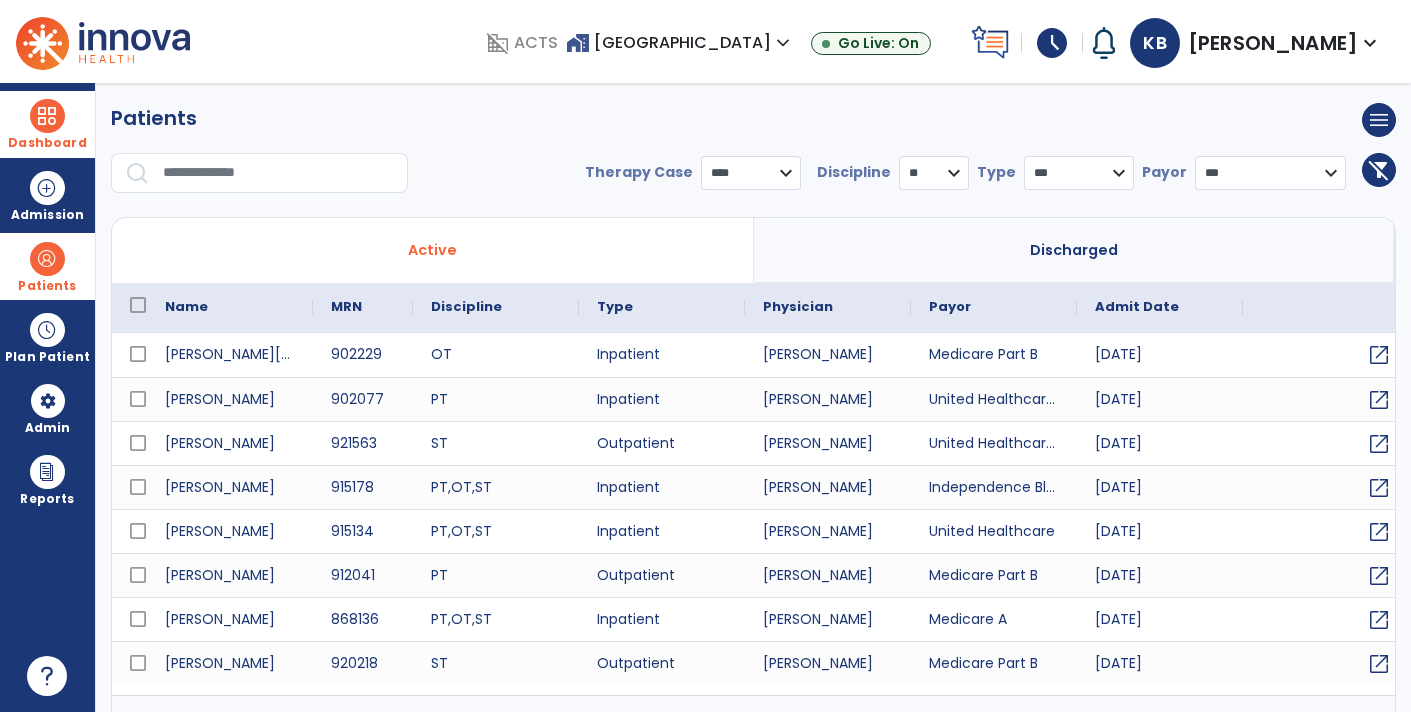 click on "* *** ** ** **" at bounding box center [934, 173] 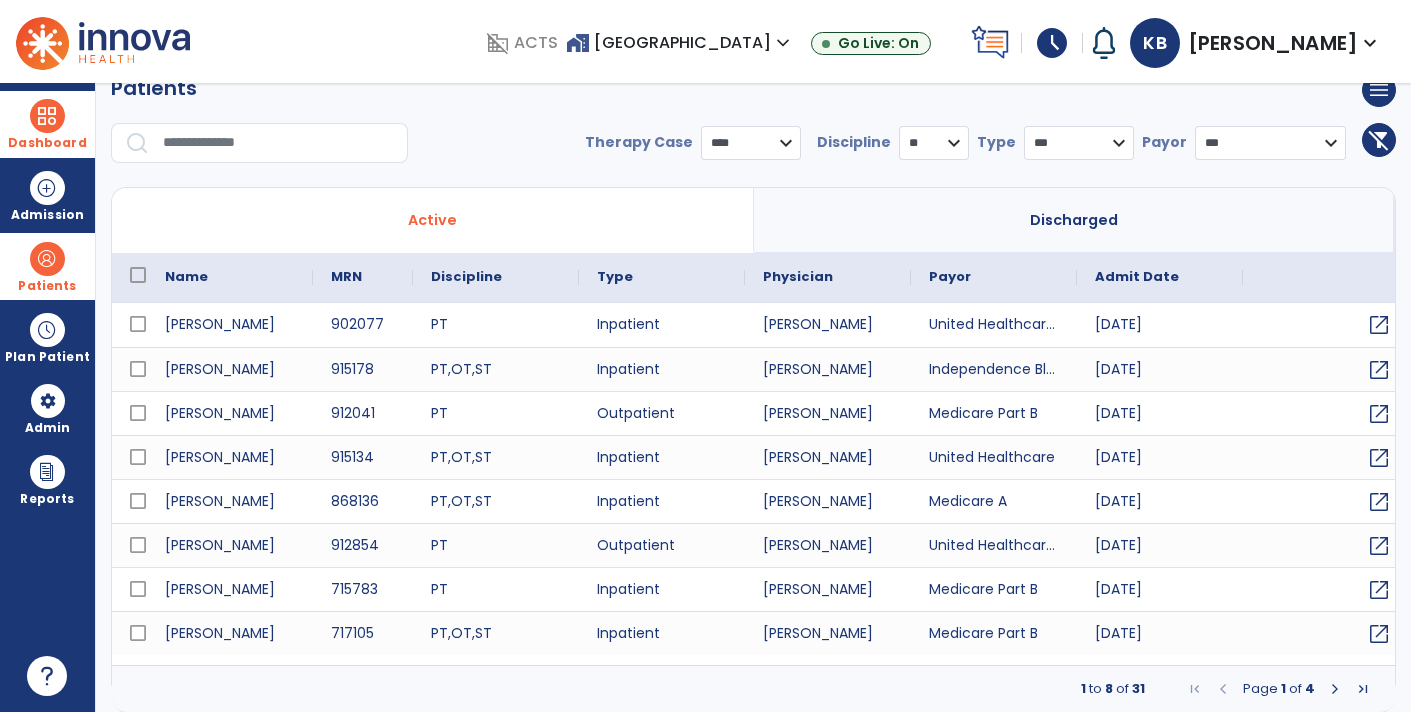 scroll, scrollTop: 9, scrollLeft: 0, axis: vertical 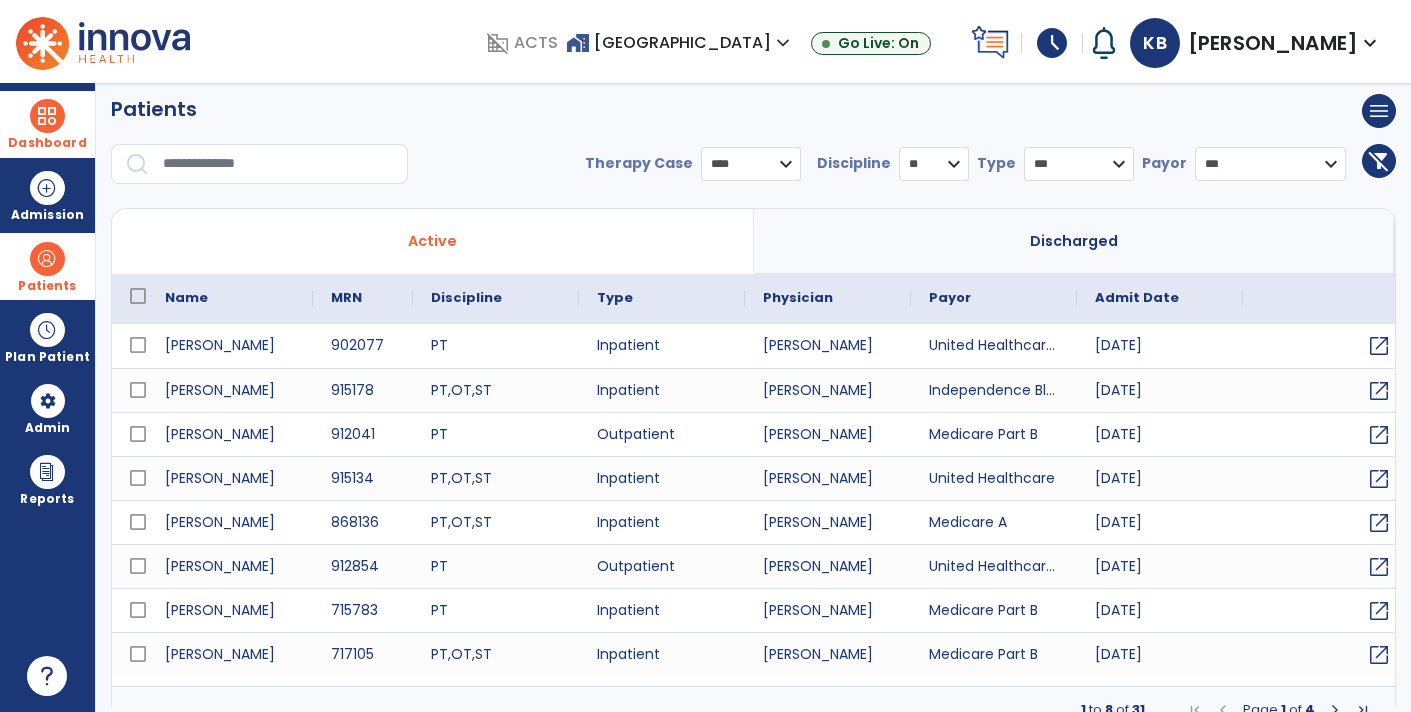 click at bounding box center (1335, 710) 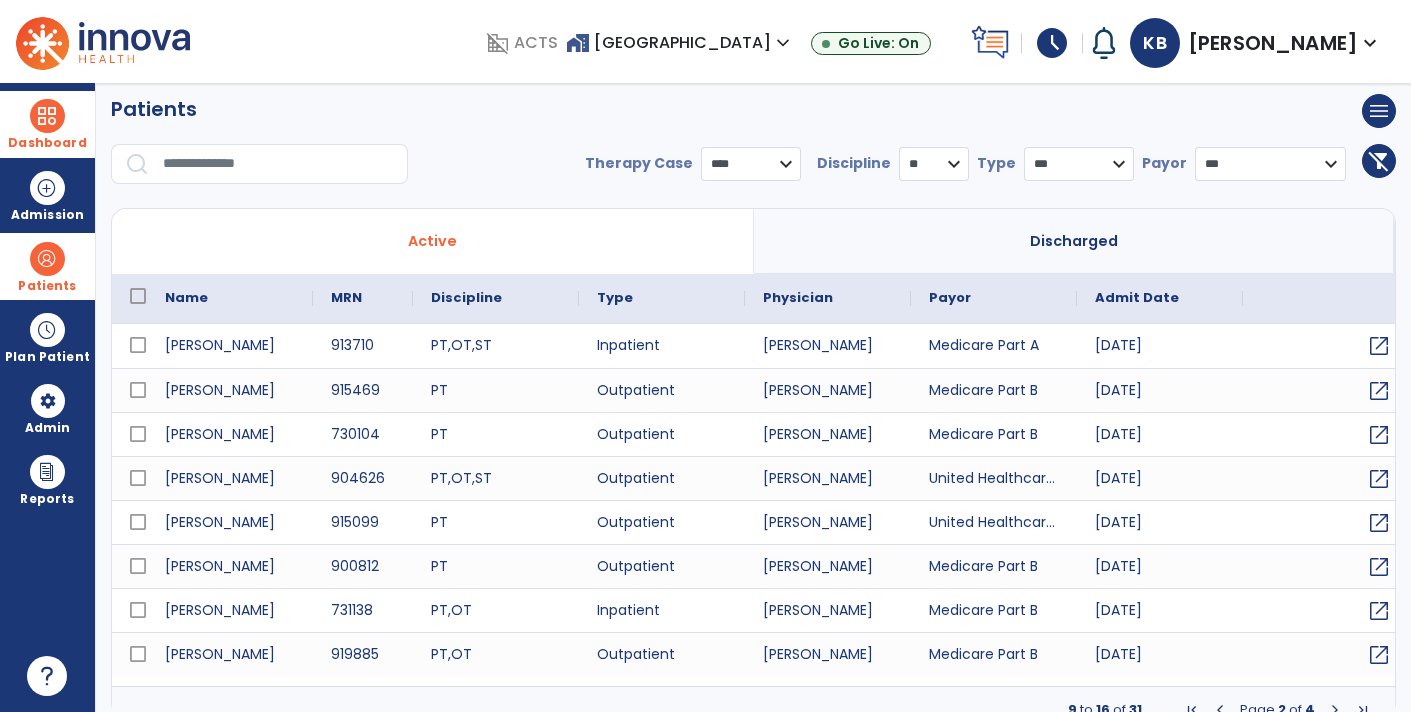 scroll, scrollTop: 30, scrollLeft: 0, axis: vertical 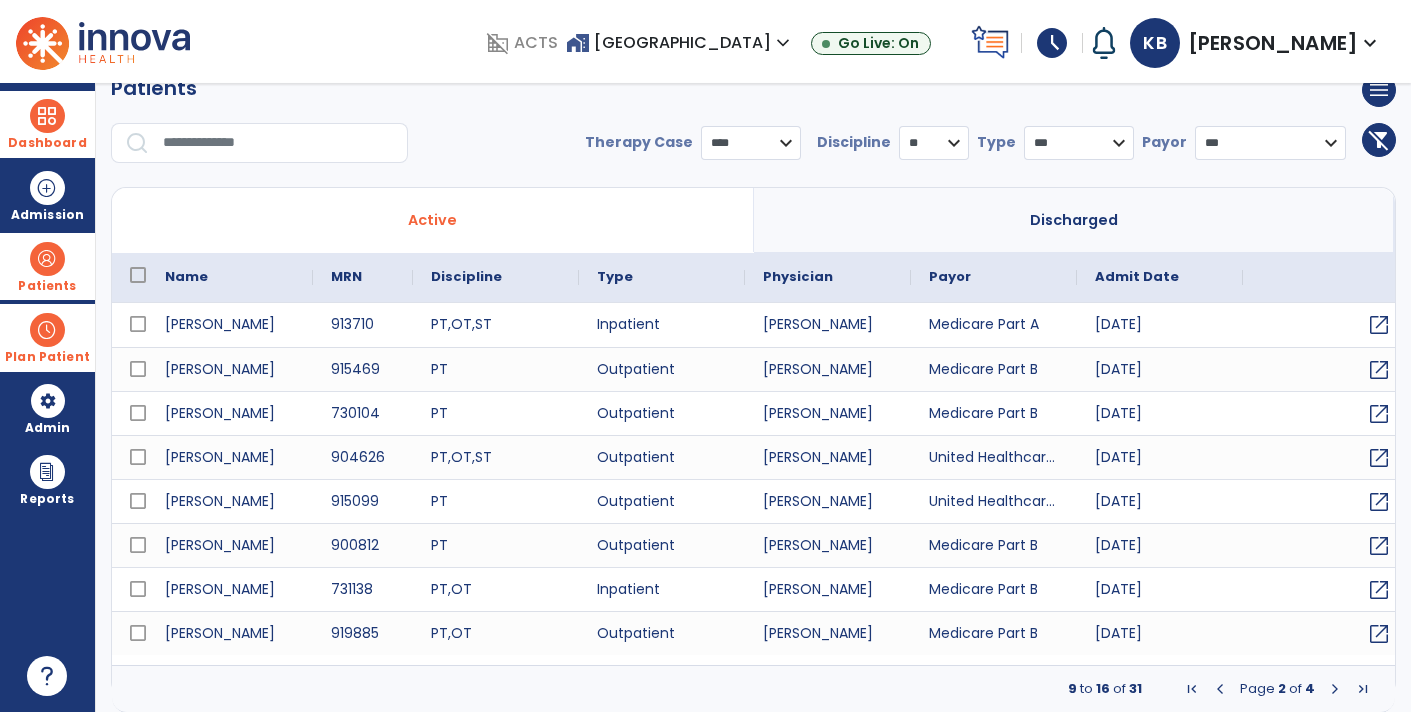 click at bounding box center (47, 330) 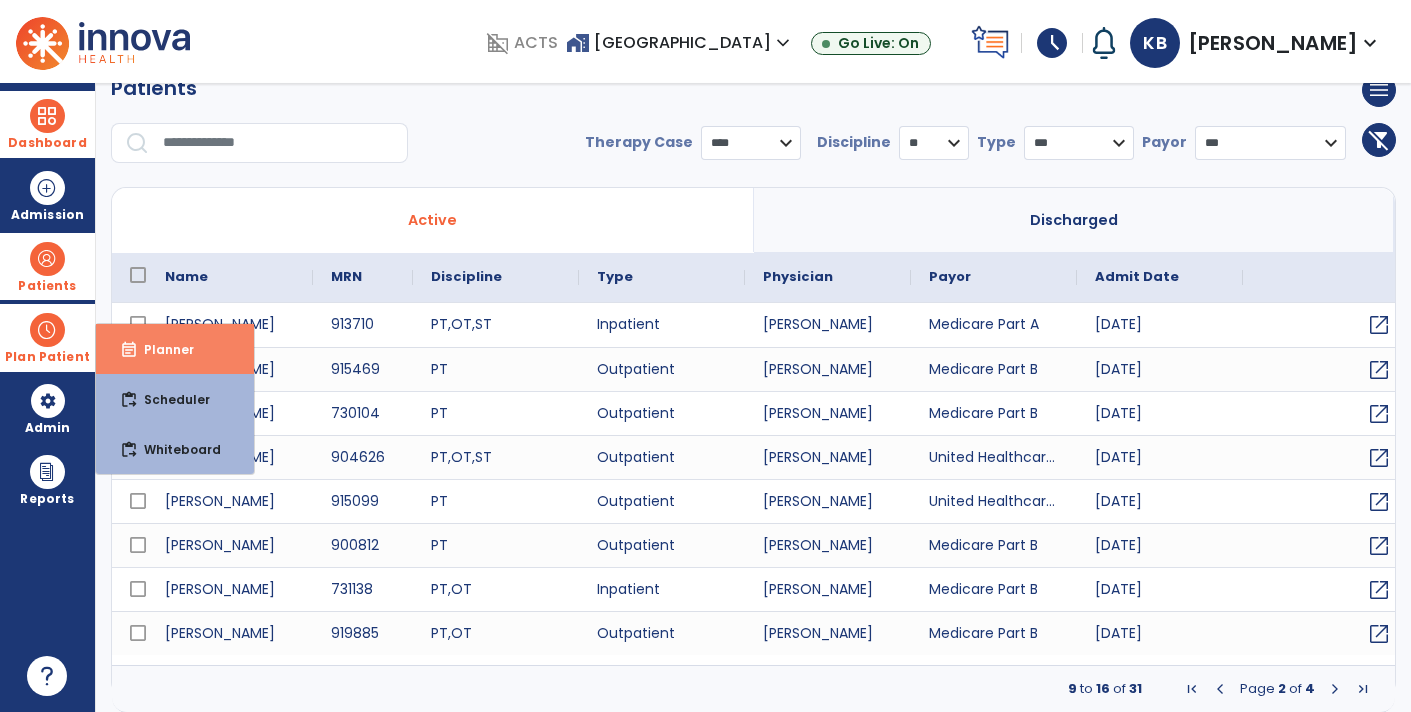 click on "Planner" at bounding box center [161, 349] 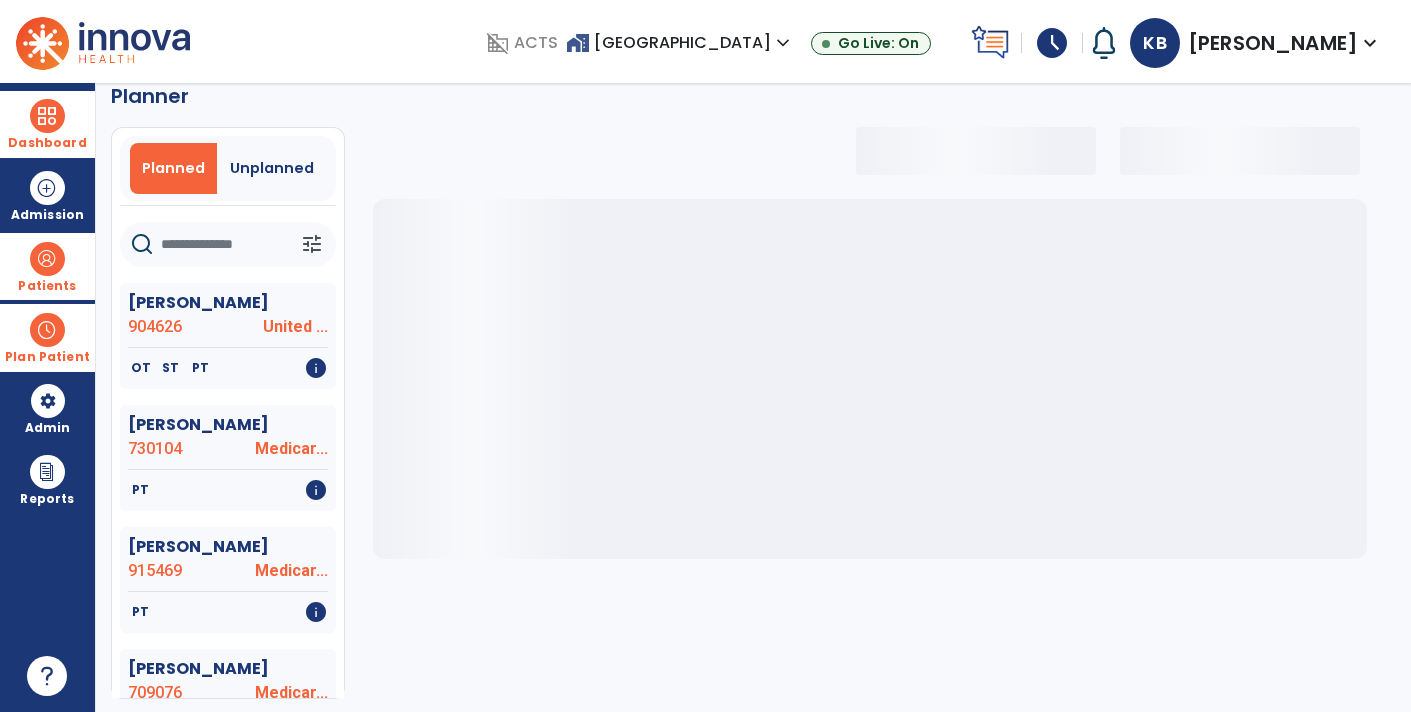 click 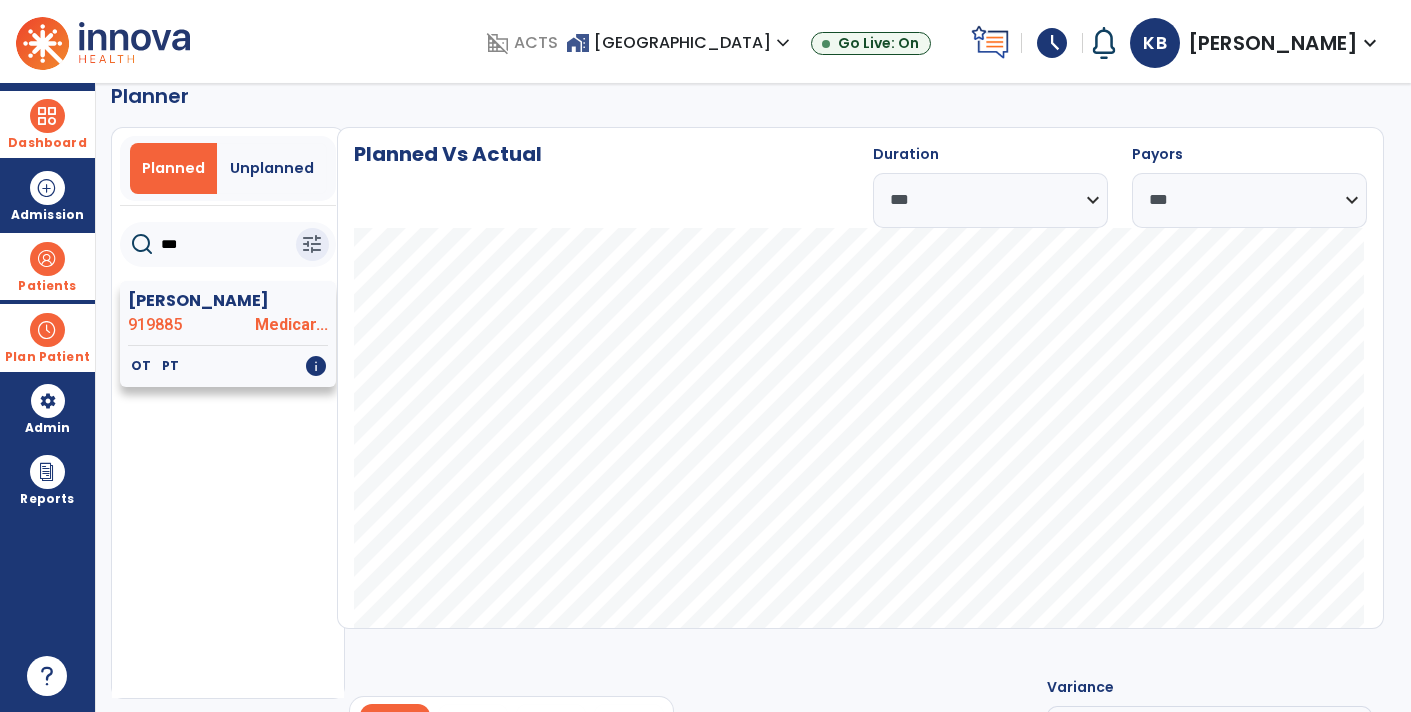 type on "***" 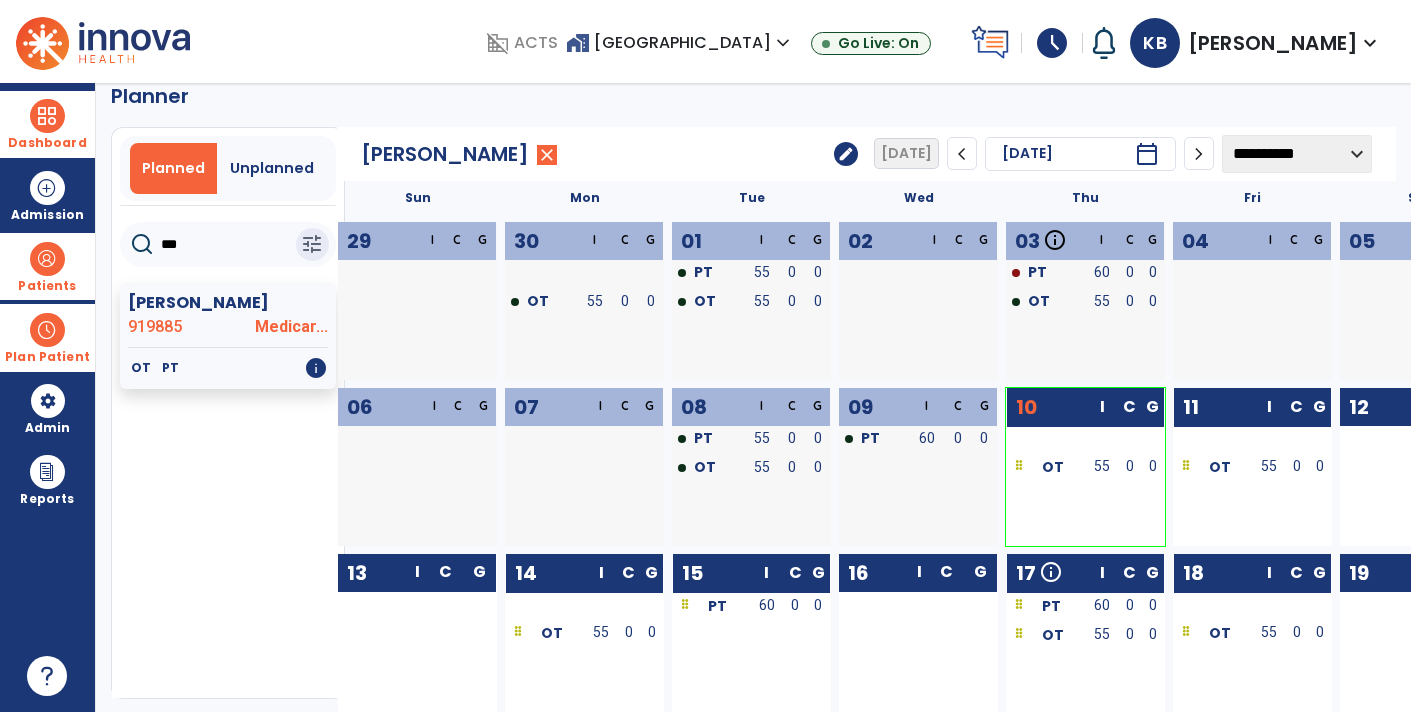 click on "edit" 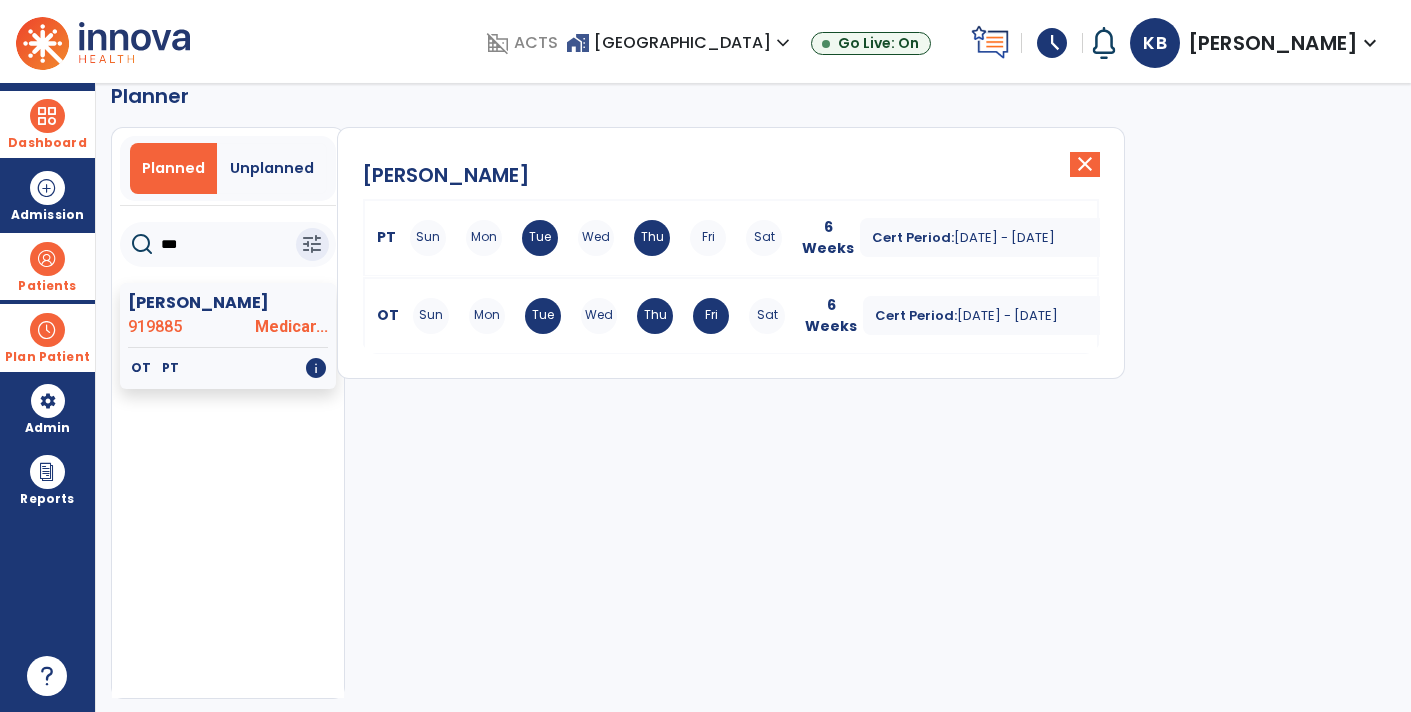 click on "close" 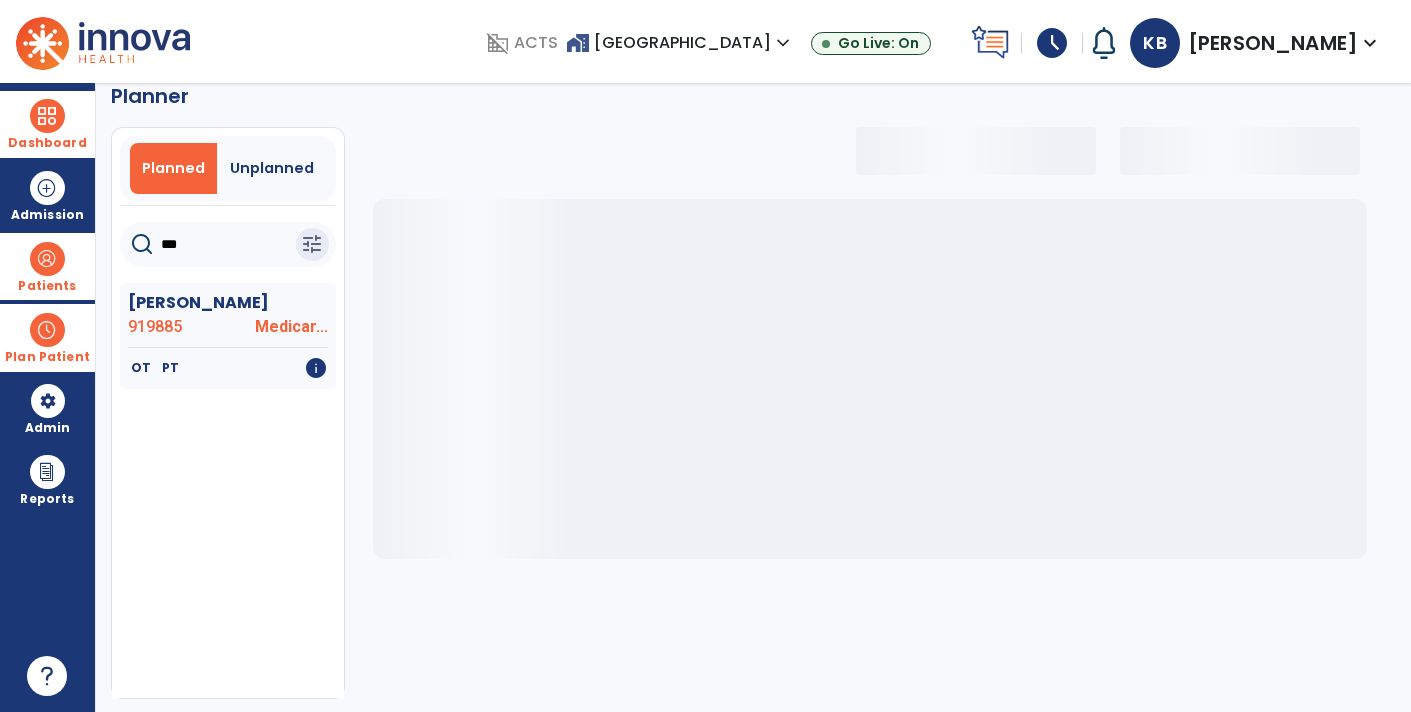 click at bounding box center (47, 259) 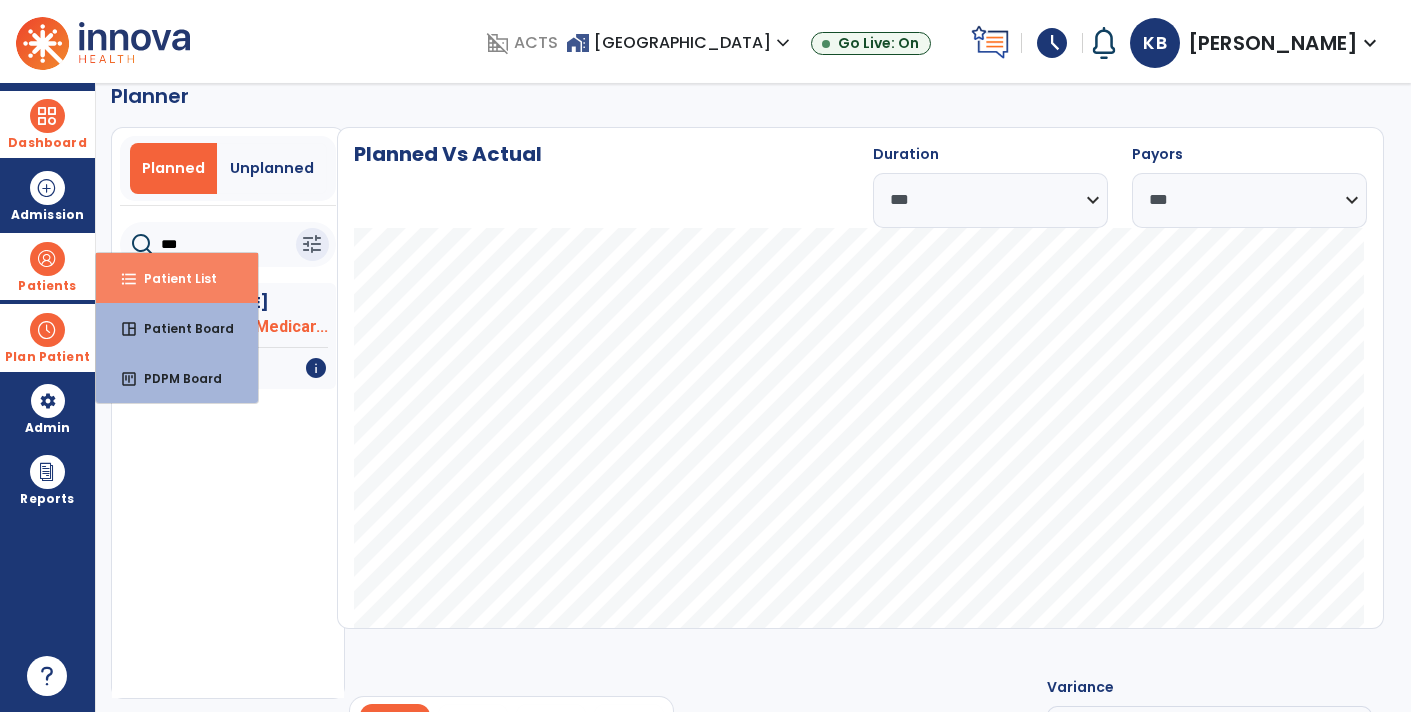 click on "format_list_bulleted  Patient List" at bounding box center [177, 278] 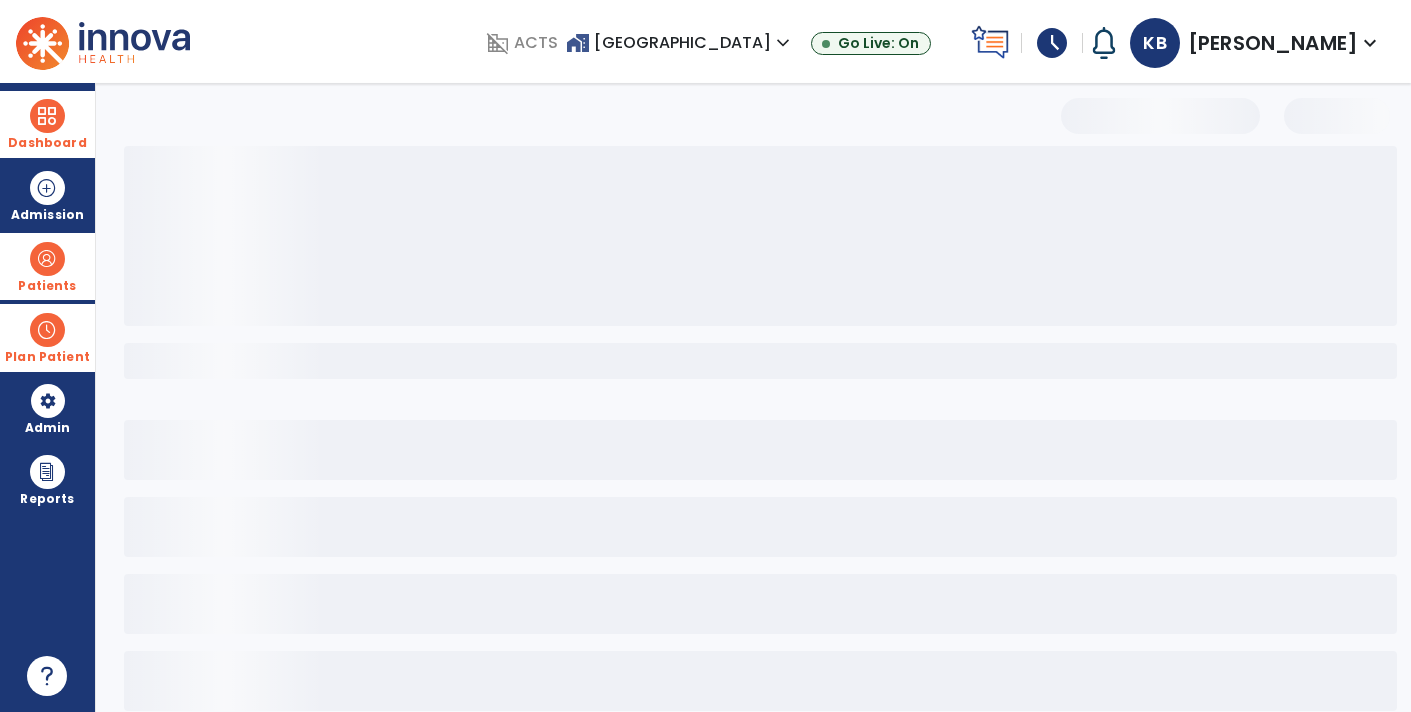 scroll, scrollTop: 0, scrollLeft: 0, axis: both 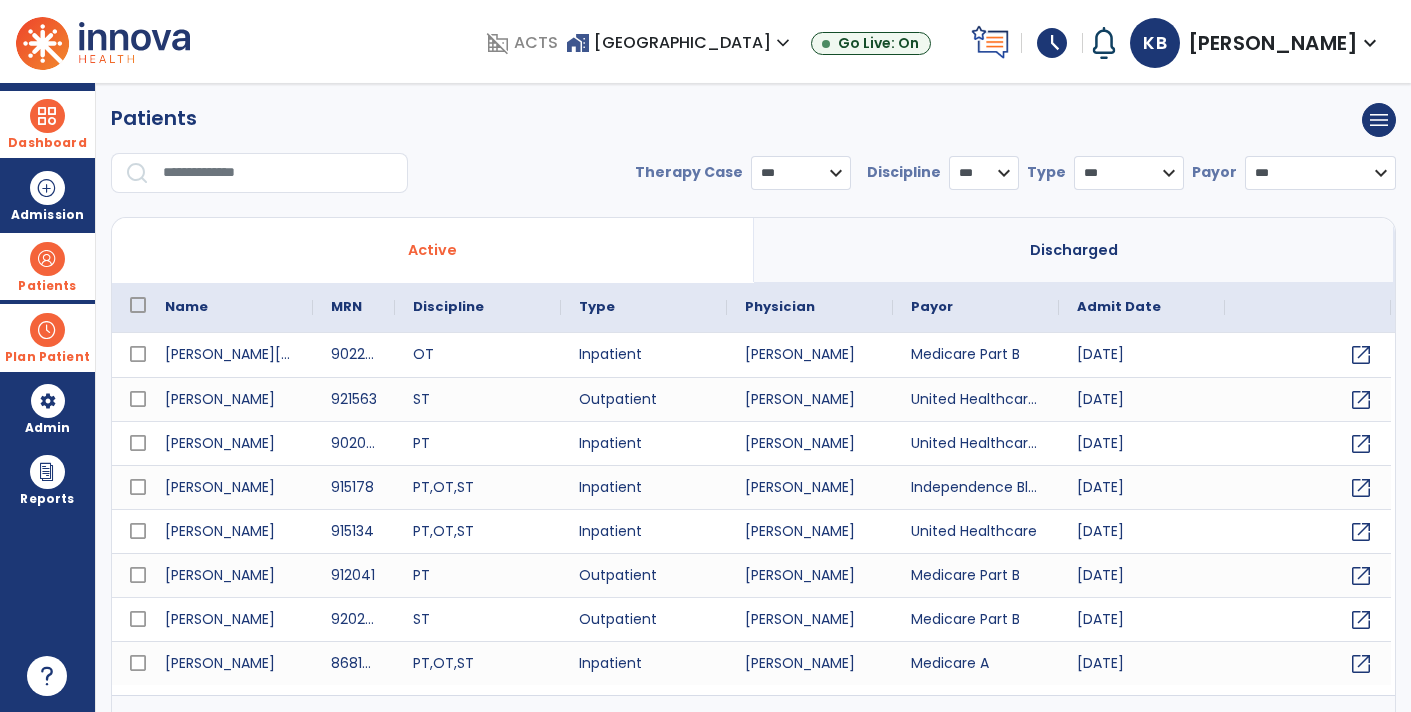click on "*** **** ******" at bounding box center (801, 173) 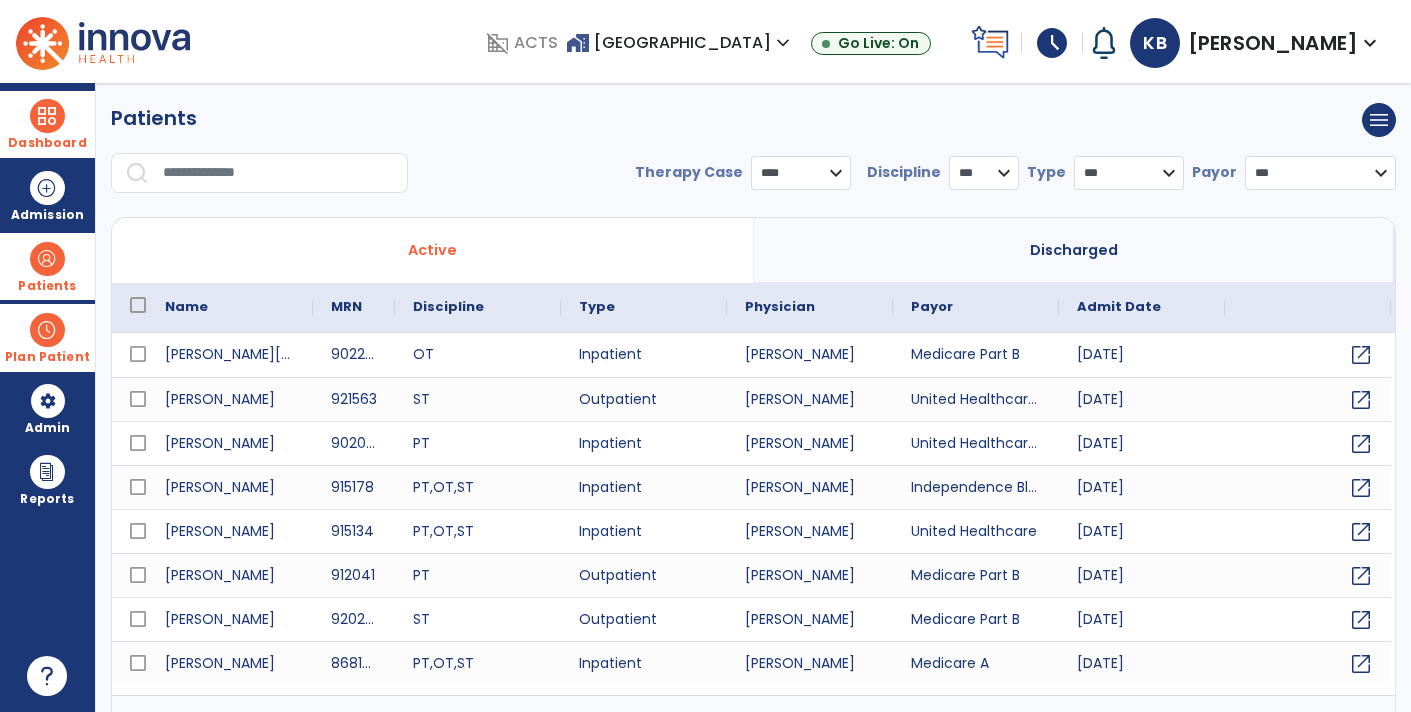 click on "*** **** ******" at bounding box center (801, 173) 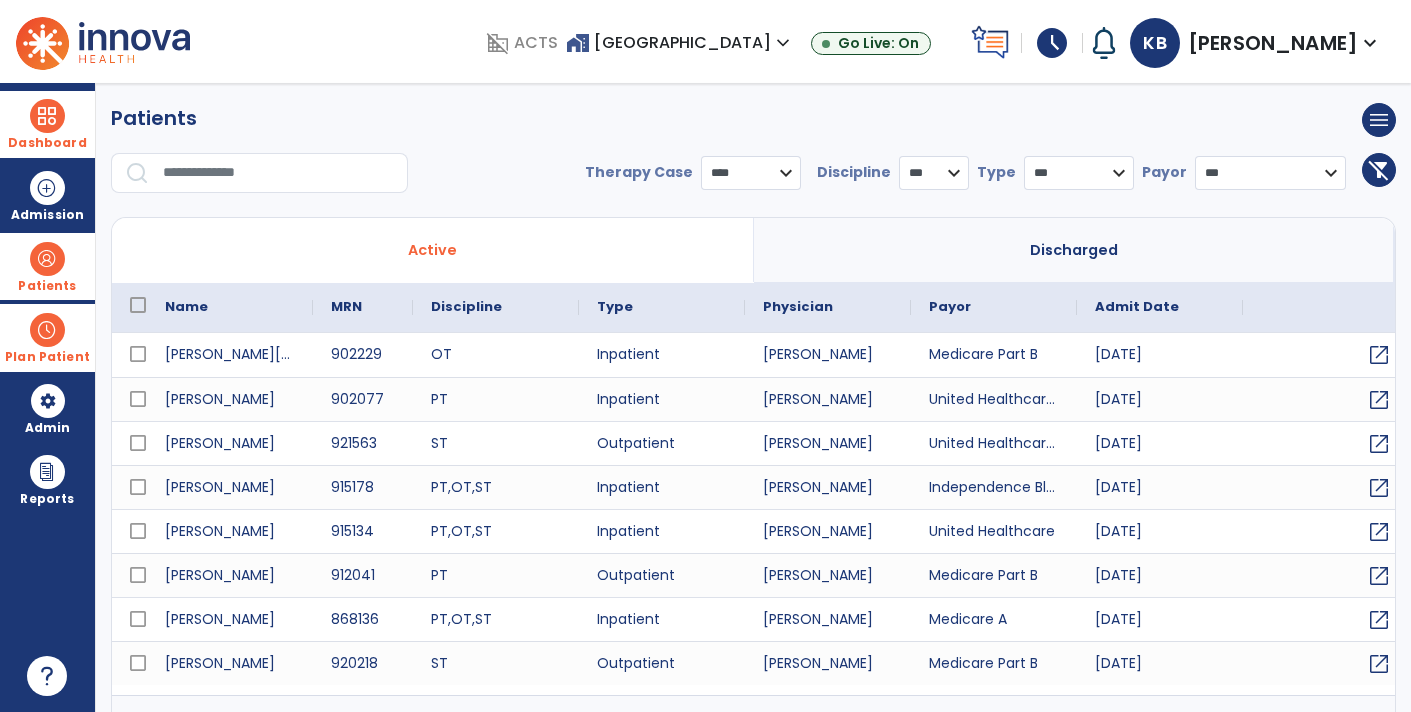 click on "* *** ** ** **" at bounding box center [934, 173] 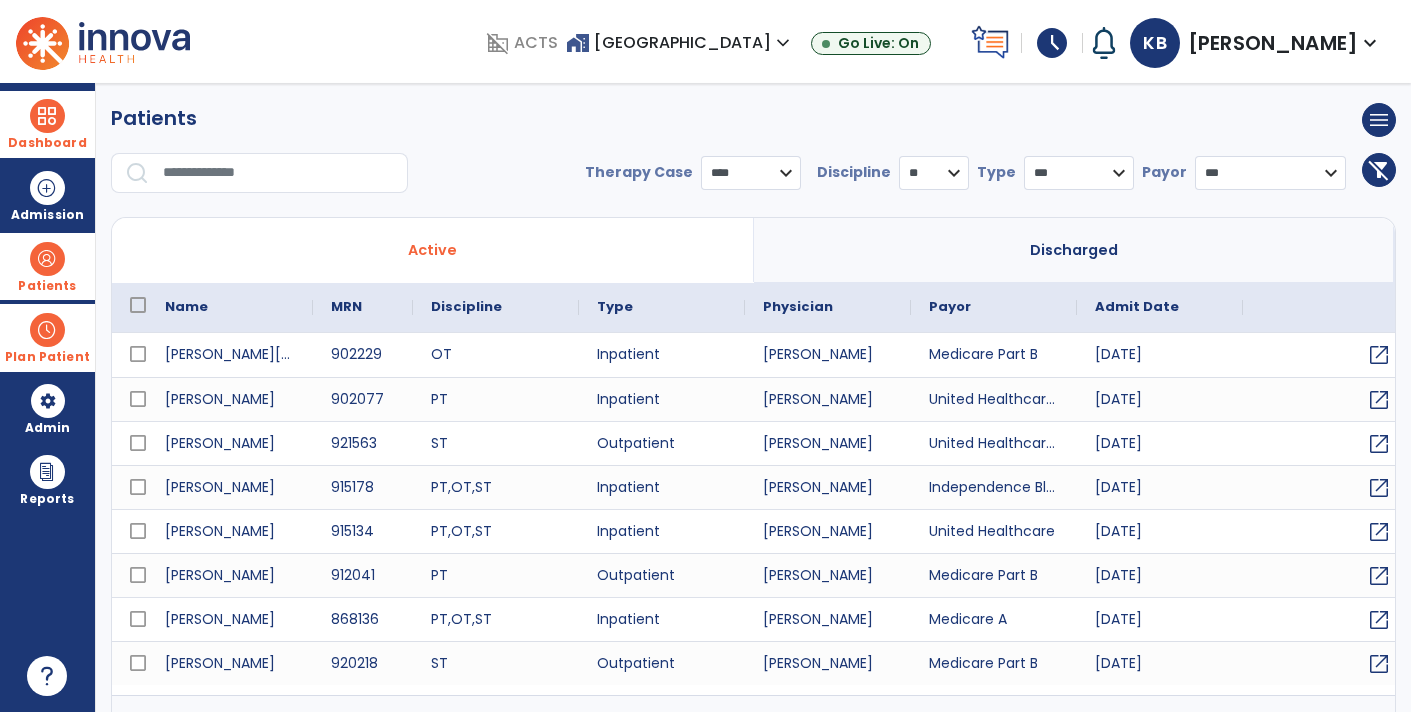 click on "* *** ** ** **" at bounding box center [934, 173] 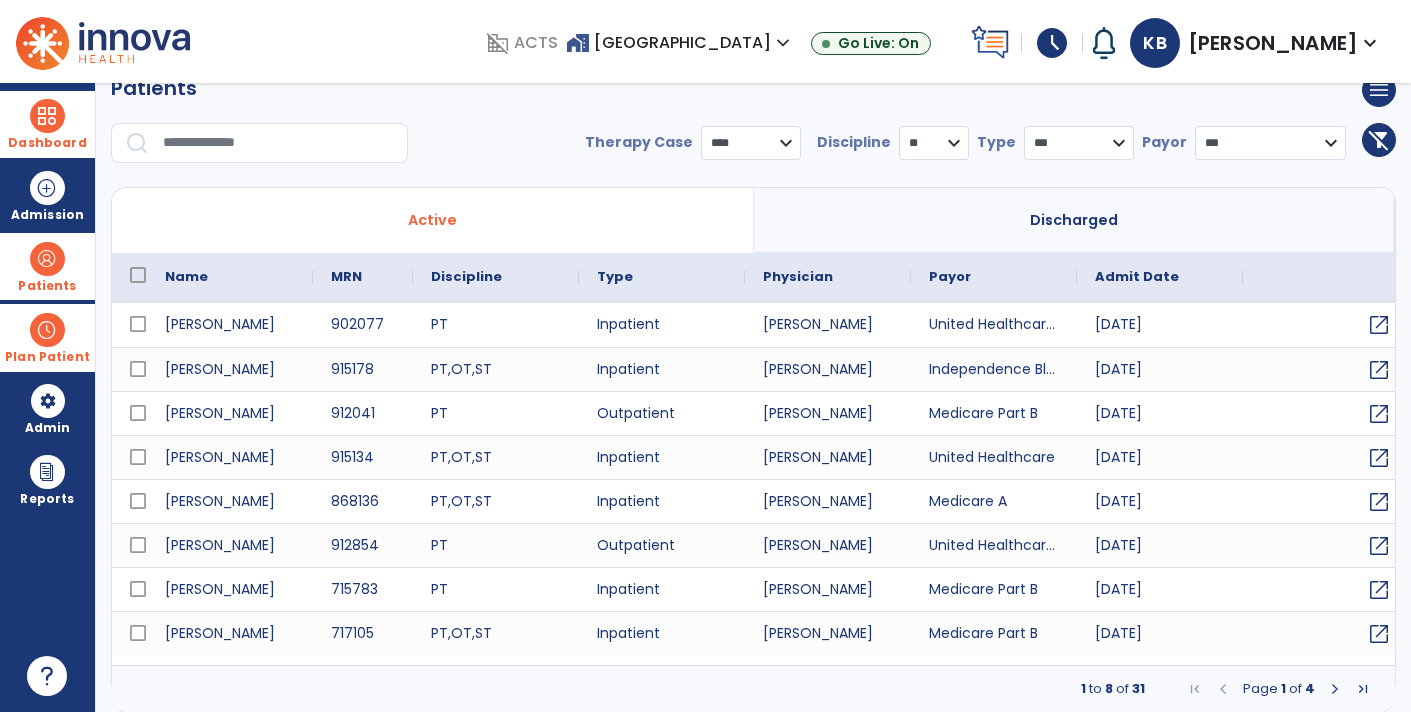 scroll, scrollTop: 16, scrollLeft: 0, axis: vertical 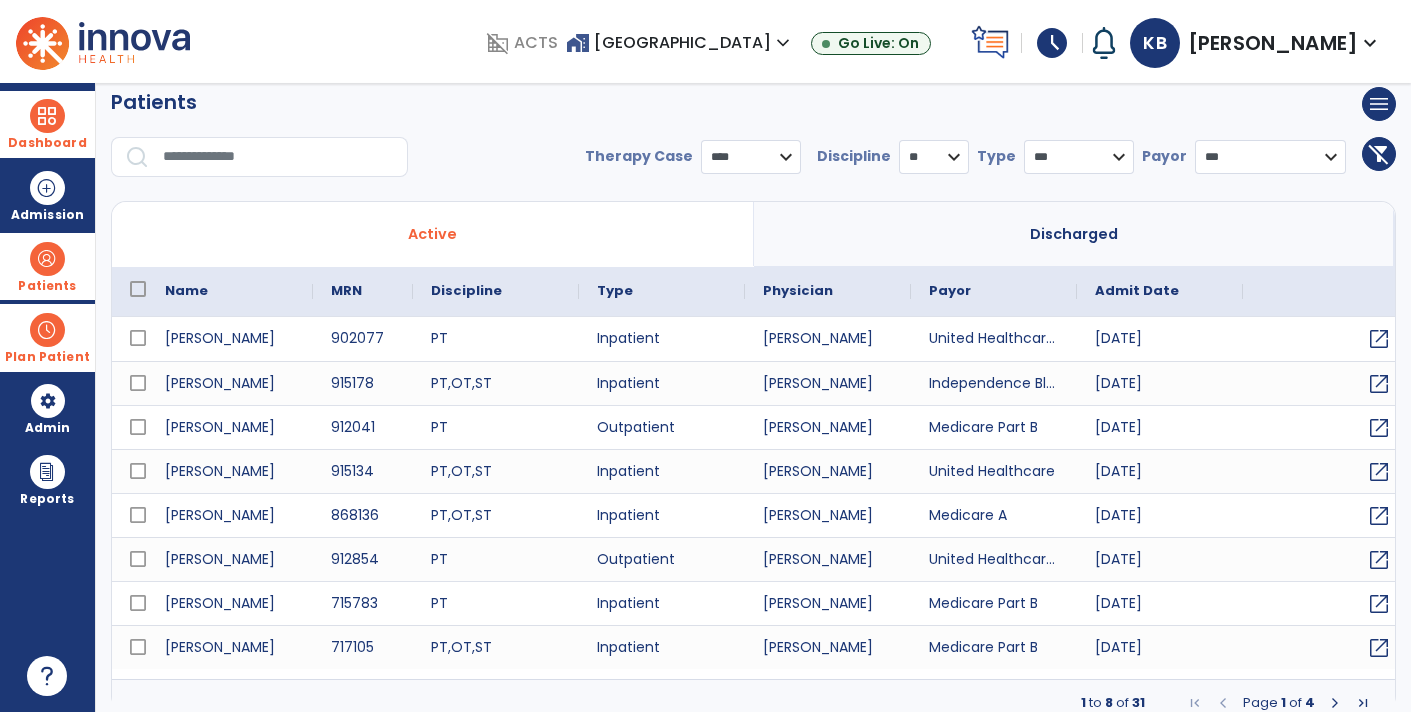 click at bounding box center [1335, 703] 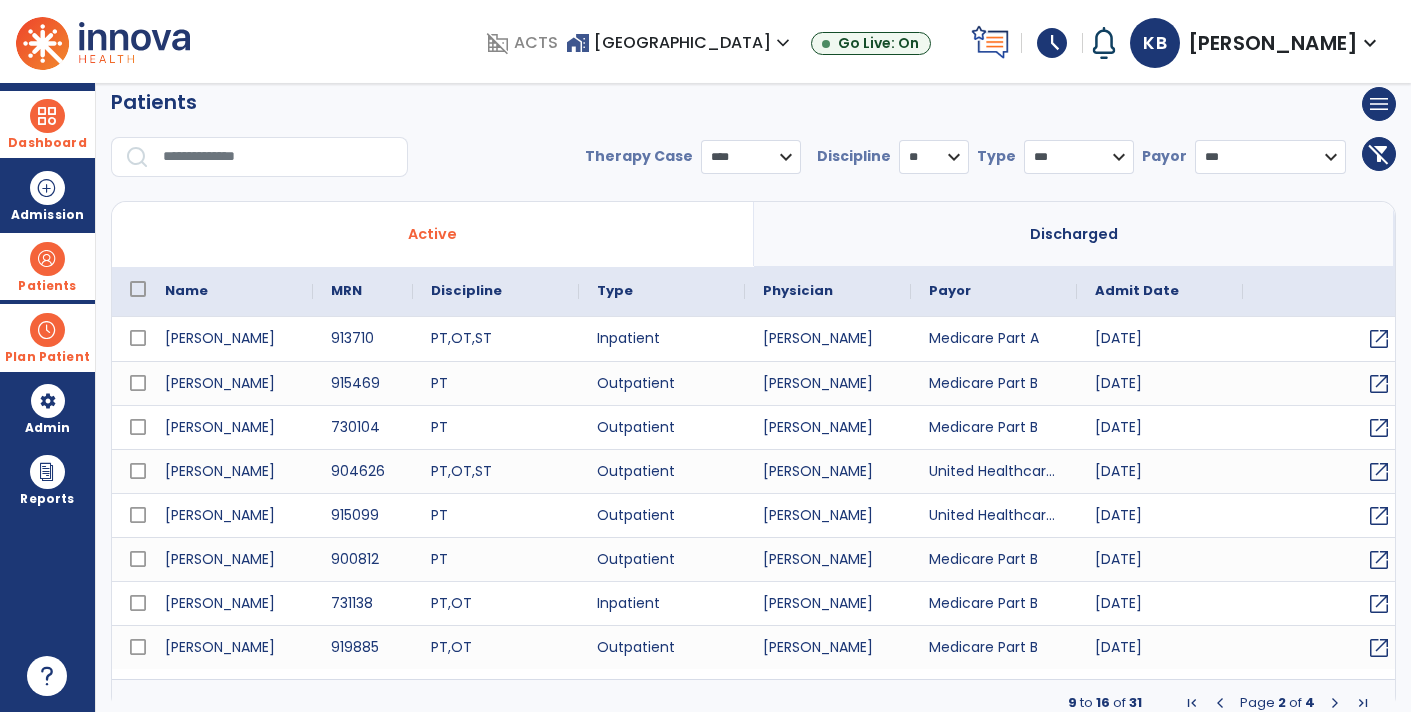 click at bounding box center (1335, 703) 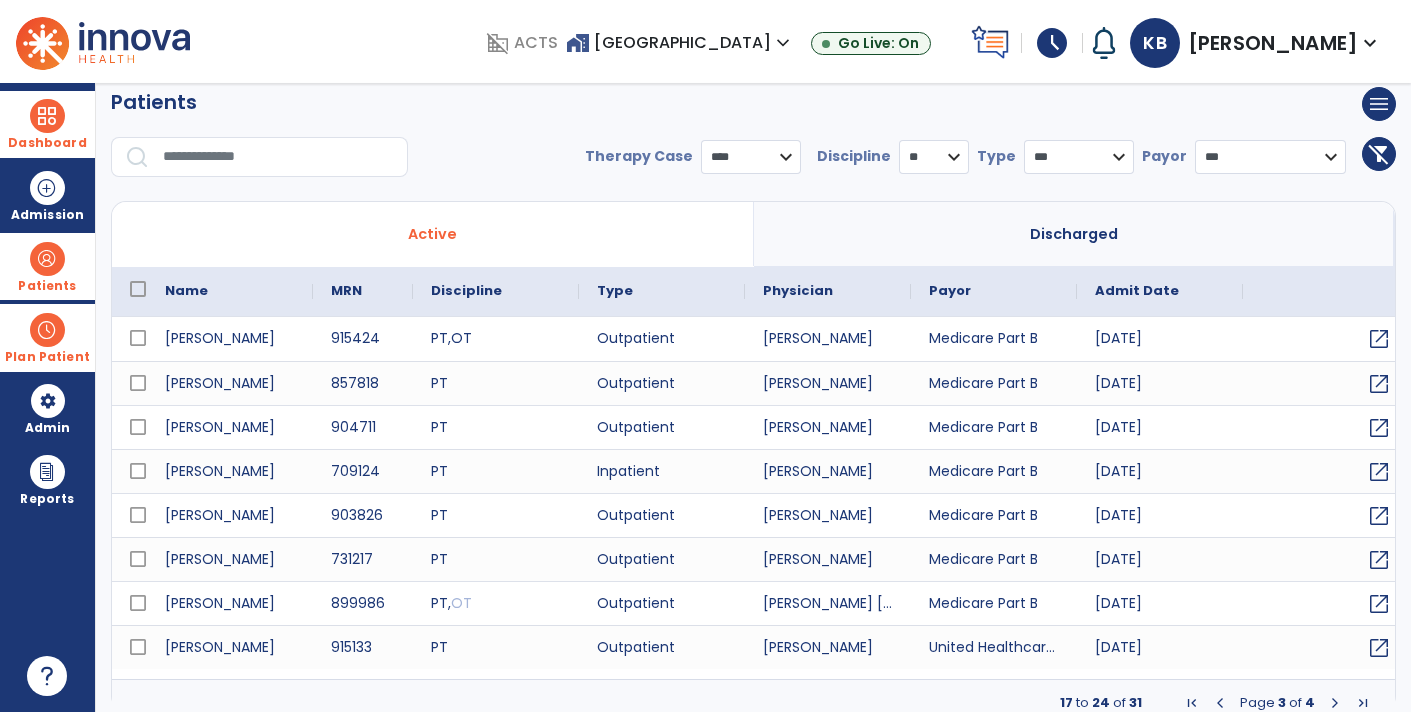 click at bounding box center [1335, 703] 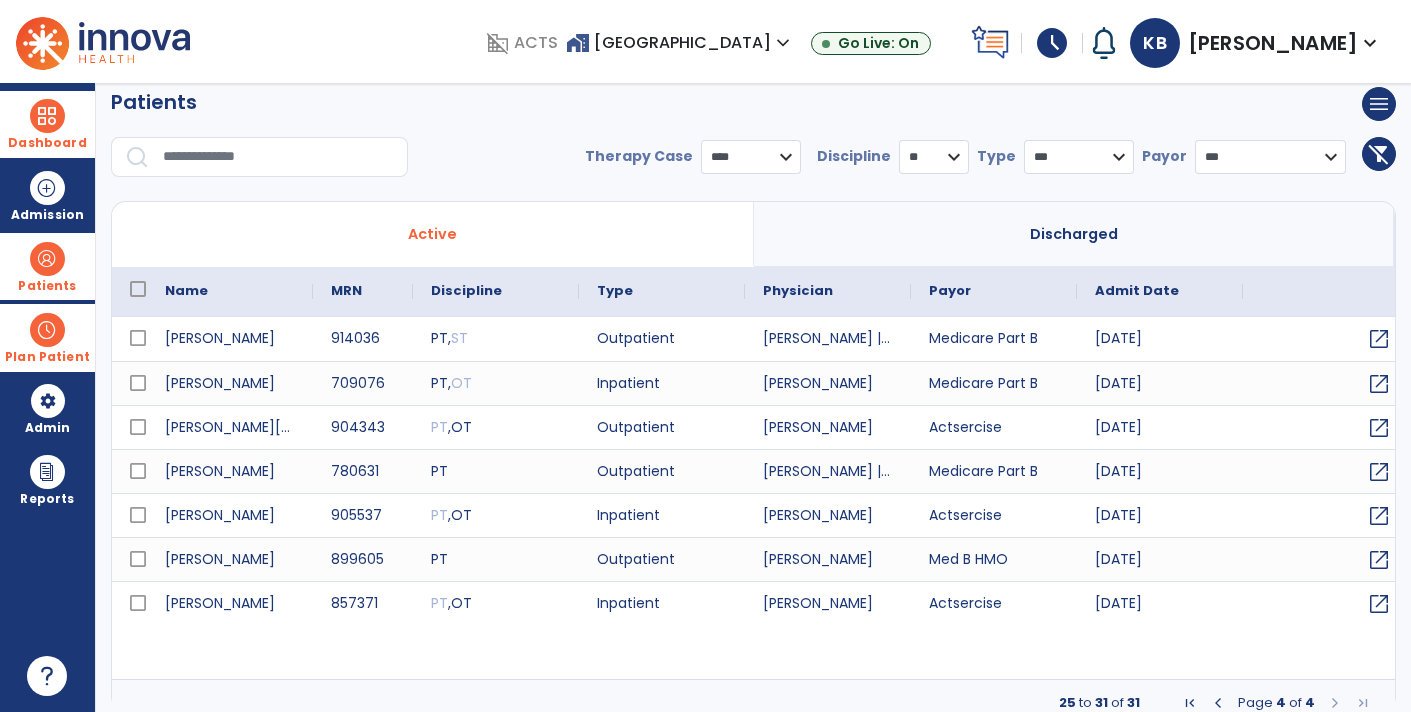 click at bounding box center [1218, 703] 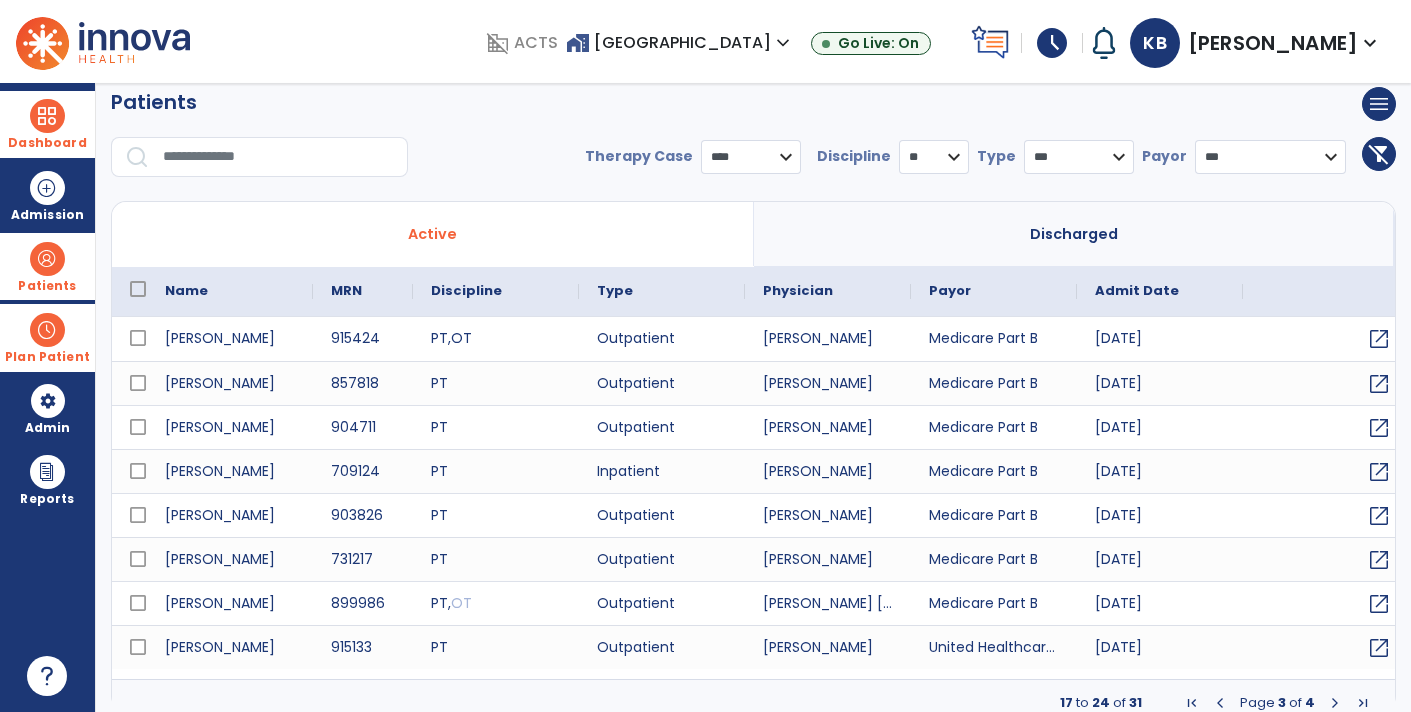click at bounding box center (1335, 703) 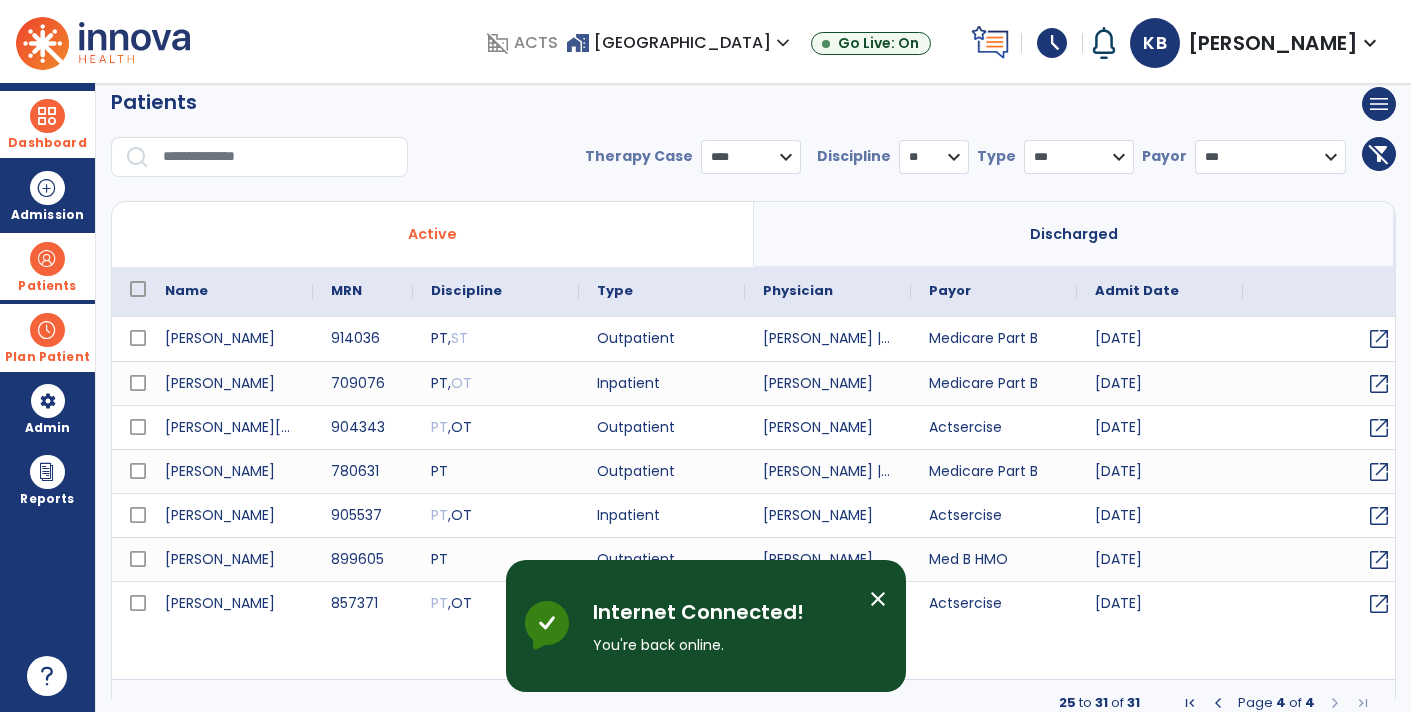 click on "Dashboard" at bounding box center (47, 143) 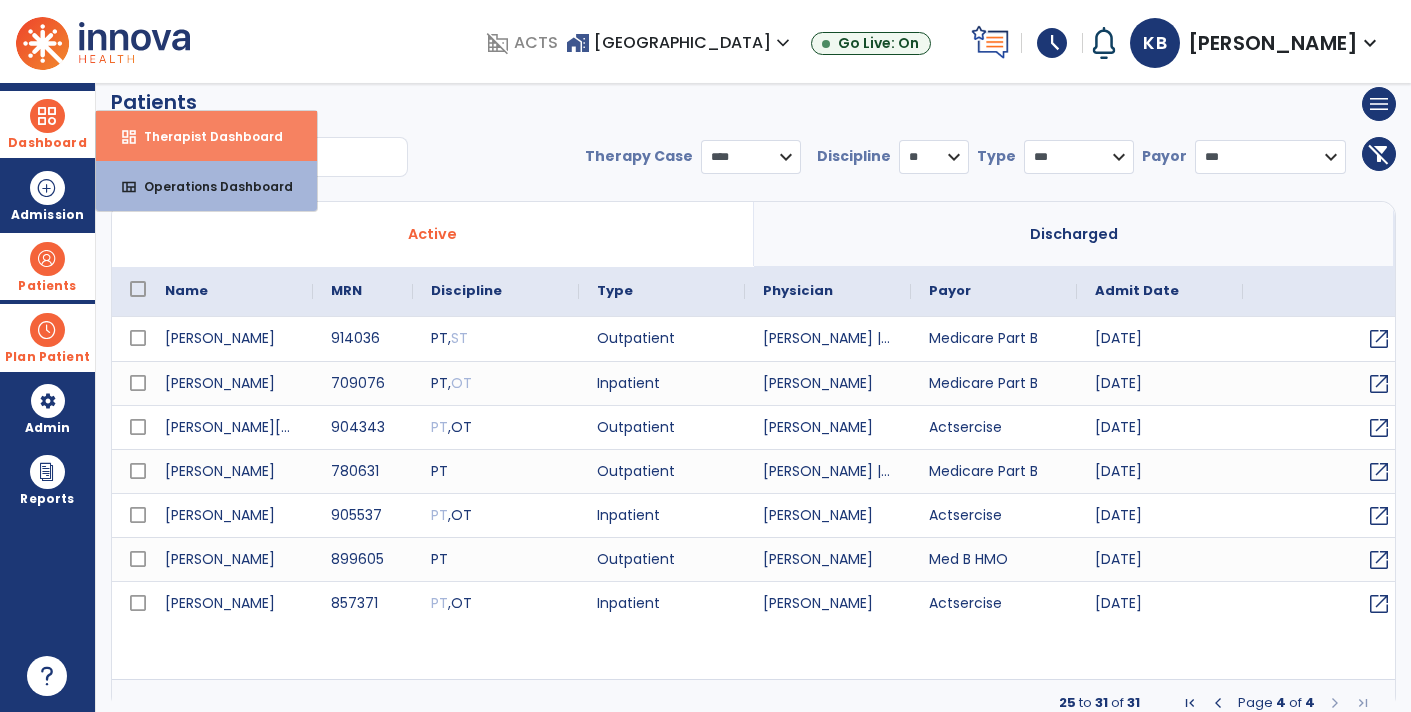 click on "dashboard  Therapist Dashboard" at bounding box center (206, 136) 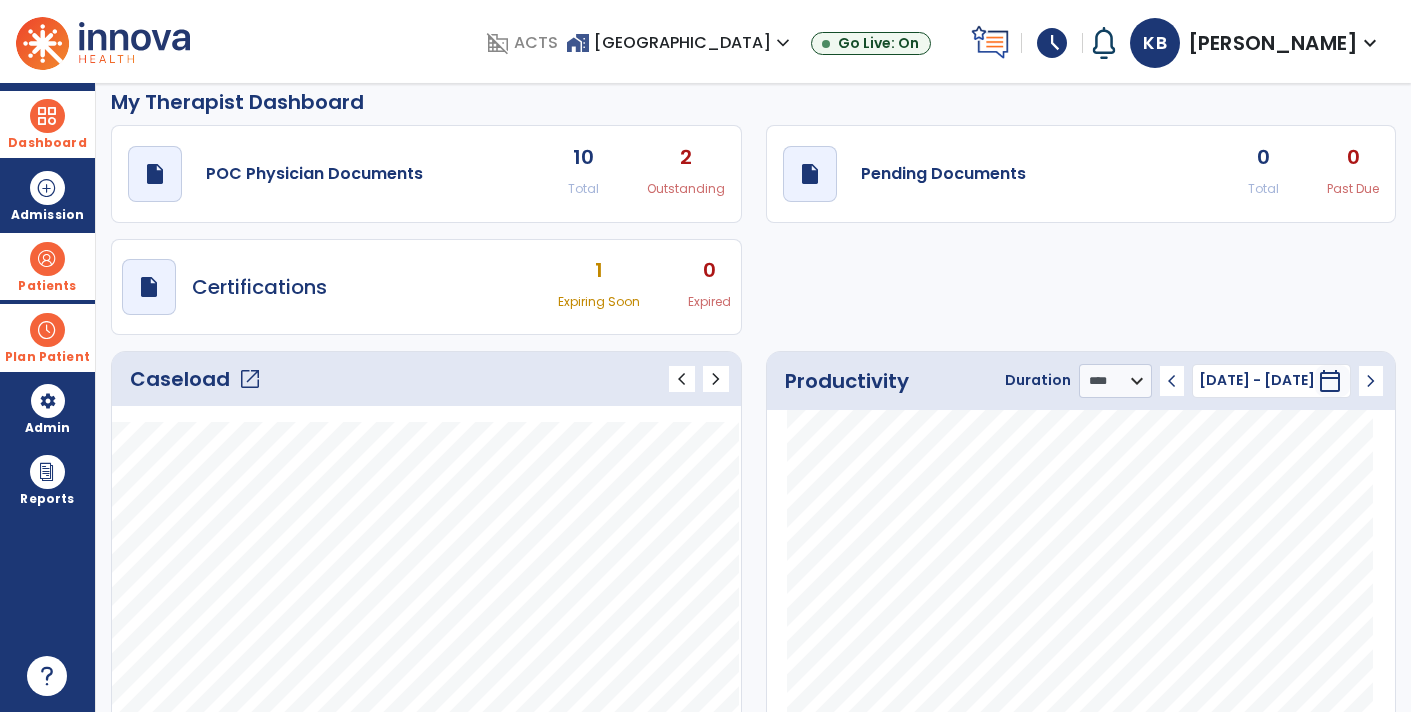 scroll, scrollTop: 0, scrollLeft: 0, axis: both 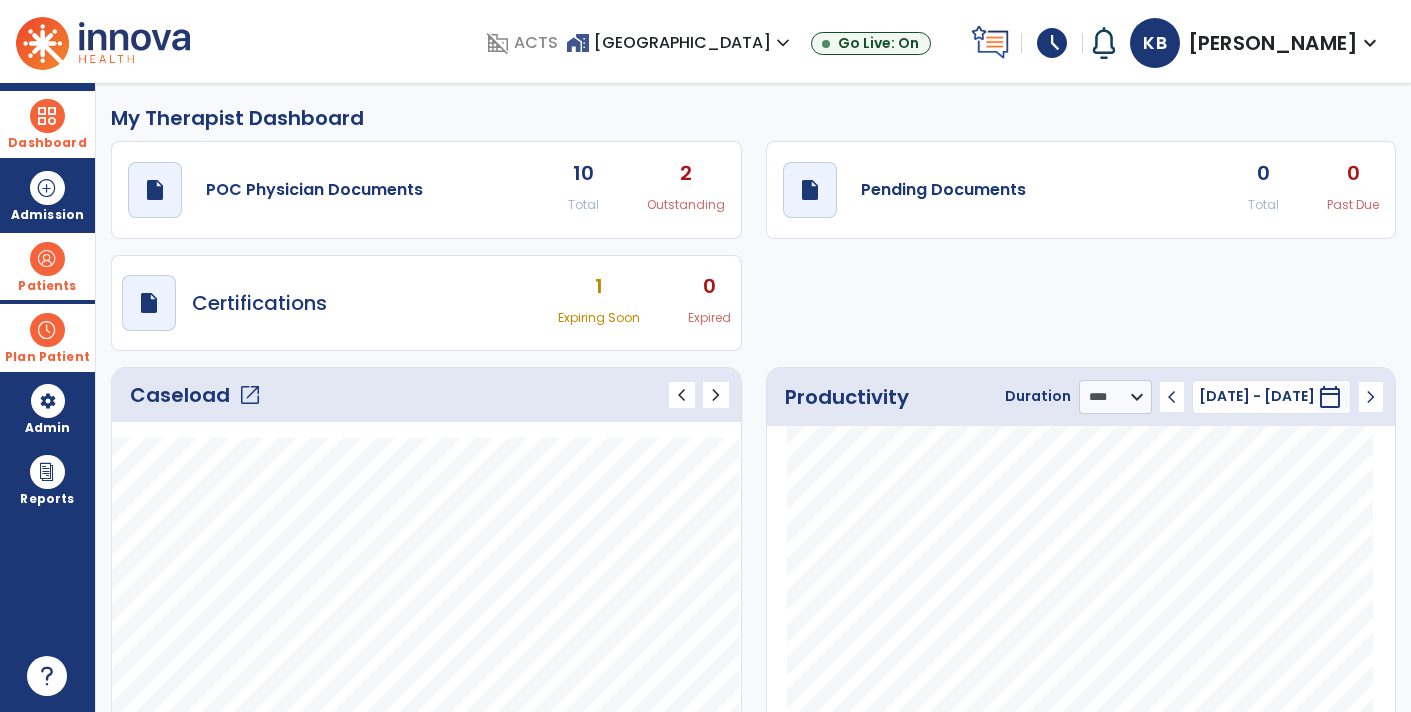 click on "schedule" at bounding box center [1052, 43] 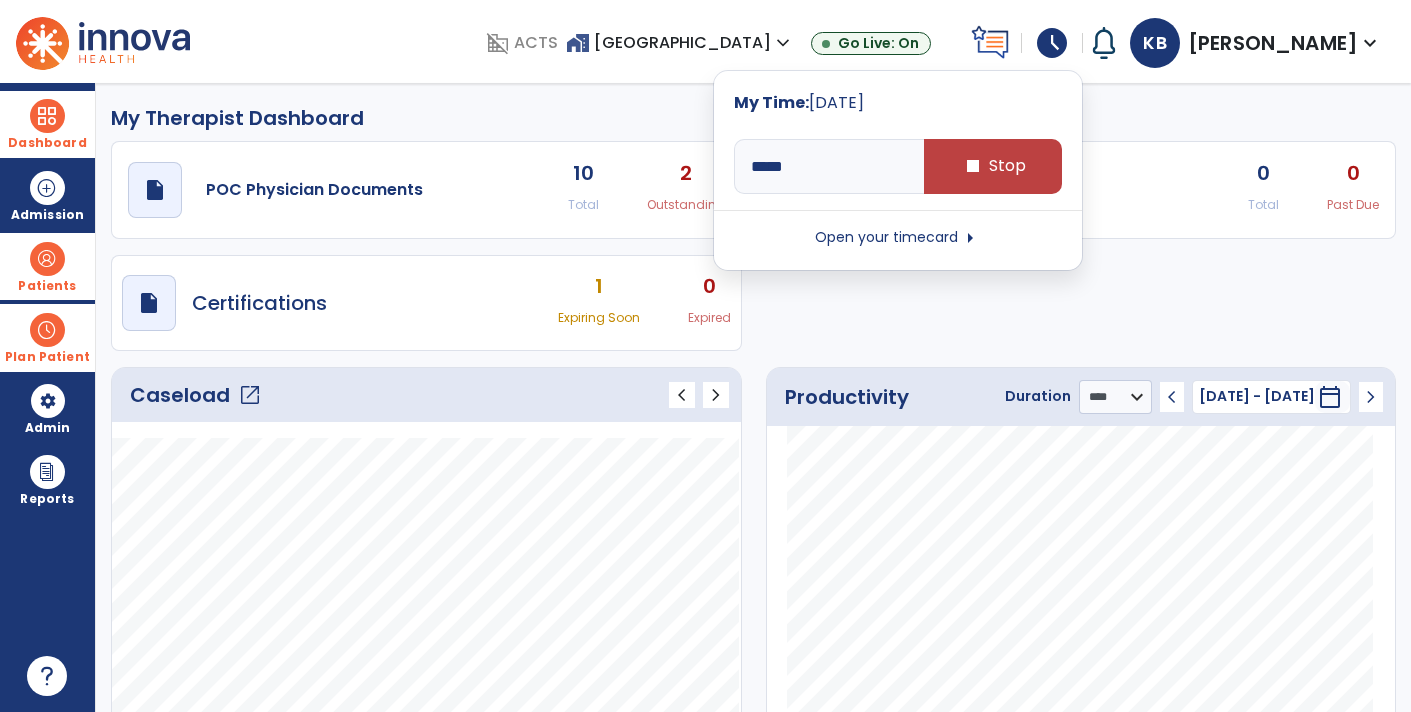click on "Open your timecard  arrow_right" at bounding box center [898, 238] 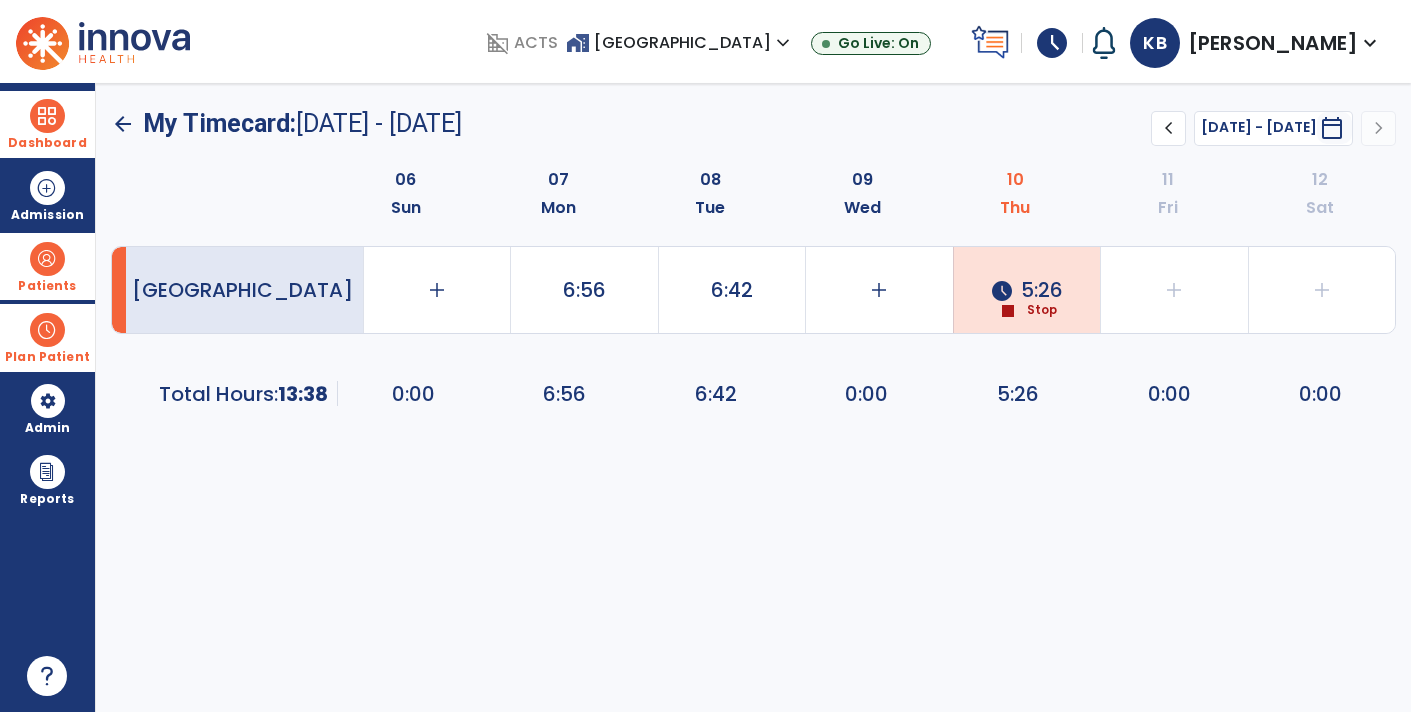 click on "Stop" 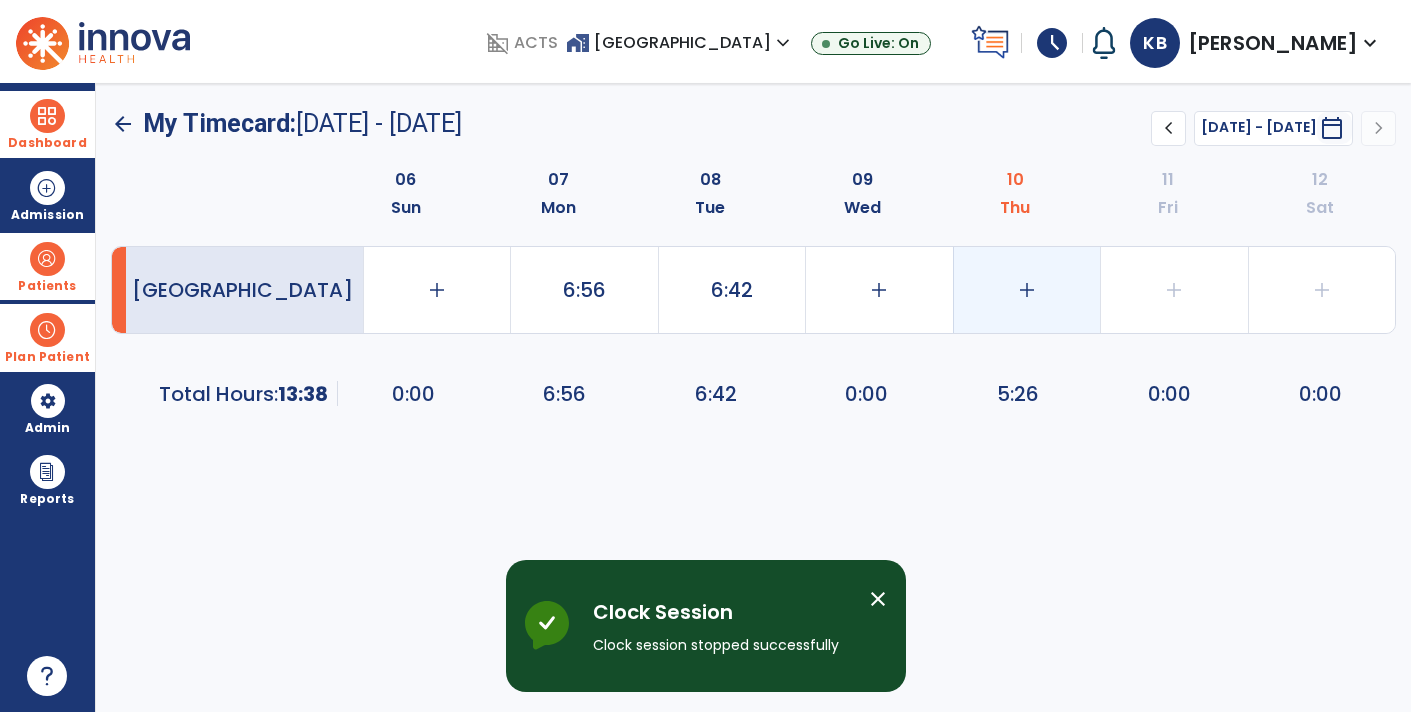 click on "add" 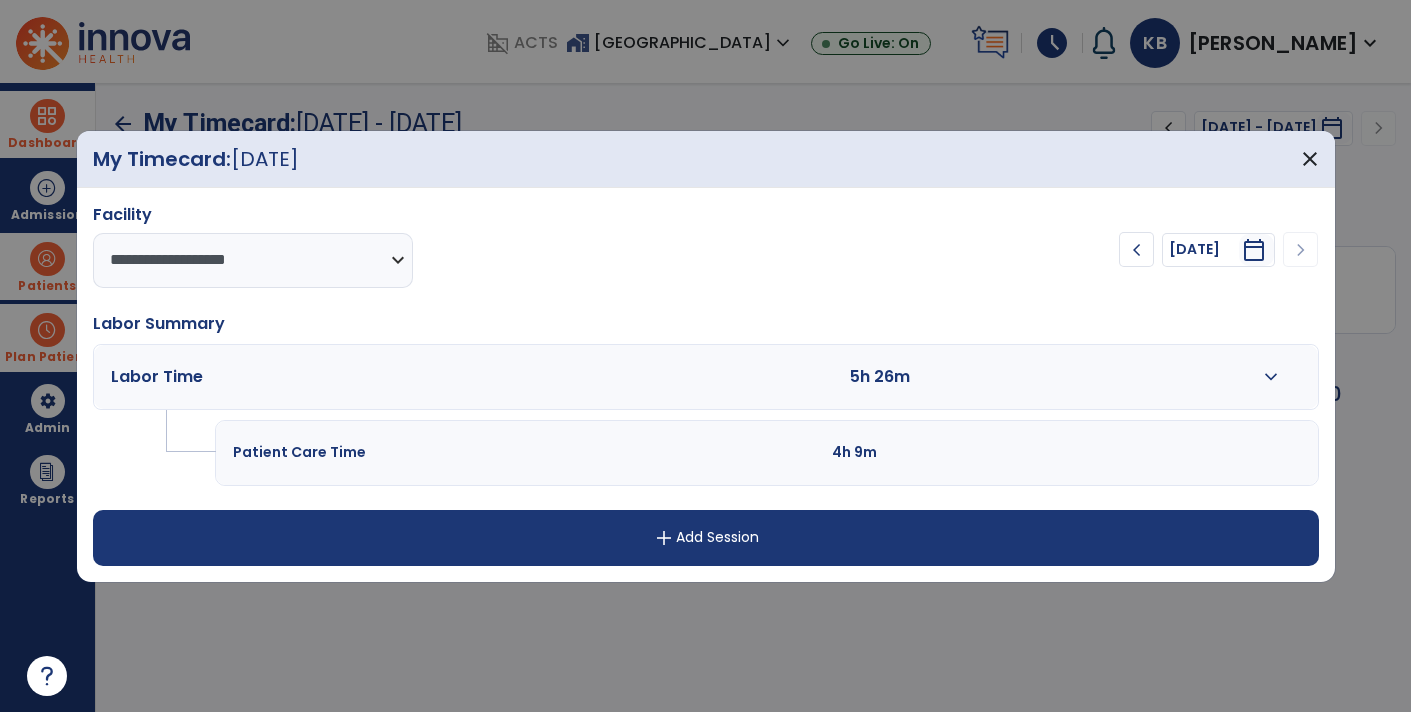 click on "expand_more" at bounding box center (1271, 377) 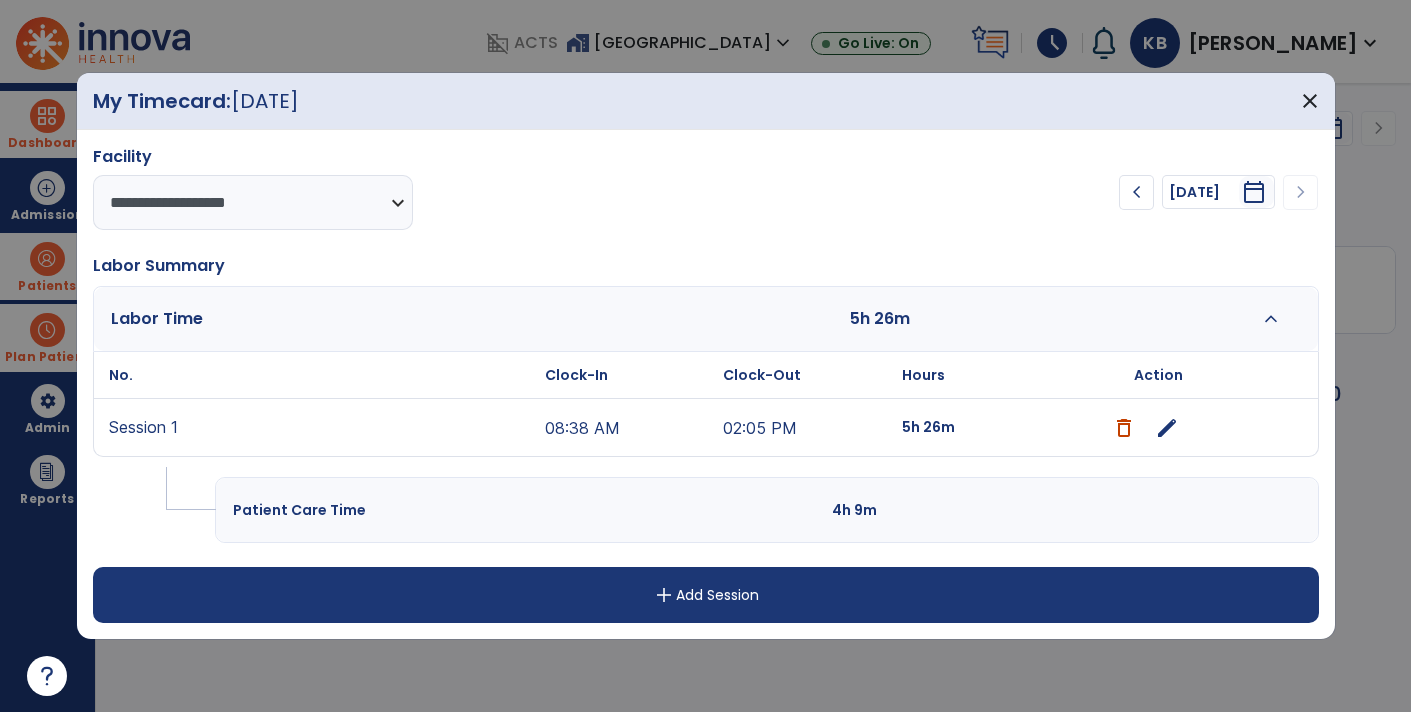 click on "edit" at bounding box center (1167, 428) 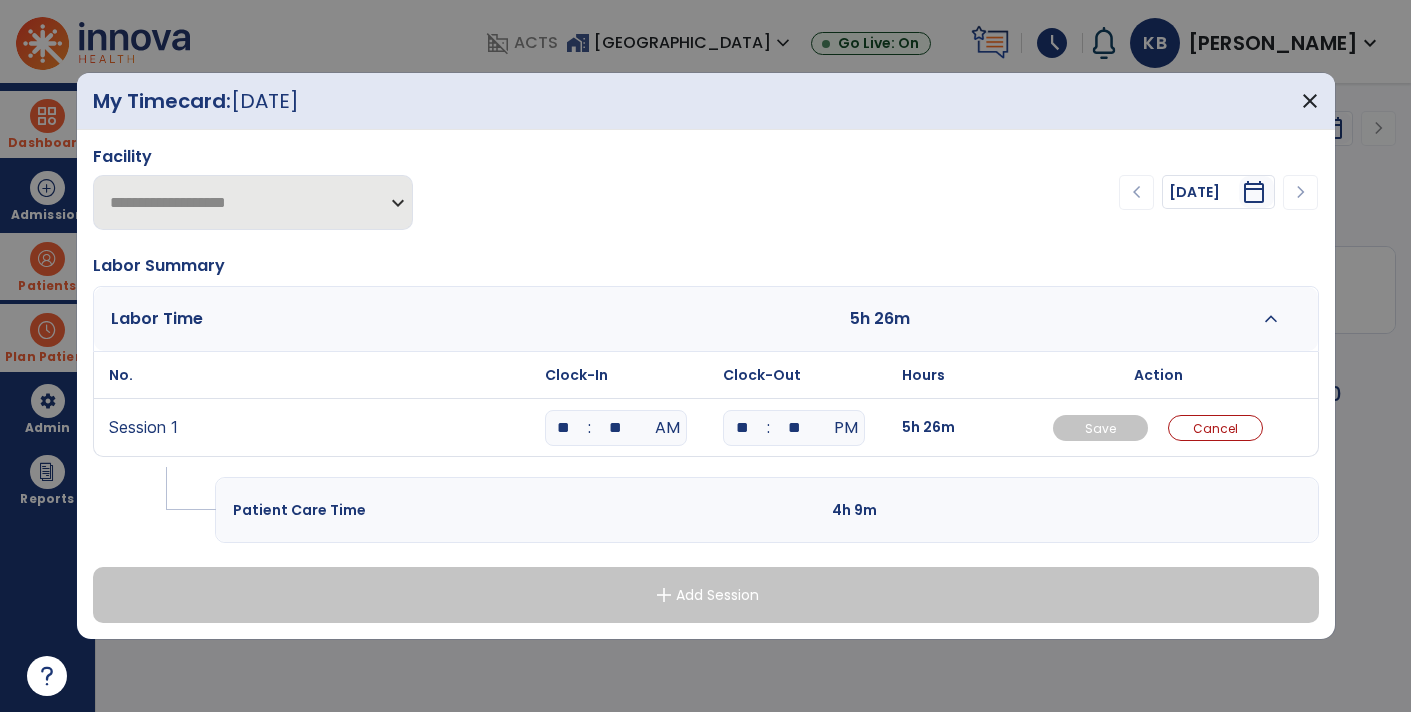 click on "**" at bounding box center (616, 428) 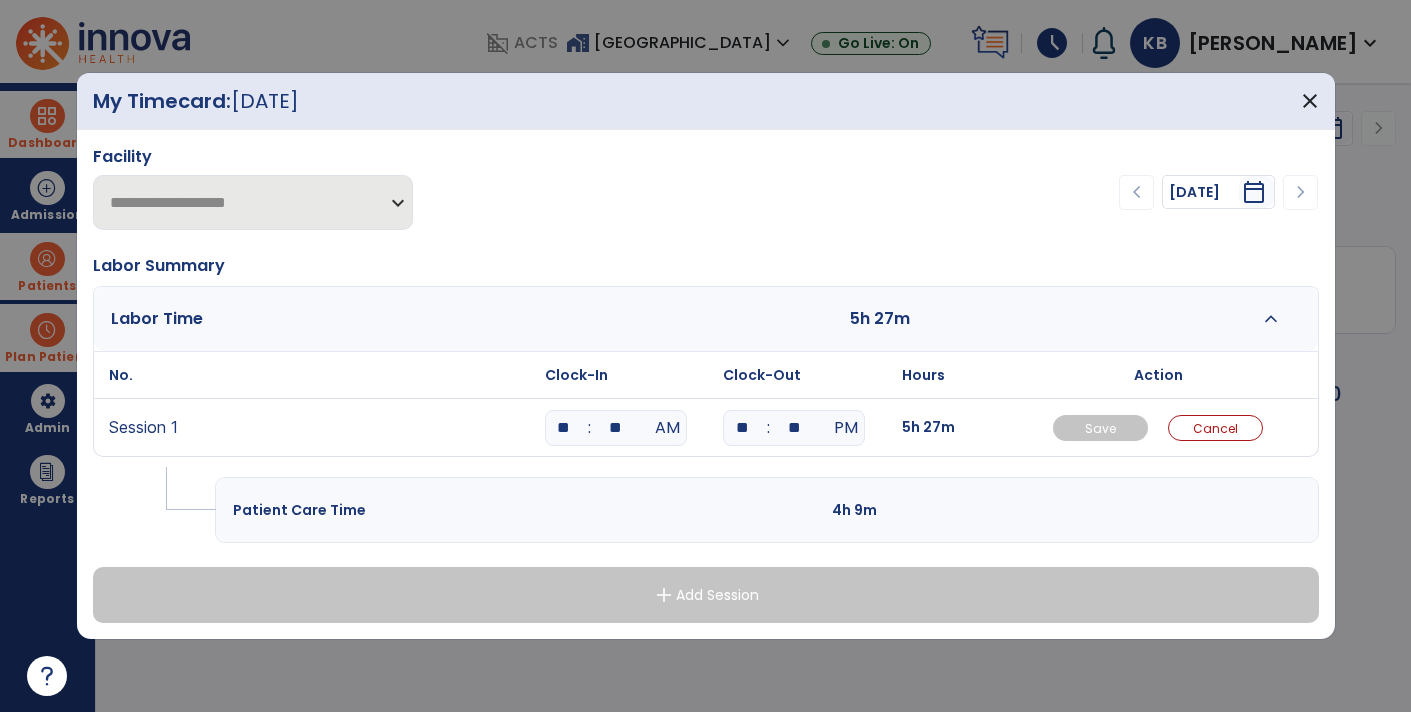 type on "*" 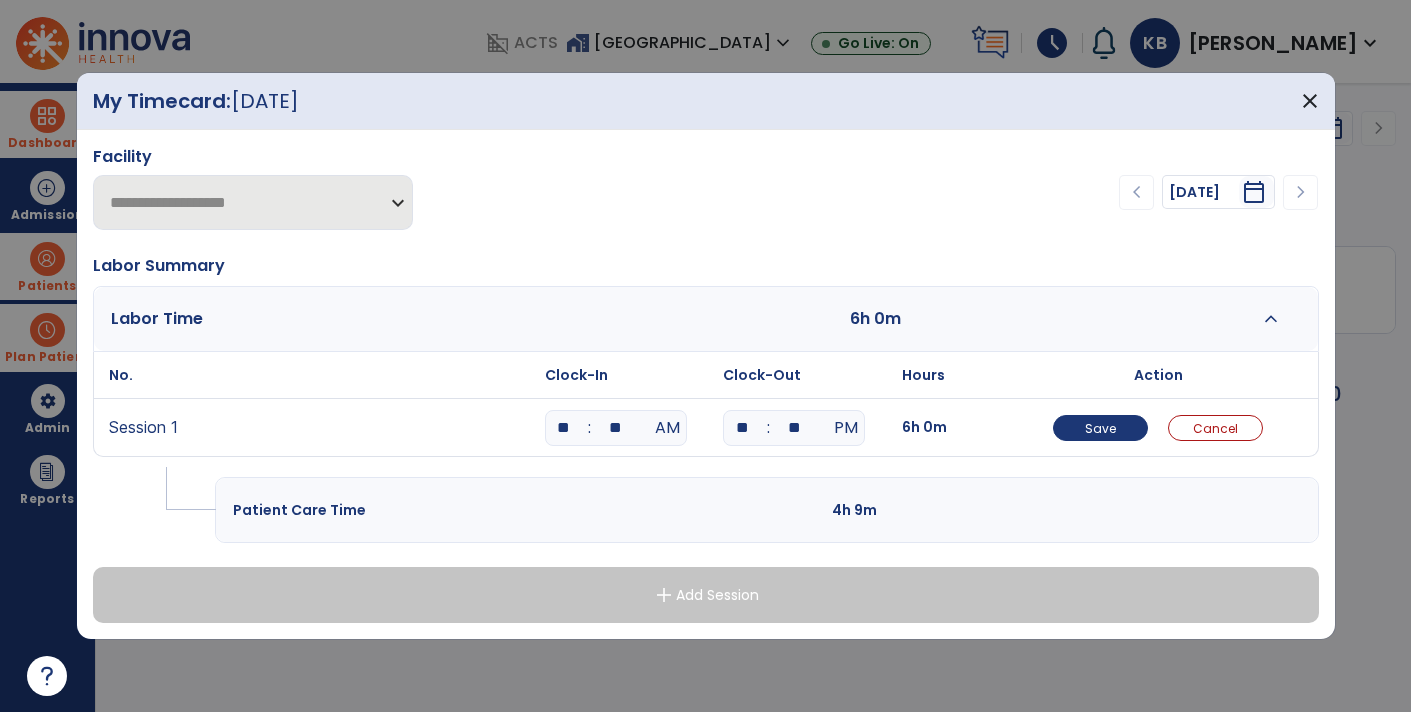 click on "**" at bounding box center [616, 428] 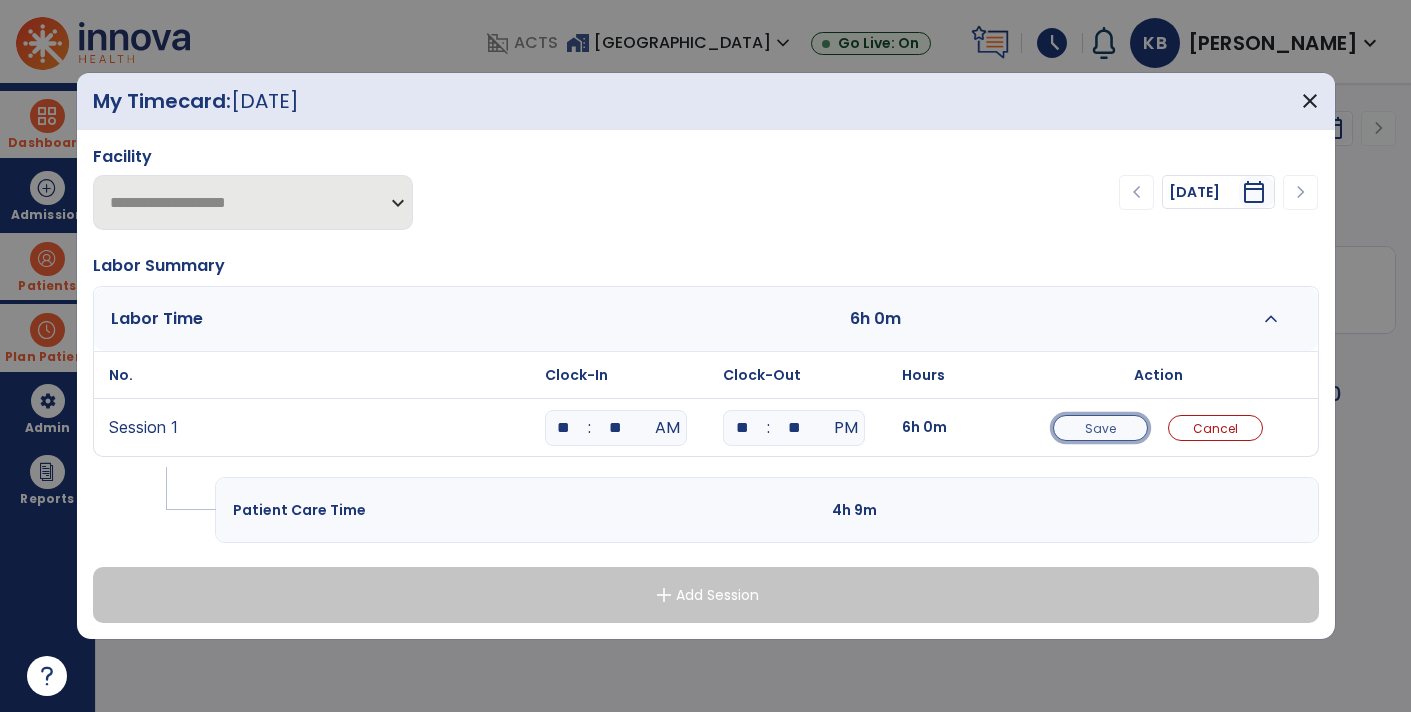 click on "Save" at bounding box center [1100, 428] 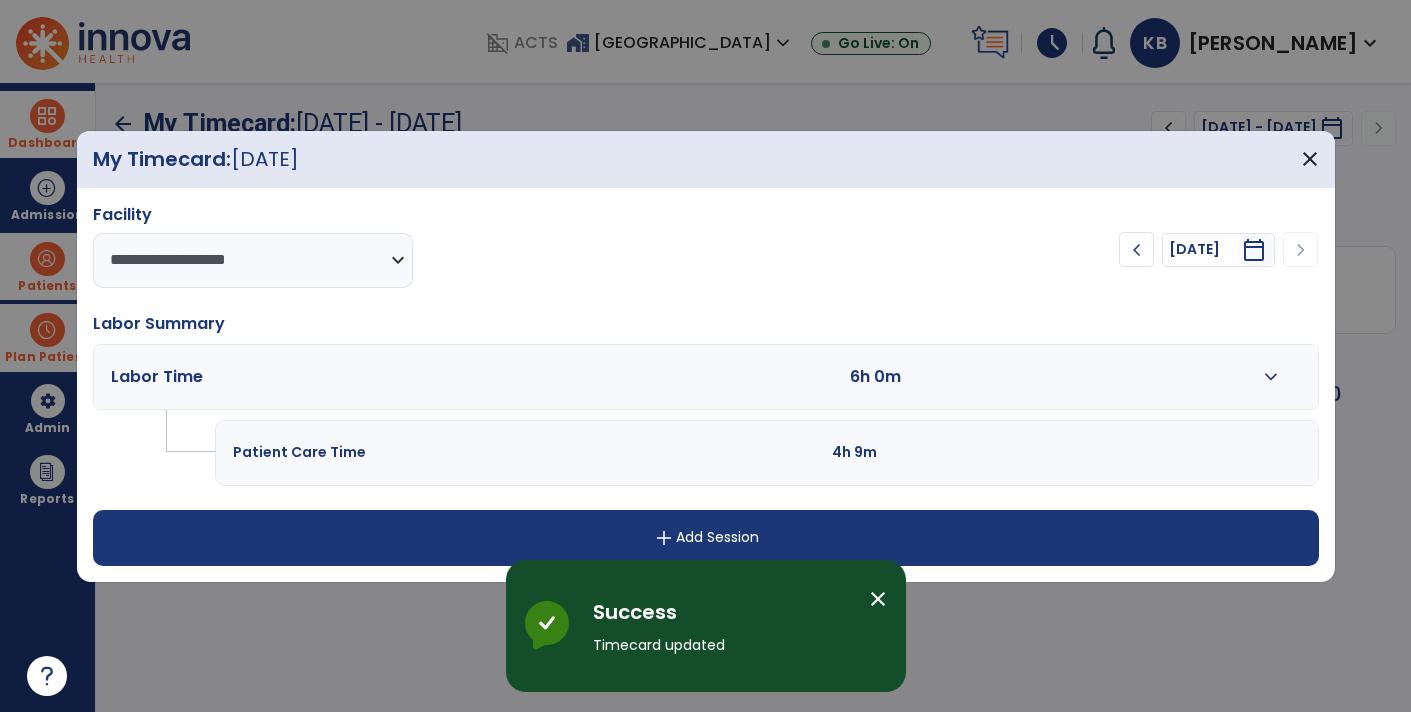 click on "add  Add Session" at bounding box center (706, 538) 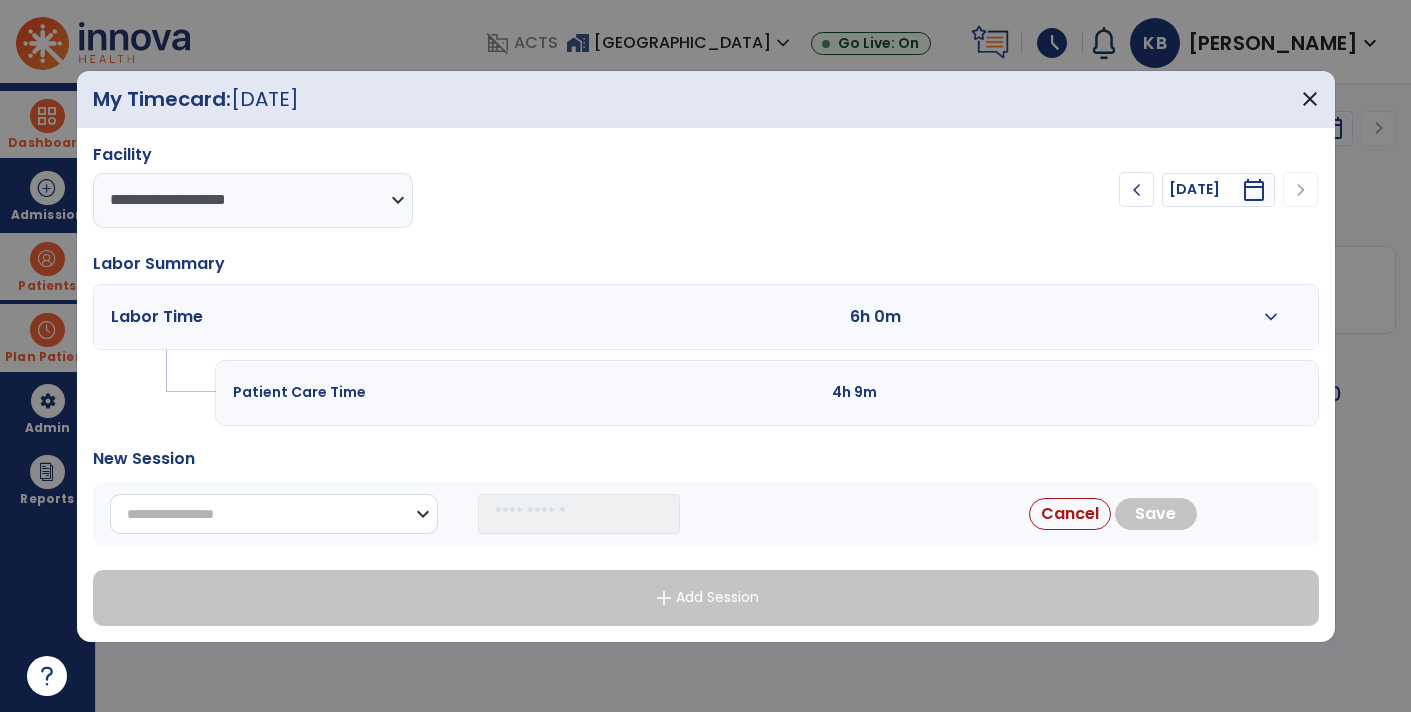 click on "**********" at bounding box center [274, 514] 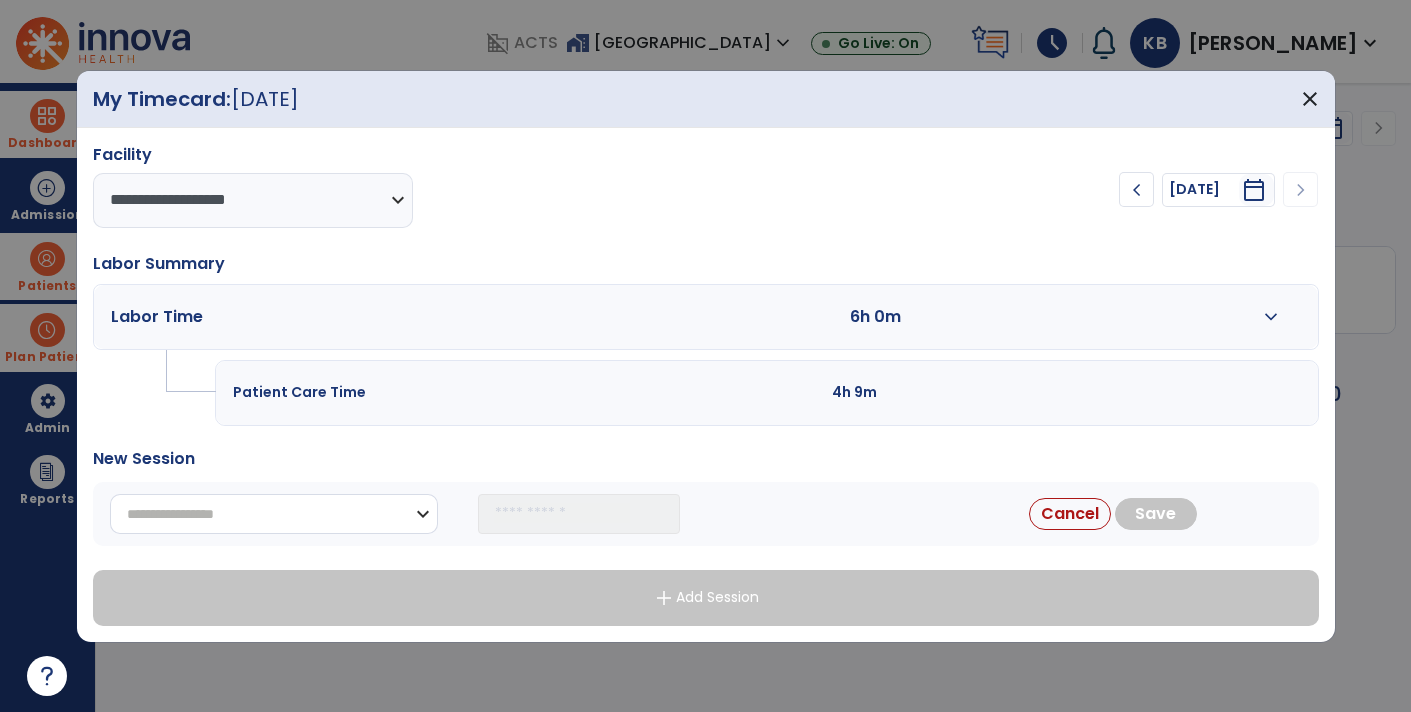 select on "**********" 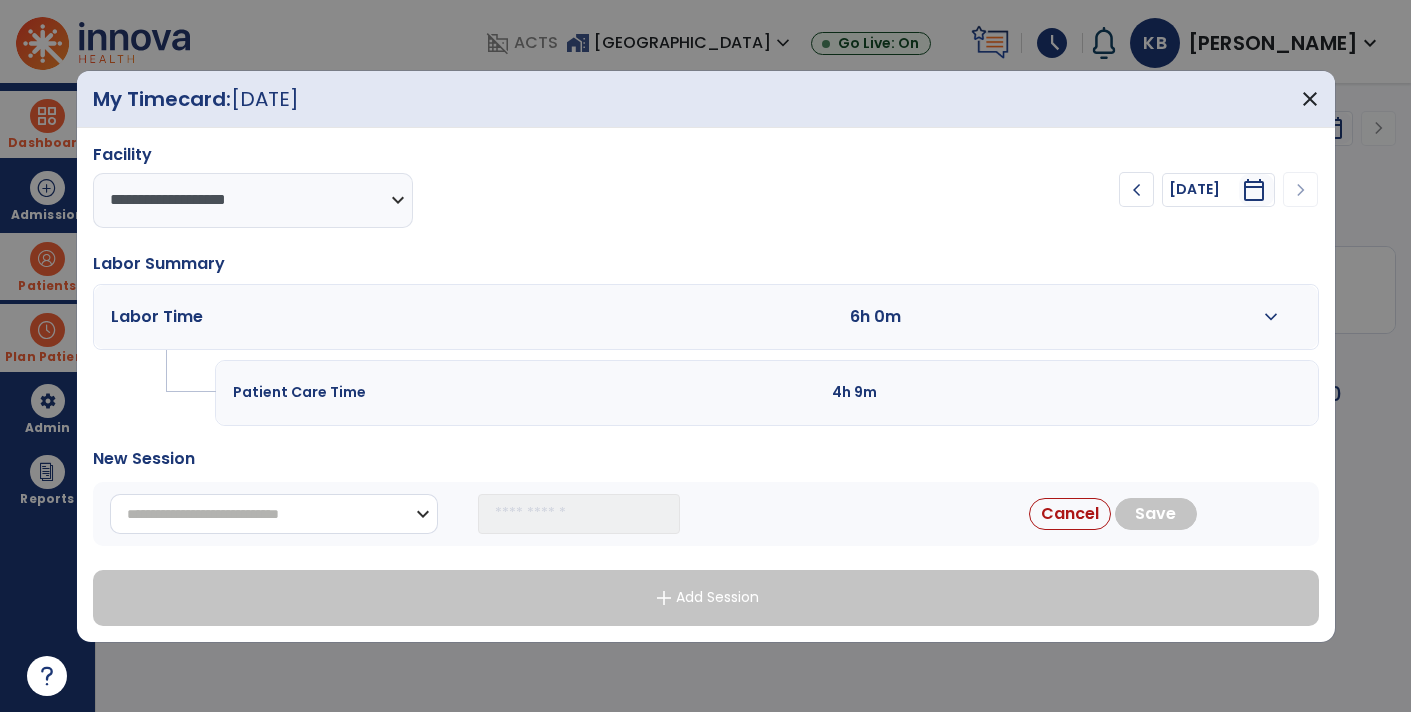 click on "**********" at bounding box center [274, 514] 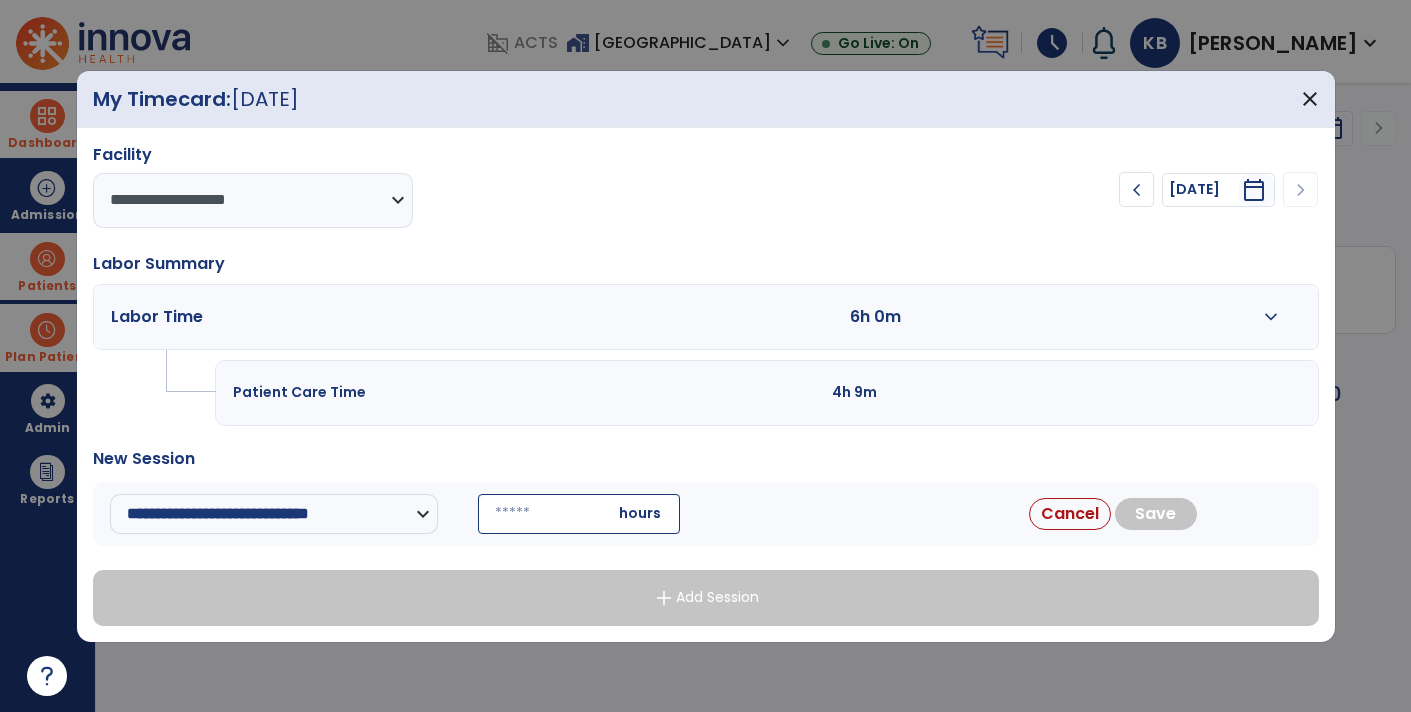 click at bounding box center (579, 514) 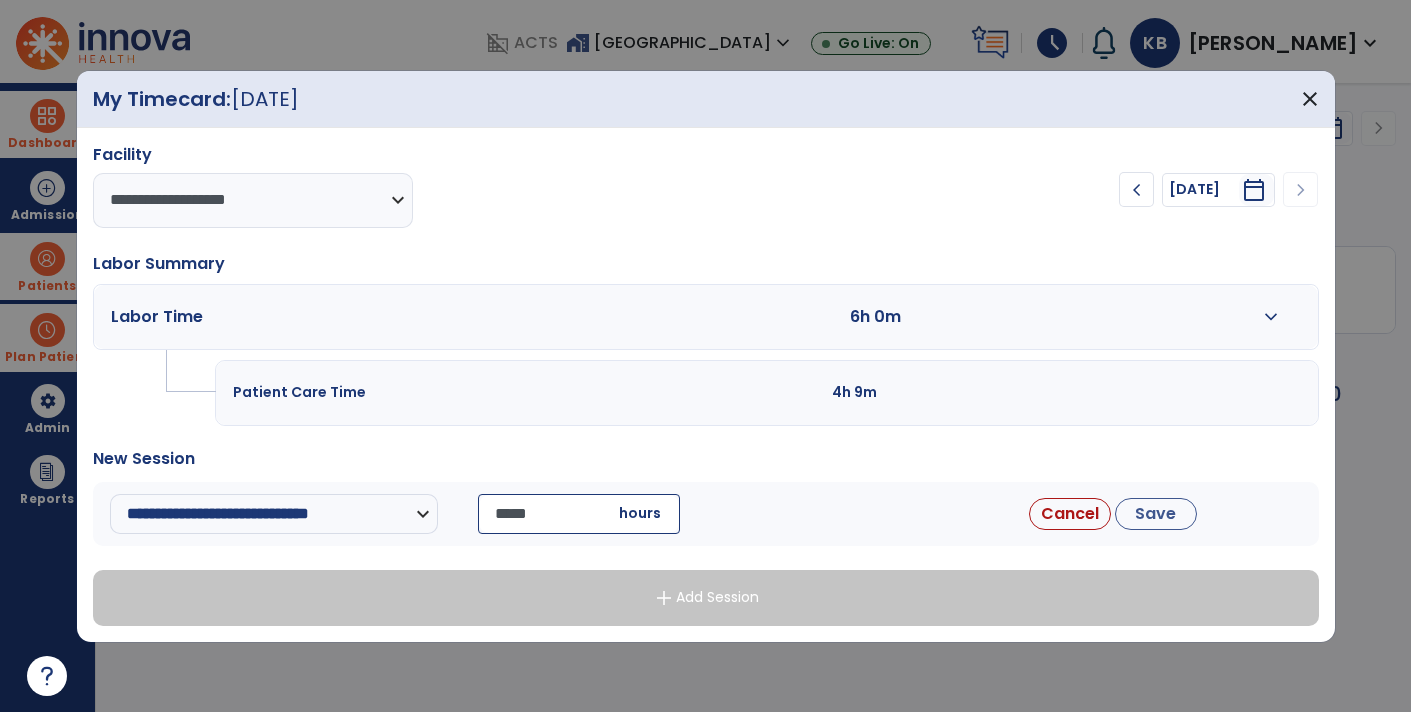 type on "*****" 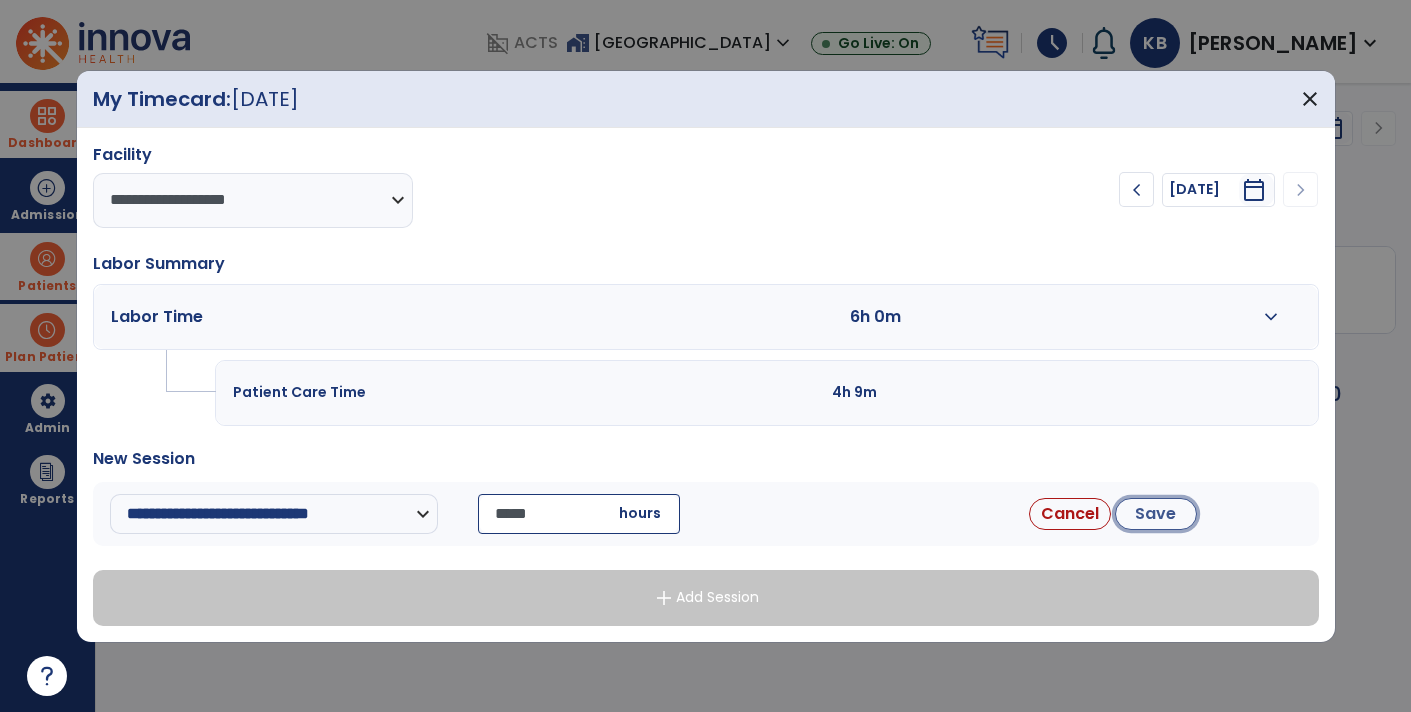 click on "Save" at bounding box center [1156, 514] 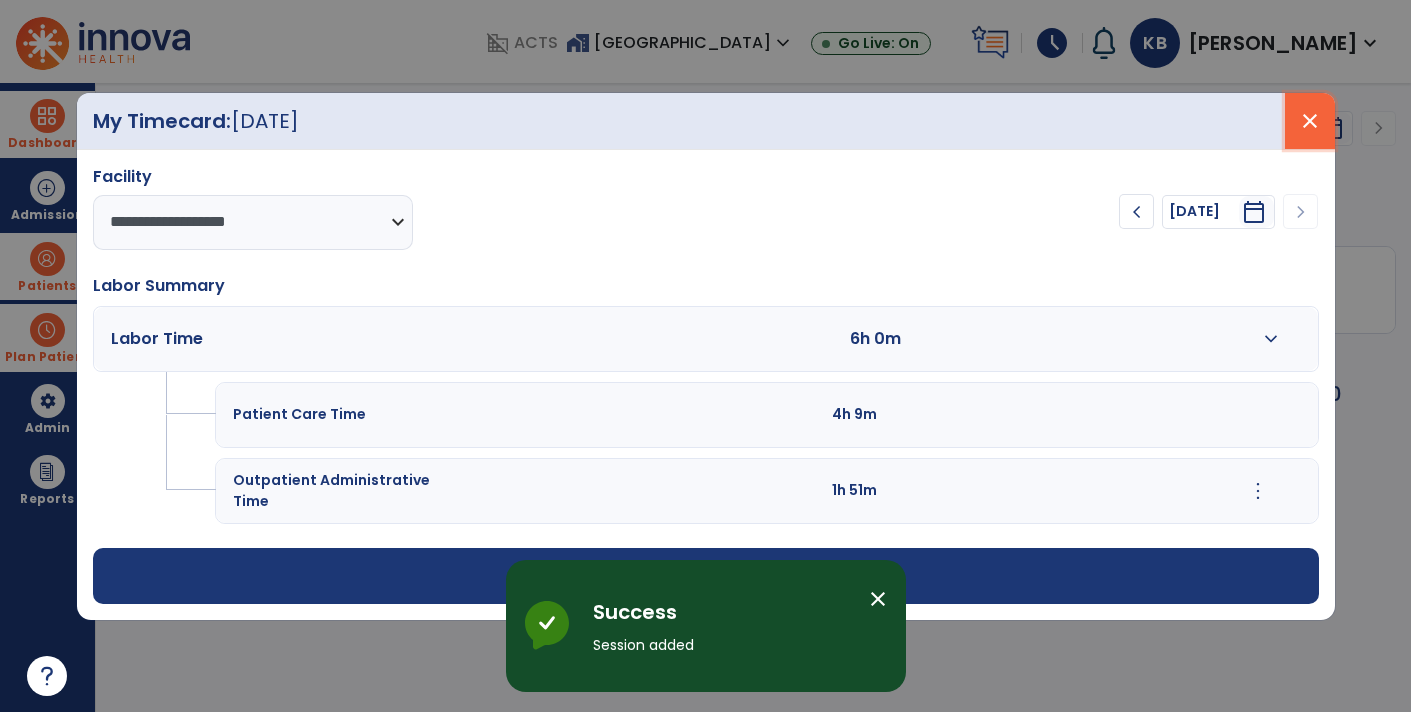 click on "close" at bounding box center (1310, 121) 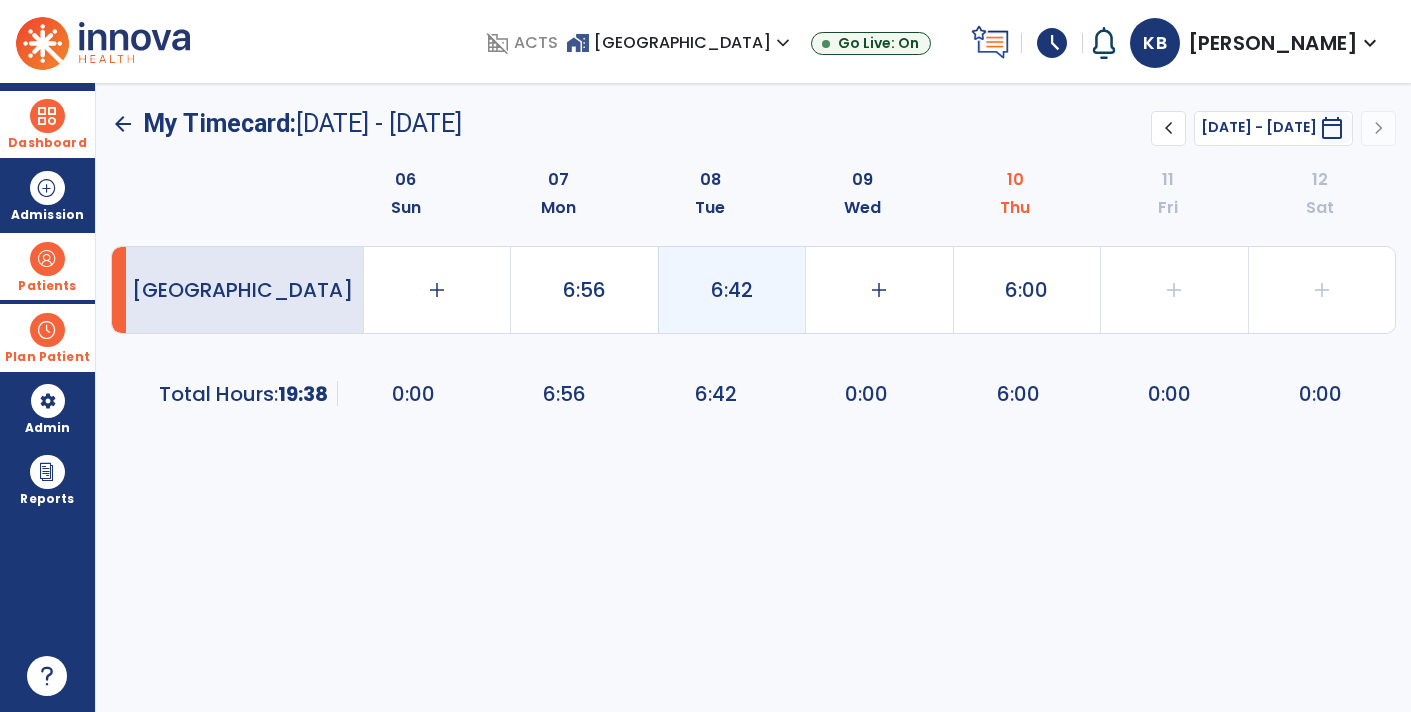 click on "6:42" 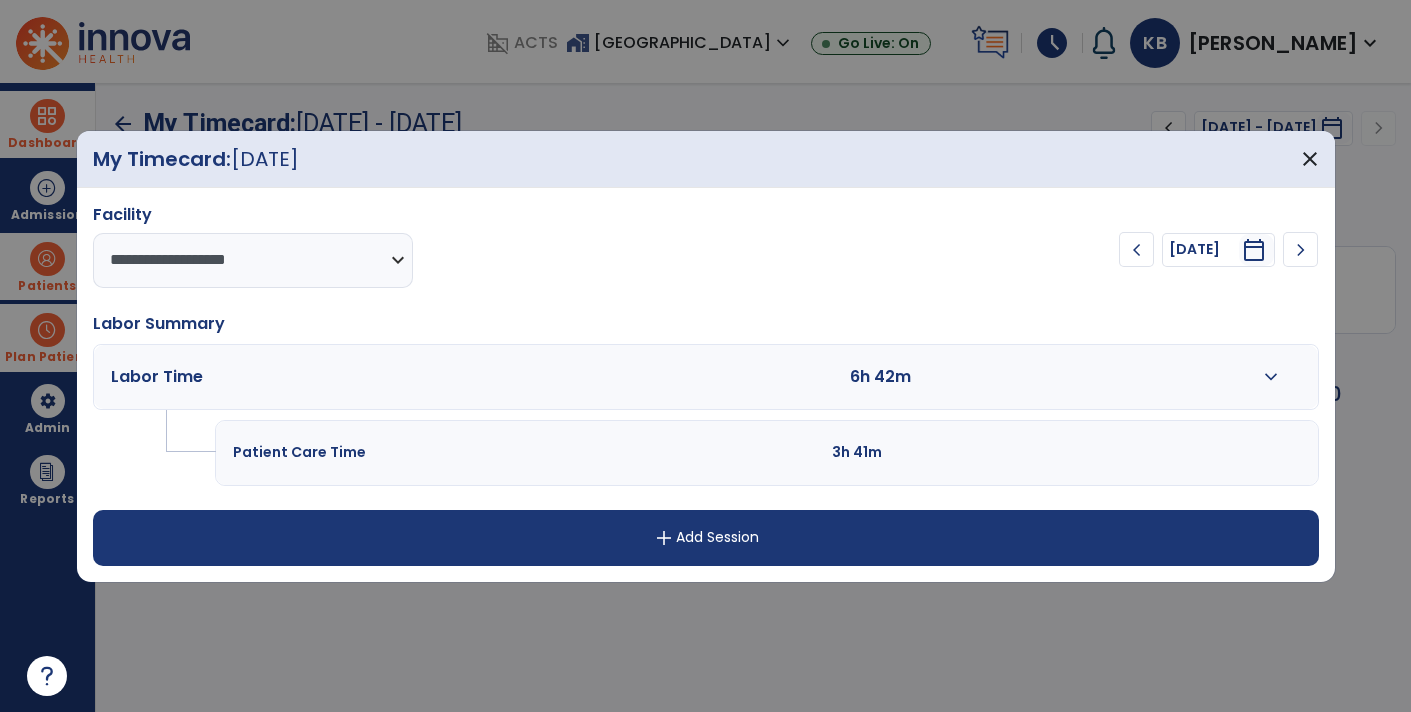click on "Labor Time  6h 42m   expand_more" at bounding box center (706, 377) 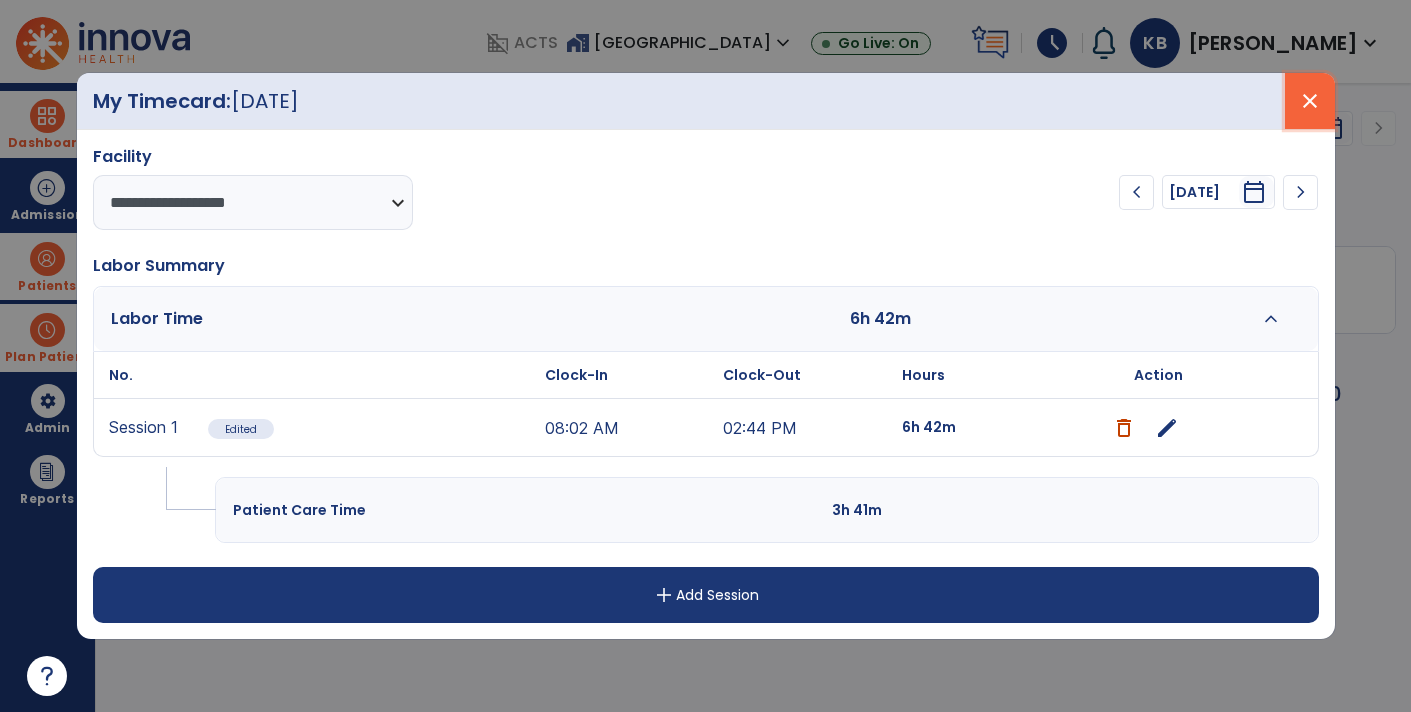 click on "close" at bounding box center (1310, 101) 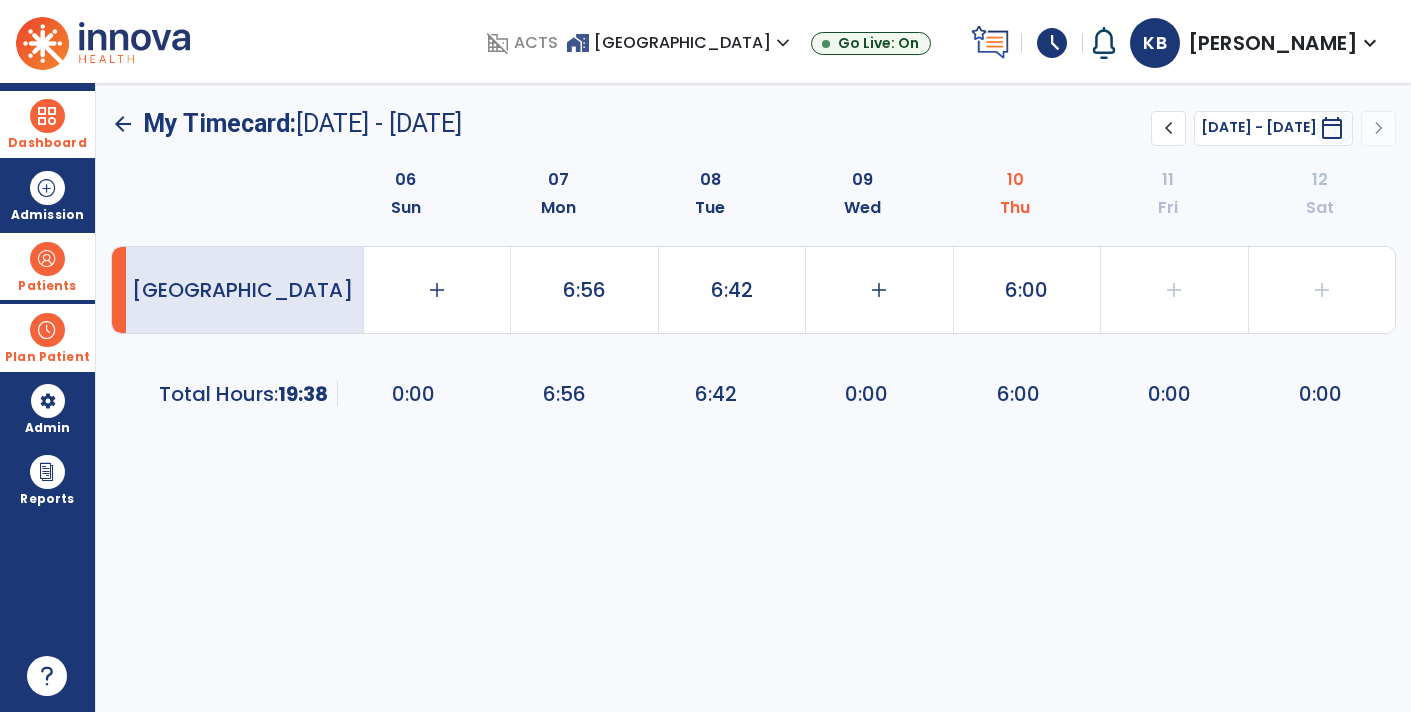 click on "[PERSON_NAME]" at bounding box center (1273, 43) 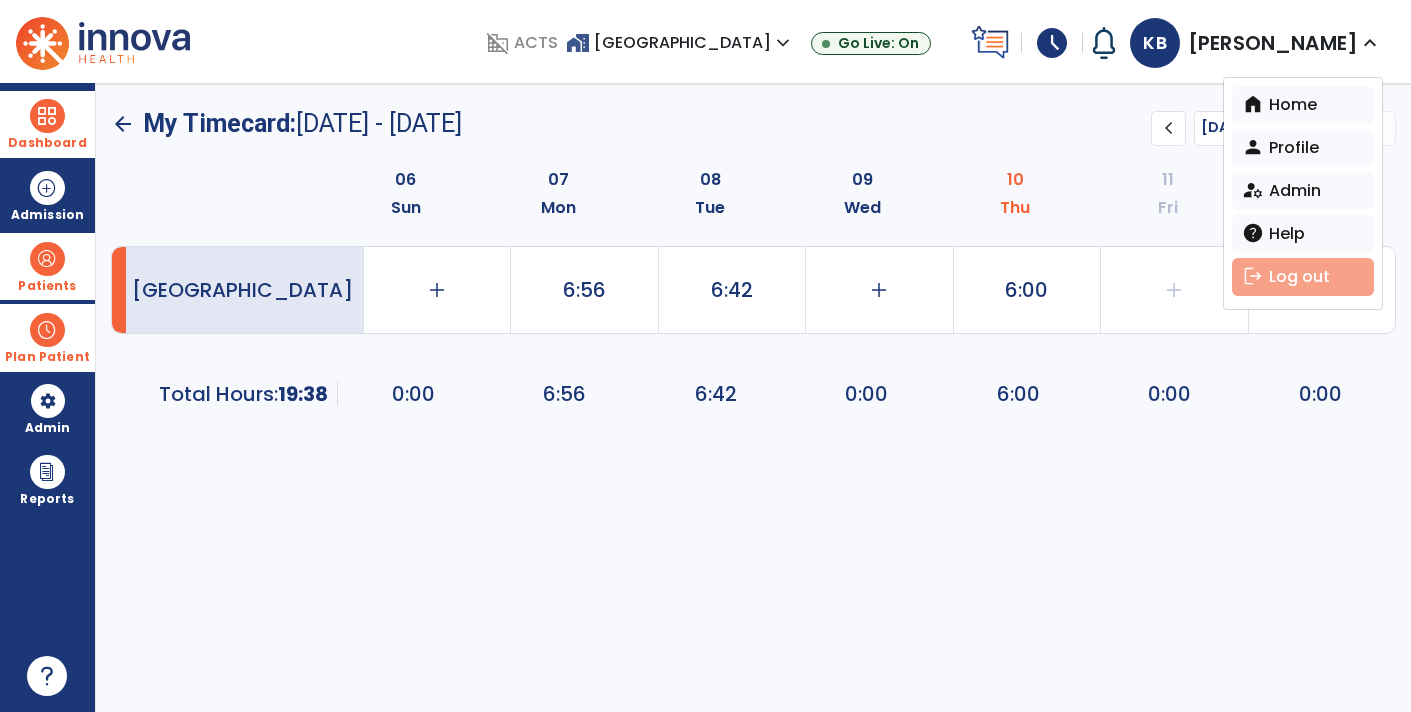 click on "logout   Log out" at bounding box center [1303, 277] 